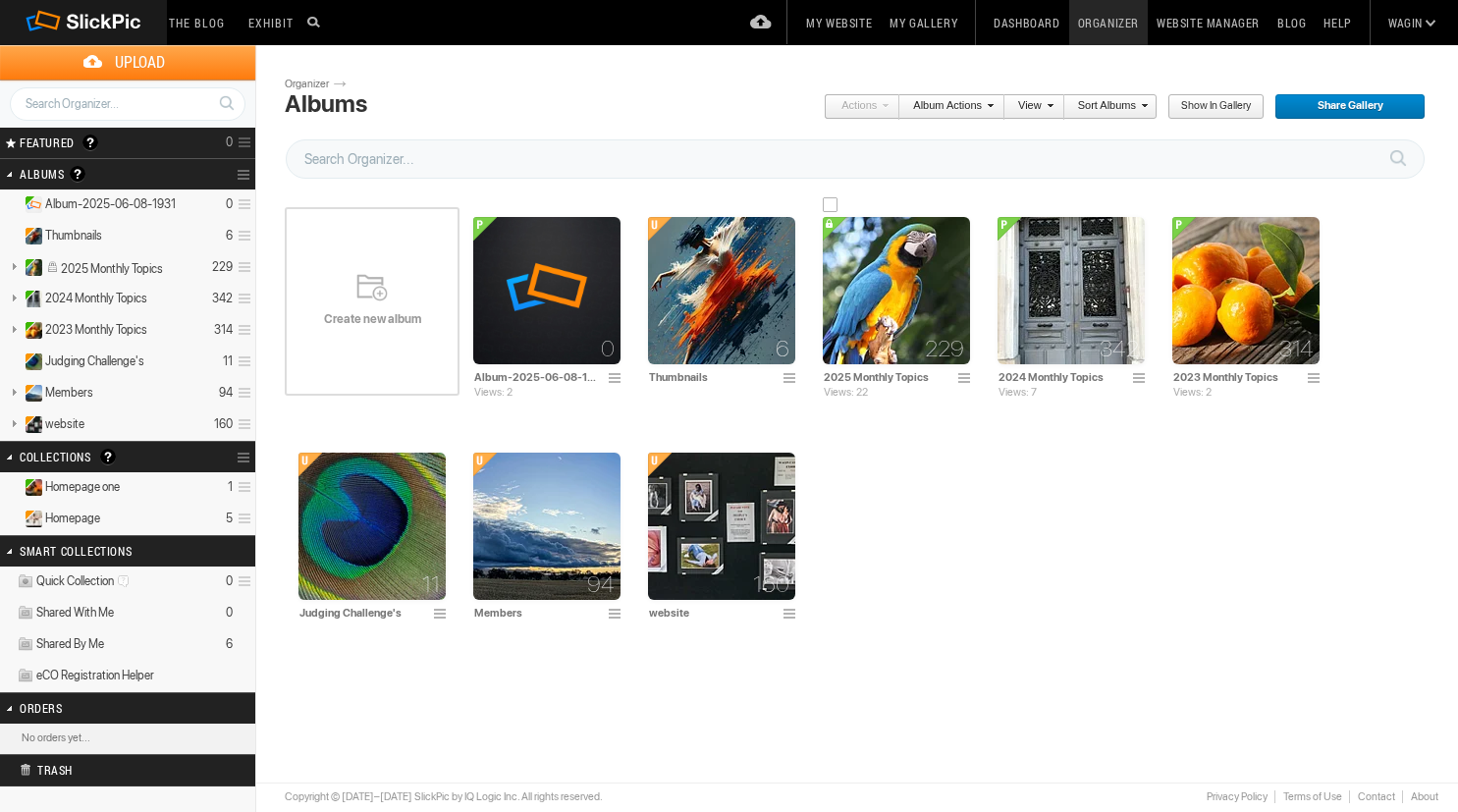 scroll, scrollTop: 0, scrollLeft: 0, axis: both 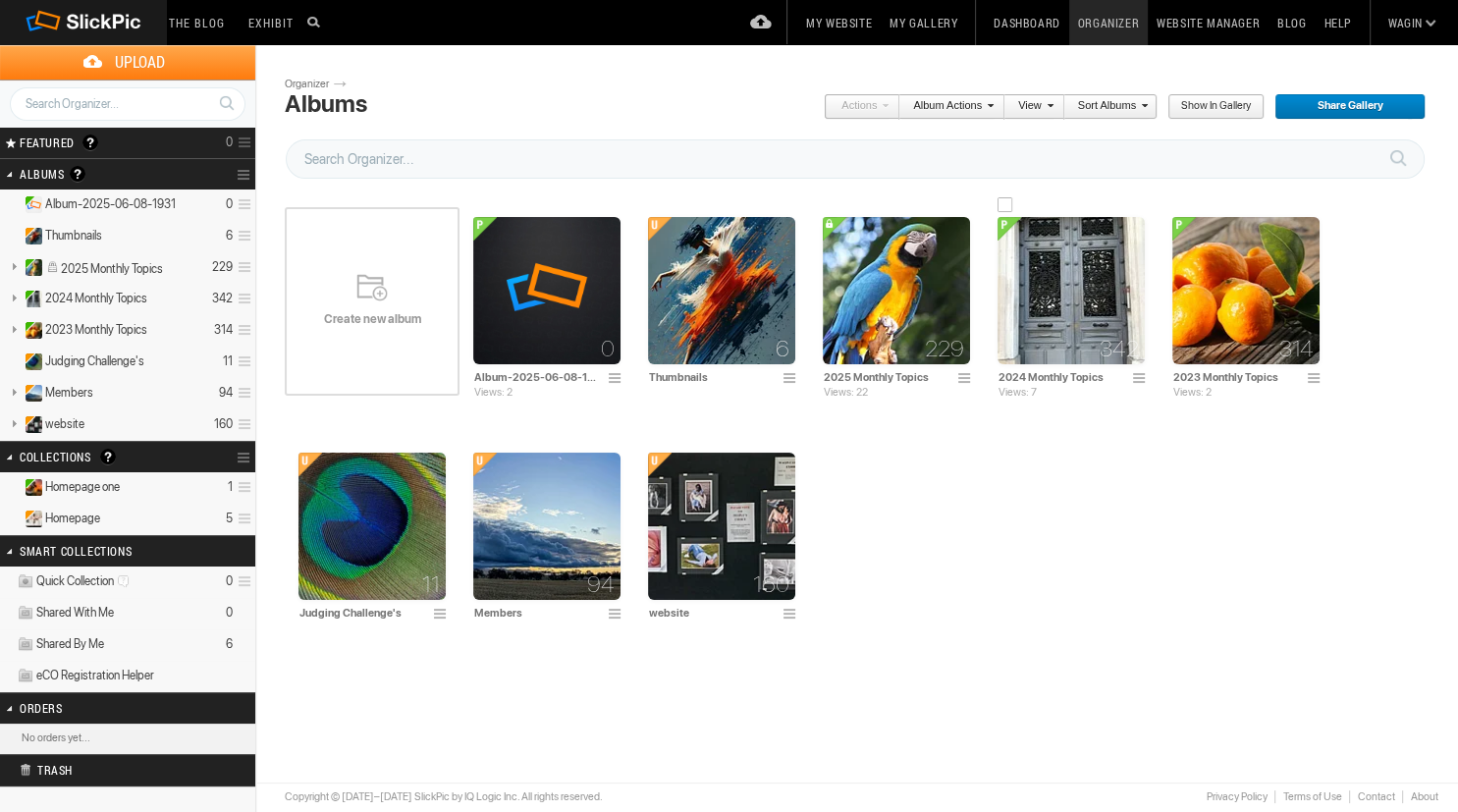 click at bounding box center [1071, 291] 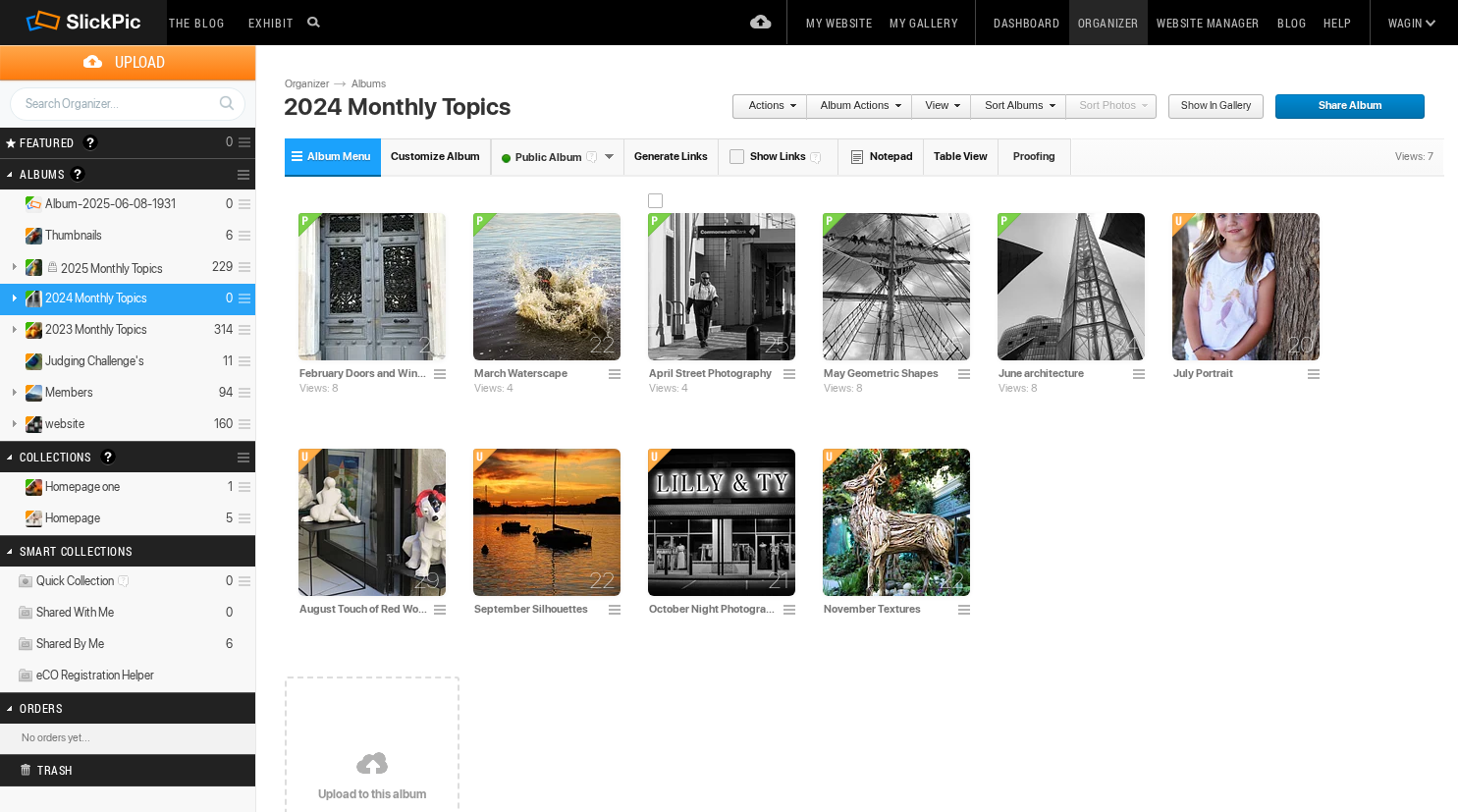 scroll, scrollTop: 0, scrollLeft: 0, axis: both 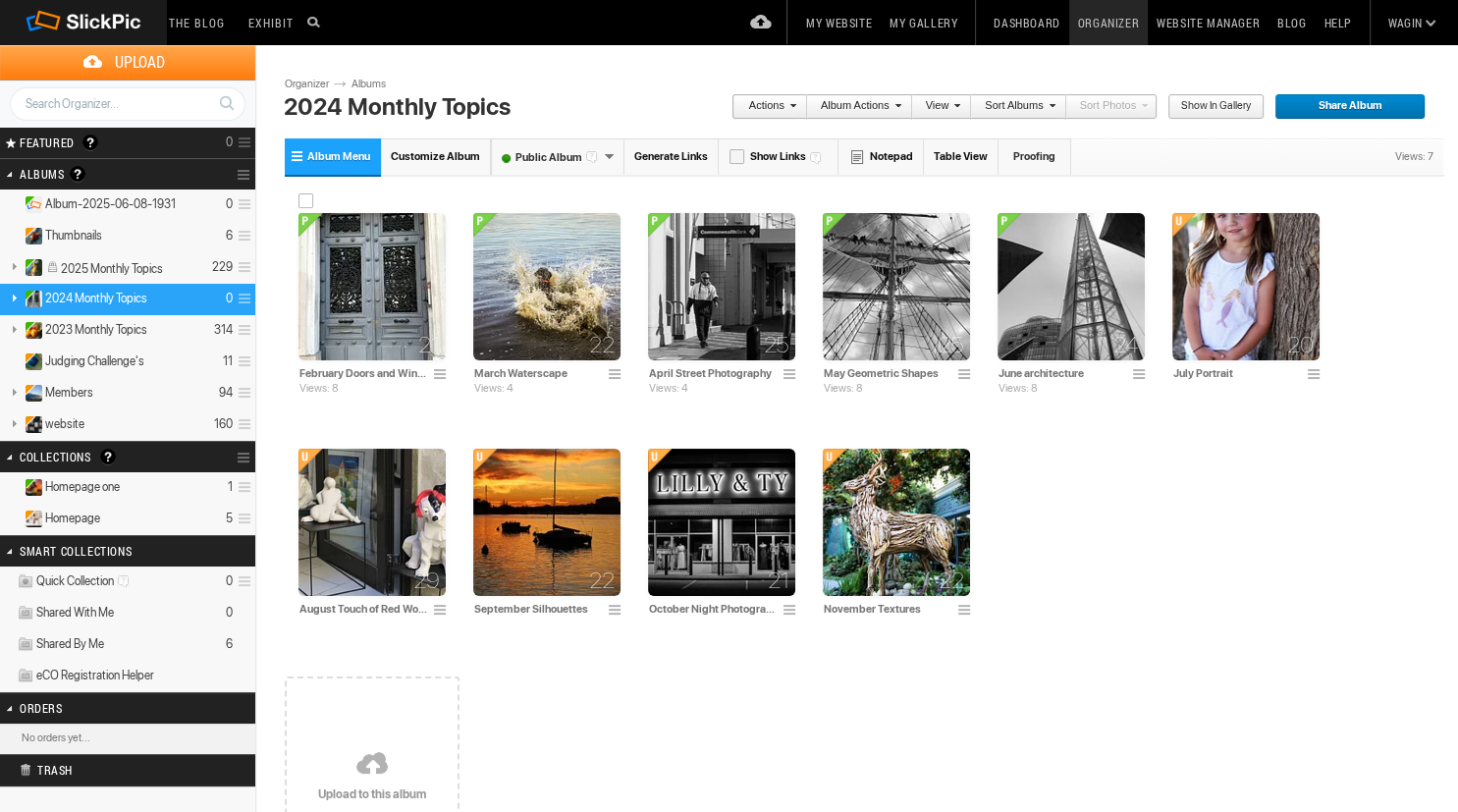 click at bounding box center [372, 287] 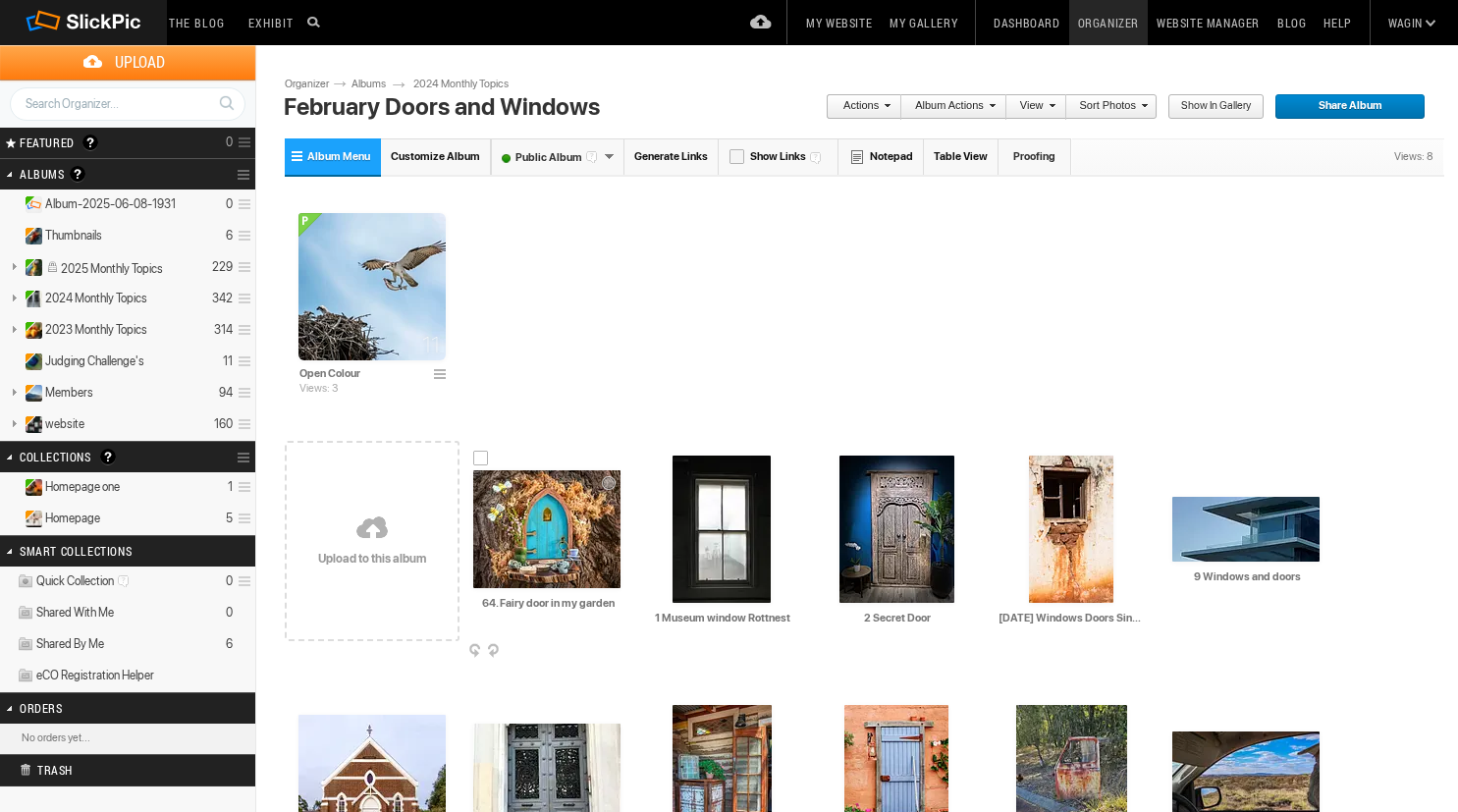 scroll, scrollTop: 0, scrollLeft: 0, axis: both 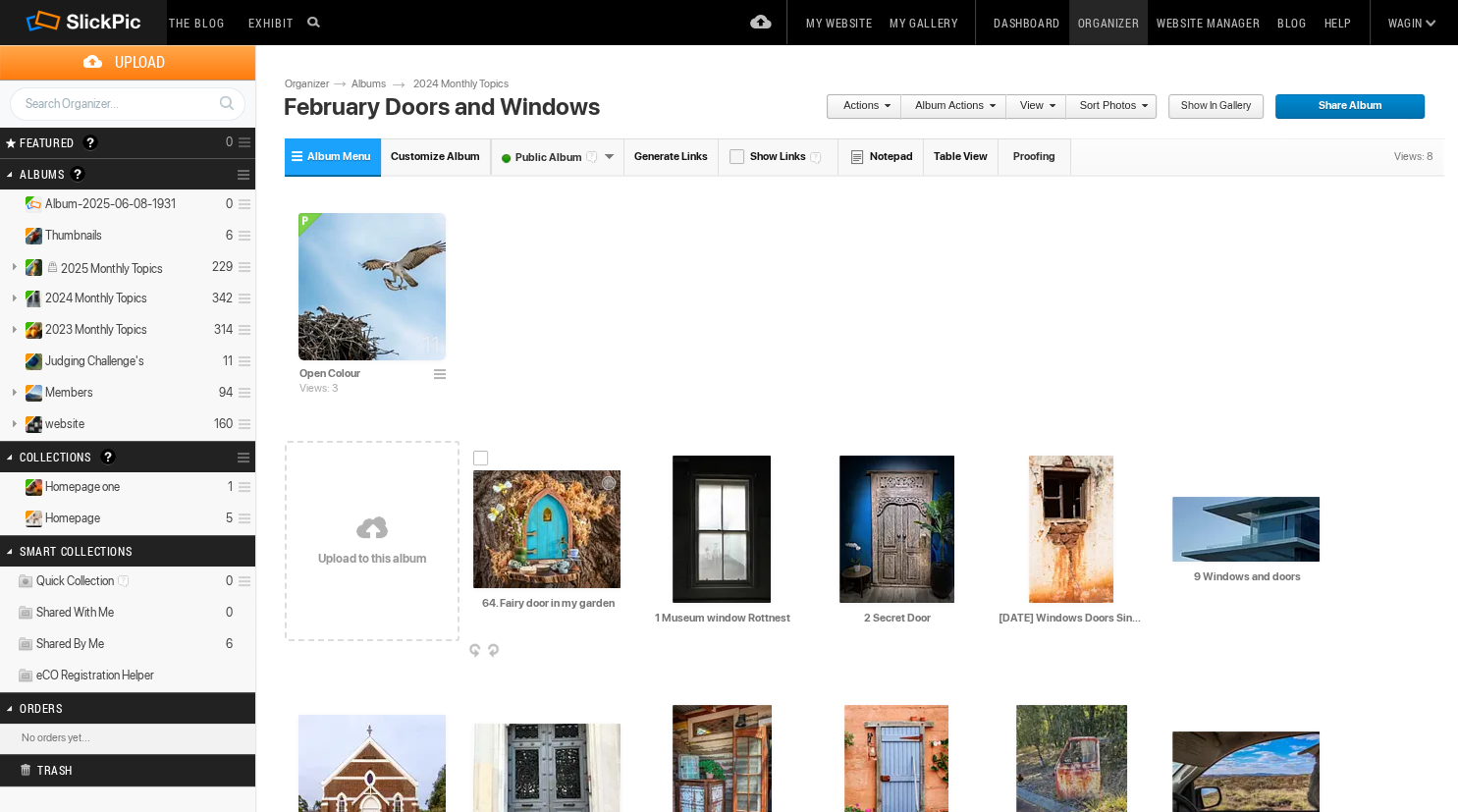 click at bounding box center [547, 529] 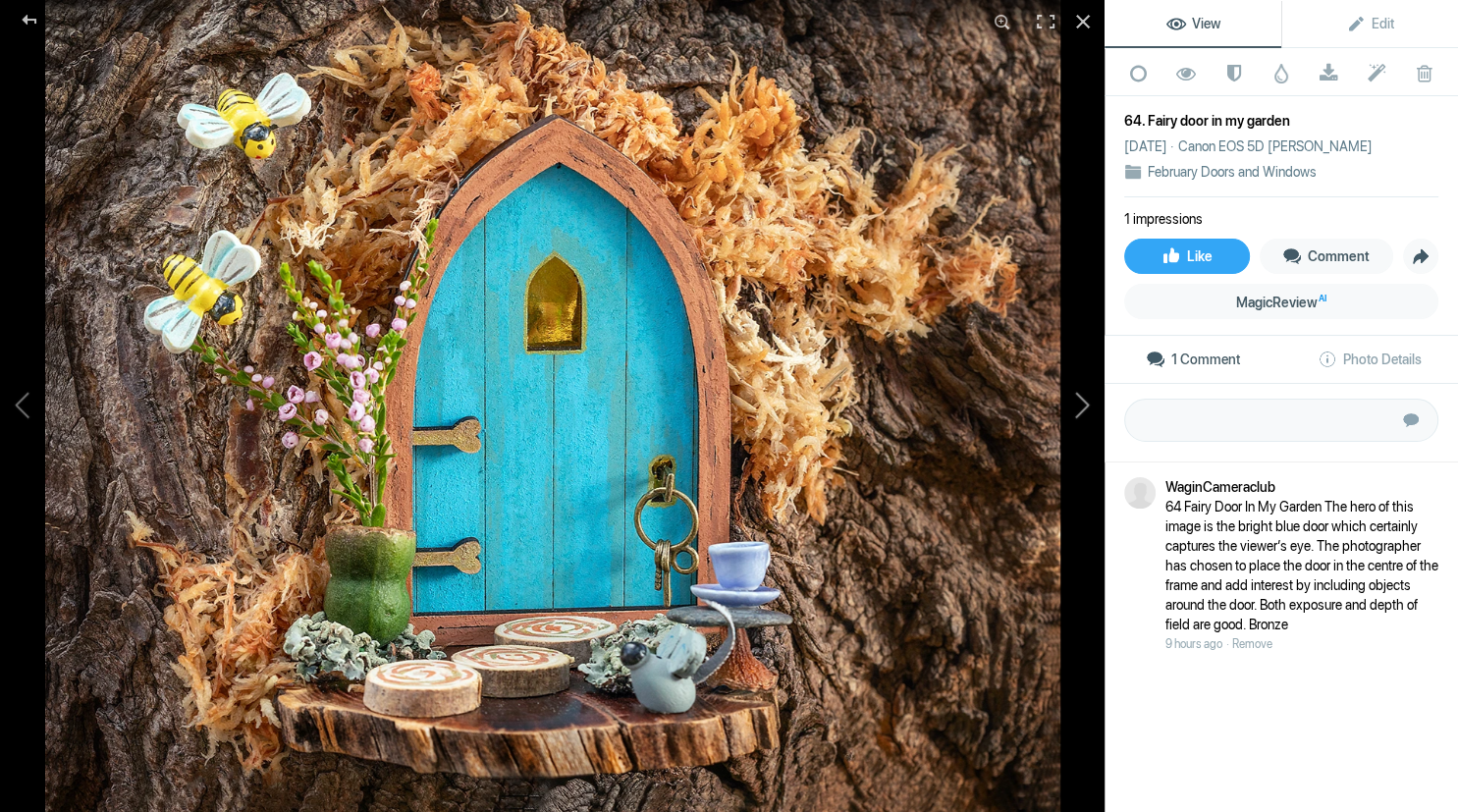 click 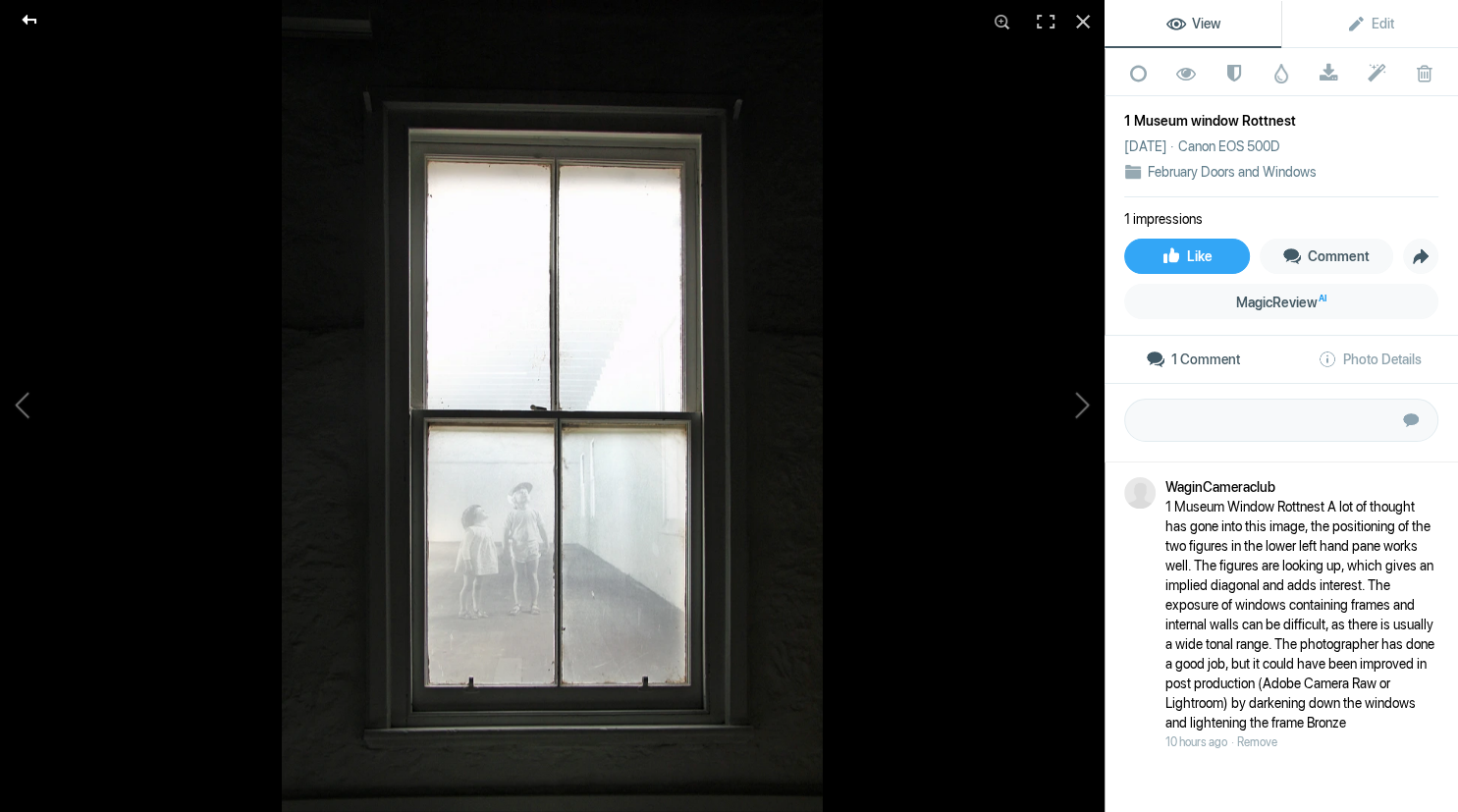 click 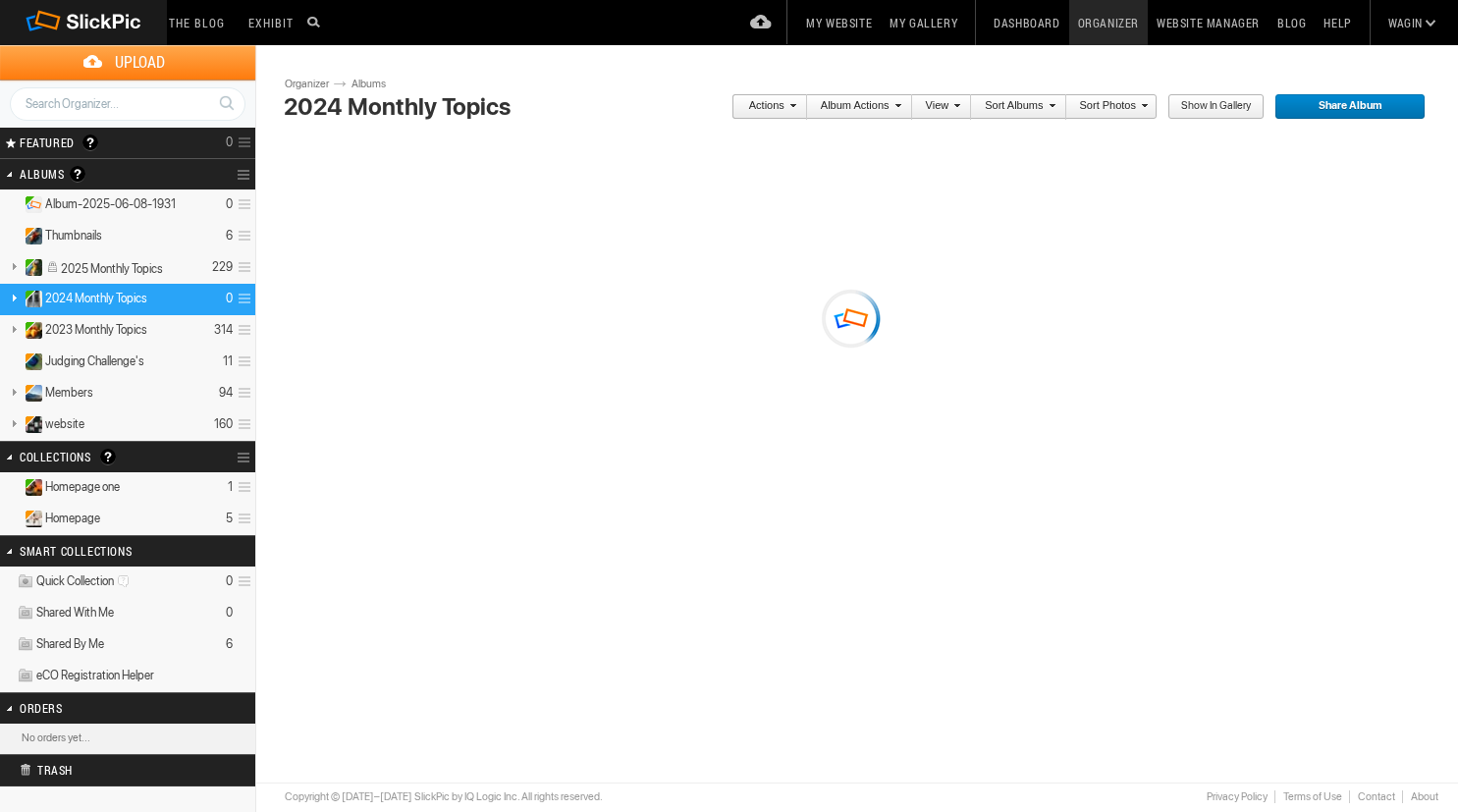 scroll, scrollTop: 0, scrollLeft: 0, axis: both 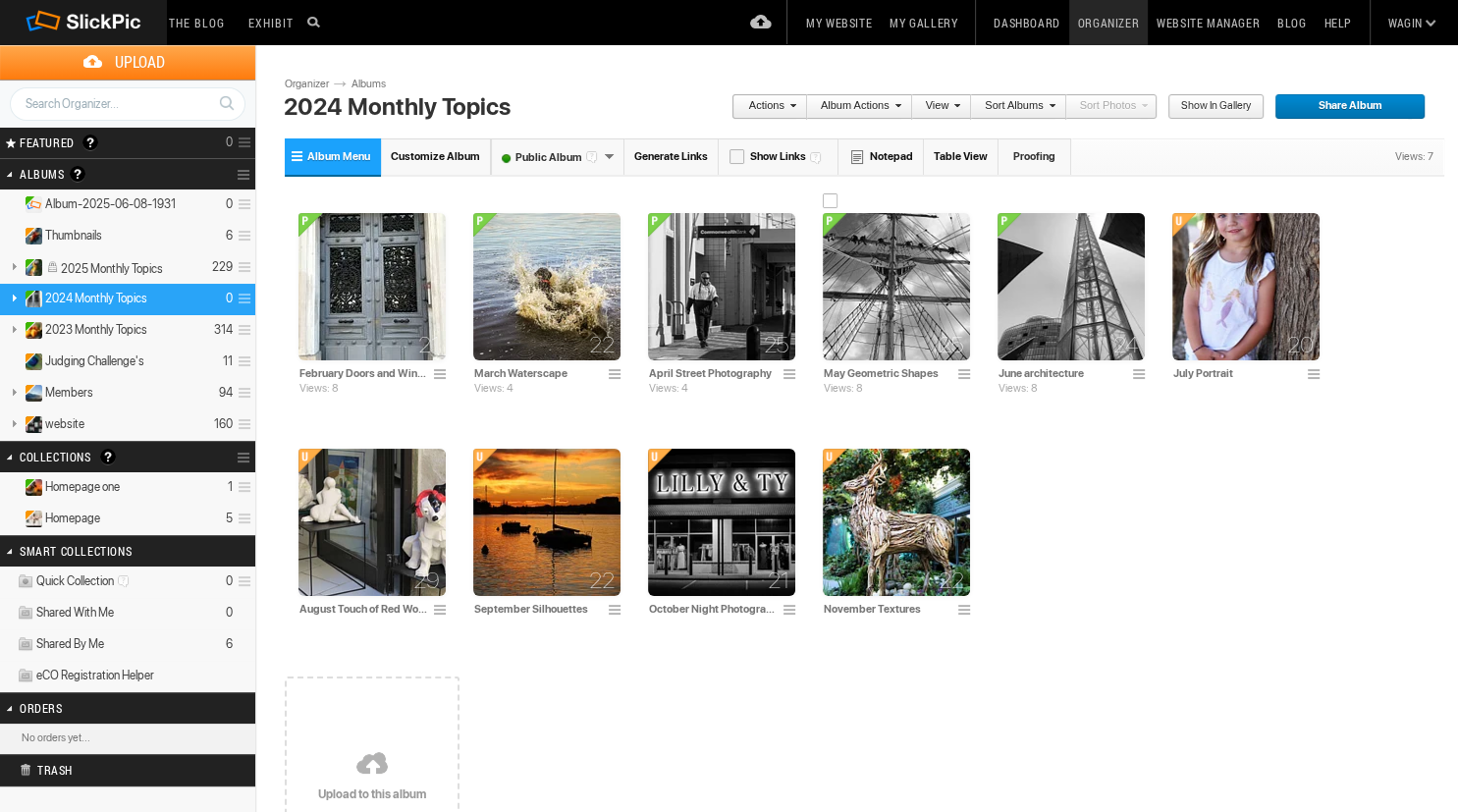 click at bounding box center (896, 287) 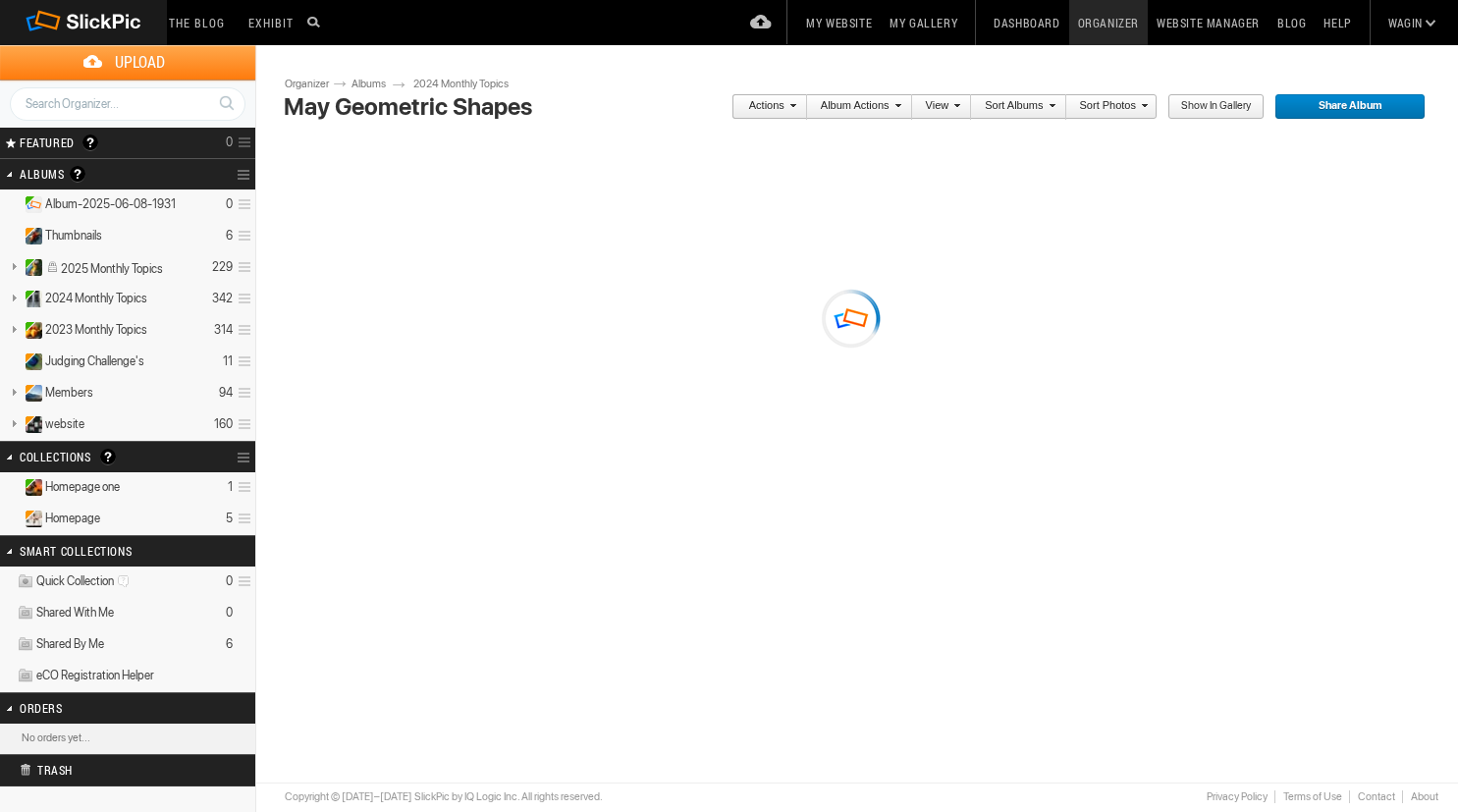 scroll, scrollTop: 0, scrollLeft: 0, axis: both 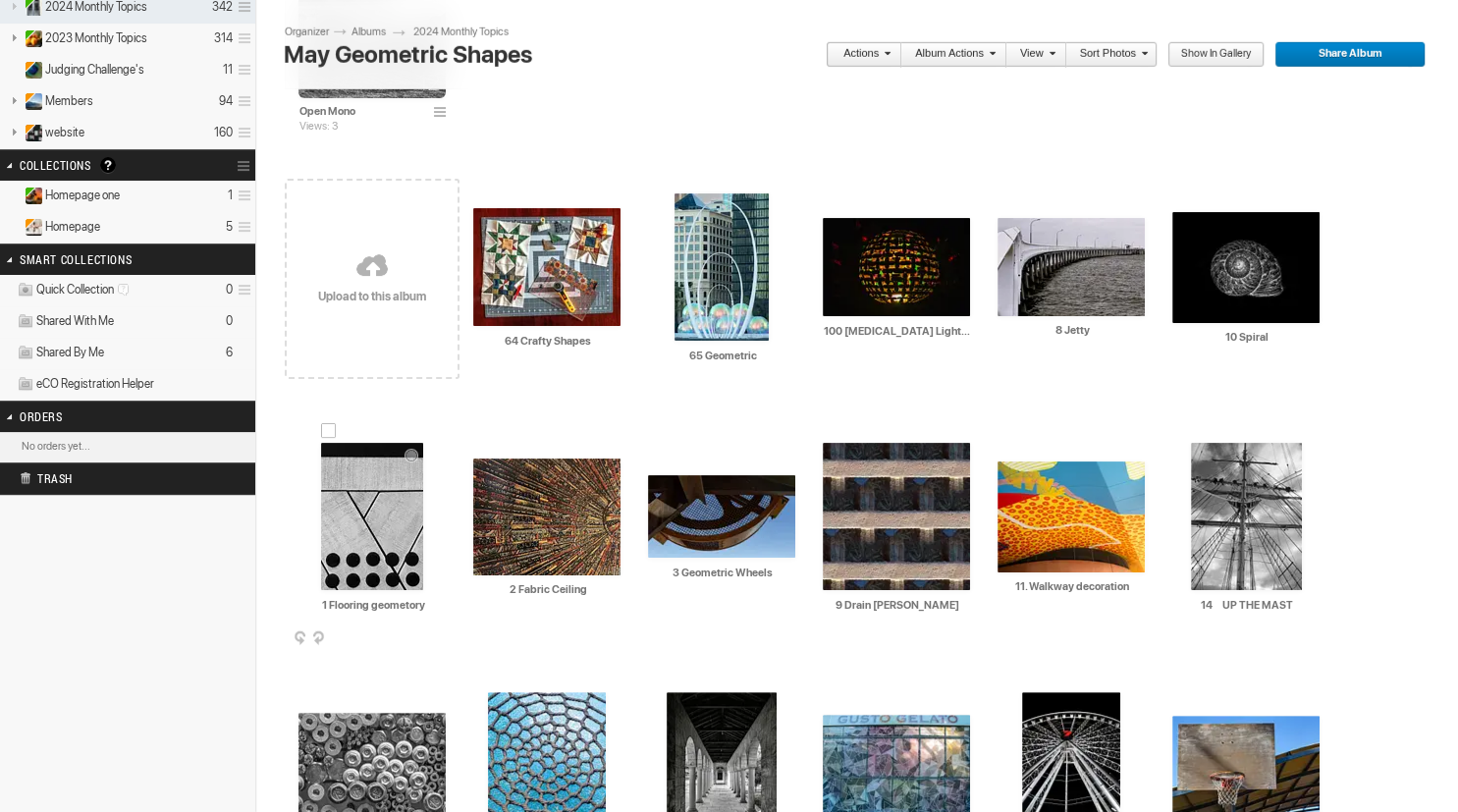 click at bounding box center [372, 516] 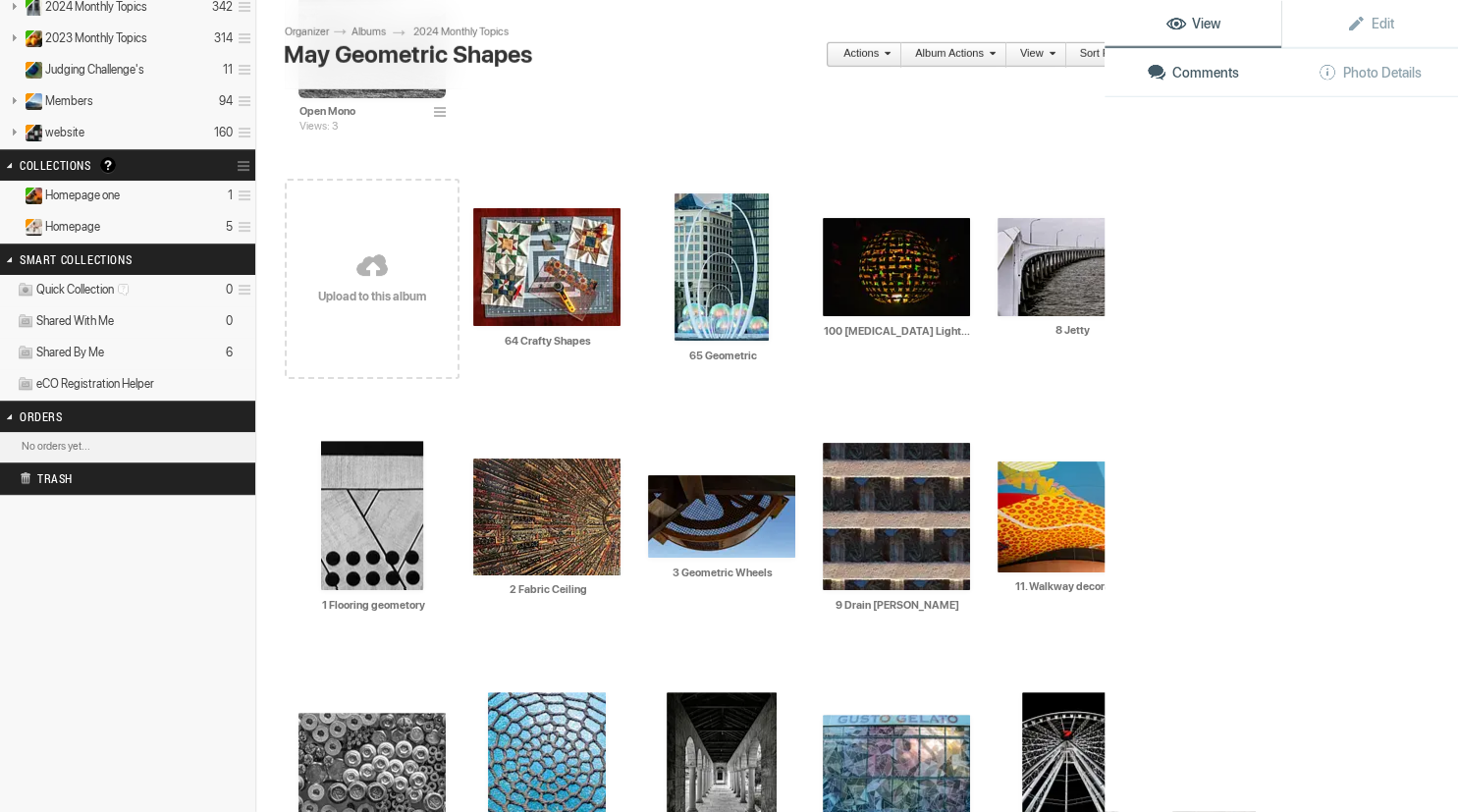 scroll, scrollTop: 292, scrollLeft: 0, axis: vertical 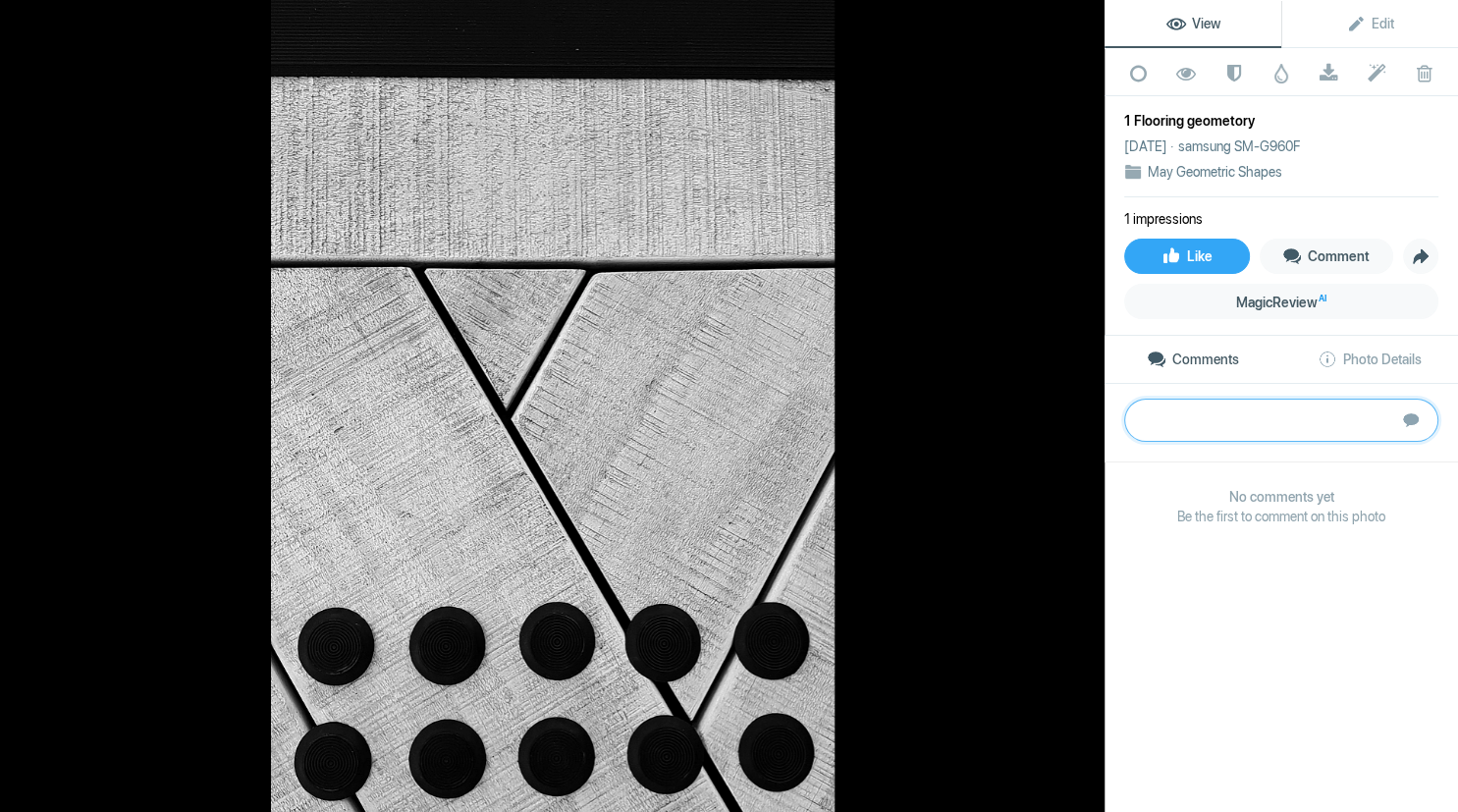 paste on "The textural variations and orientations keep the viewer moving around and exploring the image; the angular dividers further strengthen the image with a pleasing symmetry and segmentation of the textures. The black buttons are more of a distraction as they are incongruous to an otherwise well-structured image. The image would be stronger without them." 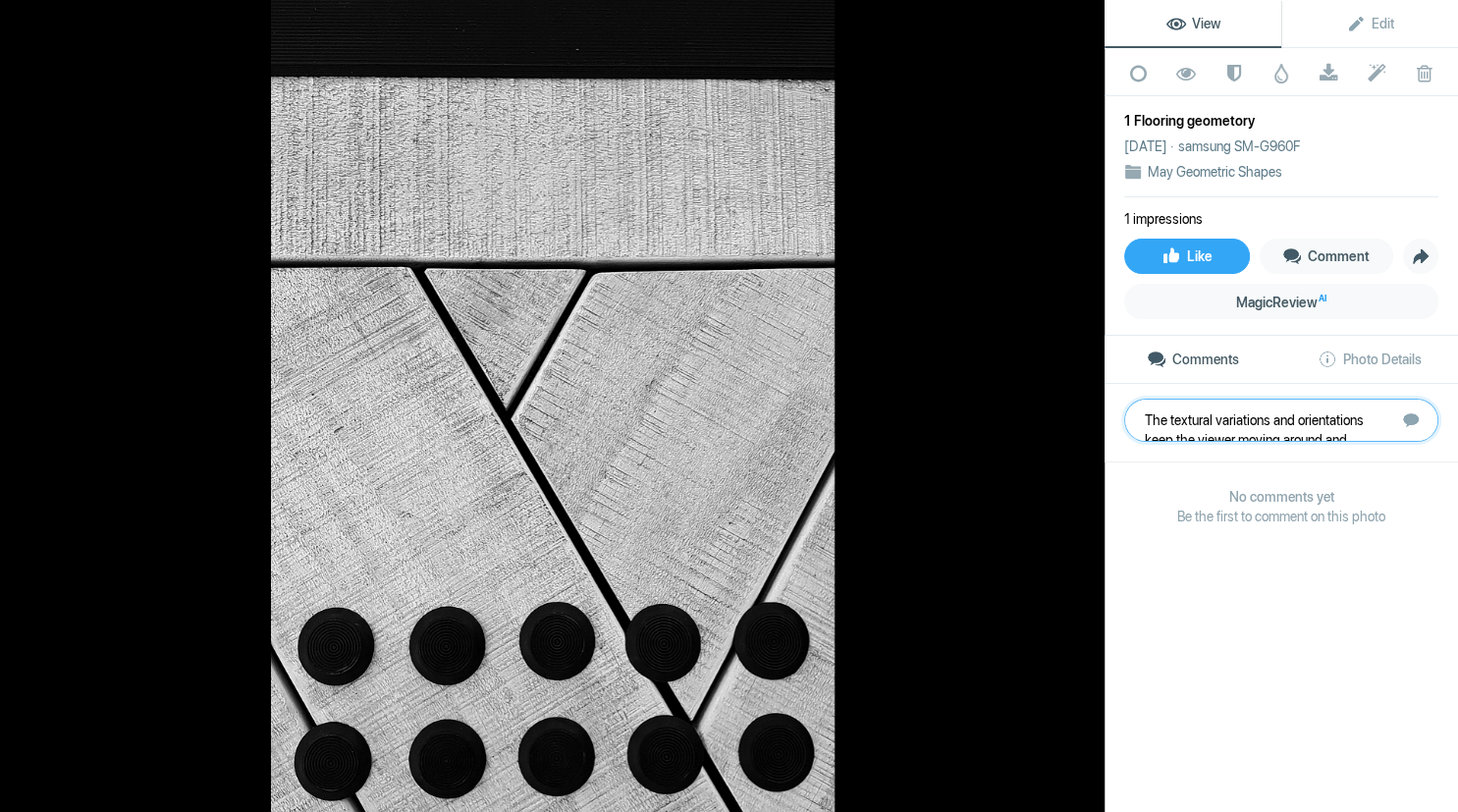 scroll, scrollTop: 1, scrollLeft: 0, axis: vertical 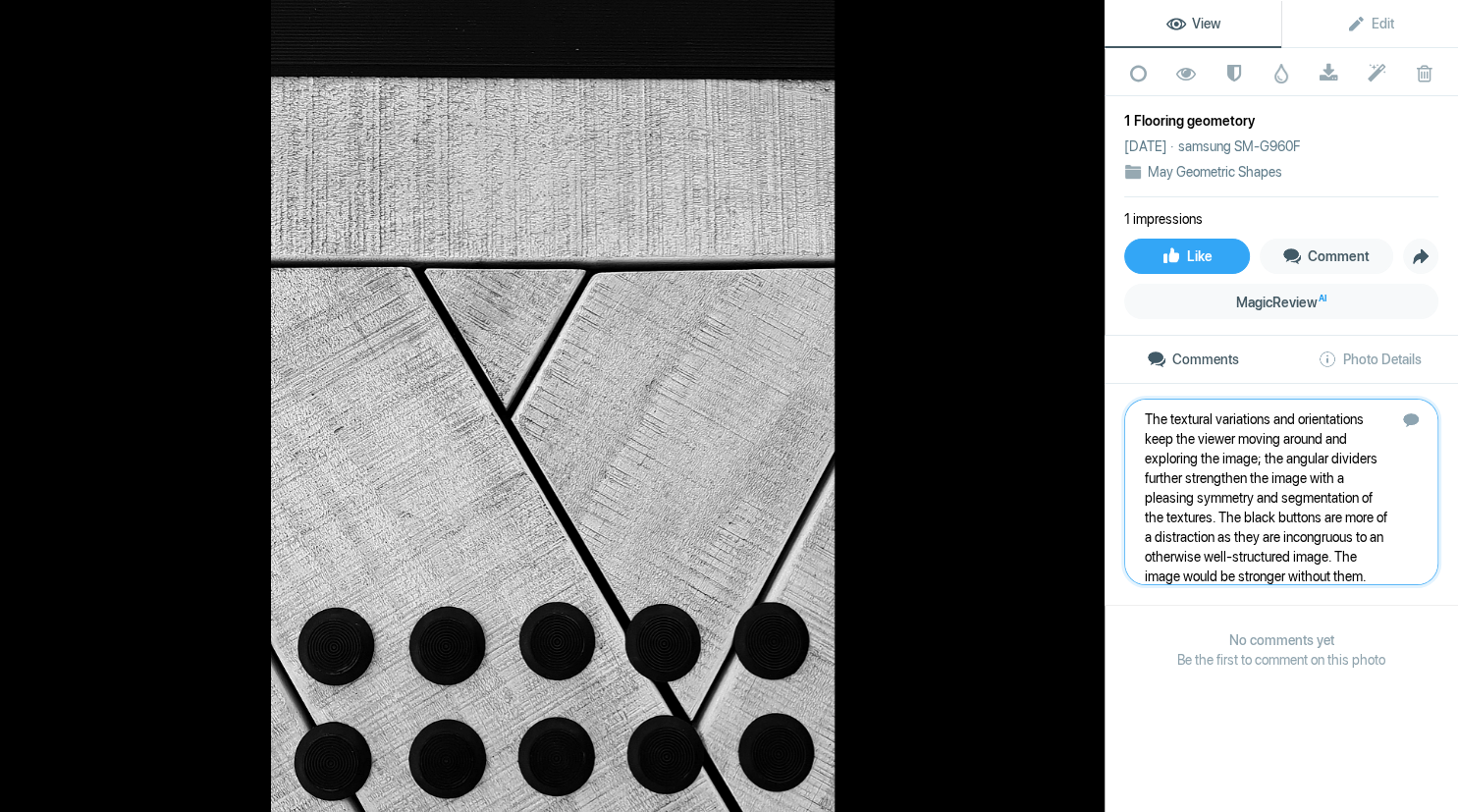 type 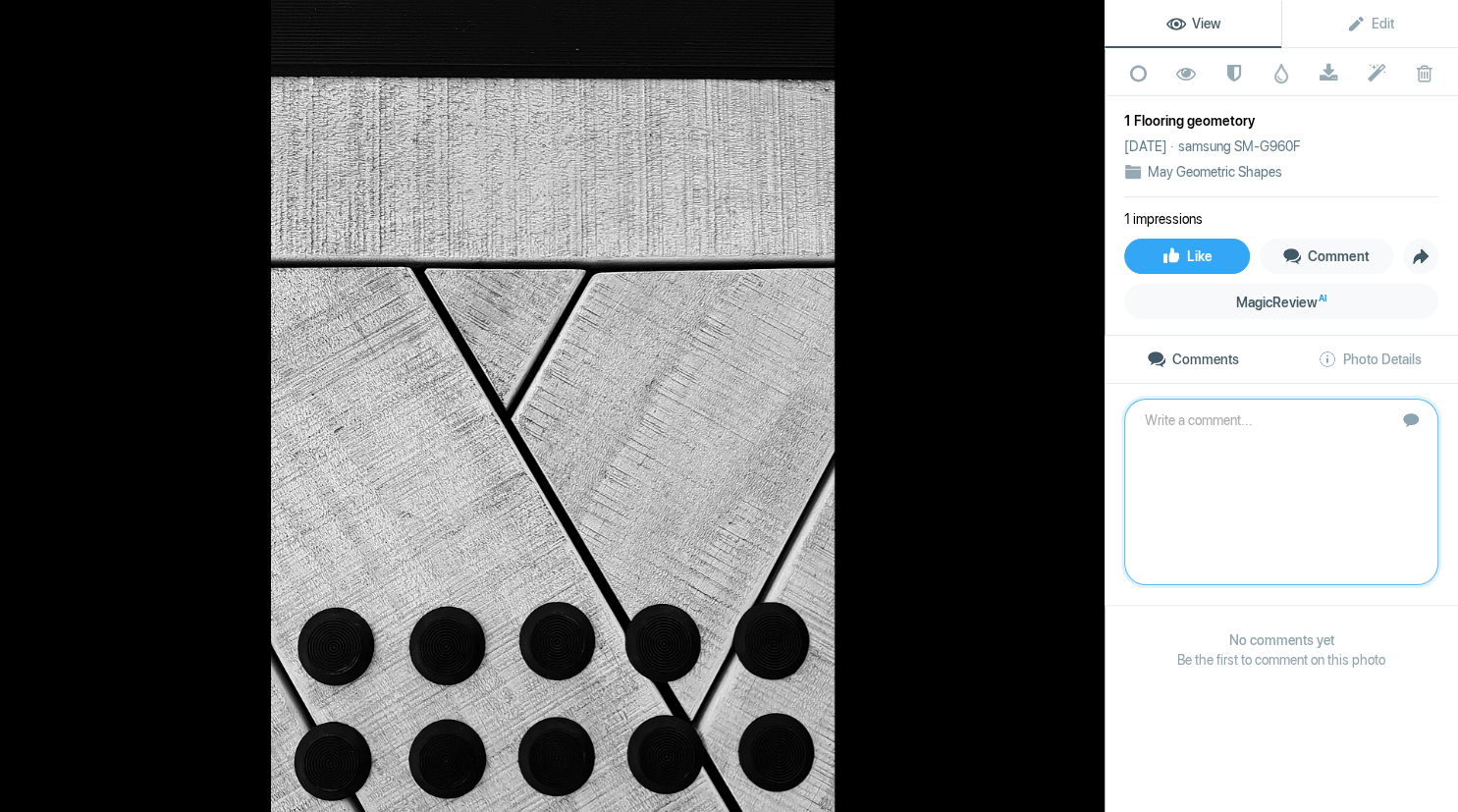 scroll, scrollTop: 0, scrollLeft: 0, axis: both 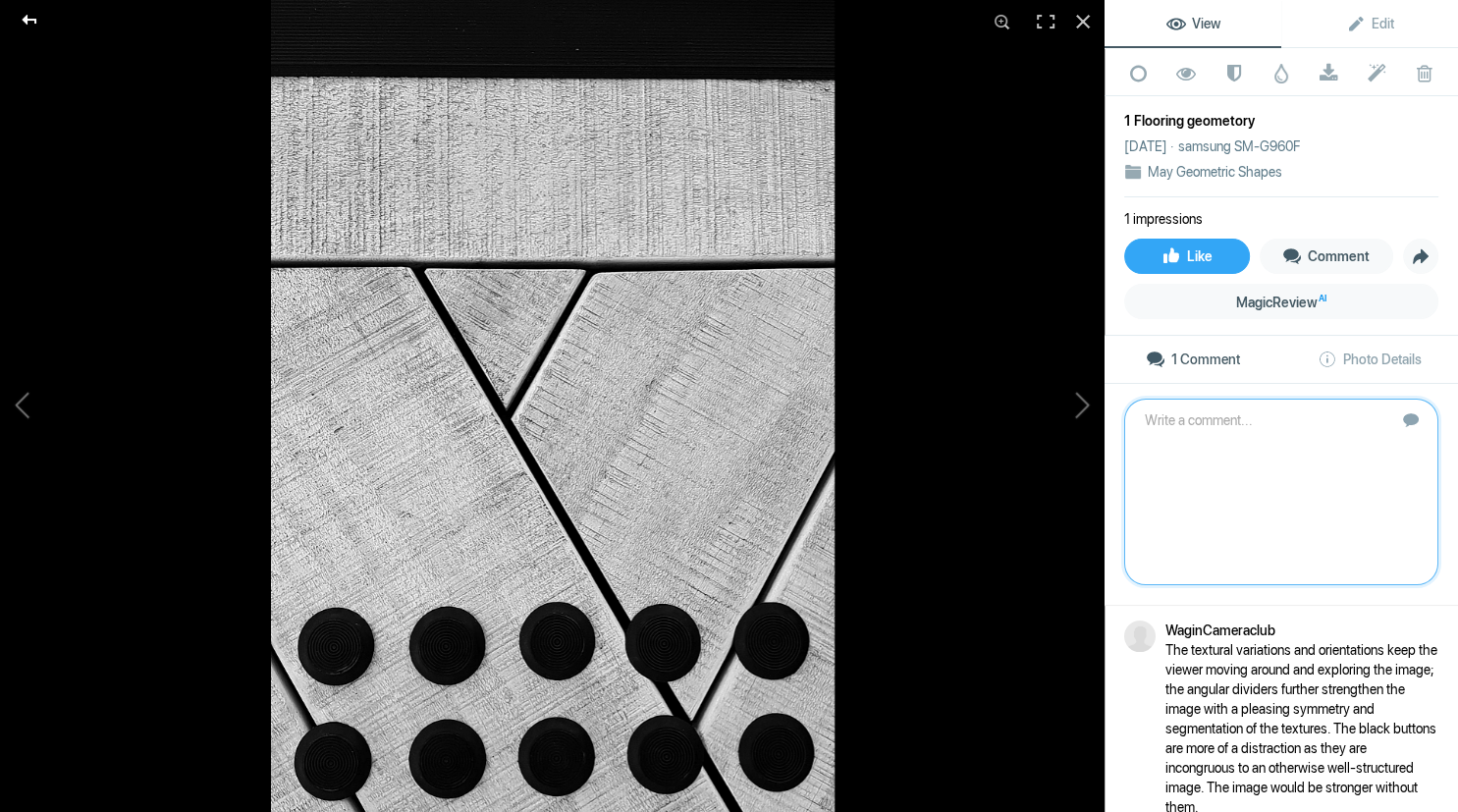 click 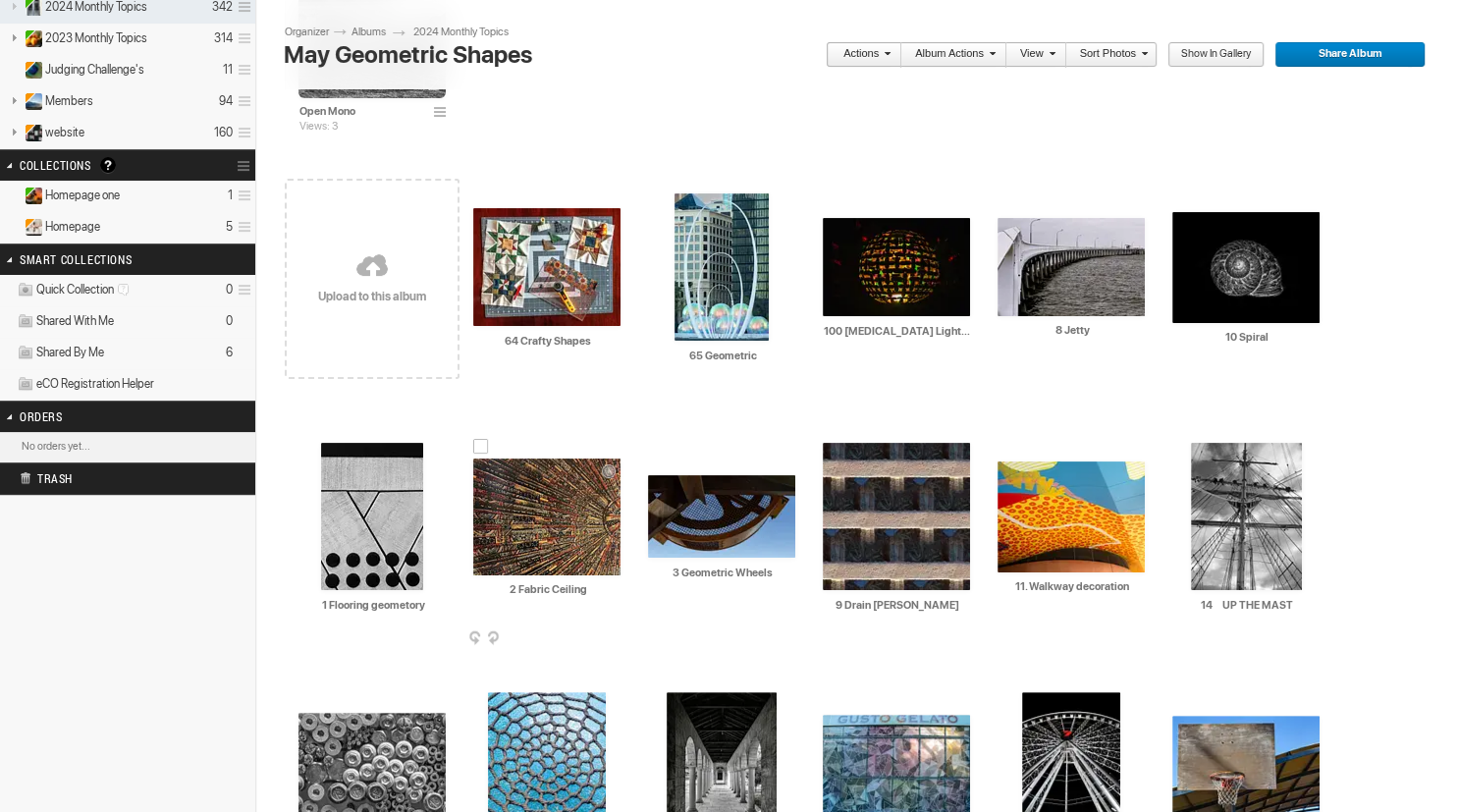 click at bounding box center (547, 516) 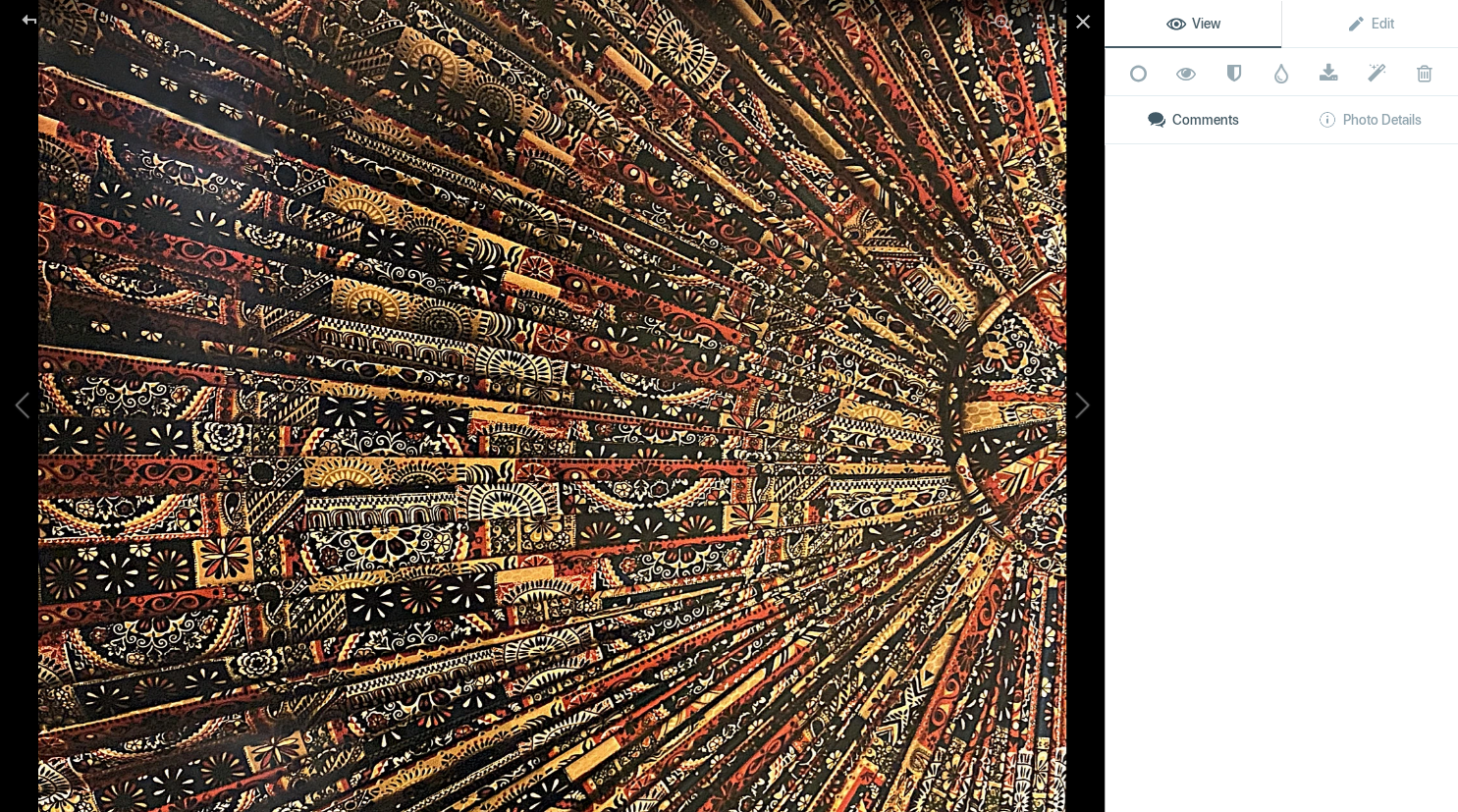 click 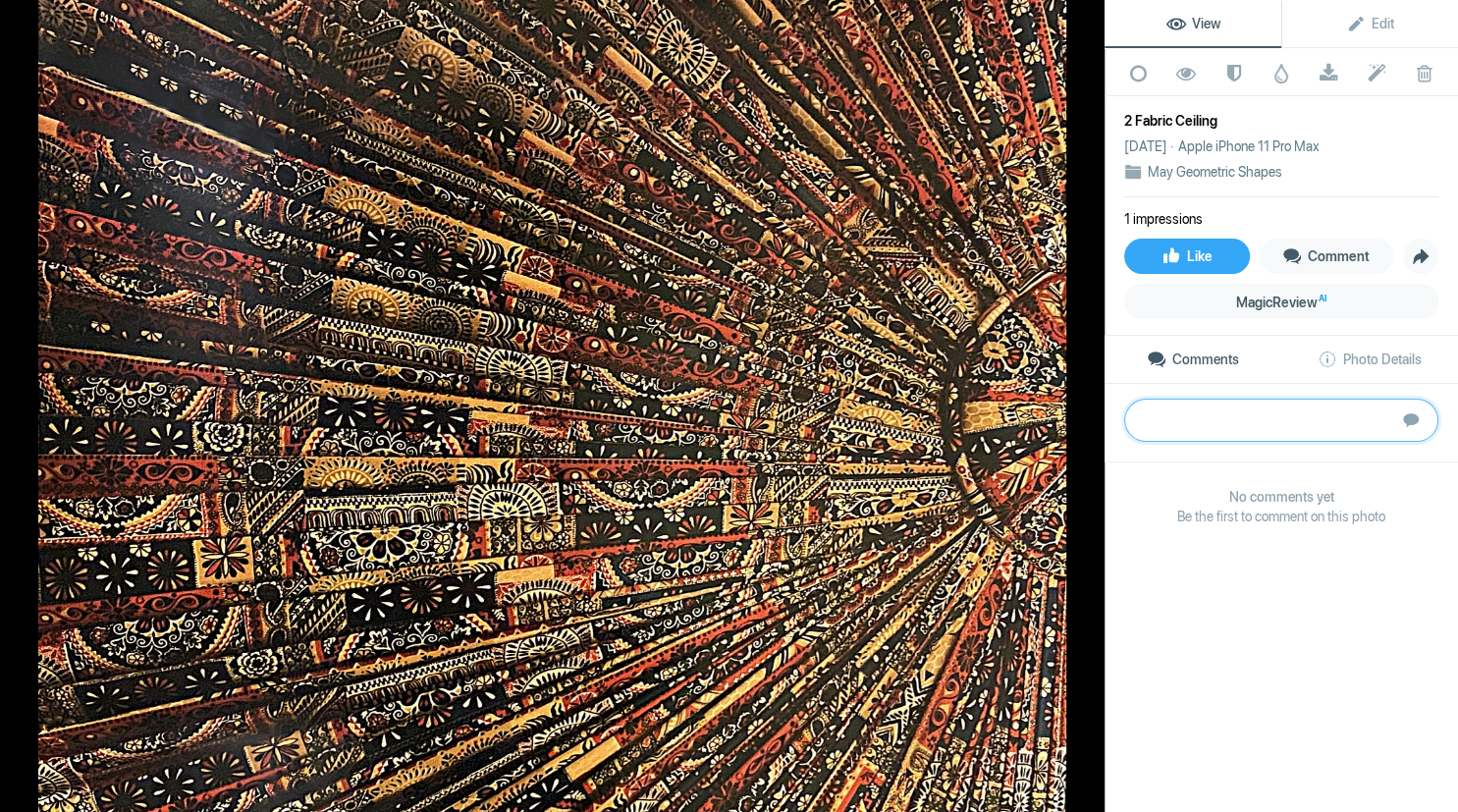 paste on "The circular, finely segmented geometry, is clear through an otherwise overwhelming radiating pattern of colour and shapes. The eye is drawn back to the half circle on the right-hand margin which becomes the focal point as it binds all the segments successfully. There is a rogue light source in the top left part of the image that requires adjustment." 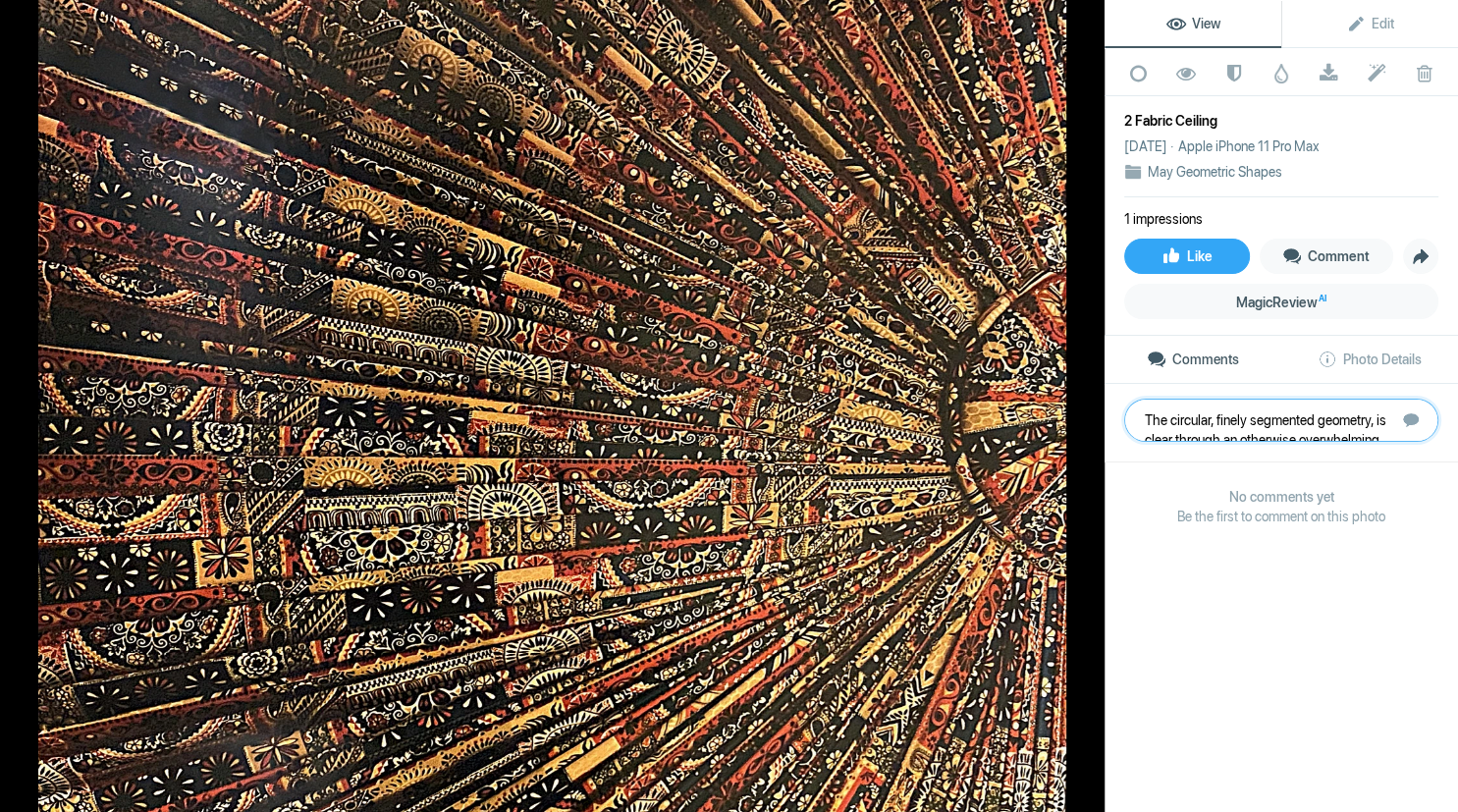 scroll, scrollTop: 1, scrollLeft: 0, axis: vertical 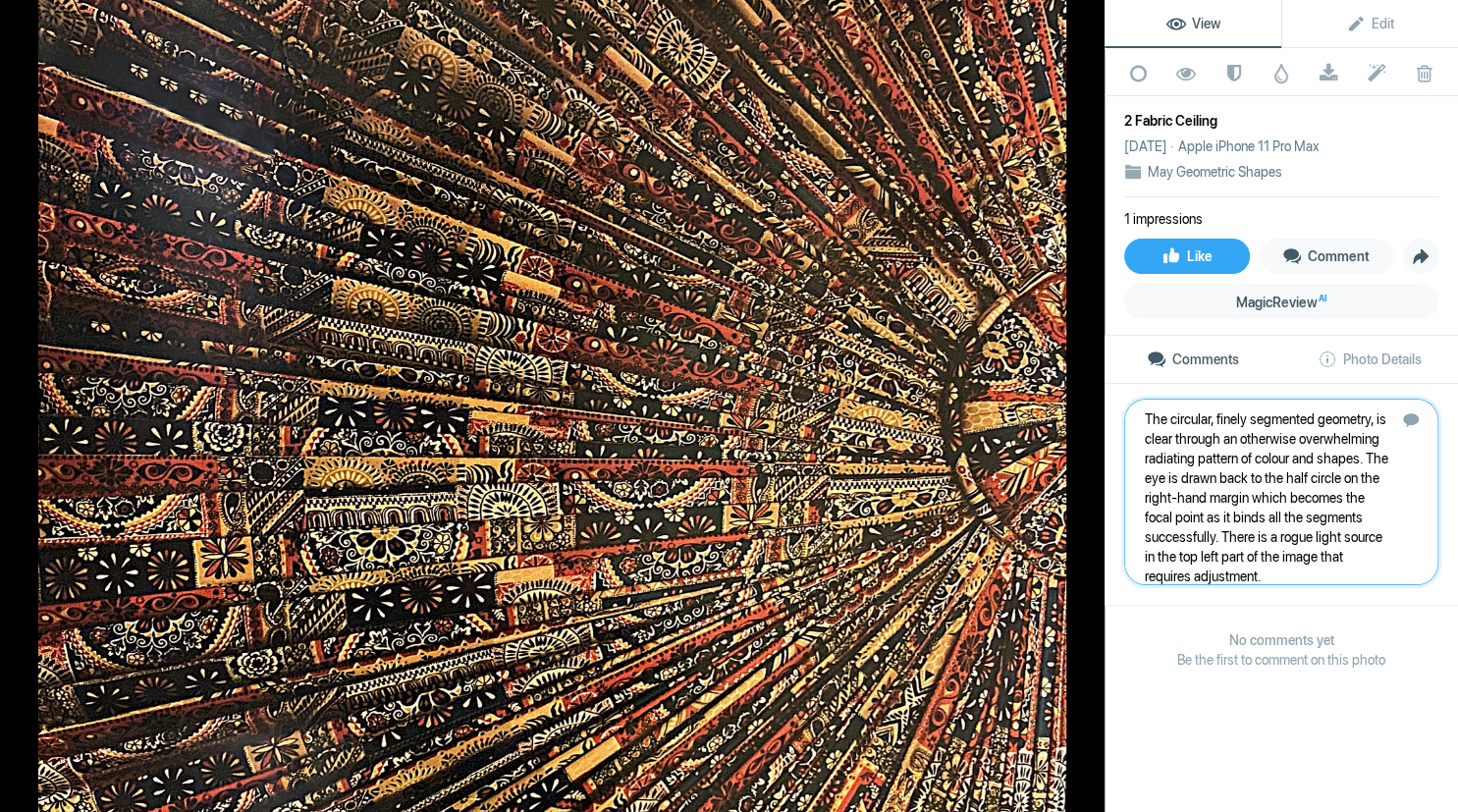type 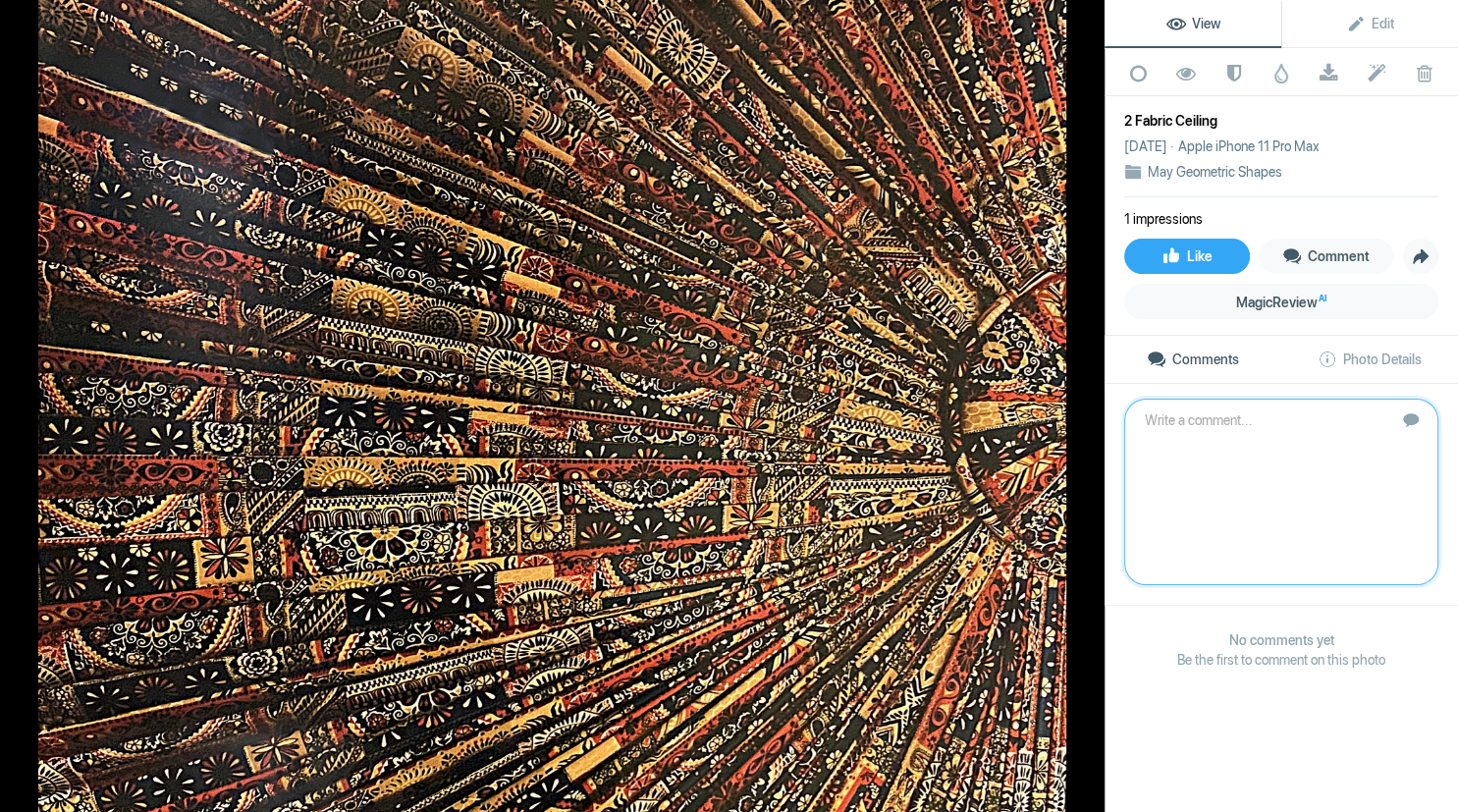 scroll, scrollTop: 0, scrollLeft: 0, axis: both 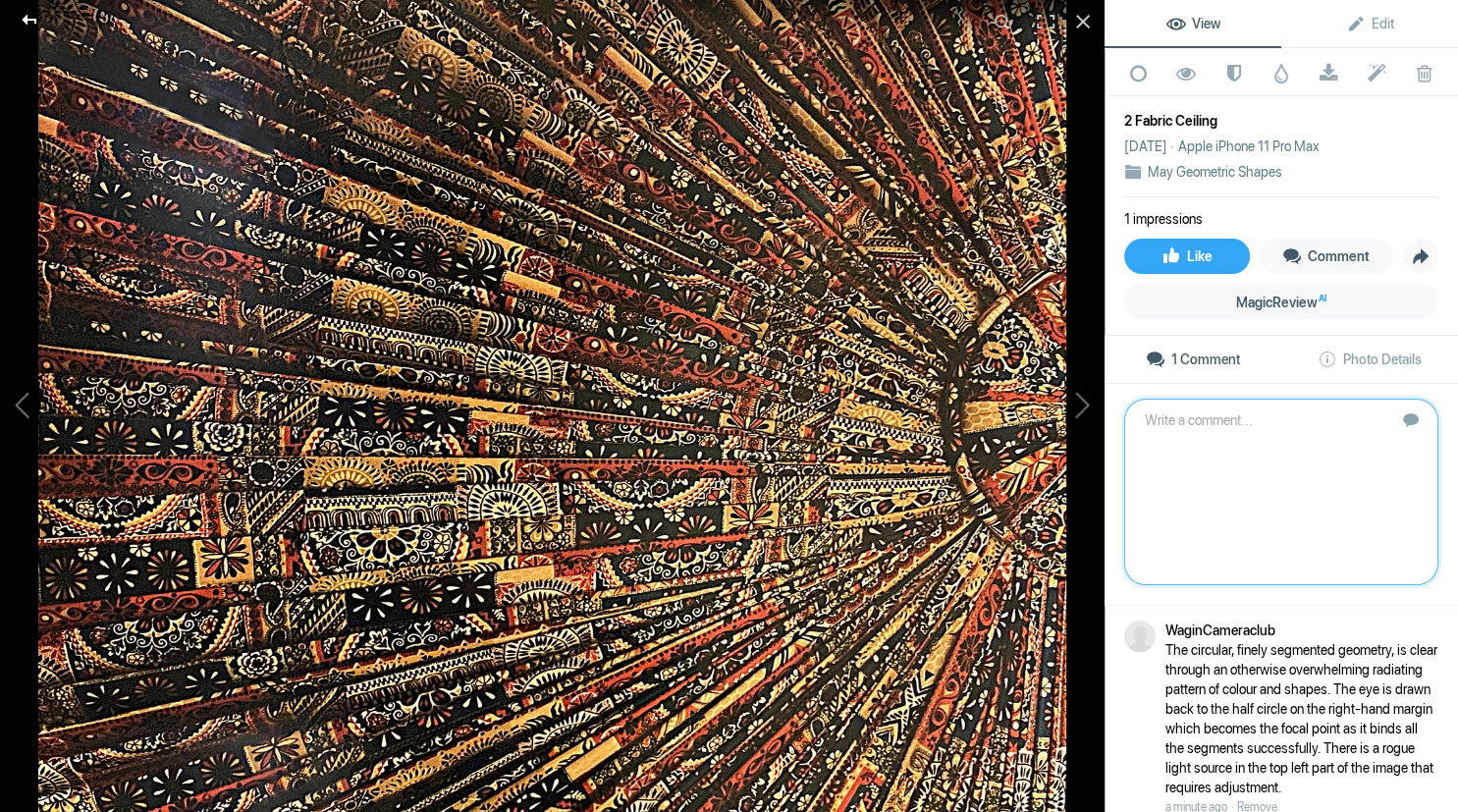 click 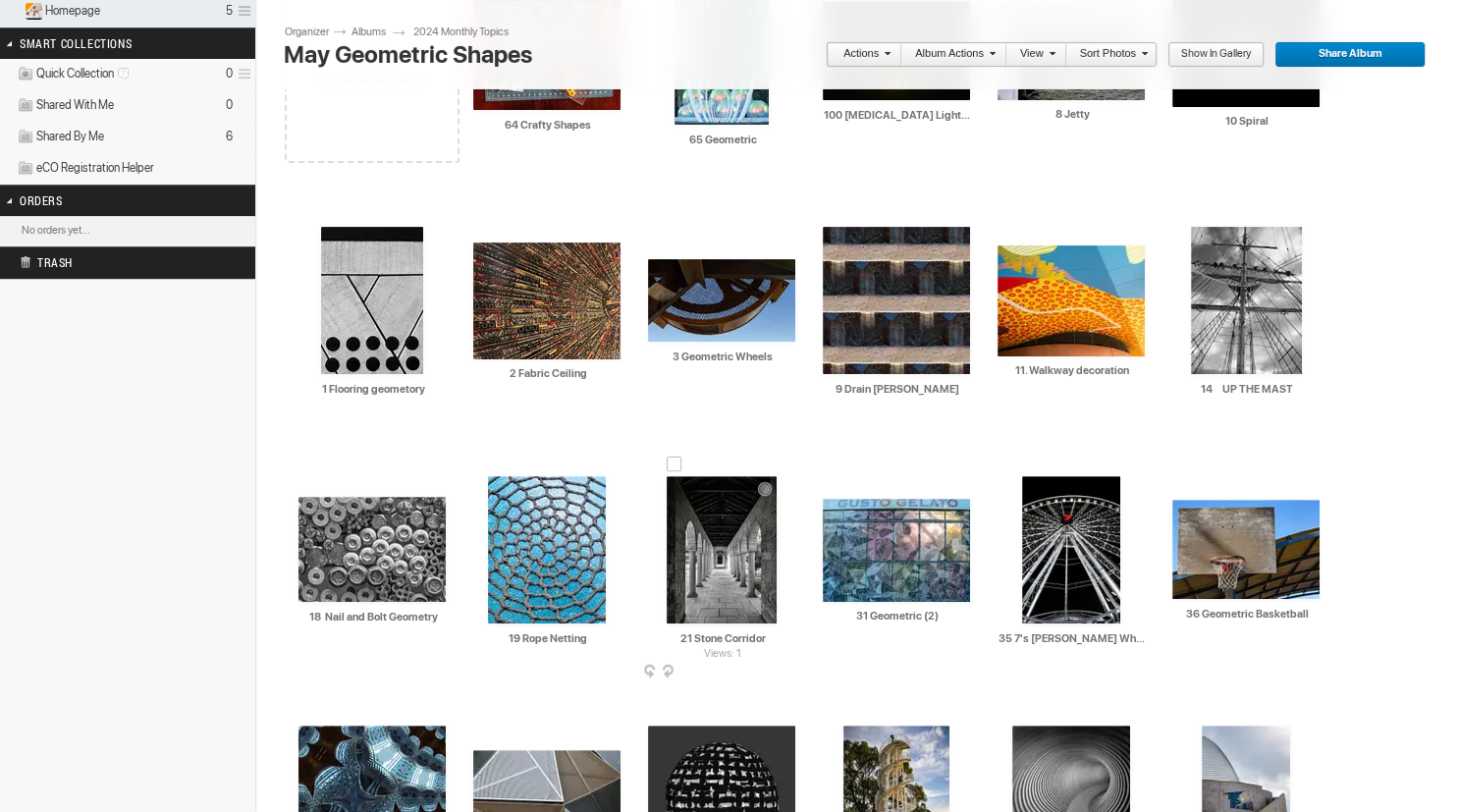 scroll, scrollTop: 575, scrollLeft: 0, axis: vertical 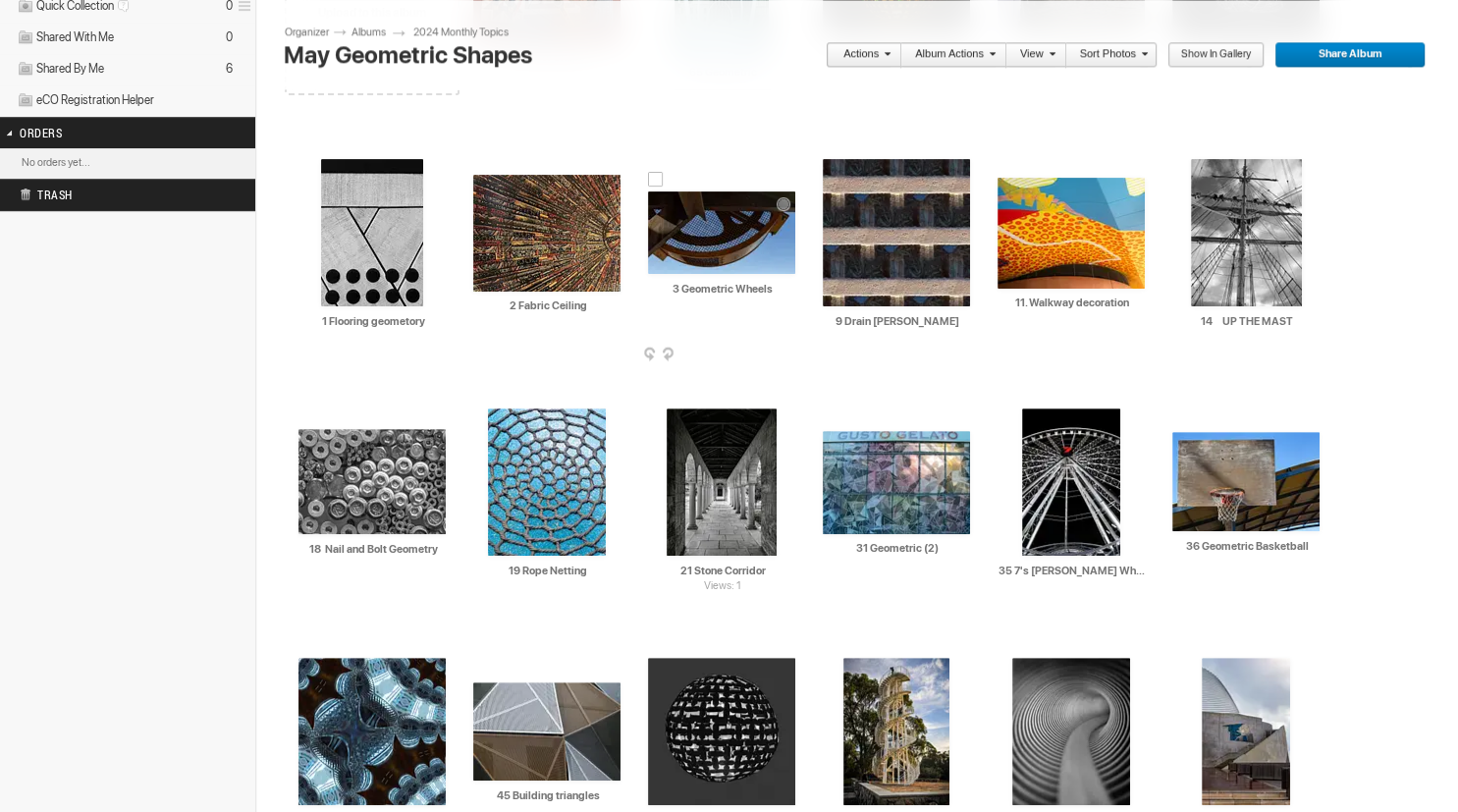 click at bounding box center (722, 233) 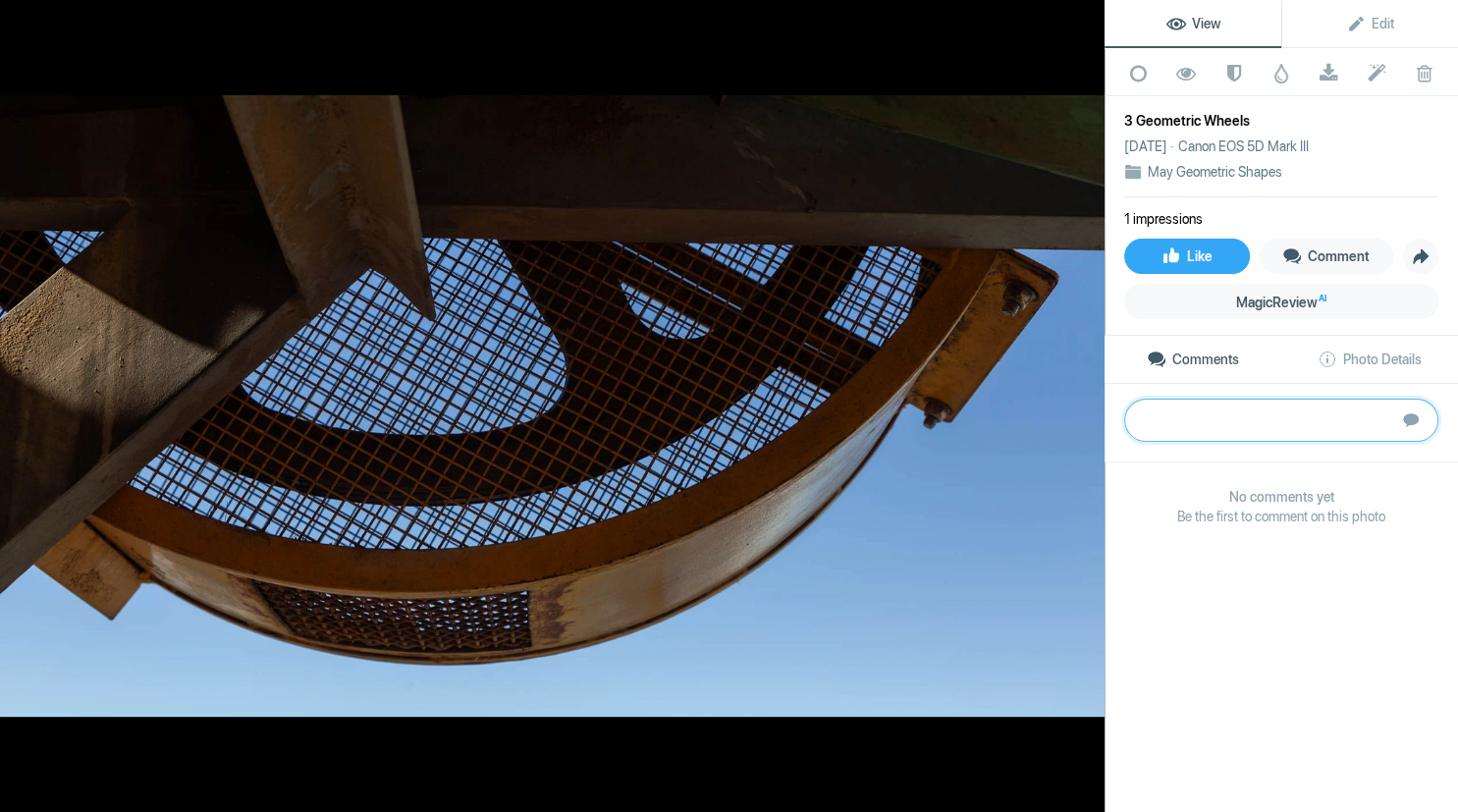 paste on "The photographer has found an unusual object and braved and unusual angle for this image. So the image itself is curious. The image is under-exposed making the image look heavy, the two sturdy beams on the left and the top beam weighing the image down. Add some exposure to lighten the image; this completely changes the feel of the image, brings back detail and texture. If using Lightroom, try adding a small amount of texture and or clarity sliders which will further enhance the features of the structure." 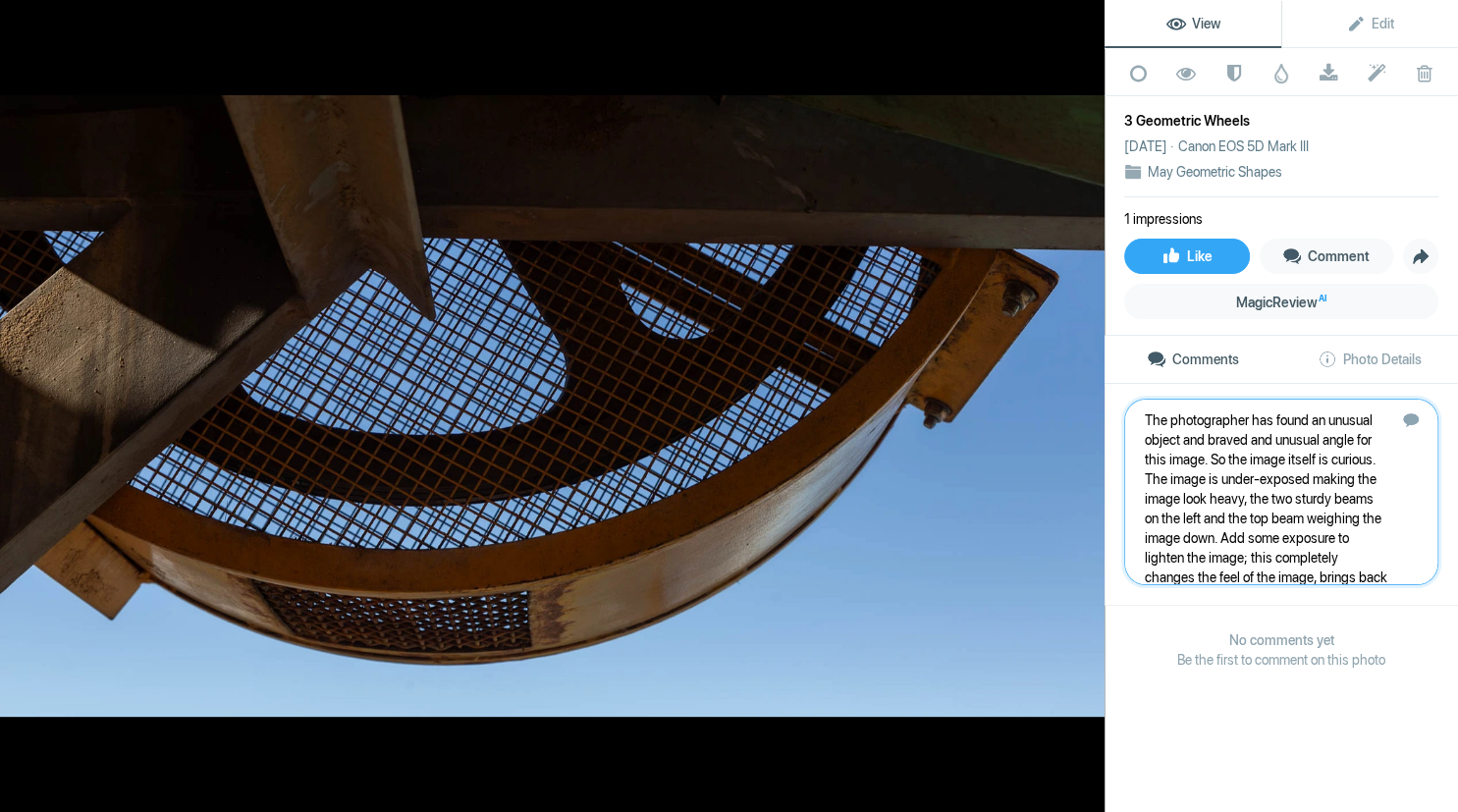 scroll, scrollTop: 80, scrollLeft: 0, axis: vertical 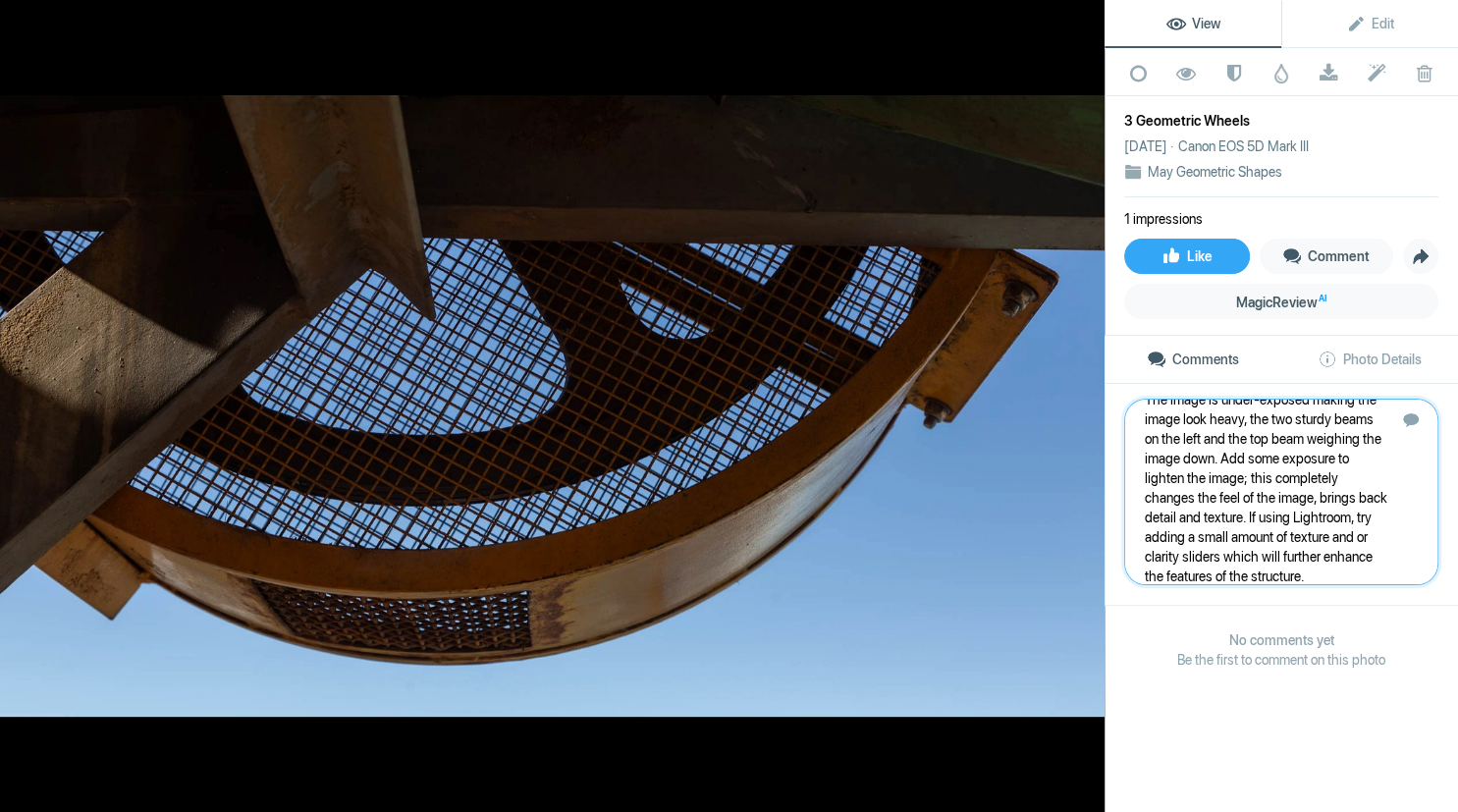 type 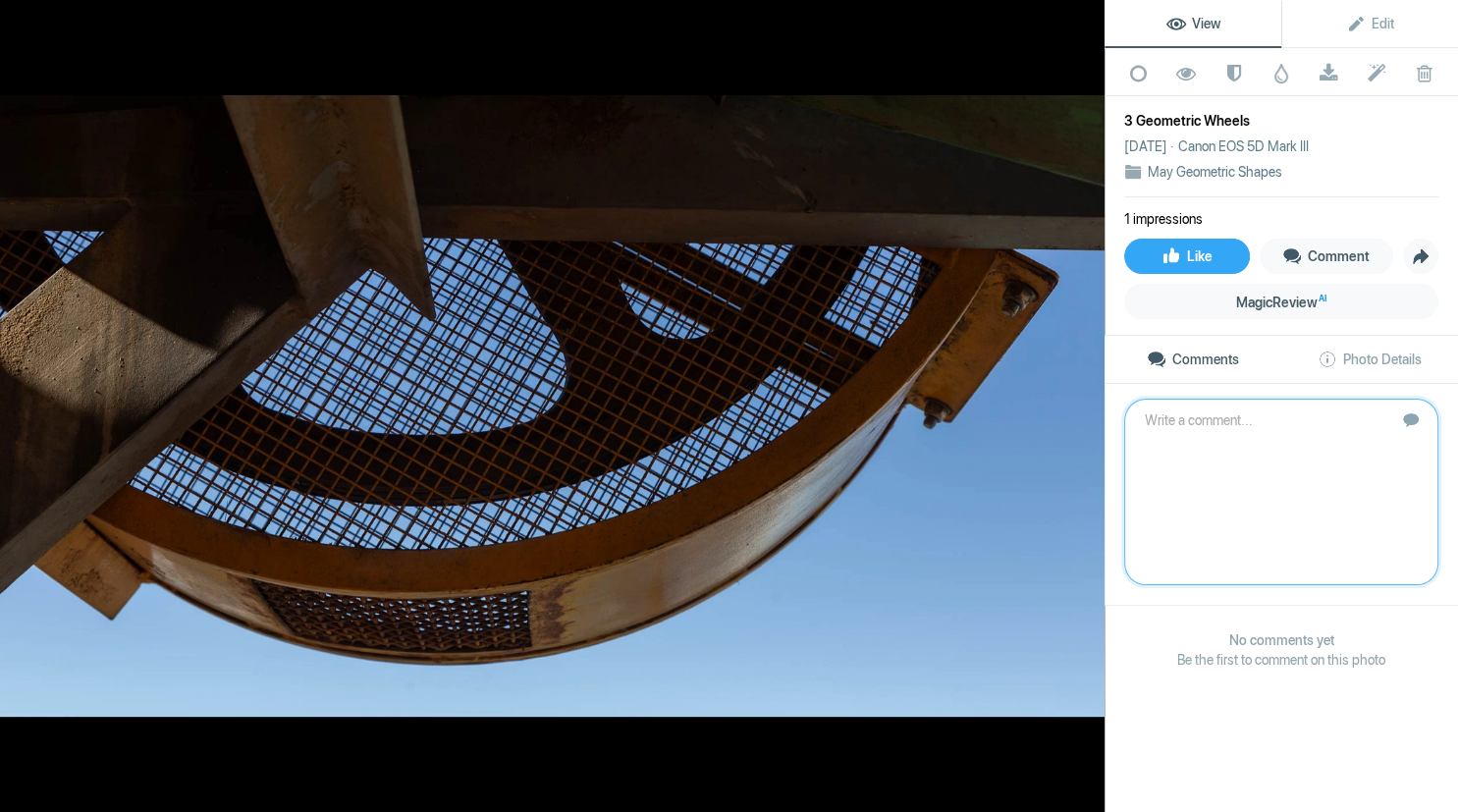 scroll, scrollTop: 0, scrollLeft: 0, axis: both 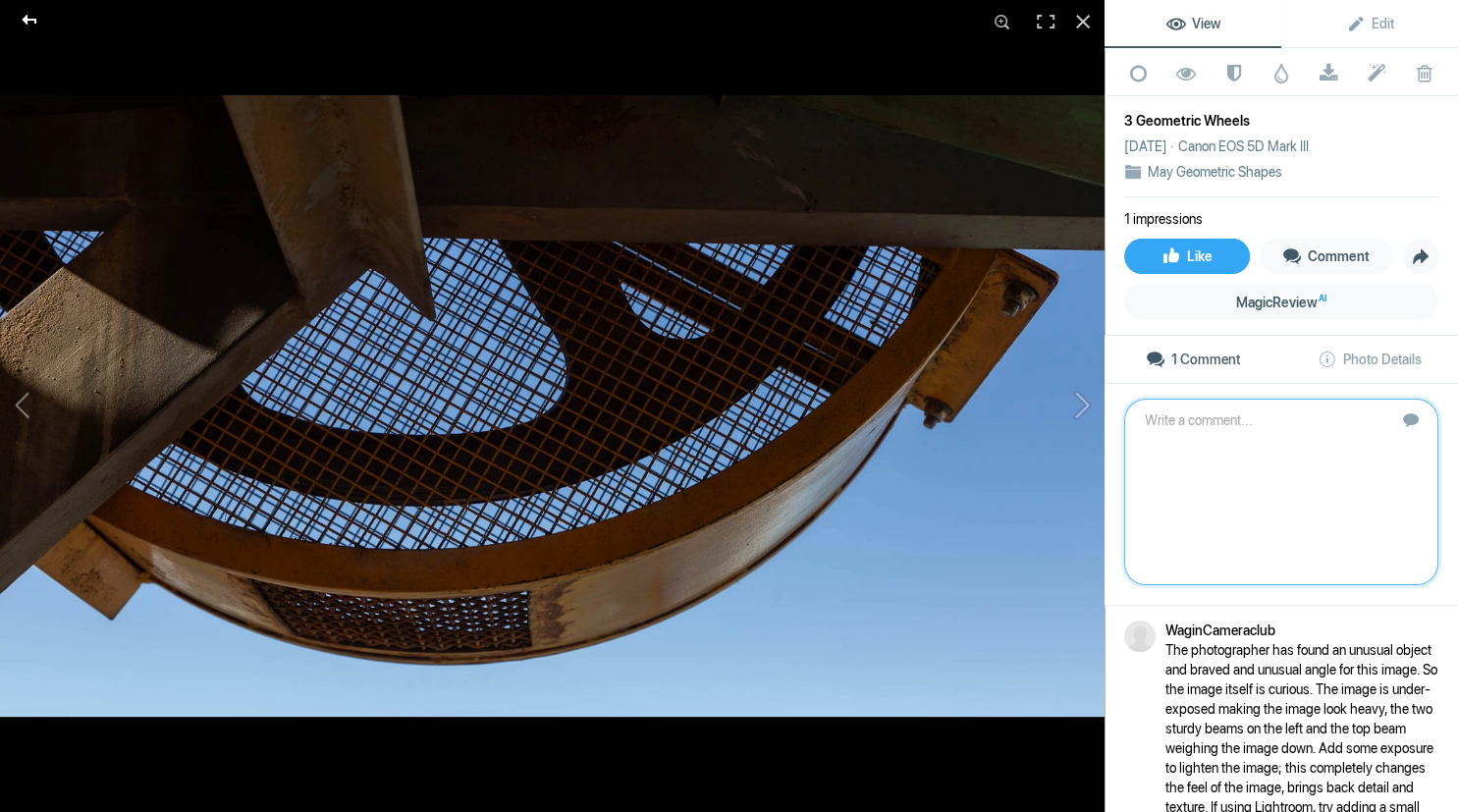 click 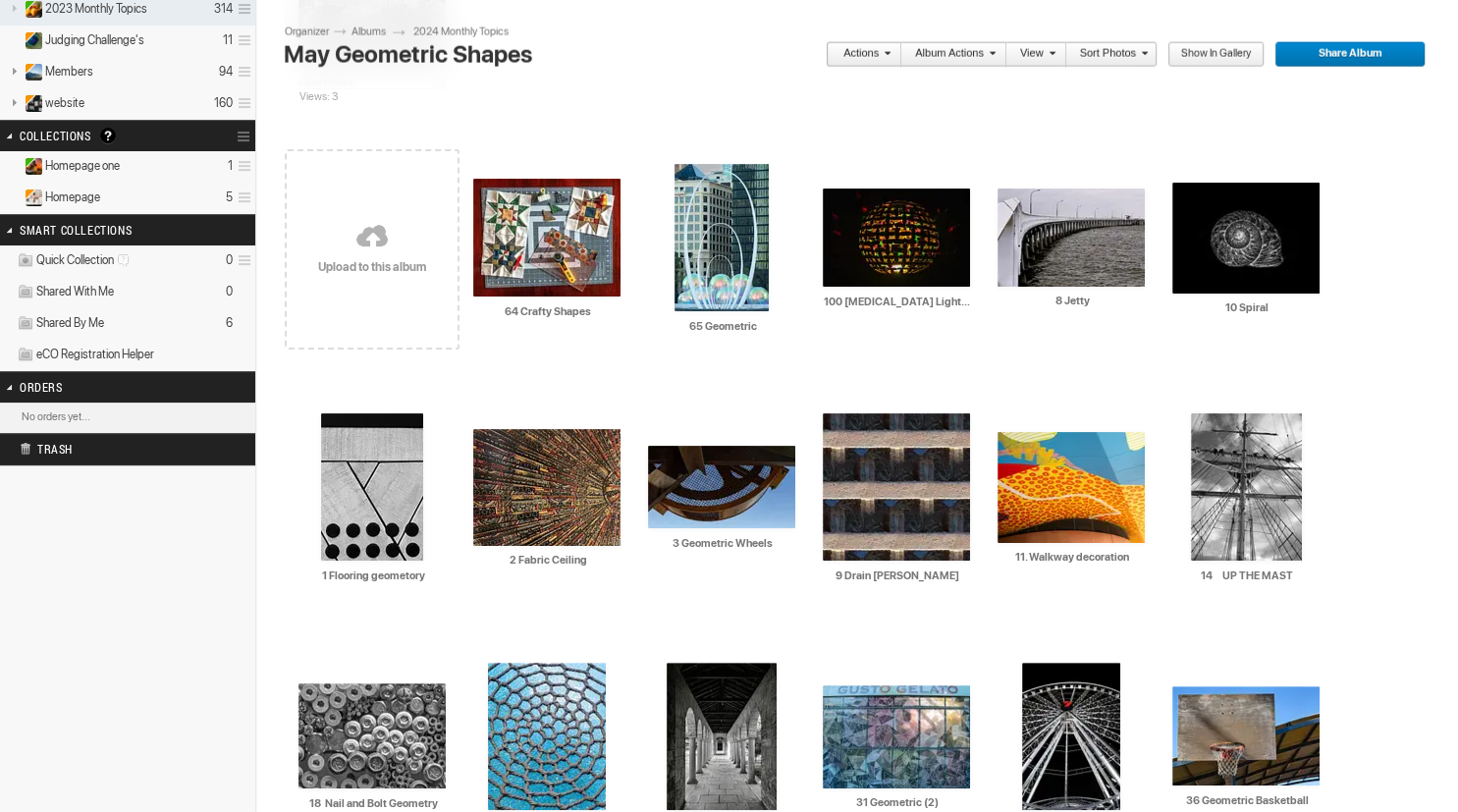 scroll, scrollTop: 320, scrollLeft: 0, axis: vertical 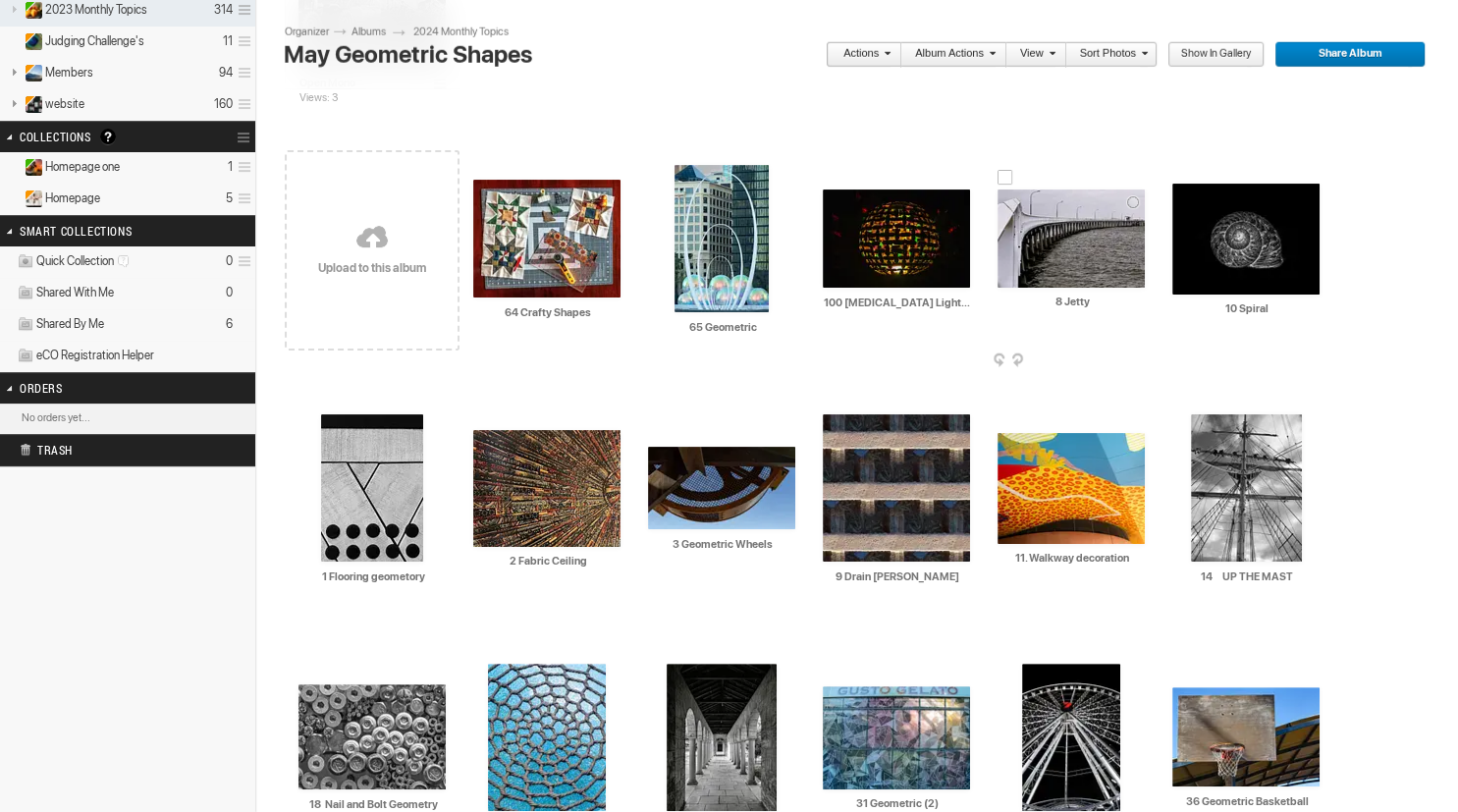 click at bounding box center [1071, 239] 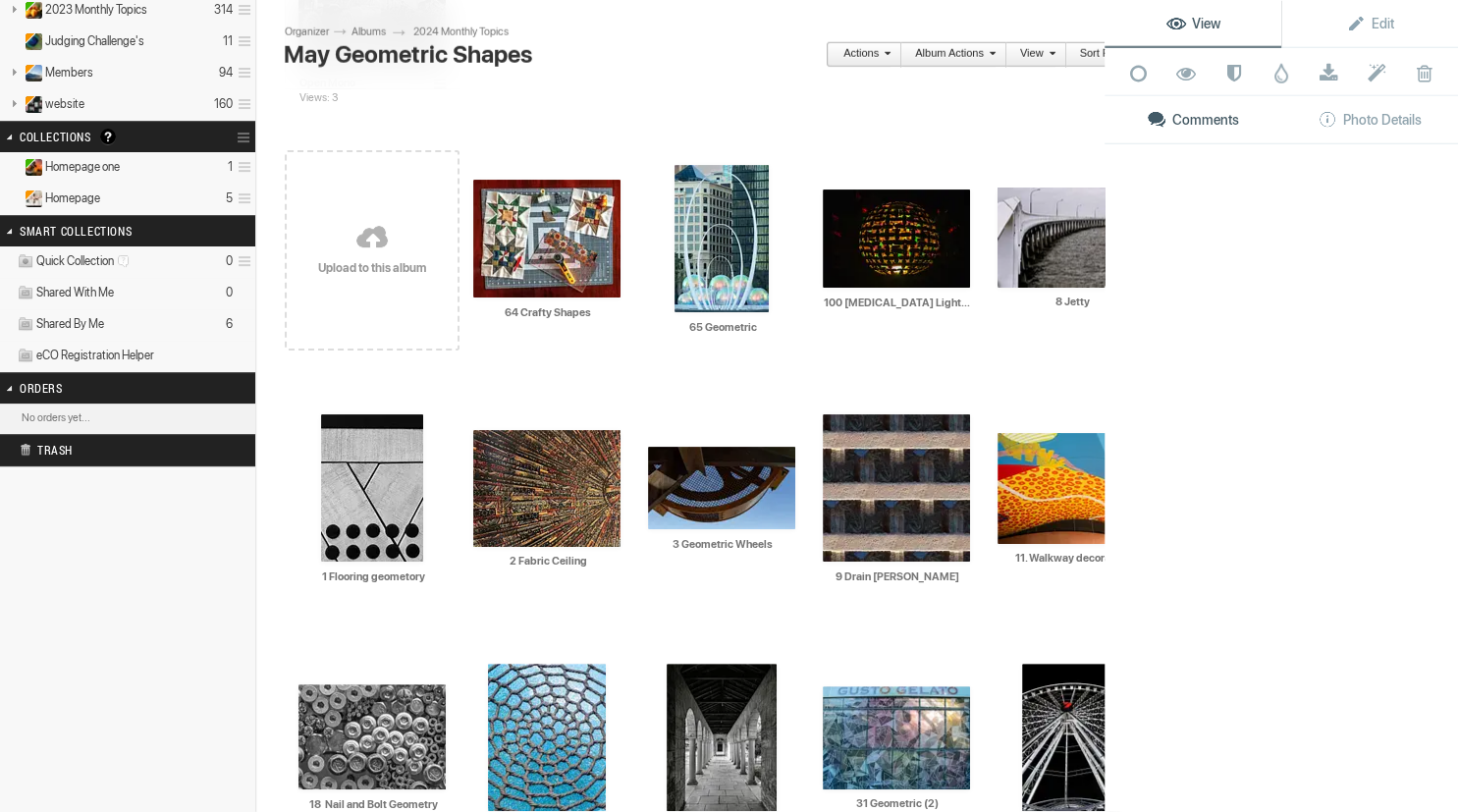 scroll, scrollTop: 320, scrollLeft: 0, axis: vertical 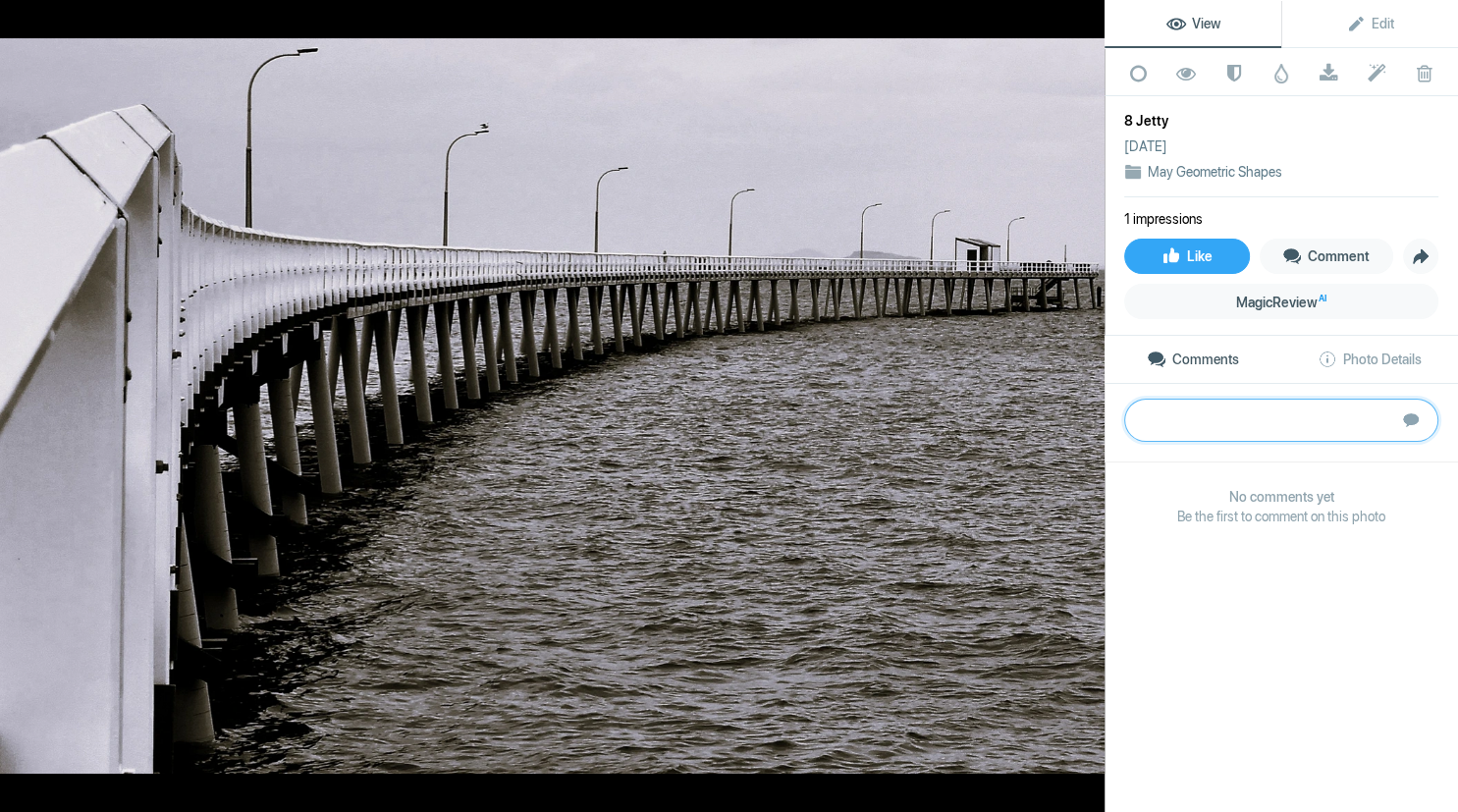 paste on "There are three clear, non-competing geometric elements in the image – the poles, the pier supports and the barrier. The curvature of the pier takes the eye through the entire image with three features (bird, person, hut) along the way. Crop a little from the left to remove the heaviness of the white barrier; a little more space at the top of the first pole would be beneficial; there is some pixelation of the poles; a bit more space required at the end of the pier.
Bronze" 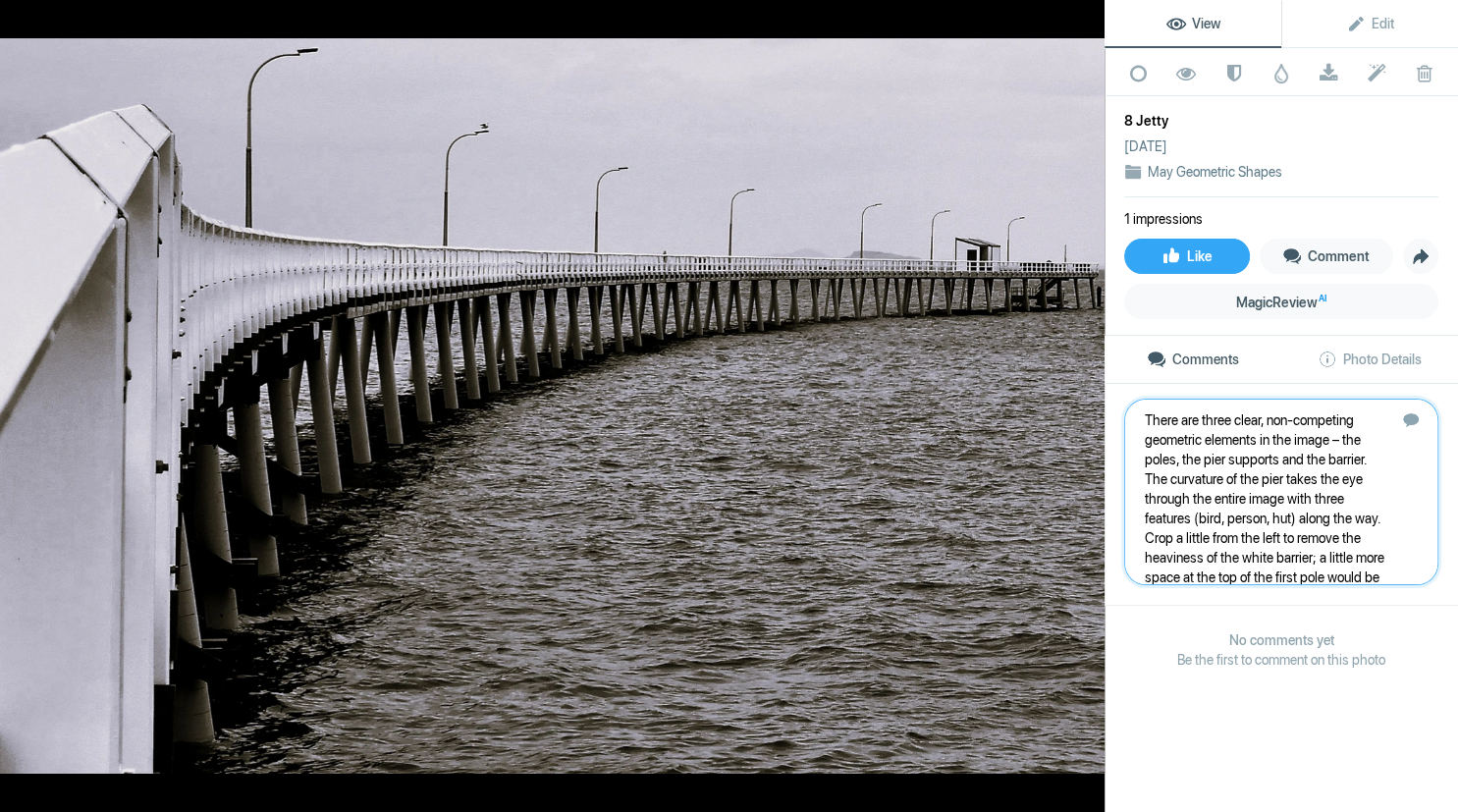 scroll, scrollTop: 80, scrollLeft: 0, axis: vertical 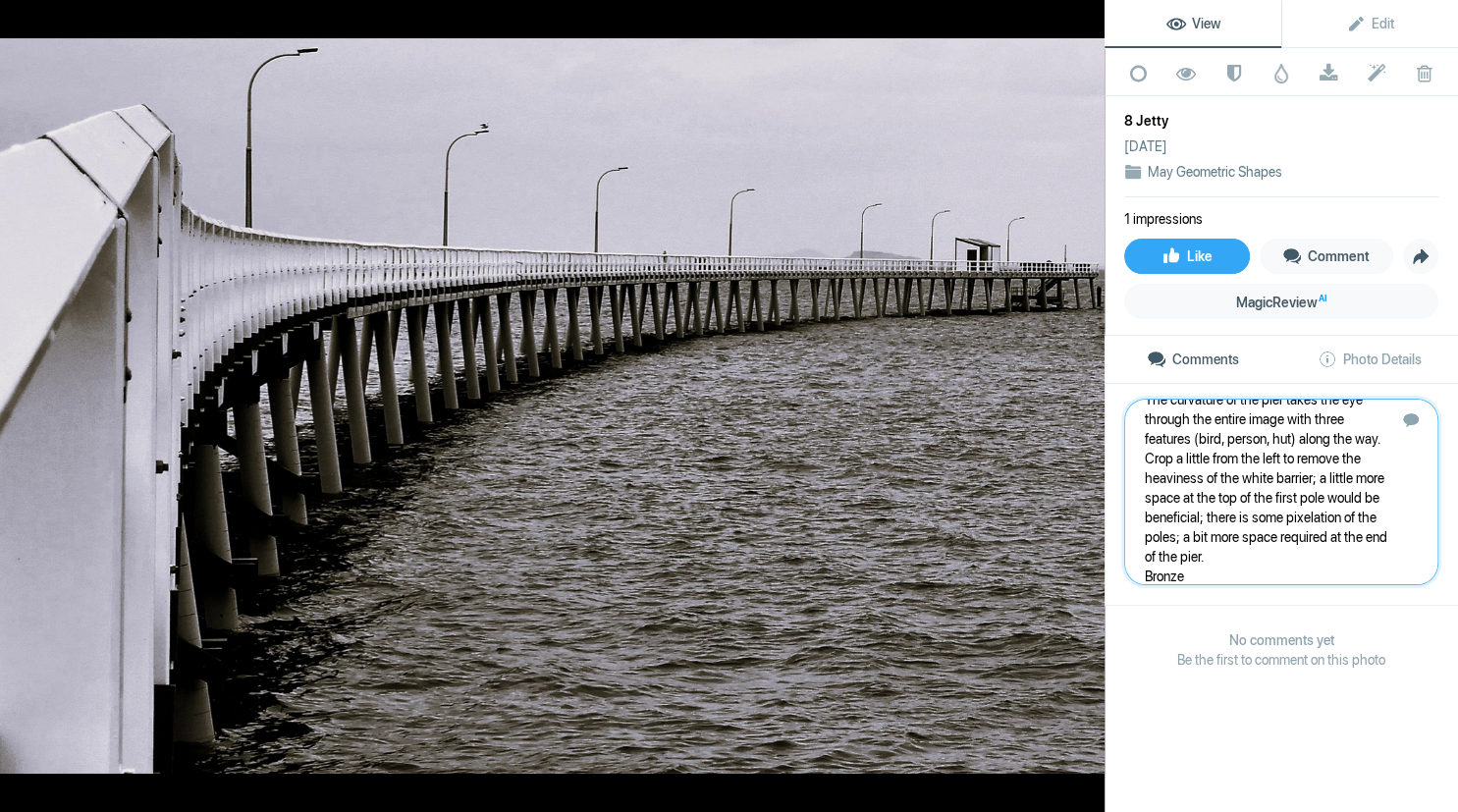 type 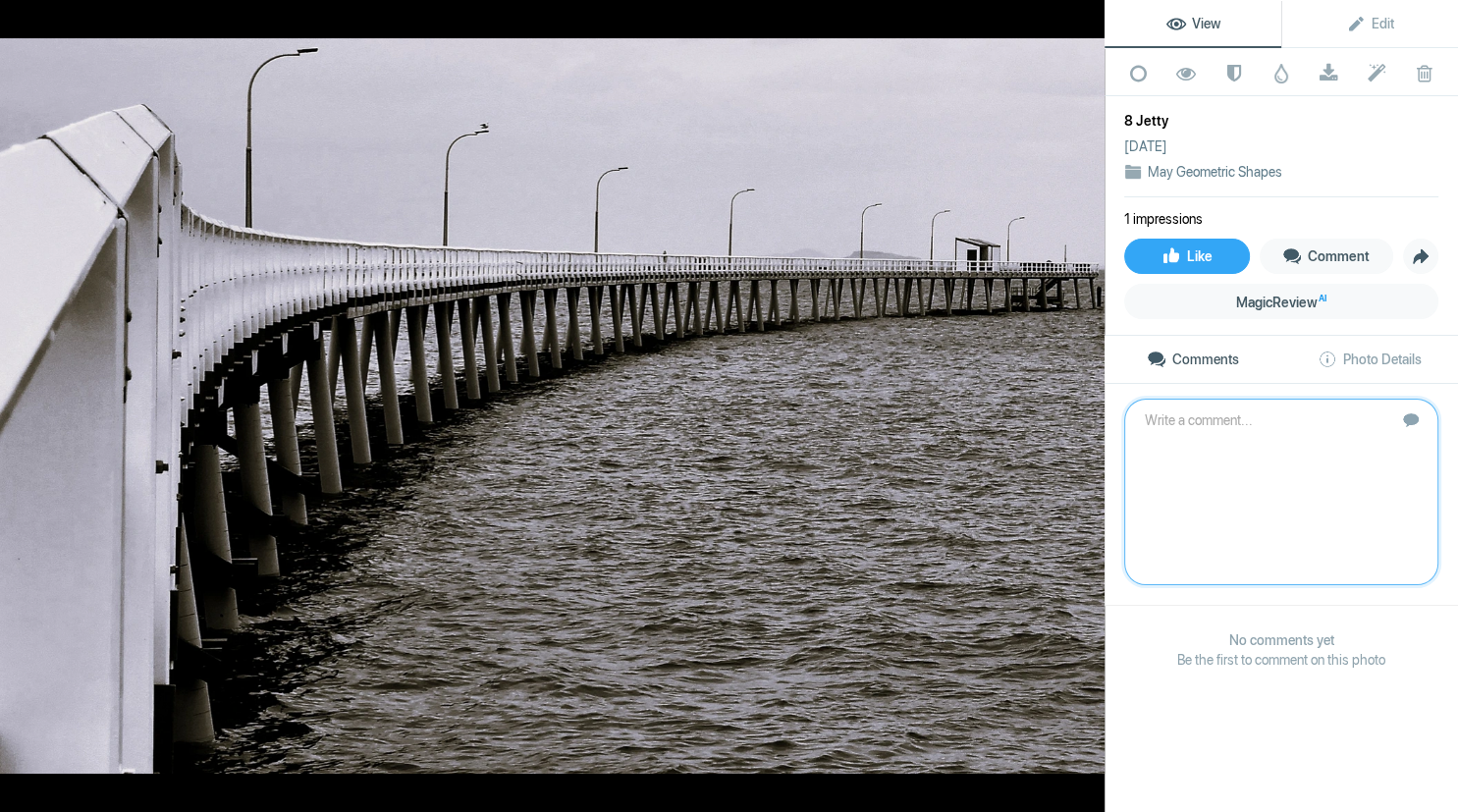scroll, scrollTop: 0, scrollLeft: 0, axis: both 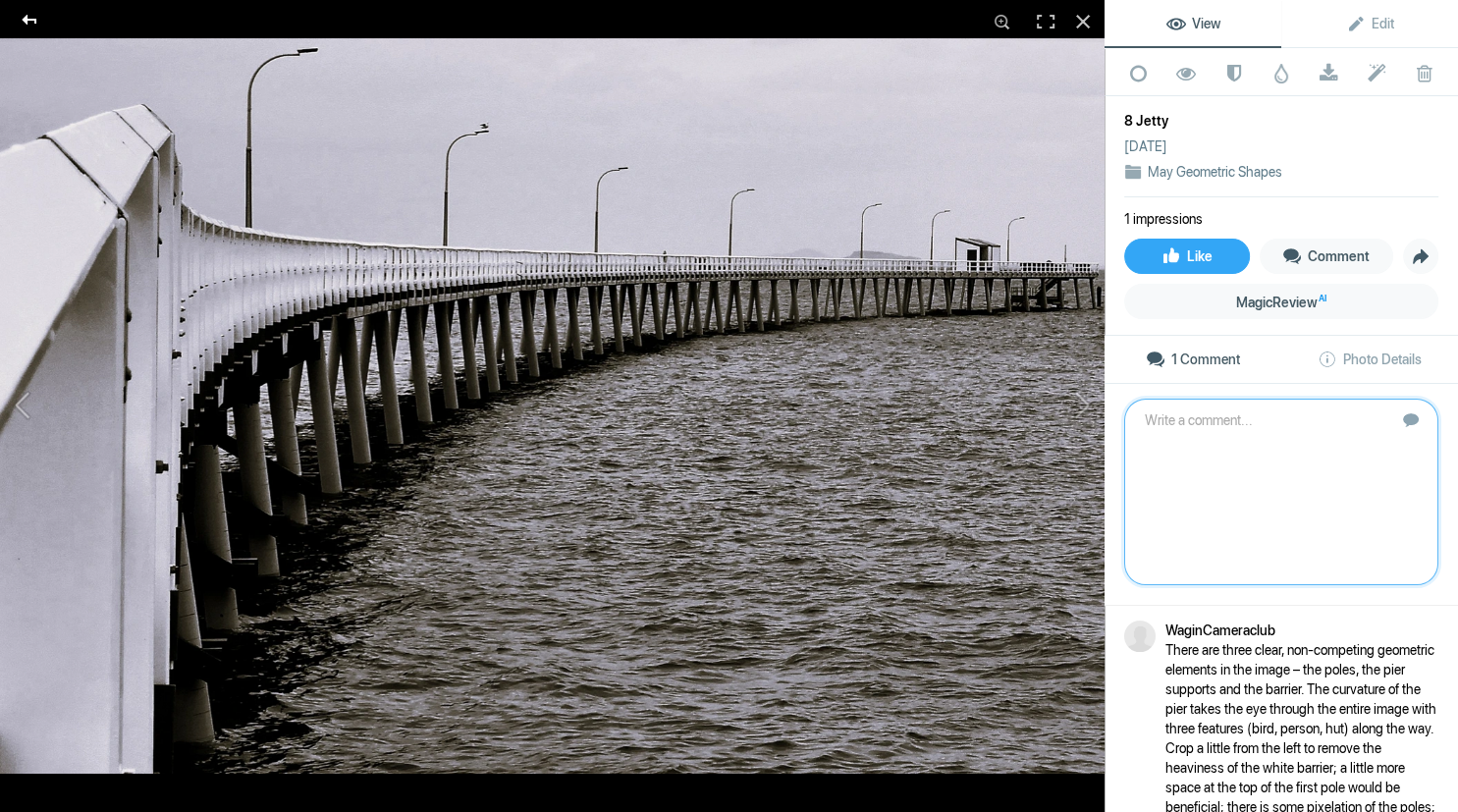click 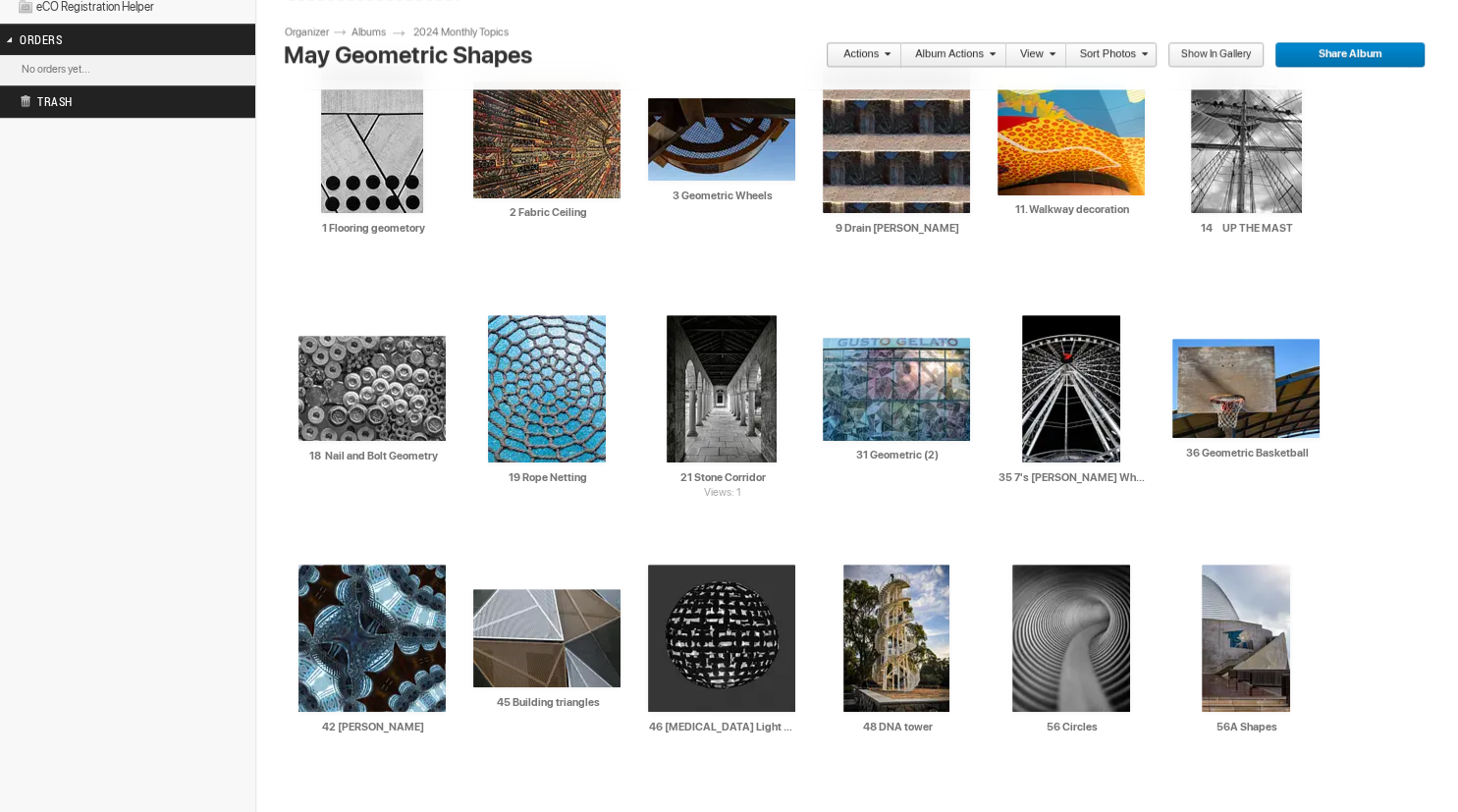 scroll, scrollTop: 667, scrollLeft: 0, axis: vertical 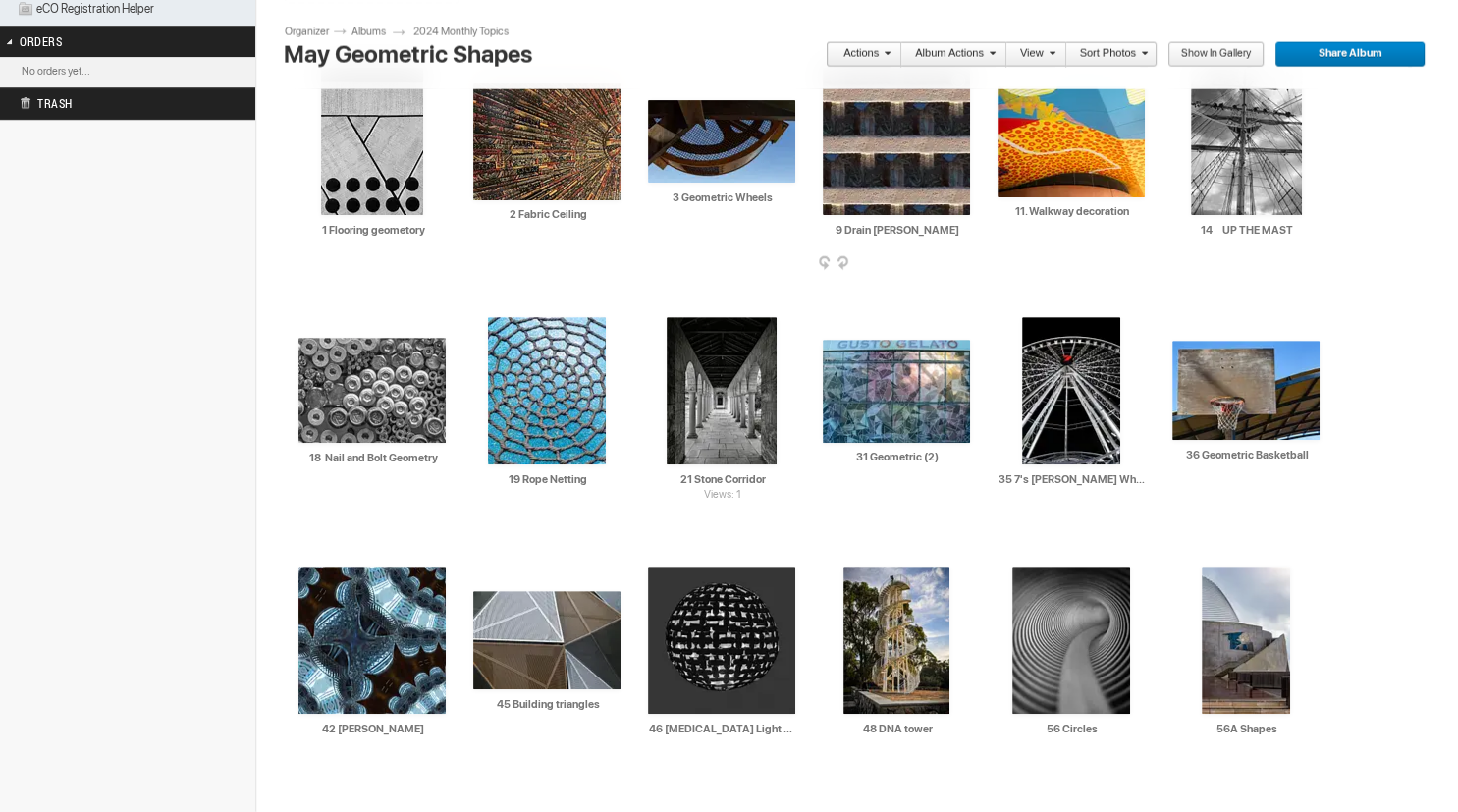 click at bounding box center (896, 141) 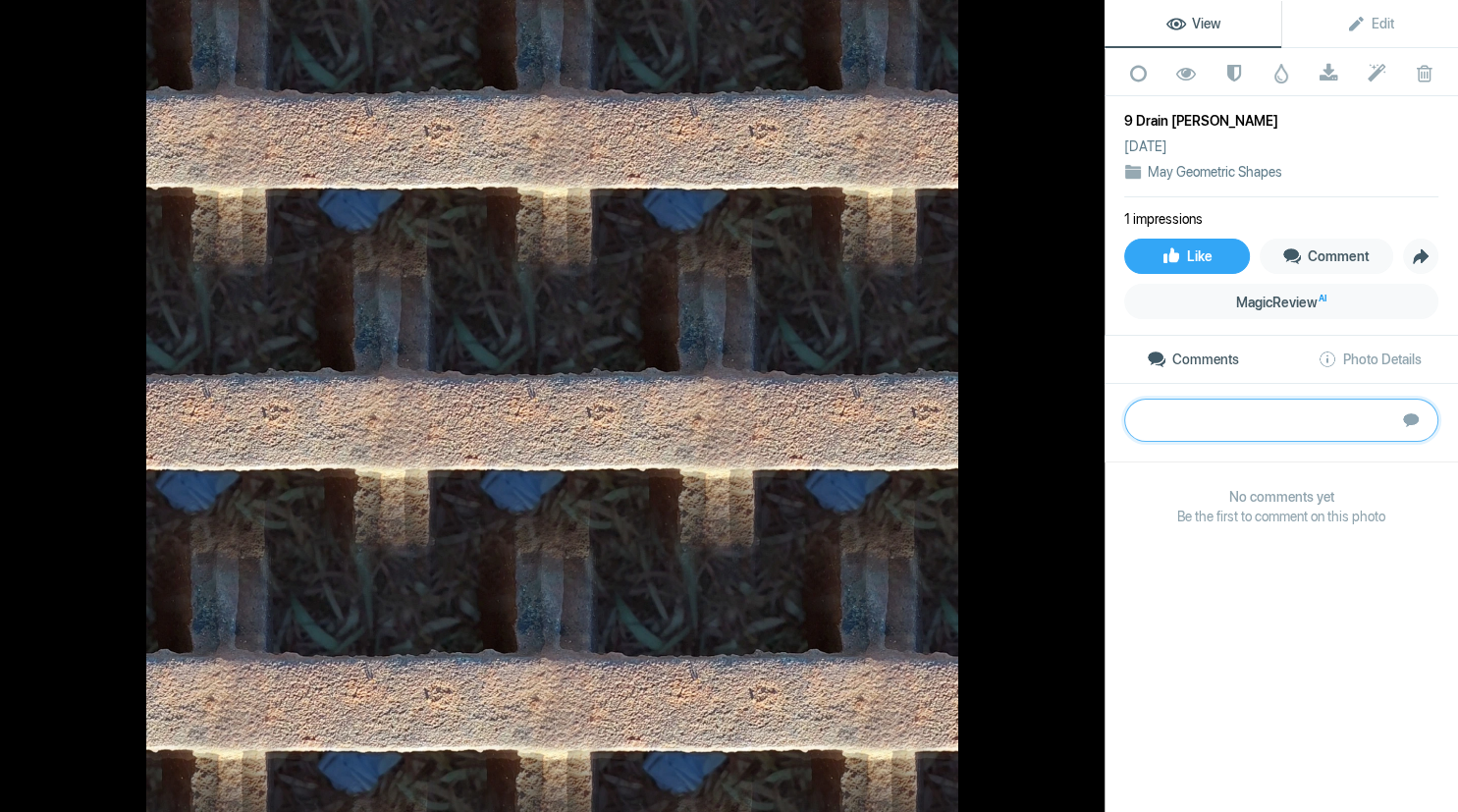 paste on "Regular geometric patterning, the bright areas and the textural difference in light and dark regions give good depth to the image. Technically good but a focal point is necessary to keep the viewer in the image." 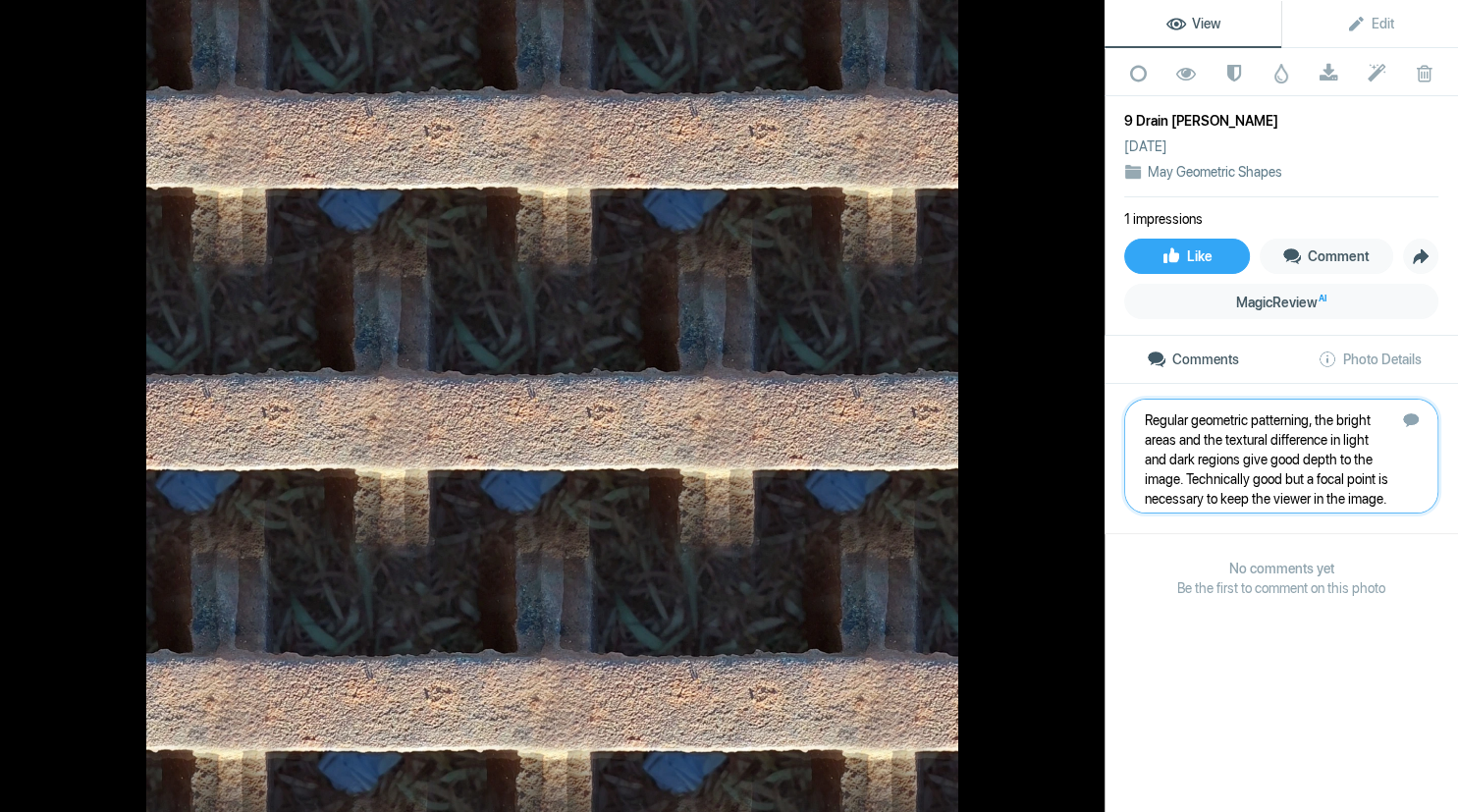 type 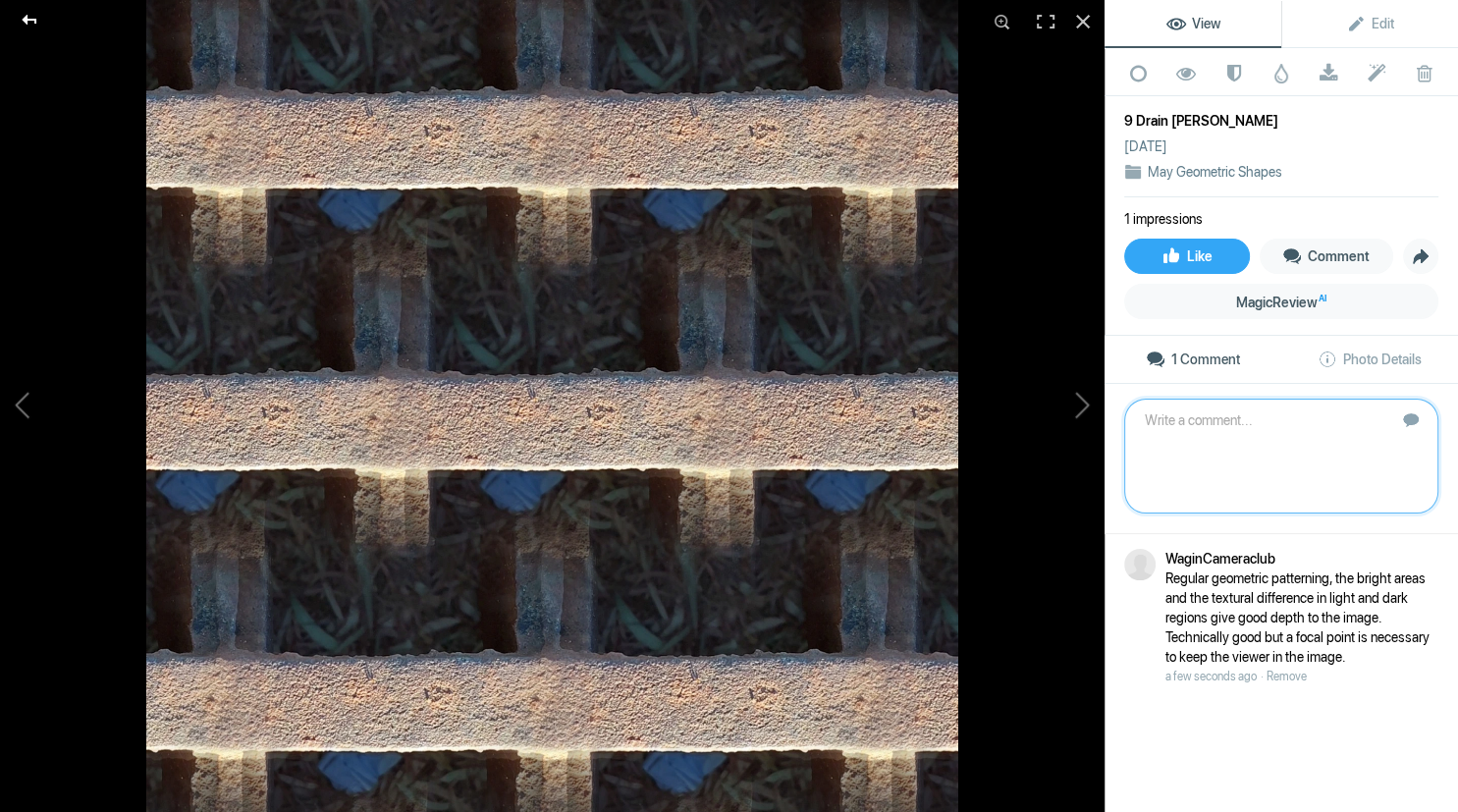 click 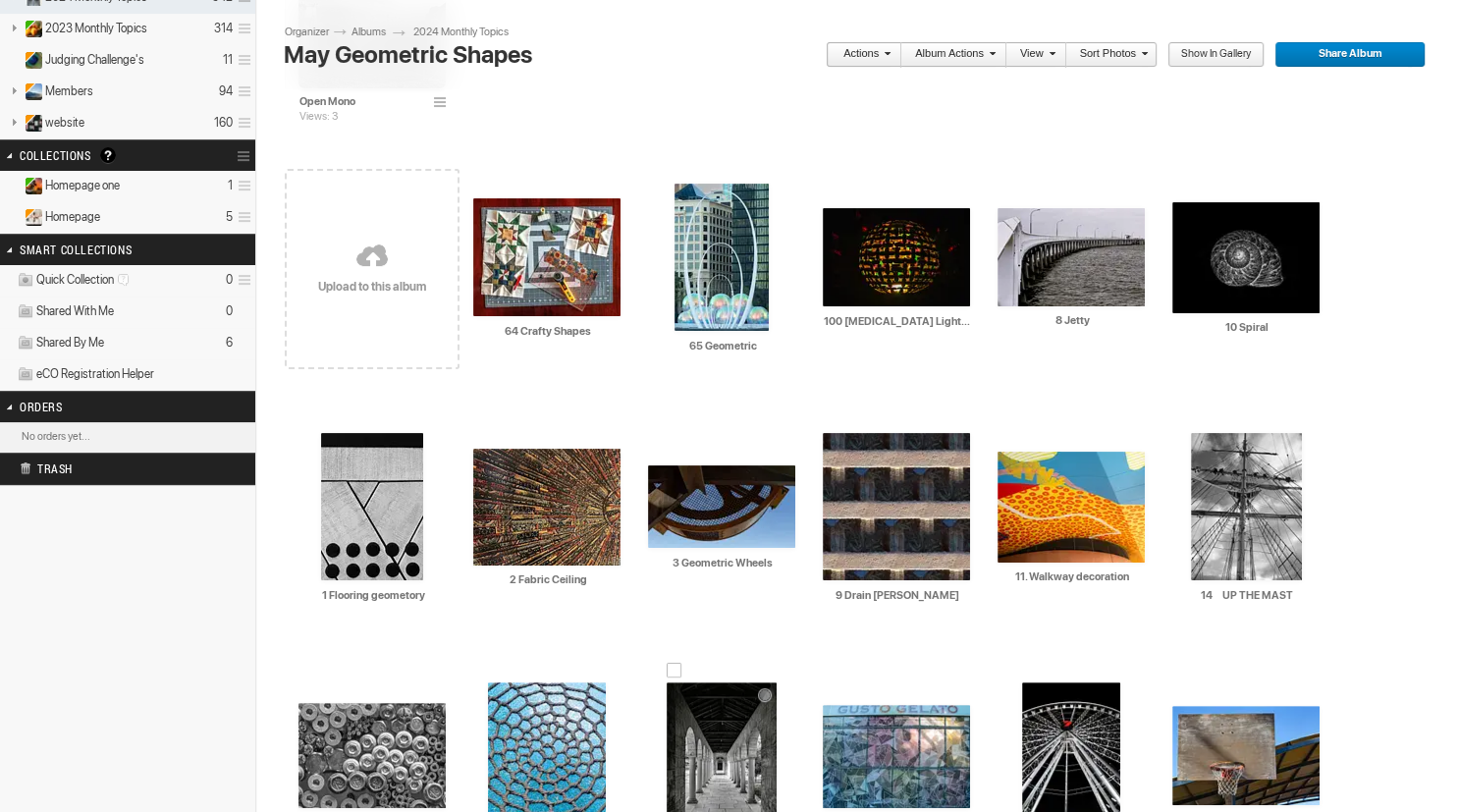 scroll, scrollTop: 301, scrollLeft: 0, axis: vertical 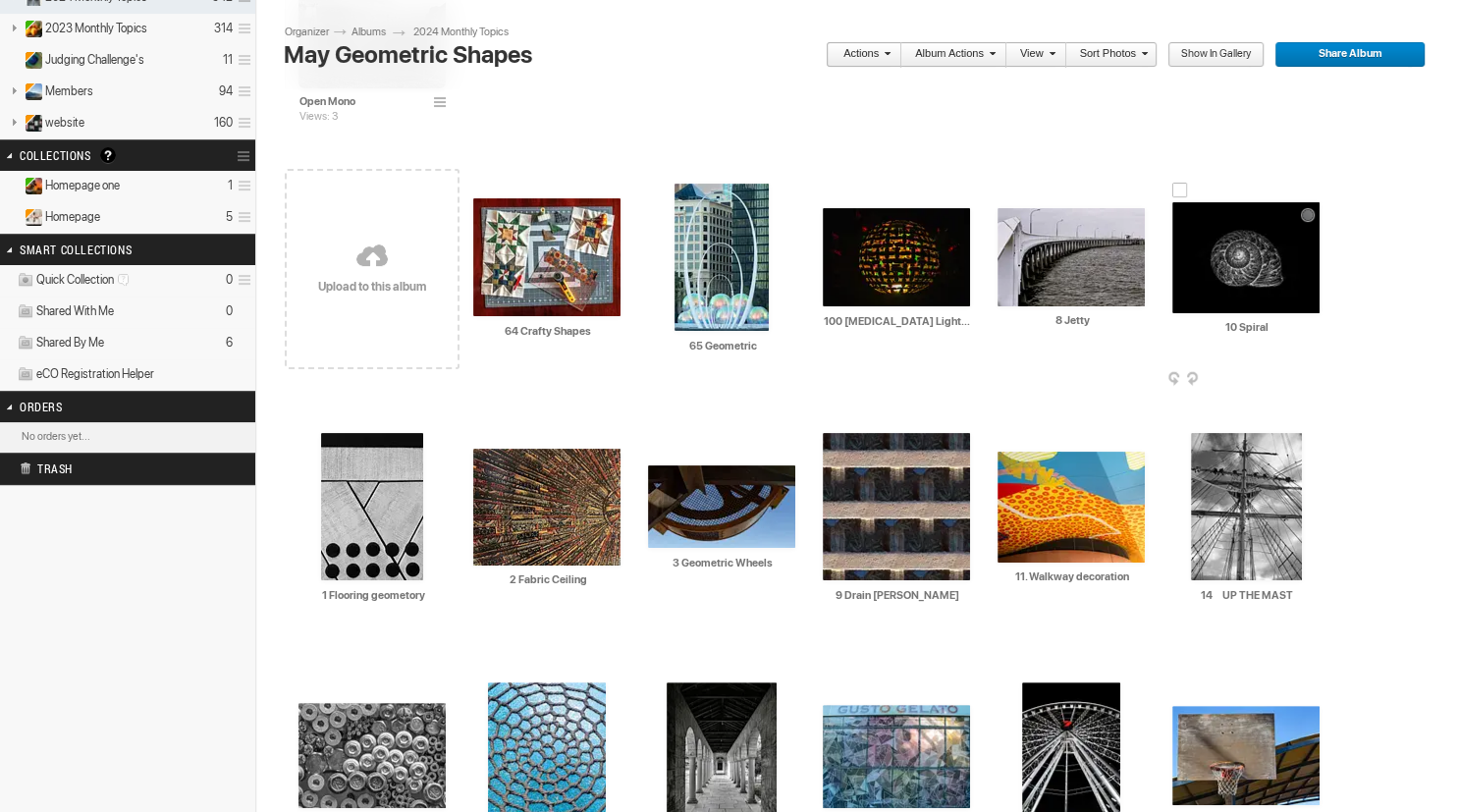 click at bounding box center [1246, 257] 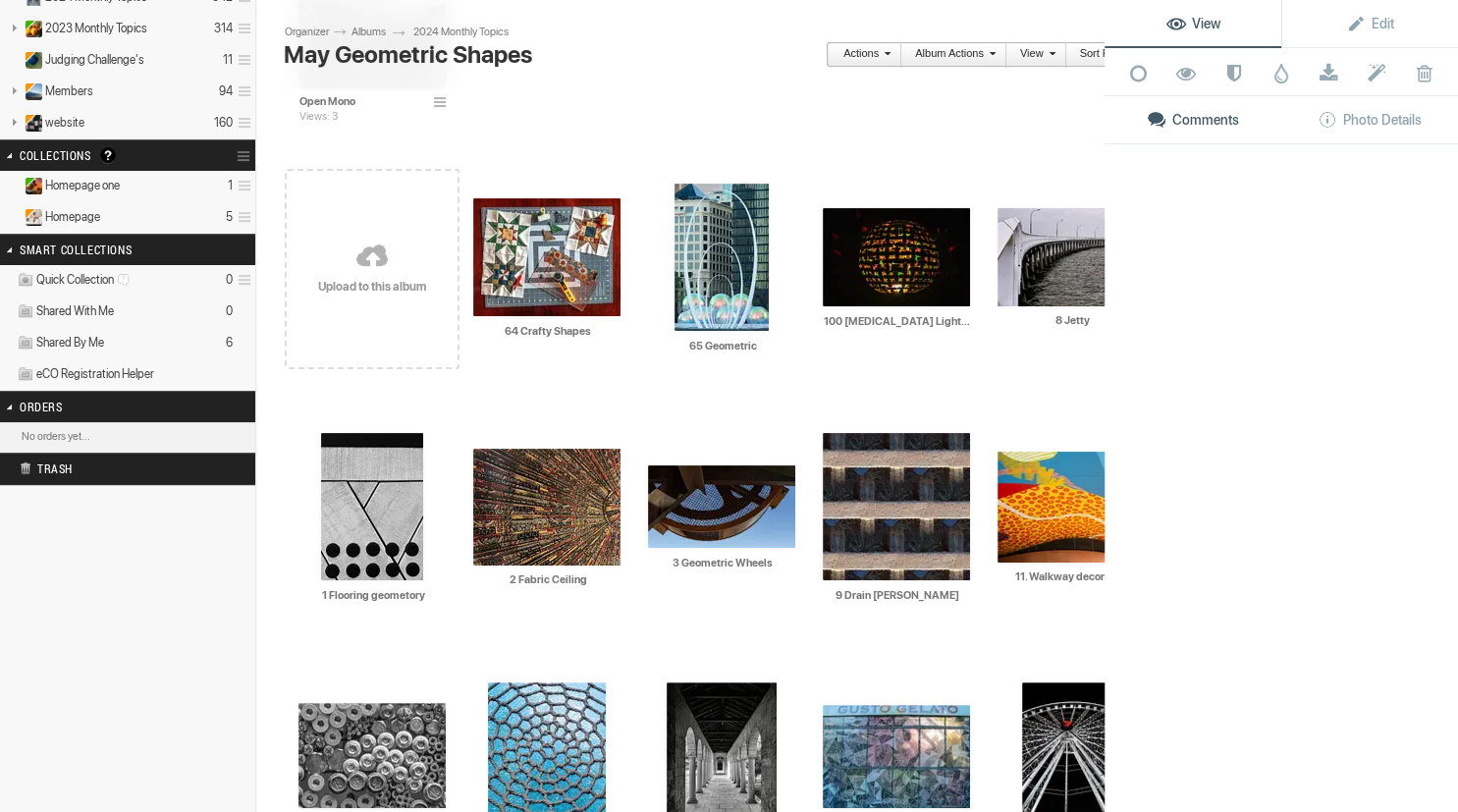 scroll, scrollTop: 301, scrollLeft: 0, axis: vertical 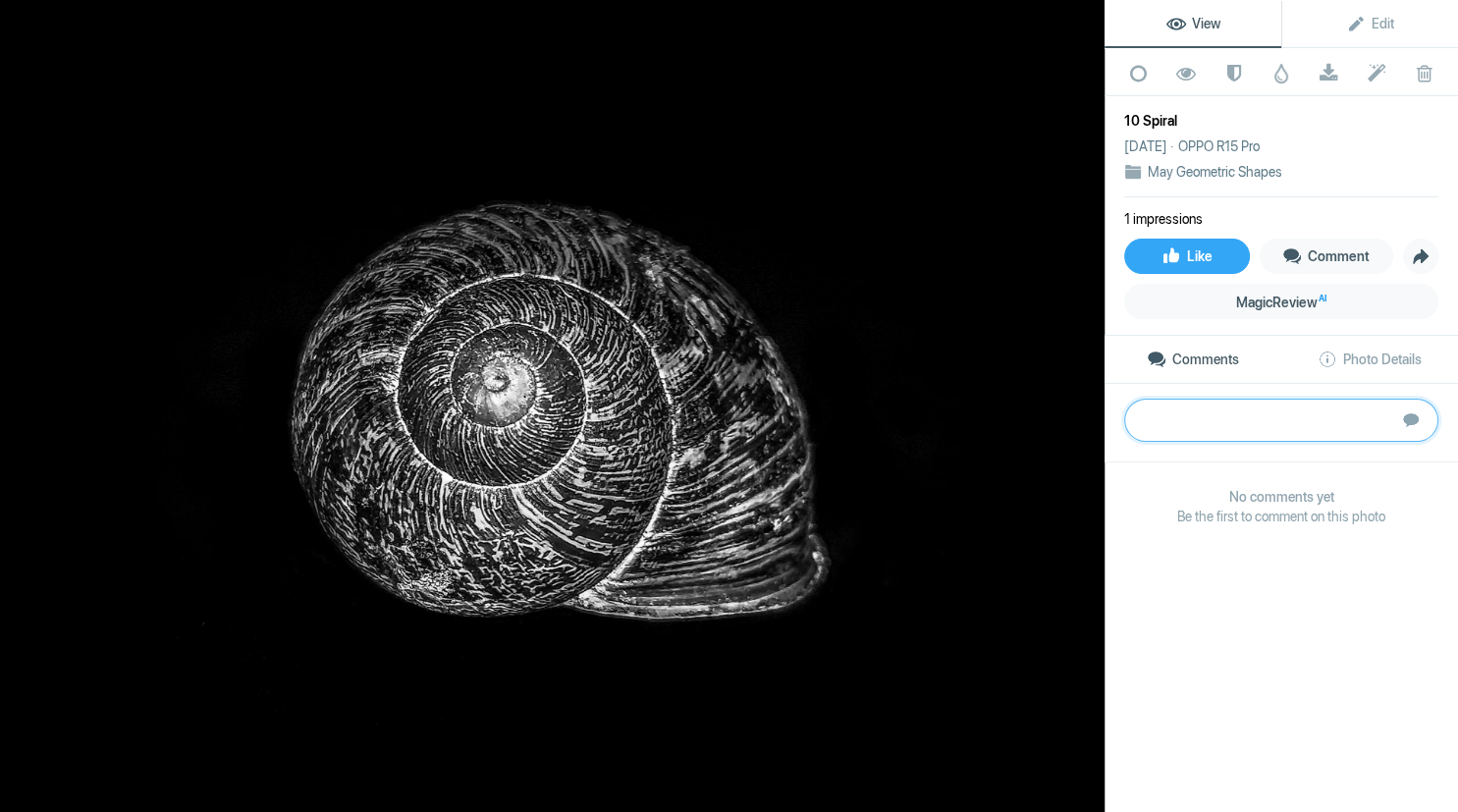 paste on "Regular geometric patterning, the bright areas and the textural difference in light and dark regions give good depth to the image. Technically good but a focal point is necessary to keep the viewer in the image." 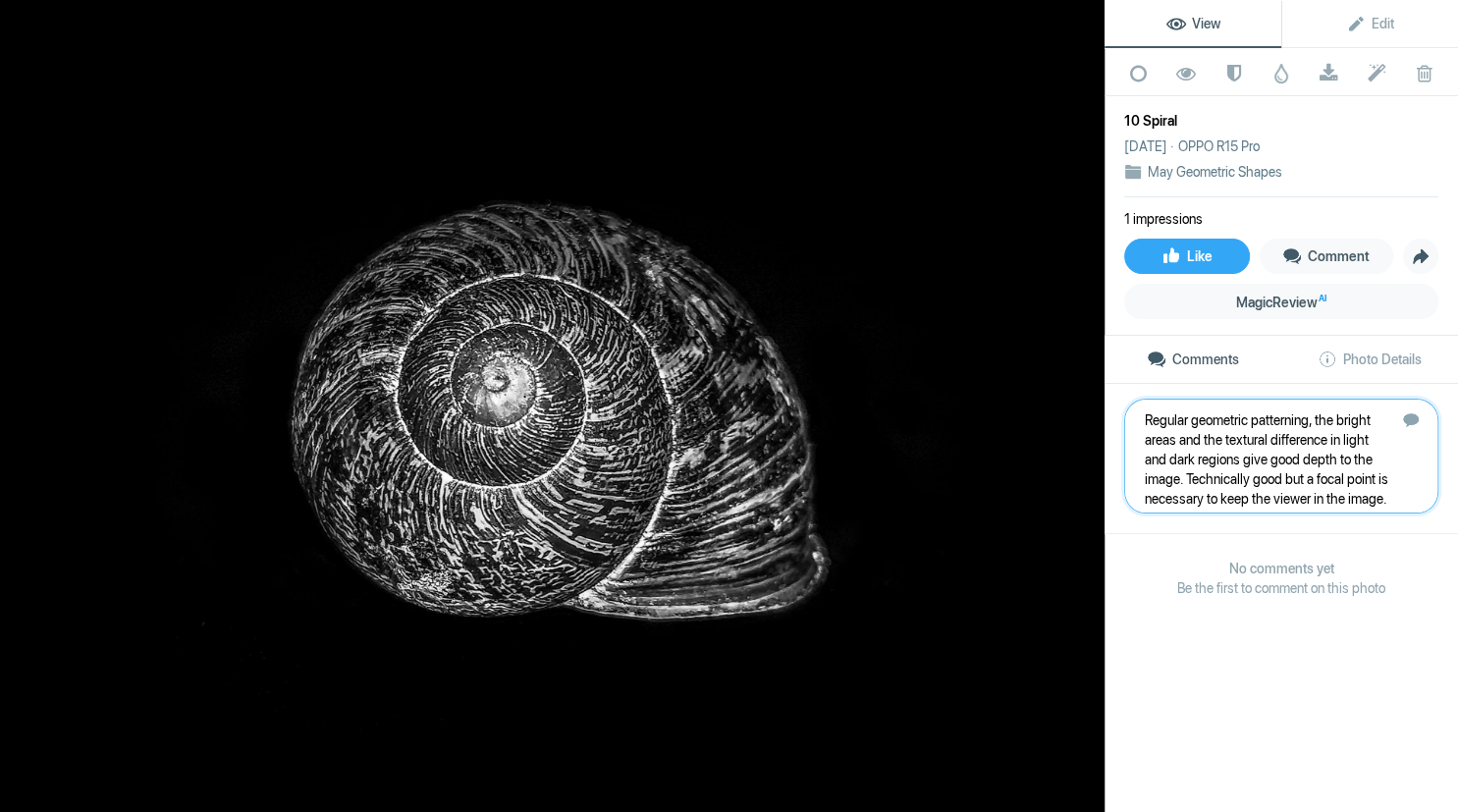 type 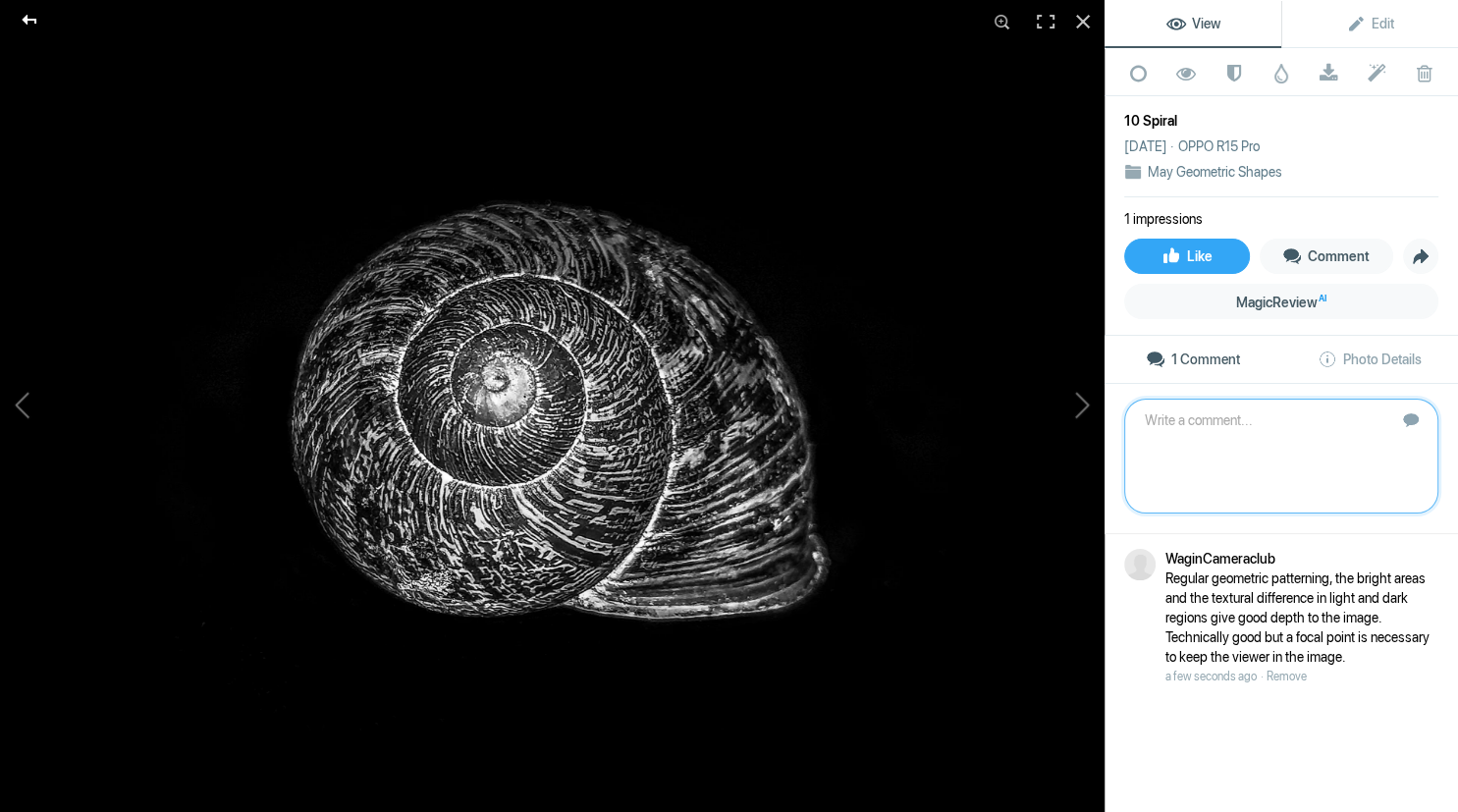 click 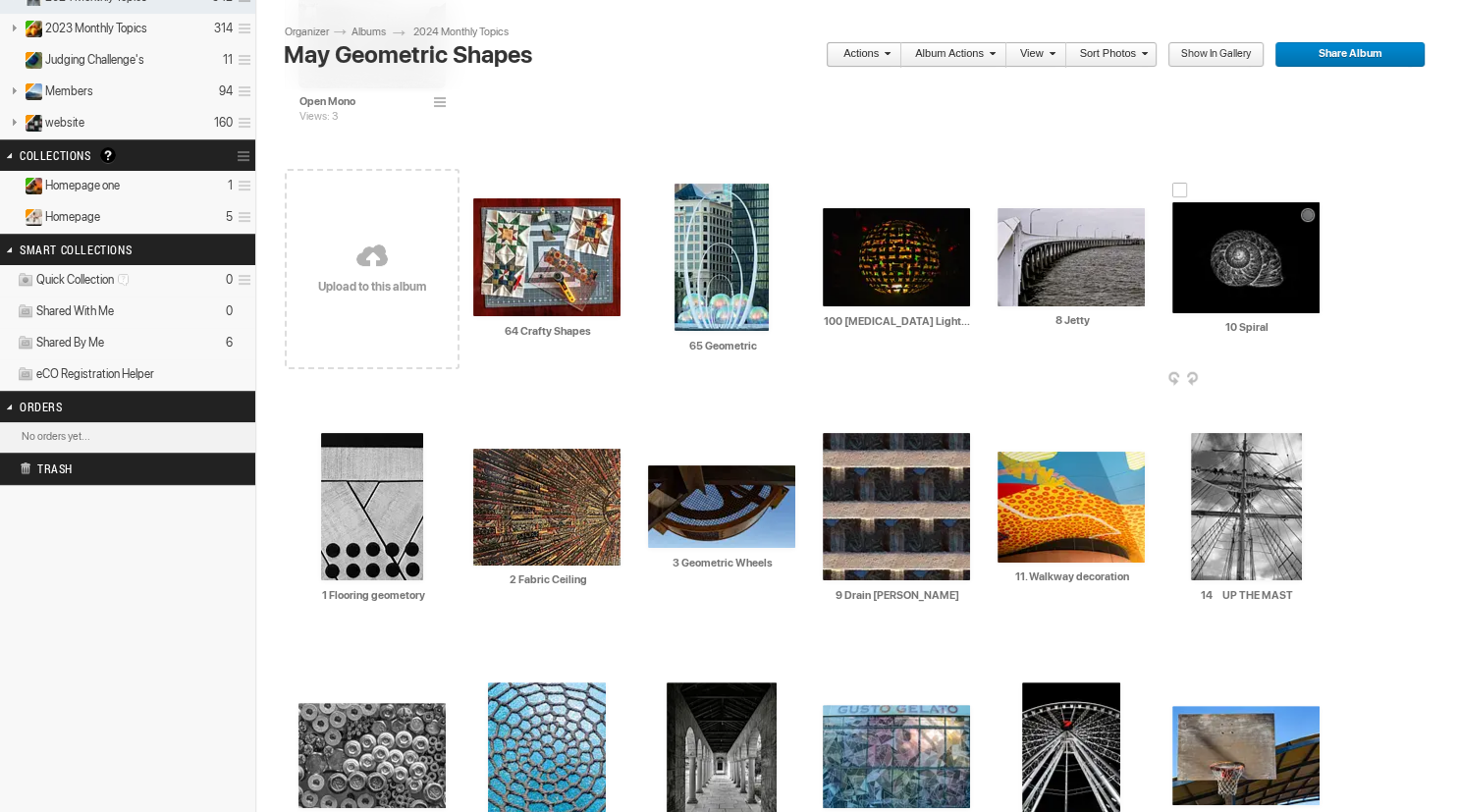 click at bounding box center [1246, 257] 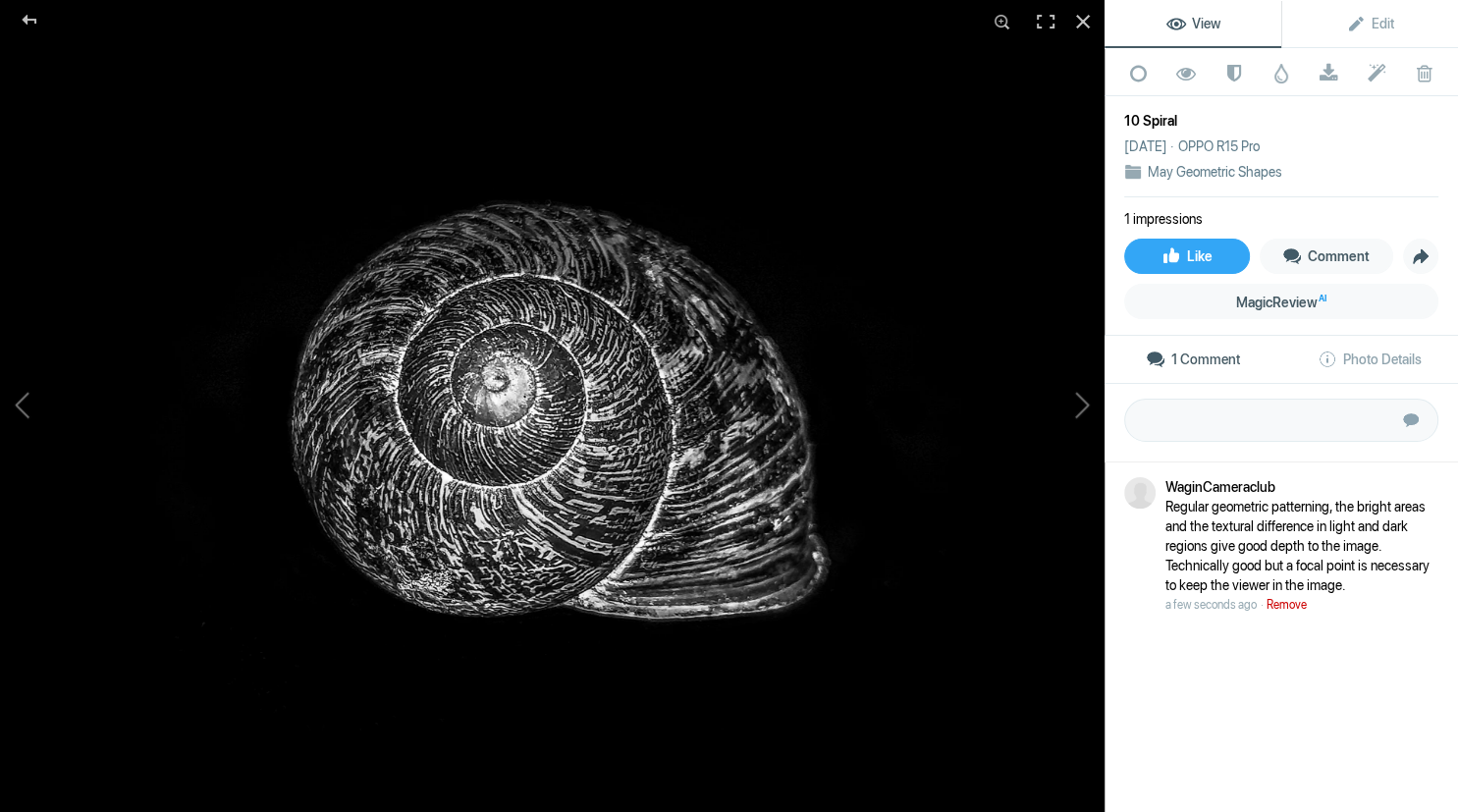 click on "Remove" 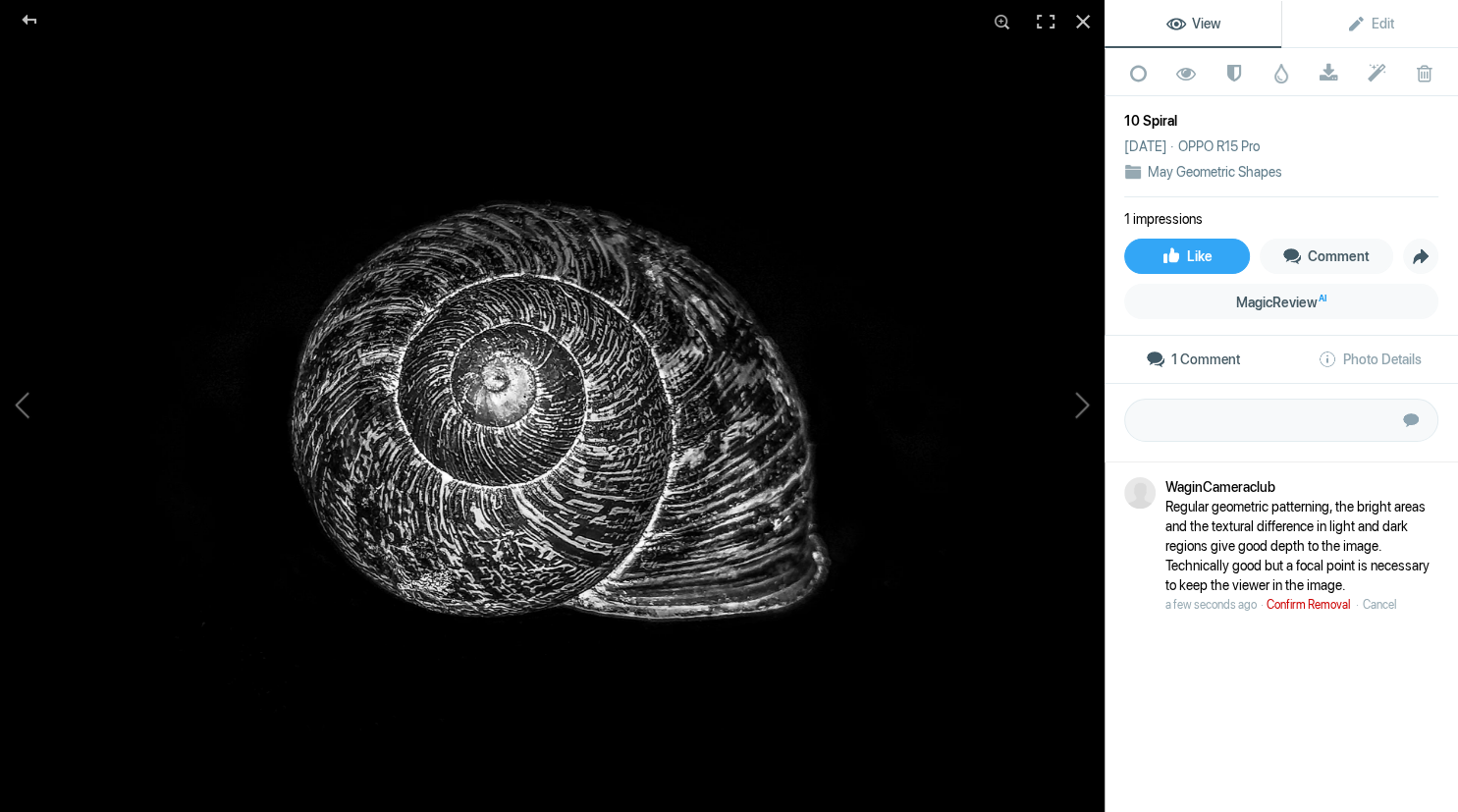 click on "Confirm Removal" 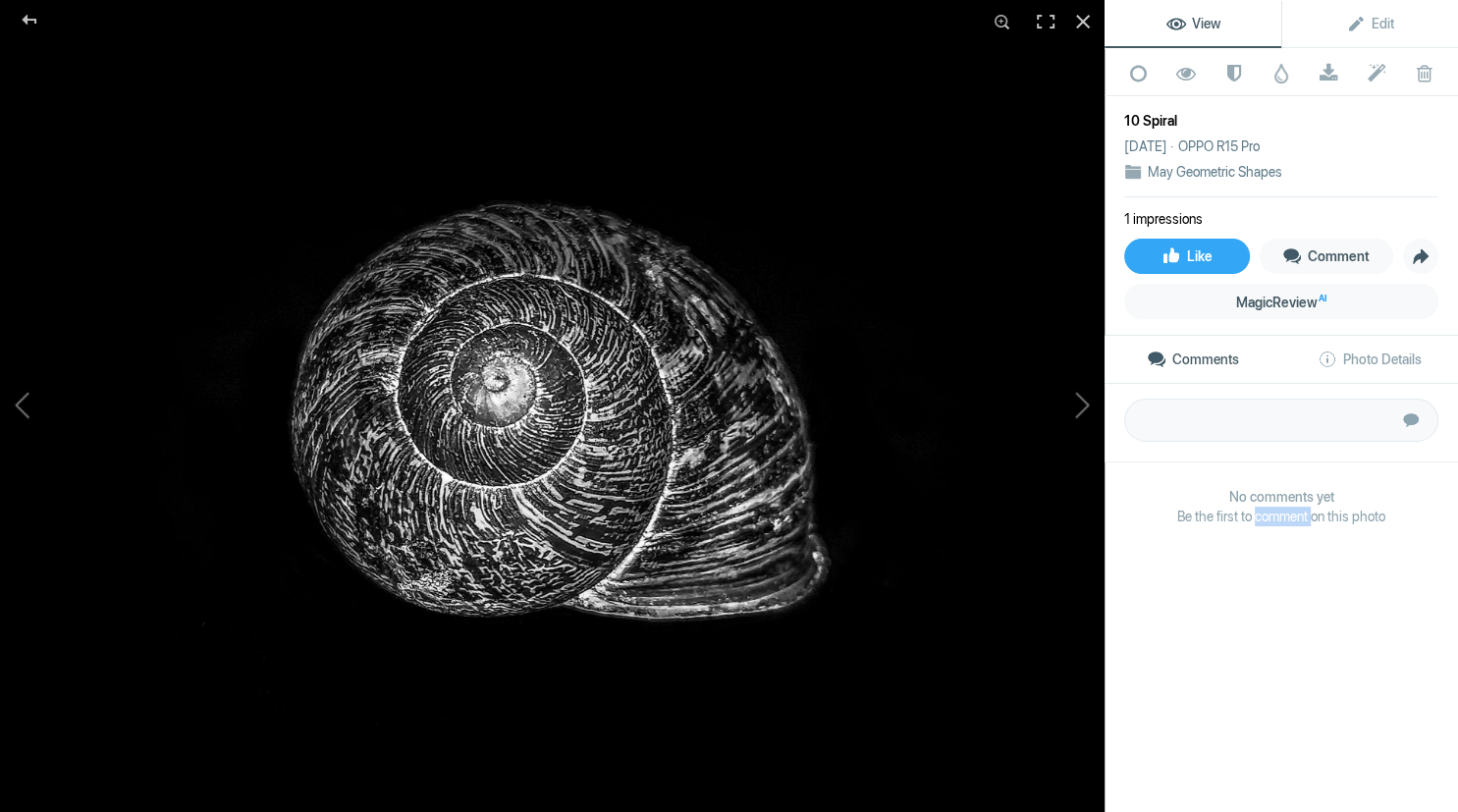 click on "View Edit Add to Quick Collection Remove from Quick Collection Hide from Public View Unhide from Public View Mark as Restricted Unmark as Restricted Watermark Download Submit to Photo Enhancement Order Remove from Photo Enhancement Order Delete  10 Spiral   Apr 26, 2024   OPPO R15 Pro  May Geometric Shapes 1 impressions Like Comment Share MagicReview AI Comments Photo Details        Submit No comments yet Be the first to comment on this photo  OPPO R15 Pro ƒ/1.7 1/100 4mm   (FFE 25mm) 107  Flash  Captured on Apr 26, 2024 Friday, 05:41 AM 10_Spiral.jpg  2MP, 1440×1080px, 380 KB  Show extended photo details" 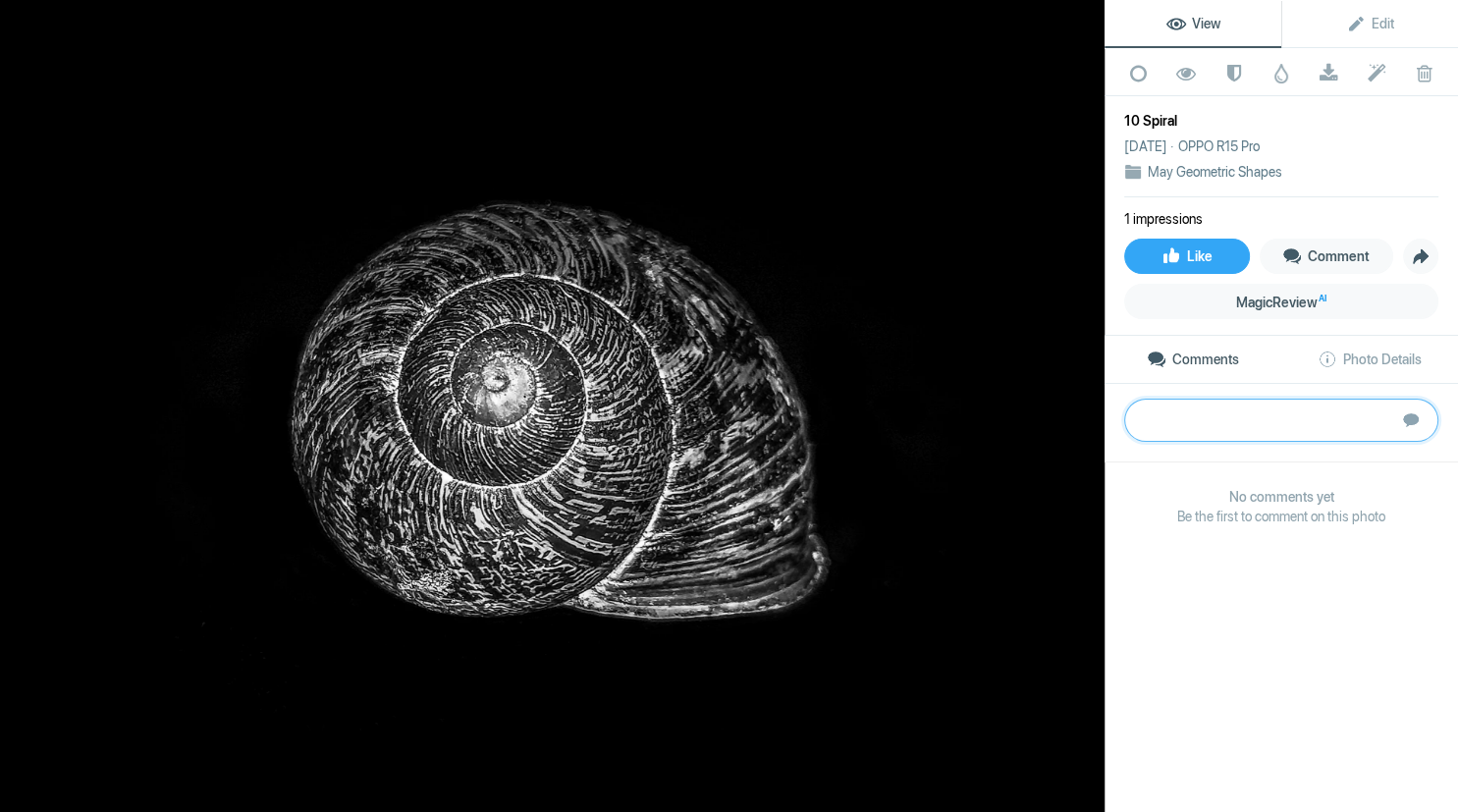 paste on "The monochrome rendition greatly enhances the spiral geometry, the curved patterns of the shell and the textural features. The shell is well lit and the slightly out of focus areas give some softness without which the shell would be unrealistically perfect. Given the black background, the image is more a shell study/portrait. So try a square crop to constrain the image so that the image sits as a ‘study’.
Gold" 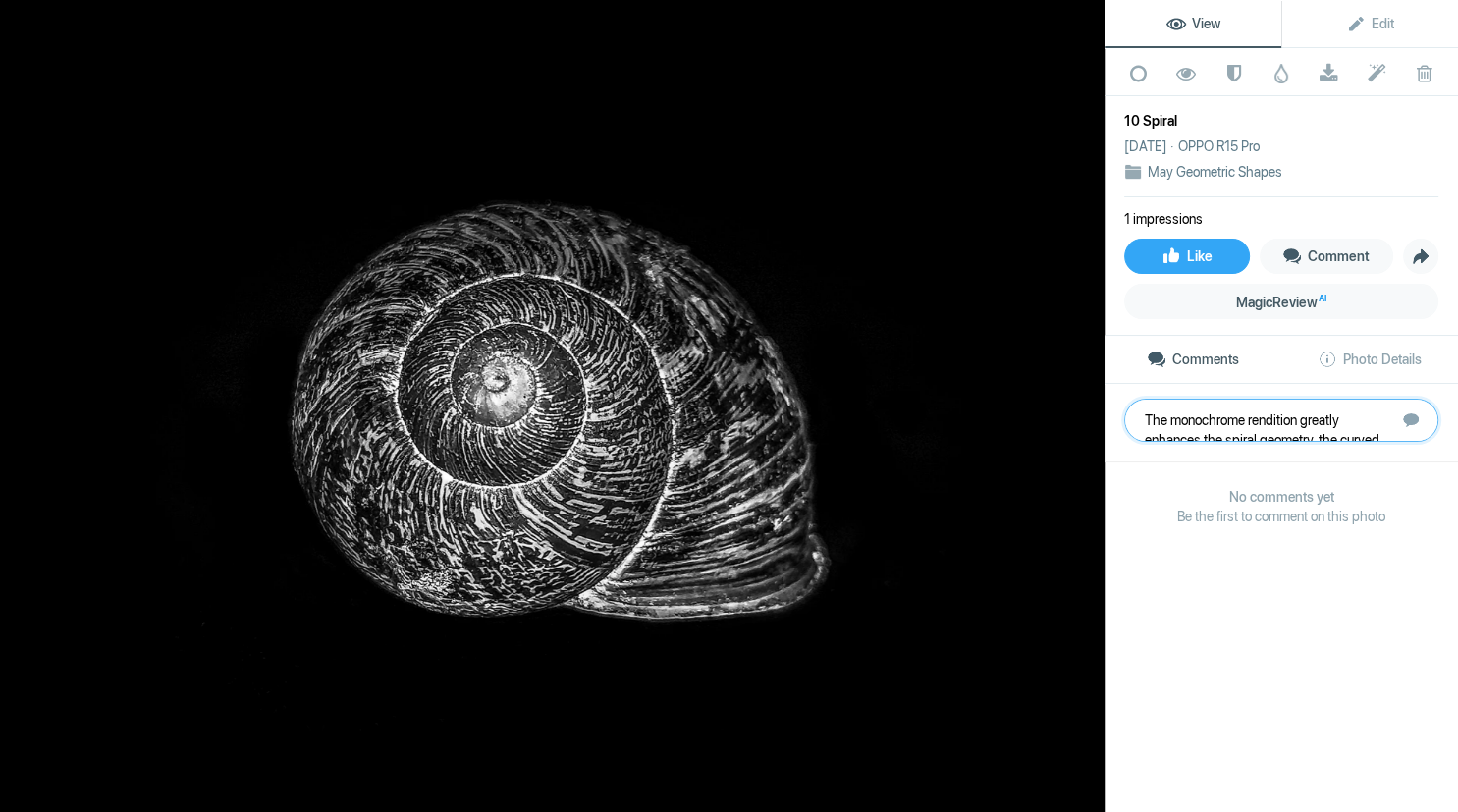 scroll, scrollTop: 60, scrollLeft: 0, axis: vertical 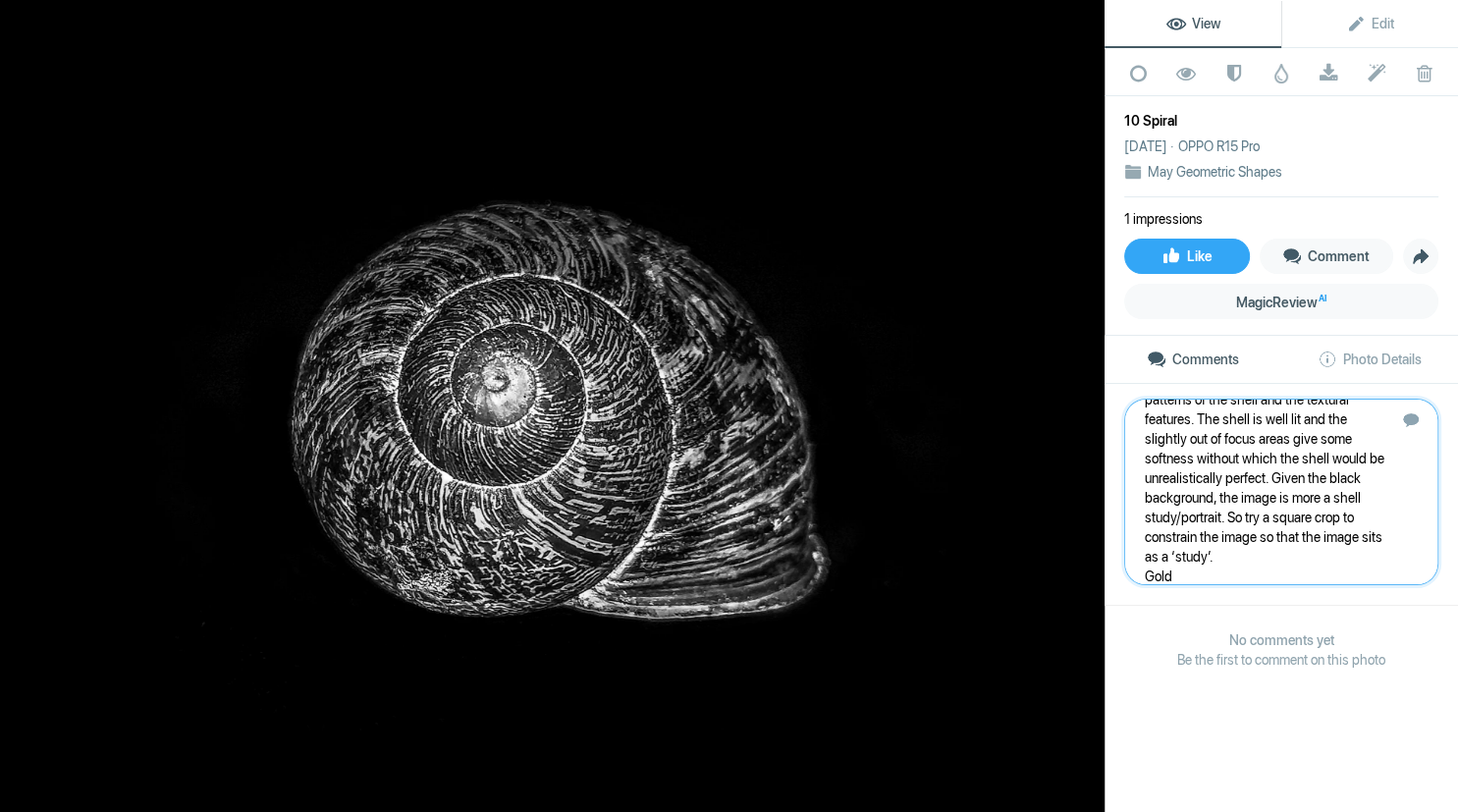 type 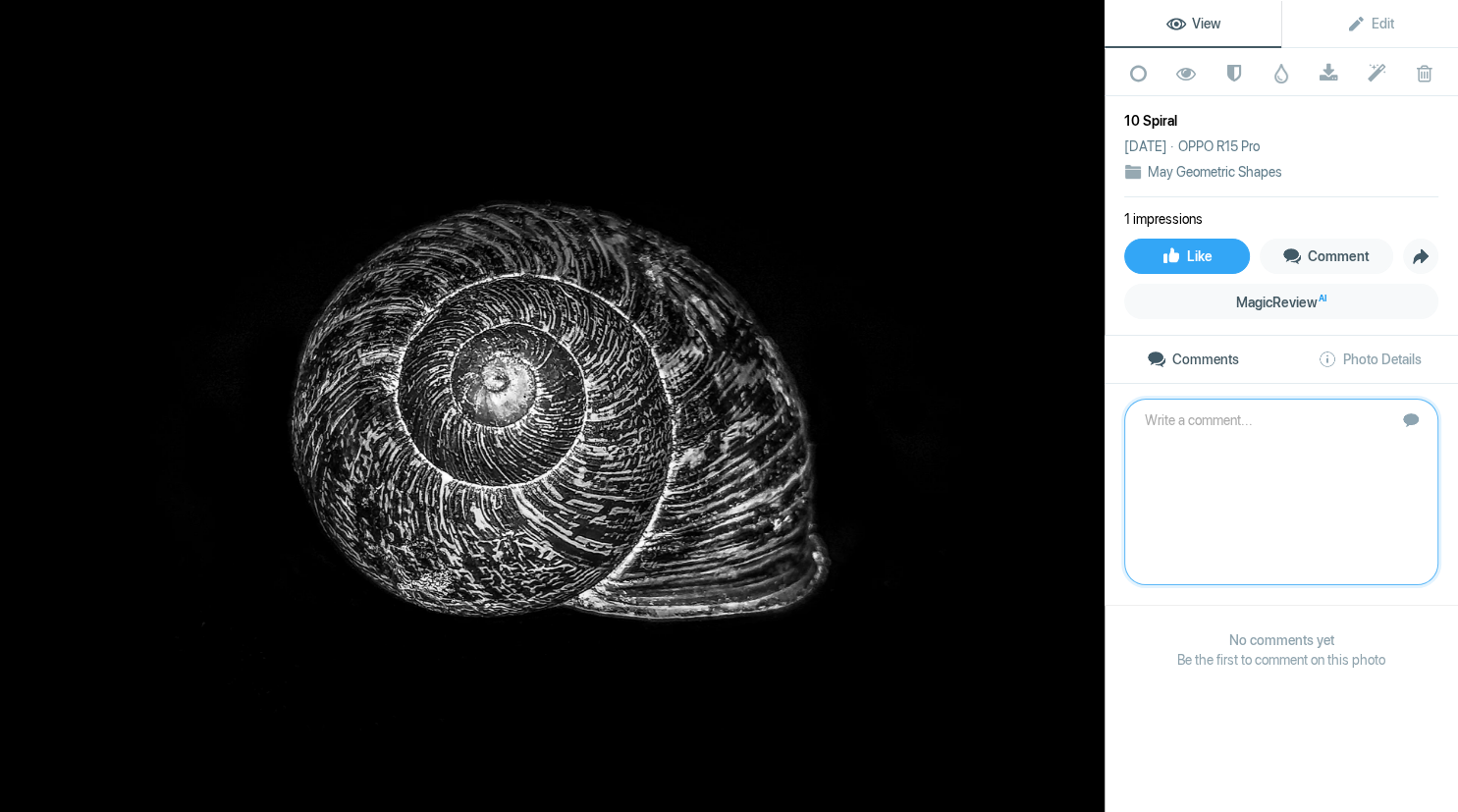 scroll, scrollTop: 0, scrollLeft: 0, axis: both 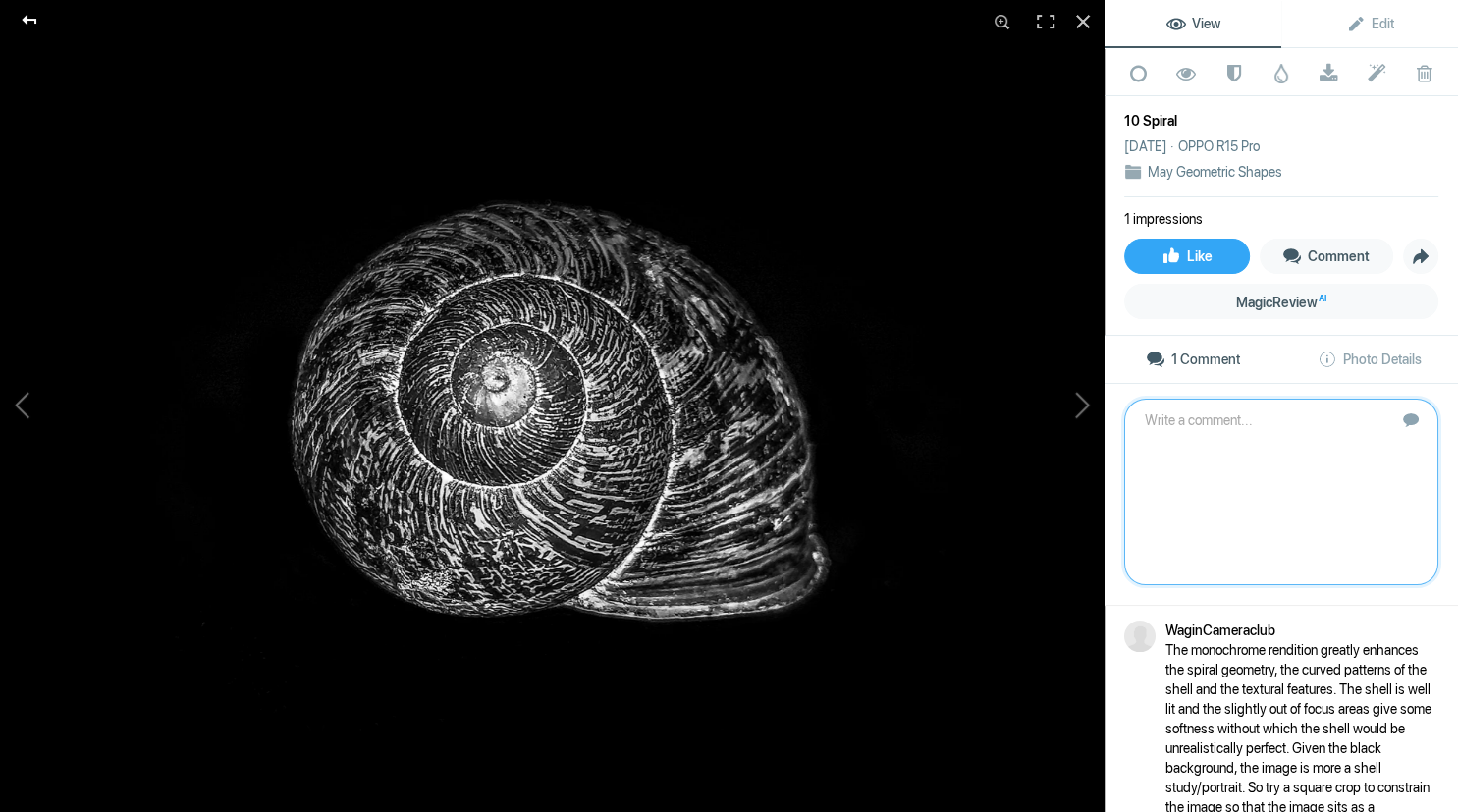 click 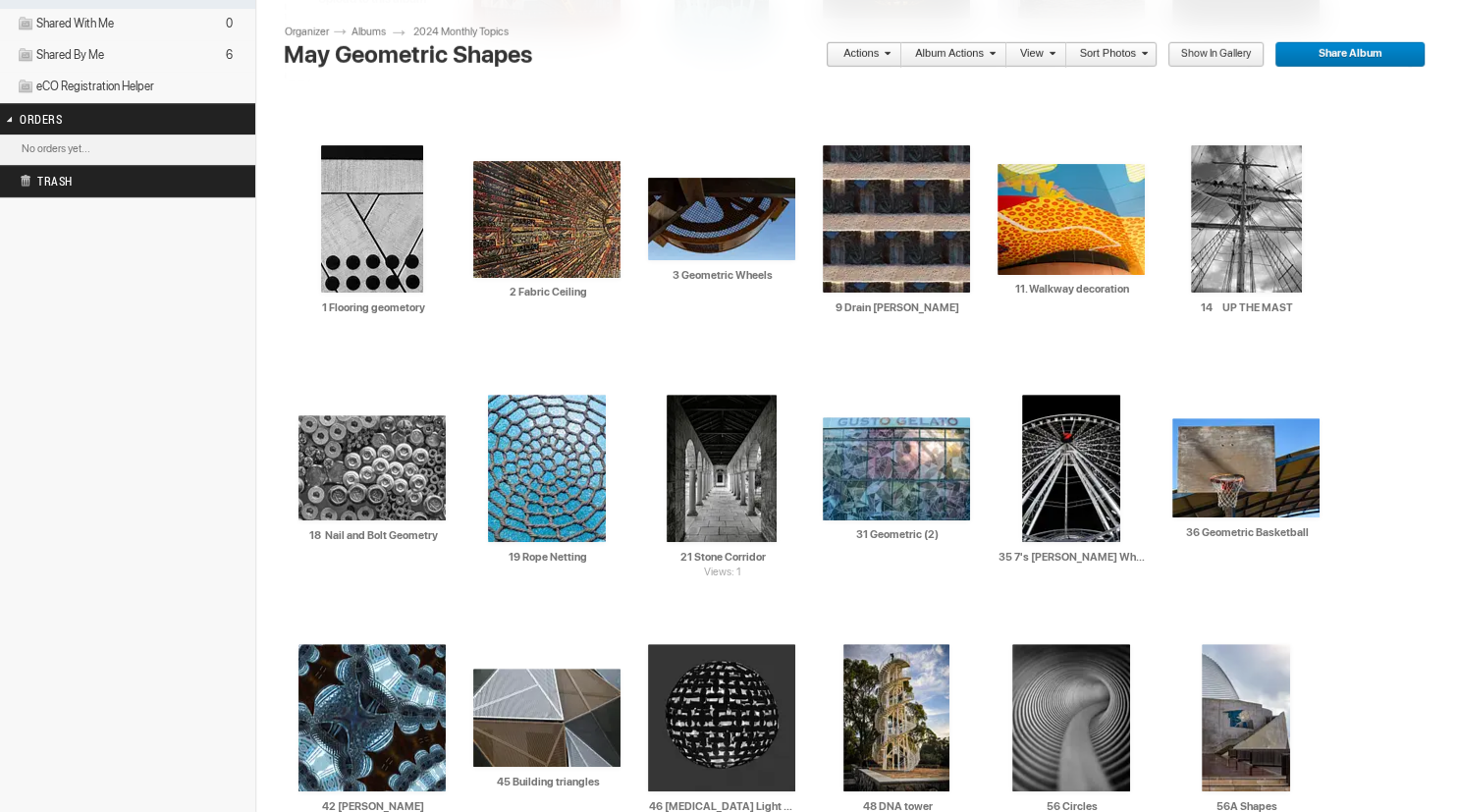 scroll, scrollTop: 584, scrollLeft: 0, axis: vertical 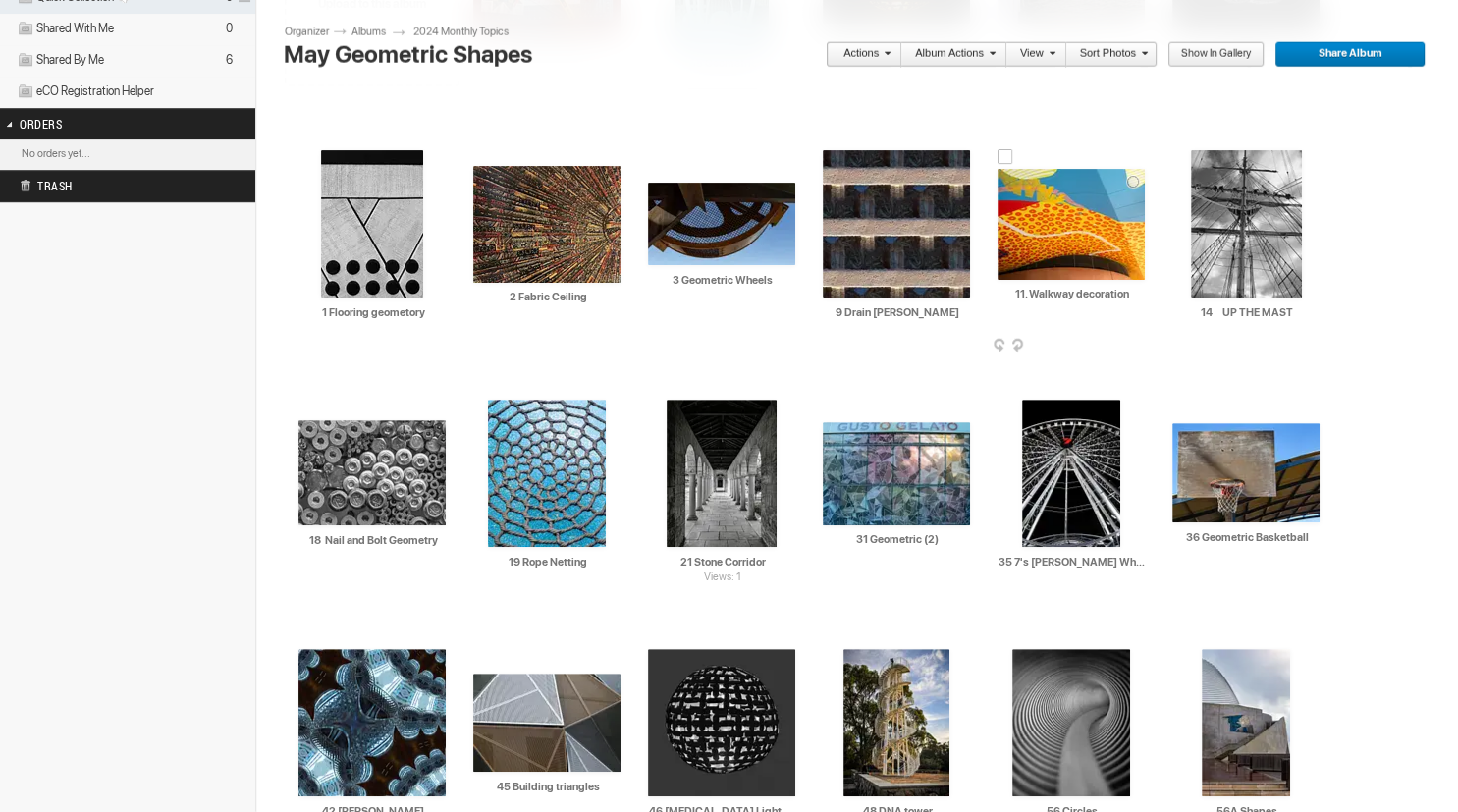 click at bounding box center [1071, 224] 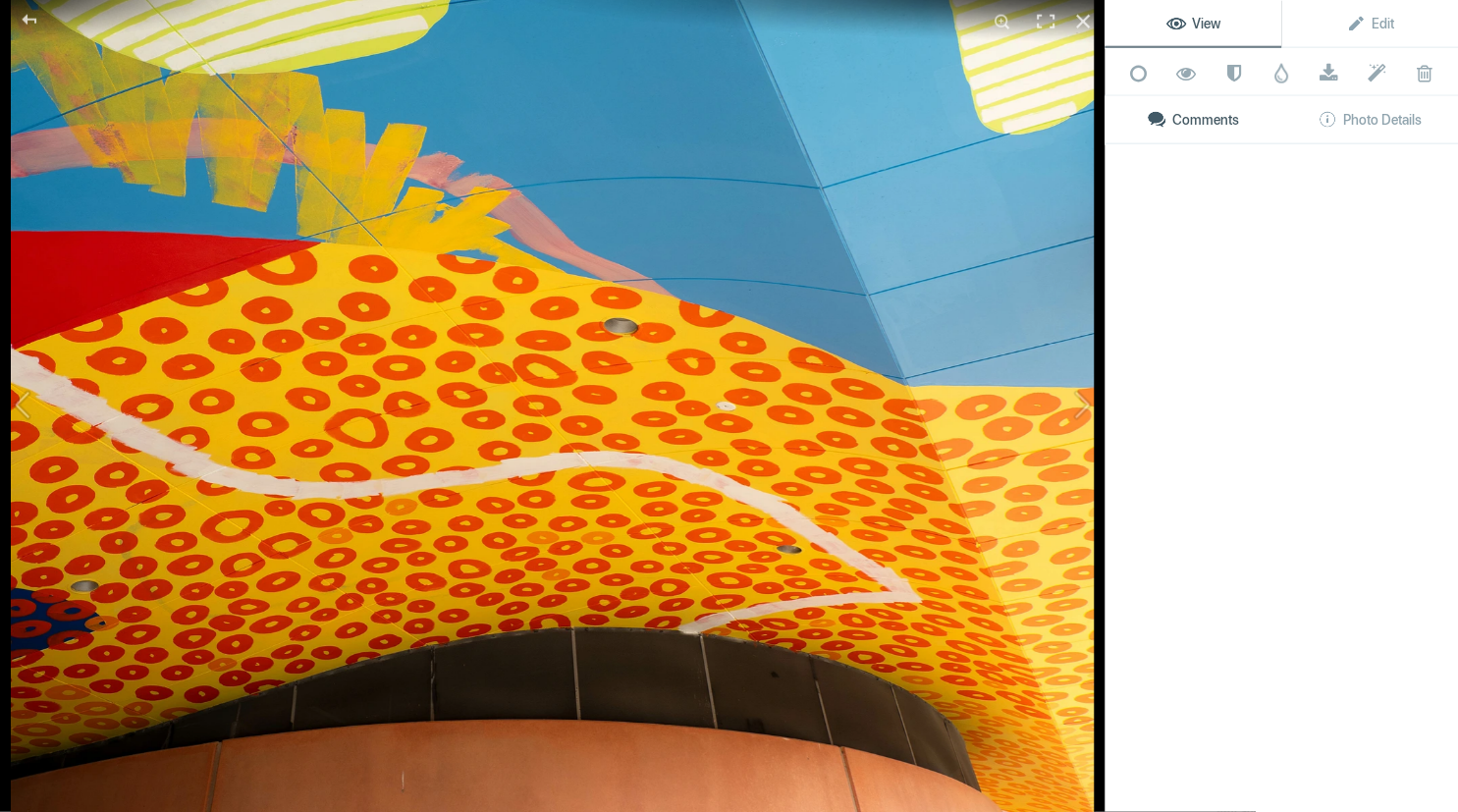 scroll, scrollTop: 584, scrollLeft: 0, axis: vertical 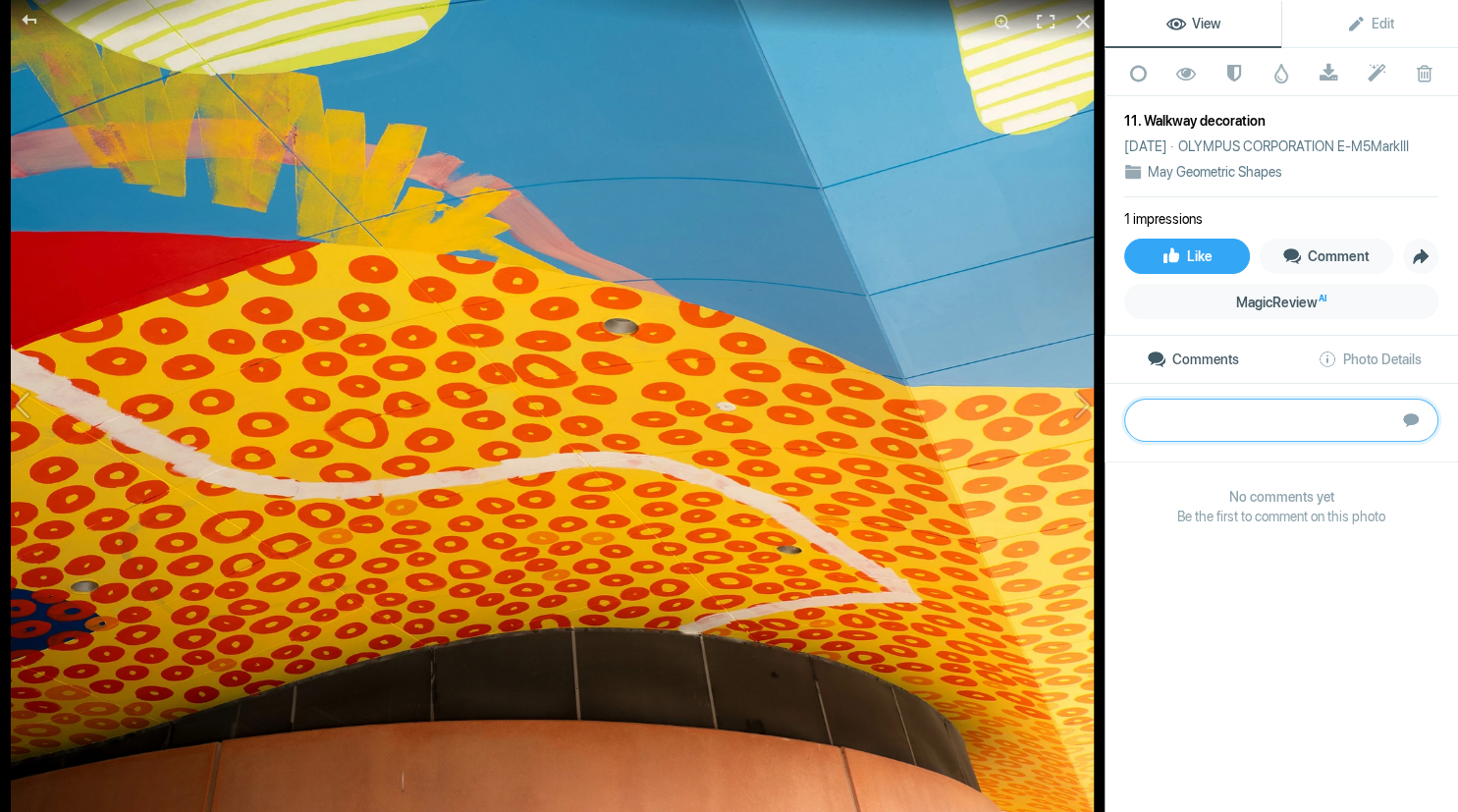 paste on "A pleasingly colourful image whereby the circles and various intersecting lines fulfil a geometry, the circles being clearly dominant. However, the relative arrangement of the circles has no obvious relationship to each other geometrically, nor the lines to the circles, so it is difficult to understand what the image sets out to achieve." 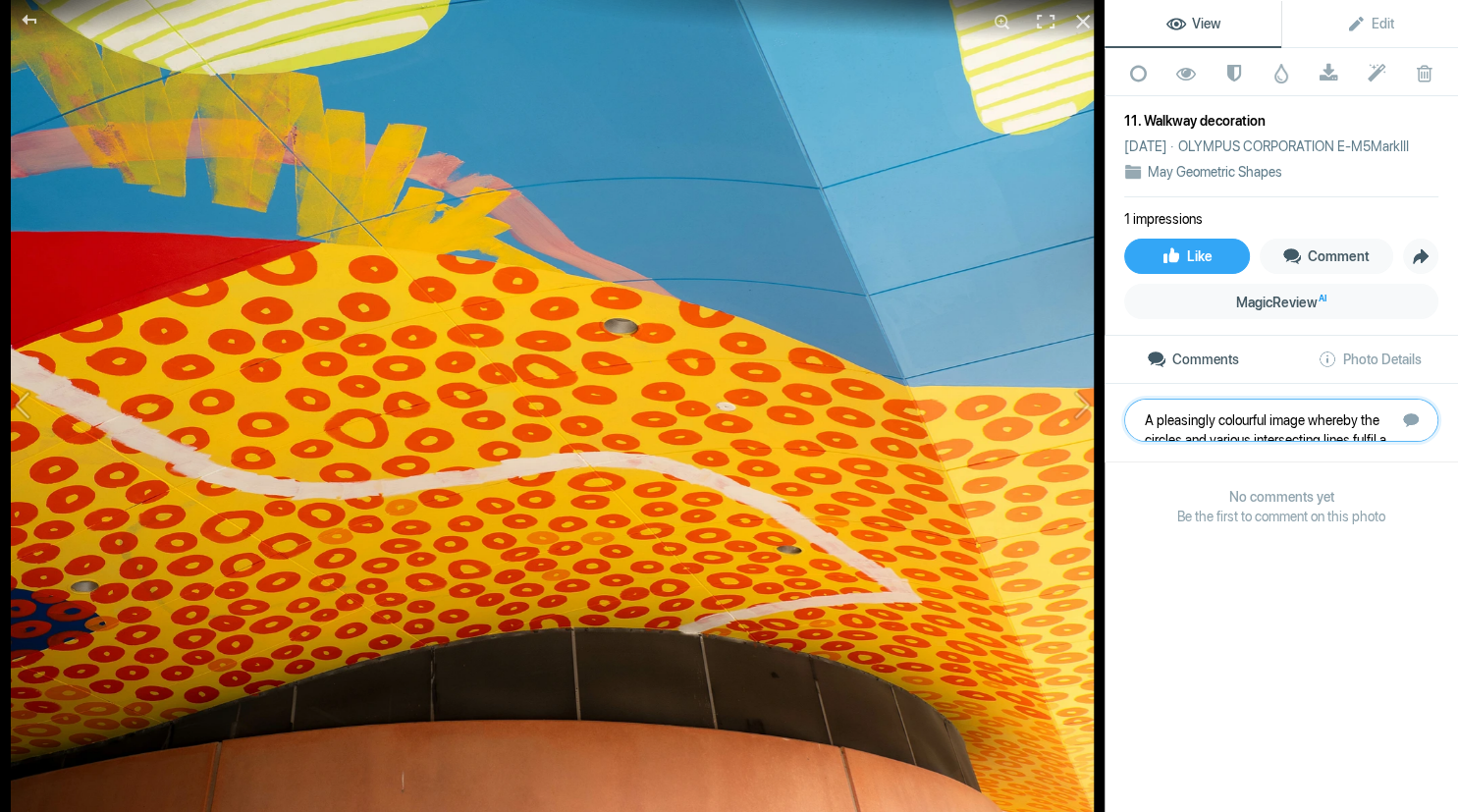 scroll, scrollTop: 1, scrollLeft: 0, axis: vertical 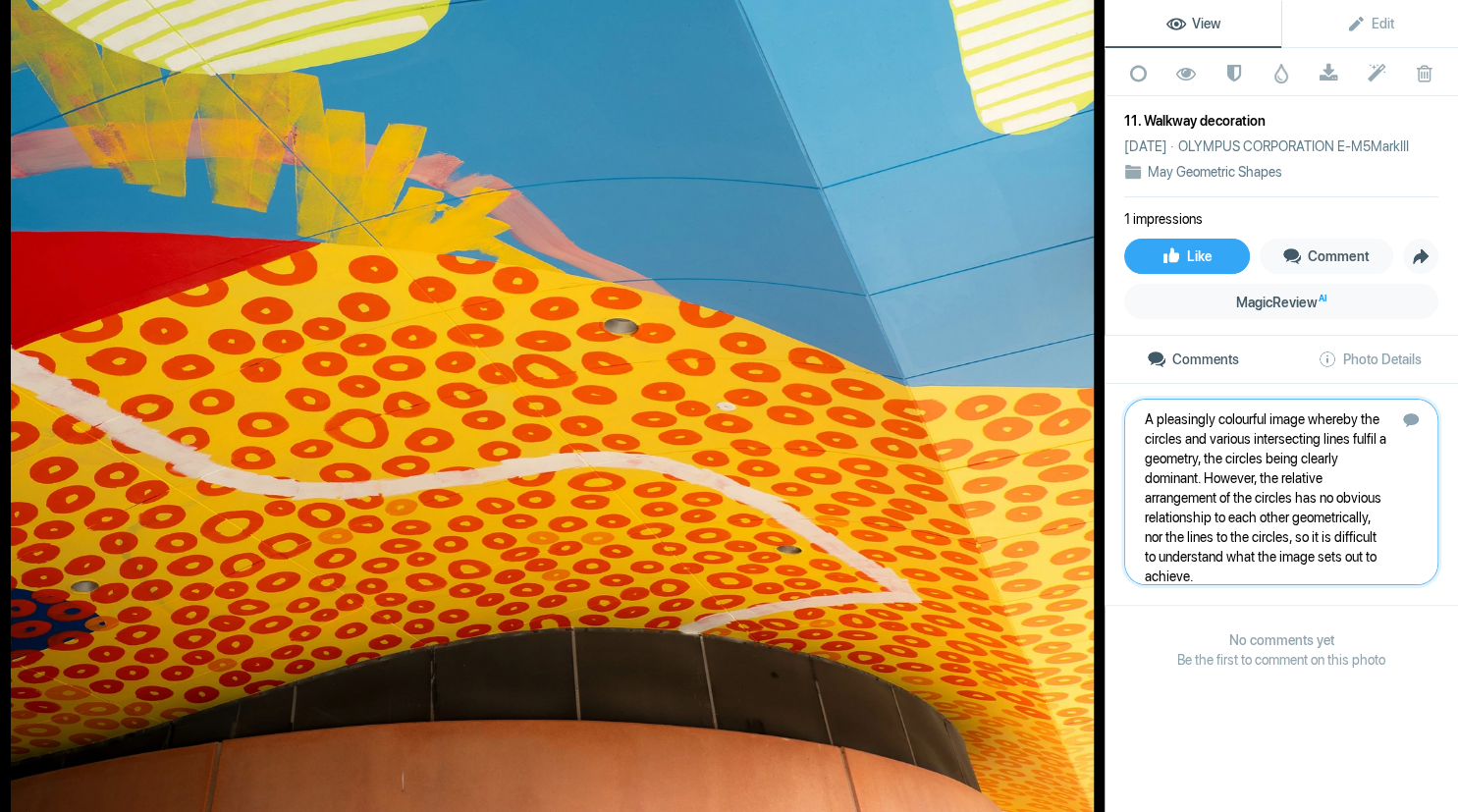 type 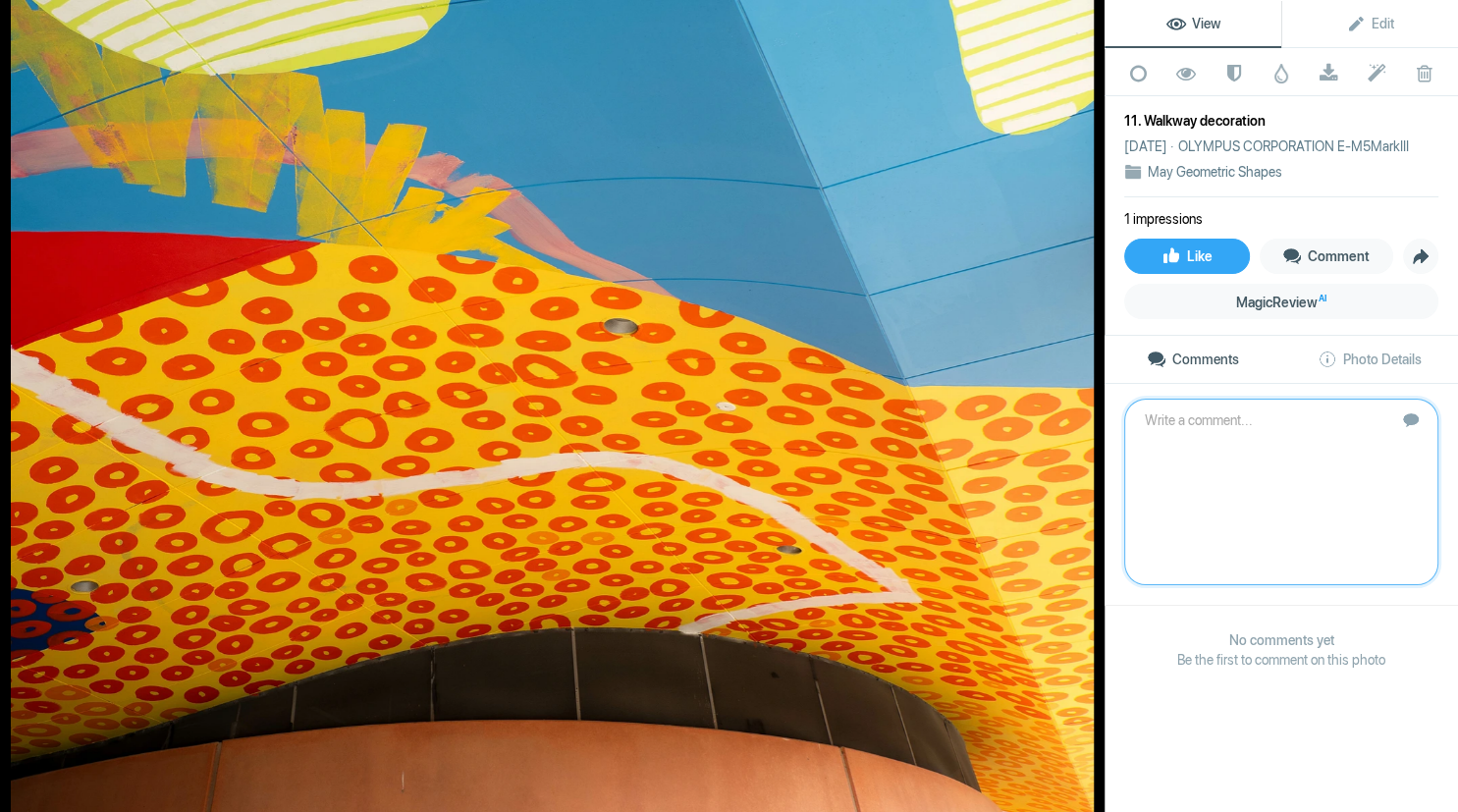 scroll, scrollTop: 0, scrollLeft: 0, axis: both 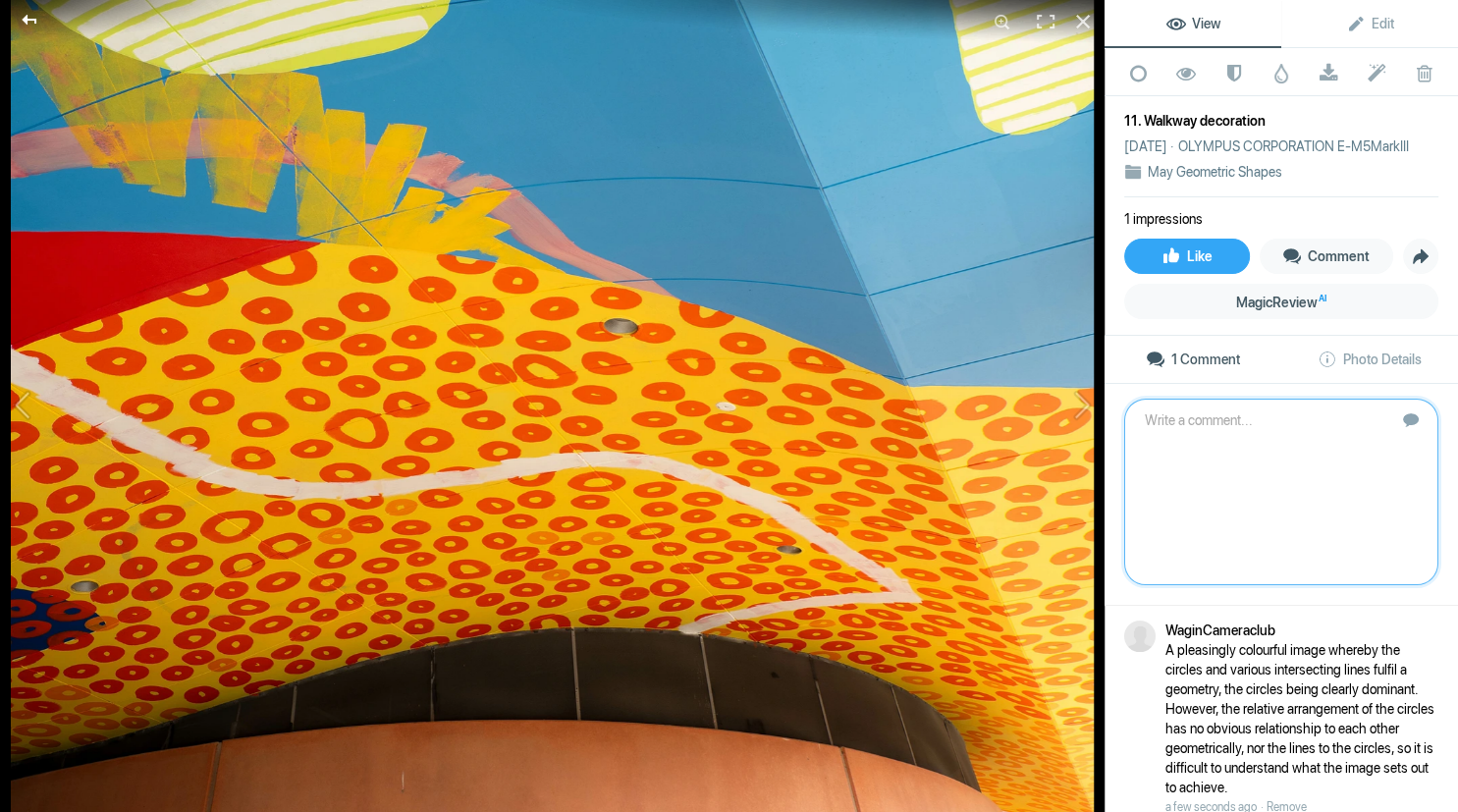 click 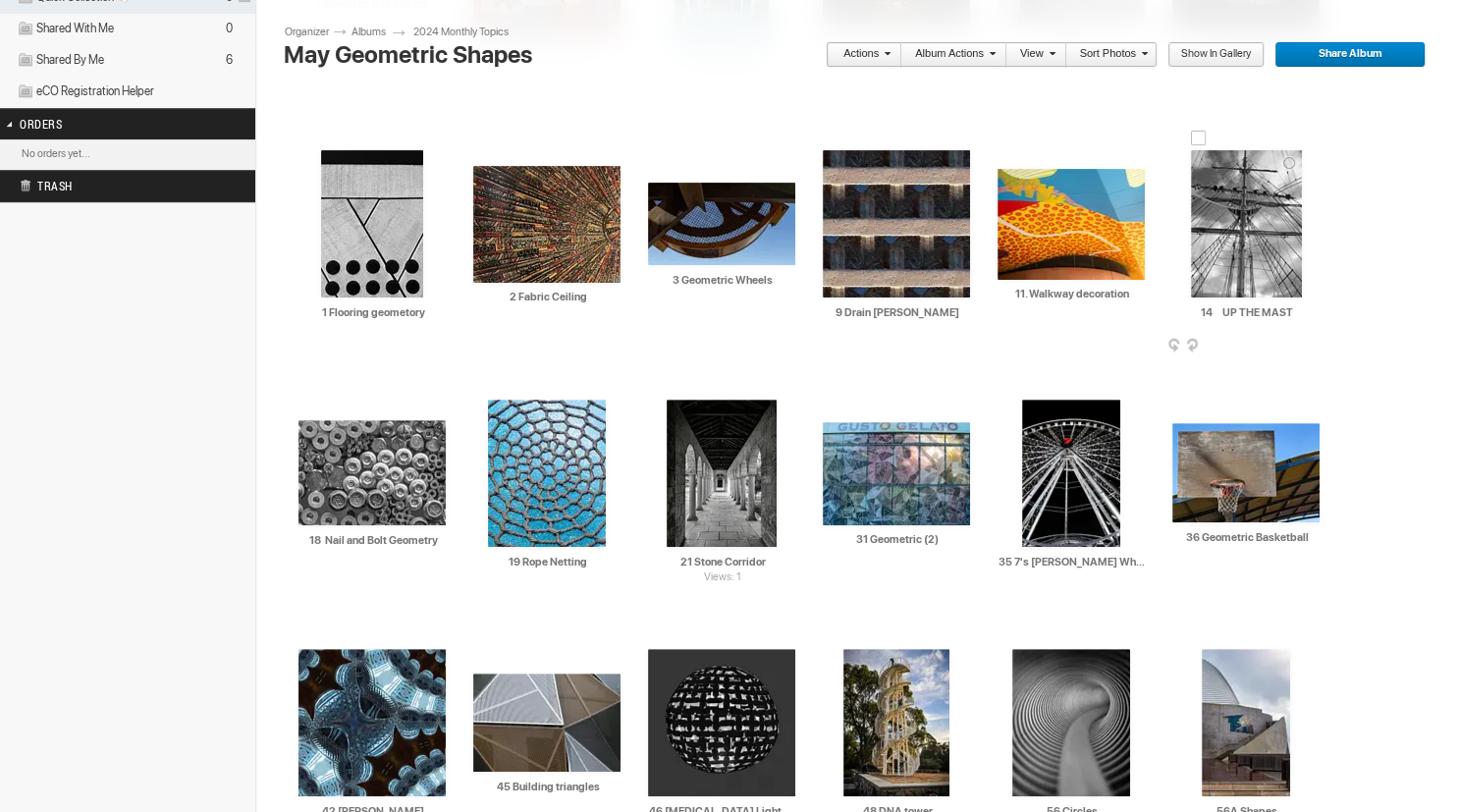 click at bounding box center (1246, 224) 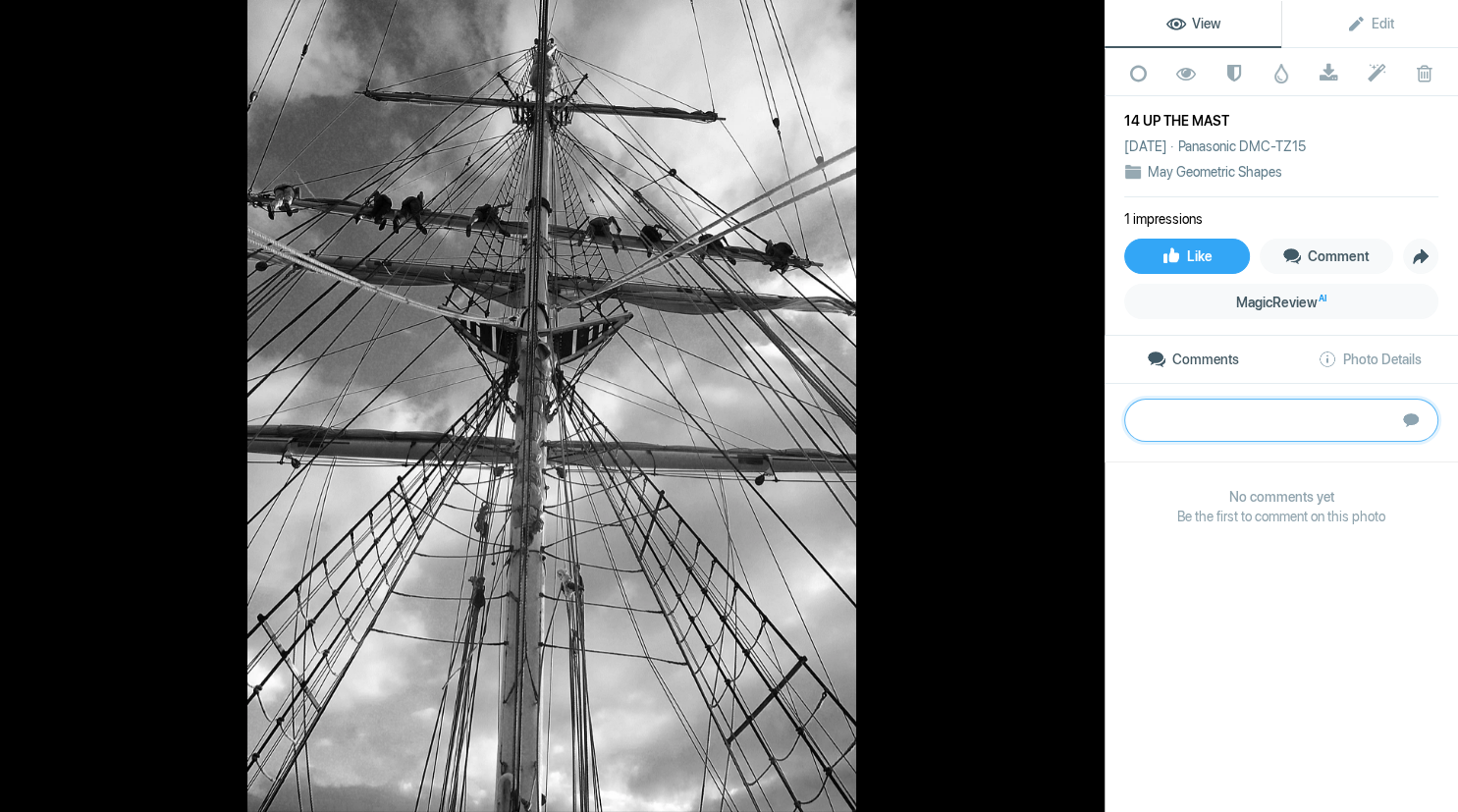 paste on "The mono presentation helps to simplify and enhance the symmetry of intersecting lines and patterns of the ropes. The mast, cross-beams and people give scale. Exposure is good under contrasting light conditions. The distortion can be corrected in Lightroom or other software to give perfect symmetry – this would leave the image perfectly balanced. The contrast could be reduced slightly to remove haloes along the ropes and beams.
Bronze" 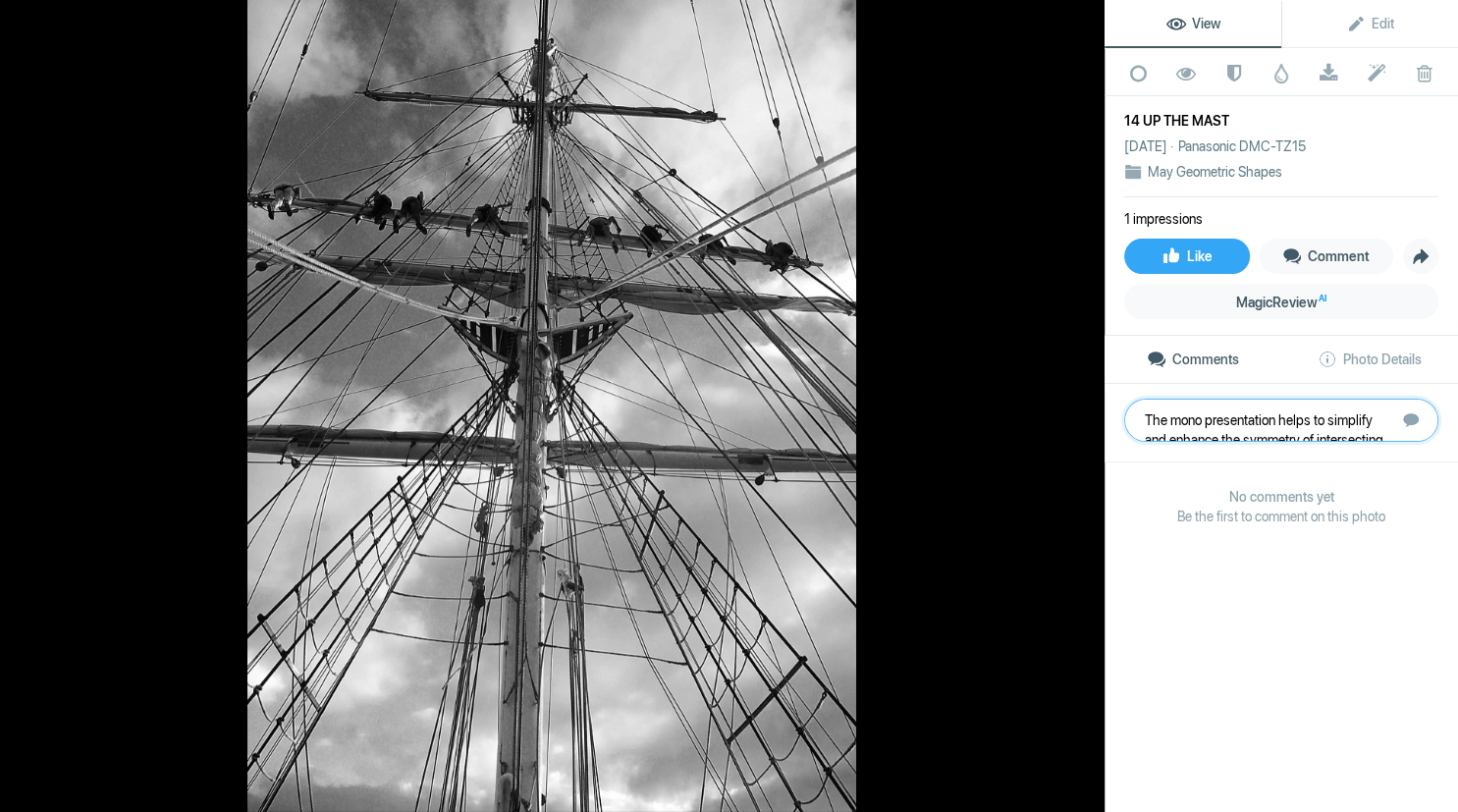 scroll, scrollTop: 80, scrollLeft: 0, axis: vertical 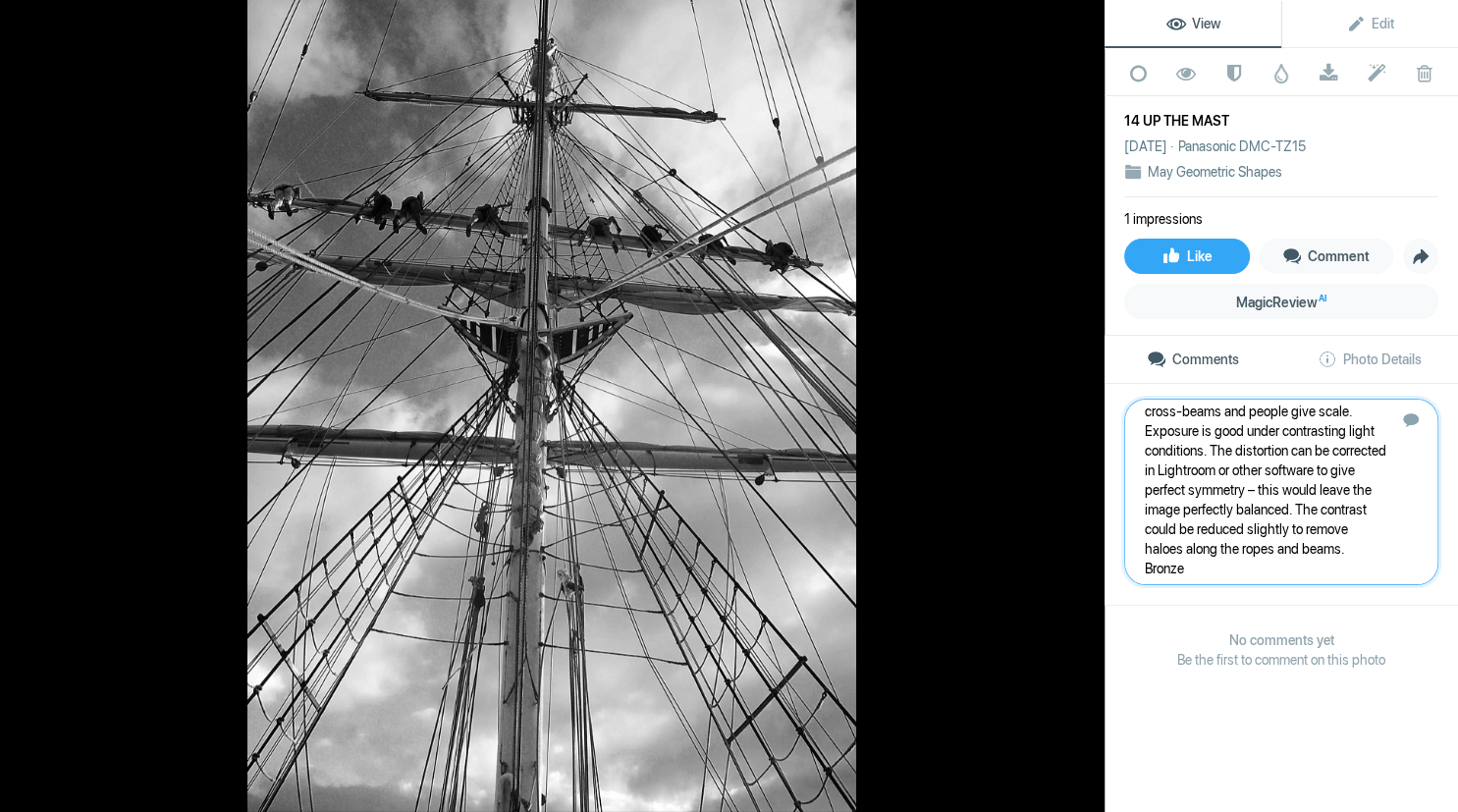 type 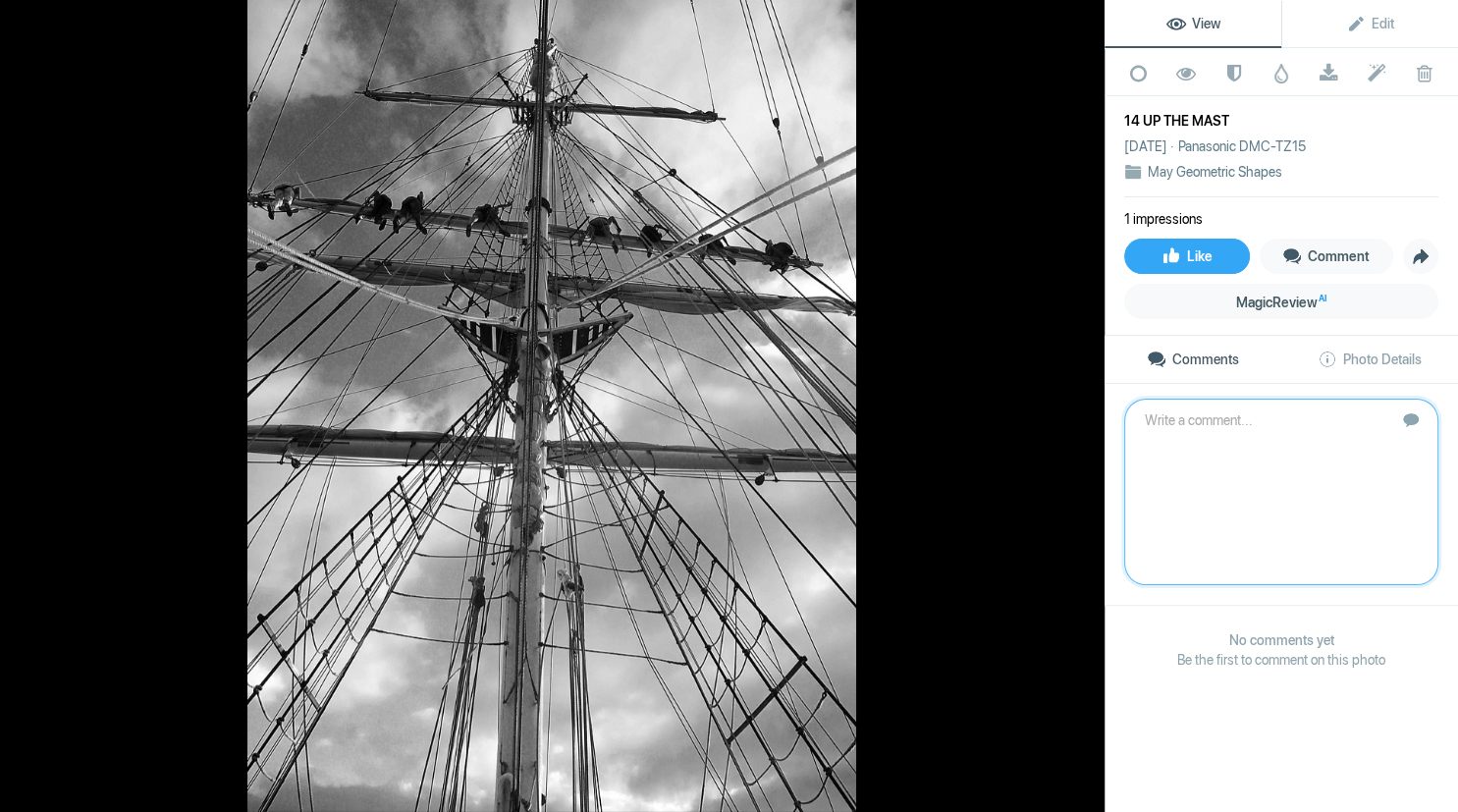 scroll, scrollTop: 0, scrollLeft: 0, axis: both 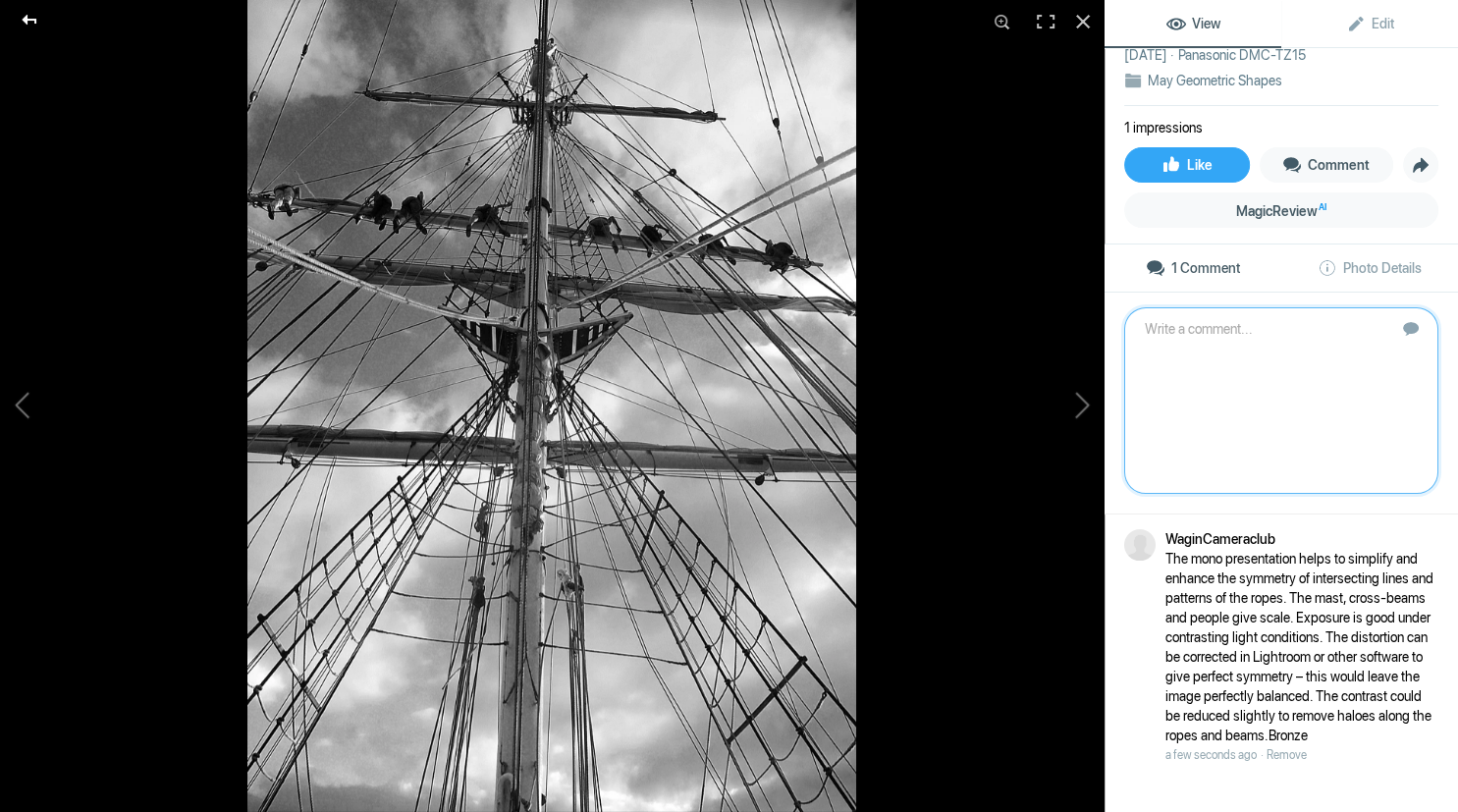 click 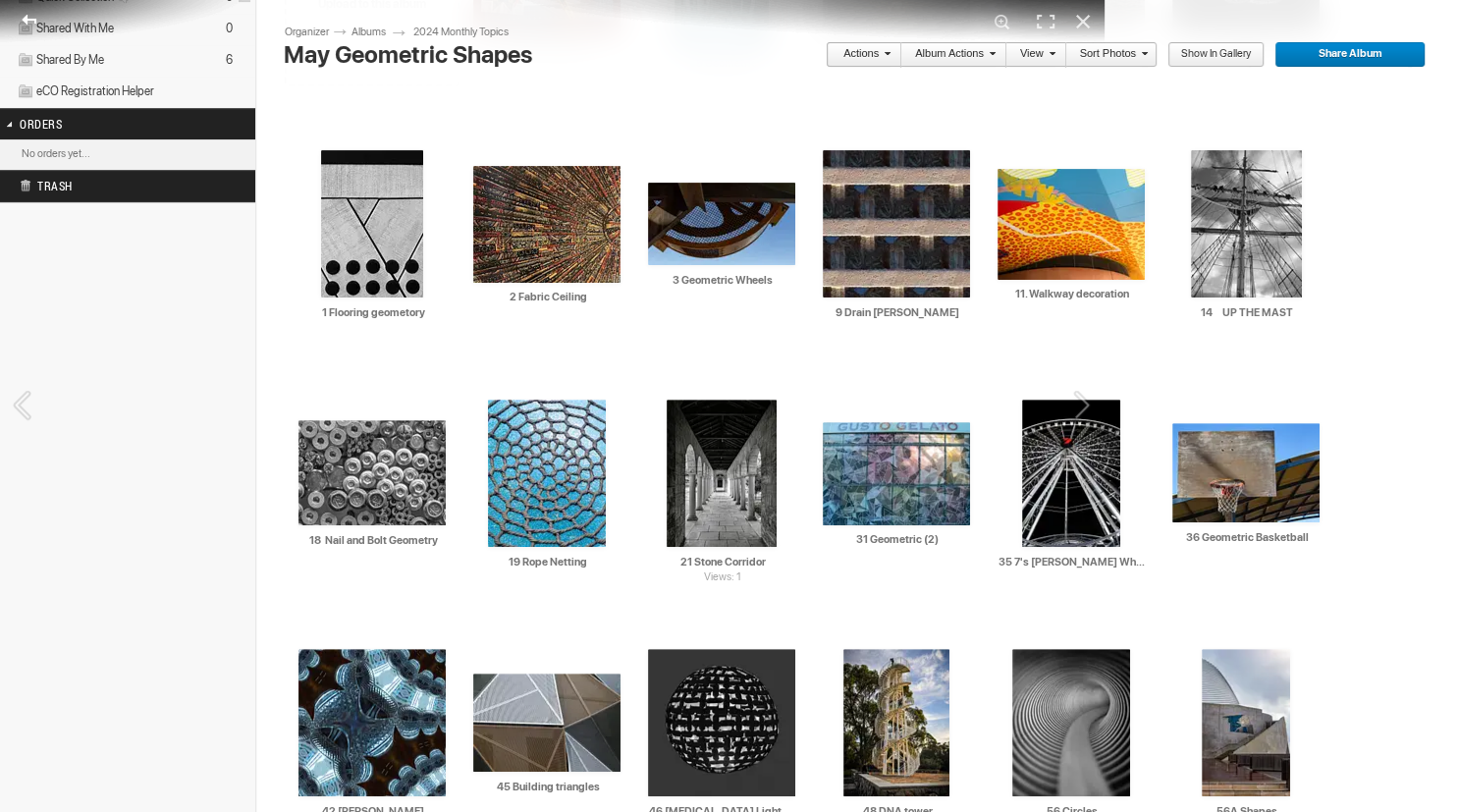 scroll, scrollTop: 0, scrollLeft: 0, axis: both 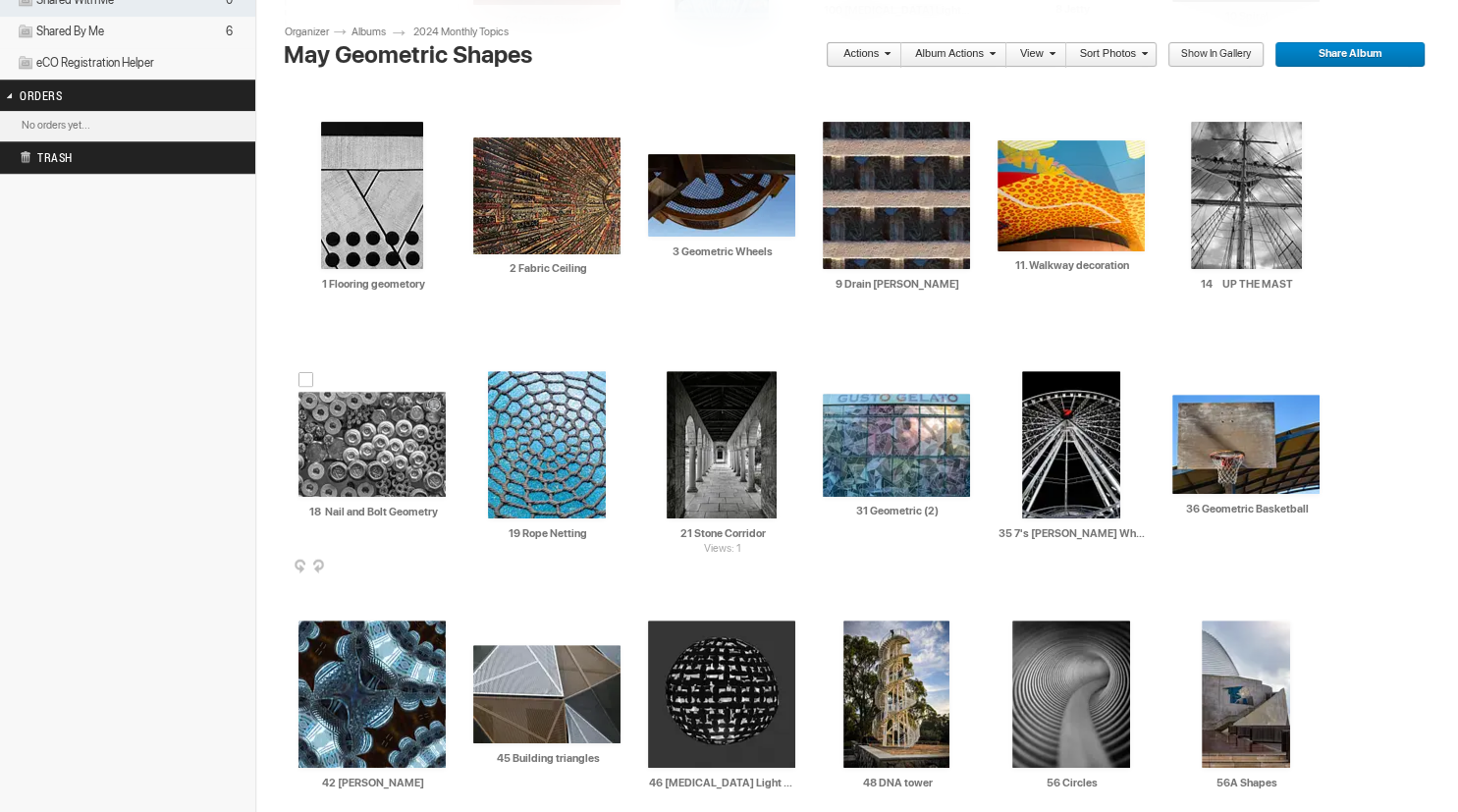 click at bounding box center (372, 444) 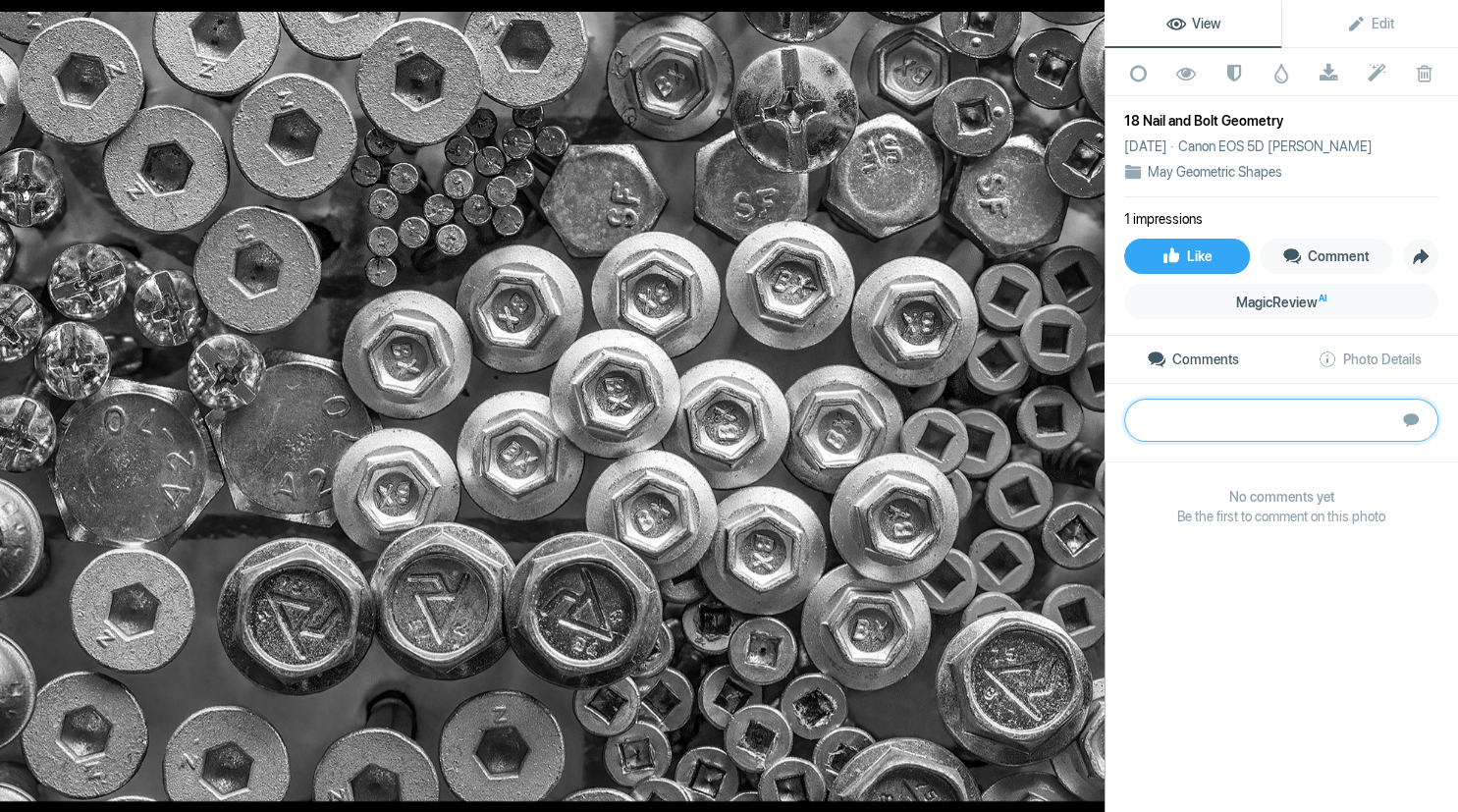 paste on "The photographer has cleverly used hexagons and circles in a variety of forms and sizes across much of the image complemented by squares and crosses within circles. The use of light emphasizes the more central screws/bolts. Aside from the geometry of the bolts themselves, it is difficult to deduce clear intersecting relationships of the various parts to complete an overall geometric pattern. A rearrangement of these same bolts could achieve this.
Bronze" 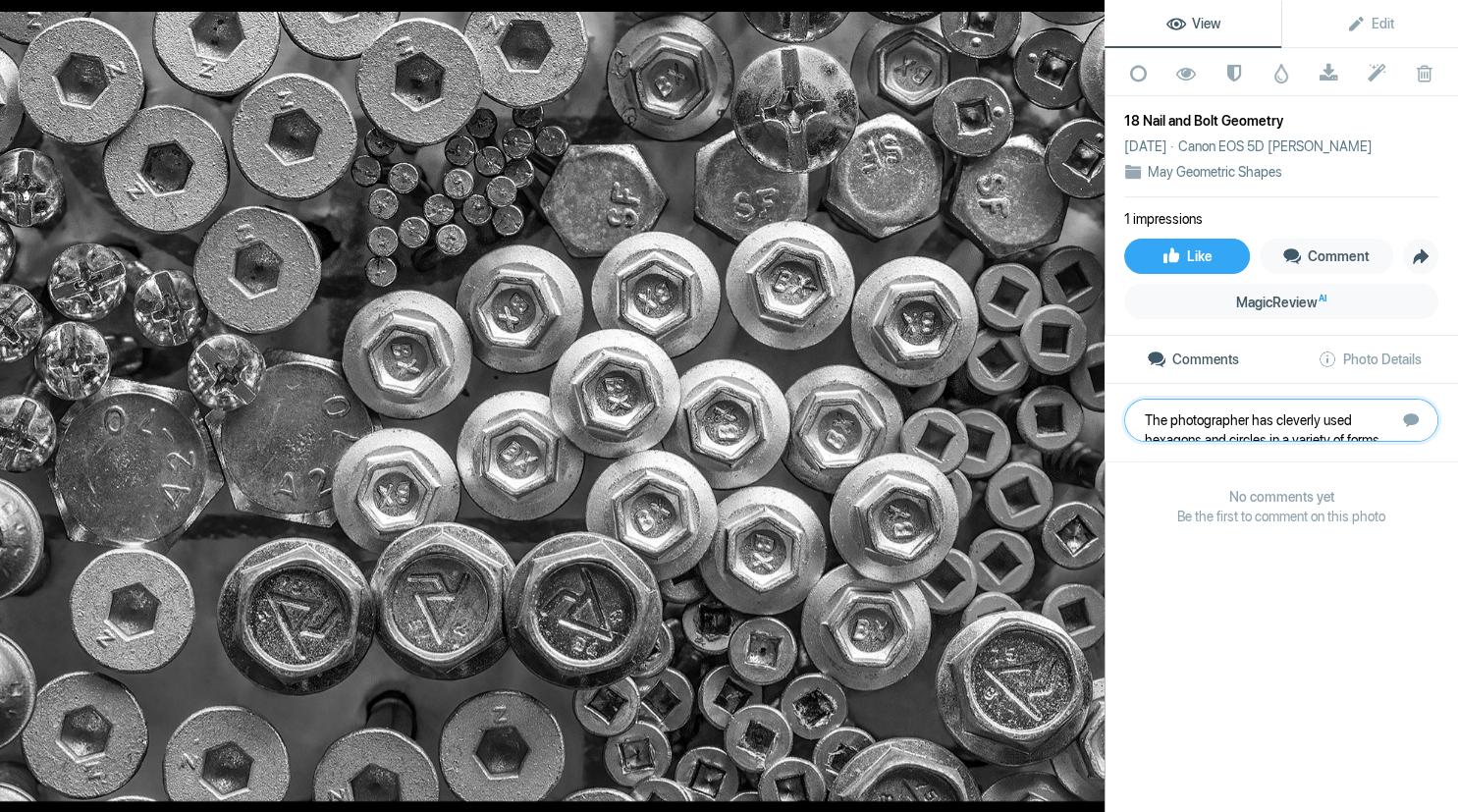 scroll, scrollTop: 80, scrollLeft: 0, axis: vertical 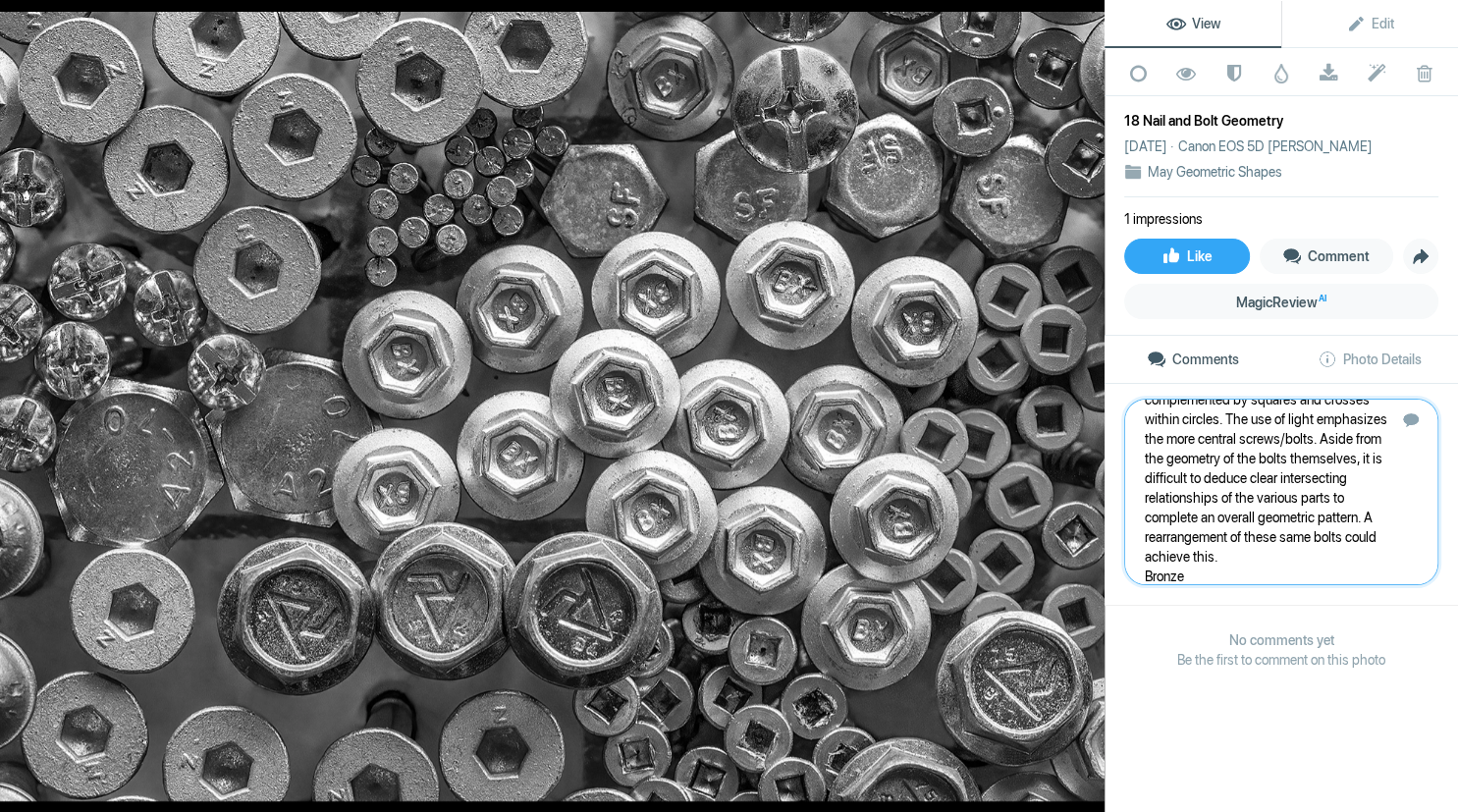 type 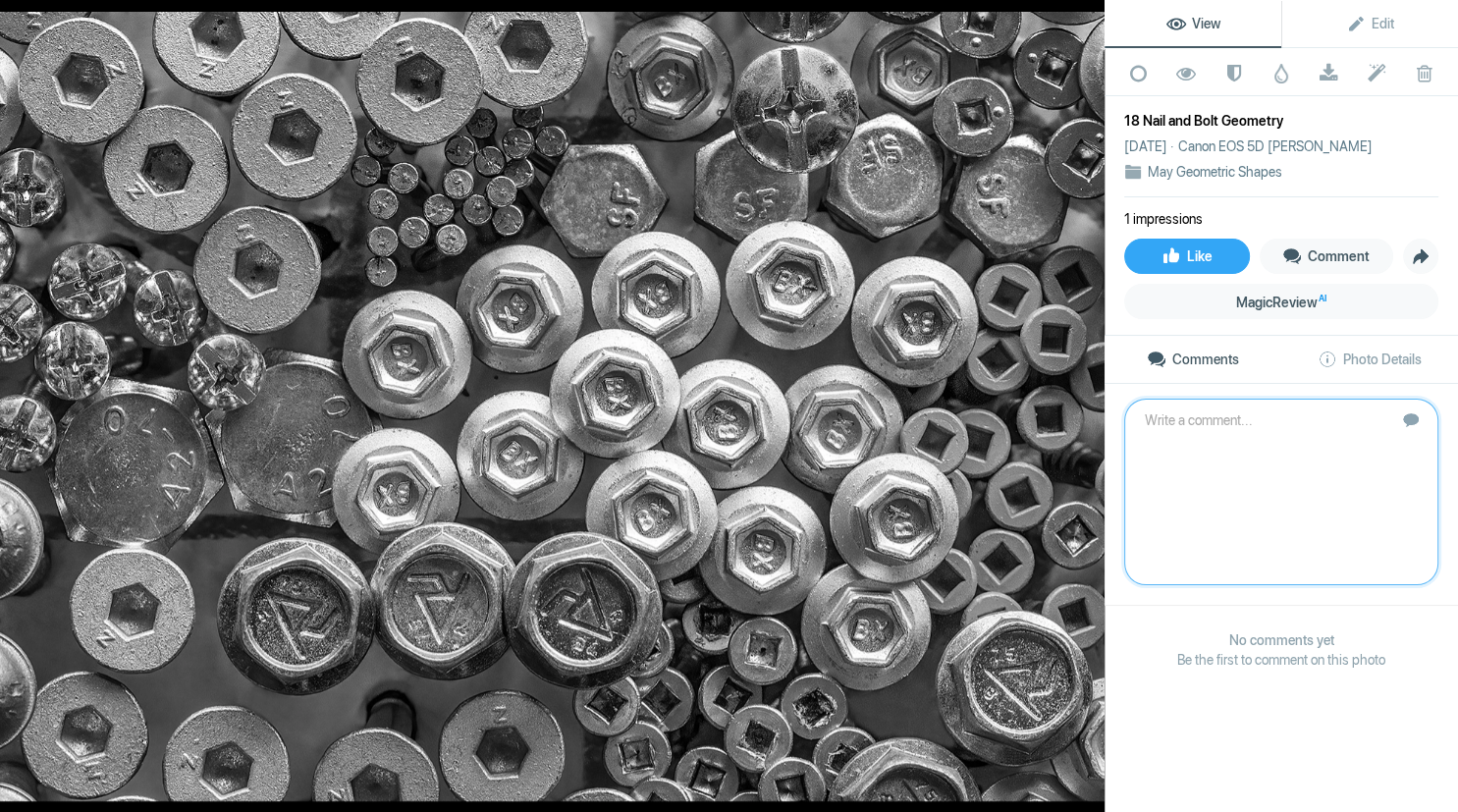 scroll, scrollTop: 0, scrollLeft: 0, axis: both 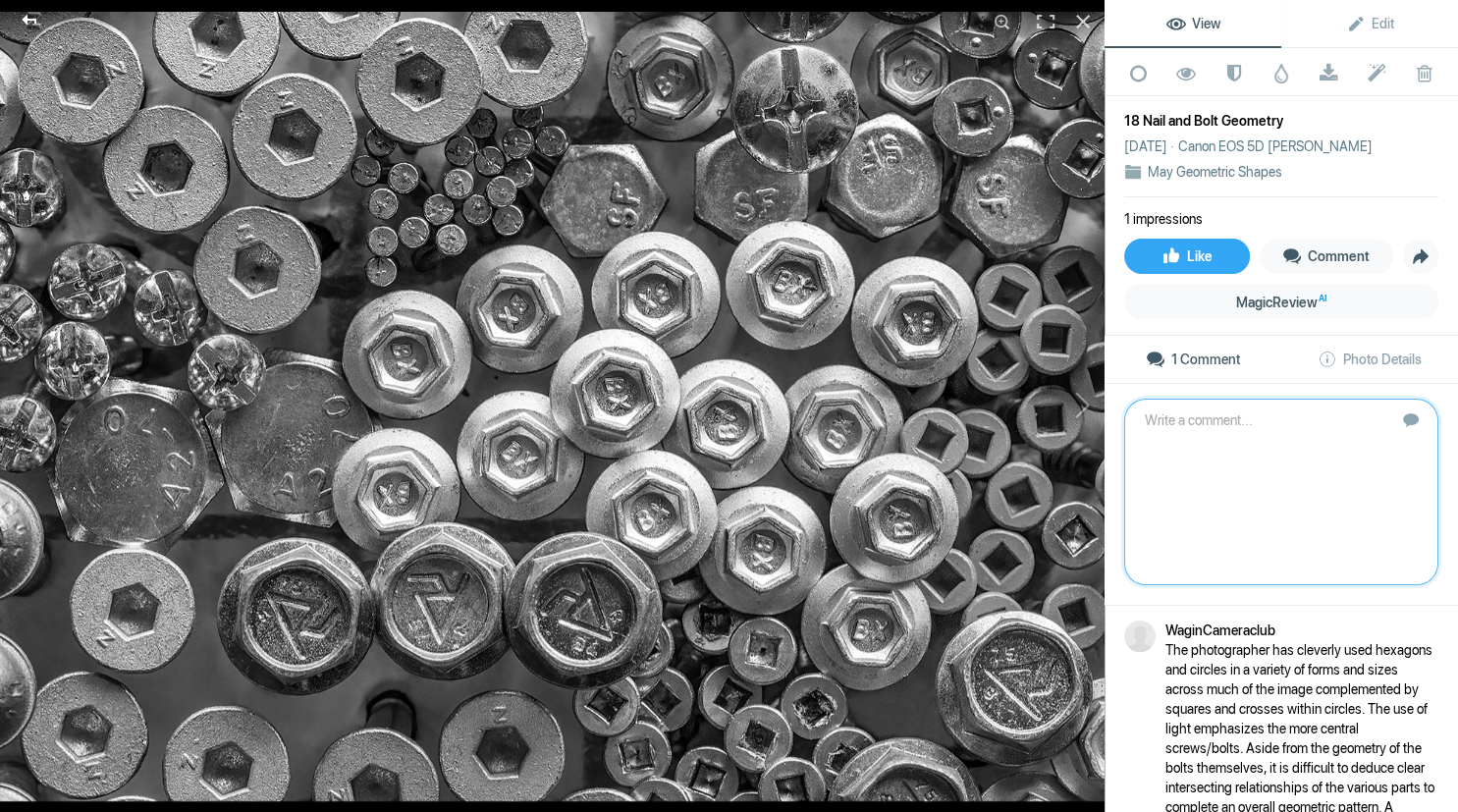 click 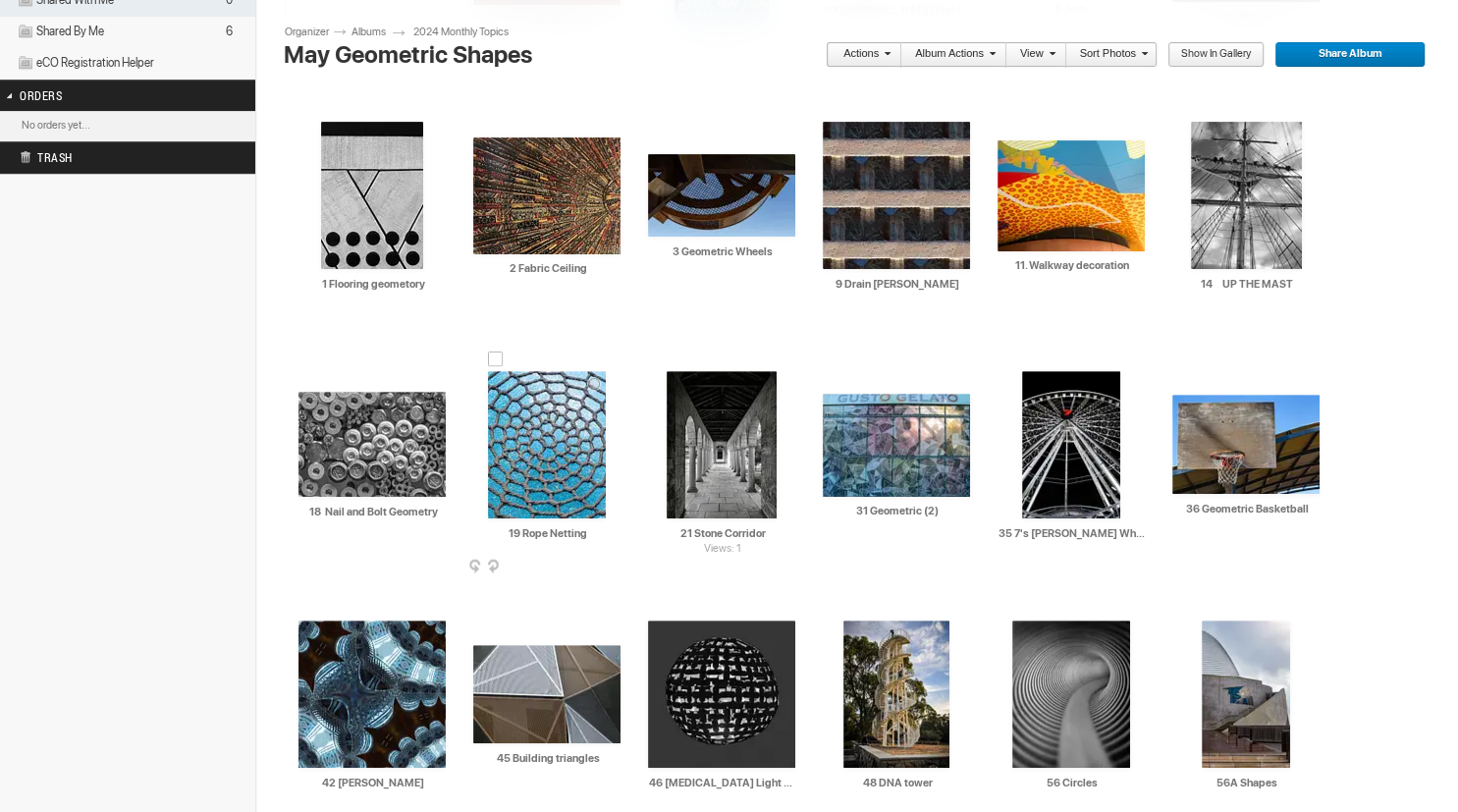 click at bounding box center (547, 445) 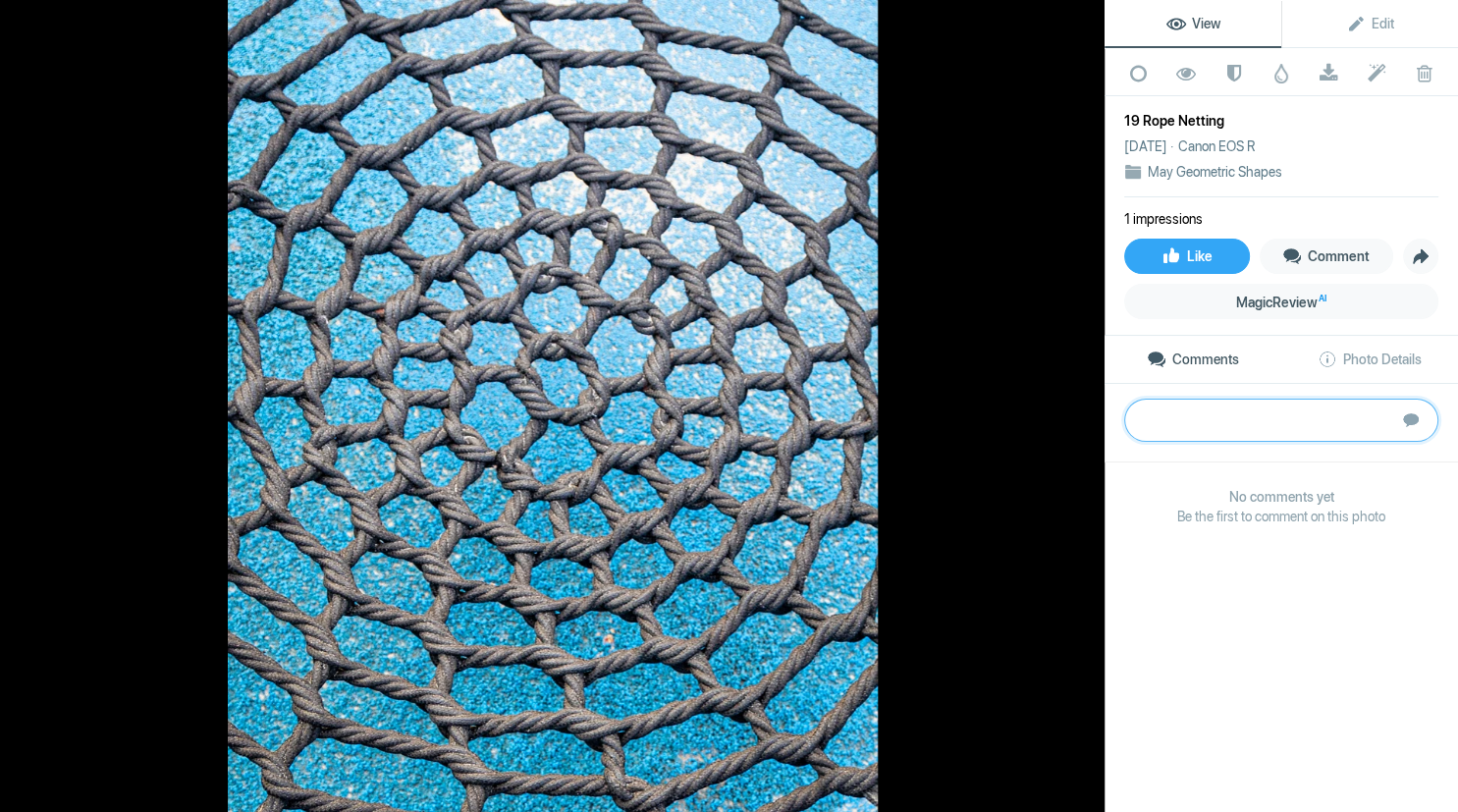 paste on "Simple net geometry where individual strands repeat in different directions controlled by the linkage directions. The rope is quite textural and clearly separated from the background. Check the highlights in the top central to right hand side. If the image was printed to an A2 or larger, these highlights may look overly washed out and distracting.
Bronze" 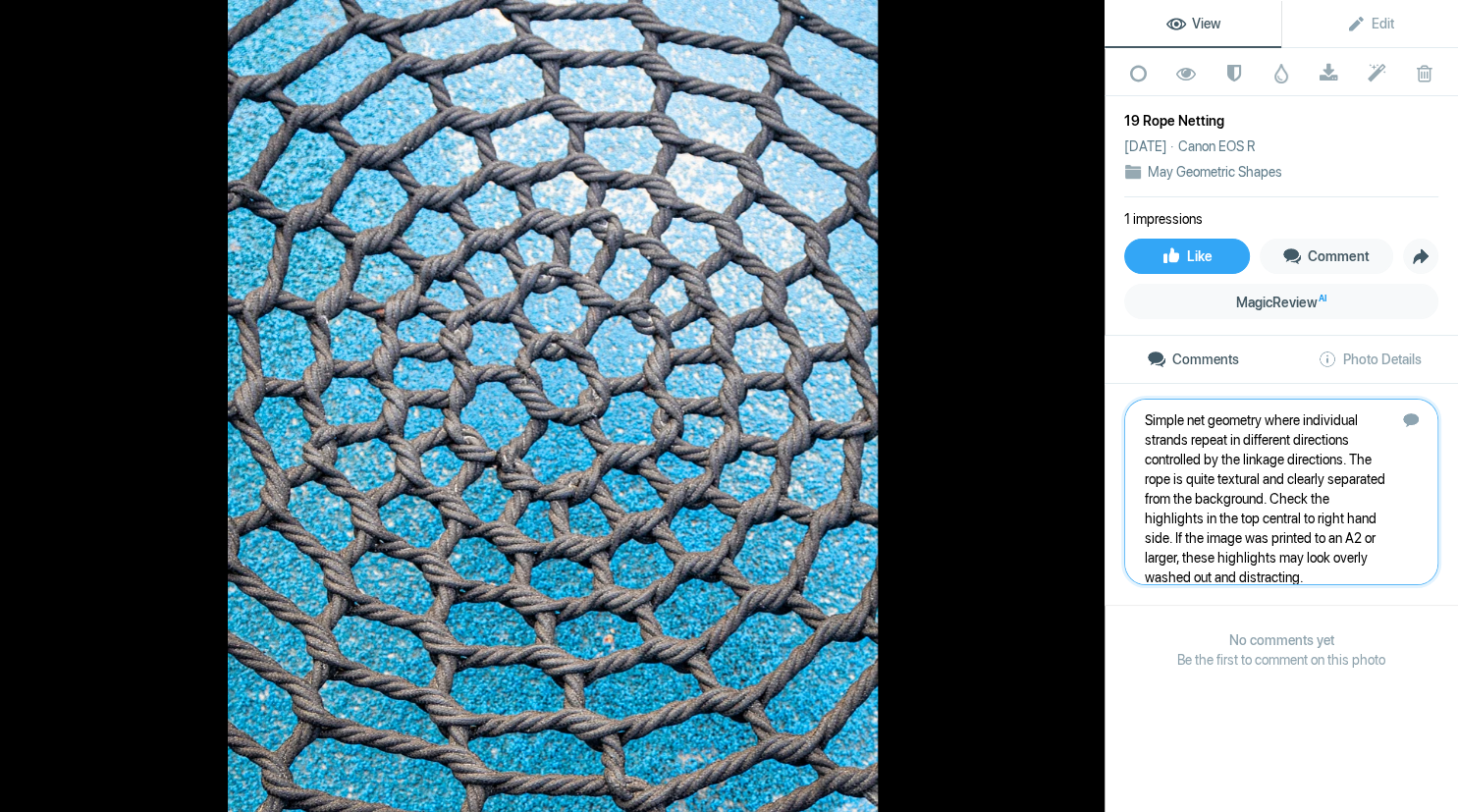 scroll, scrollTop: 21, scrollLeft: 0, axis: vertical 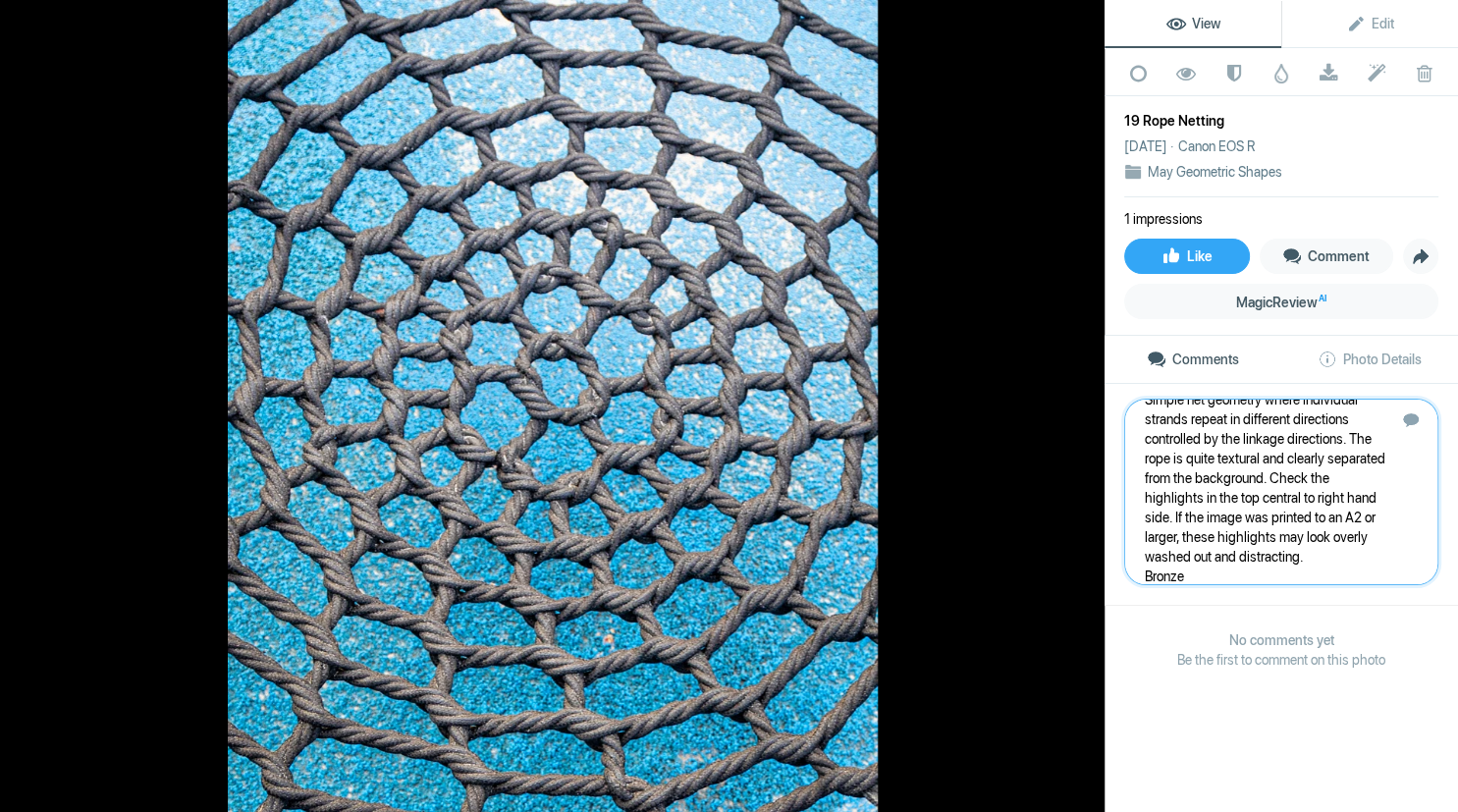 type 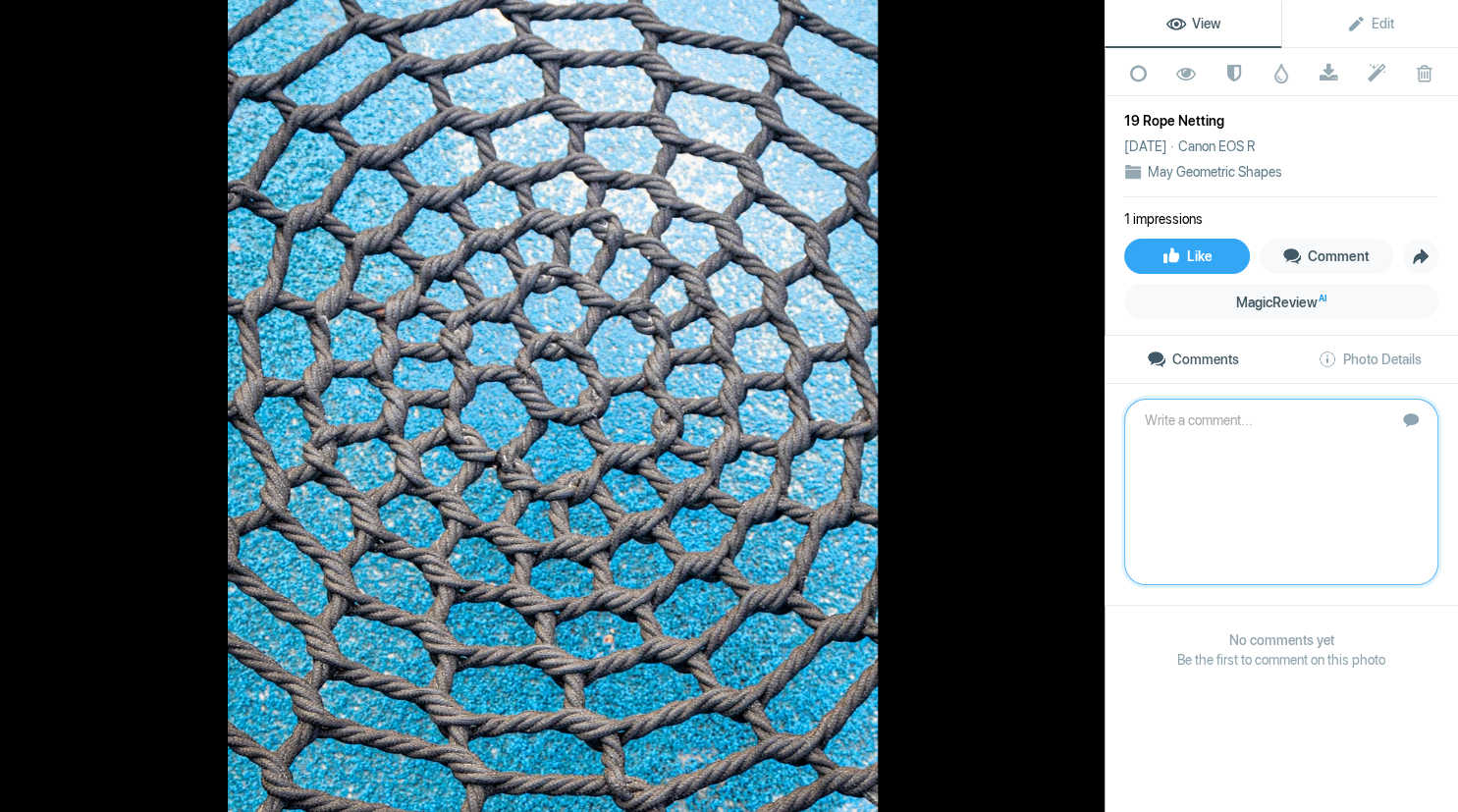 scroll, scrollTop: 0, scrollLeft: 0, axis: both 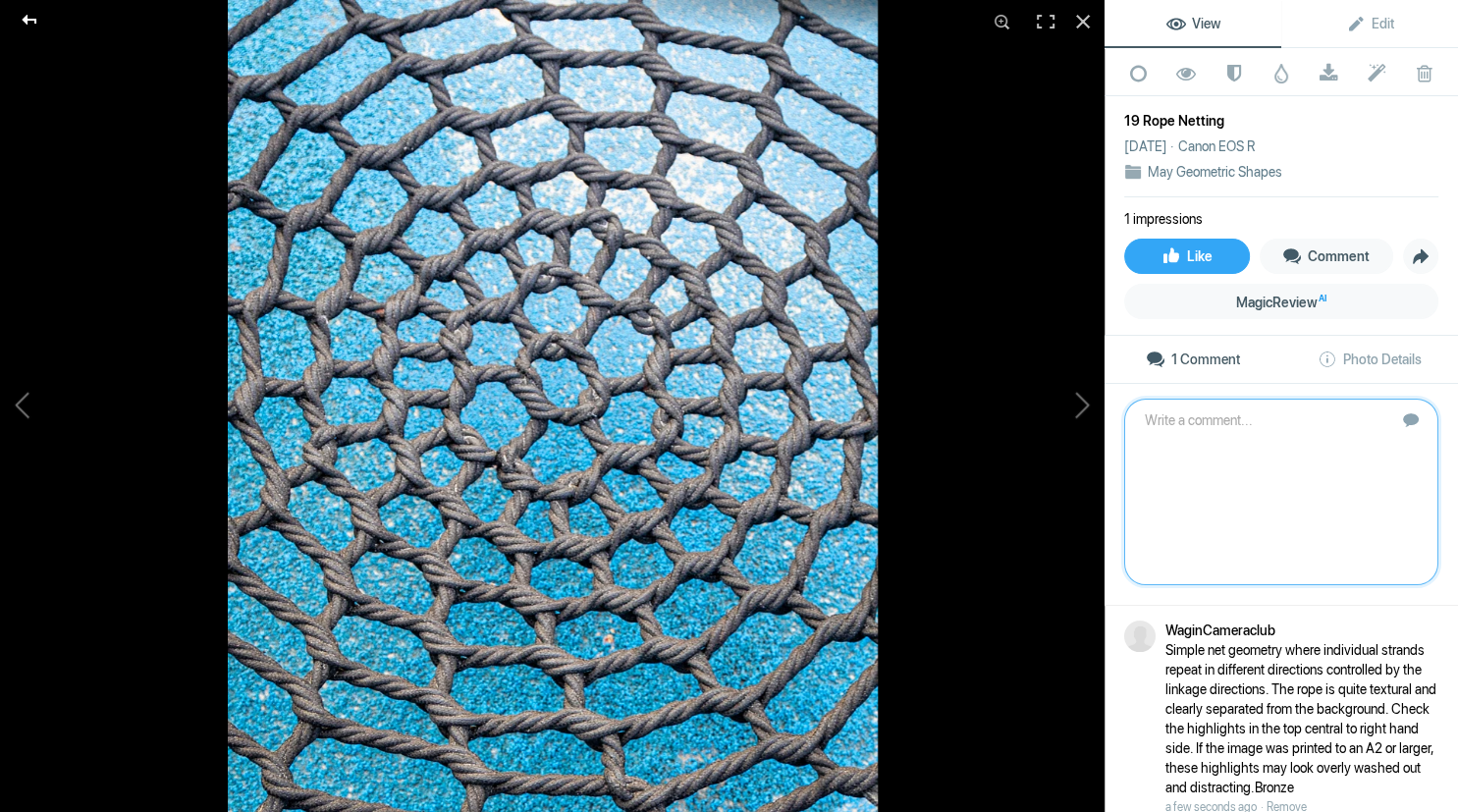 click 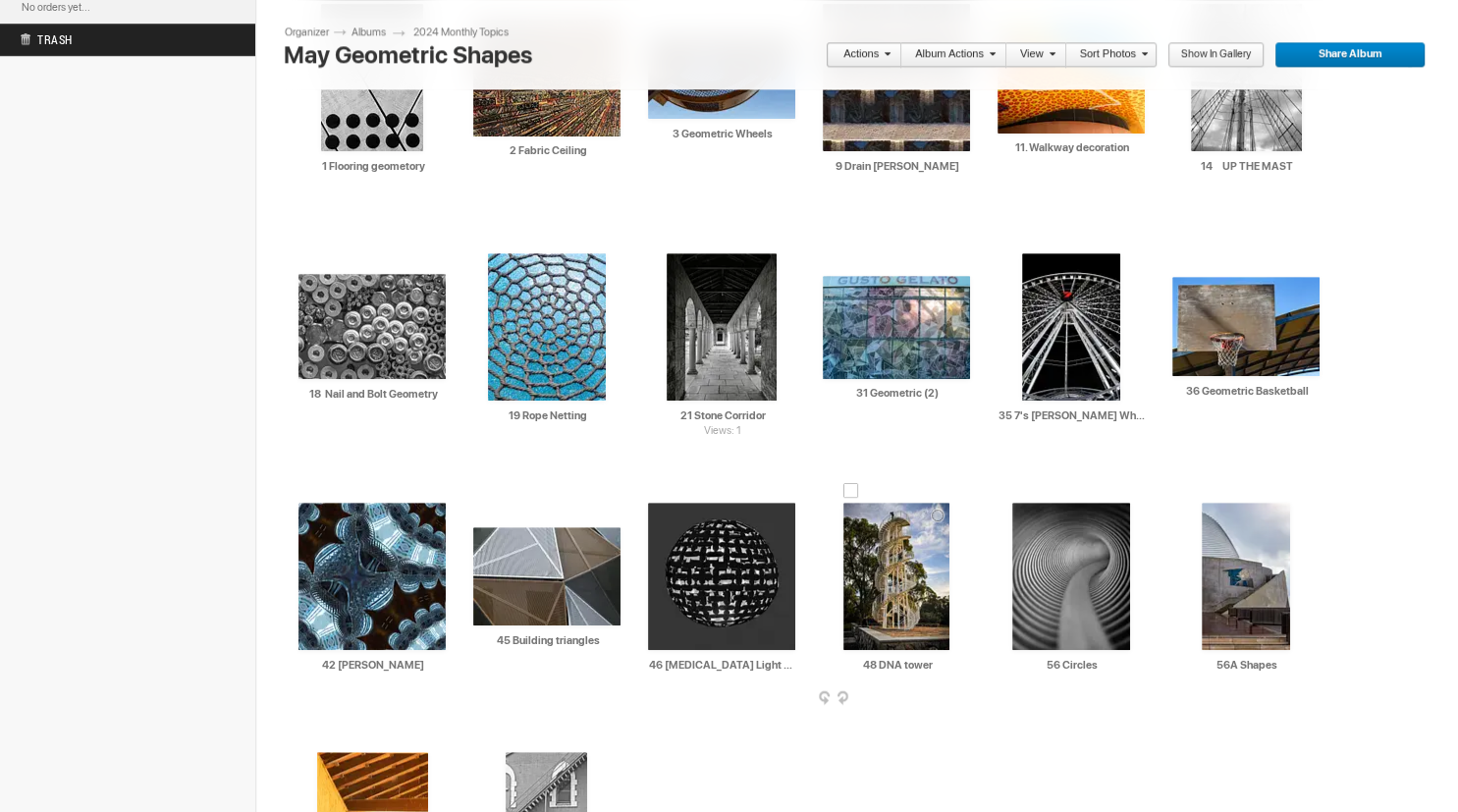 scroll, scrollTop: 729, scrollLeft: 0, axis: vertical 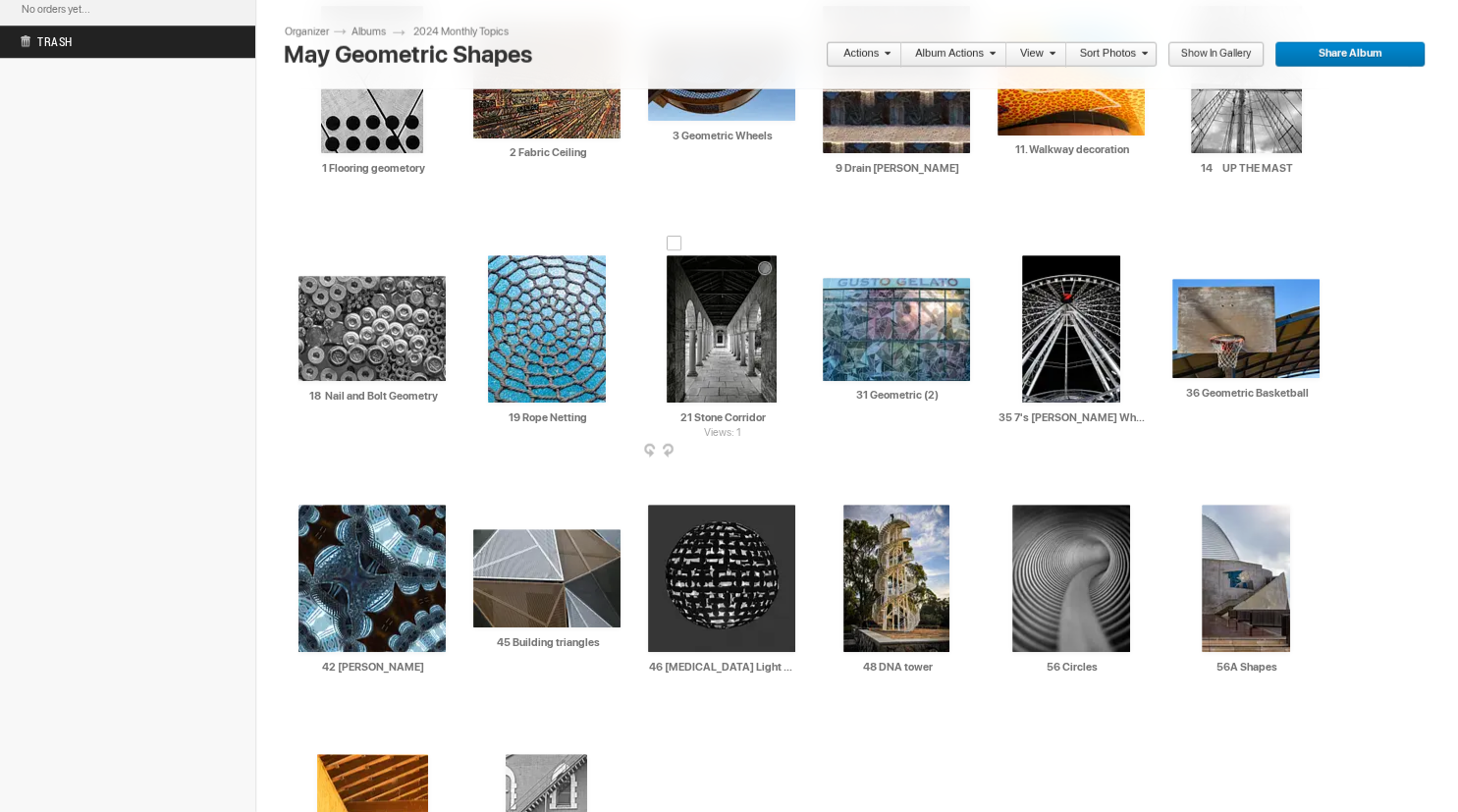 click at bounding box center [722, 329] 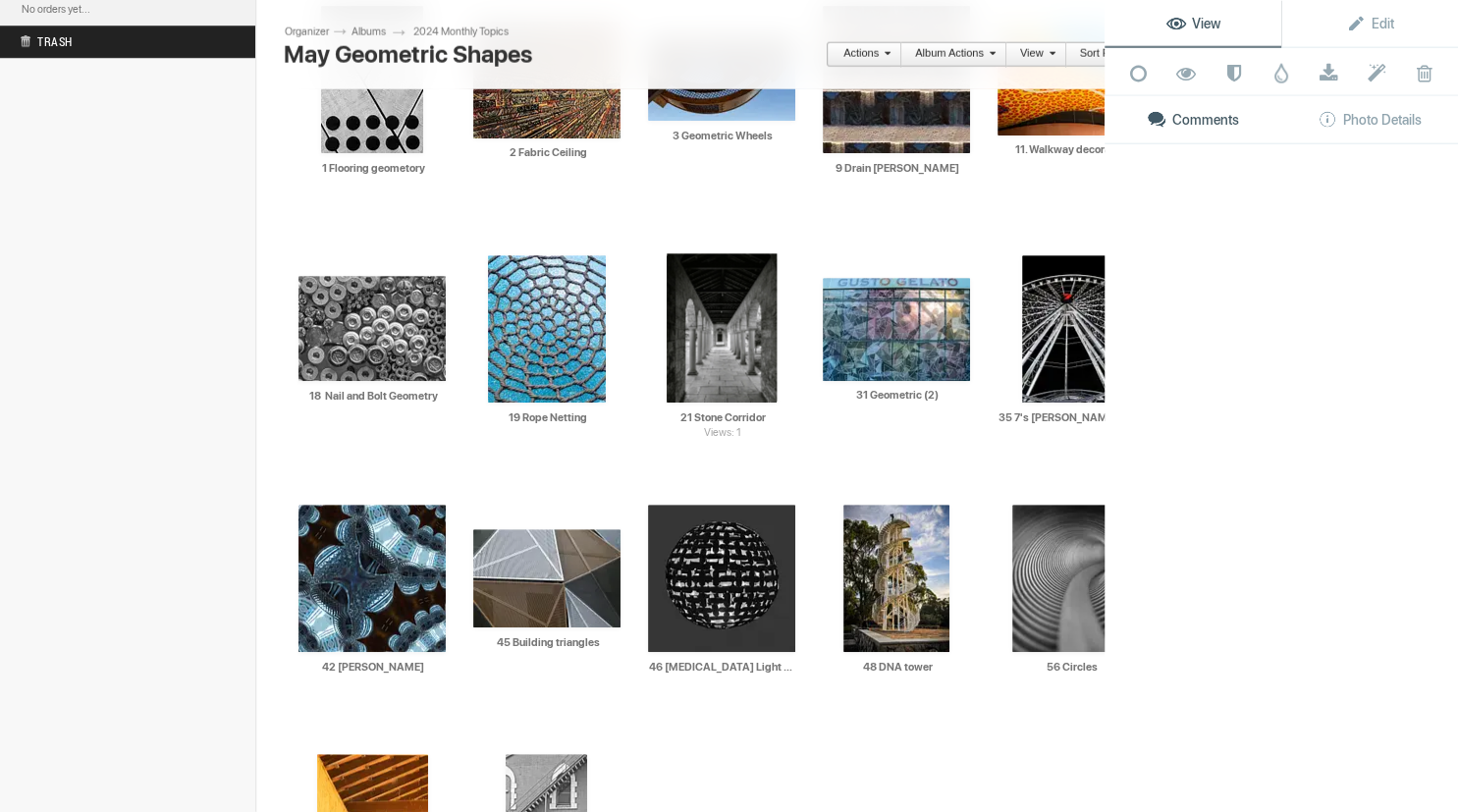 scroll, scrollTop: 729, scrollLeft: 0, axis: vertical 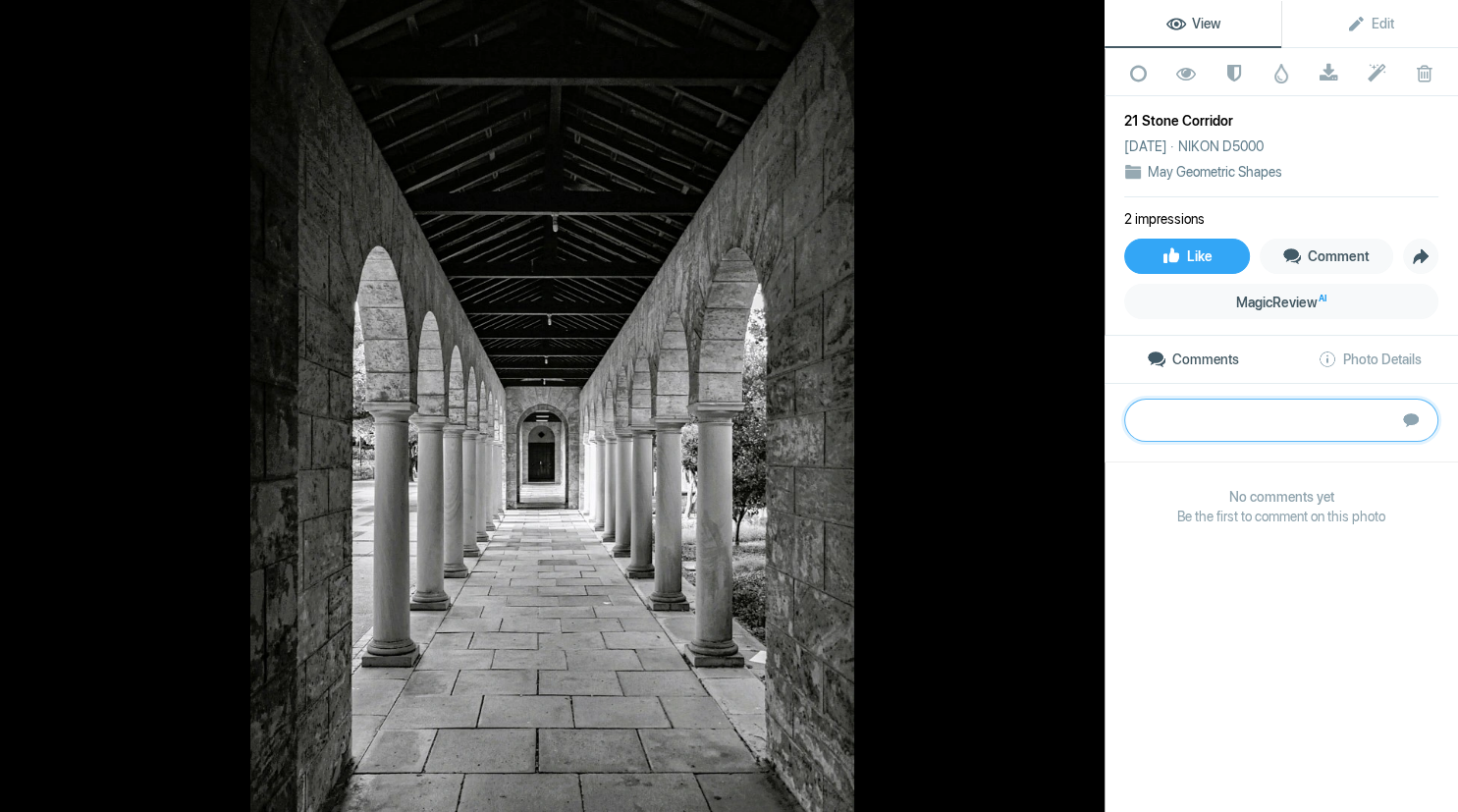 paste on "Well executed image. The columns, arches and light bulbs are unidirectional towards infinity, complemented by intersecting orthogonal ceiling rafters to infinity. The symmetry is perfect and mono rendition most effective. Try to clone out the white piece of paper on the near right hand side by the first column. The far right hand columns have blown-out highlights, so try to pull this back.
Bronze" 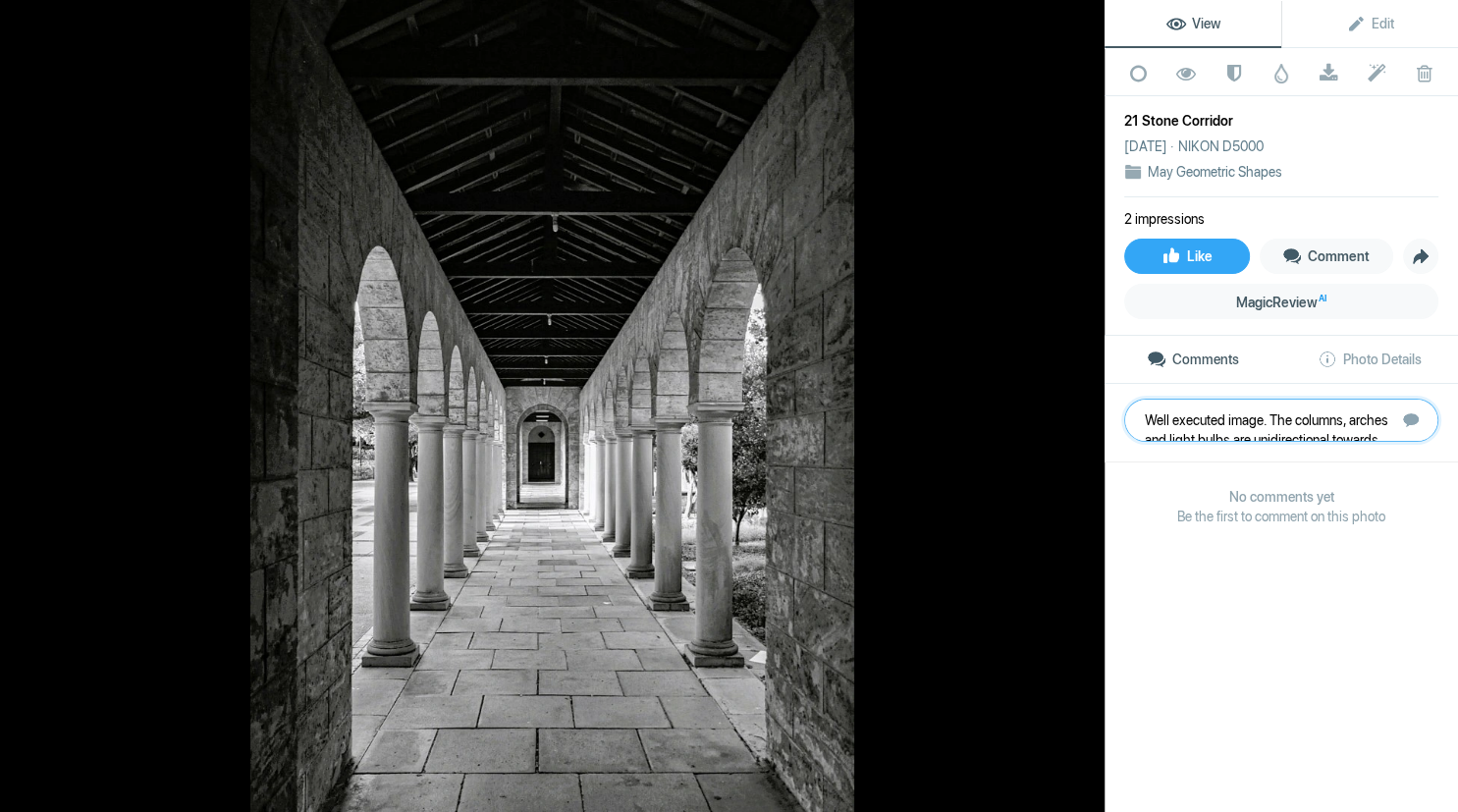 scroll, scrollTop: 40, scrollLeft: 0, axis: vertical 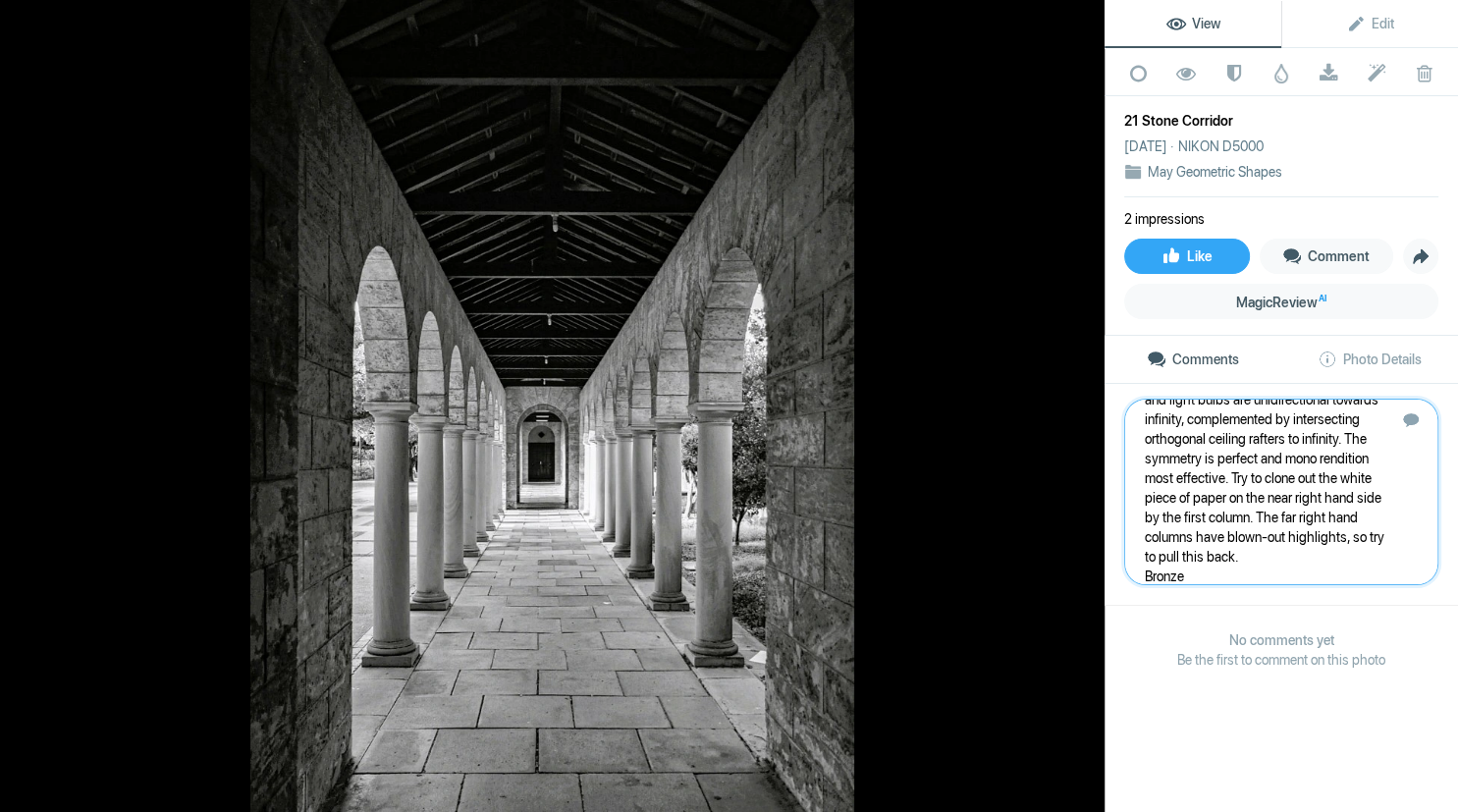 type 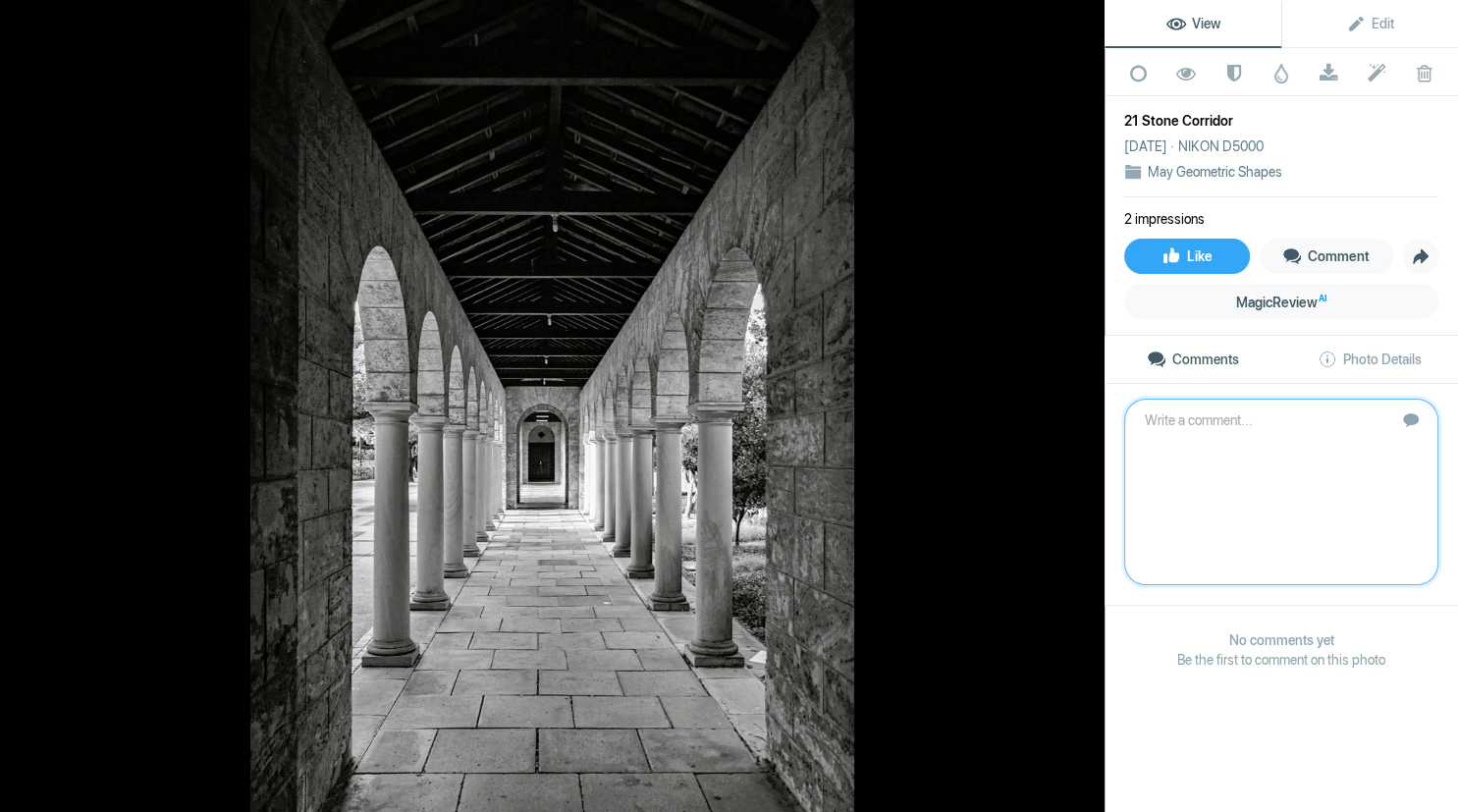 scroll, scrollTop: 0, scrollLeft: 0, axis: both 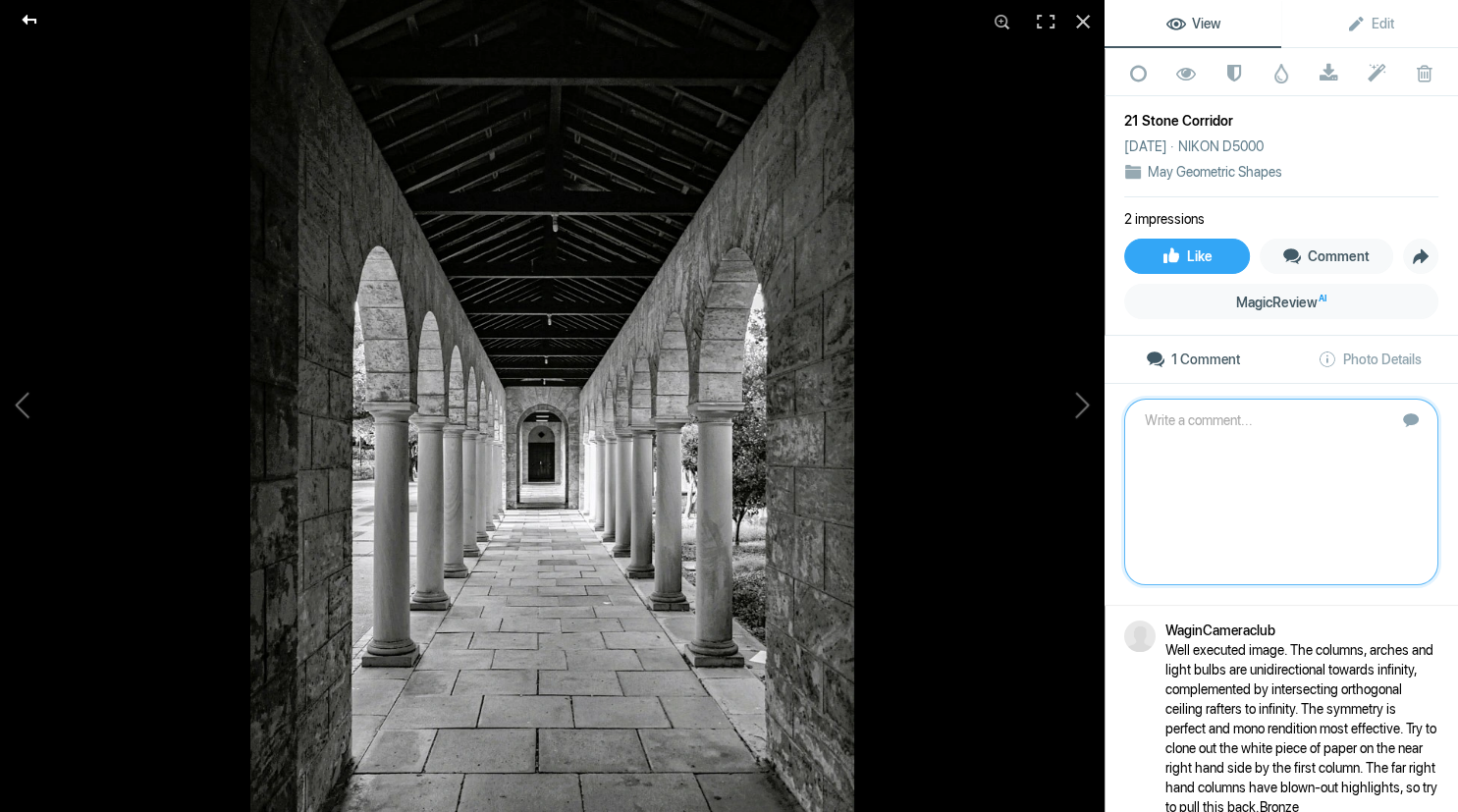 click 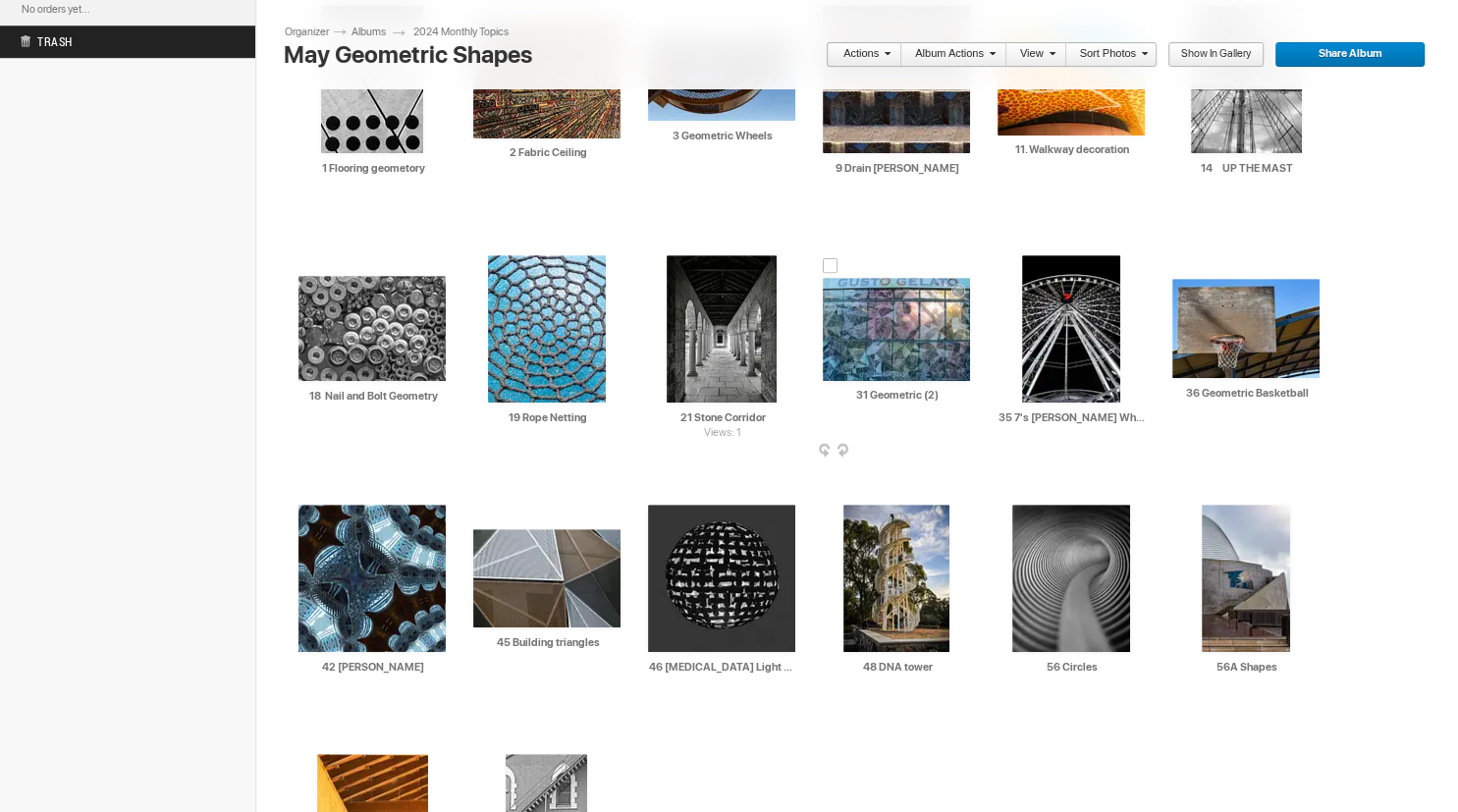 click at bounding box center (896, 329) 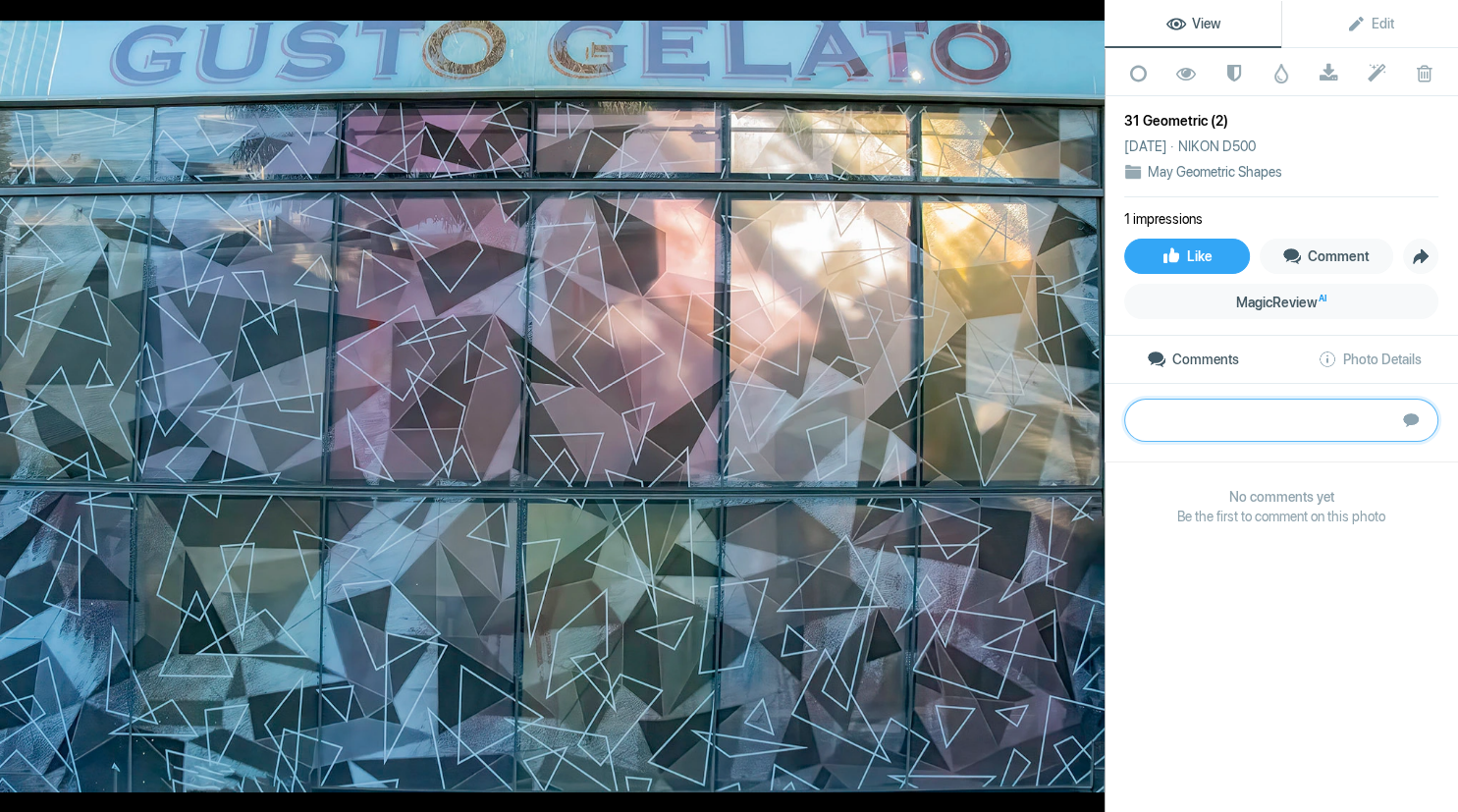 paste on "Variety of 2-D geometric shapes superimposed on larger coloured 3-D geometric shapes on a window intersected by rectangular panes. It is a colourful kaleidoscope of patterns, albeit no particular focal point to keep the viewer in the image. The Gusto Gelato needs a bit more space or cropped out." 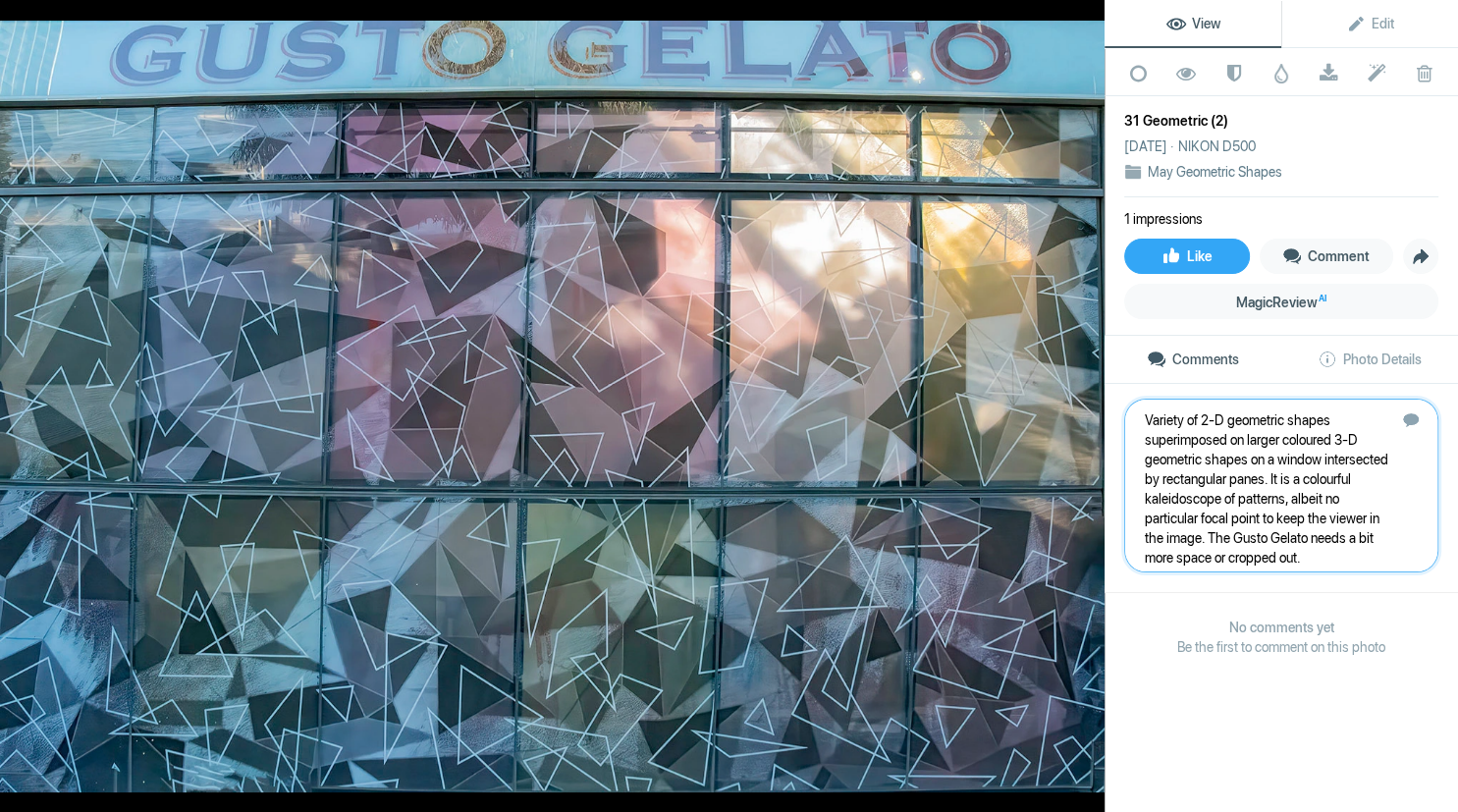 type 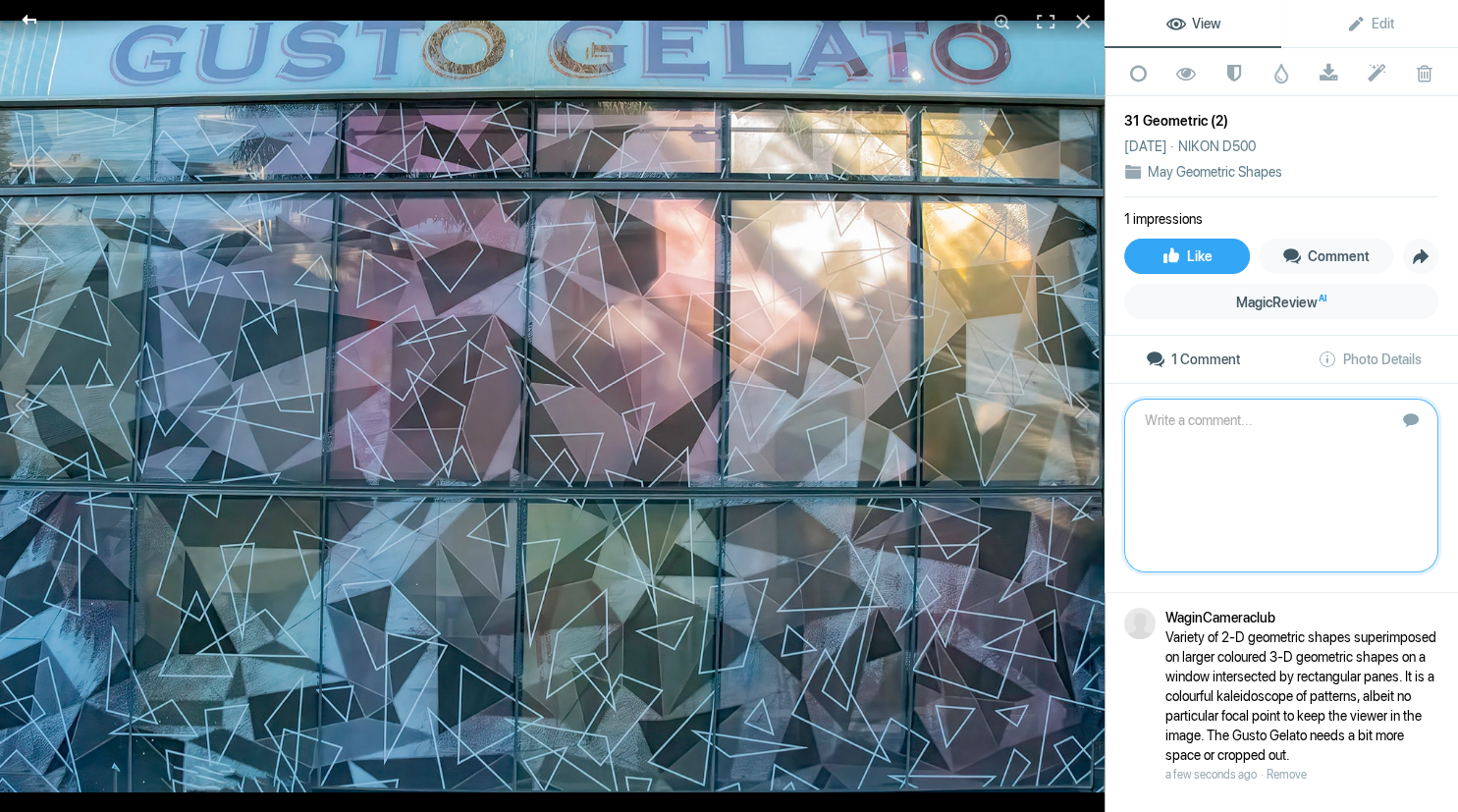 click 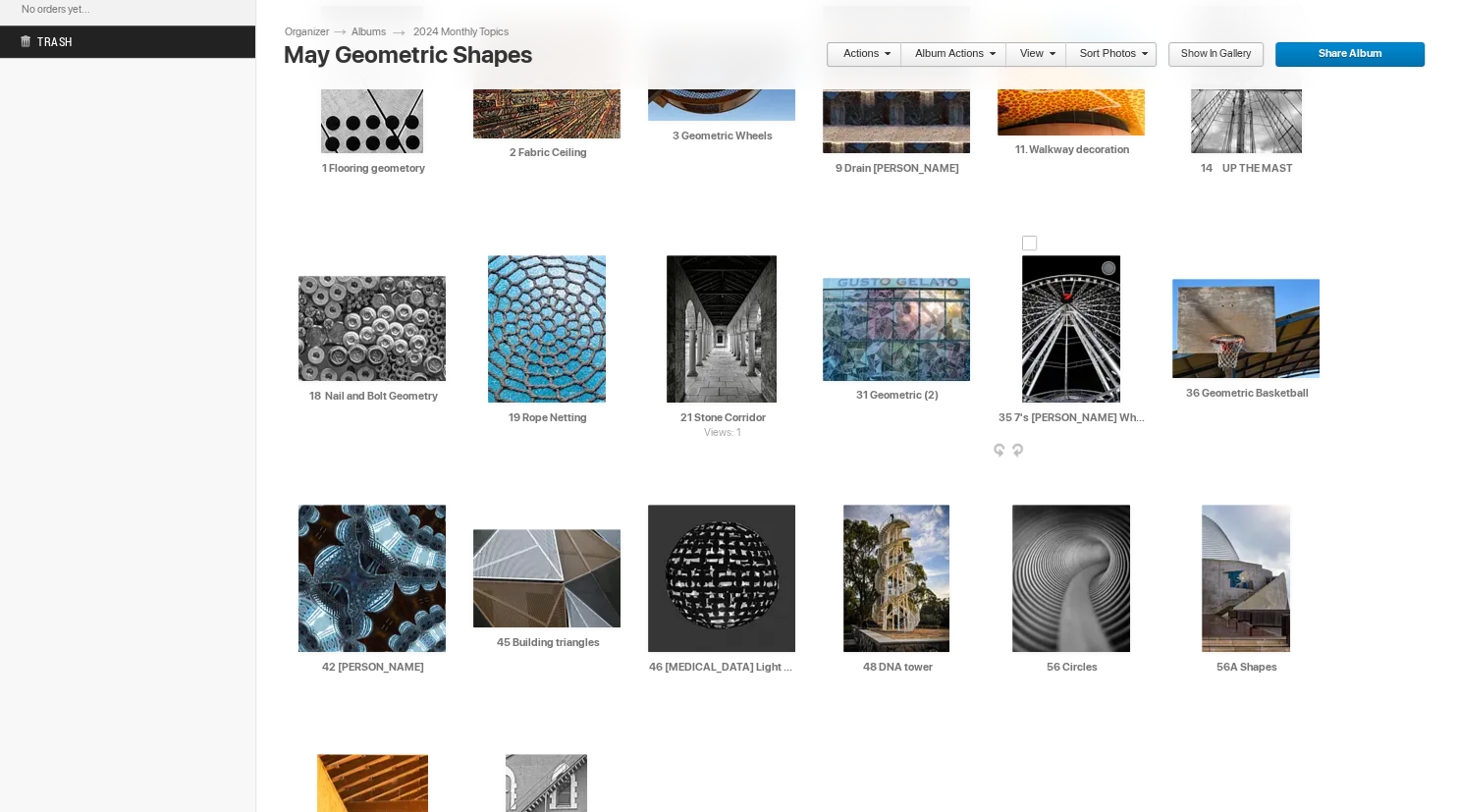 click at bounding box center (1071, 329) 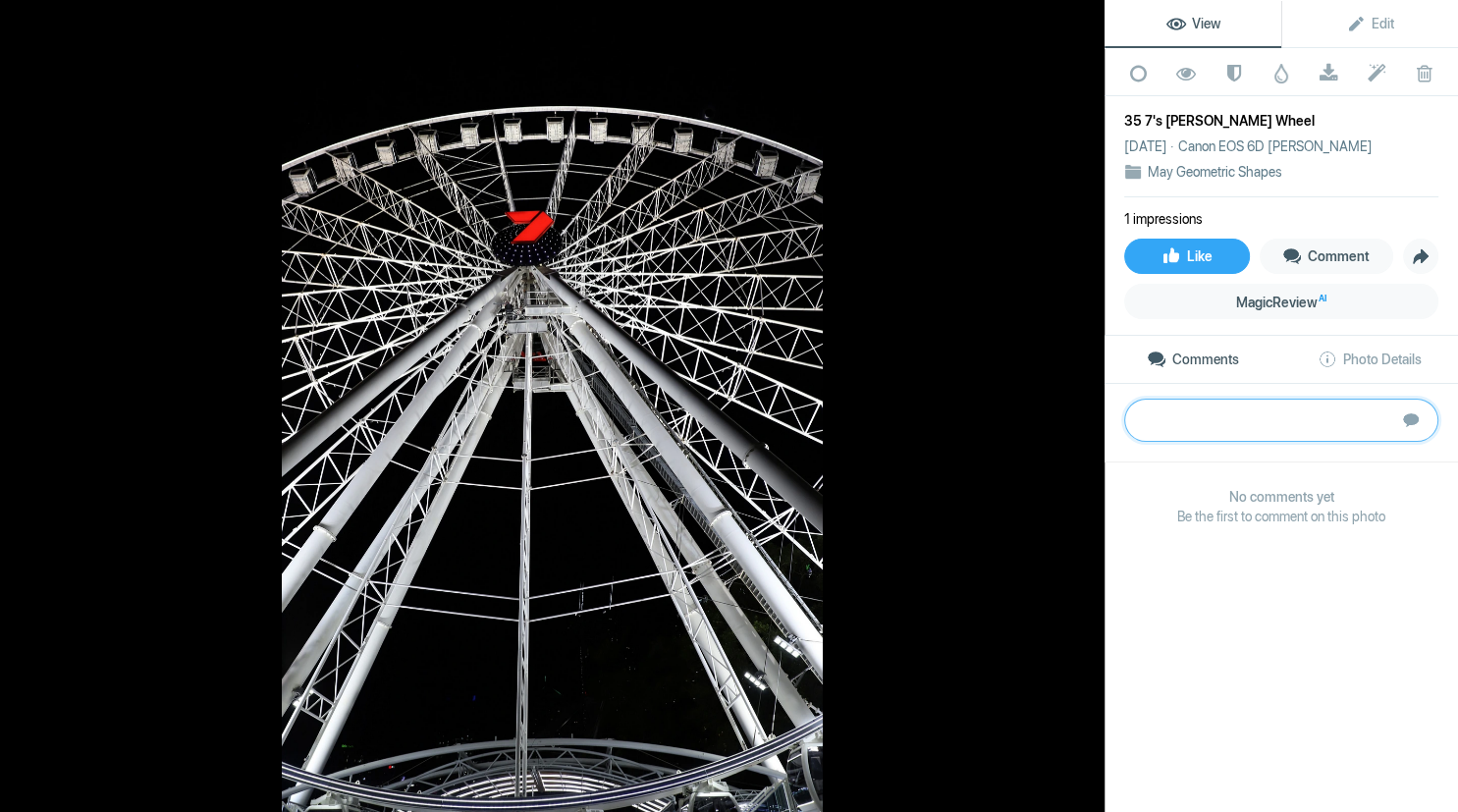 paste on "Well constrained and symmetrical image, all lines taking us to the central part of the wheel and the contrasting ‘7’. All lines and curves intersect symmetrically, thicker support struts provide contrast to the narrower struts enhancing the sense of height, the cabins at the top constrain the image with contrasting shape.
Gold" 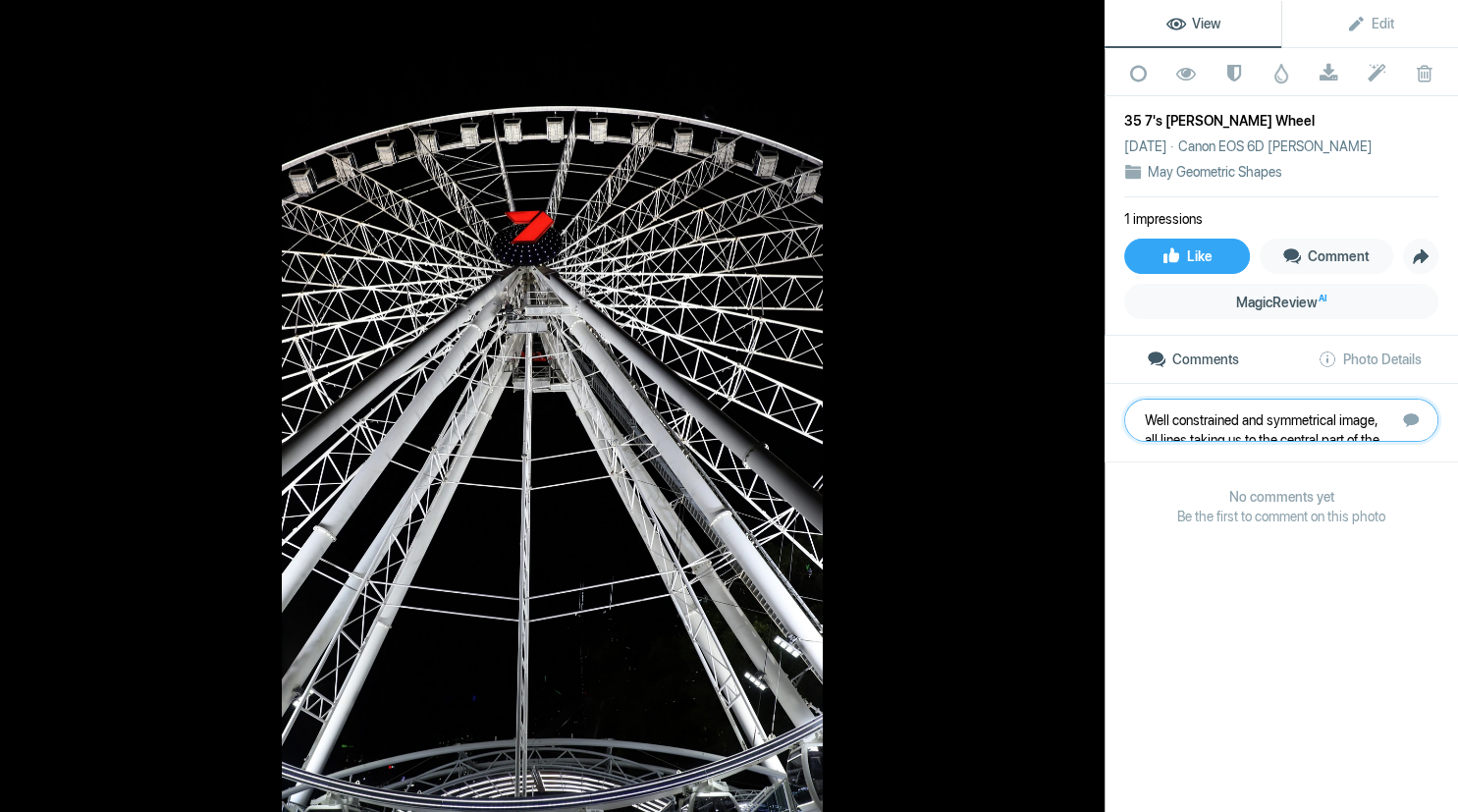 scroll, scrollTop: 1, scrollLeft: 0, axis: vertical 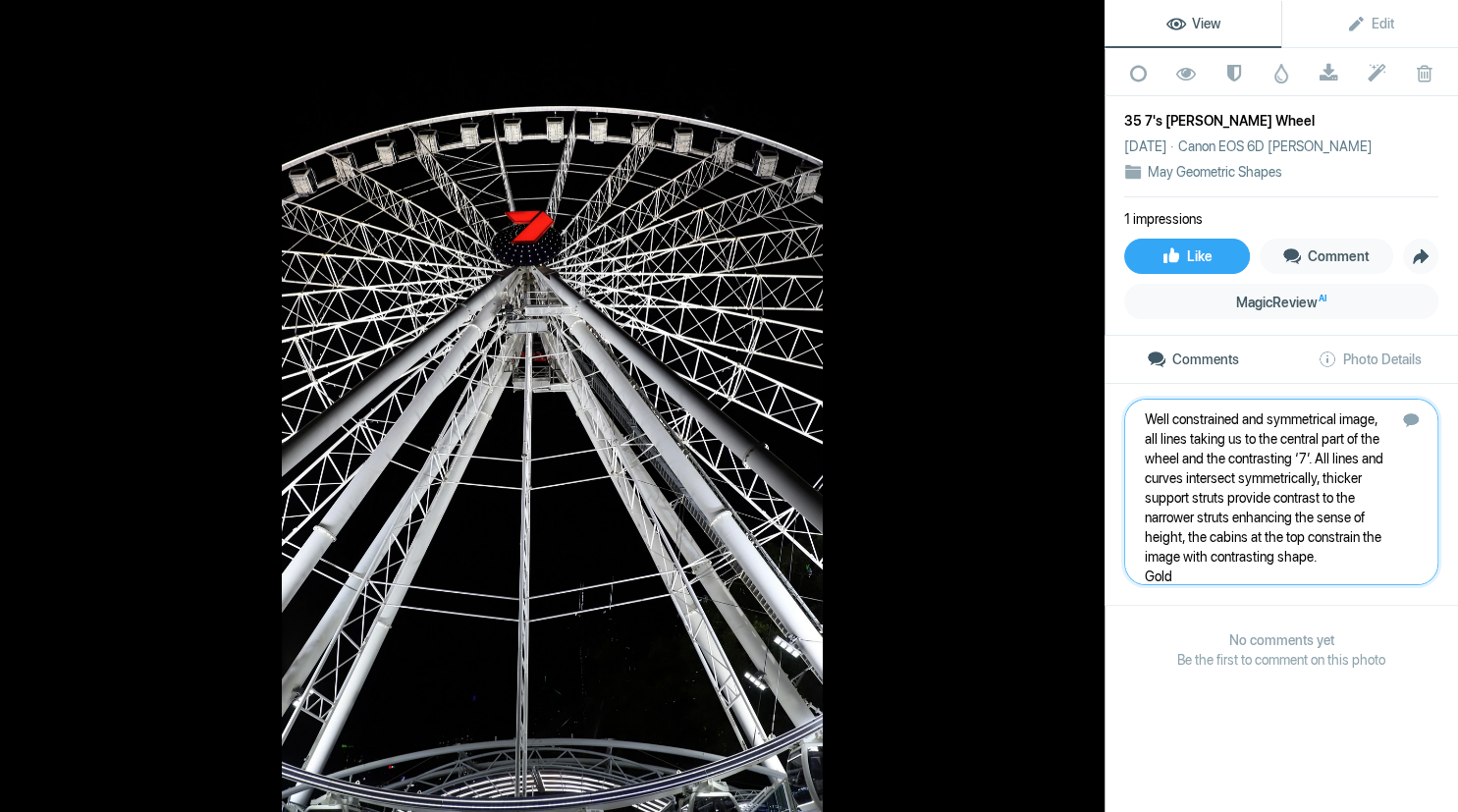 type 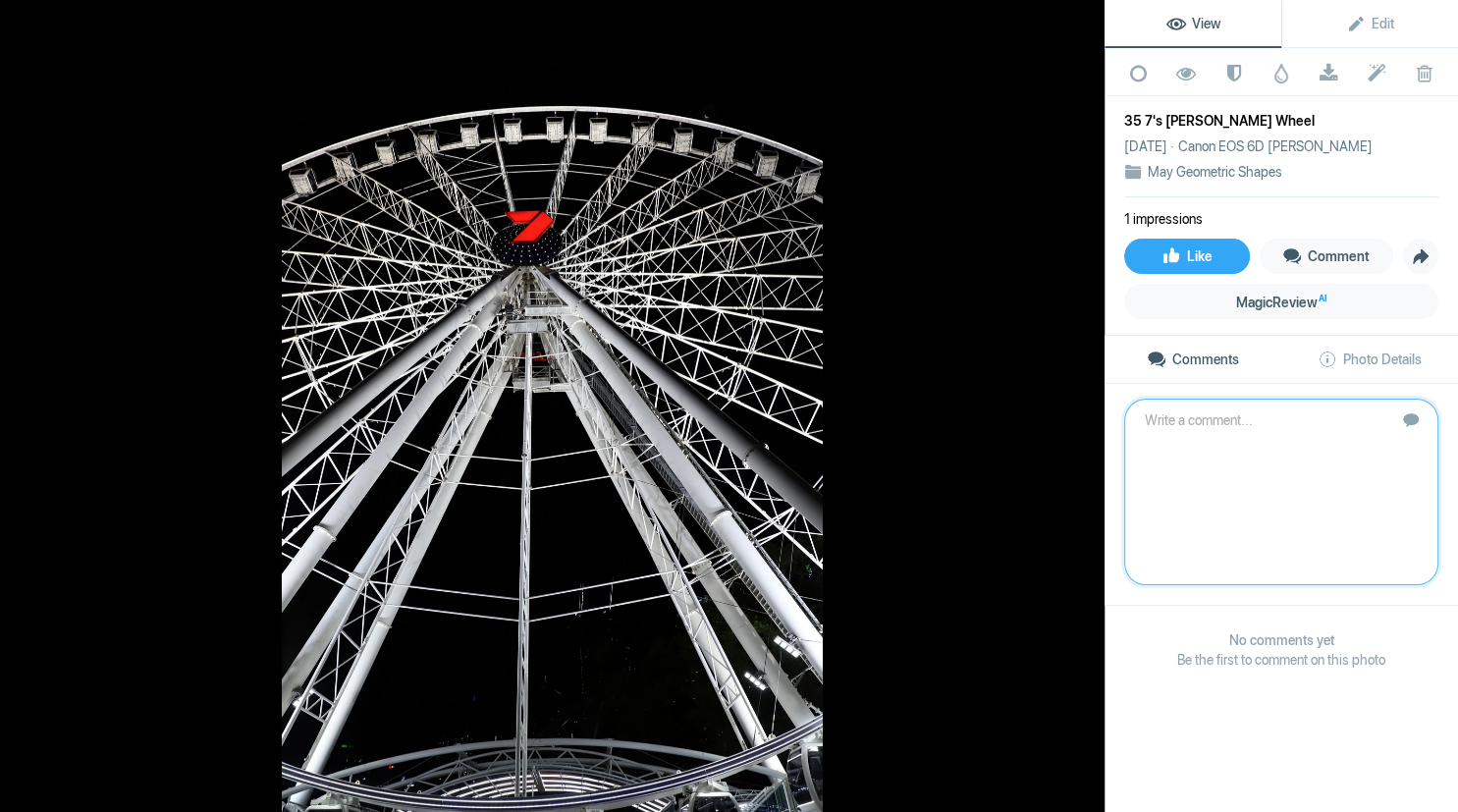 scroll, scrollTop: 0, scrollLeft: 0, axis: both 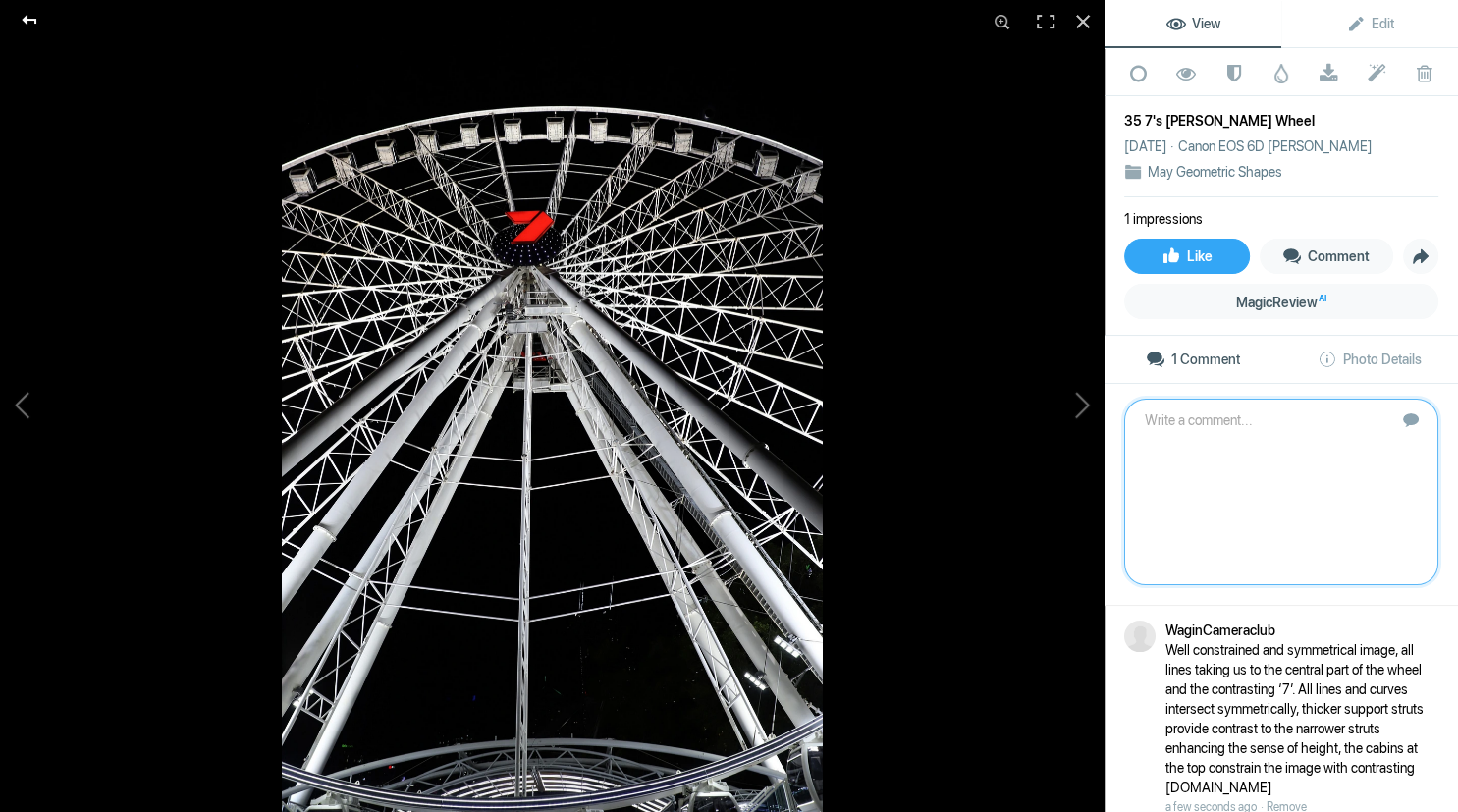 click 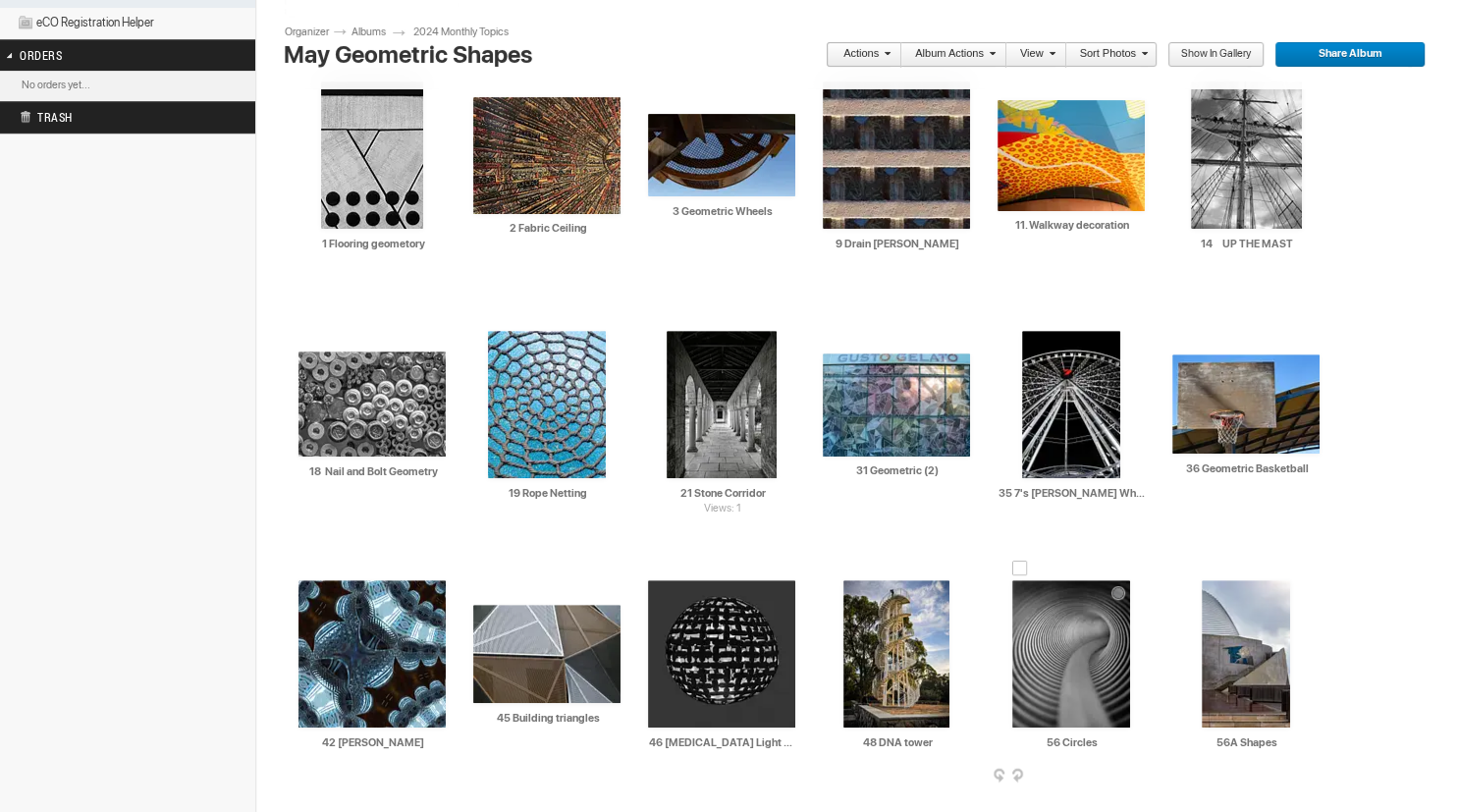 scroll, scrollTop: 654, scrollLeft: 0, axis: vertical 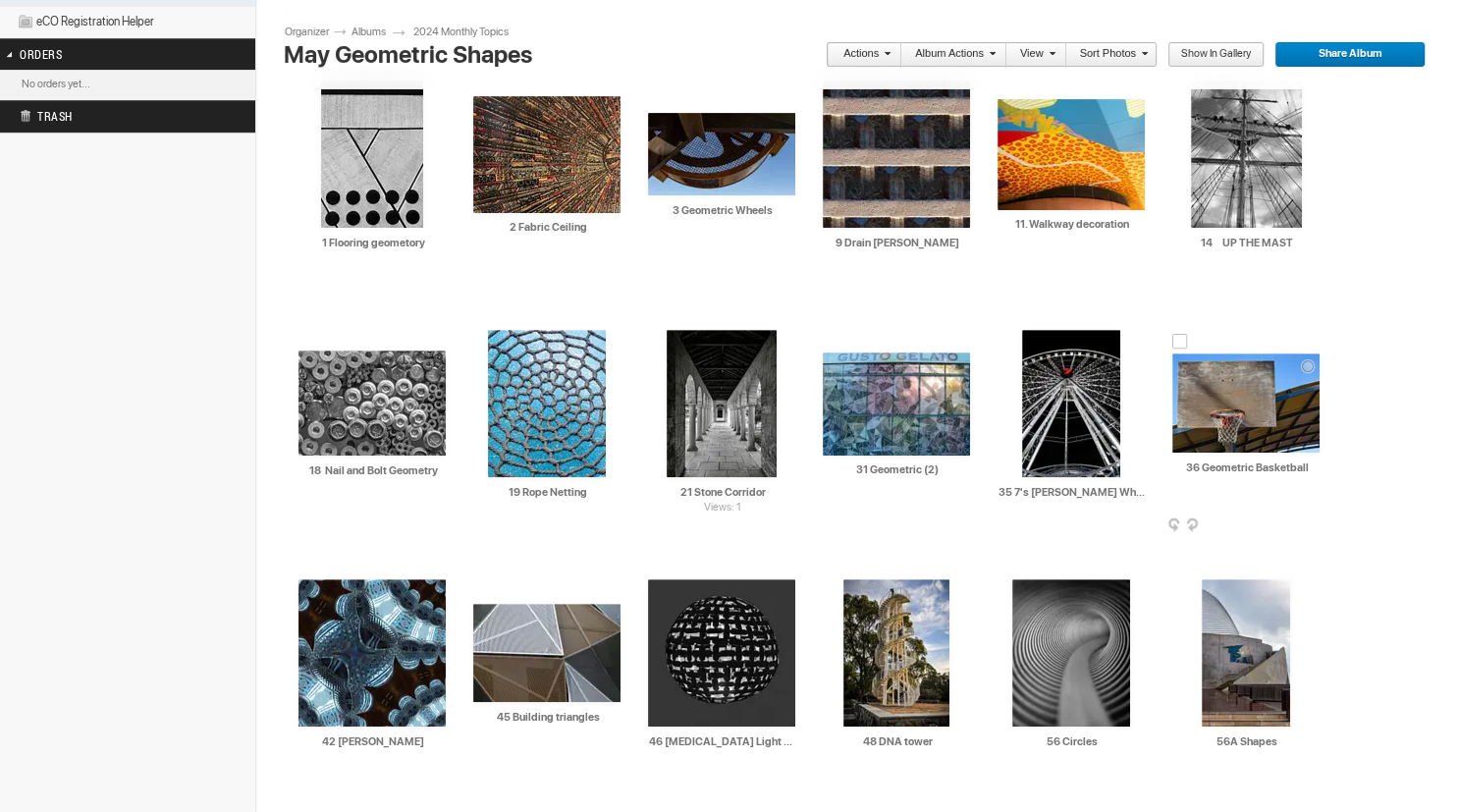 click at bounding box center [1246, 403] 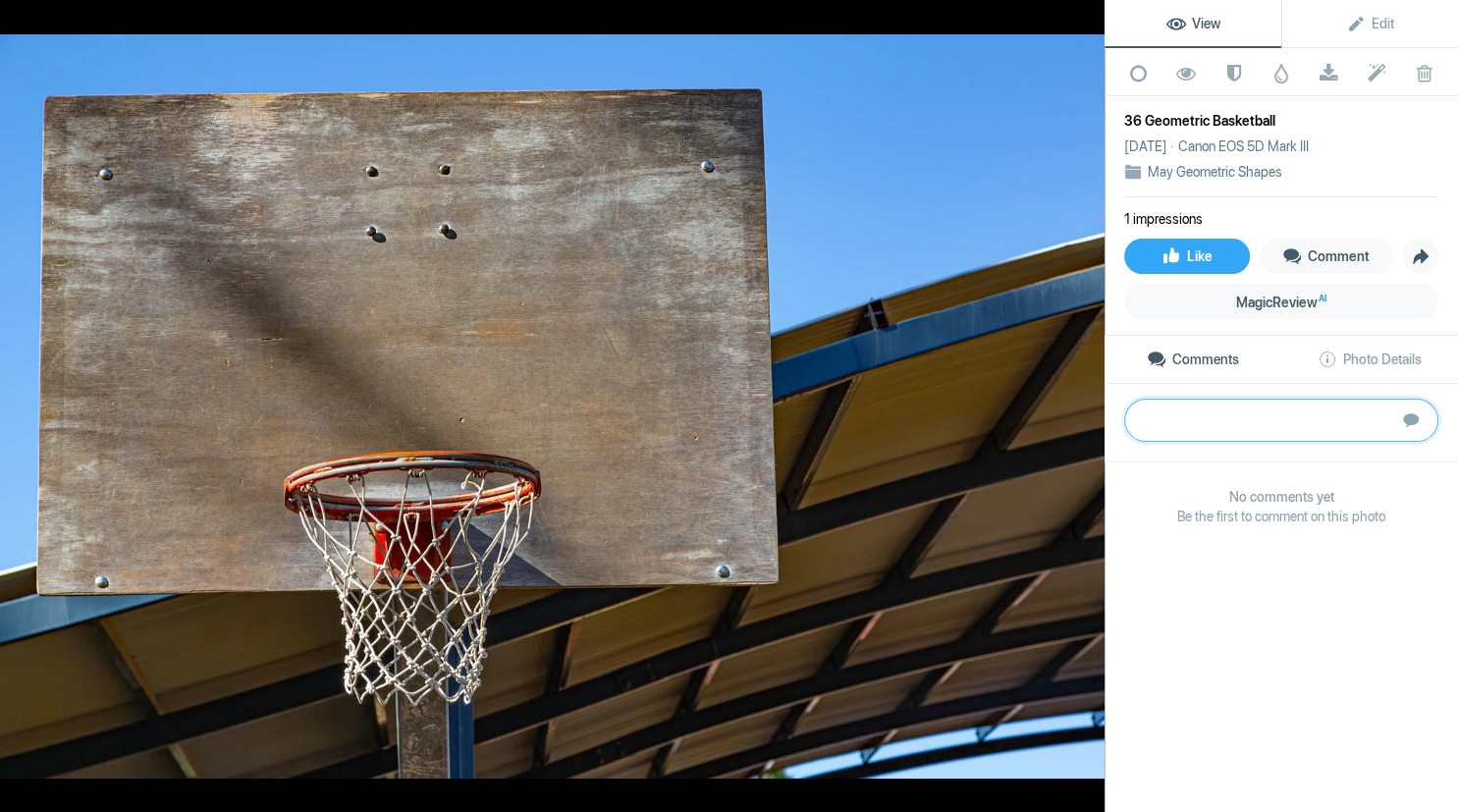 paste on "Clear subject matter and focal point, with contrasting and intersecting geometric shapes. The hoop and board are well placed giving a well balanced image.
Silver" 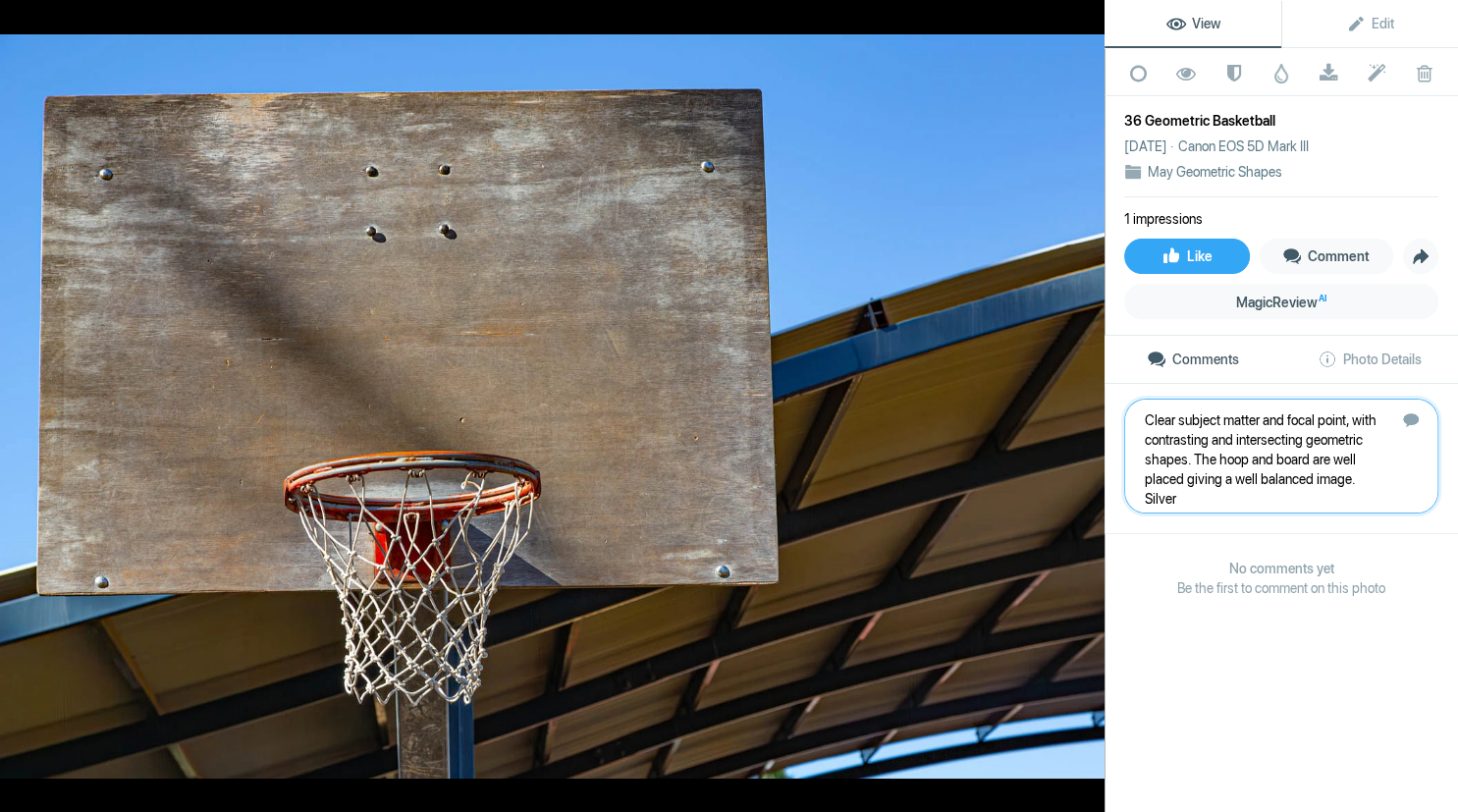 type 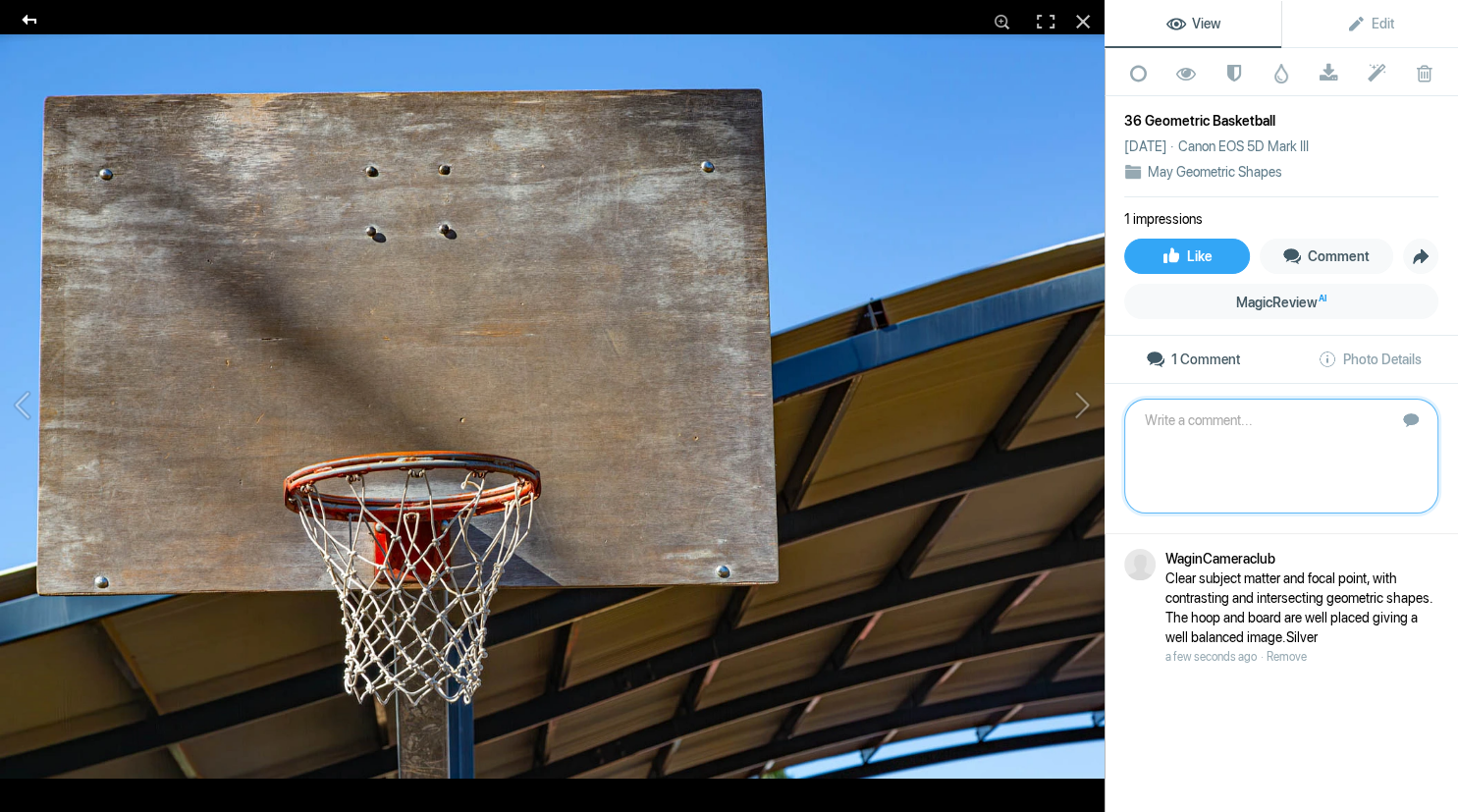 click 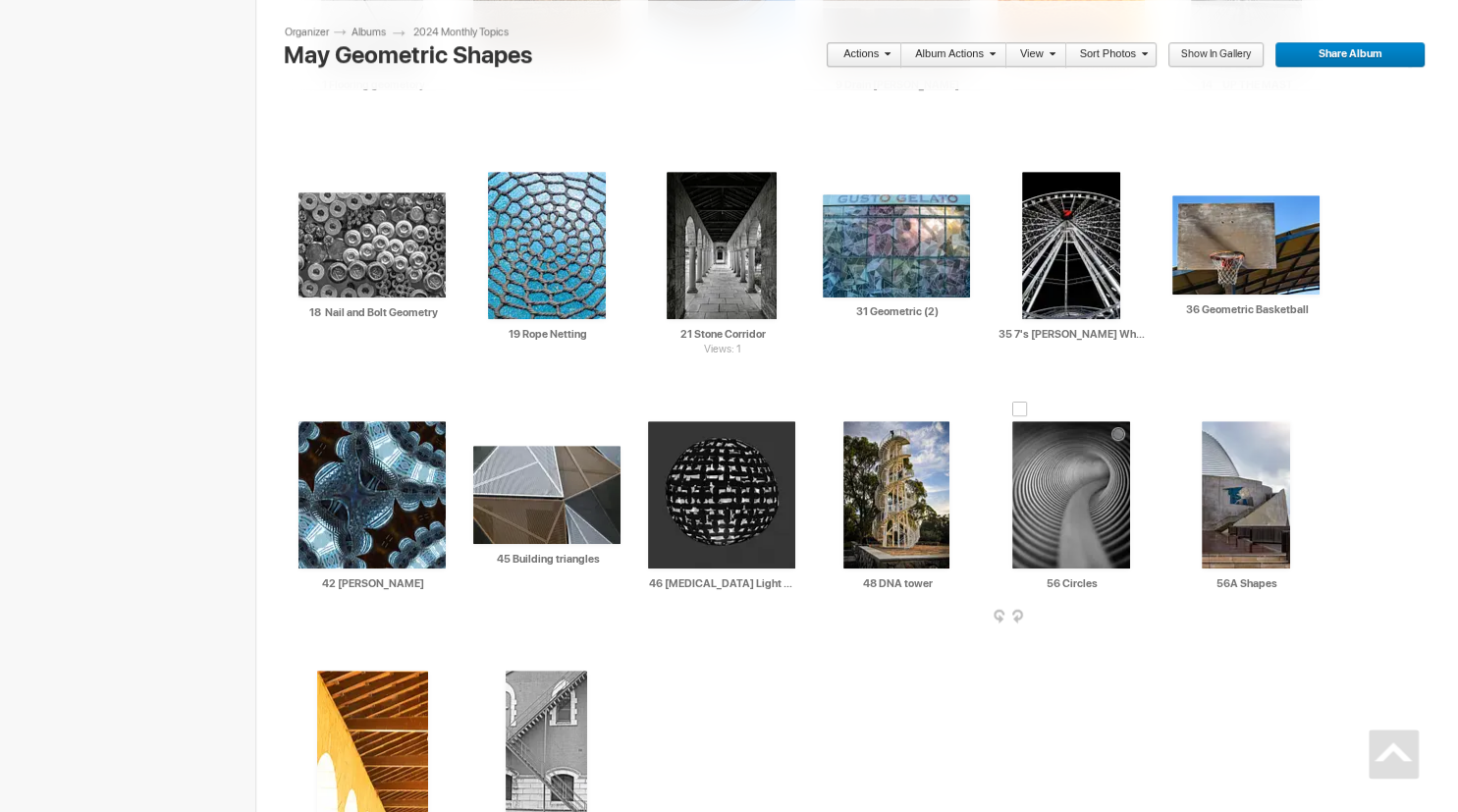 scroll, scrollTop: 813, scrollLeft: 0, axis: vertical 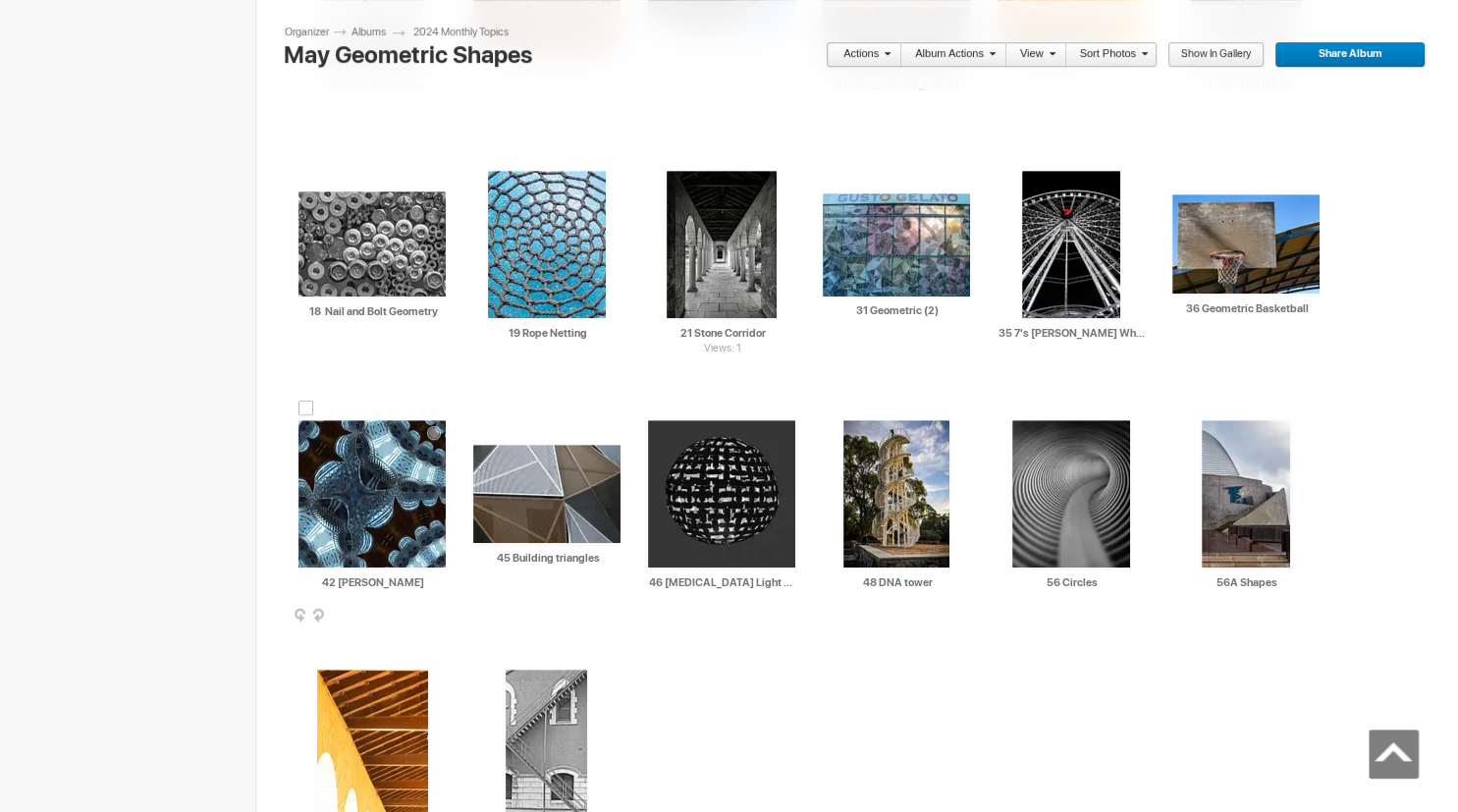 click at bounding box center [372, 494] 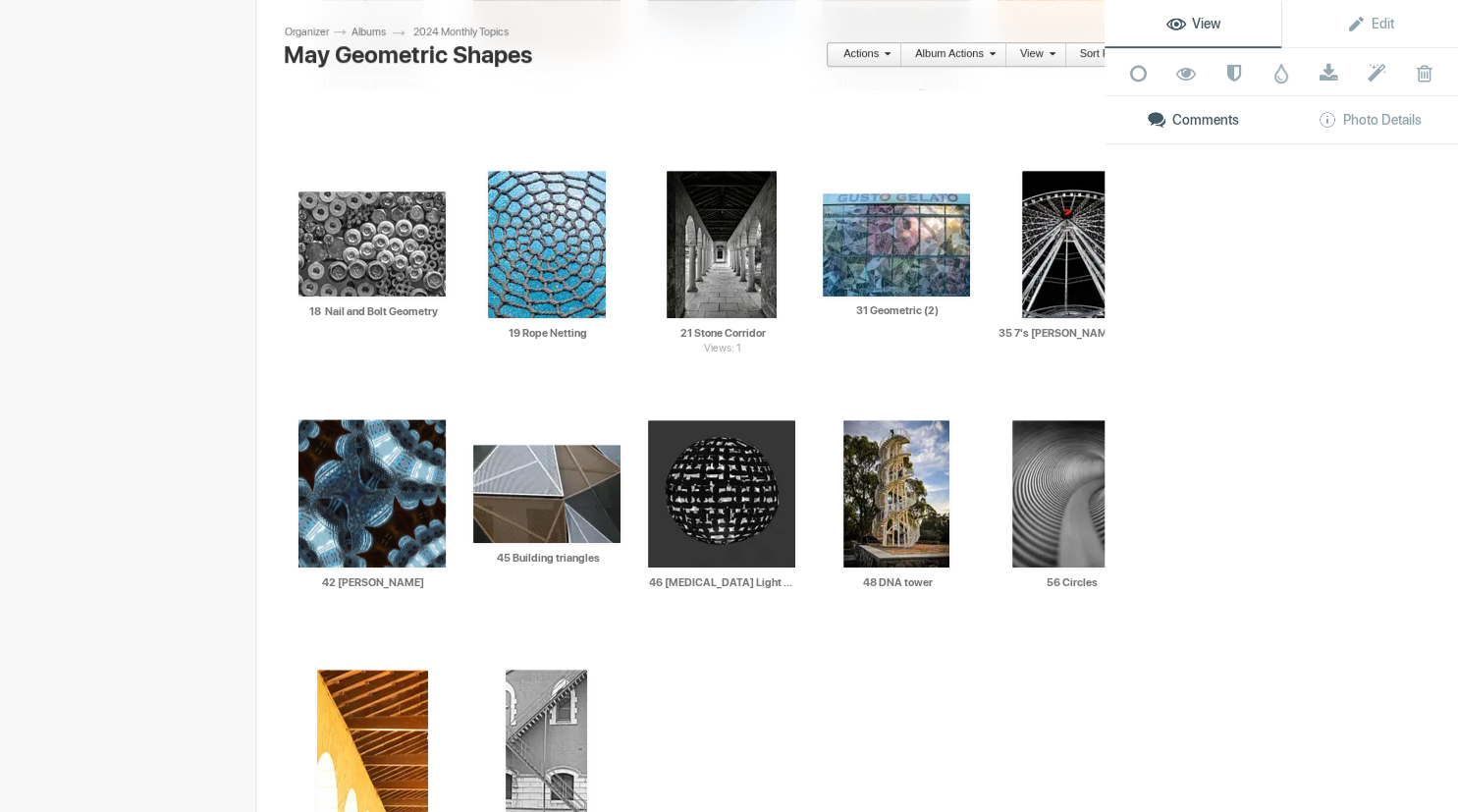 scroll, scrollTop: 812, scrollLeft: 0, axis: vertical 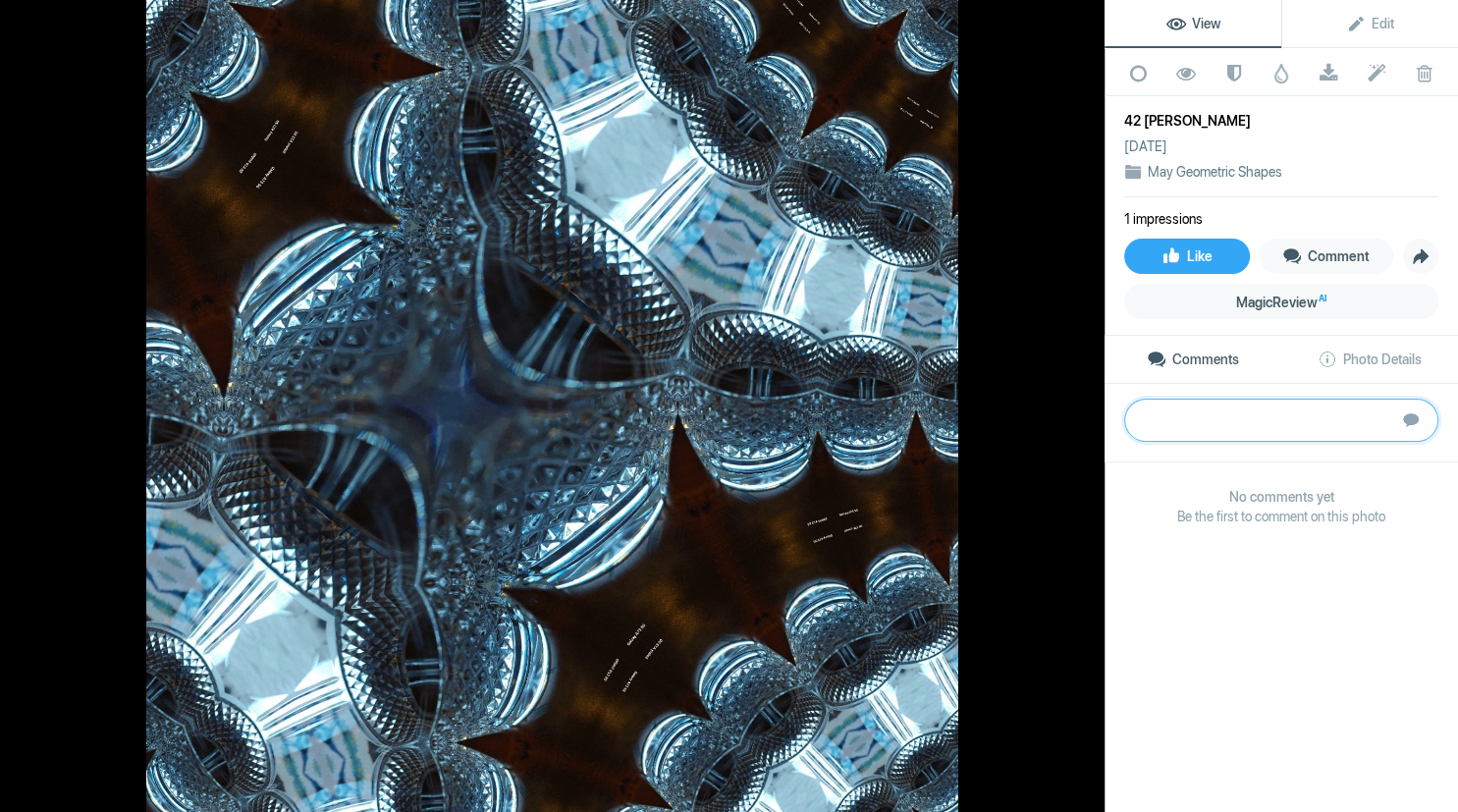 paste on "The light reflected off the glasses gives the primary triangular geometry to the image with repeated patterns across the image. The overall lack of symmetry leaves the image unbalanced and the blur in the central part of the image distracting. I’m not sure how the photographer has put this together, but he/she has chosen a difficult medium to work with." 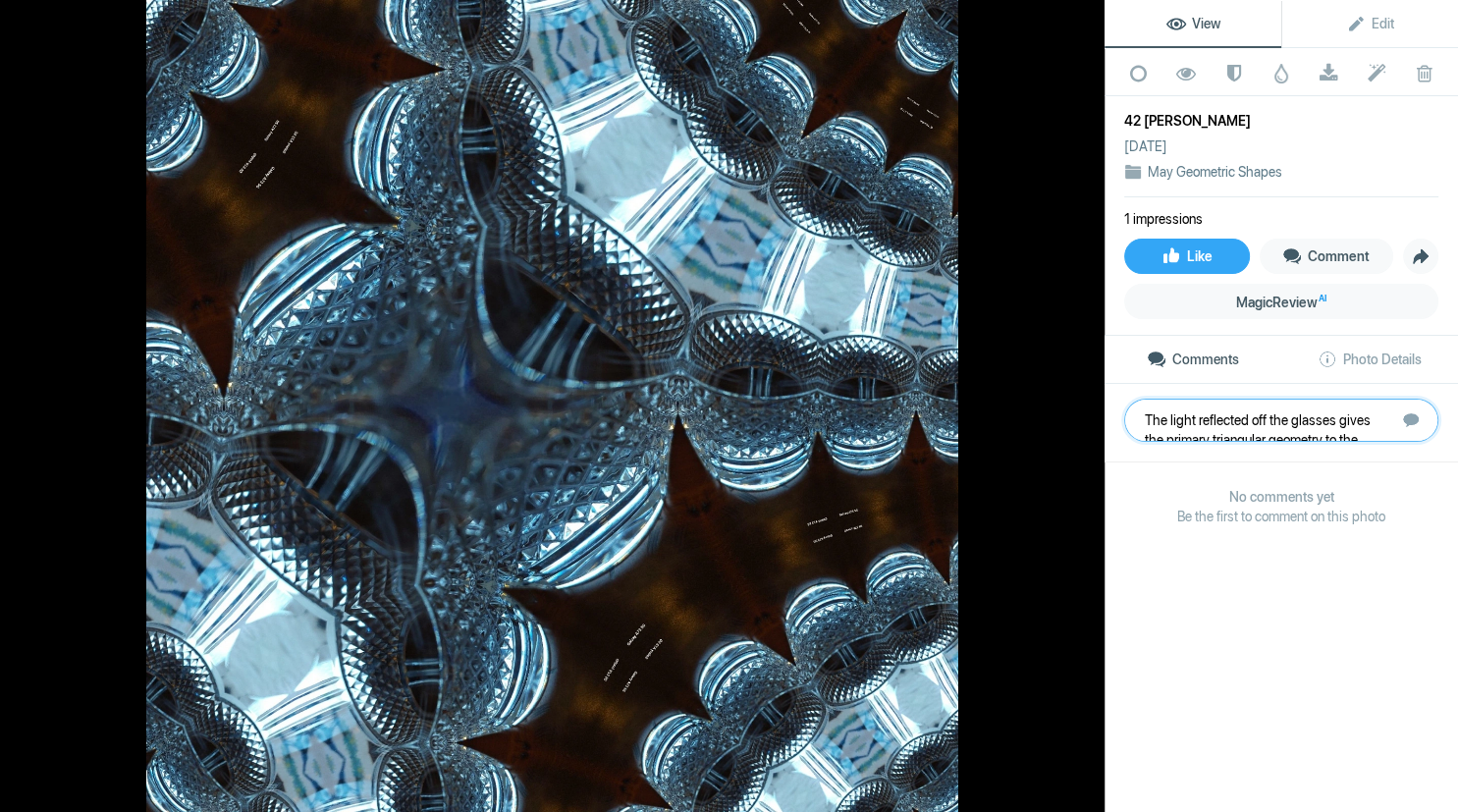 scroll, scrollTop: 1, scrollLeft: 0, axis: vertical 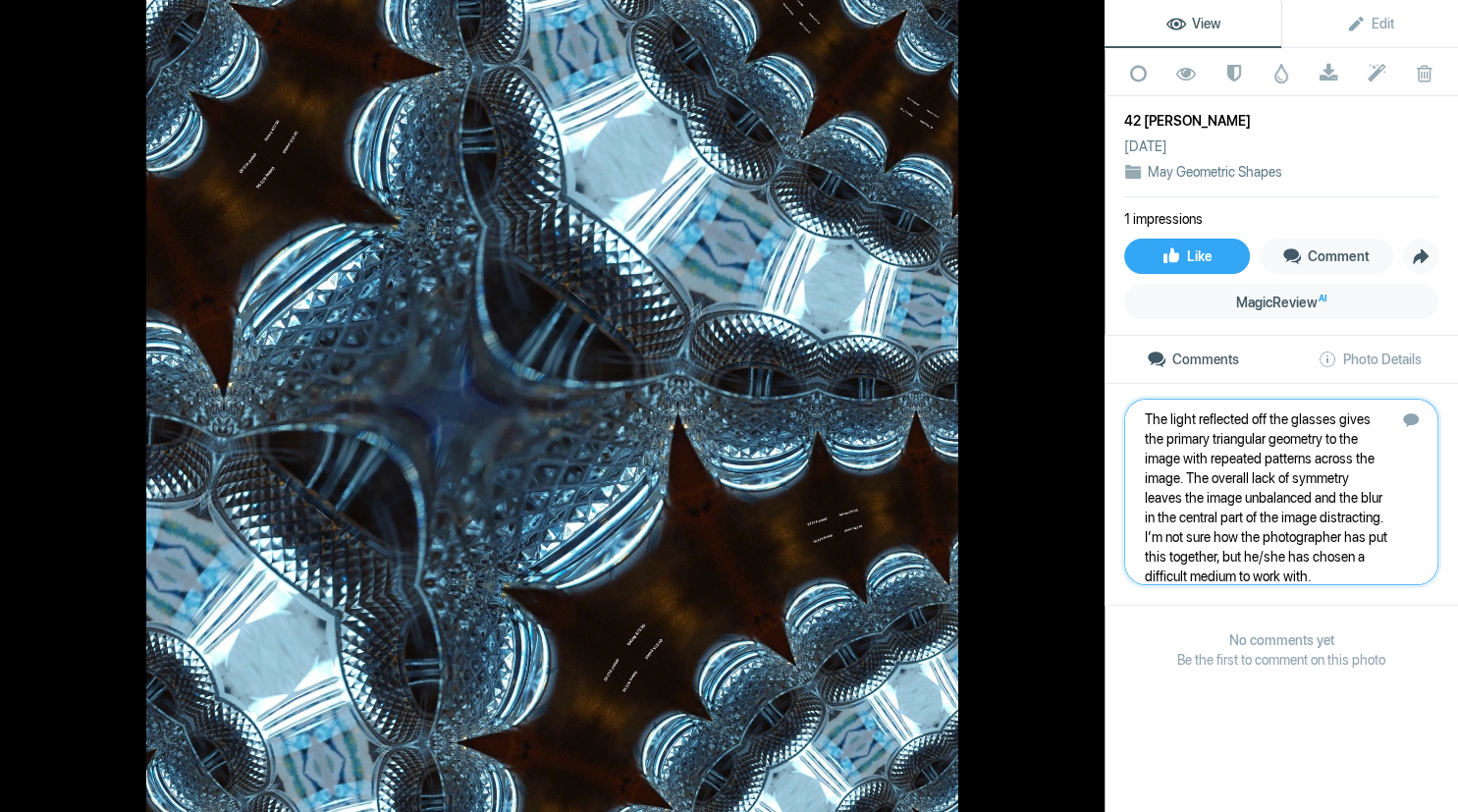 type 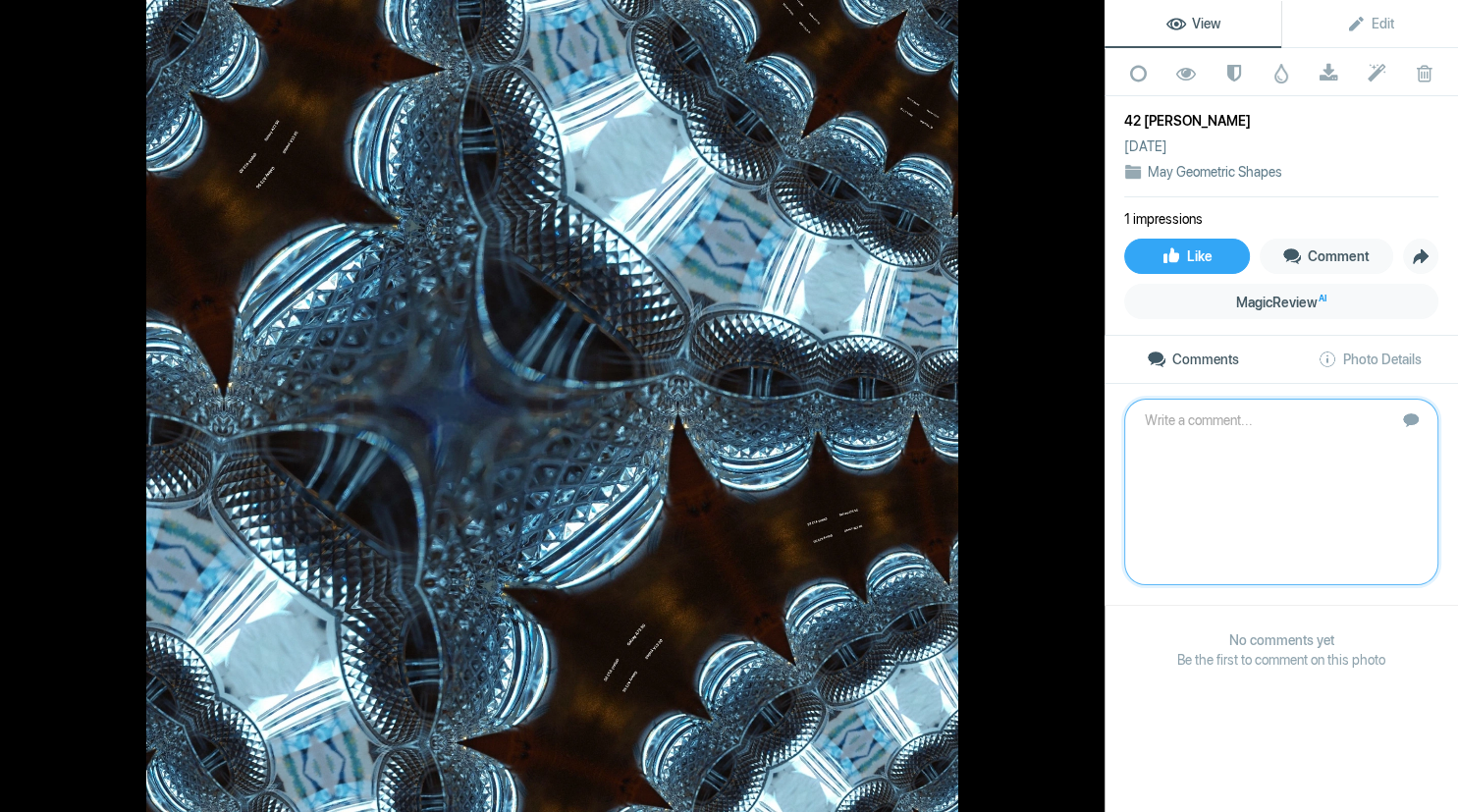 scroll, scrollTop: 0, scrollLeft: 0, axis: both 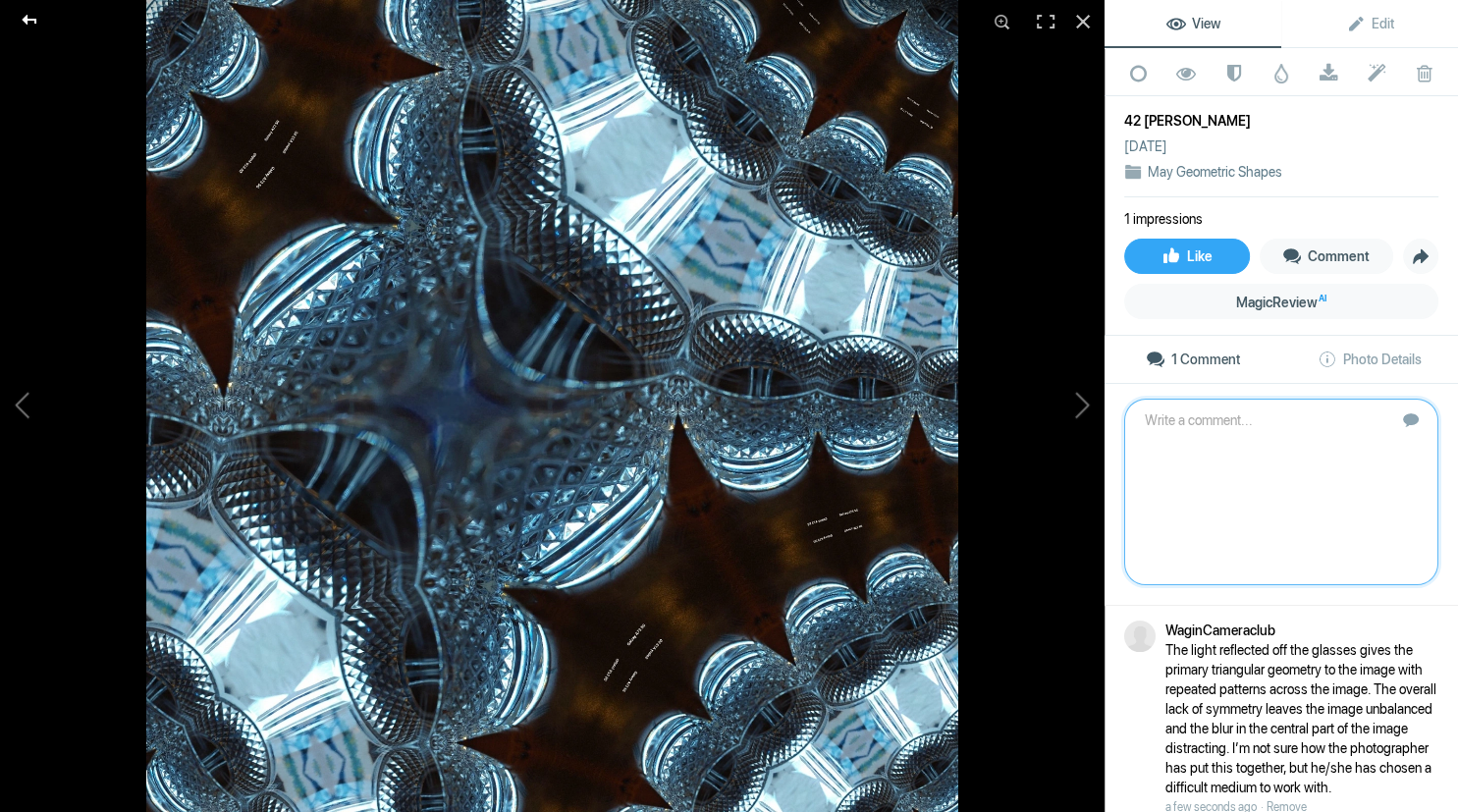 click 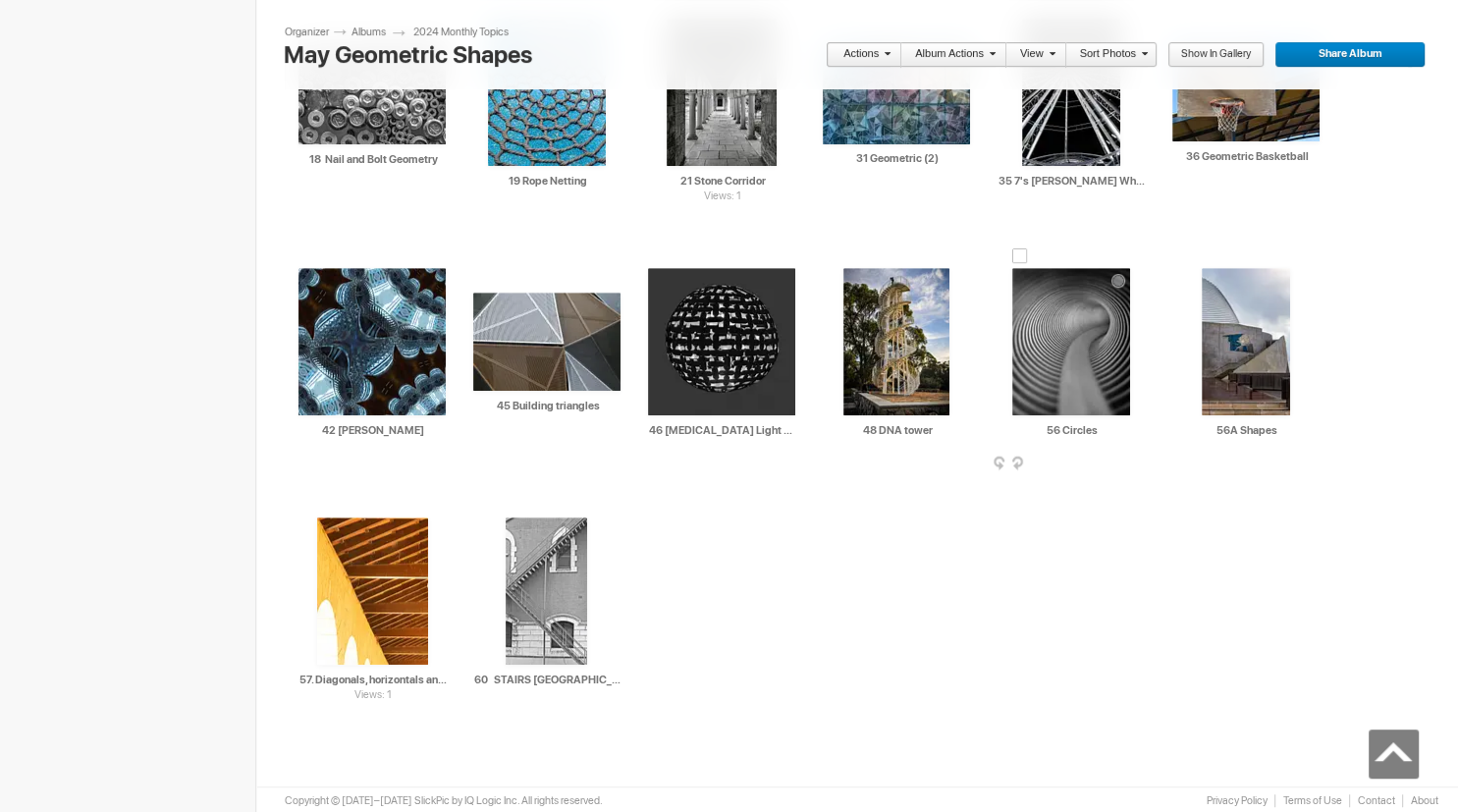 scroll, scrollTop: 968, scrollLeft: 0, axis: vertical 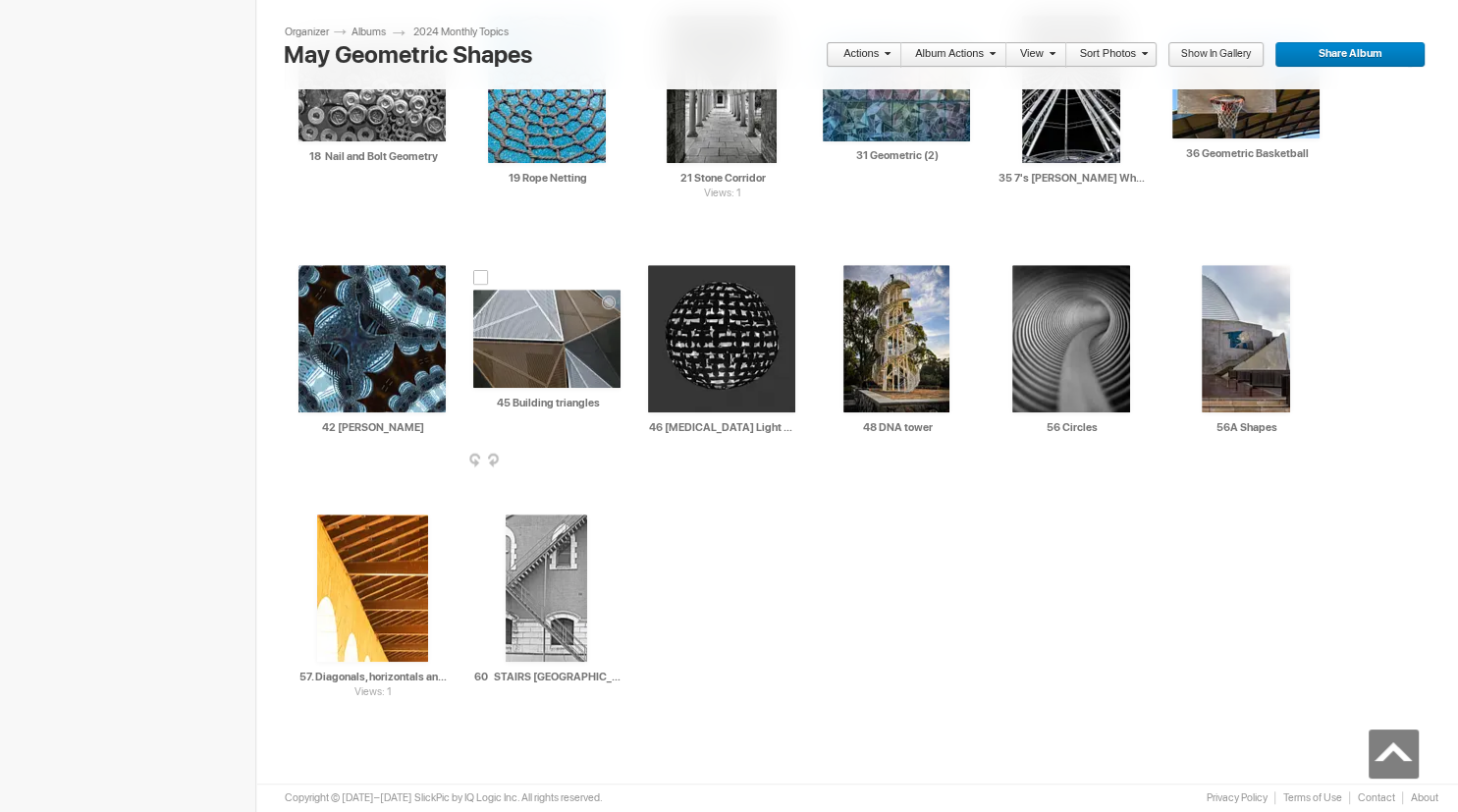 click at bounding box center [547, 339] 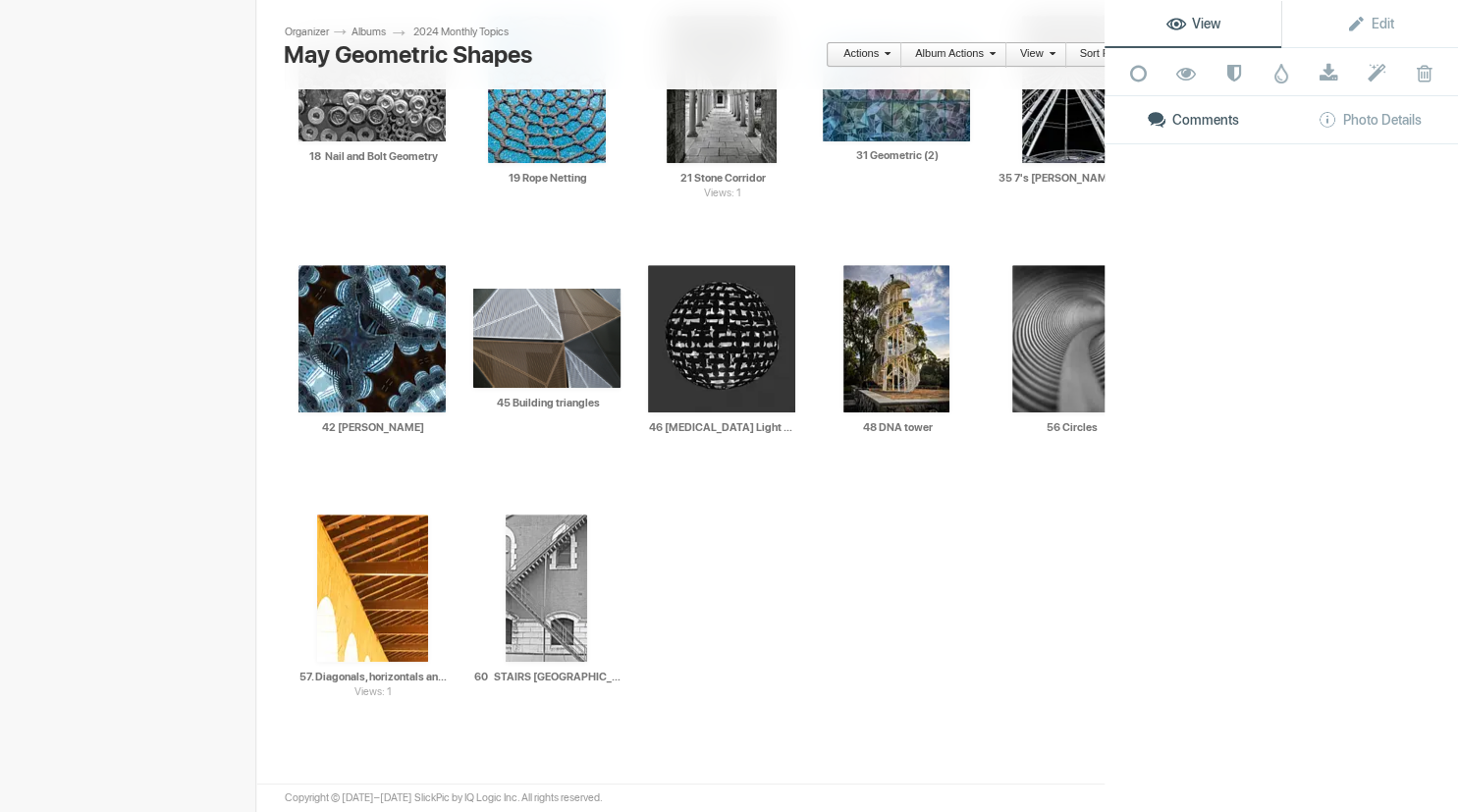 click 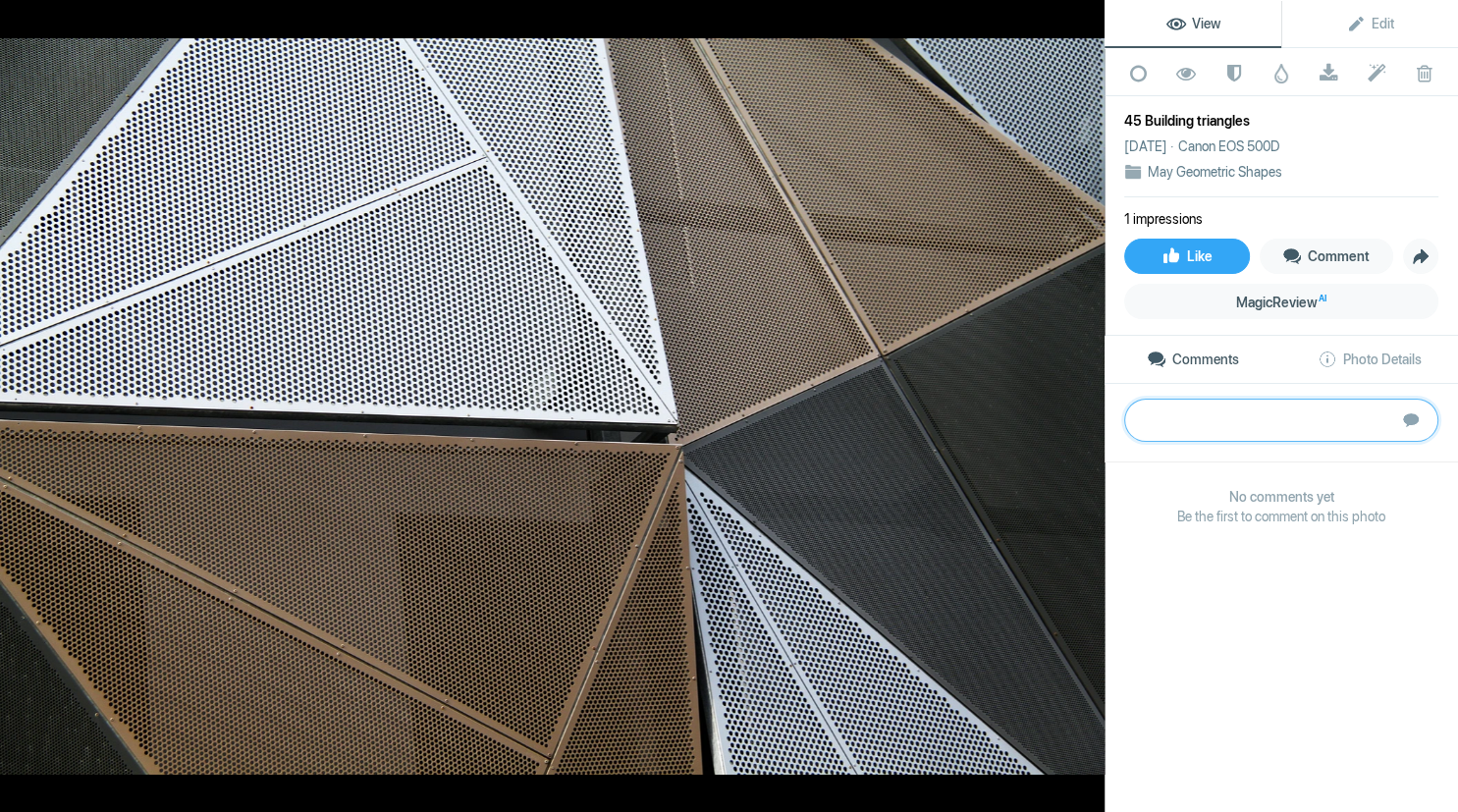 paste on "Simple image of triangles with symmetry to the shapes, complementary colours leading to the centre of the image where everything intersects.
Gold" 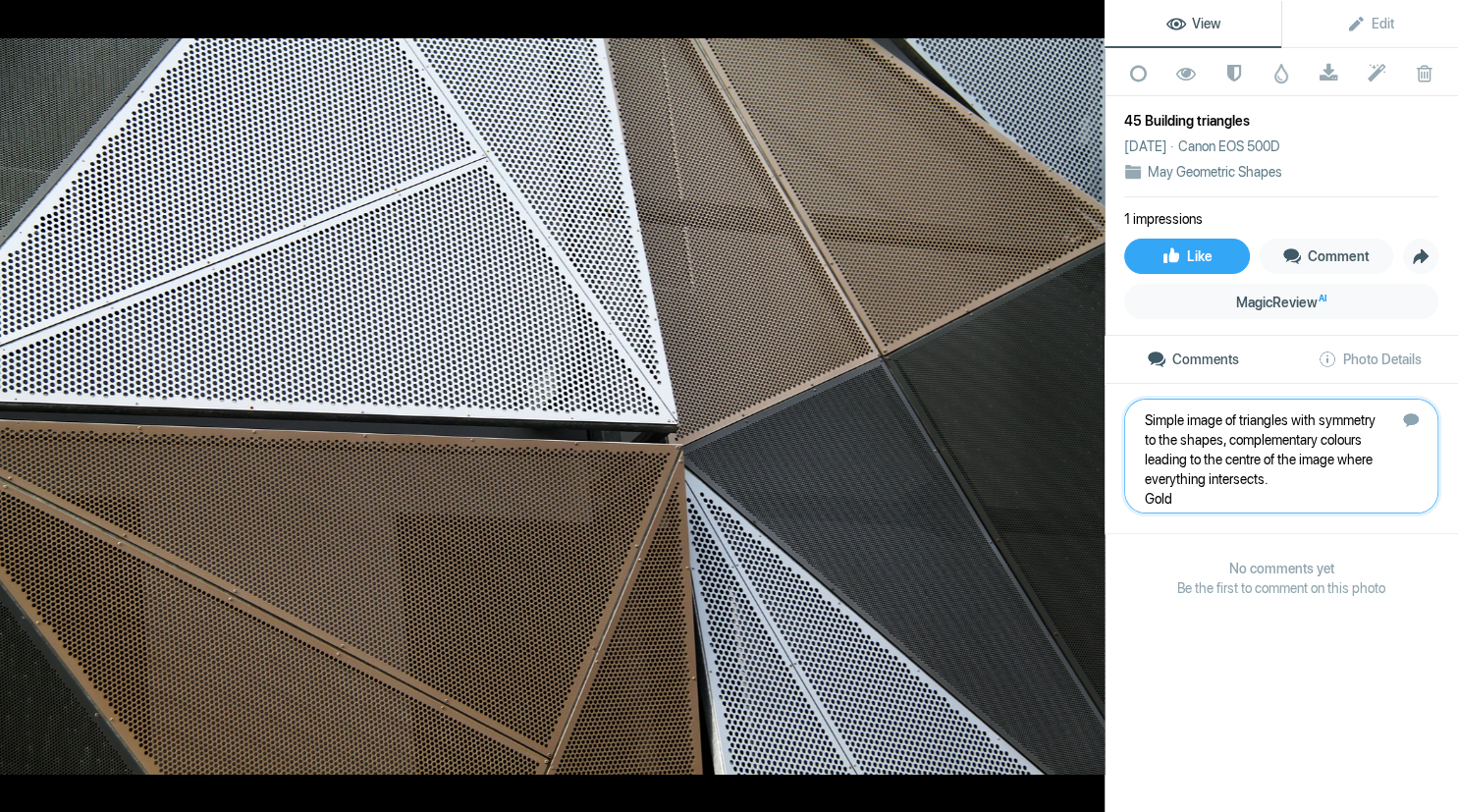 type 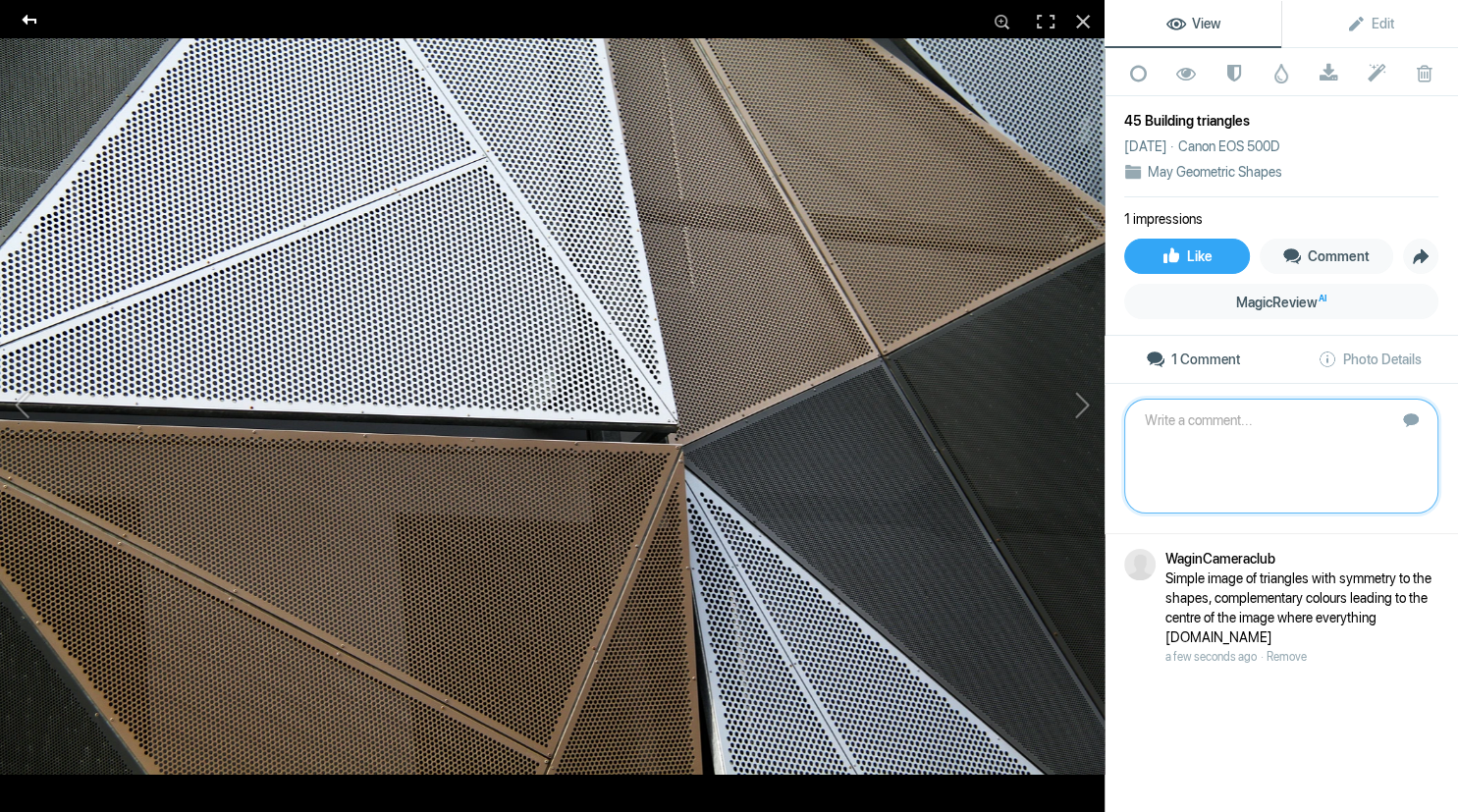 click 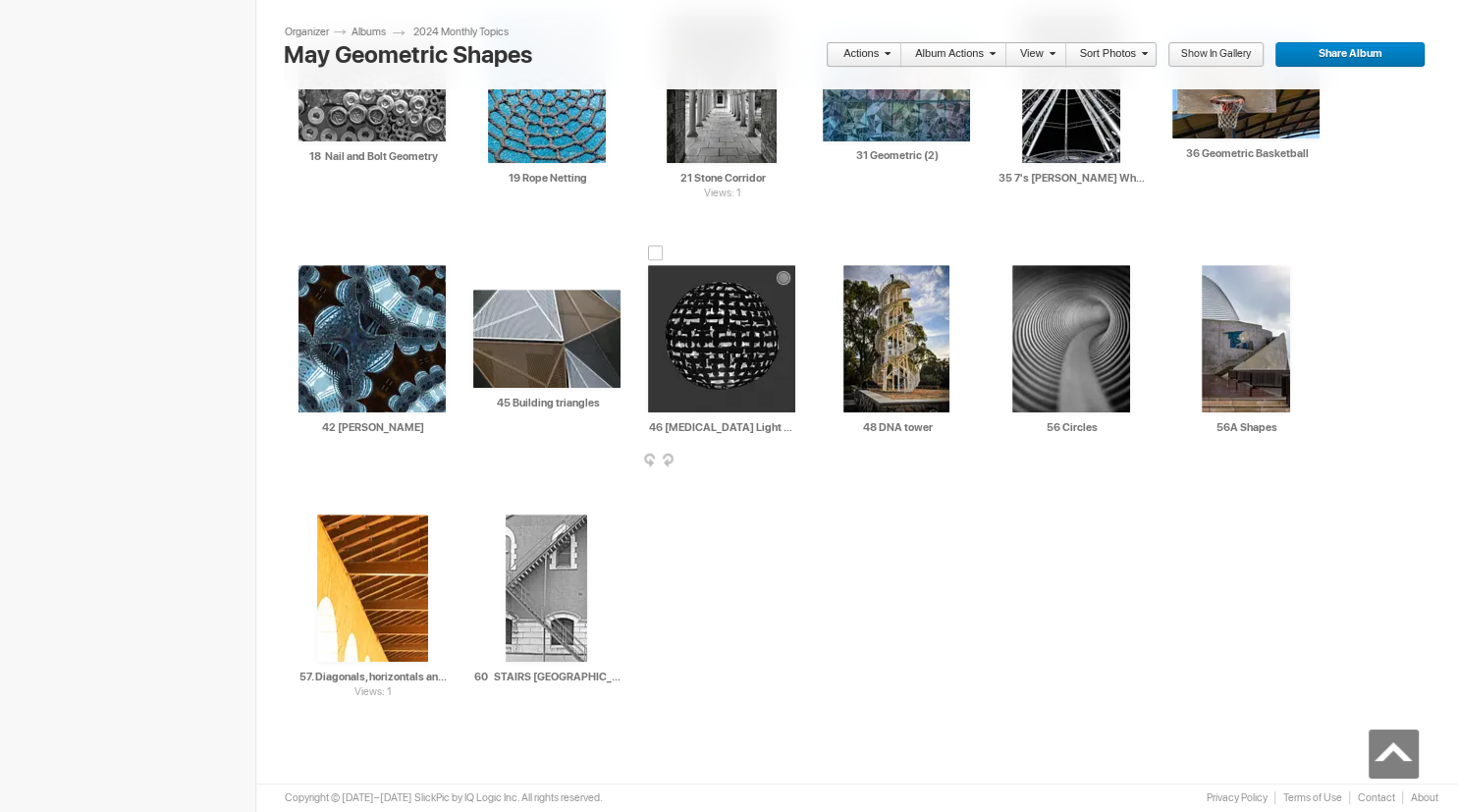 click at bounding box center (722, 339) 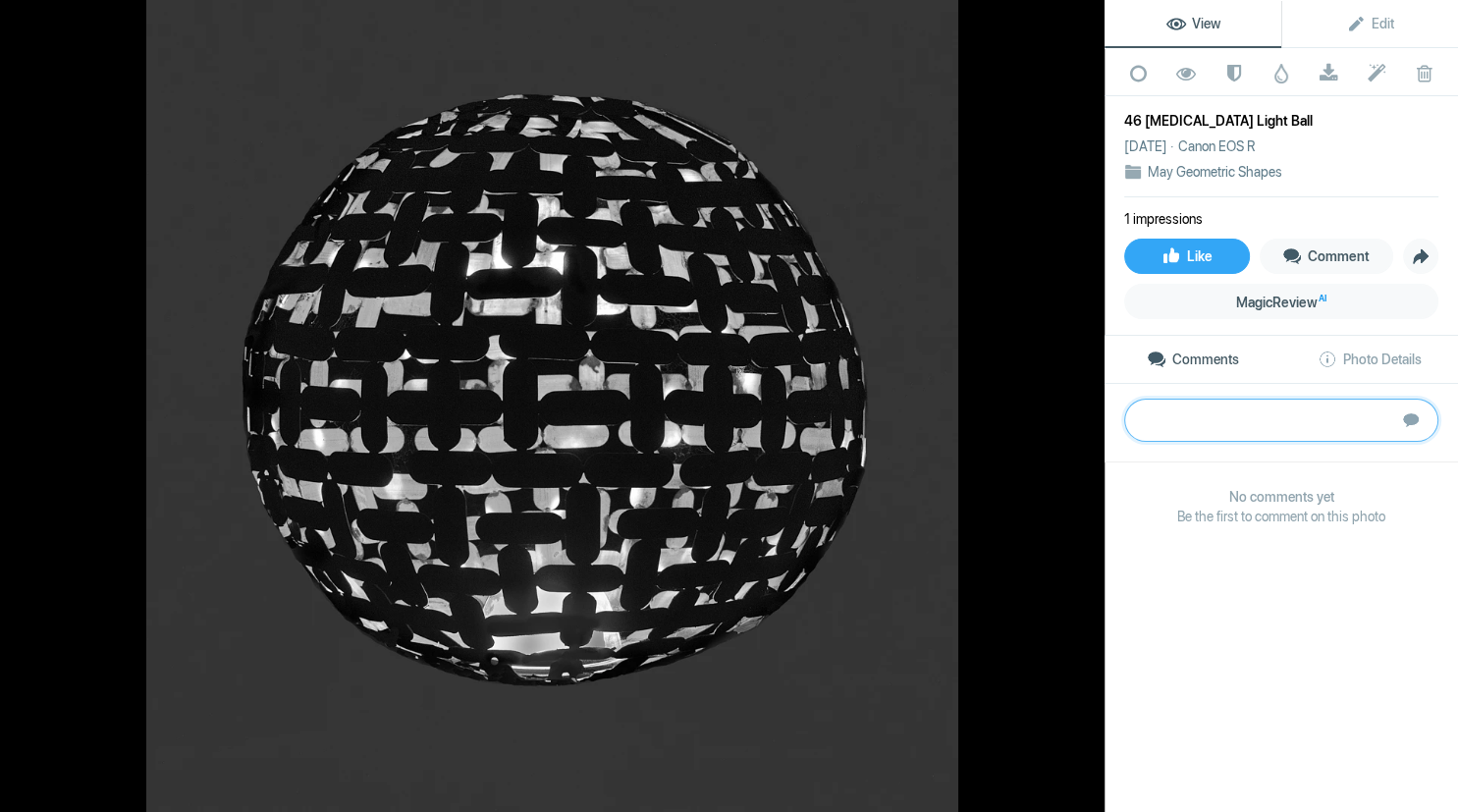 paste on "Very successful use of light to produce unique shapes, all of which are different with varying light patterns and segmented by hemisphere lines, both horizontal and vertical, yet connect via peaks and thin lines. There is complete symmetry without two shapes being the same. The square format works well.
Gold" 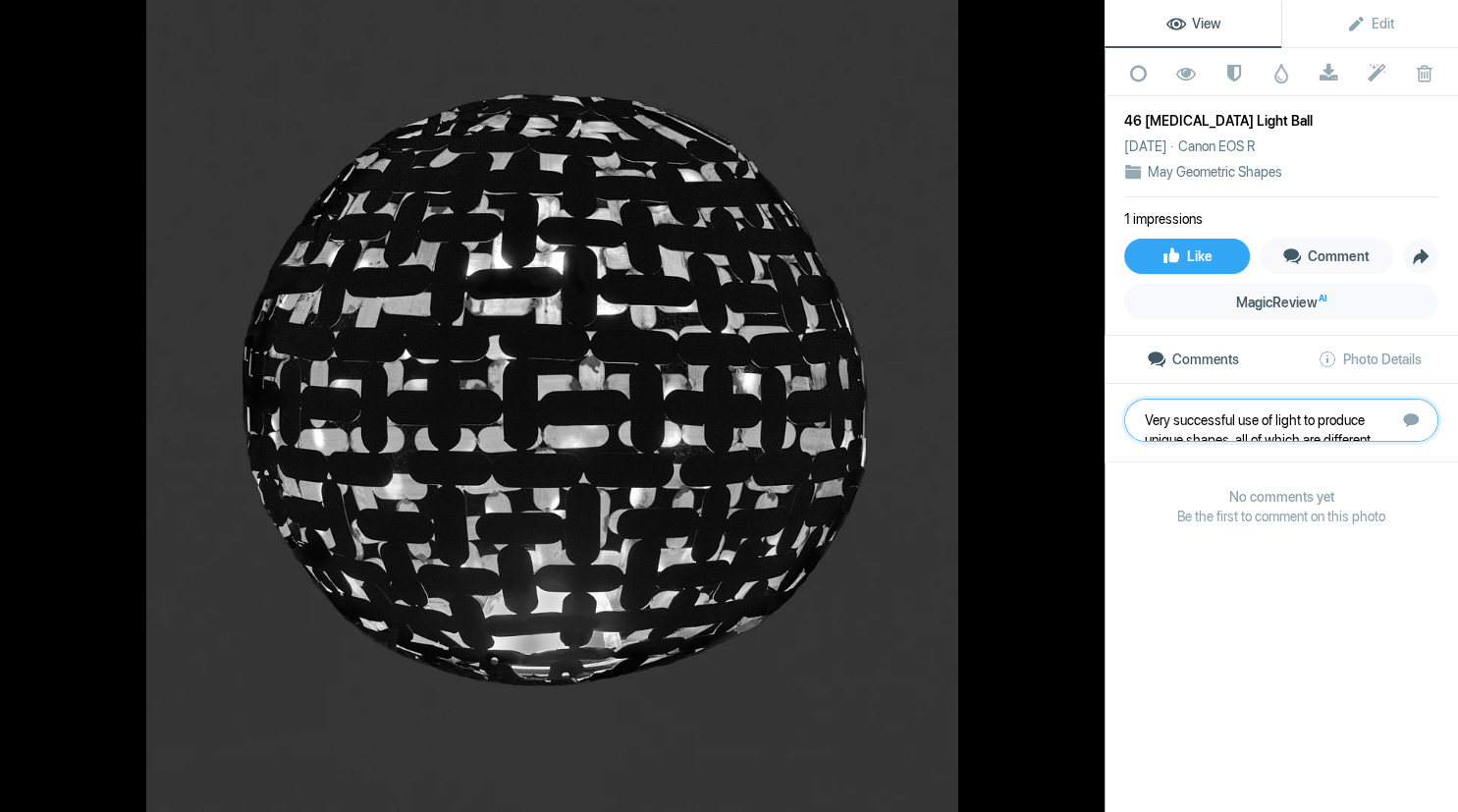 scroll, scrollTop: 1, scrollLeft: 0, axis: vertical 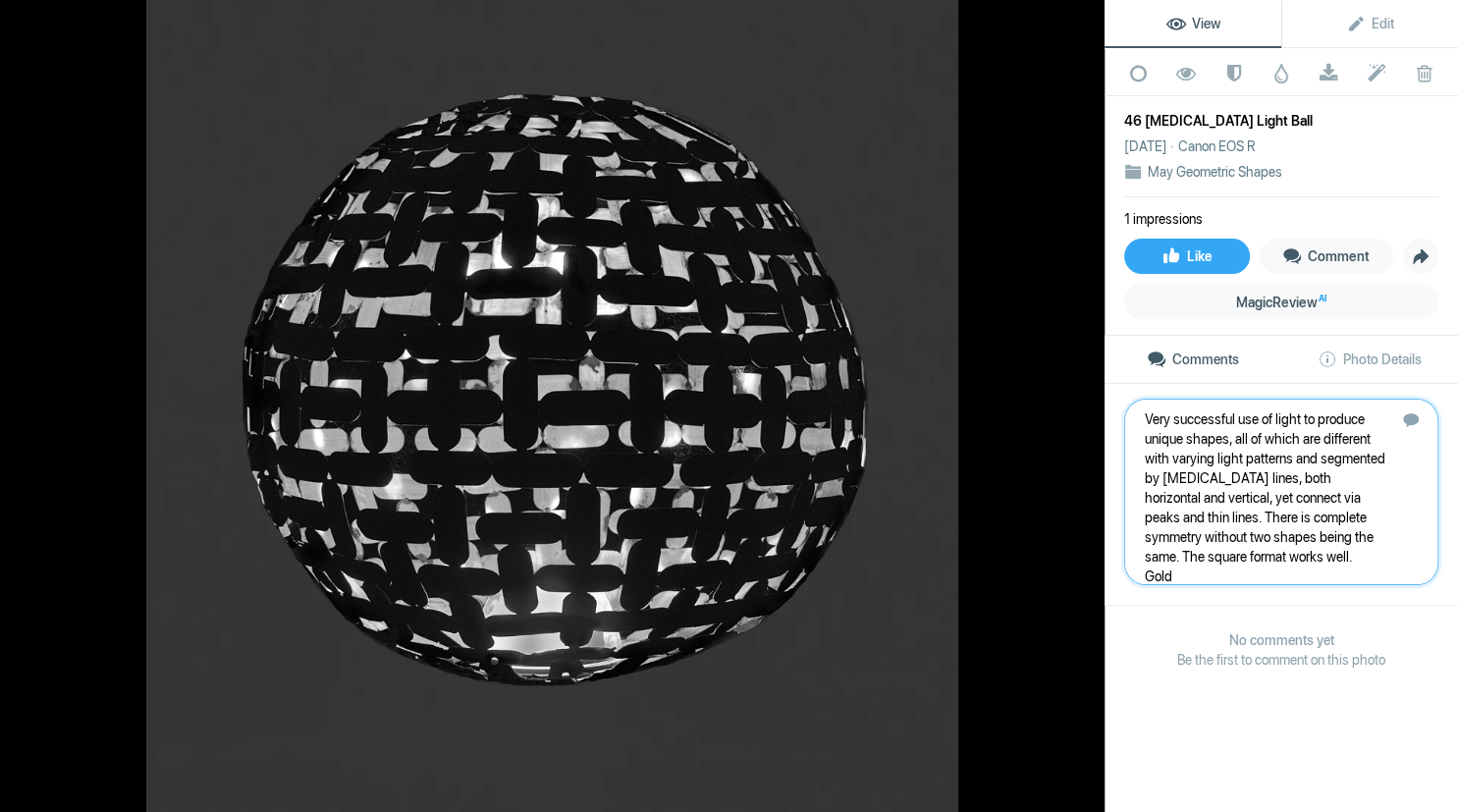 type 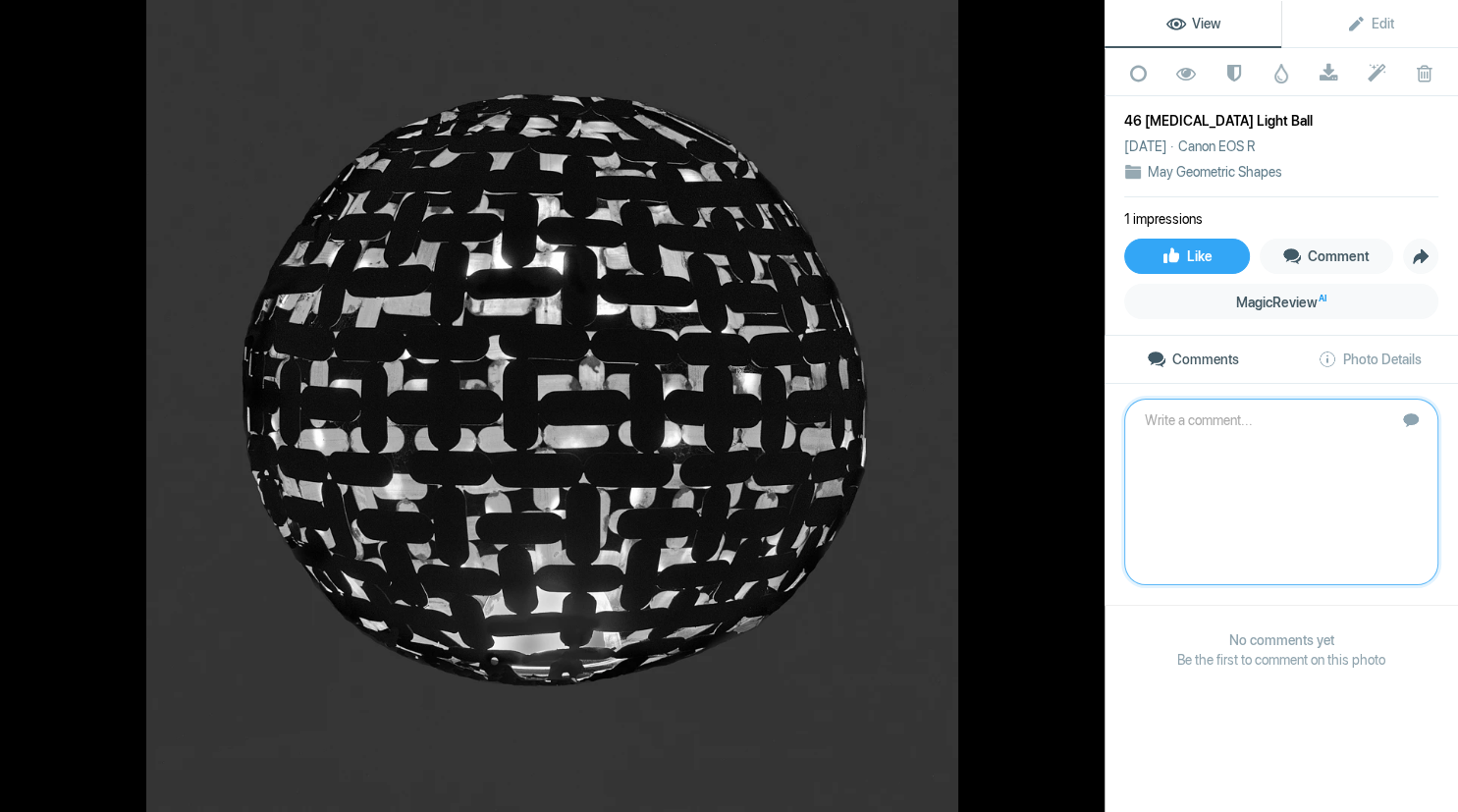 scroll, scrollTop: 0, scrollLeft: 0, axis: both 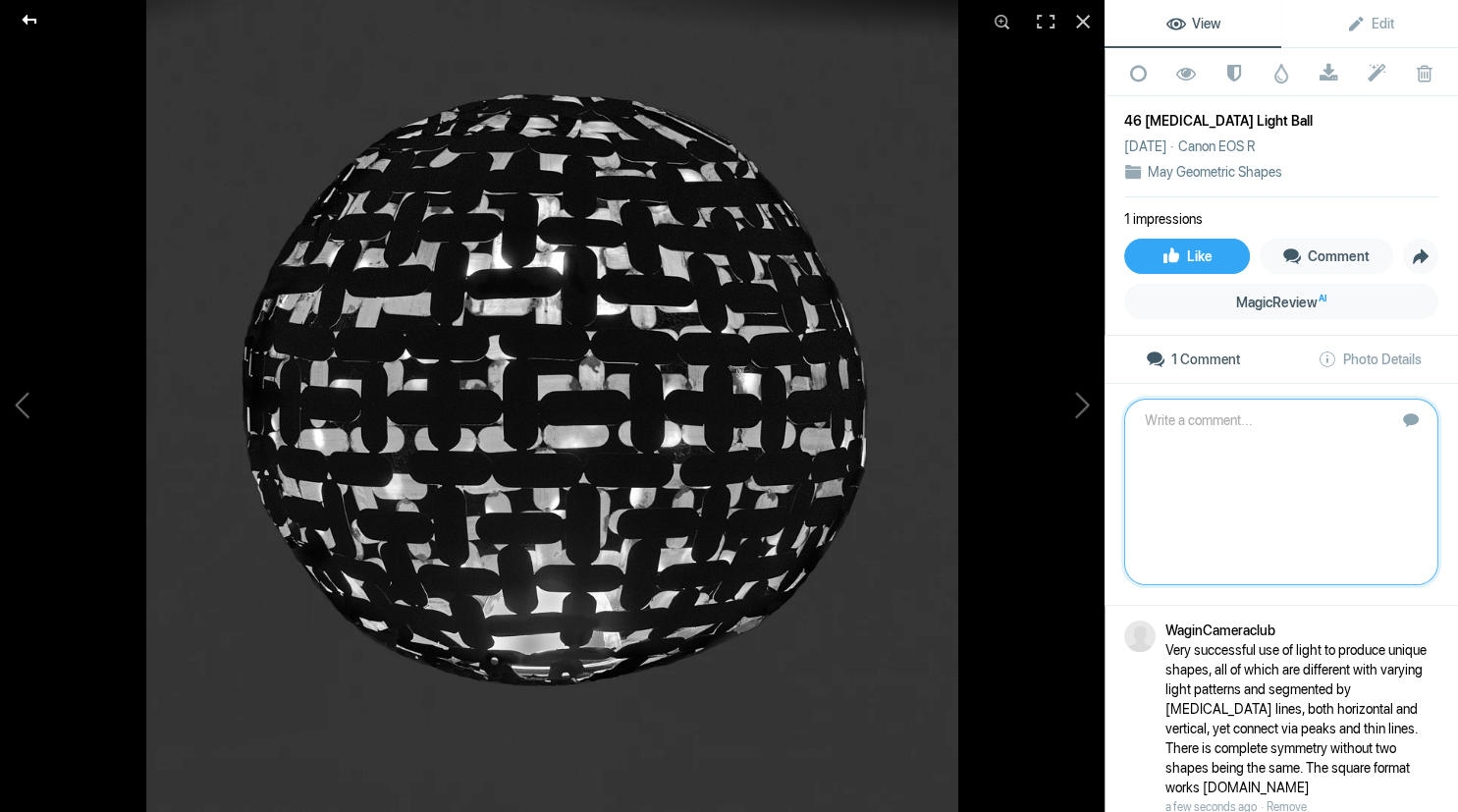 click 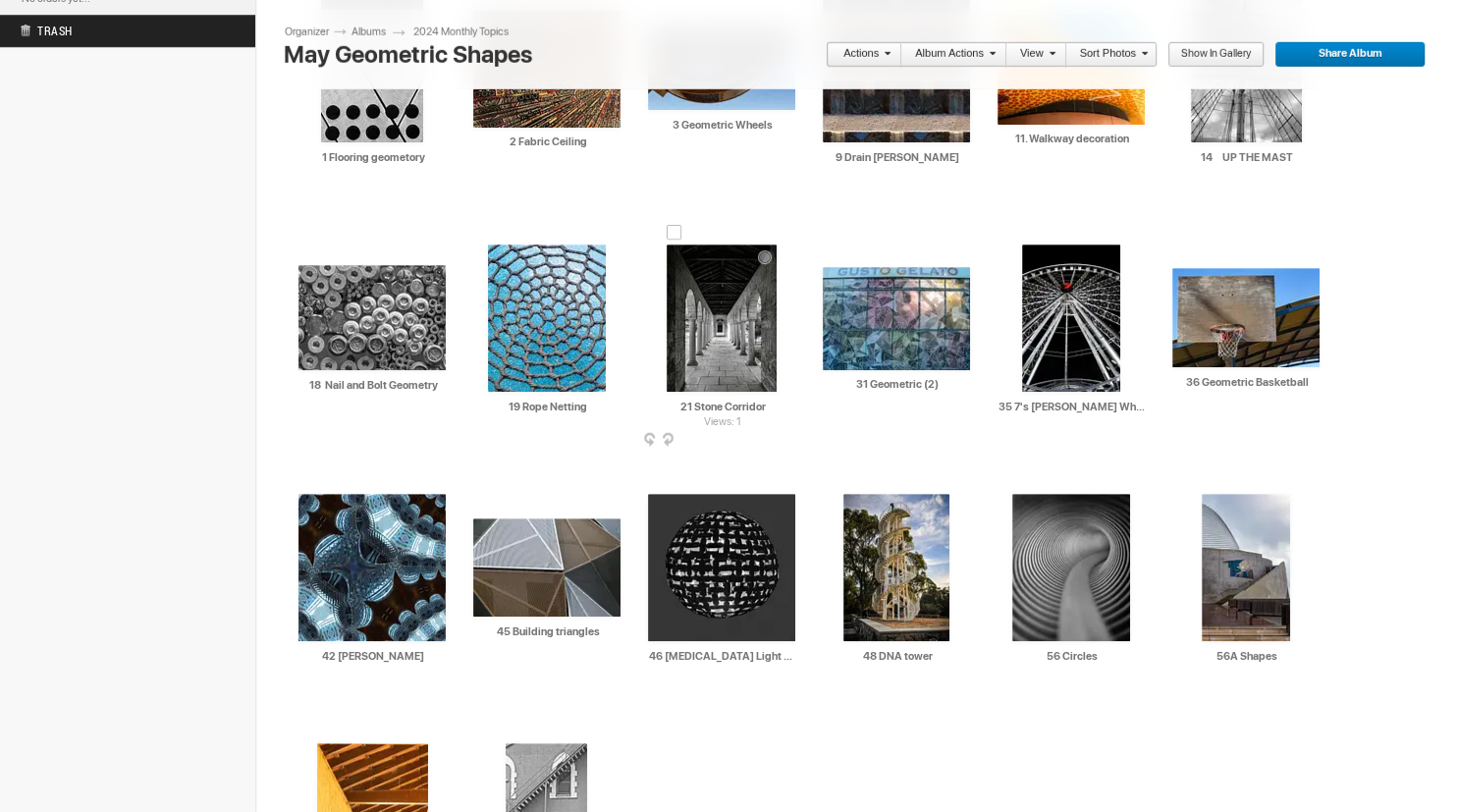 scroll, scrollTop: 740, scrollLeft: 0, axis: vertical 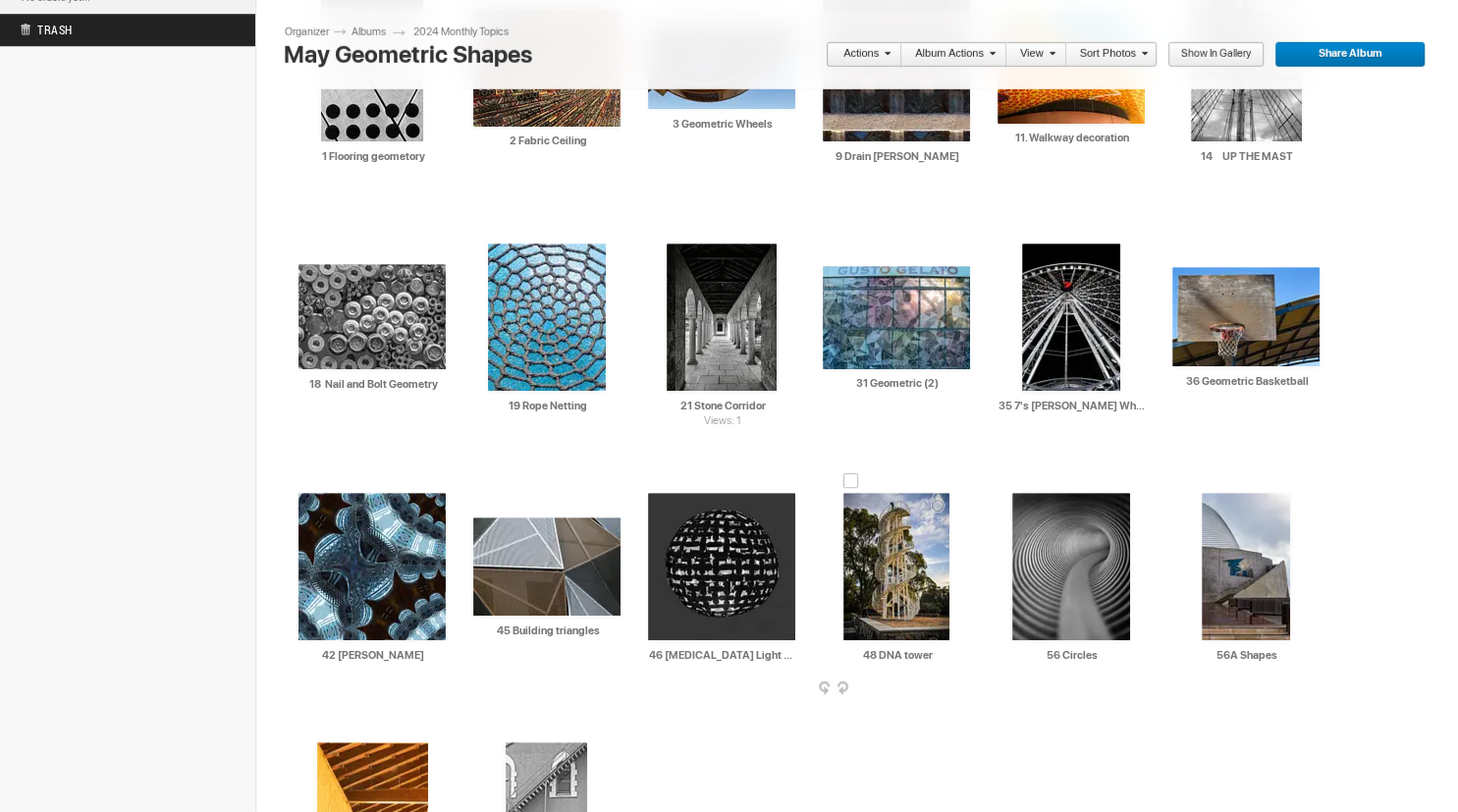 click at bounding box center [896, 567] 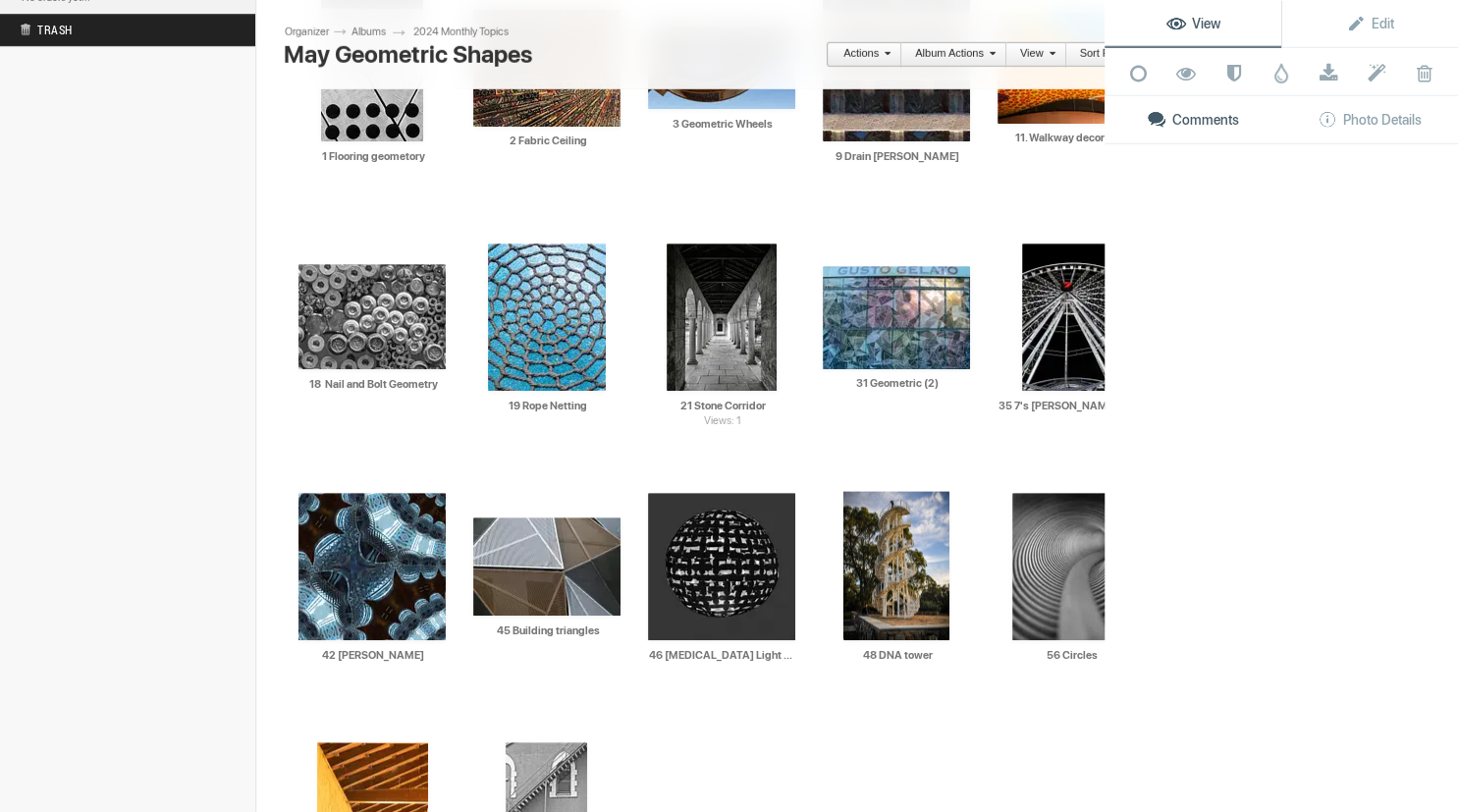 scroll, scrollTop: 740, scrollLeft: 0, axis: vertical 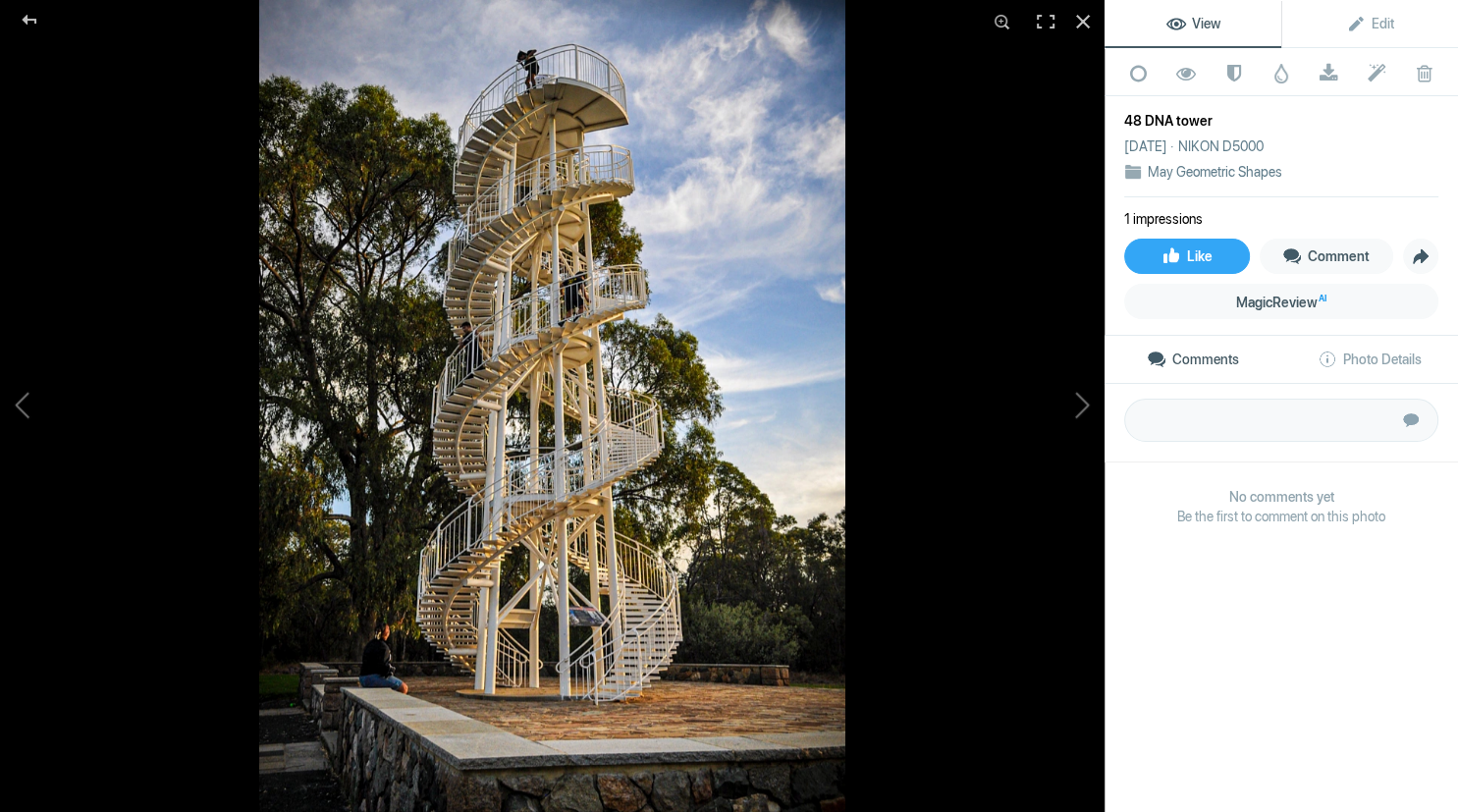 click on "View Edit Add to Quick Collection Remove from Quick Collection Hide from Public View Unhide from Public View Mark as Restricted Unmark as Restricted Watermark Download Submit to Photo Enhancement Order Remove from Photo Enhancement Order Delete  48 DNA tower   Feb 18, 2024   NIKON D5000  May Geometric Shapes 1 impressions Like Comment Share MagicReview AI Comments Photo Details        Submit No comments yet Be the first to comment on this photo  NIKON D5000 ƒ/4 1/1000 18mm   (FFE 27mm) 500  Auto, Did not fire  AF-S DX VR Zoom-Nikkor 18-55mm f/3.5-5.6G Captured on Feb 18, 2024 Sunday, 11:36 AM 48_DNA_tower.jpg  1MP, 780×1080px, 943 KB  Show extended photo details Tags #Kings park #Perth #UWA" 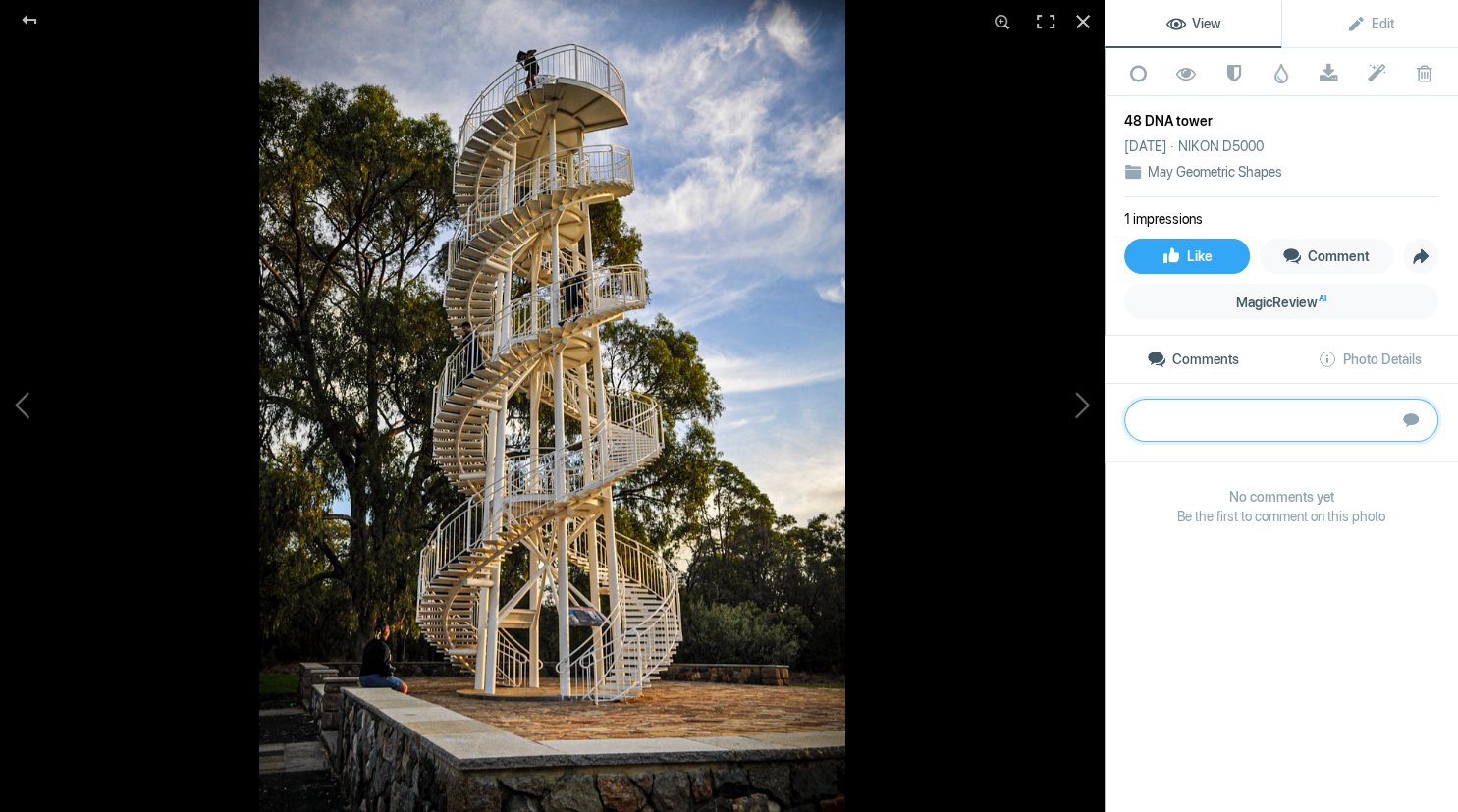 paste on "Well composed and exposed image of the helix. The three people provide the movement and sense of steepness of the tower. The colour of the helix in the evening light is soft and its two-tone differentiates and highlights the features of the tower. Try cropping from the bottom leaving just part of the flat ledge – it removes the distraction of the raised stonework.
Silver" 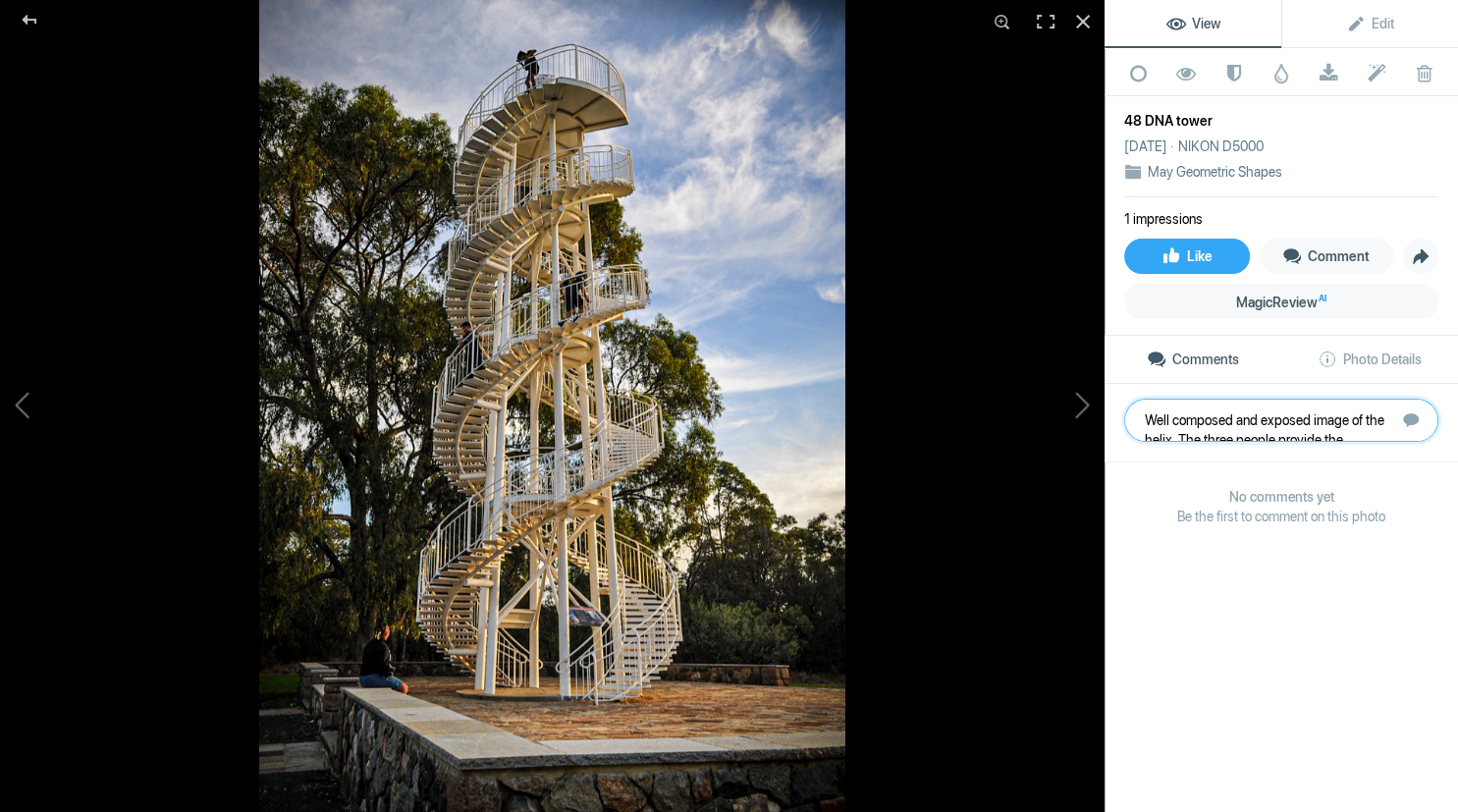 scroll, scrollTop: 40, scrollLeft: 0, axis: vertical 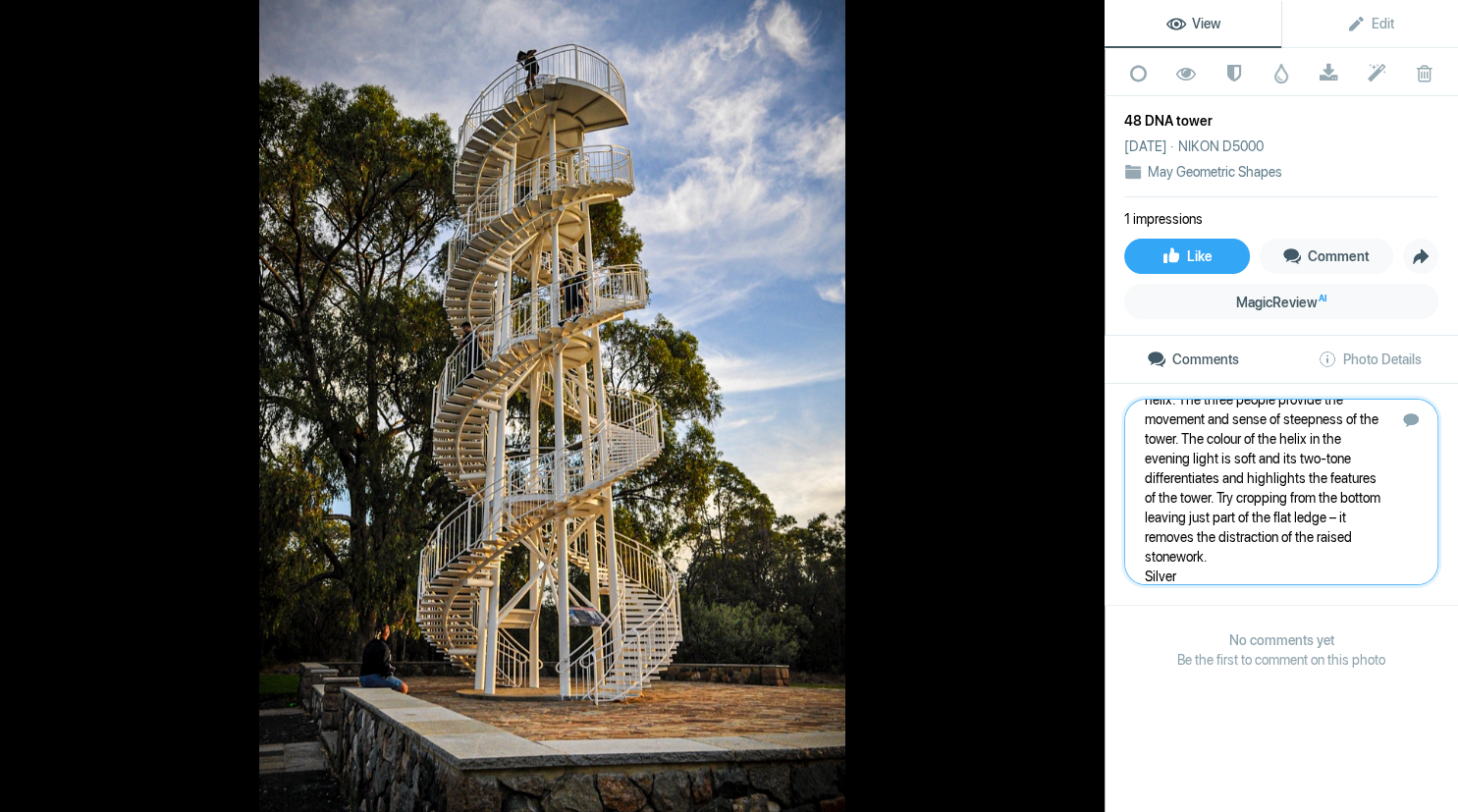 type 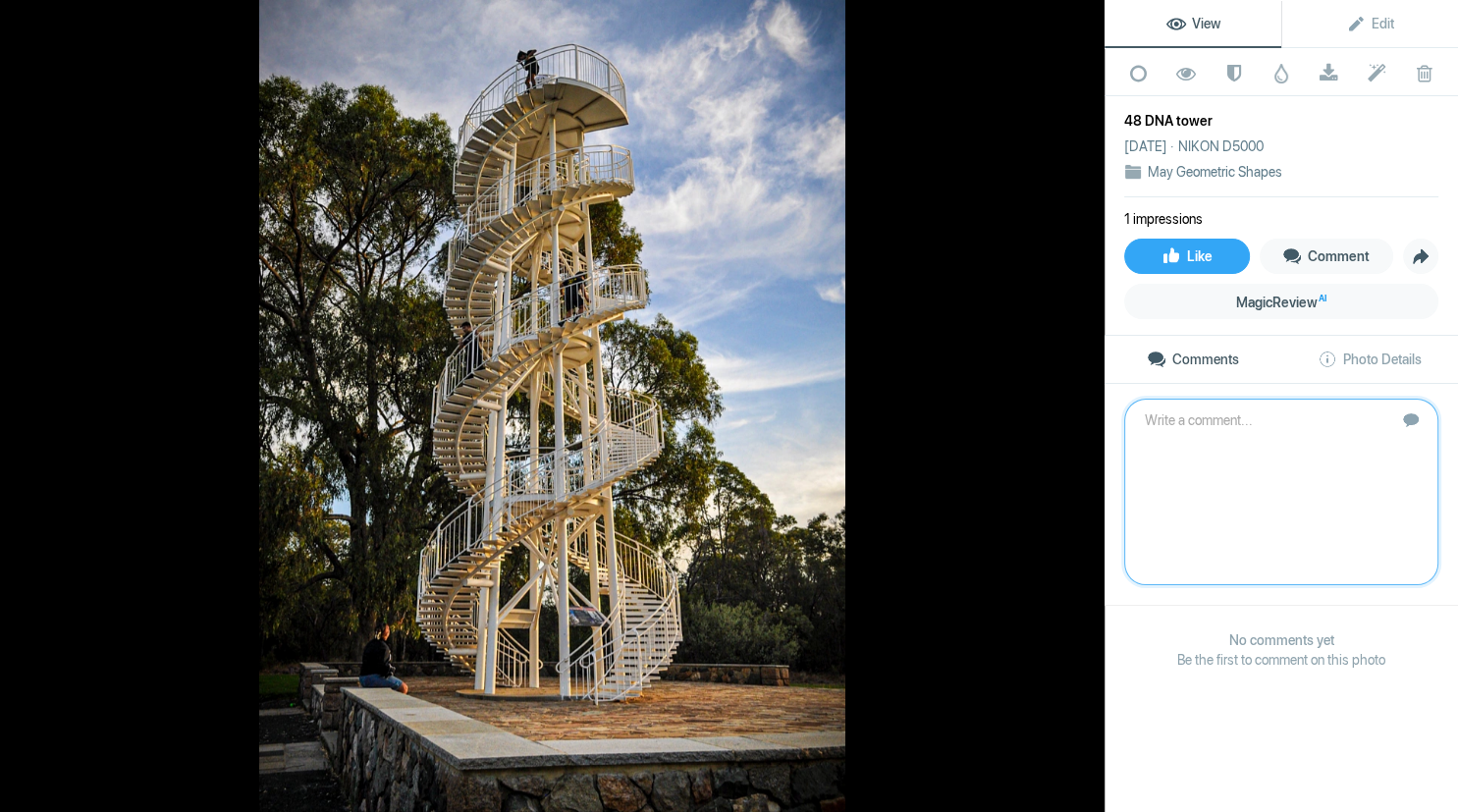 scroll, scrollTop: 0, scrollLeft: 0, axis: both 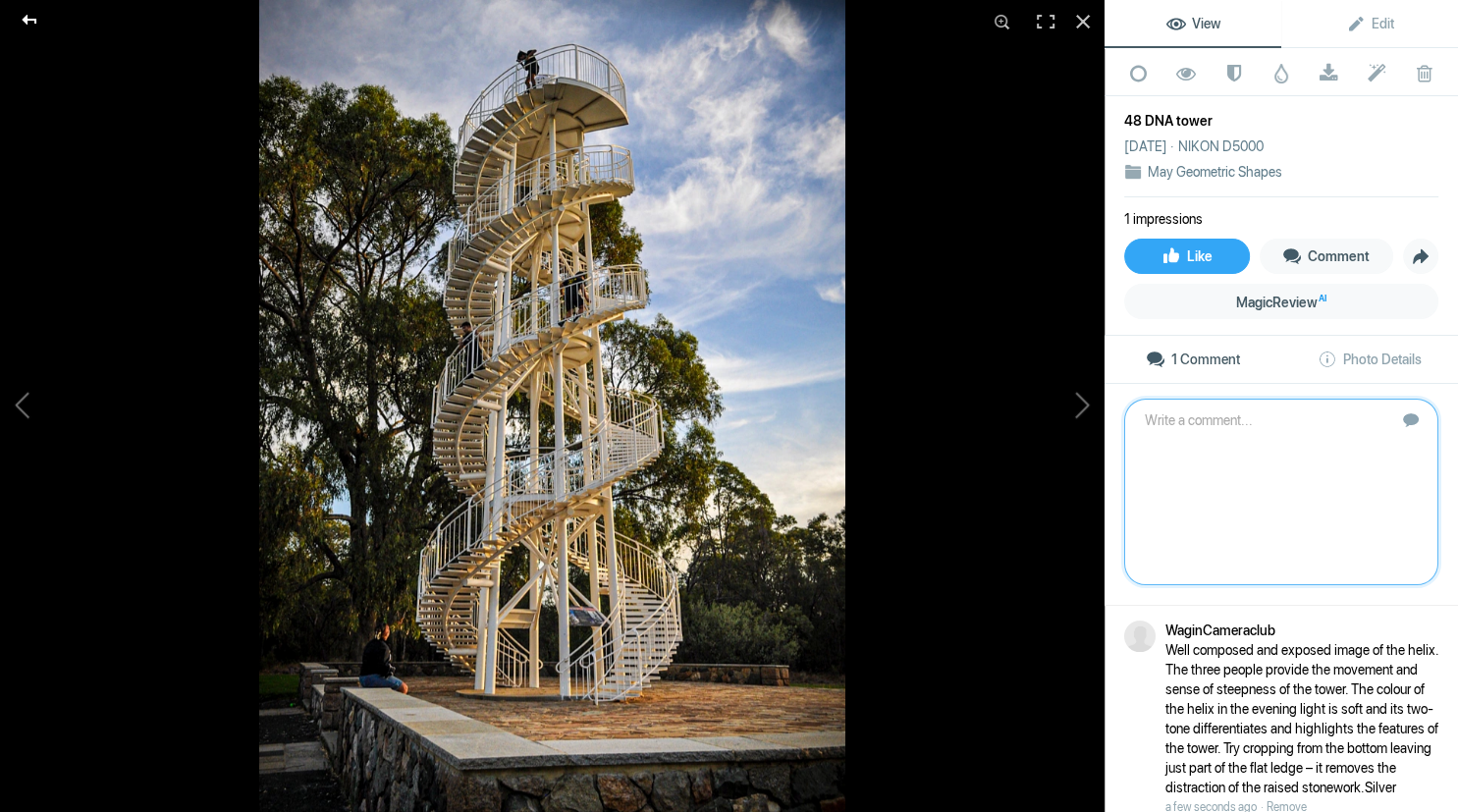 click 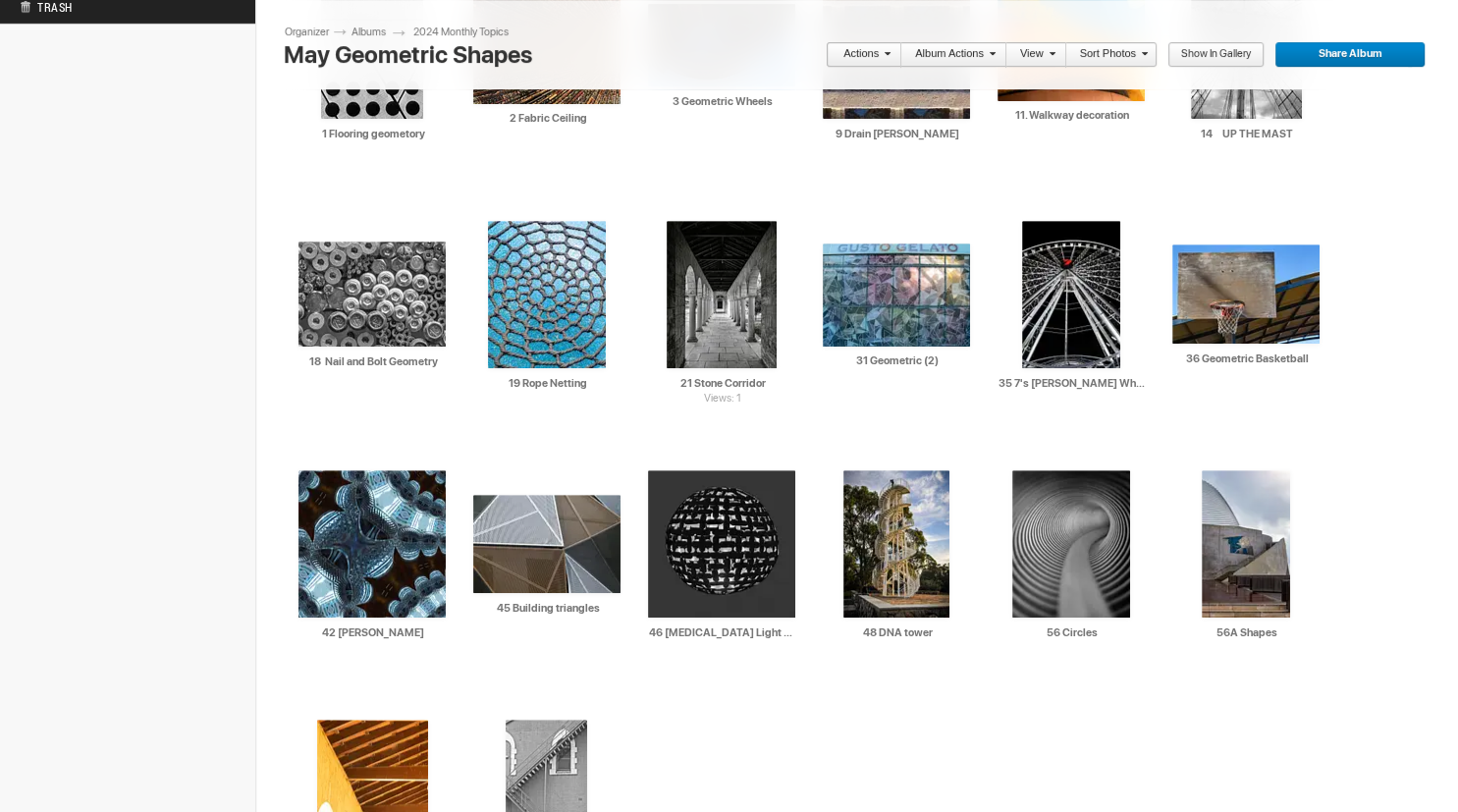 scroll, scrollTop: 760, scrollLeft: 0, axis: vertical 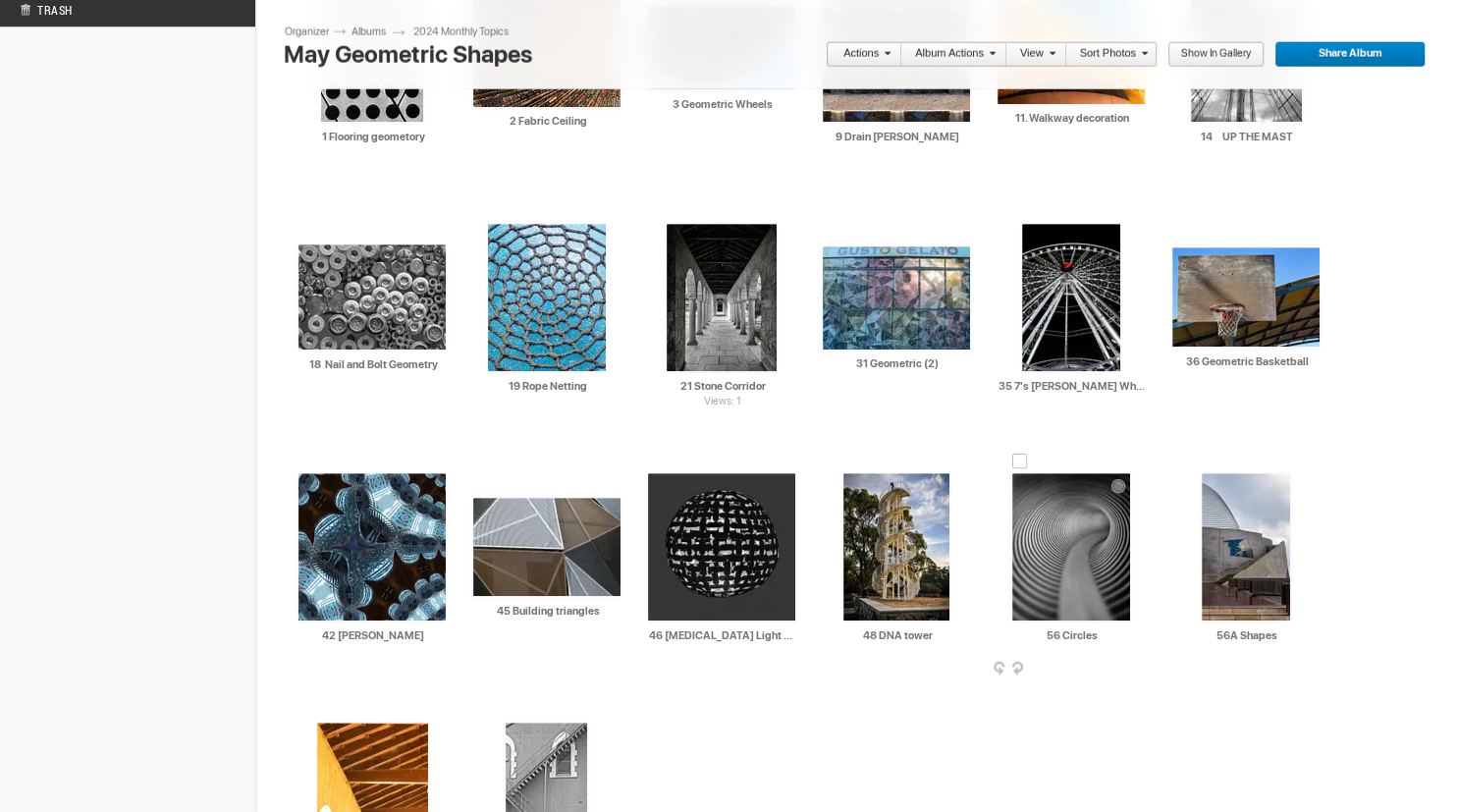 click at bounding box center (1071, 547) 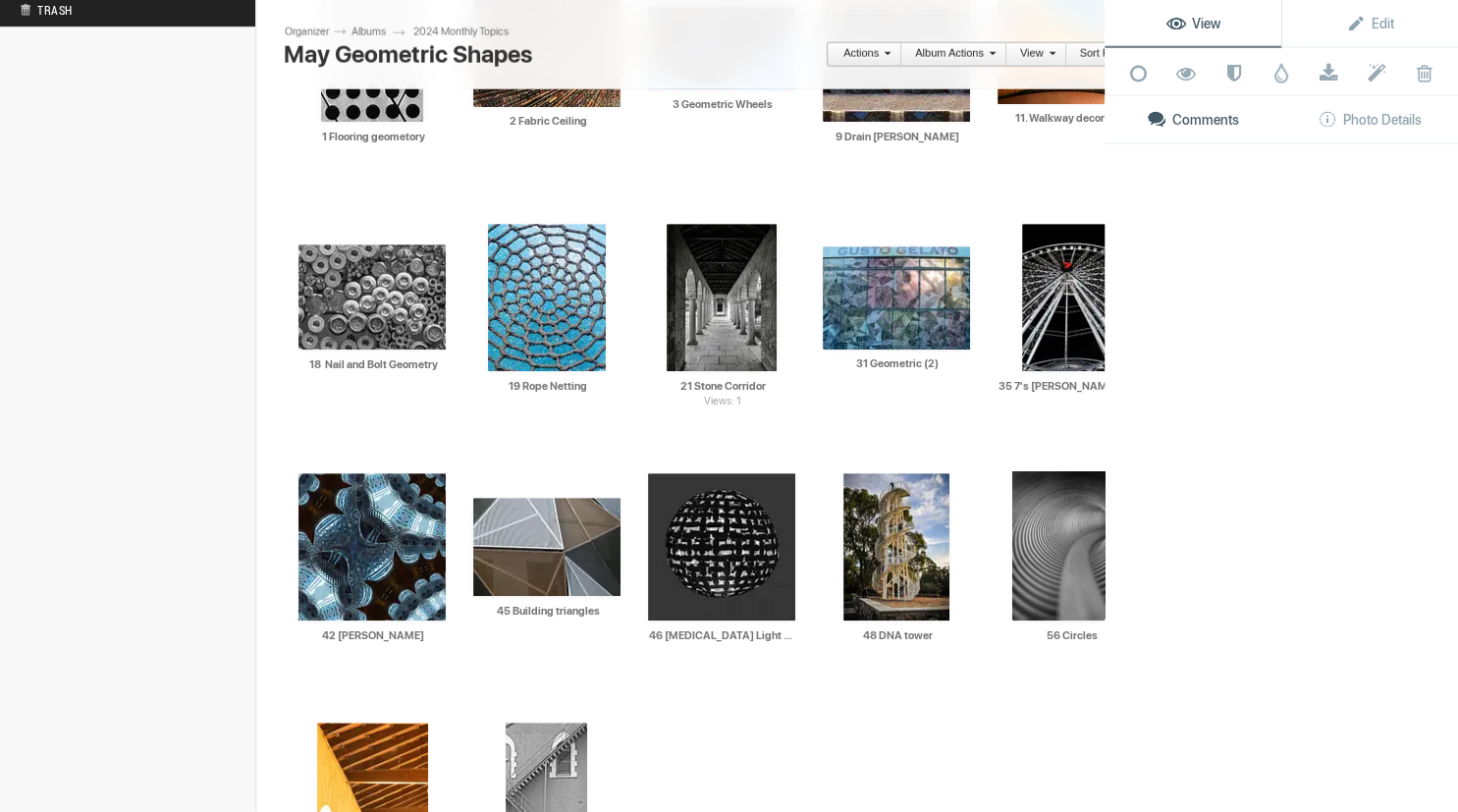 scroll, scrollTop: 761, scrollLeft: 0, axis: vertical 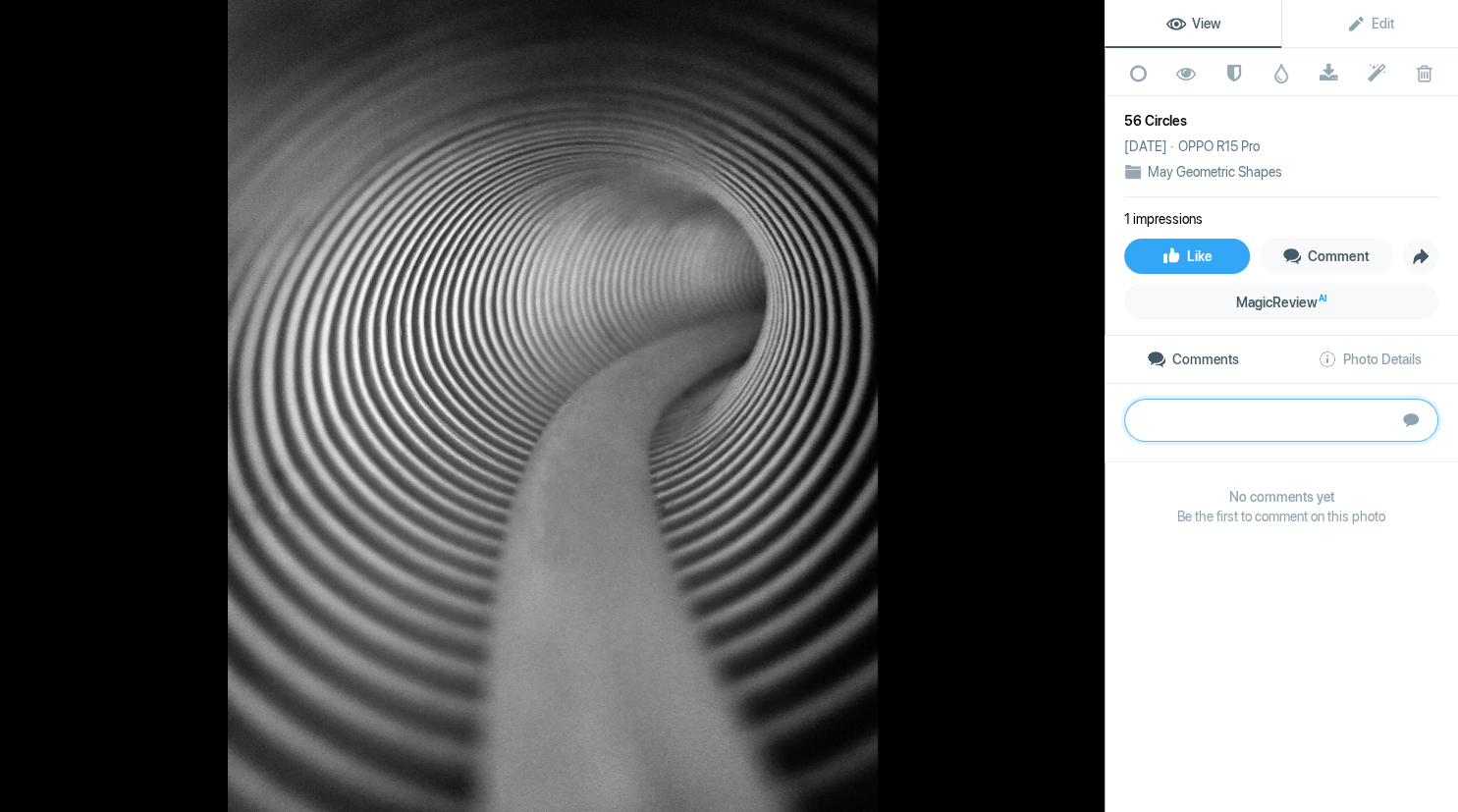 paste on "This image looks as though it has been shot with film. The grain is soft and tactile, the sharpness in the image is also the brightest part pulling us into the image and following the leading line through beginning to end. The circular pattern and contrasting path fuses successfully.
Gold" 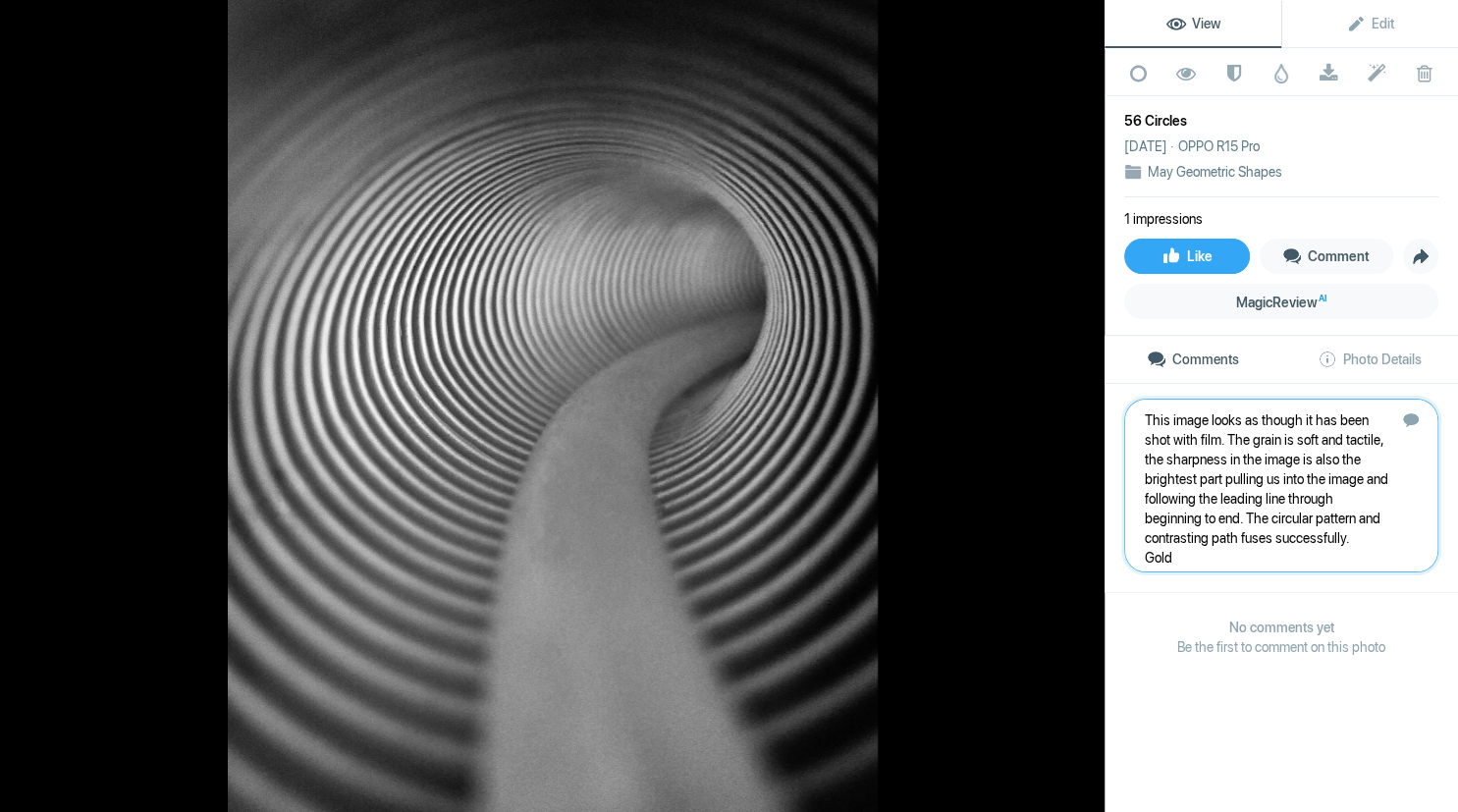 type 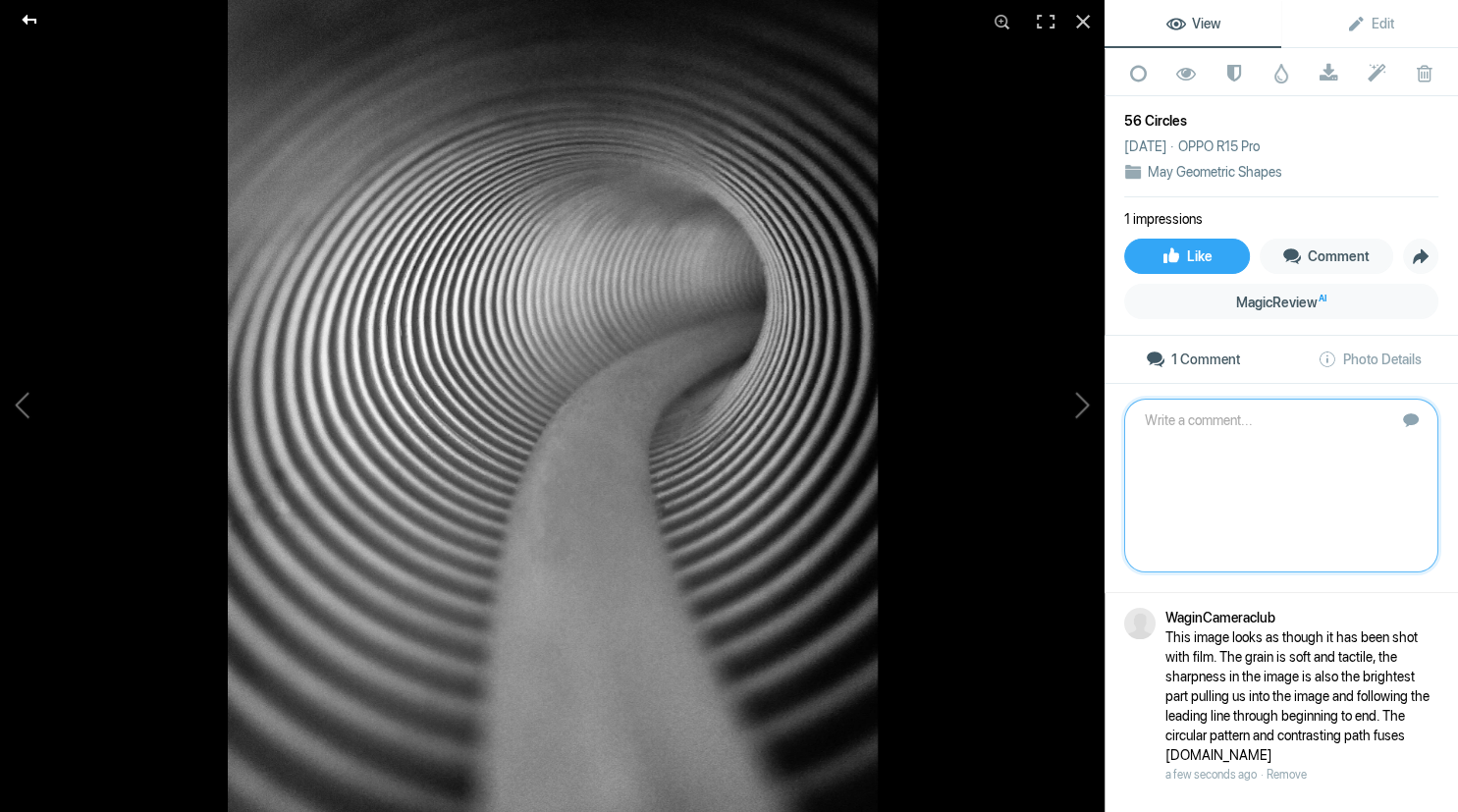 click 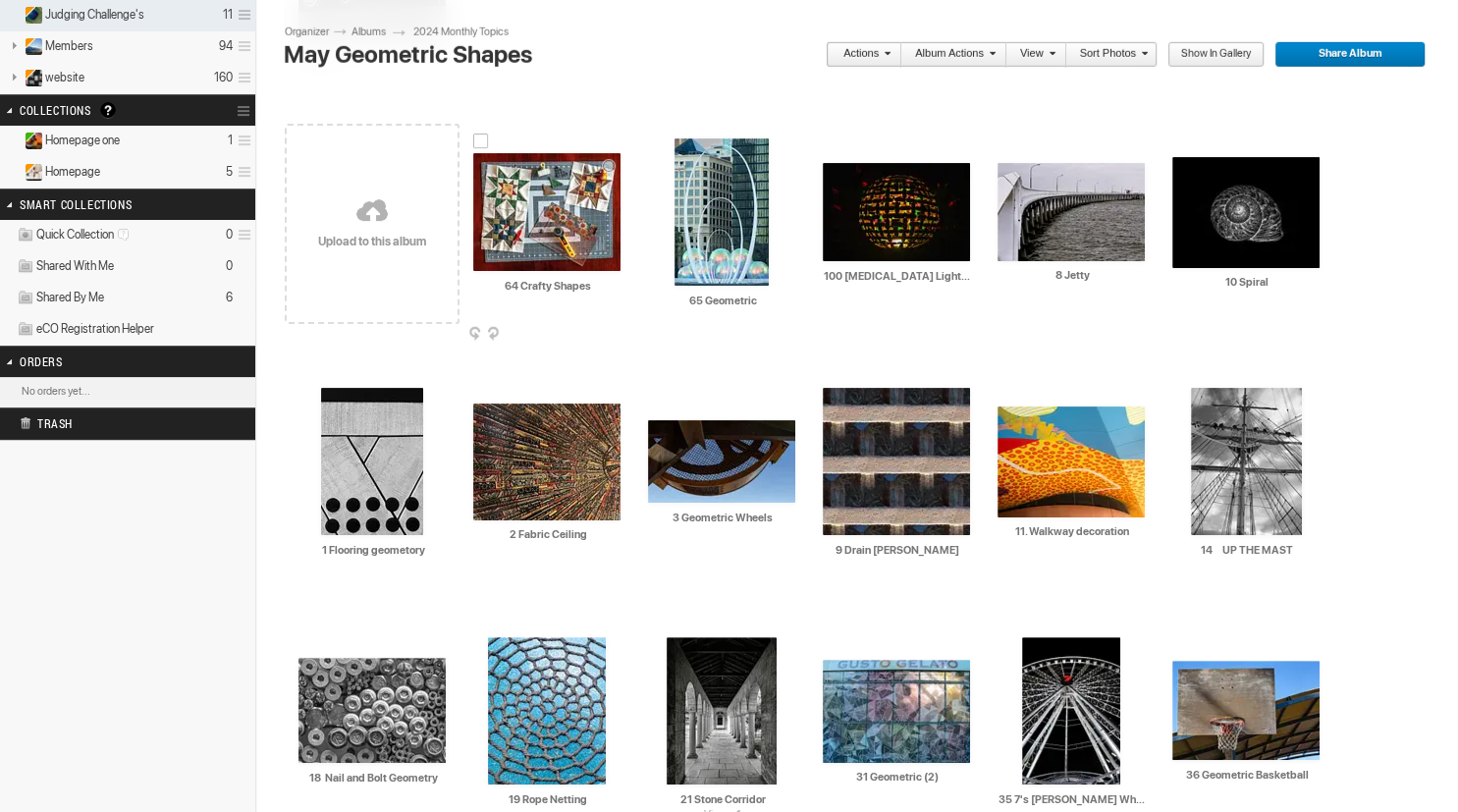 click at bounding box center [547, 212] 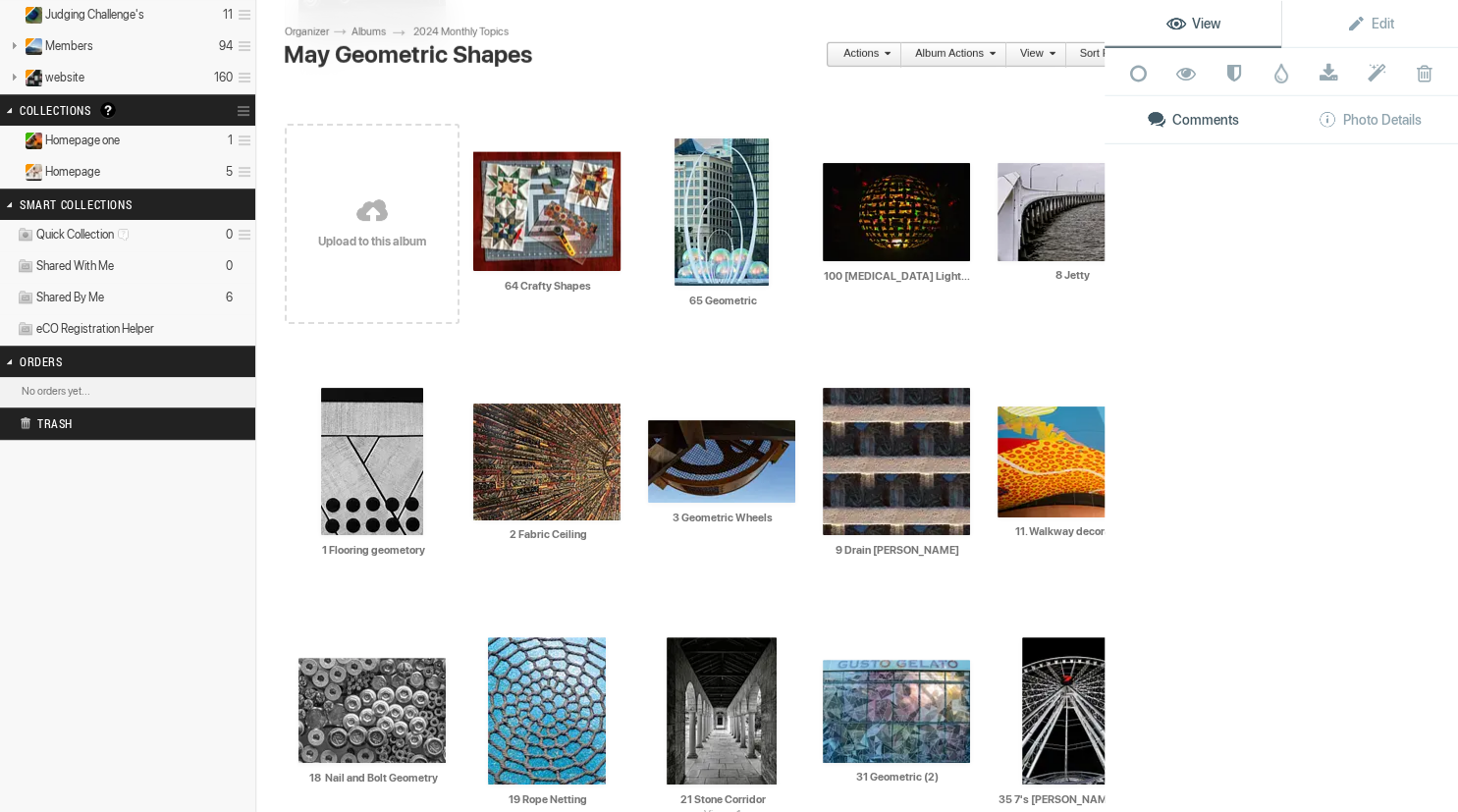 scroll, scrollTop: 347, scrollLeft: 0, axis: vertical 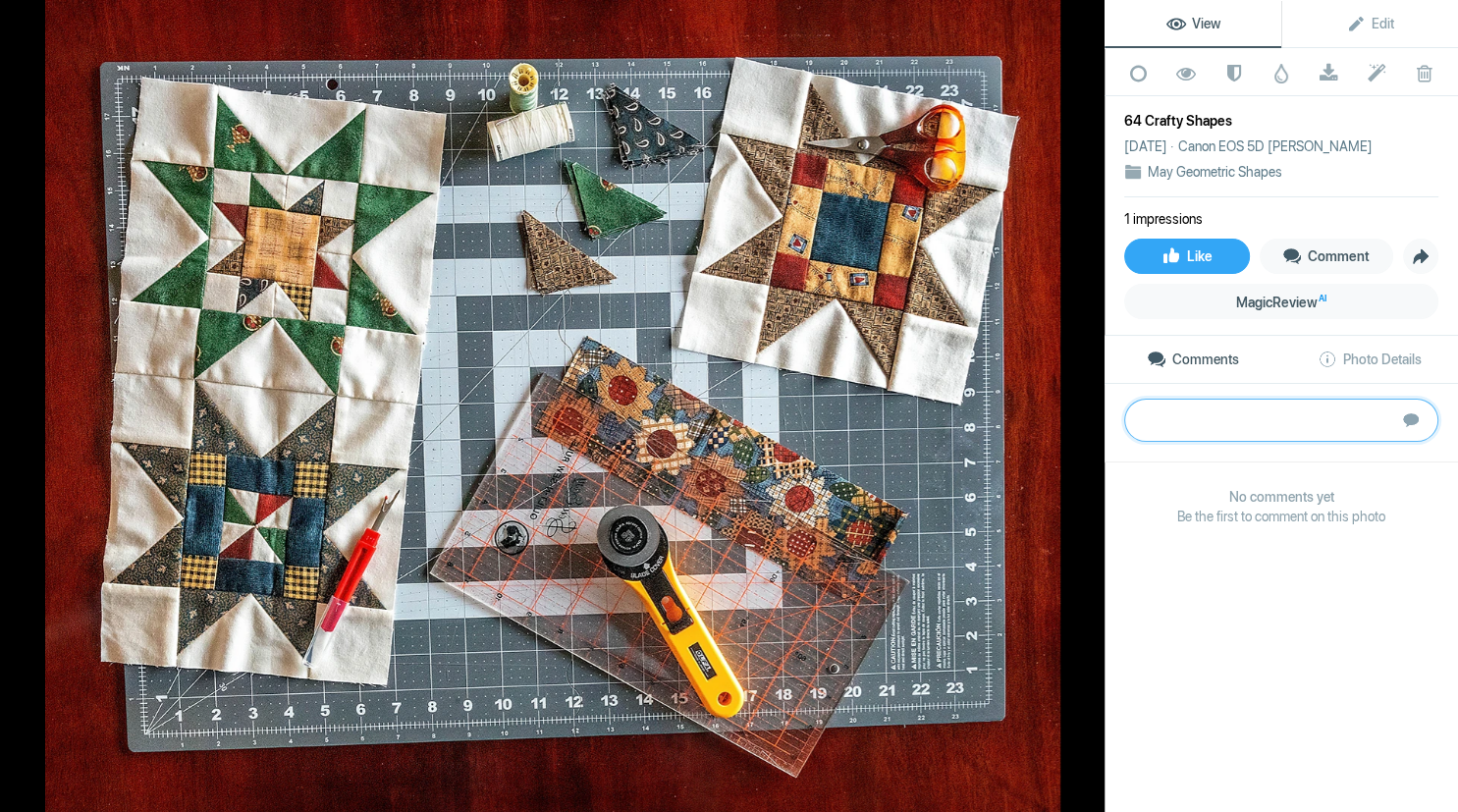 paste on "This is a ‘step through’ series of rectangles to triangles to circular features that are harmonious in shape, colour and texture. The foreground steps and mid ground stairs lead us through the image. It is a well-balanced composition.
Silver" 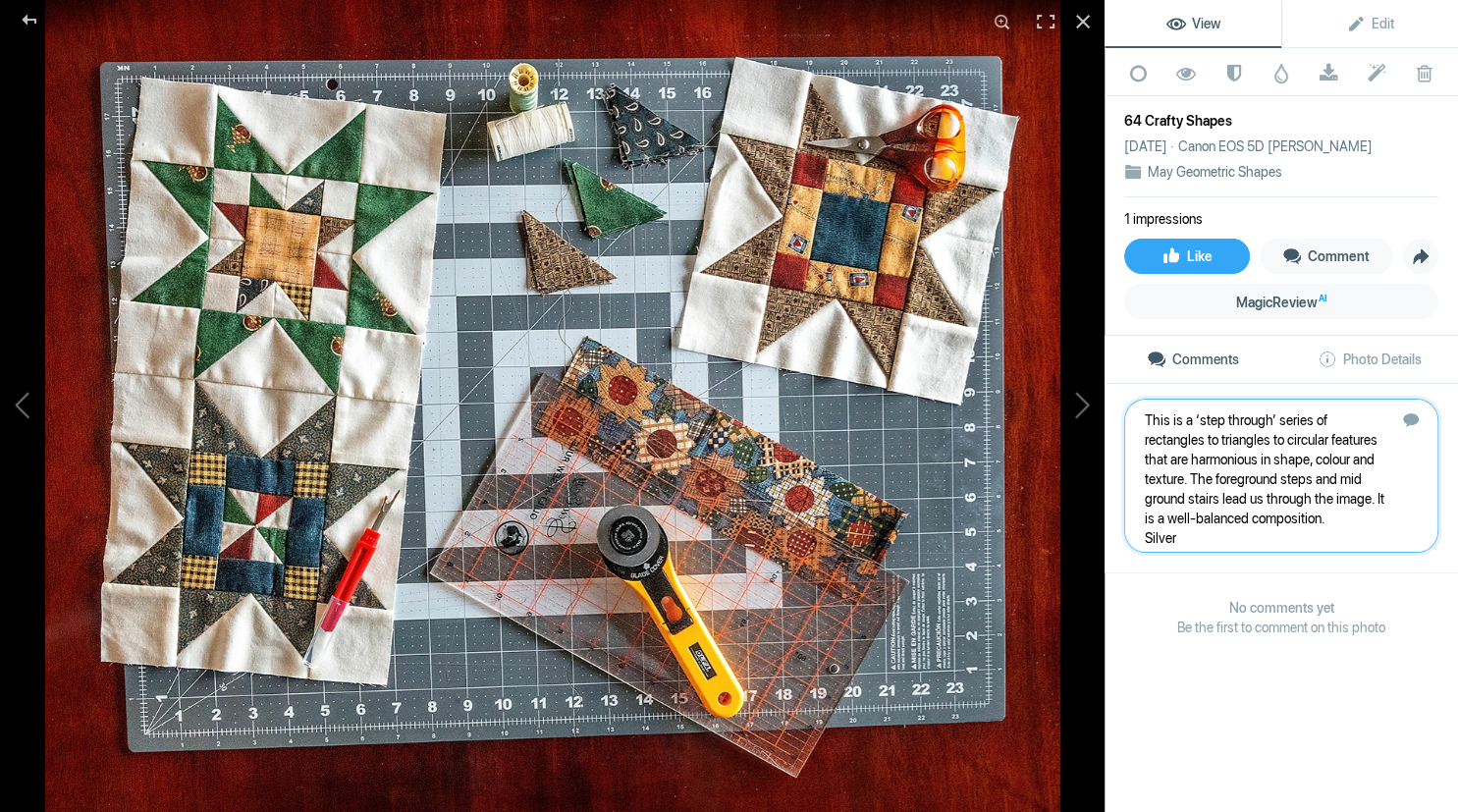type 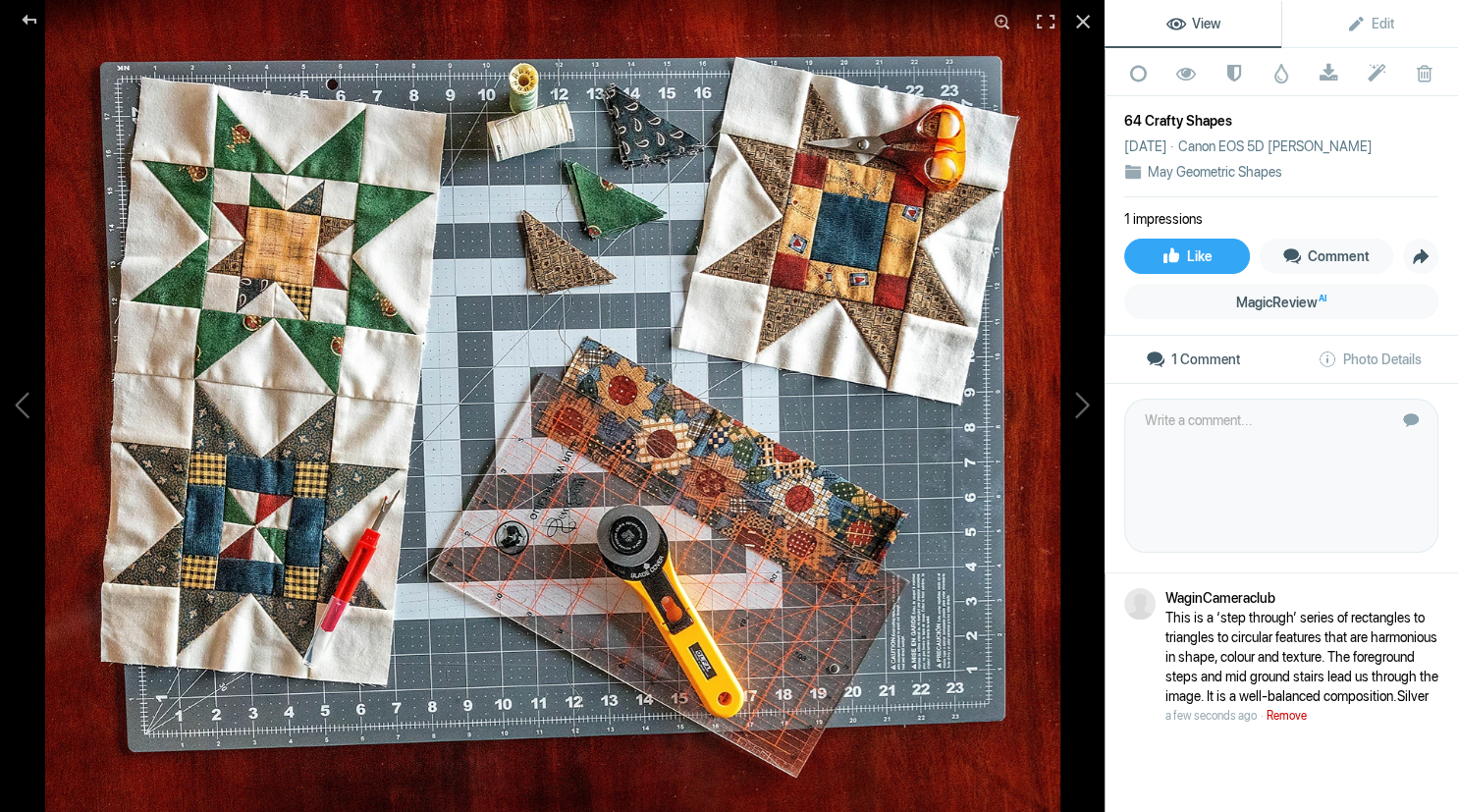 click on "Remove" 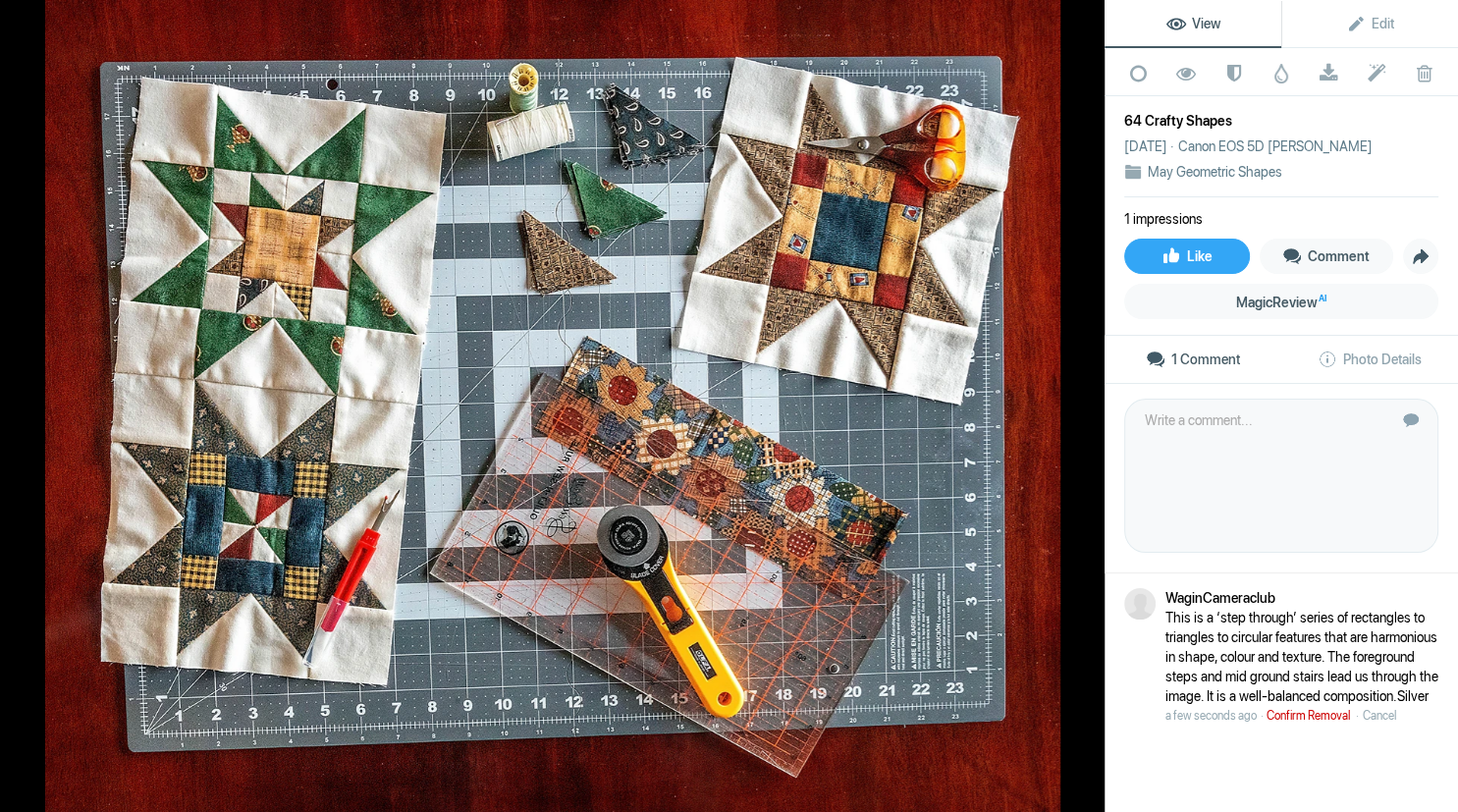 click on "Confirm Removal" 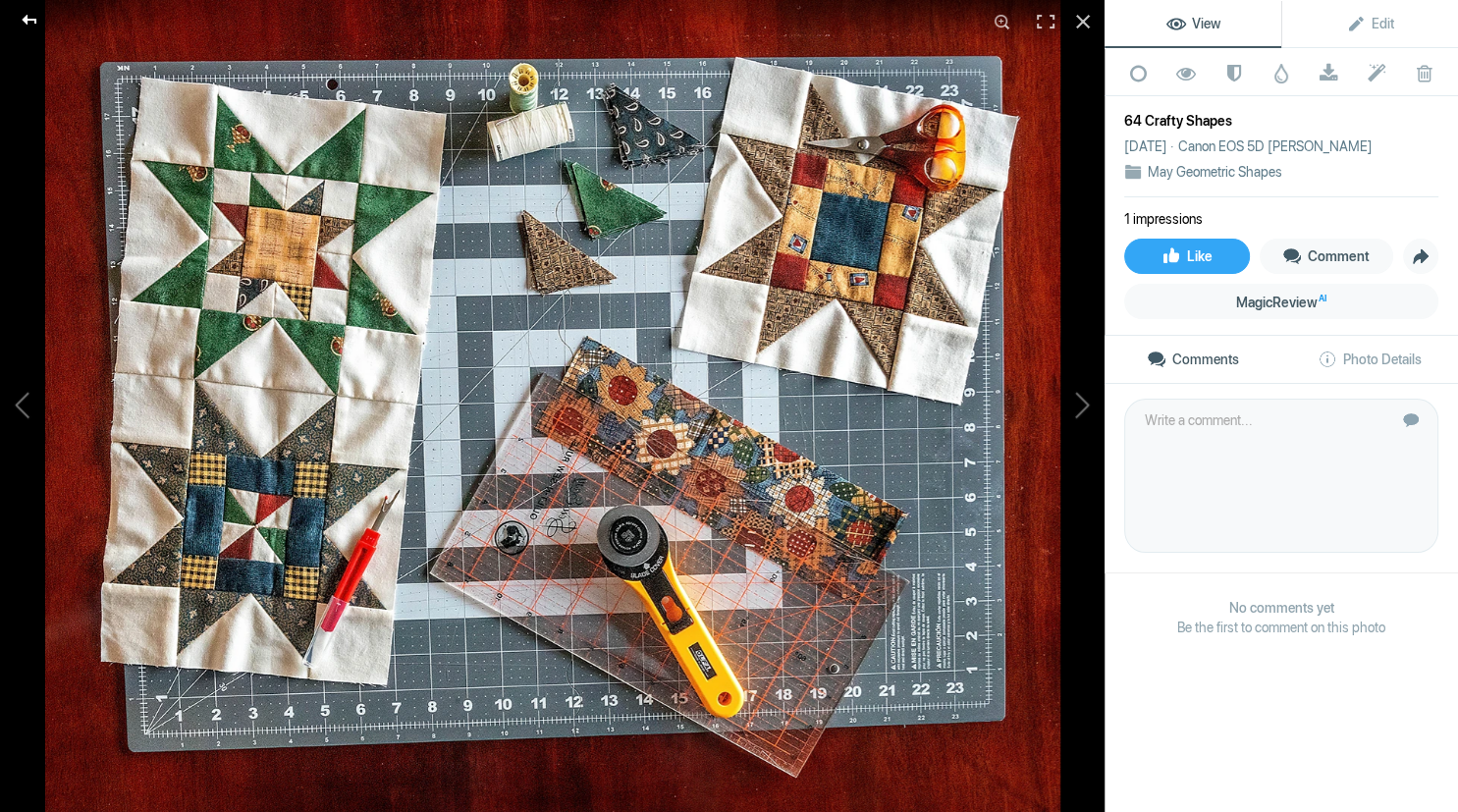 click 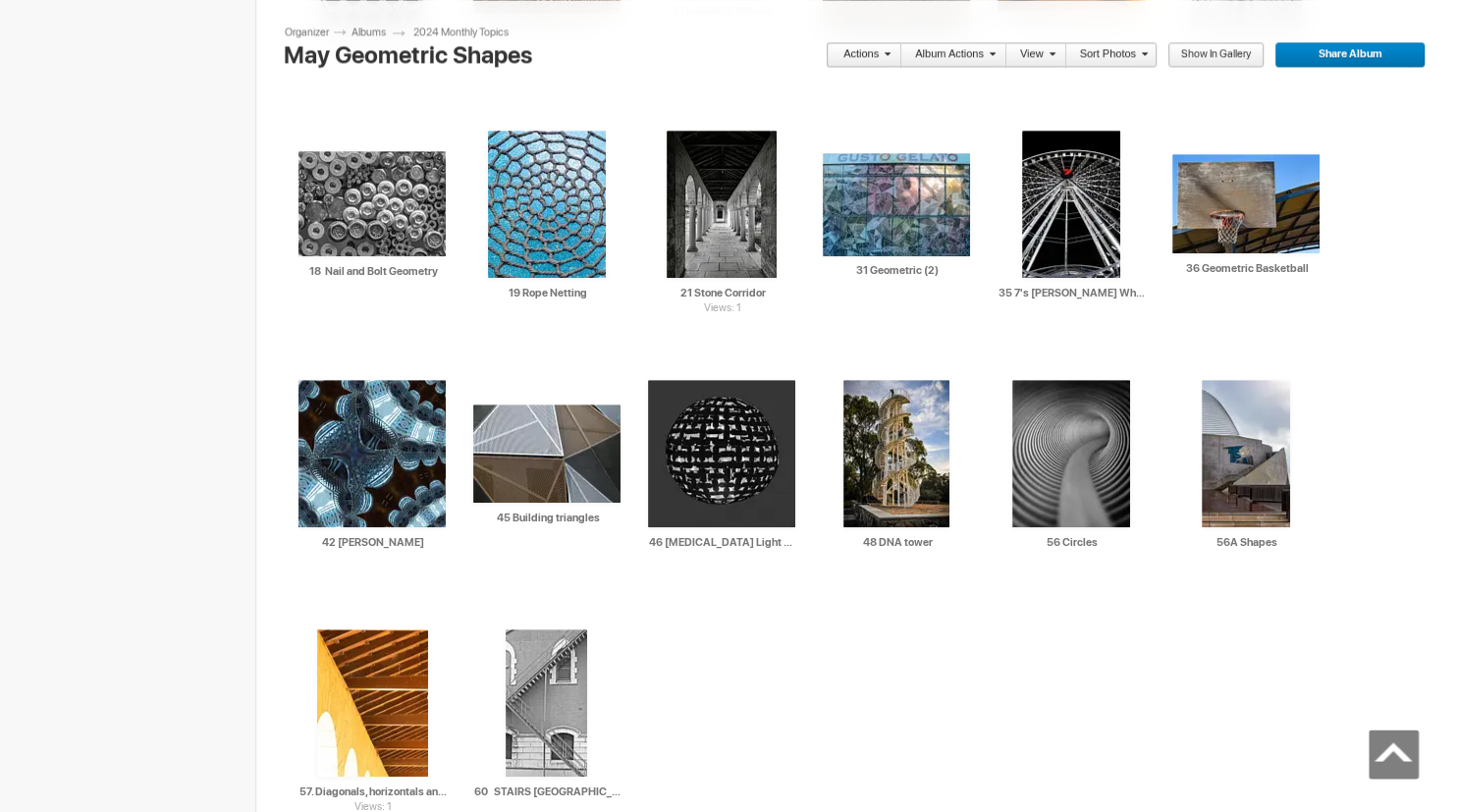 scroll, scrollTop: 868, scrollLeft: 0, axis: vertical 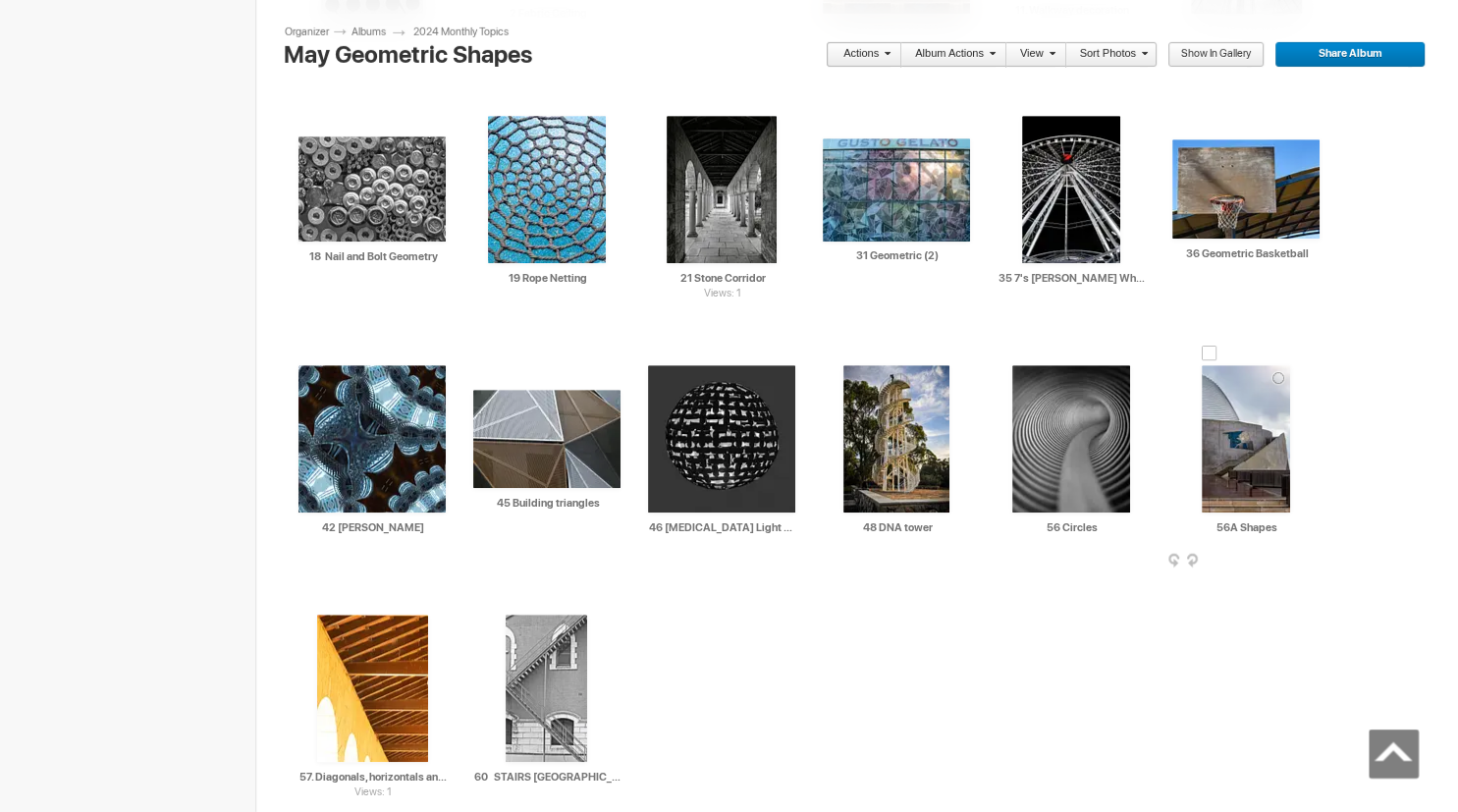 click at bounding box center (1246, 439) 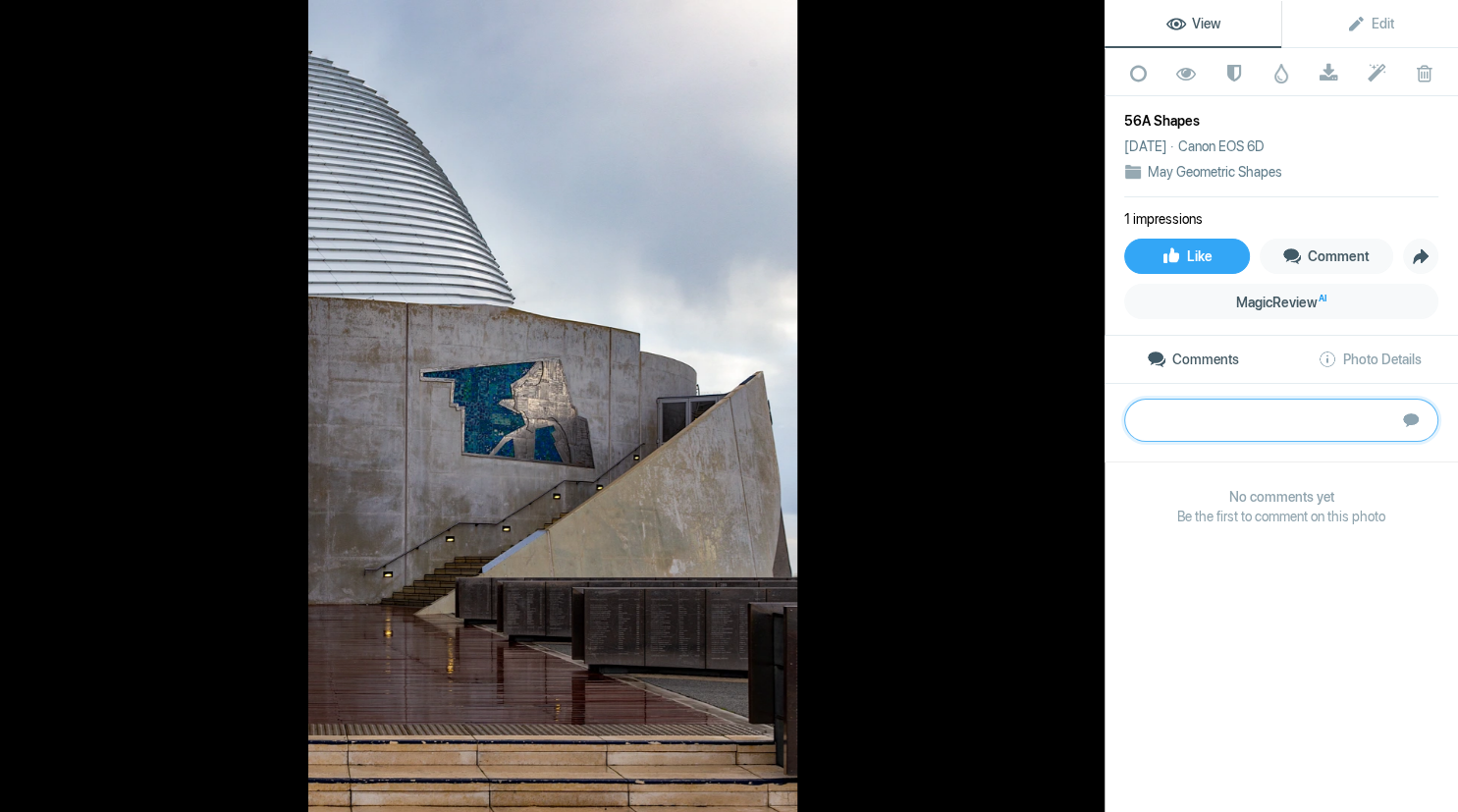 paste on "This is a ‘step through’ series of rectangles to triangles to circular features that are harmonious in shape, colour and texture. The foreground steps and mid ground stairs lead us through the image. It is a well-balanced composition.
Silver" 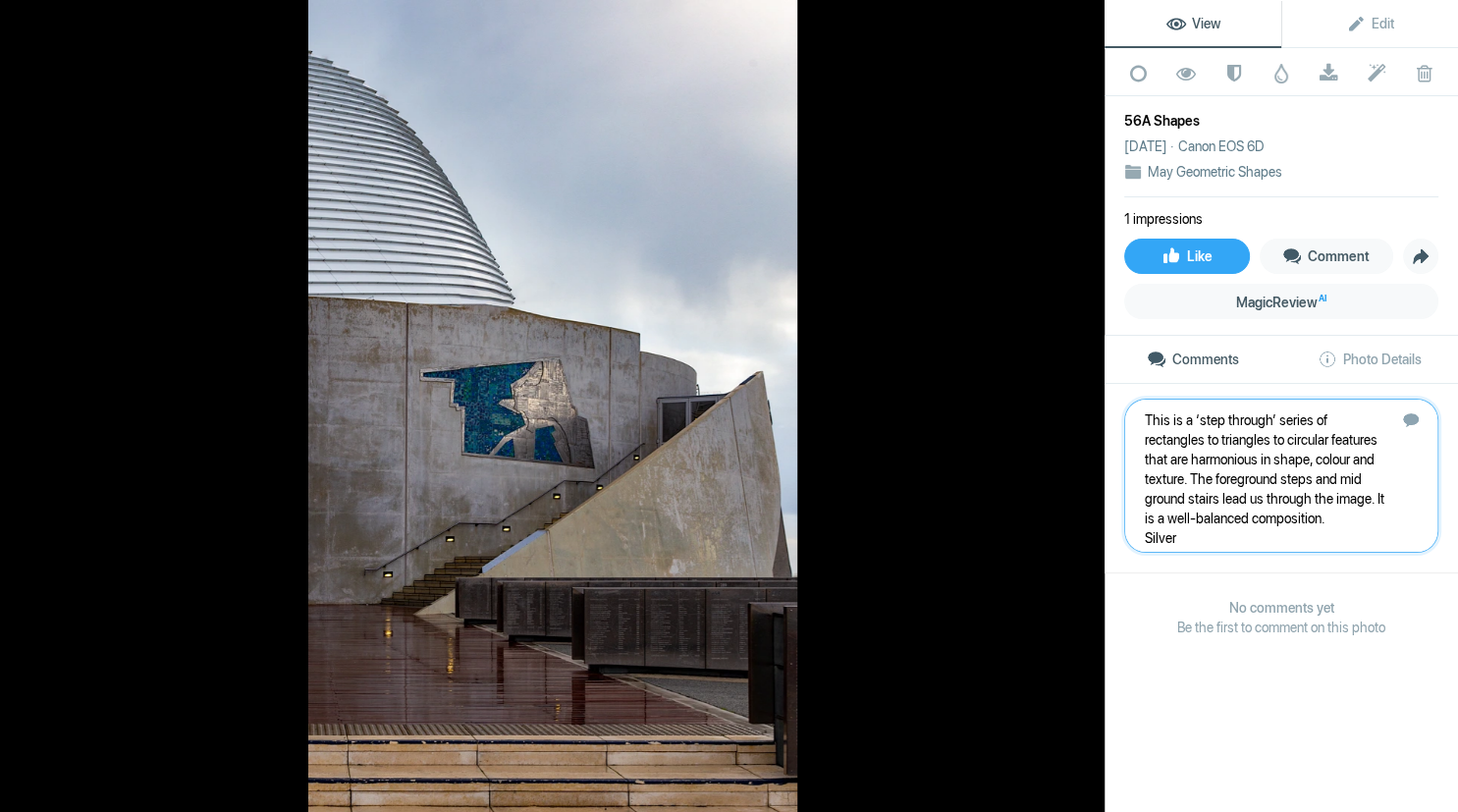 type 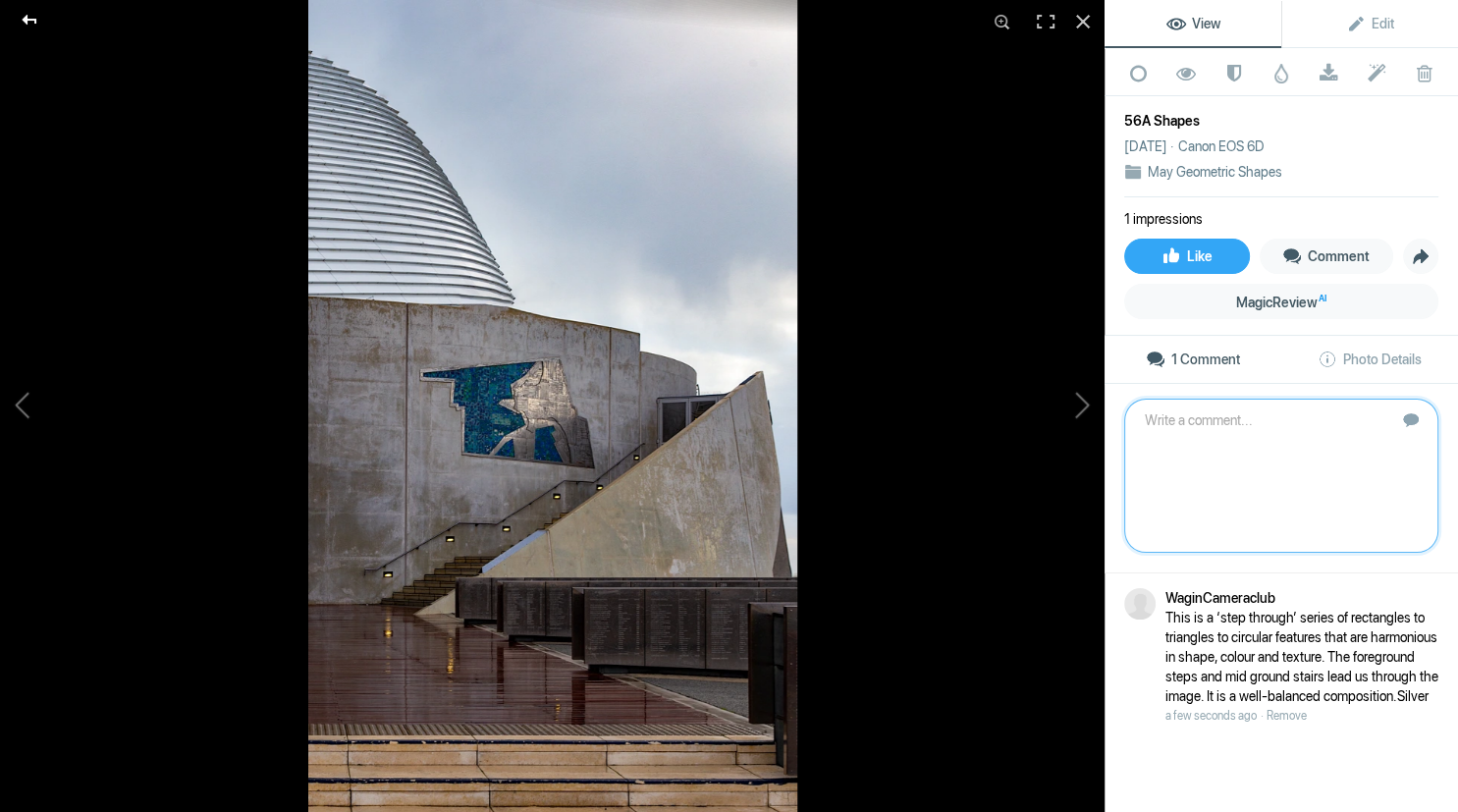click 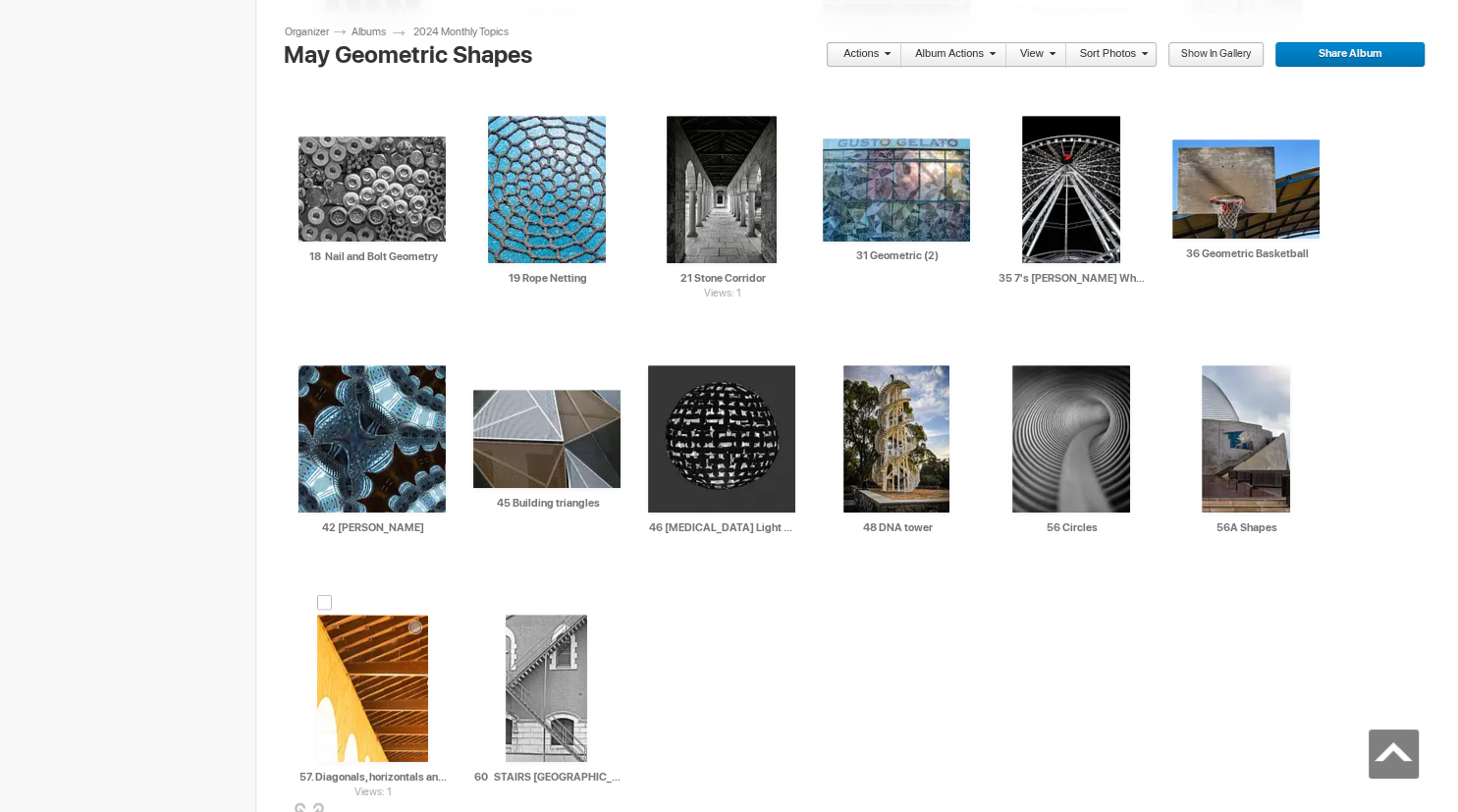 click at bounding box center (372, 688) 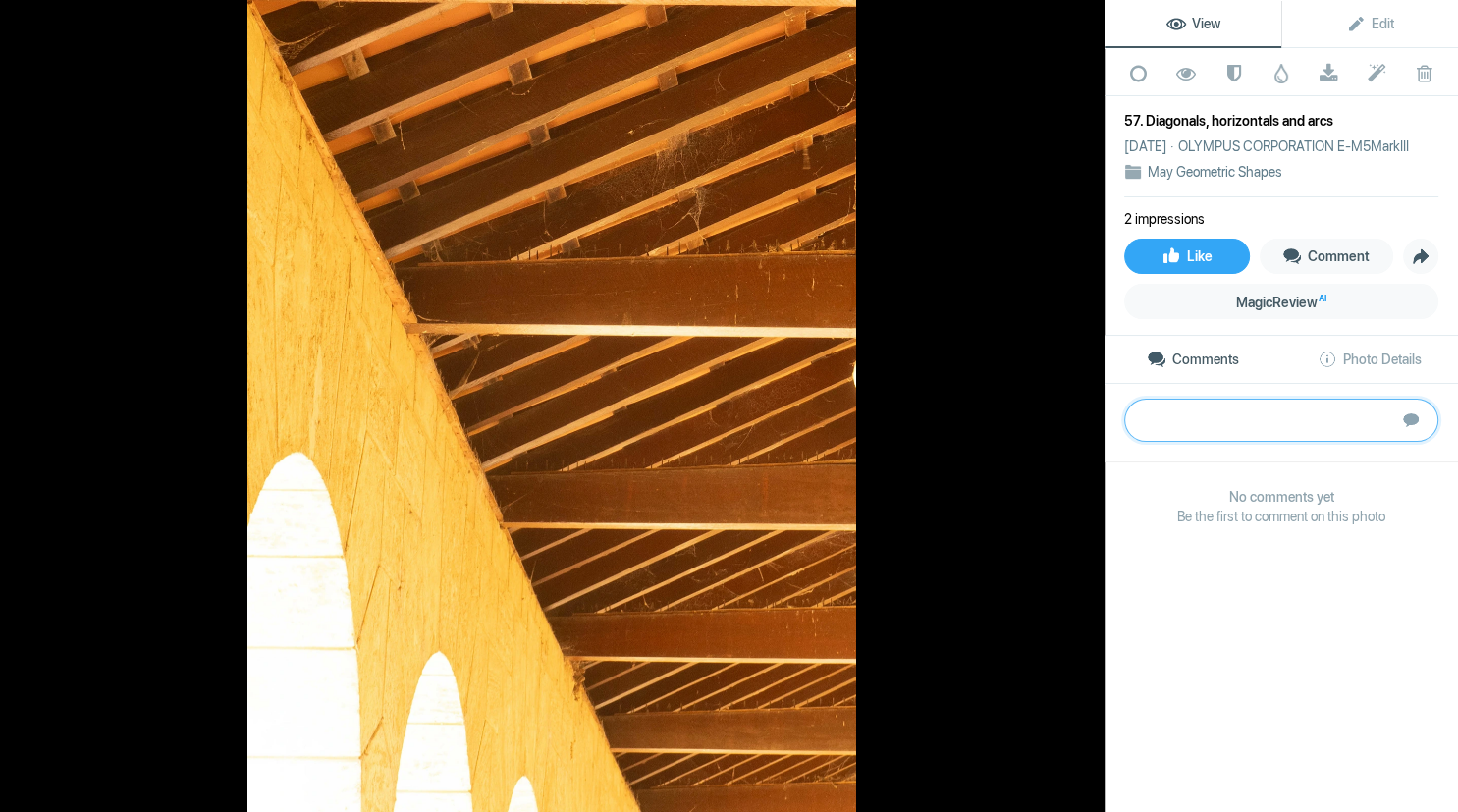 paste on "Yes, diagonals, horizontals and arcs are represented successfully with repeating features and intersecting angles. The arcs are over-exposed but could be pulled back in post. The cobwebs are somewhat unflattering and do not help the composition." 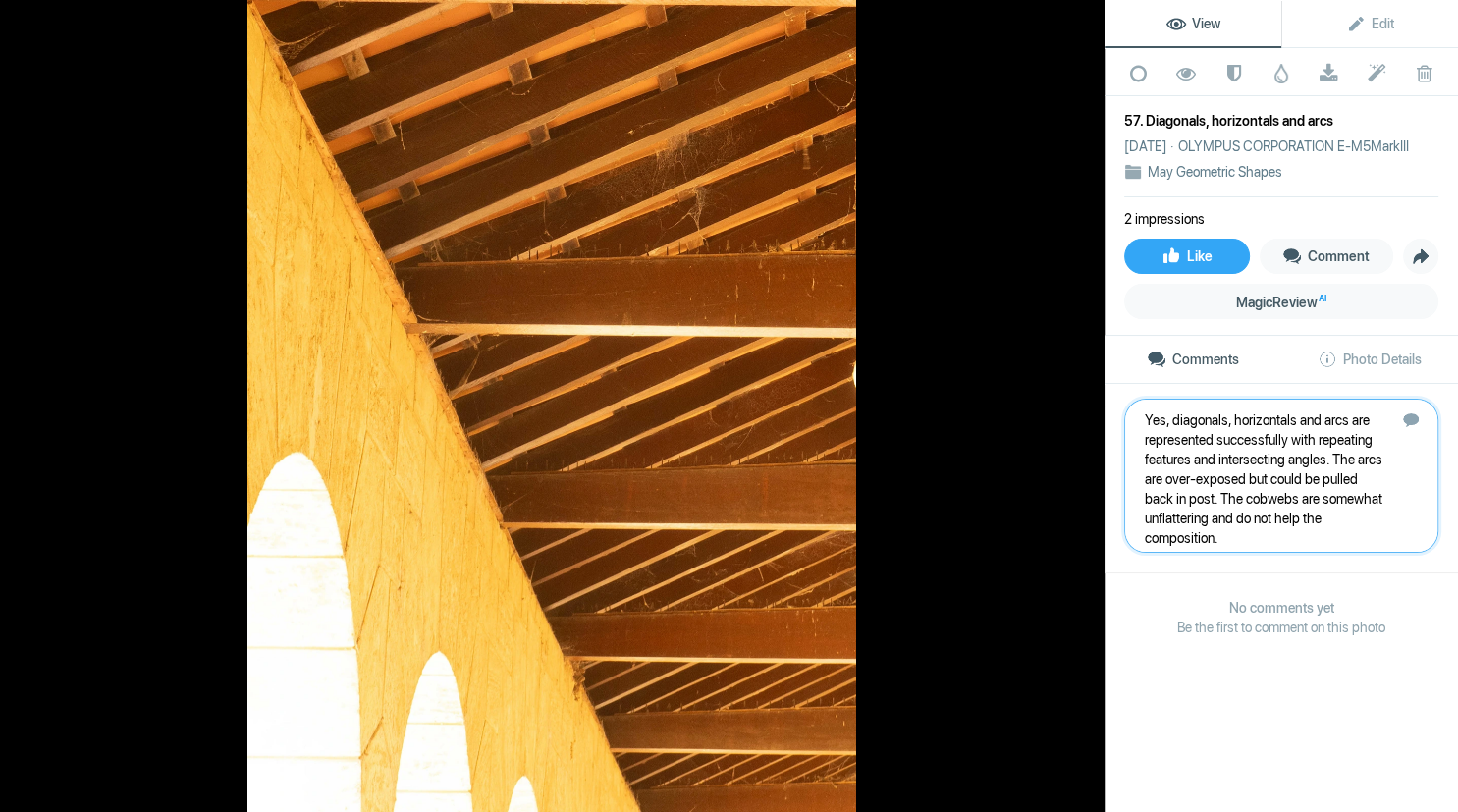 type 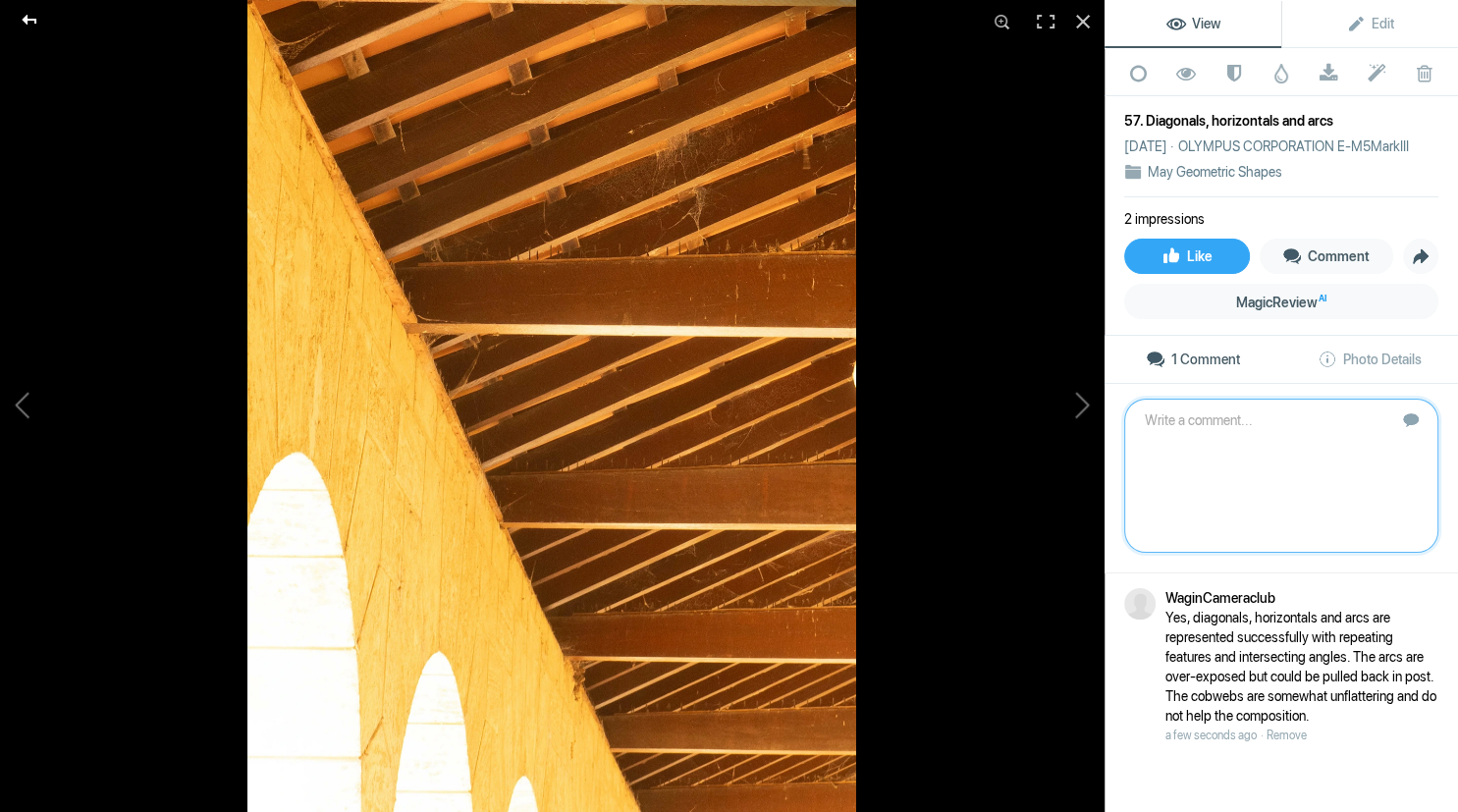 click 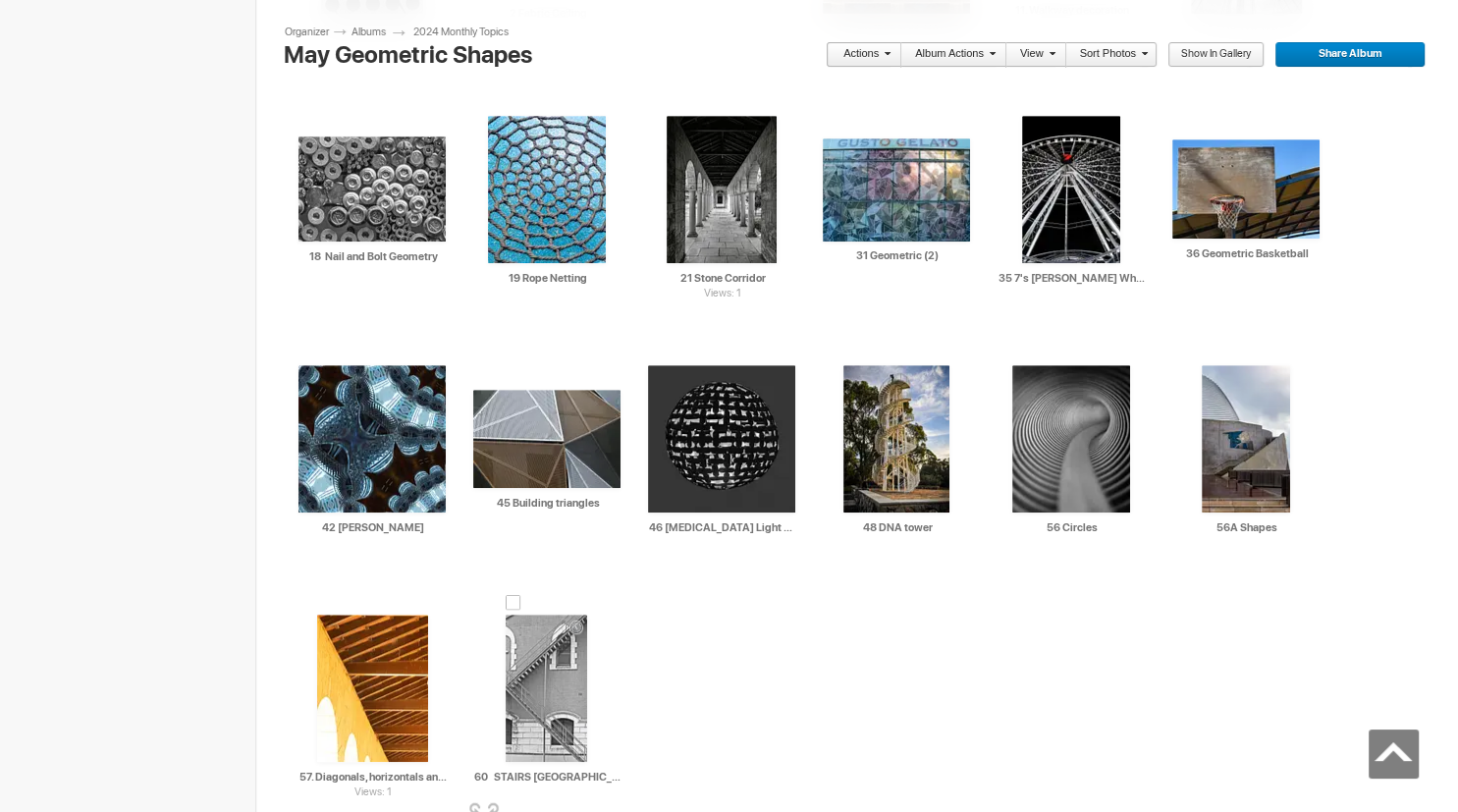 click at bounding box center [546, 688] 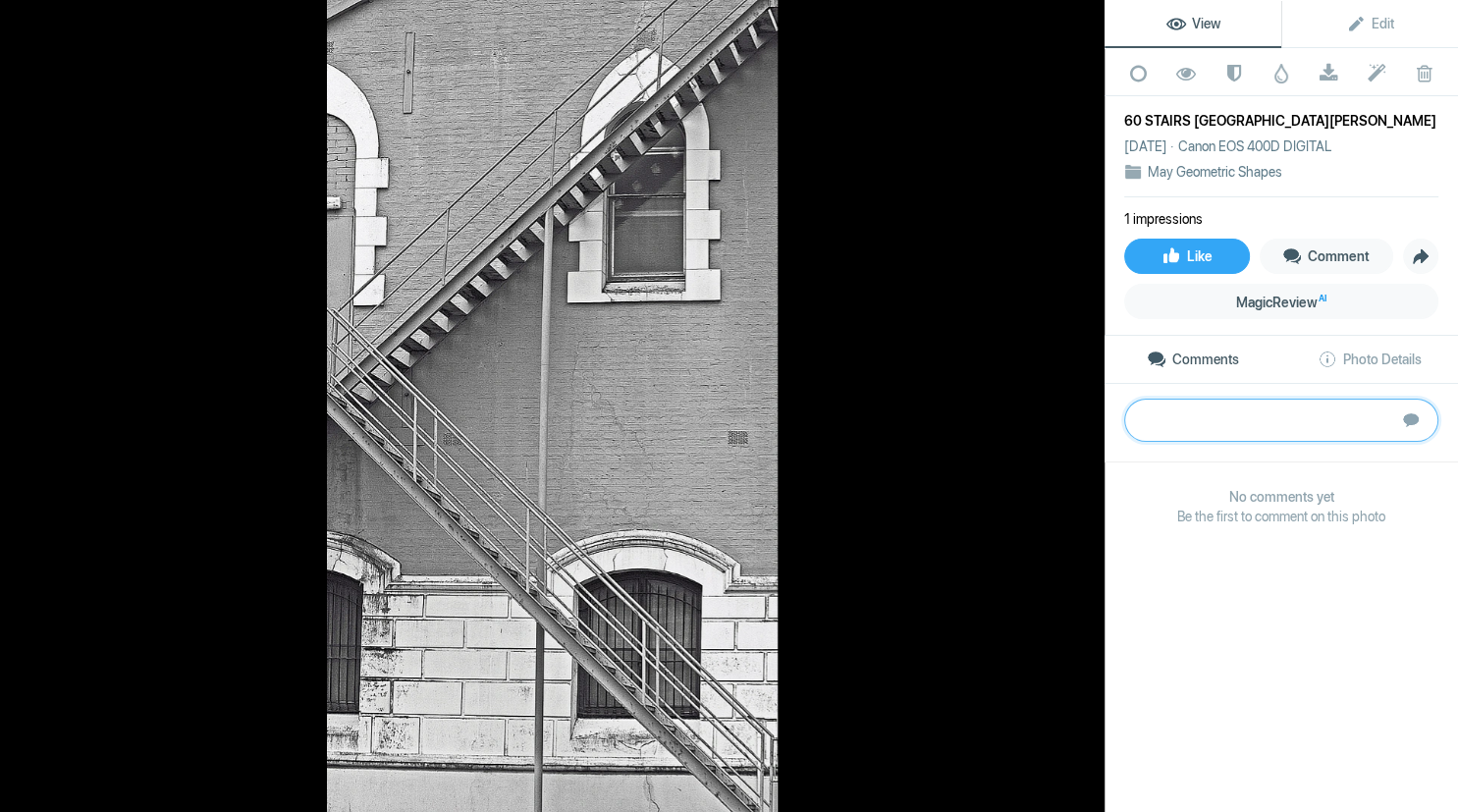 paste on "Simple, clean composition, with the effective use of monochrome giving a soft palate of tonal greys. The stairs neatly divide the composition into almost equal triangles, giving textural and light variation against the wall. The windows of the building add complementary features. The image is not quite level. If you use Lightroom, use transform to correct the angles. Try deepening the shadows to provide more soft contrast.
Silver" 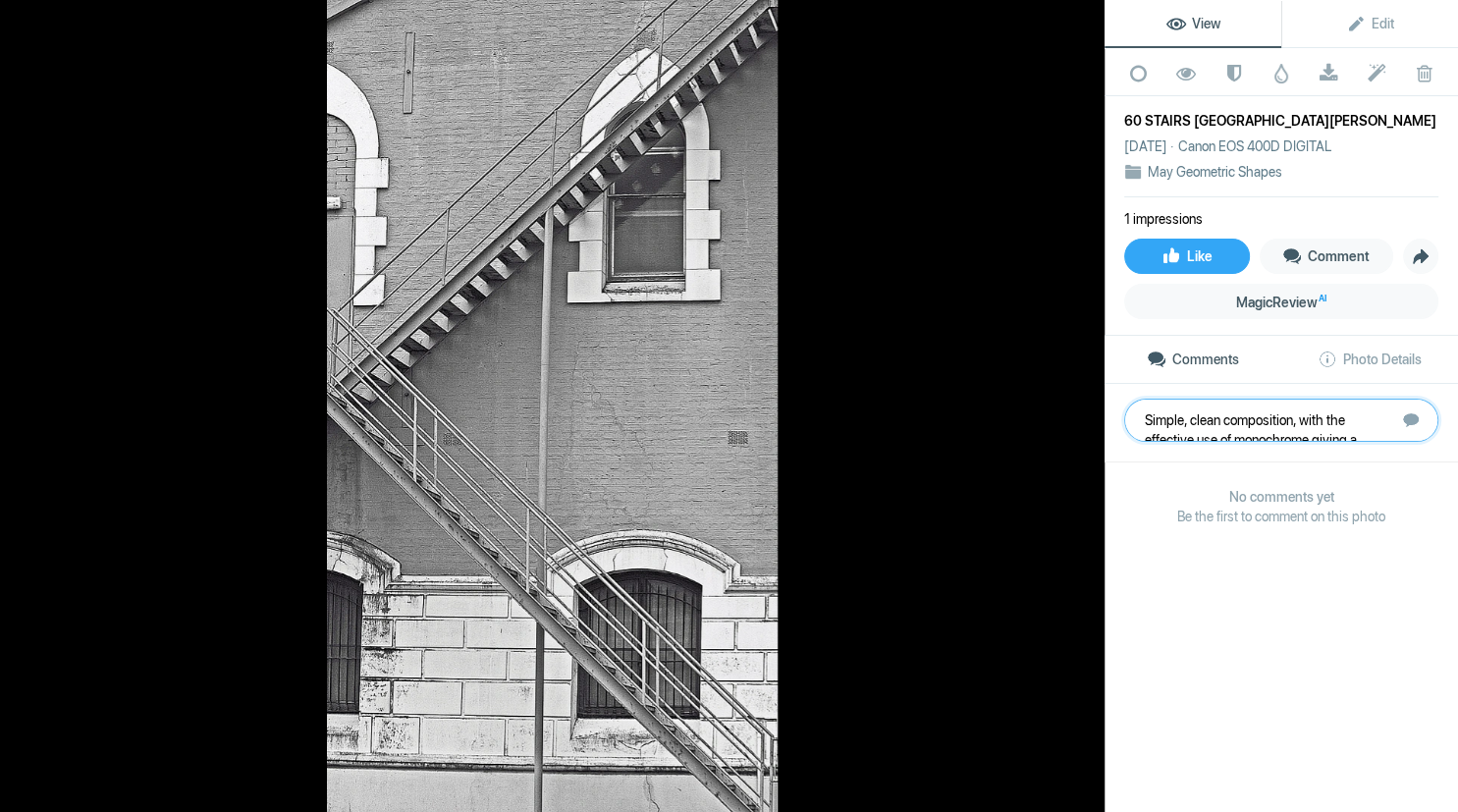 scroll, scrollTop: 60, scrollLeft: 0, axis: vertical 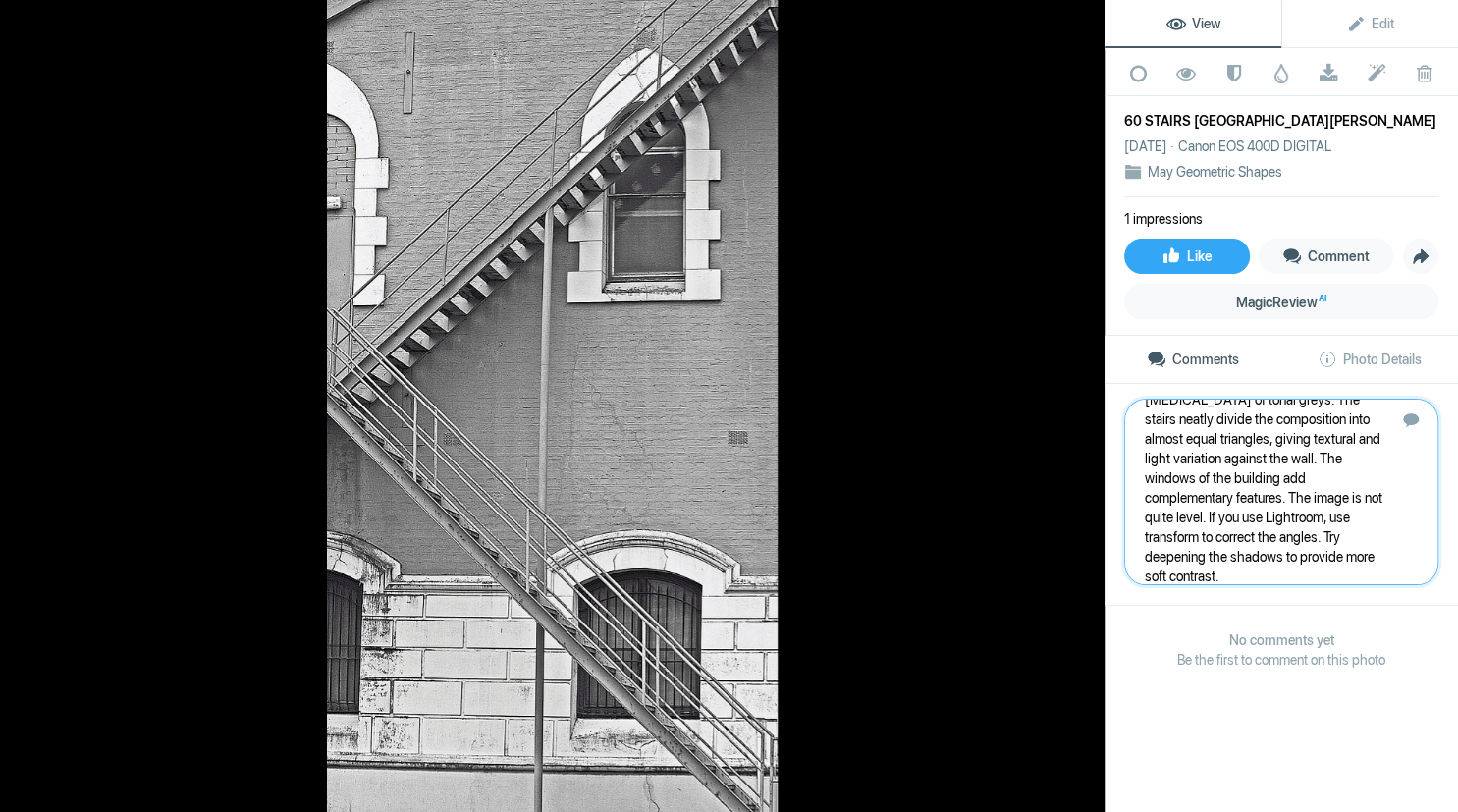 type 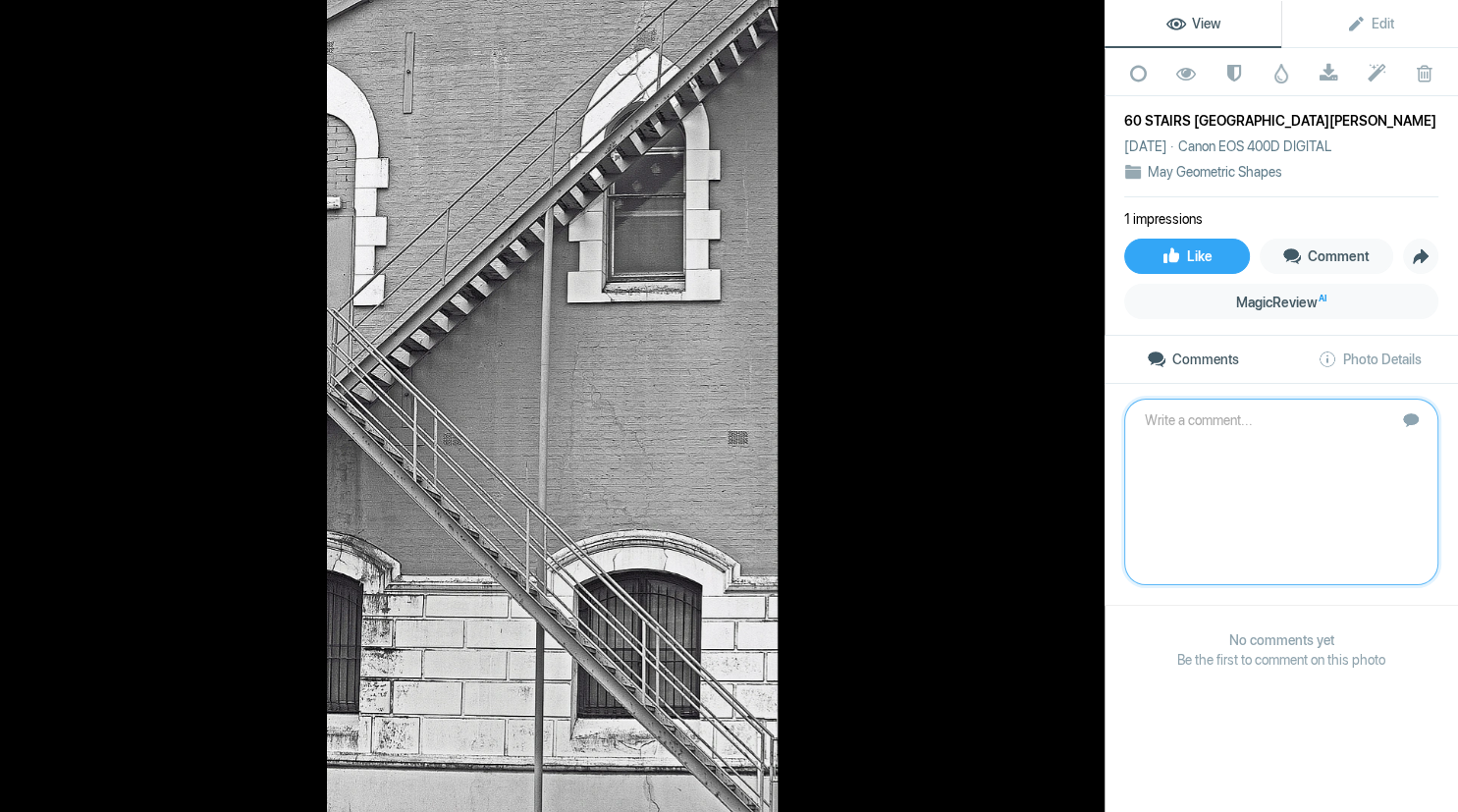 scroll, scrollTop: 0, scrollLeft: 0, axis: both 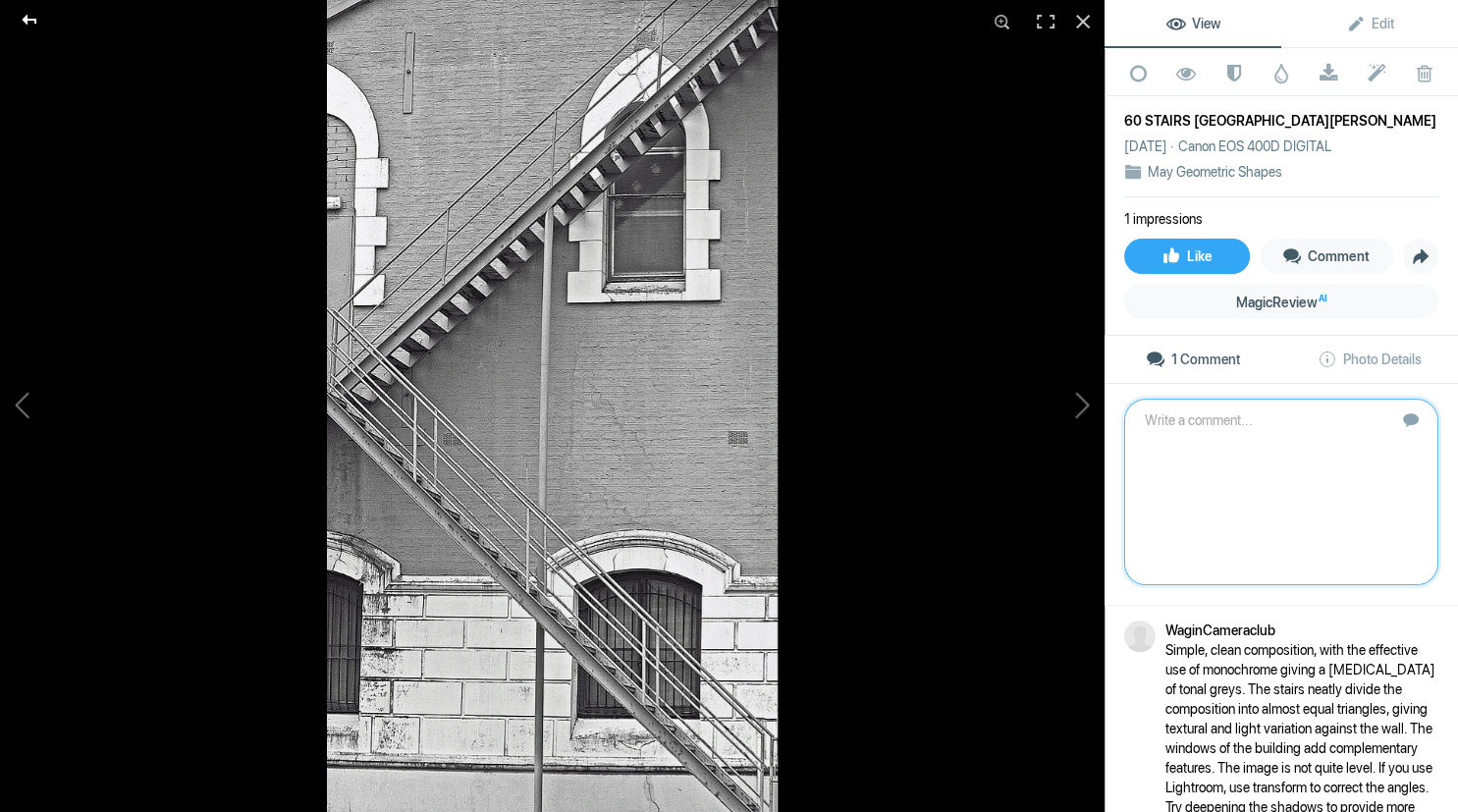click 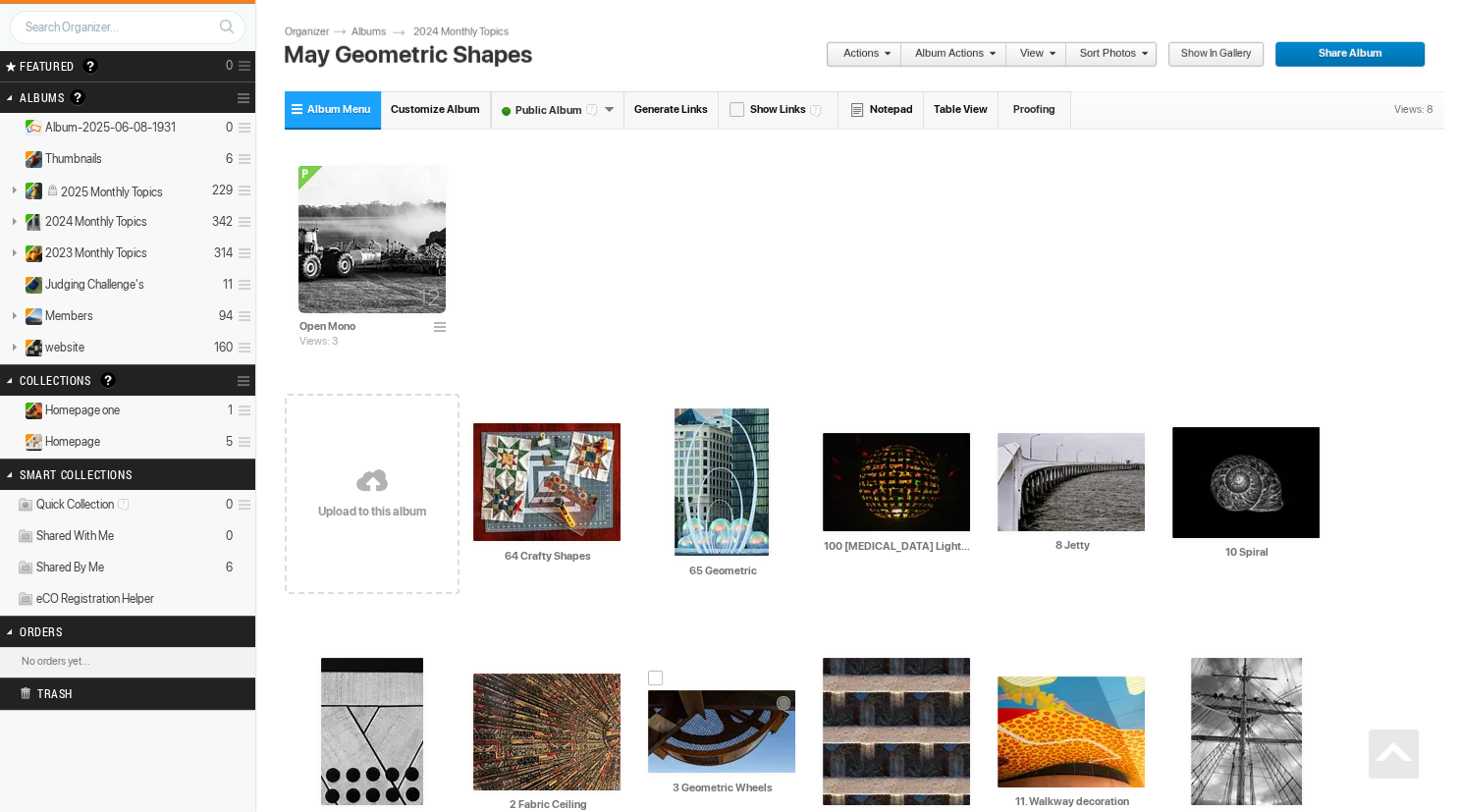 scroll, scrollTop: 0, scrollLeft: 0, axis: both 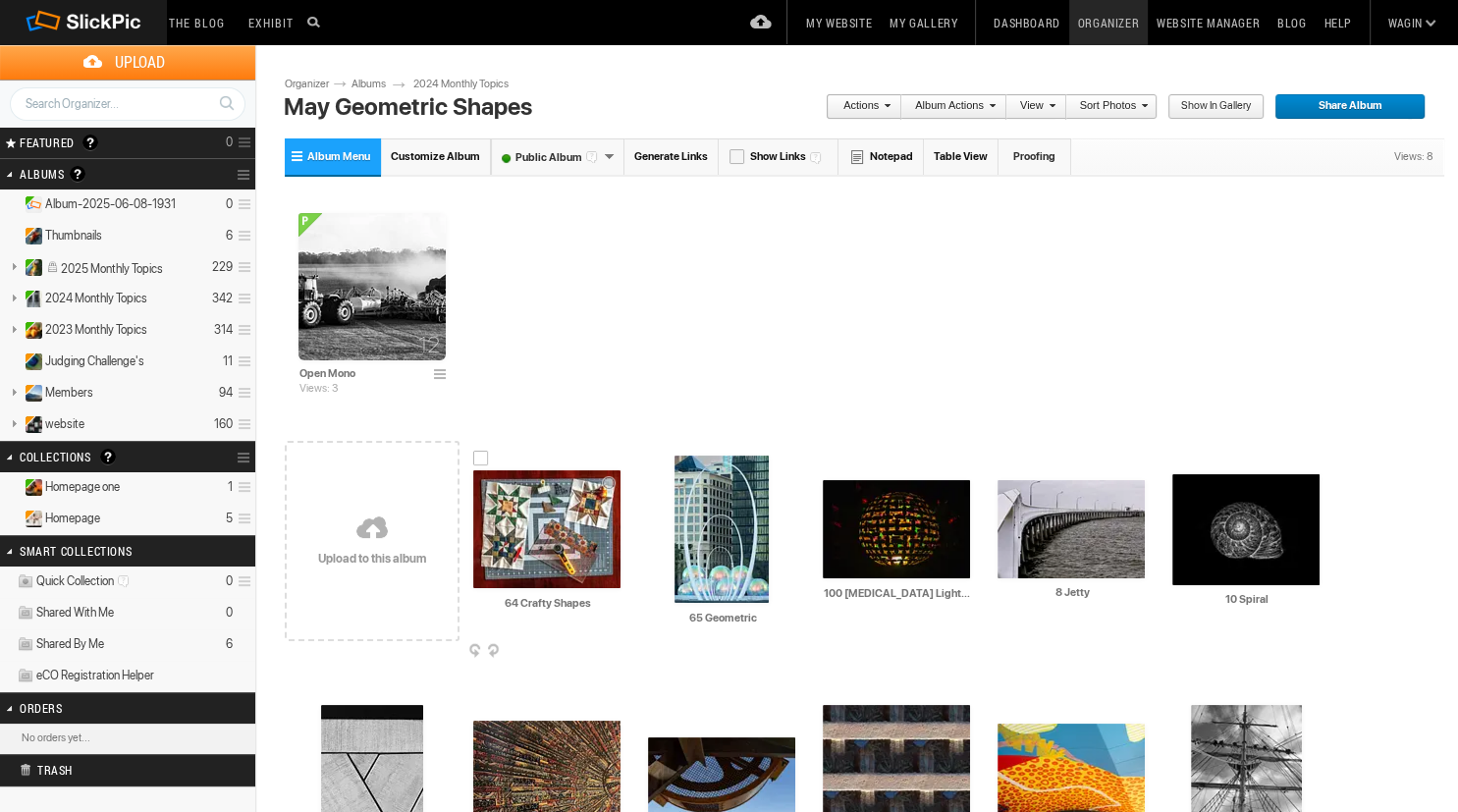 click at bounding box center [547, 529] 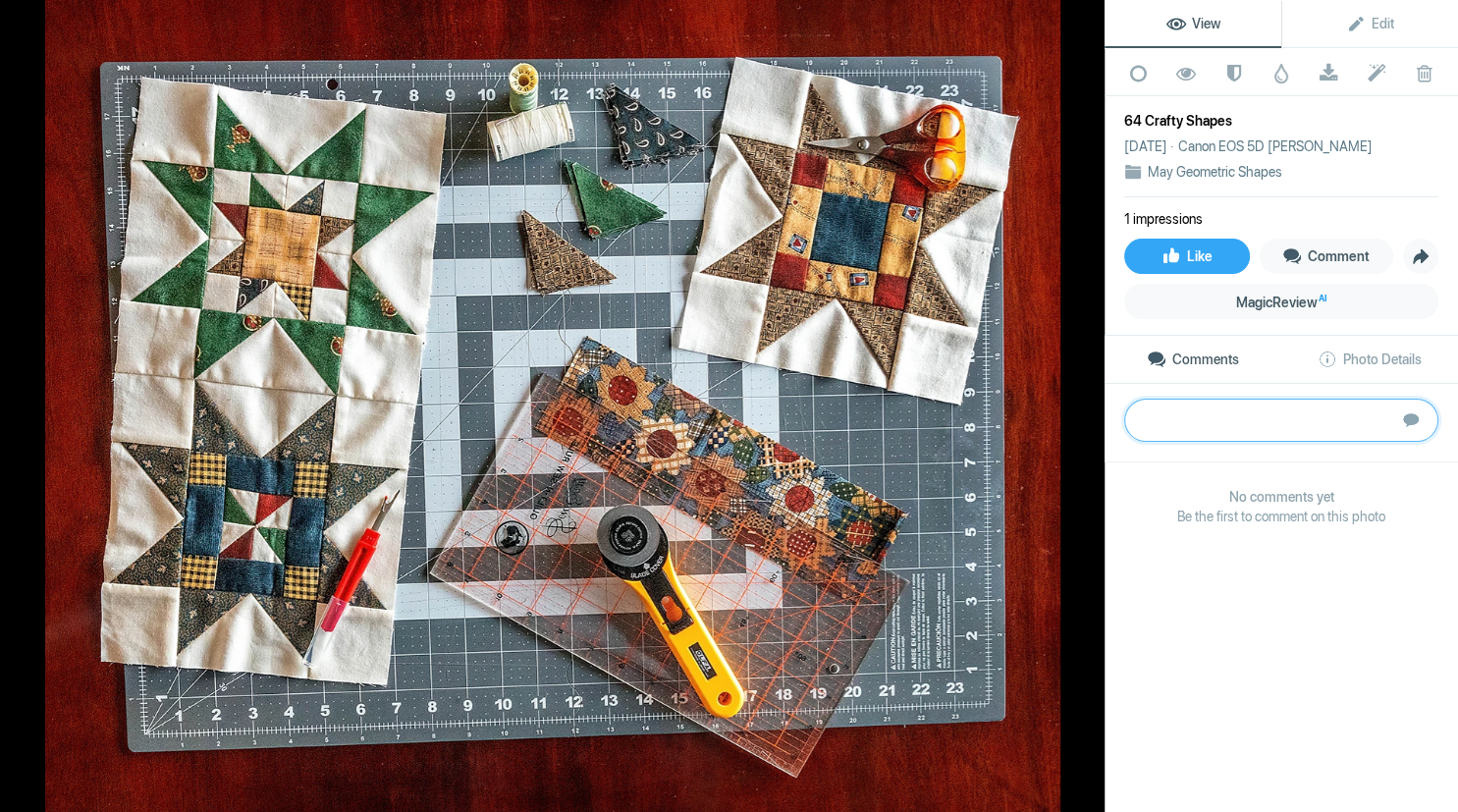 paste on "A profusion of geometric shapes on geometric shapes, showing all the components involved with constructing a quilted pattern and quilt. The layout is well balanced. There are no obvious flaws, albeit the image is perhaps a better demonstration of quilting features than an enduring photo." 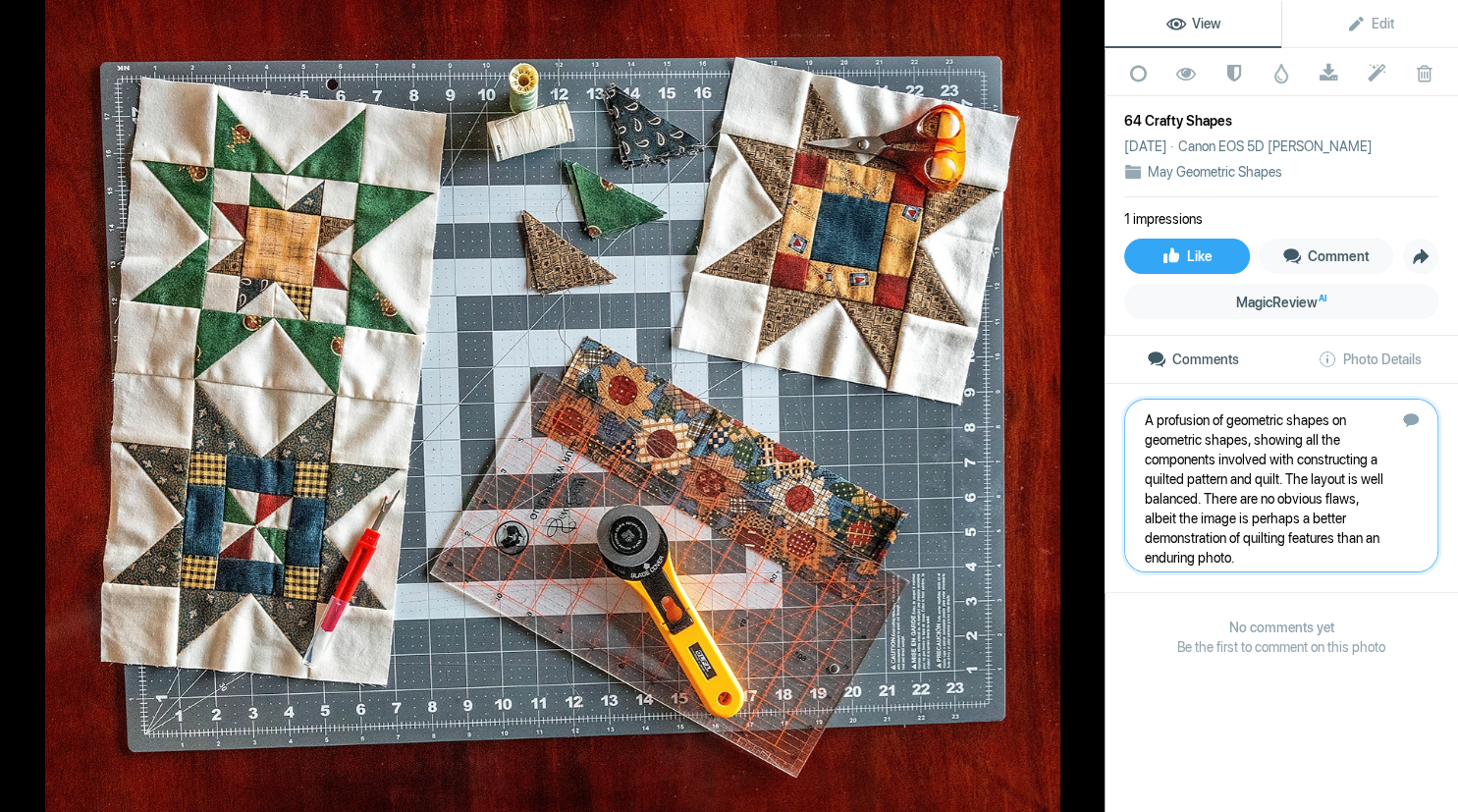 type 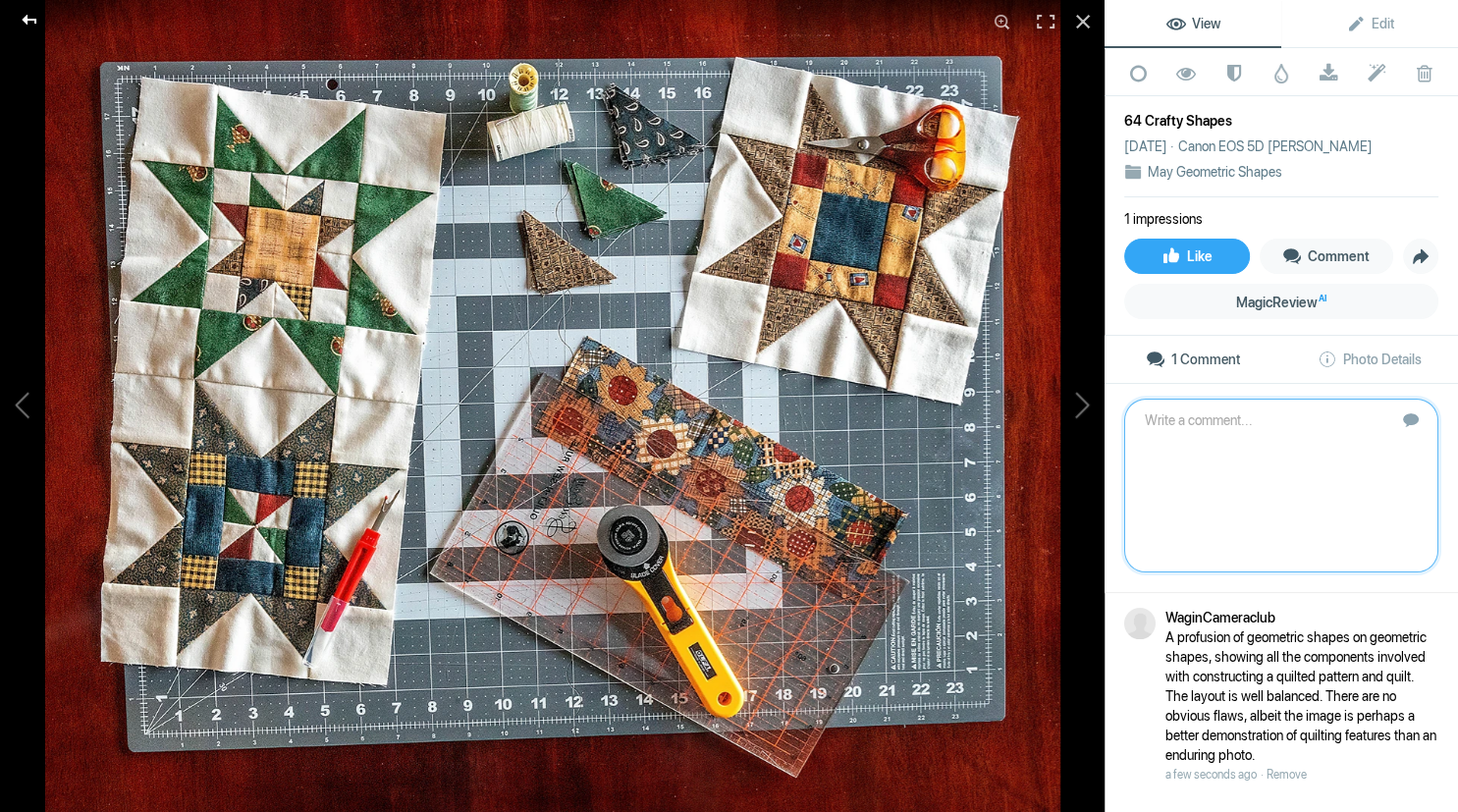 click 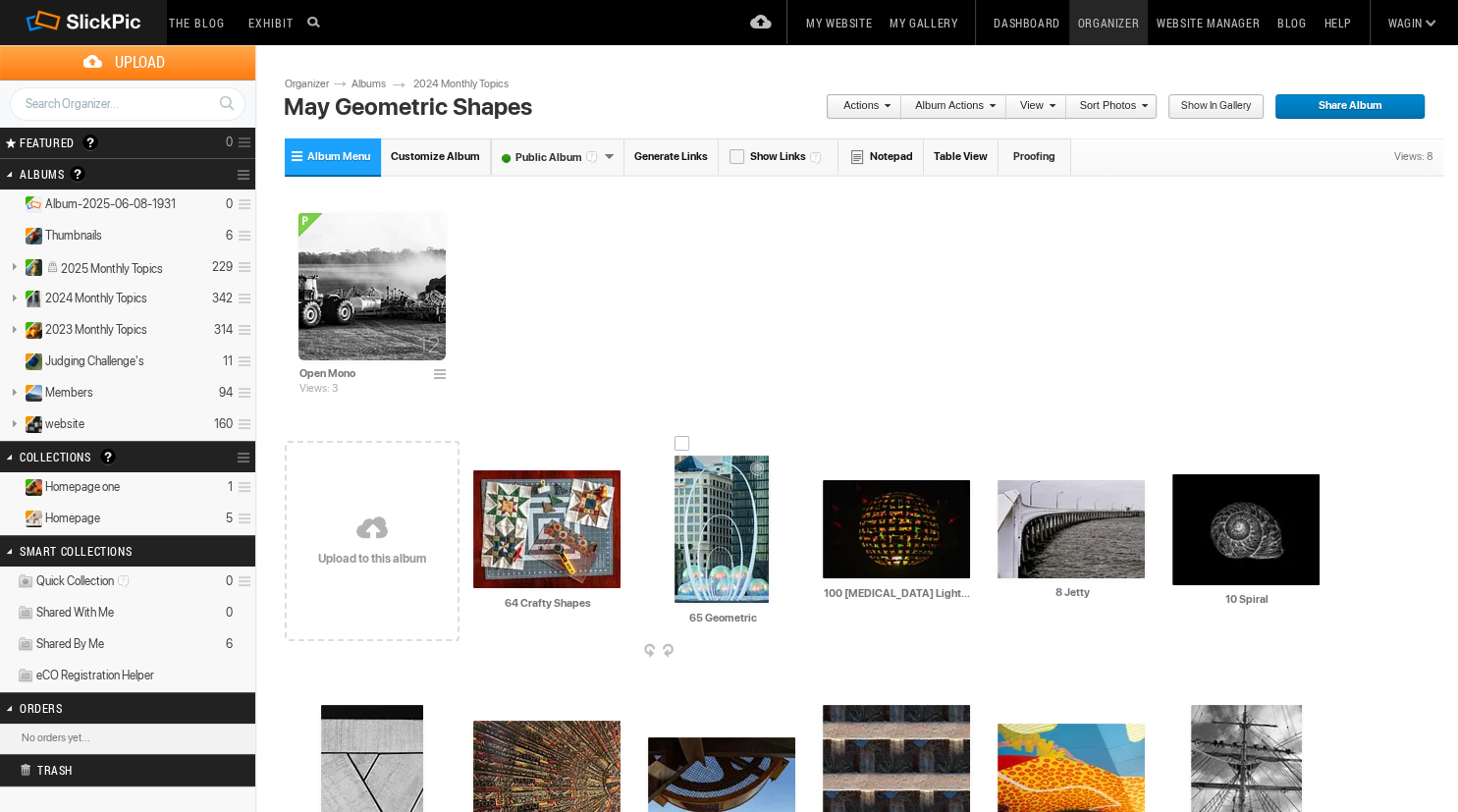 click at bounding box center (722, 529) 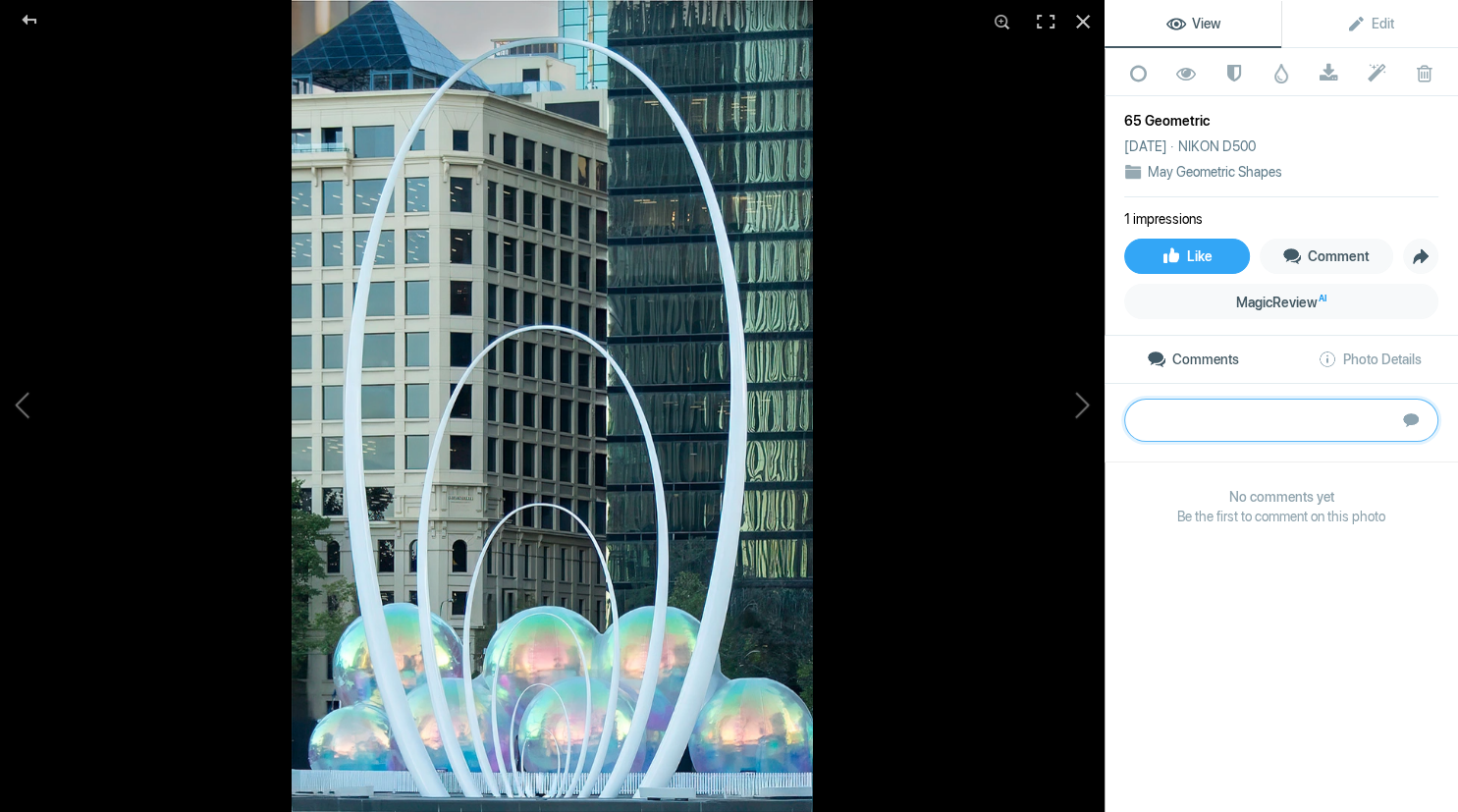 paste on "The oval artwork and the pastel-coloured balls show simple geometric repetition separated from the background and environmental setting. A shallower depth of field to blur the buildings and small distractions would enhance the foreground focus.
Bronze" 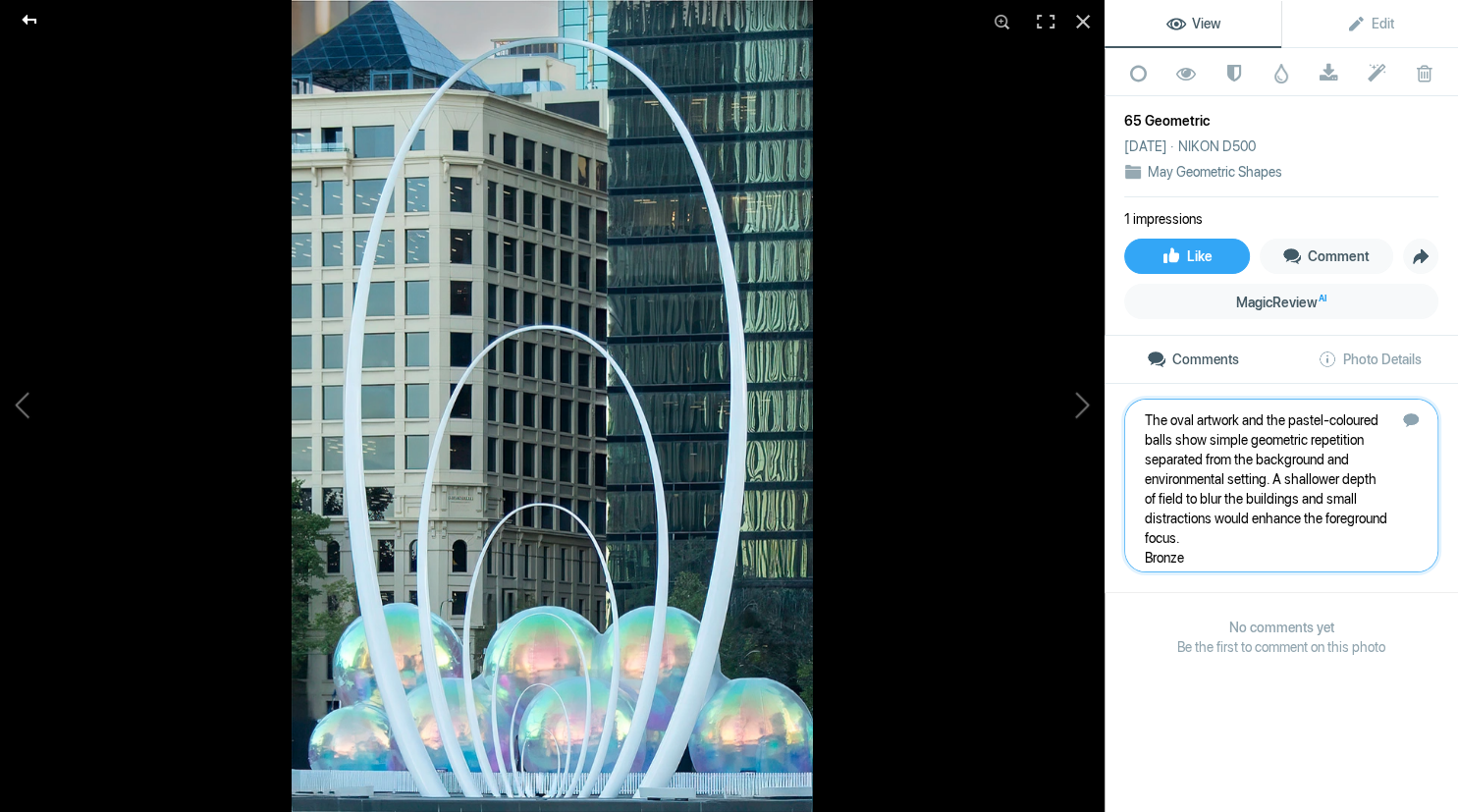 click 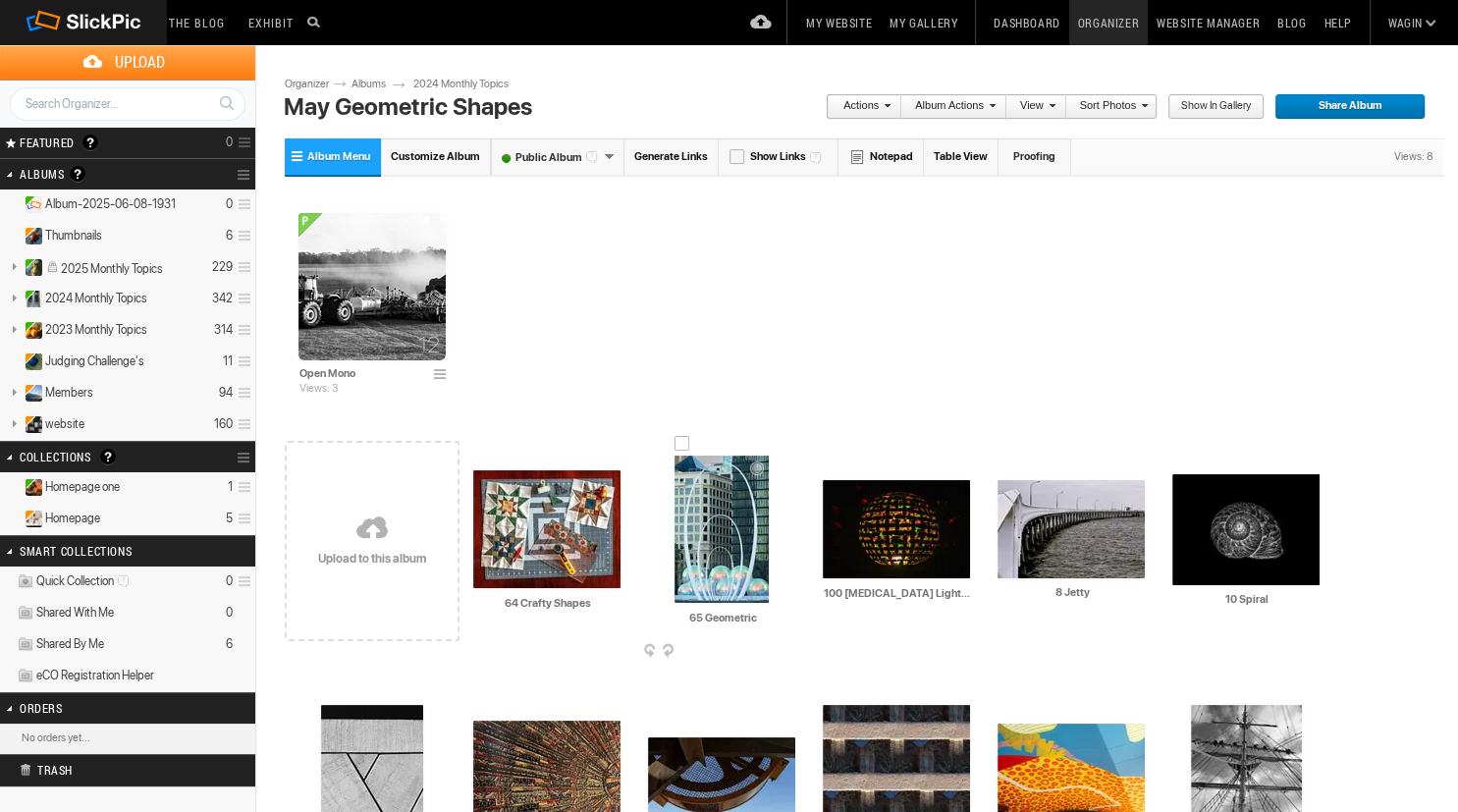 click at bounding box center [722, 529] 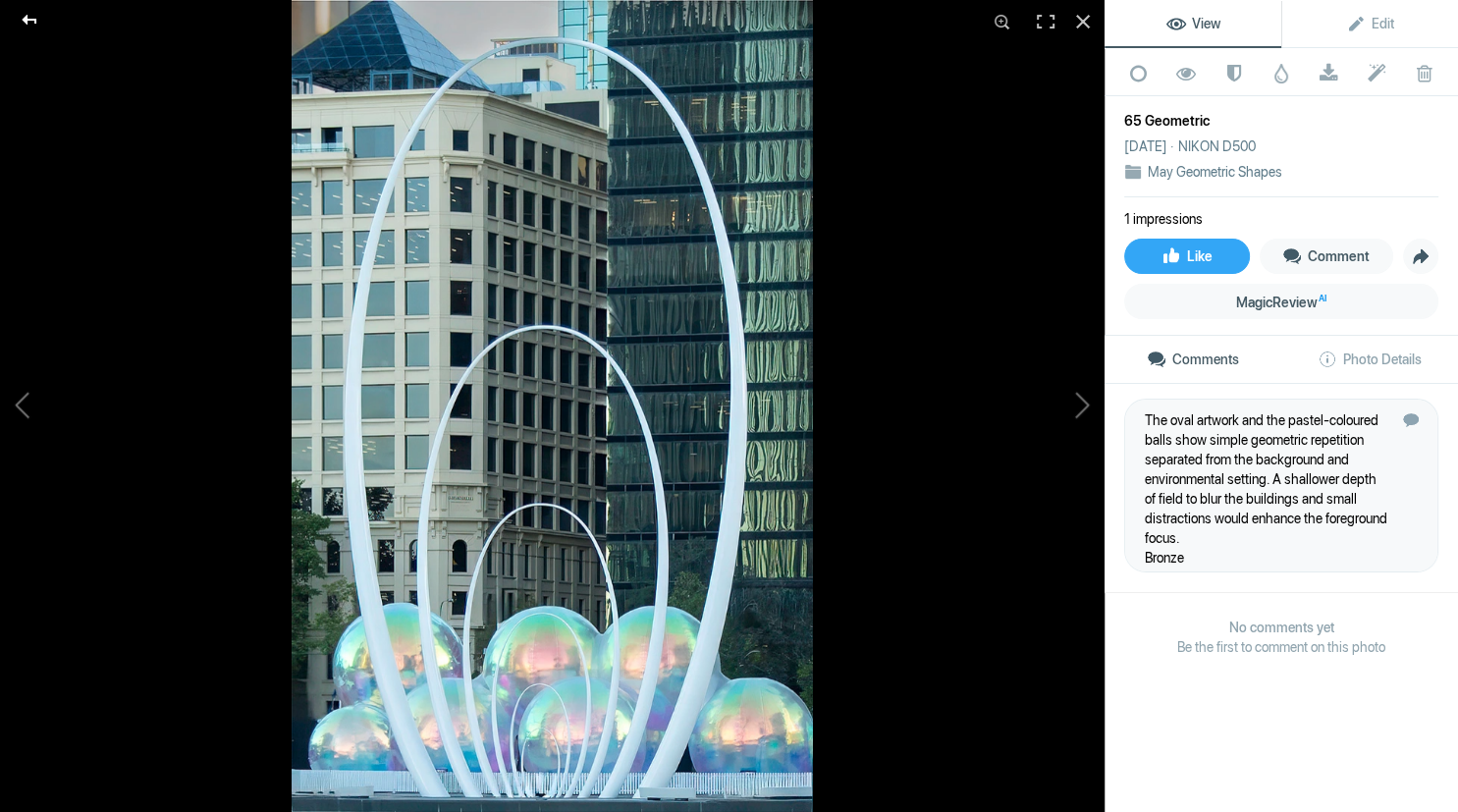 click 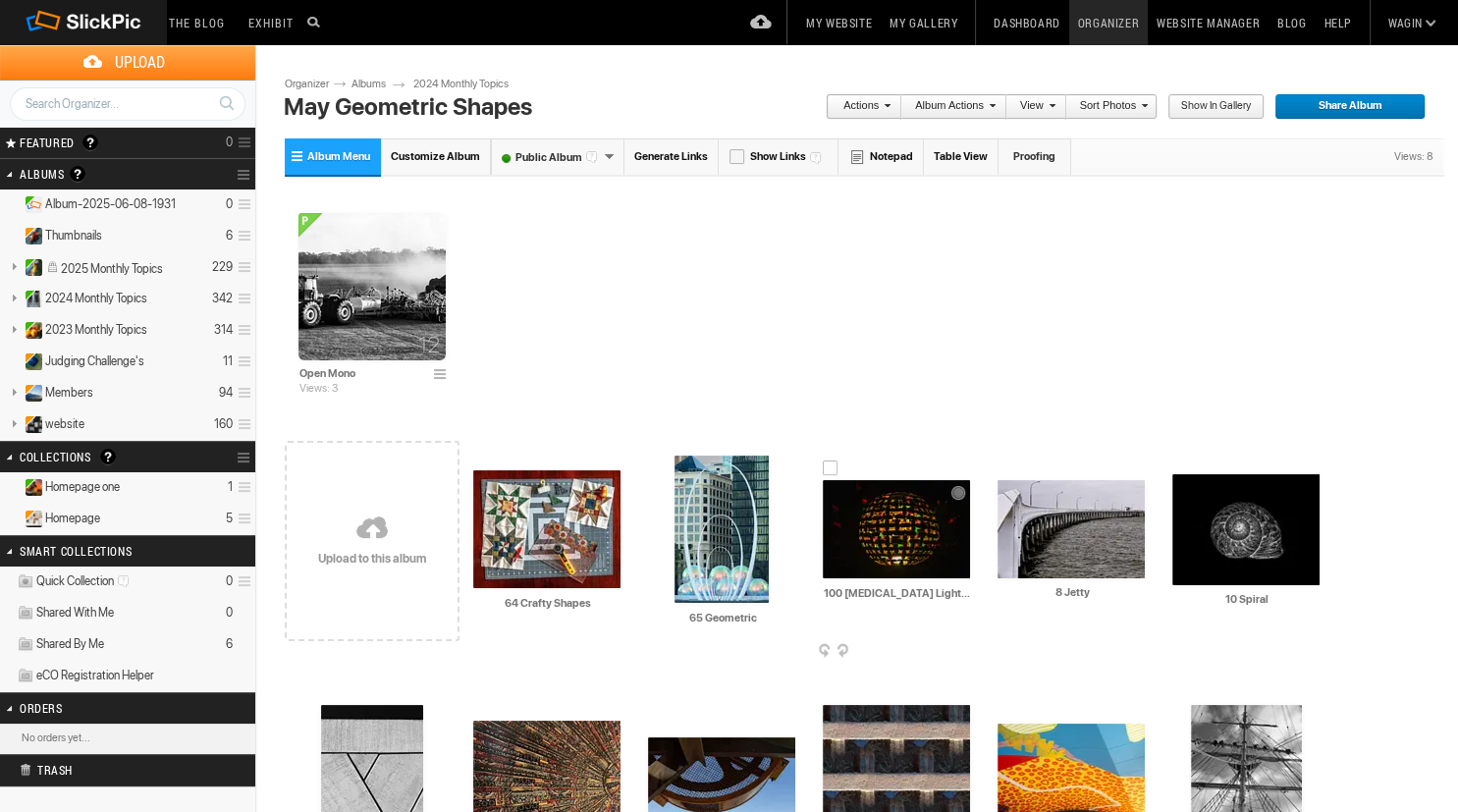 click at bounding box center [896, 529] 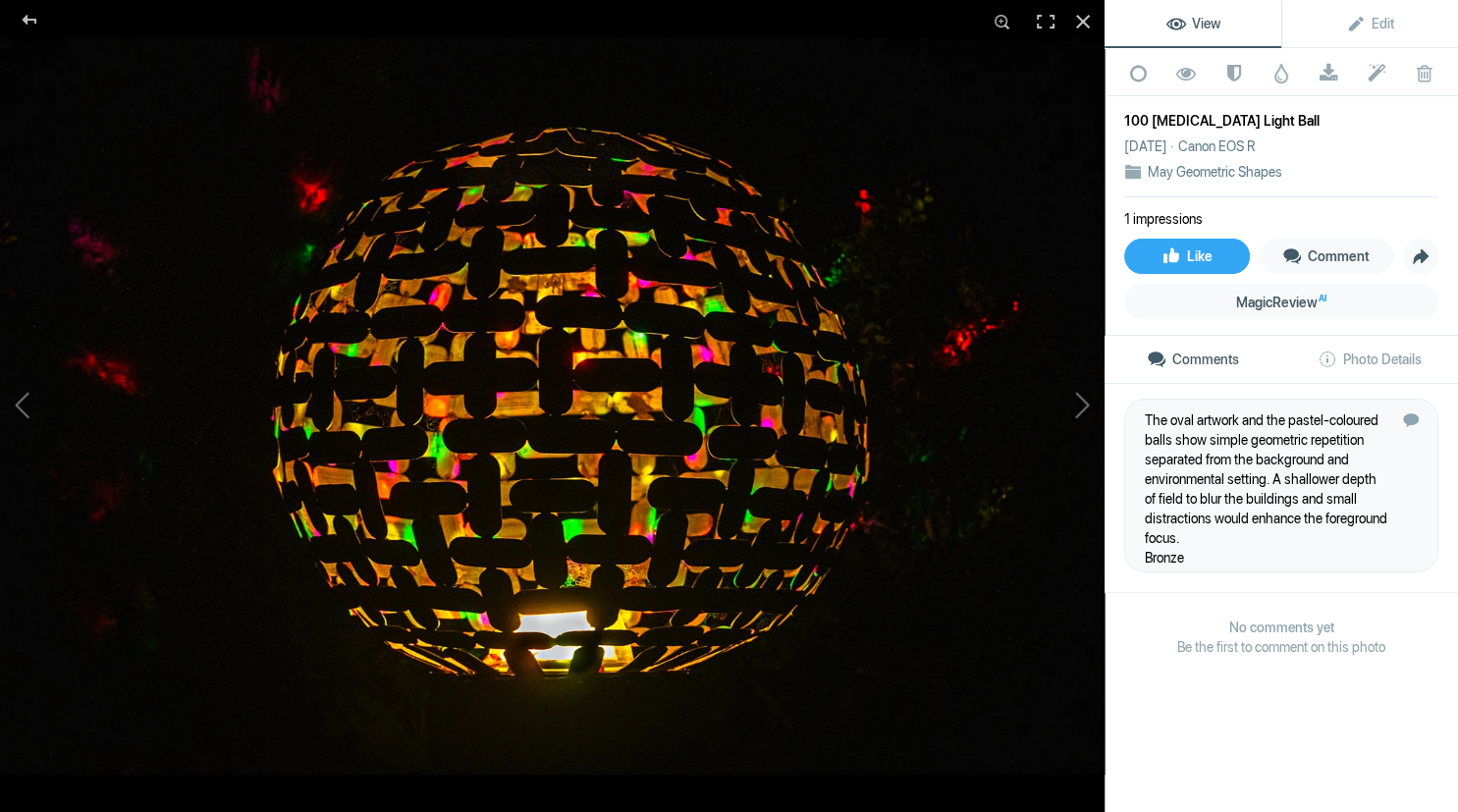 click on "Be the first to comment on this photo" 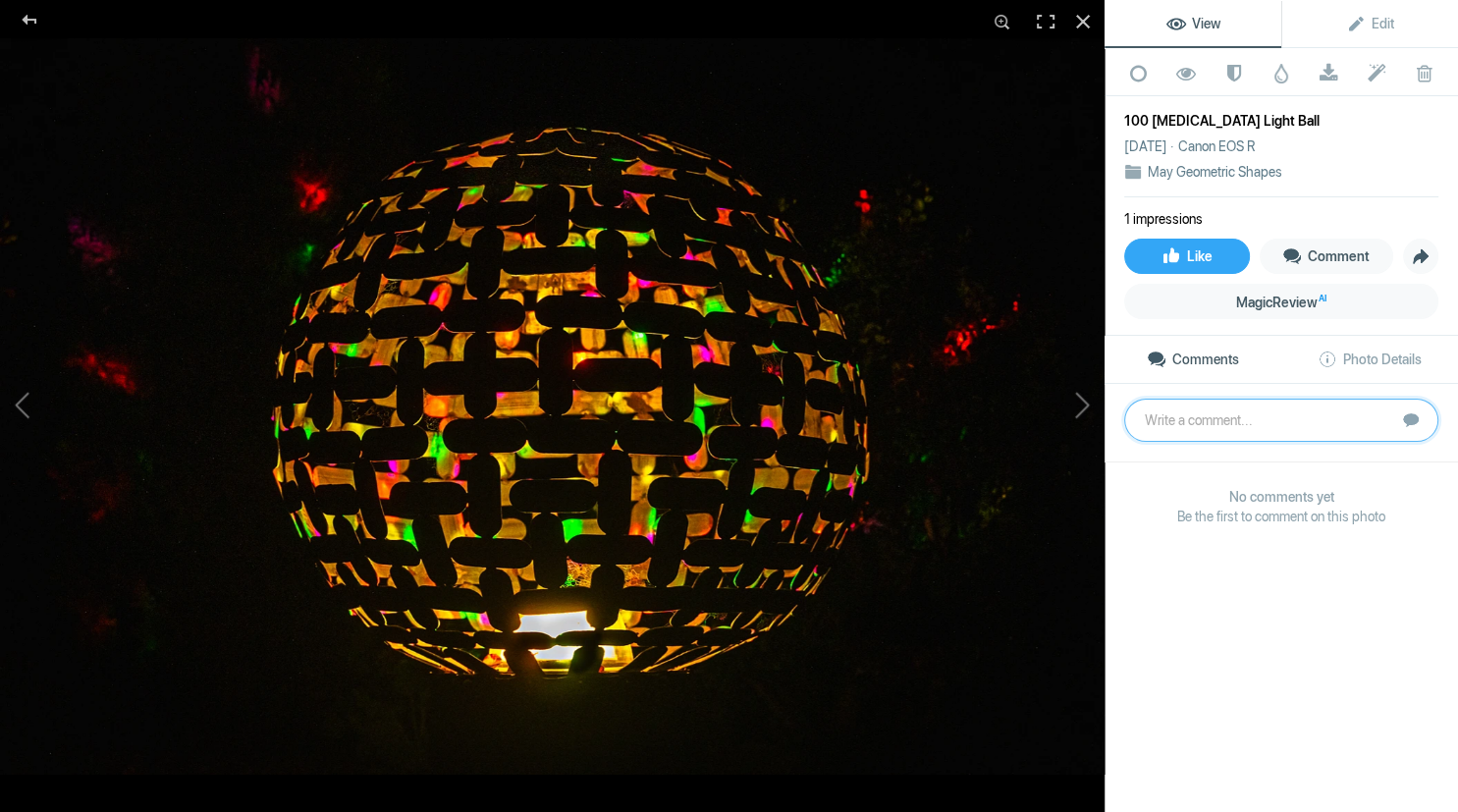 paste on "A kaleidoscope of colour producing unique shapes, all of which are different with varying light patterns and segmented by hemisphere lines, both horizontal and vertical, yet connect via peaks and thin lines. It would be good if the background provided a bit more information about the setting of the sphere, that gives a sense of place to the colour flares around the sphere.
Bronze" 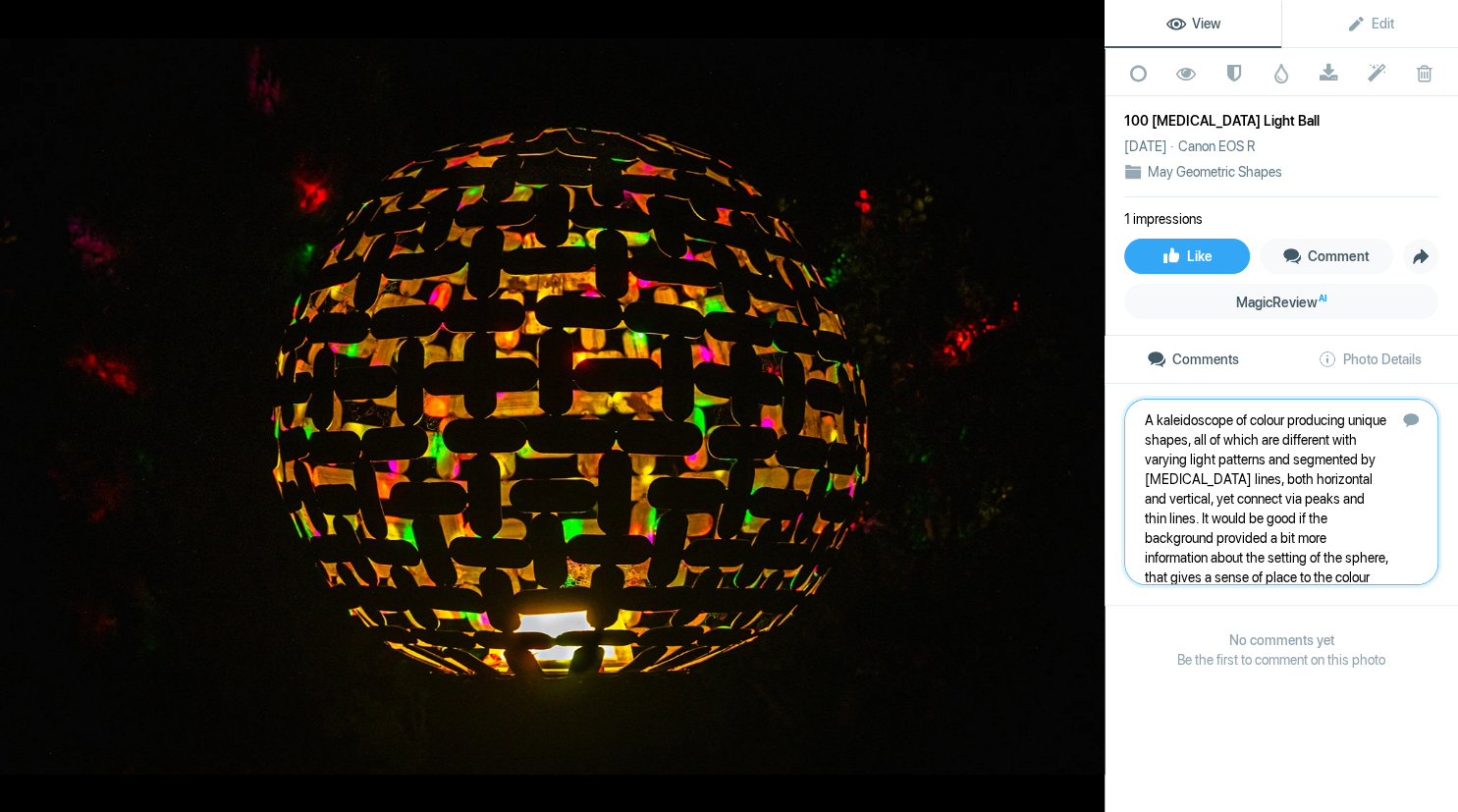 scroll, scrollTop: 40, scrollLeft: 0, axis: vertical 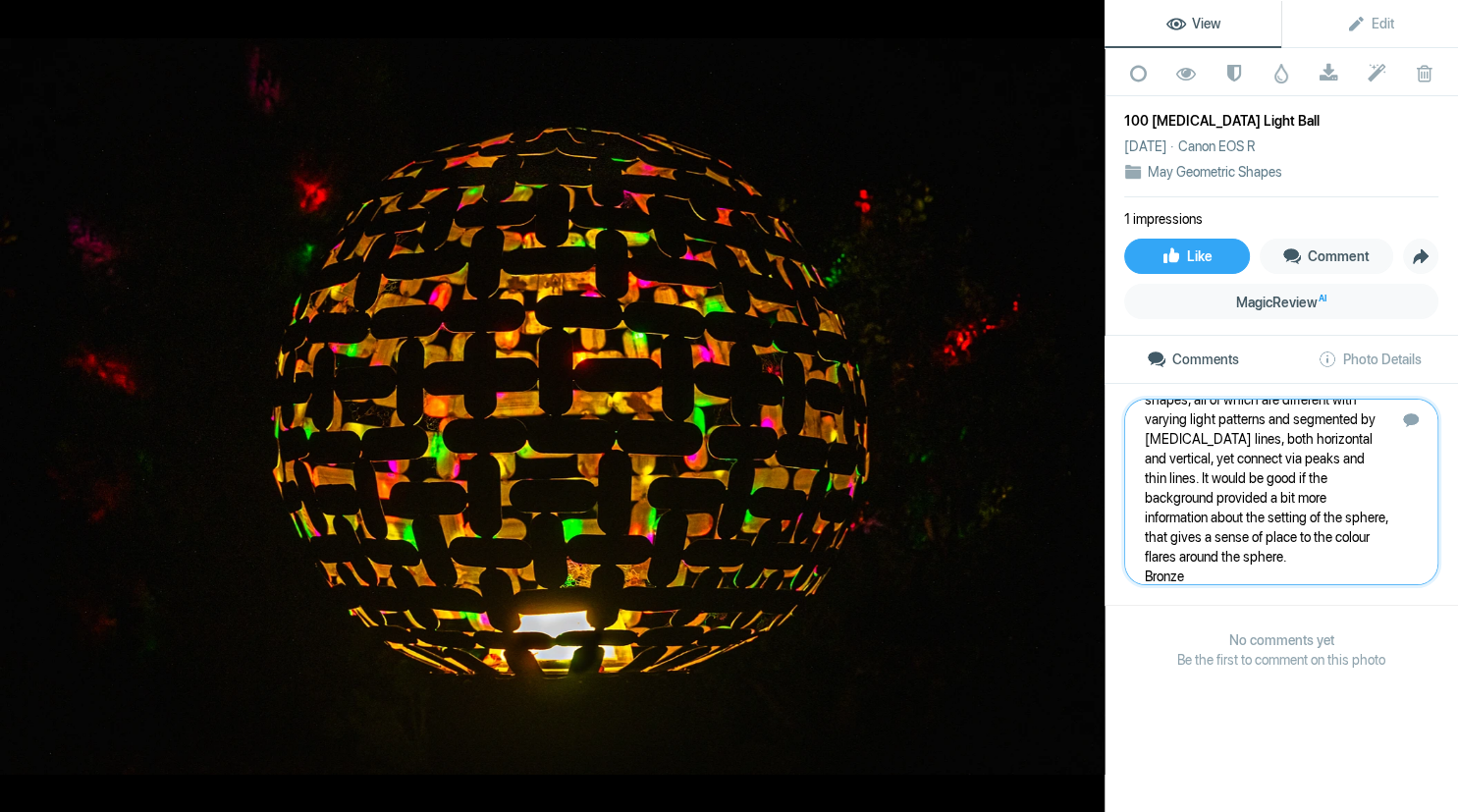 type 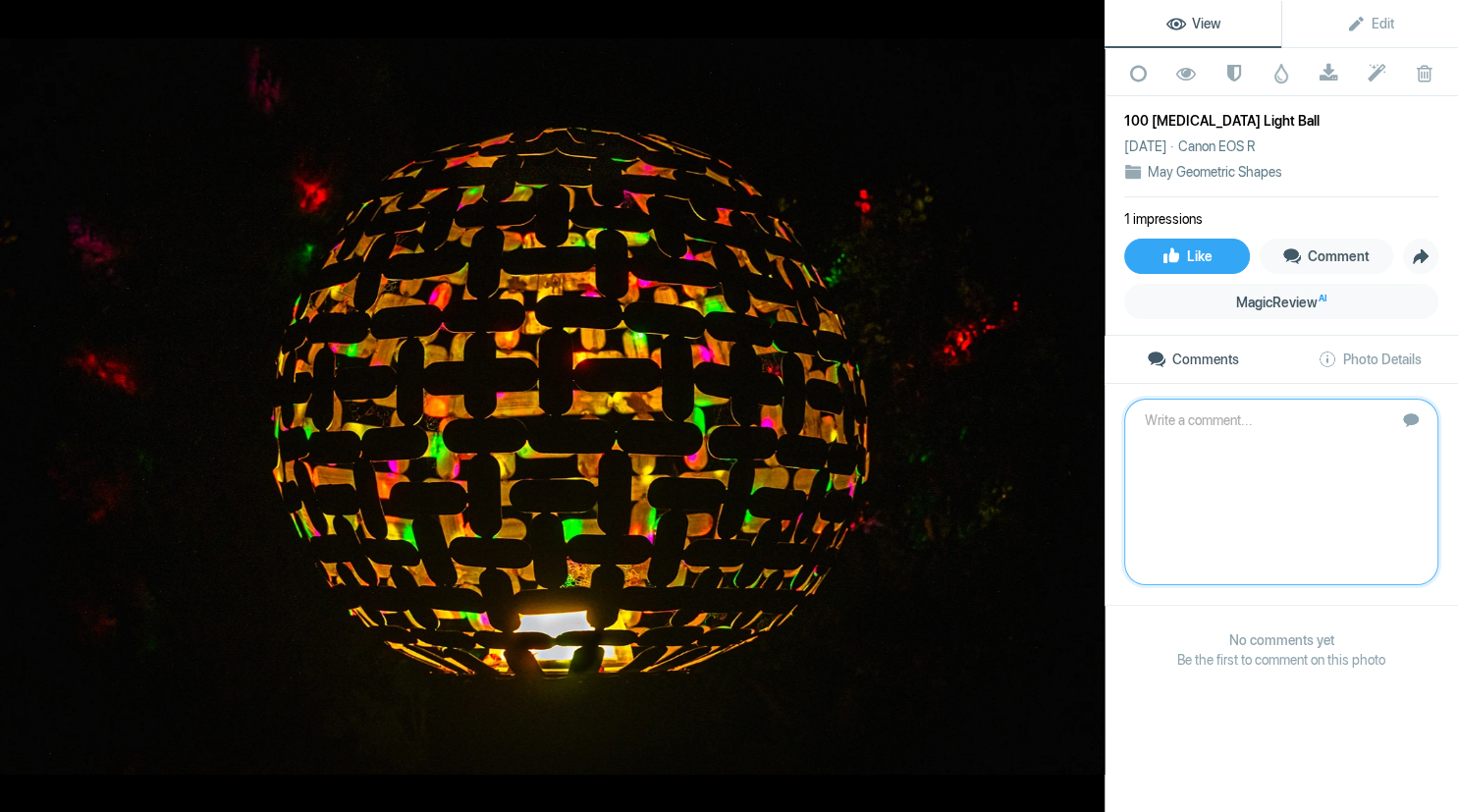 scroll, scrollTop: 0, scrollLeft: 0, axis: both 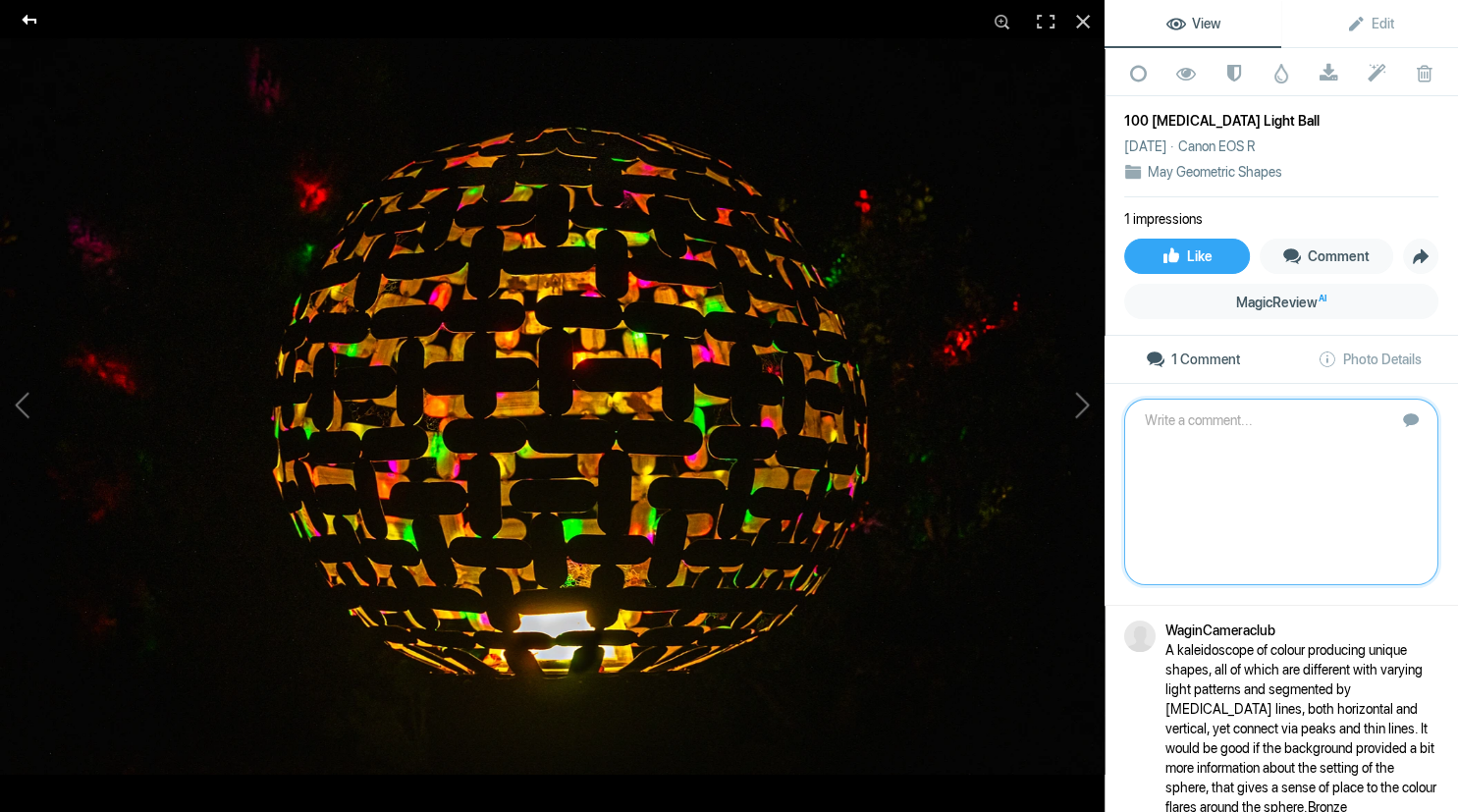 click 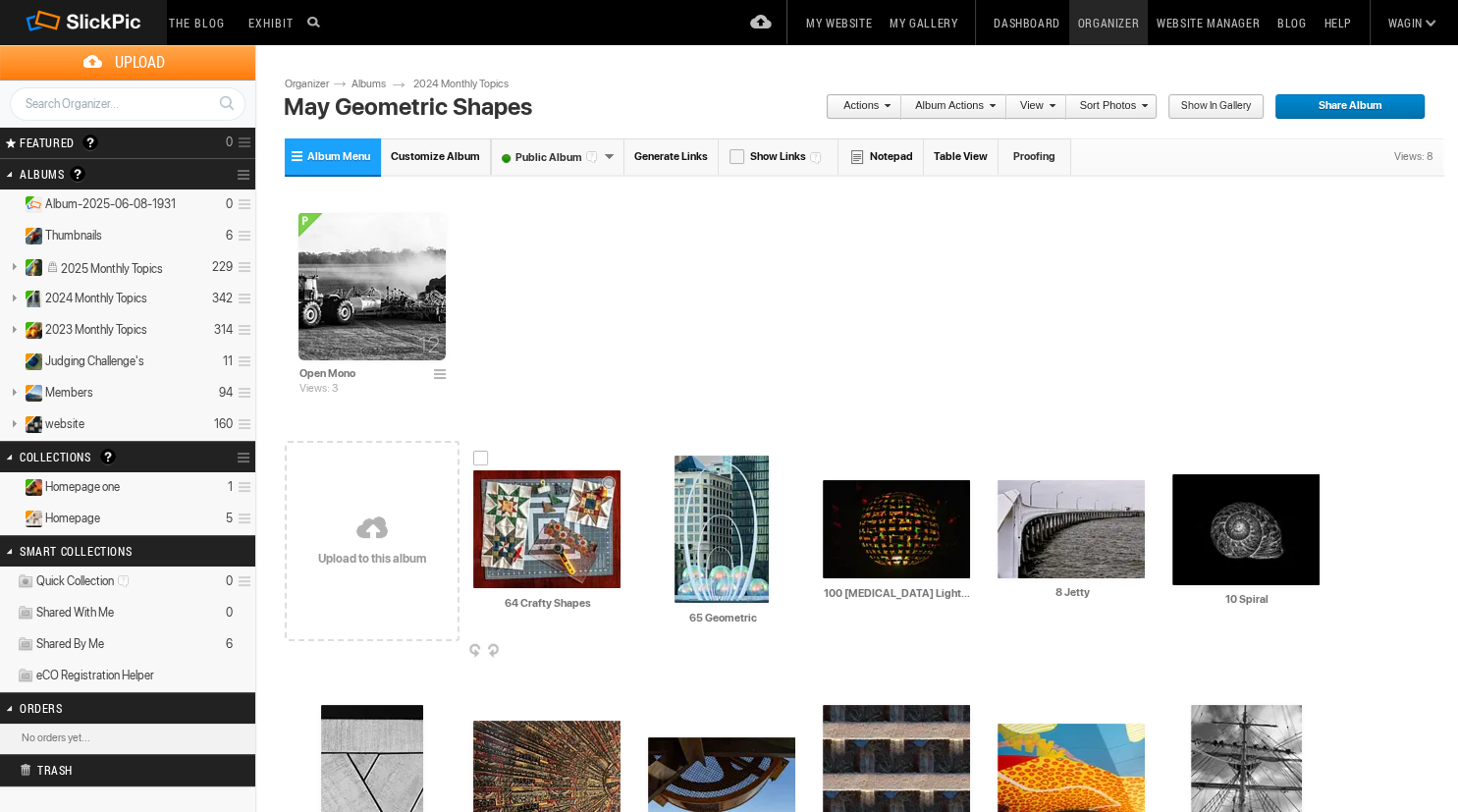 click at bounding box center [547, 529] 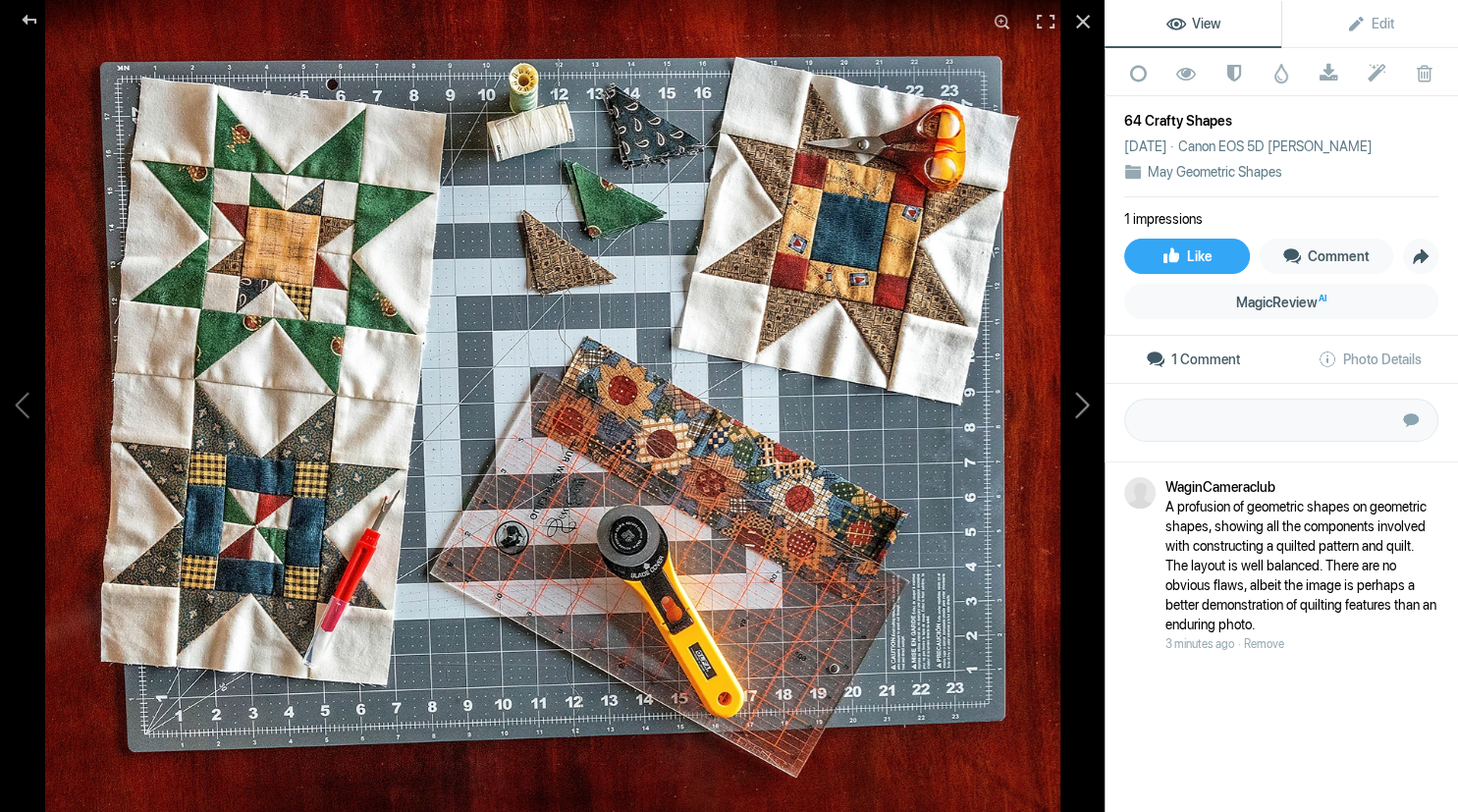 click 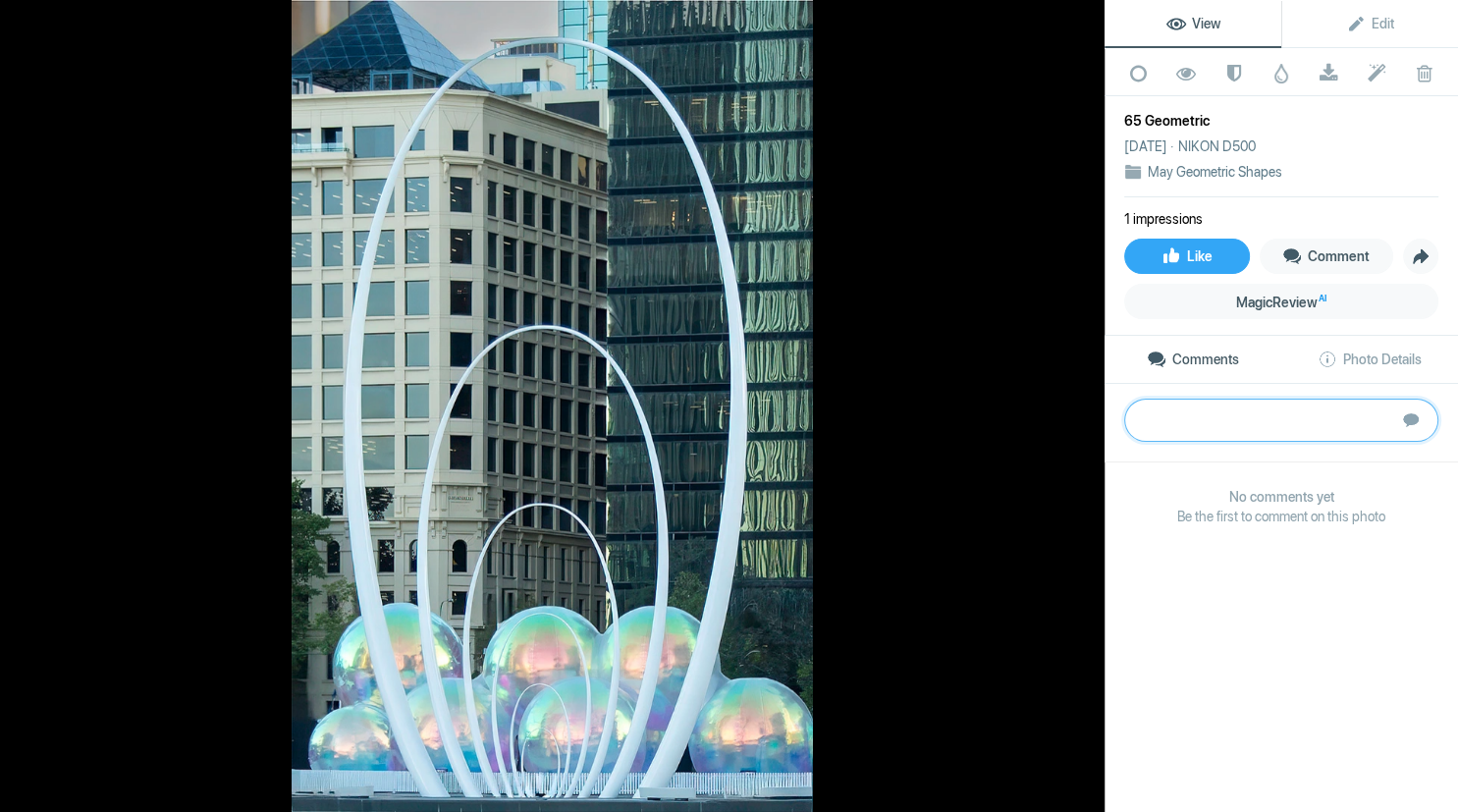 paste on "The oval artwork and the pastel-coloured balls show simple geometric repetition separated from the background and environmental setting. A shallower depth of field to blur the buildings and small distractions would enhance the foreground focus.
Bronze" 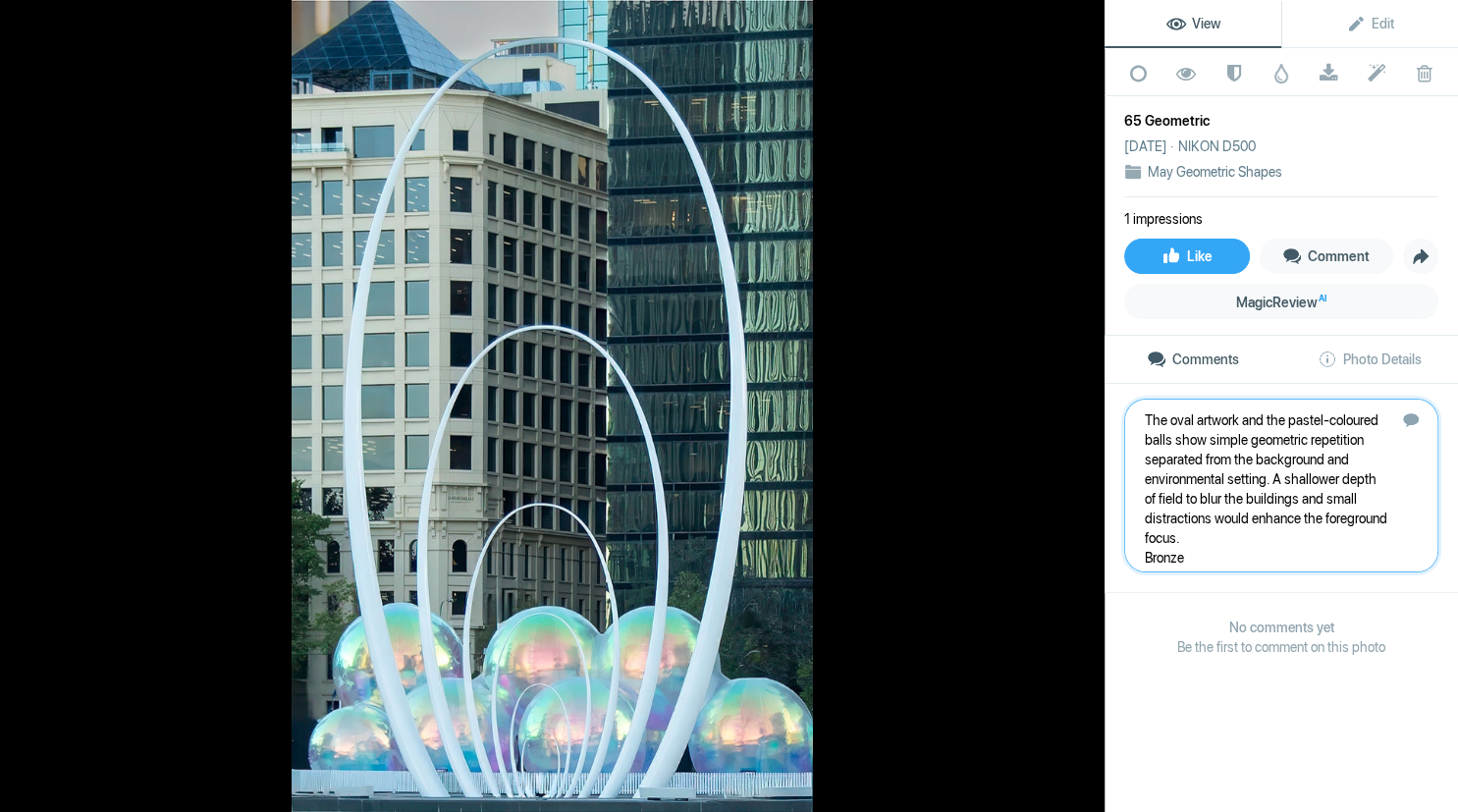 type 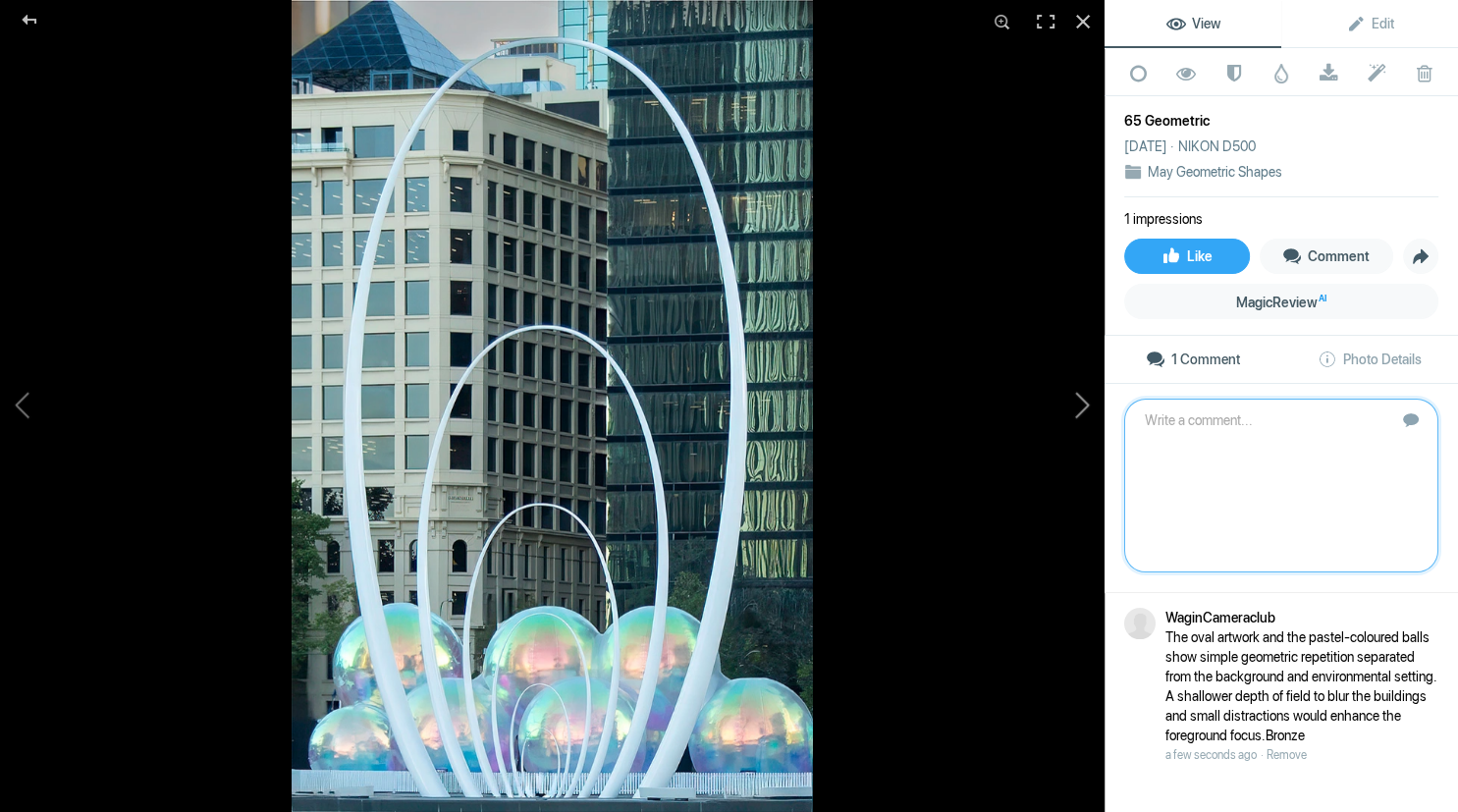 click 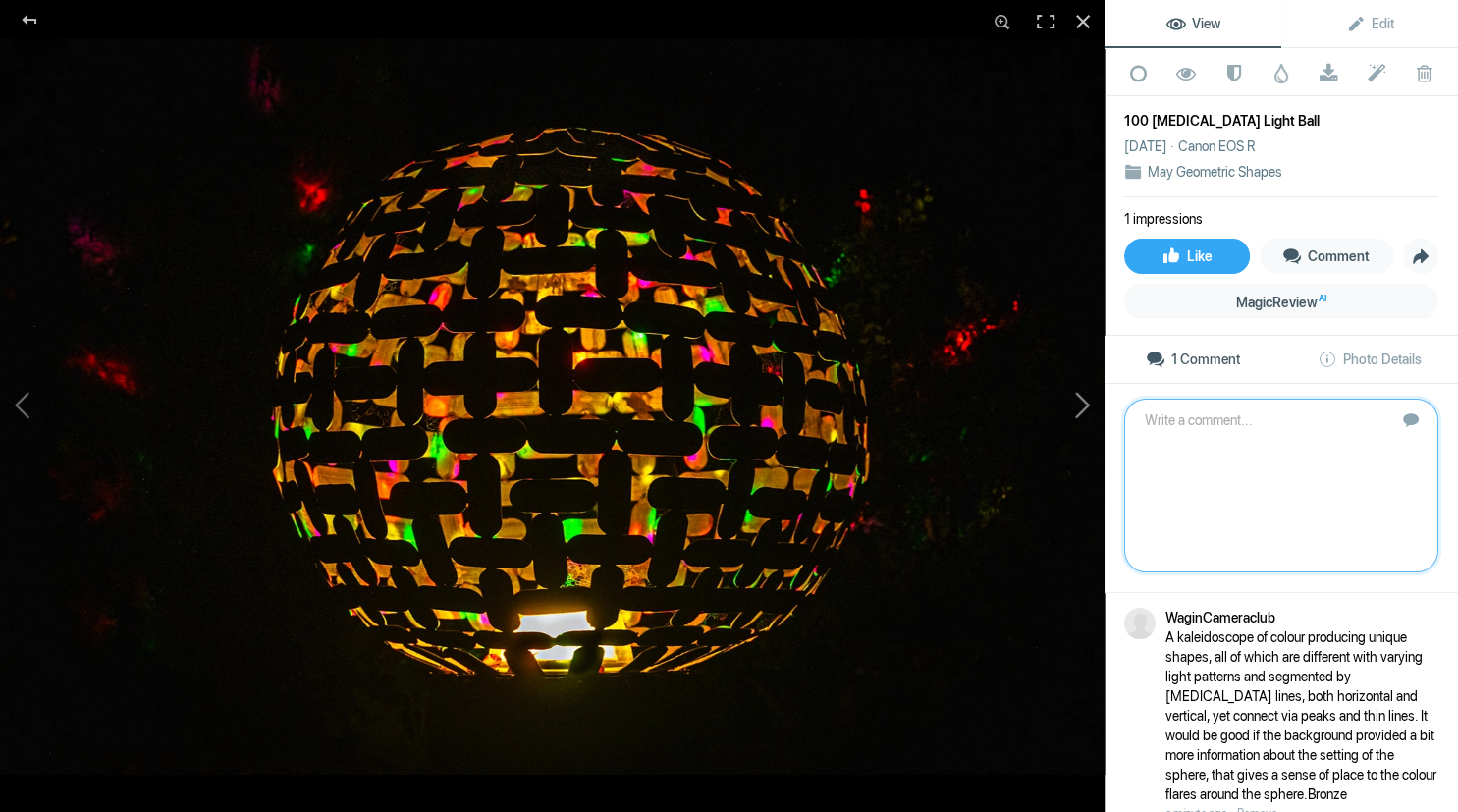 click 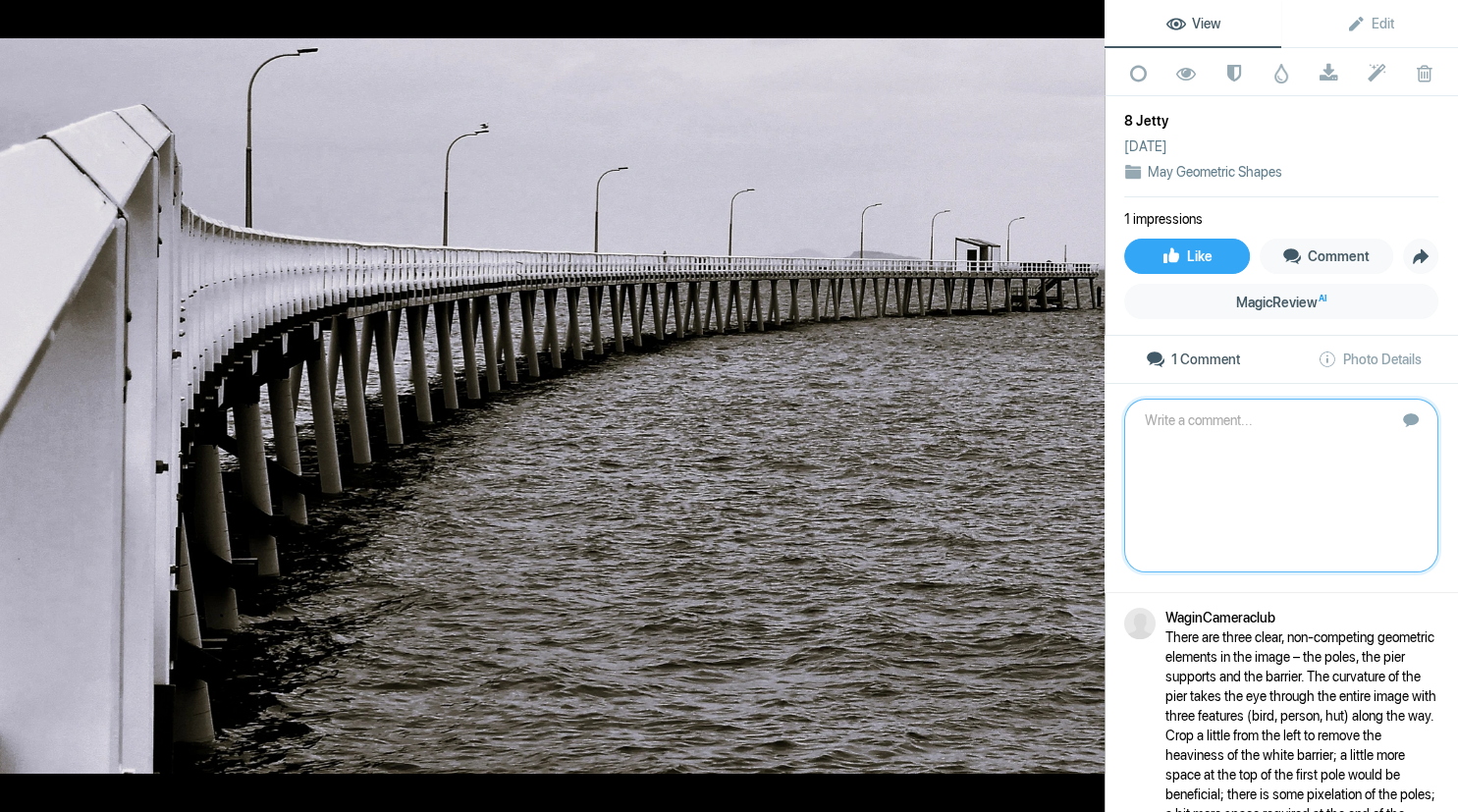 click 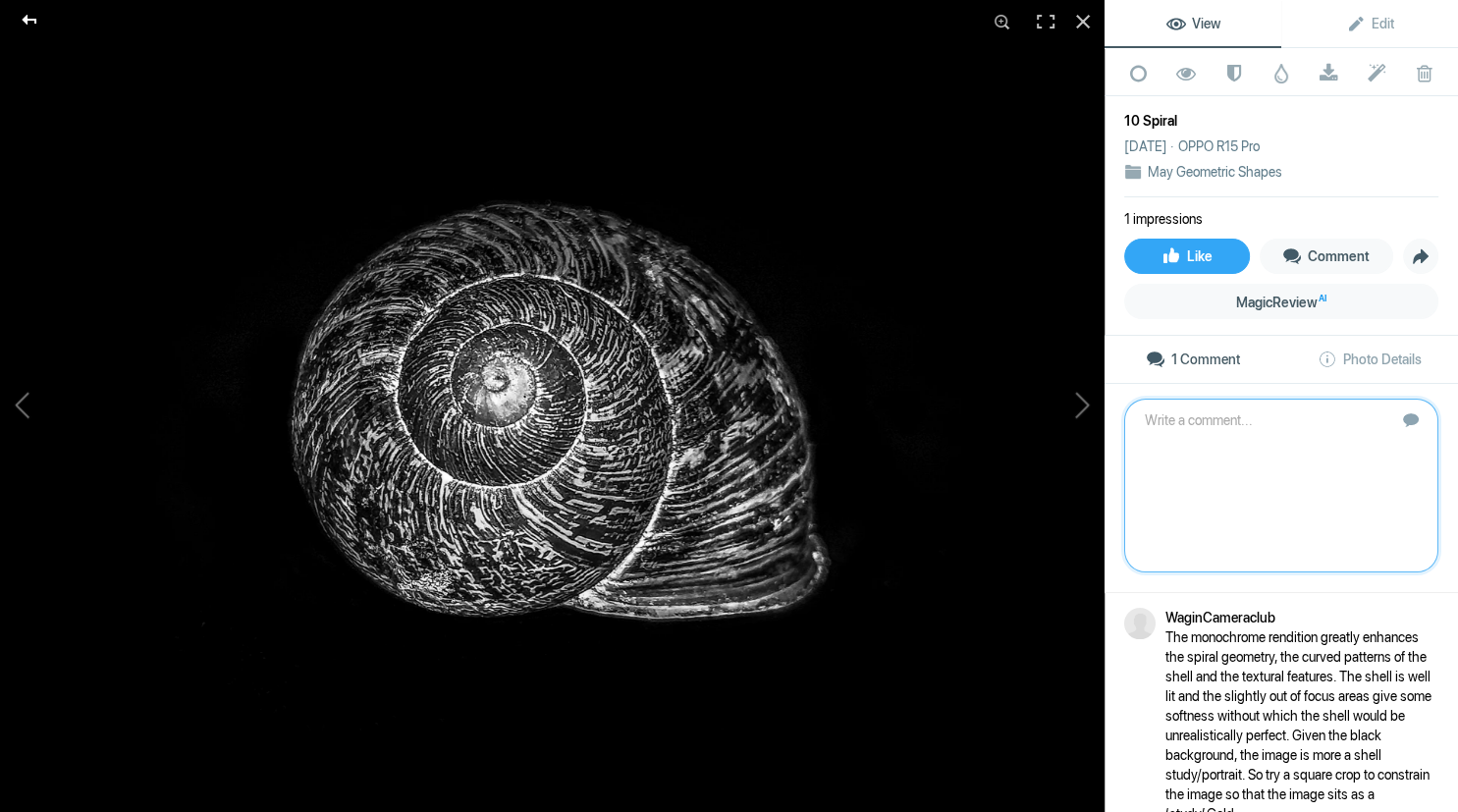 click 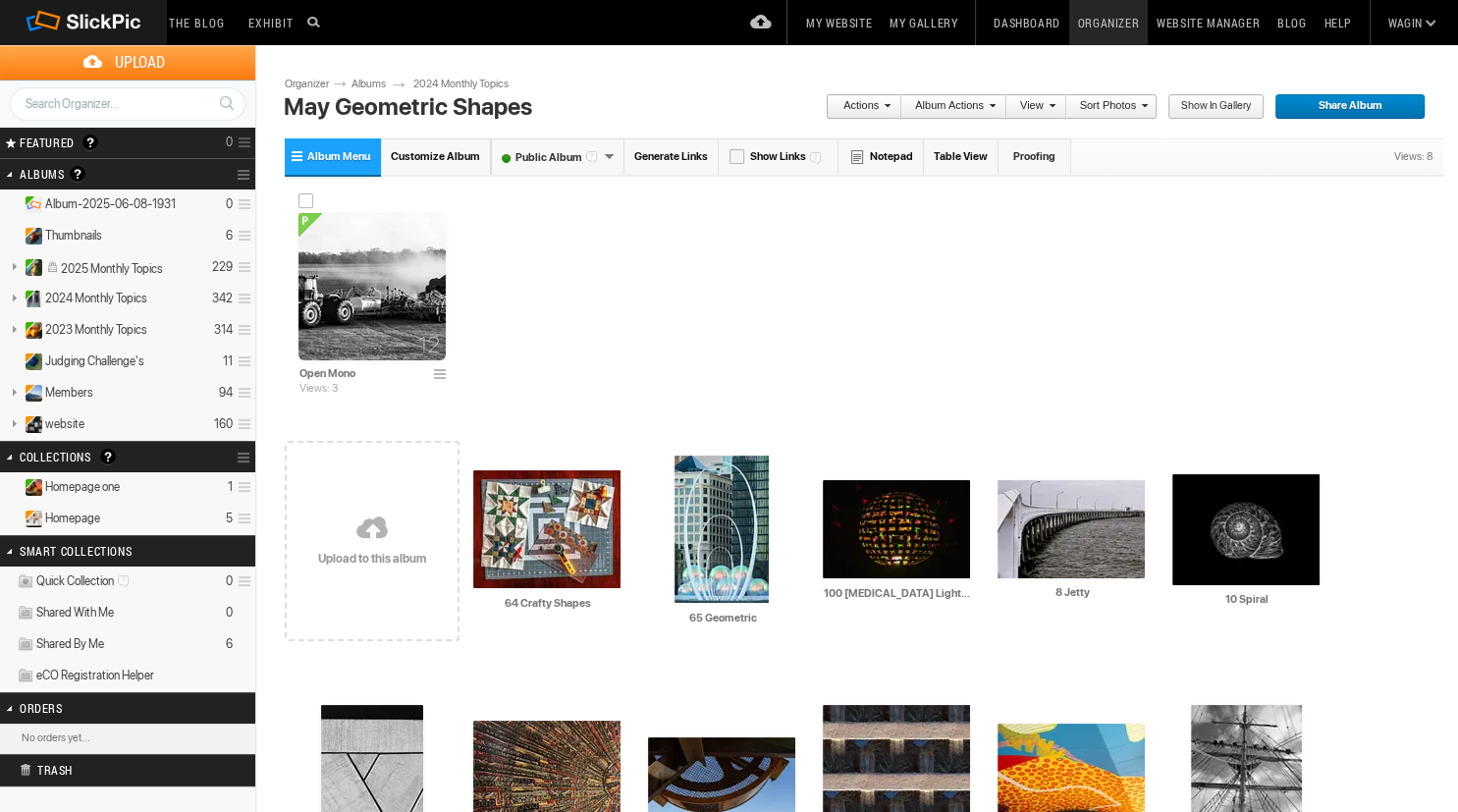click at bounding box center [372, 287] 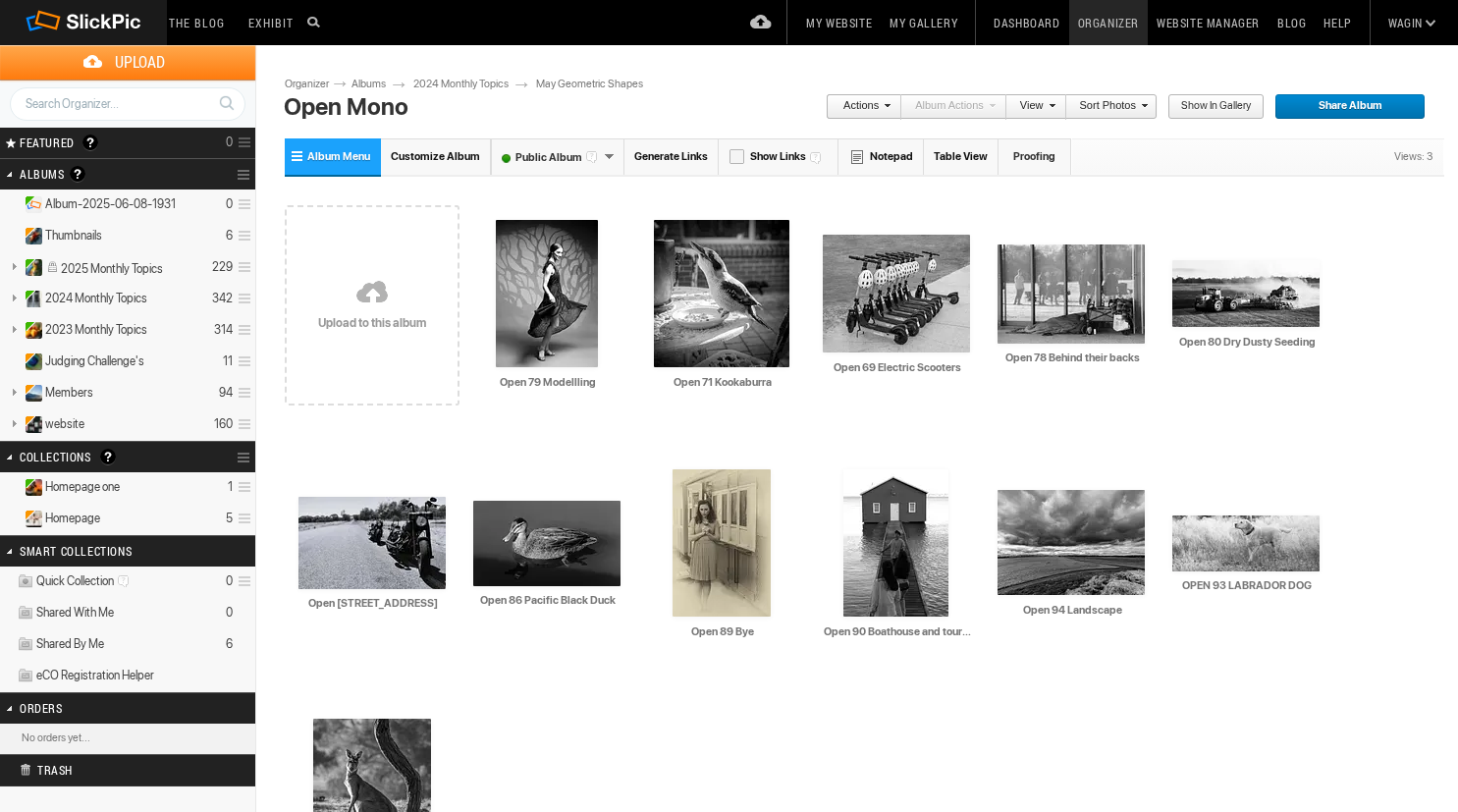 scroll, scrollTop: 0, scrollLeft: 0, axis: both 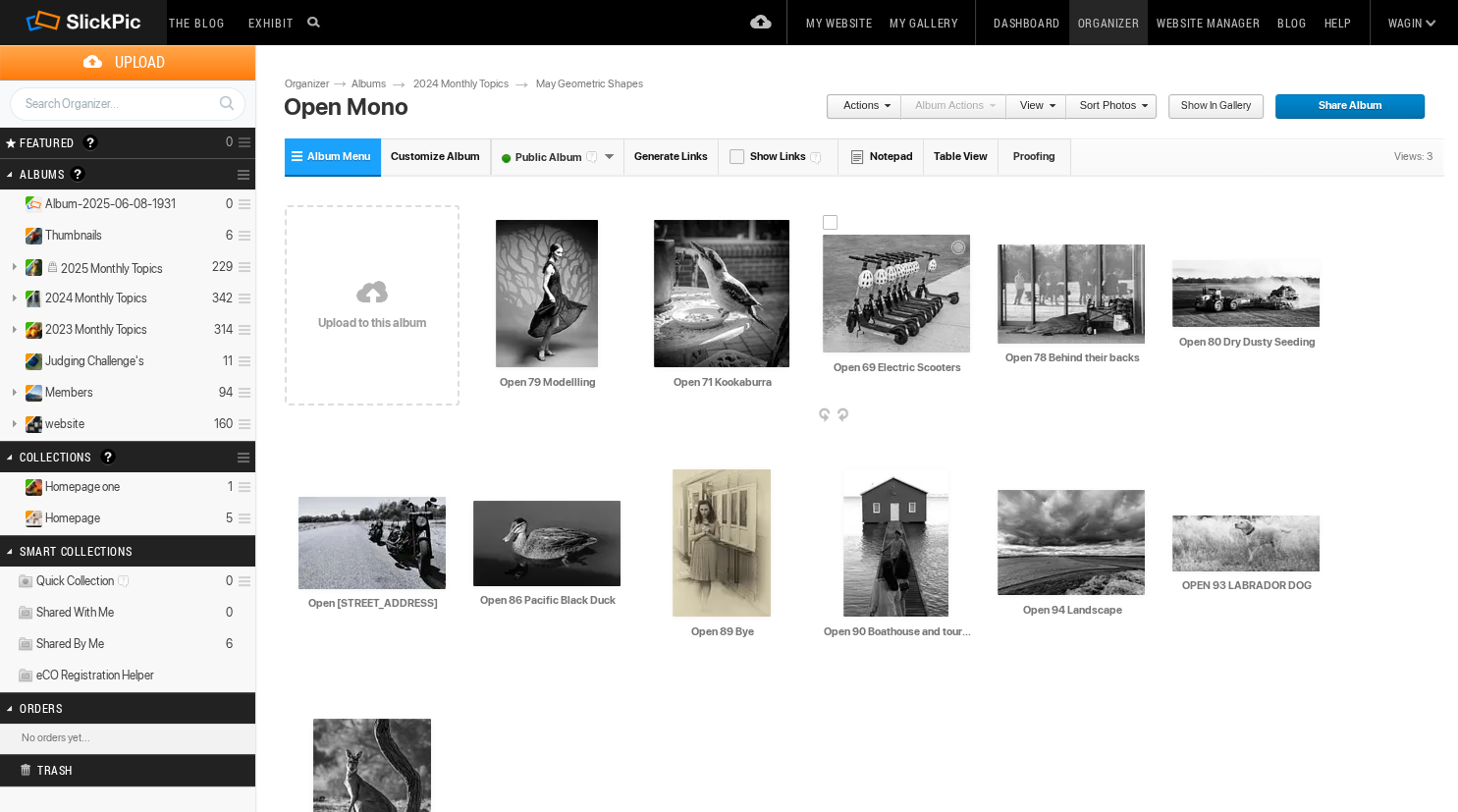 click at bounding box center (896, 294) 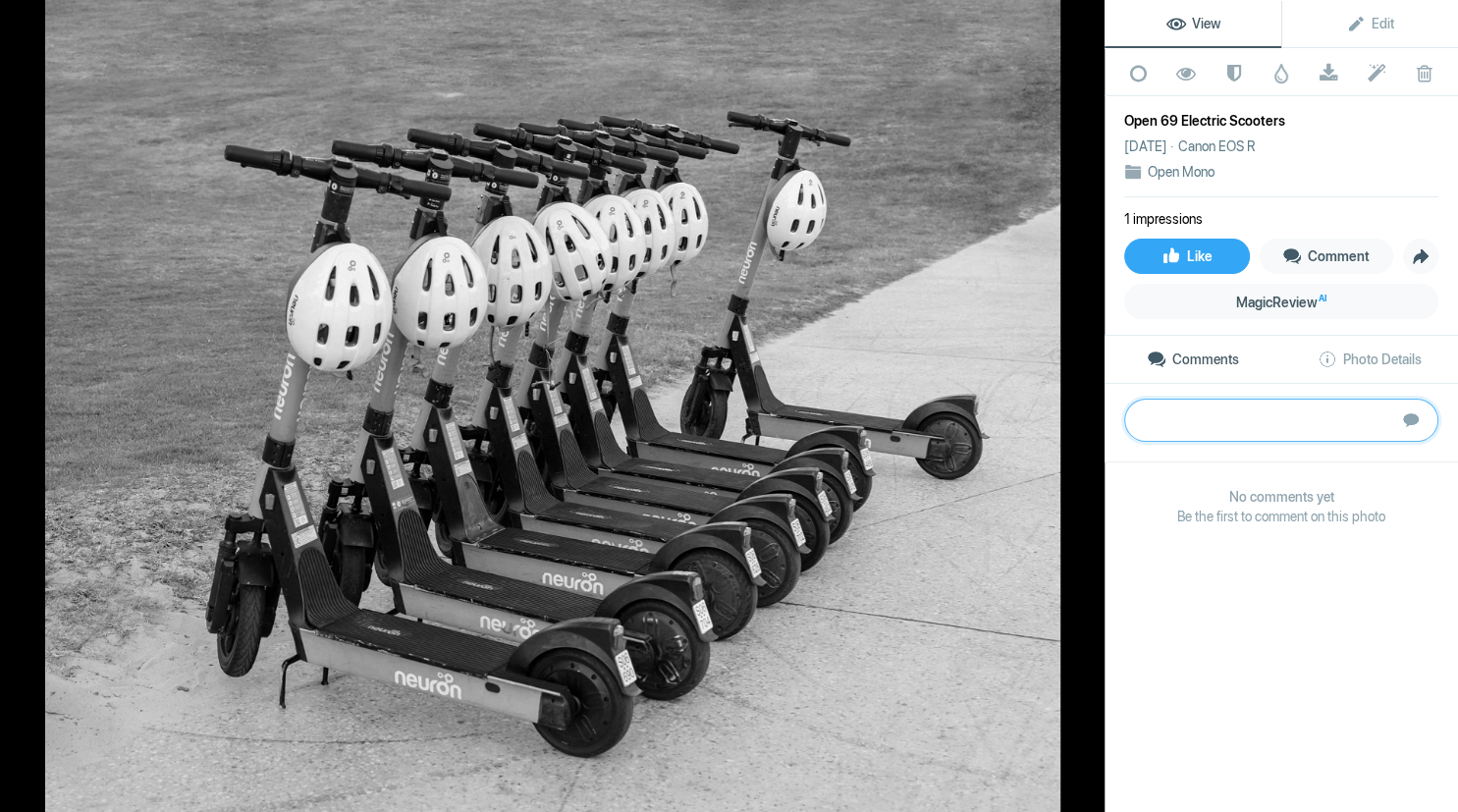 paste on "Well balanced, well exposed image, all distractions removed as a mono image. The alignment of the scooters excepting the last one gives thought to who has been the sole user for the day. The line of the pavement constrains the scooters to one triangle, the grass to another triangle. There are no obvious issues with the image.
Silver" 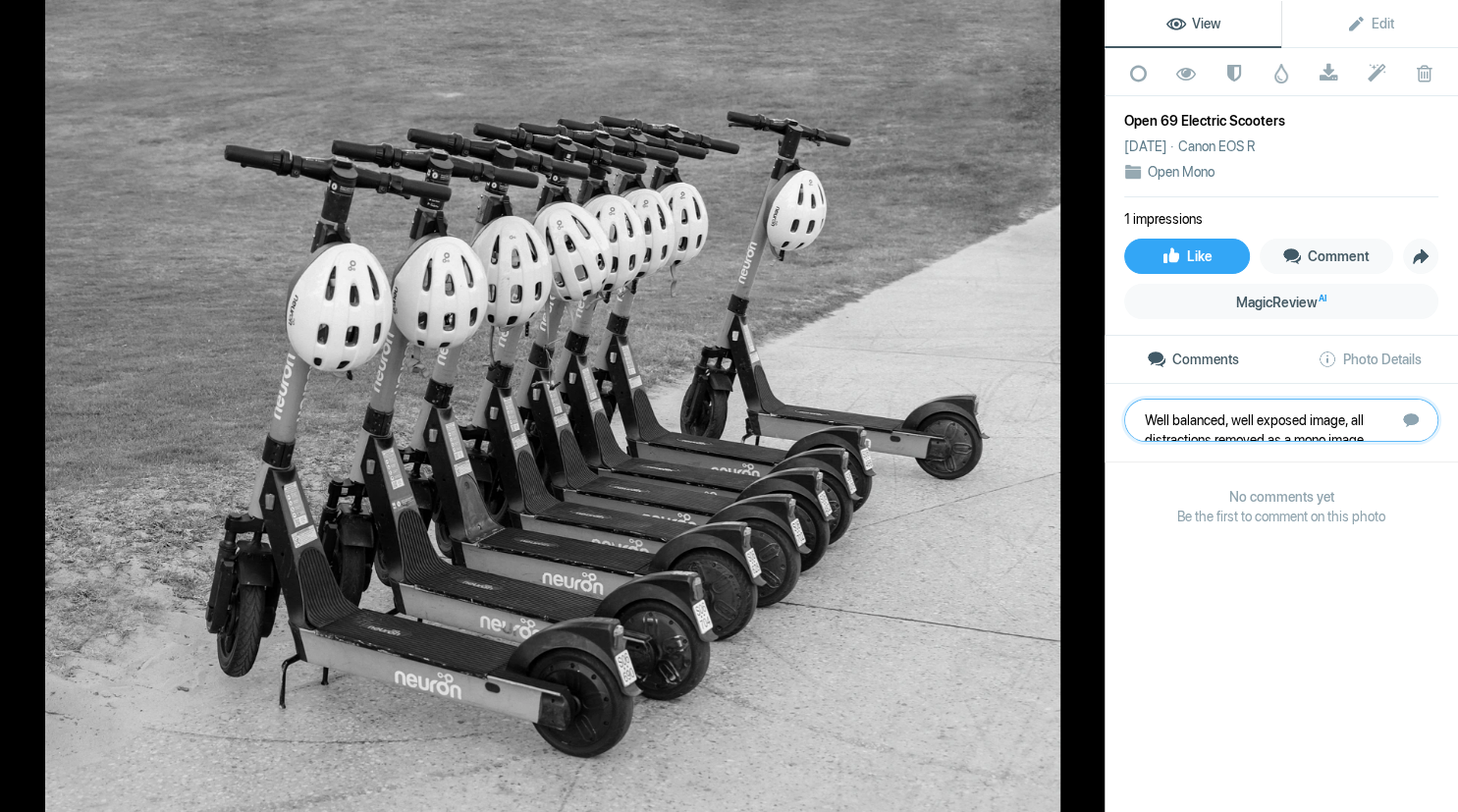 scroll, scrollTop: 21, scrollLeft: 0, axis: vertical 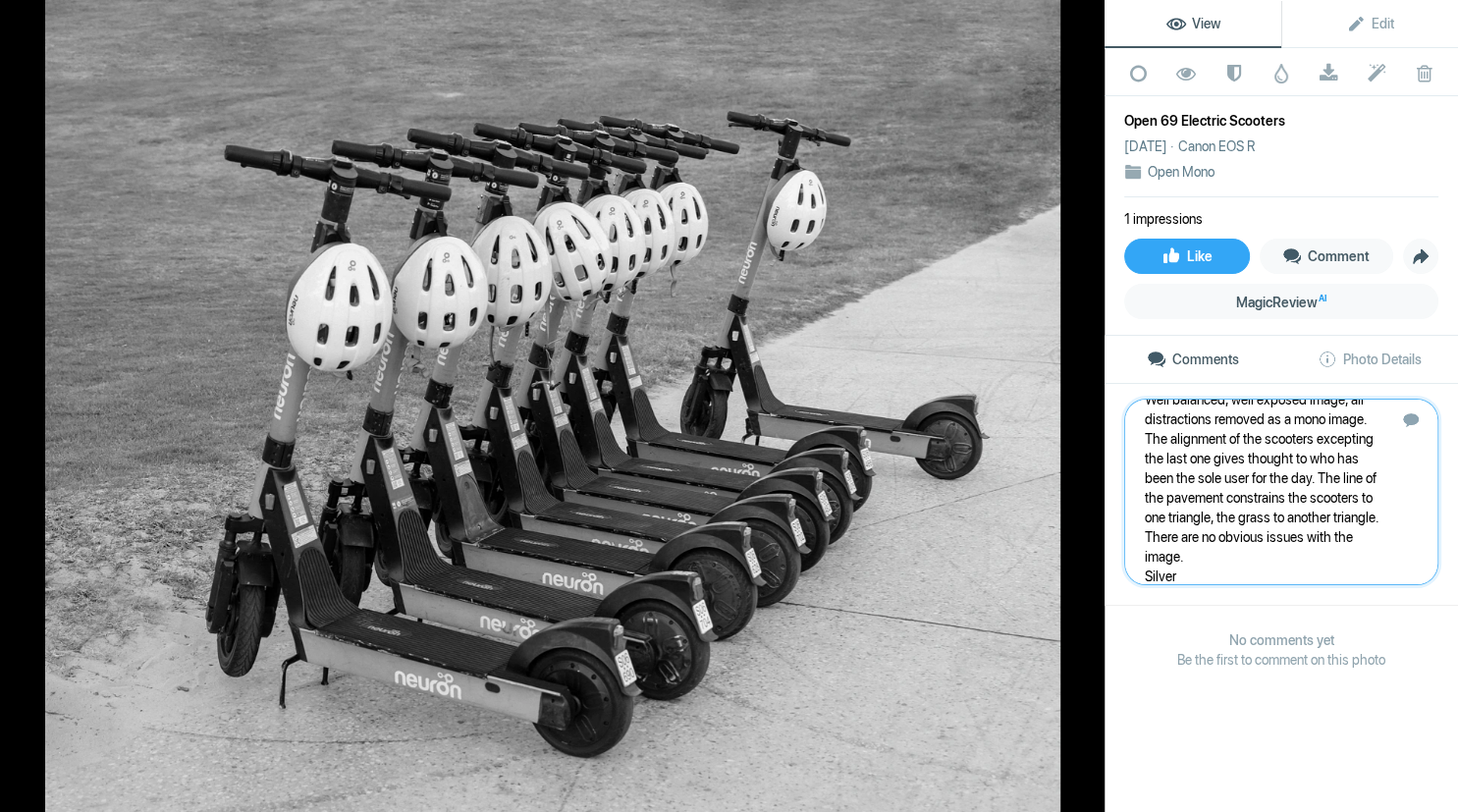 type 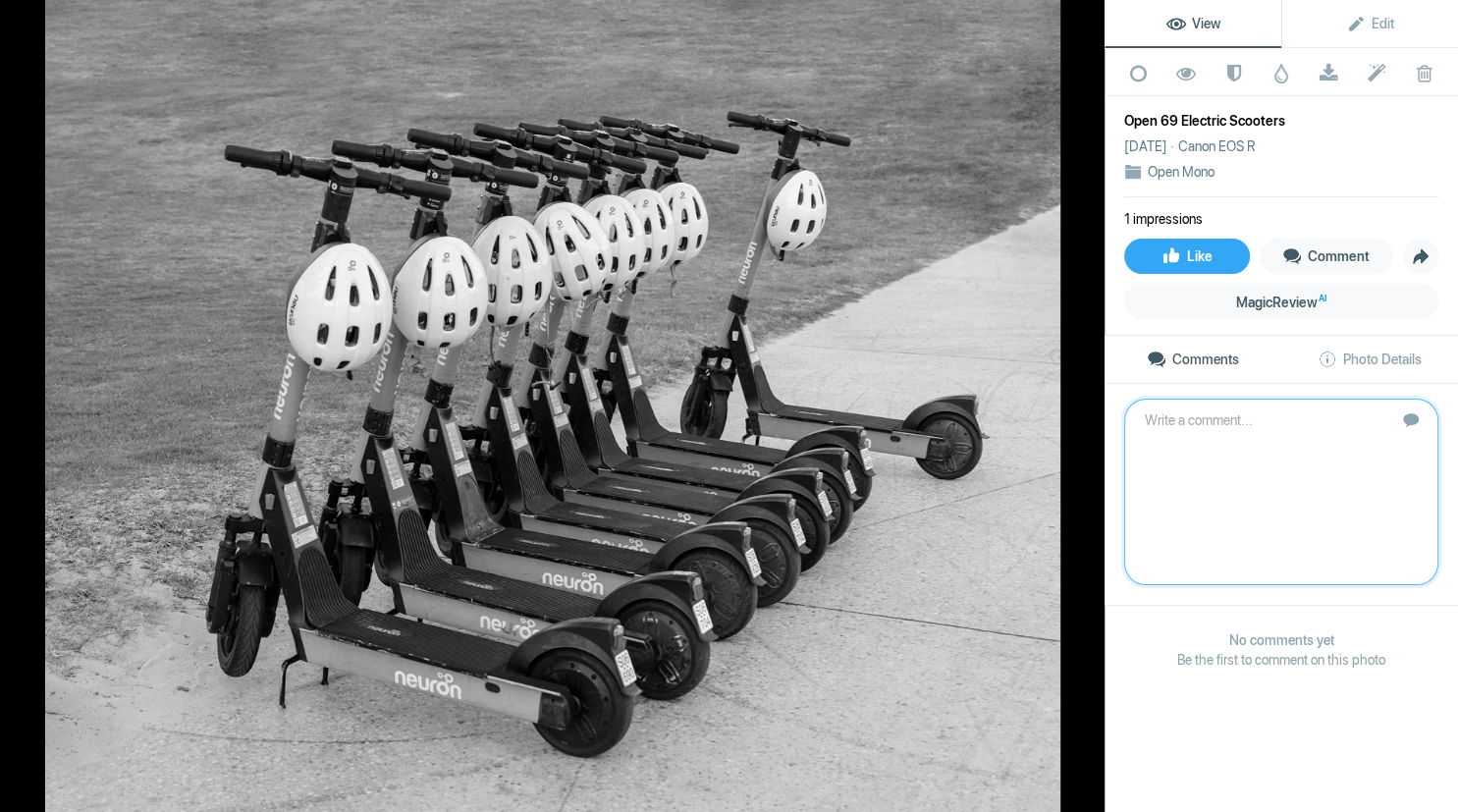 scroll, scrollTop: 0, scrollLeft: 0, axis: both 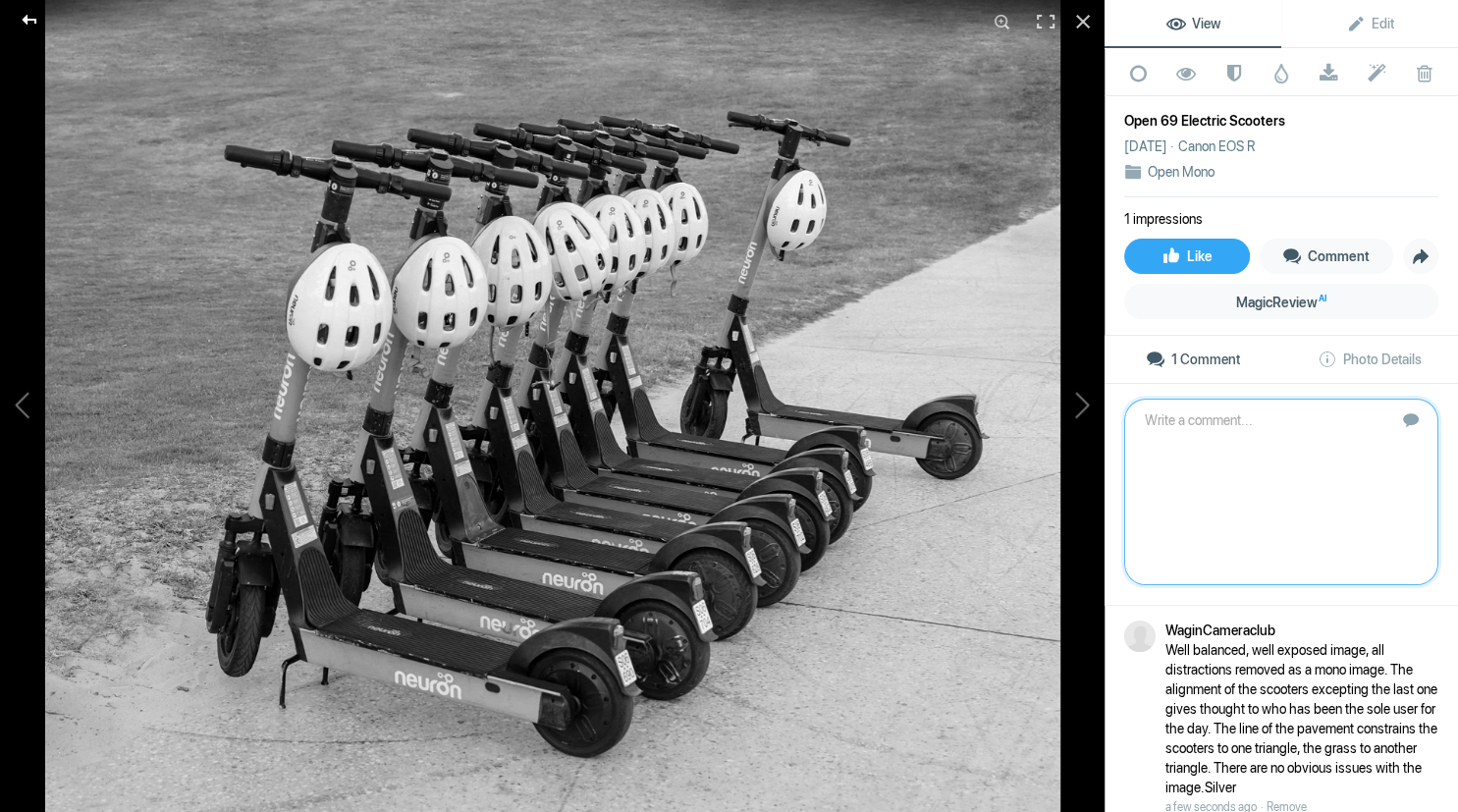 click 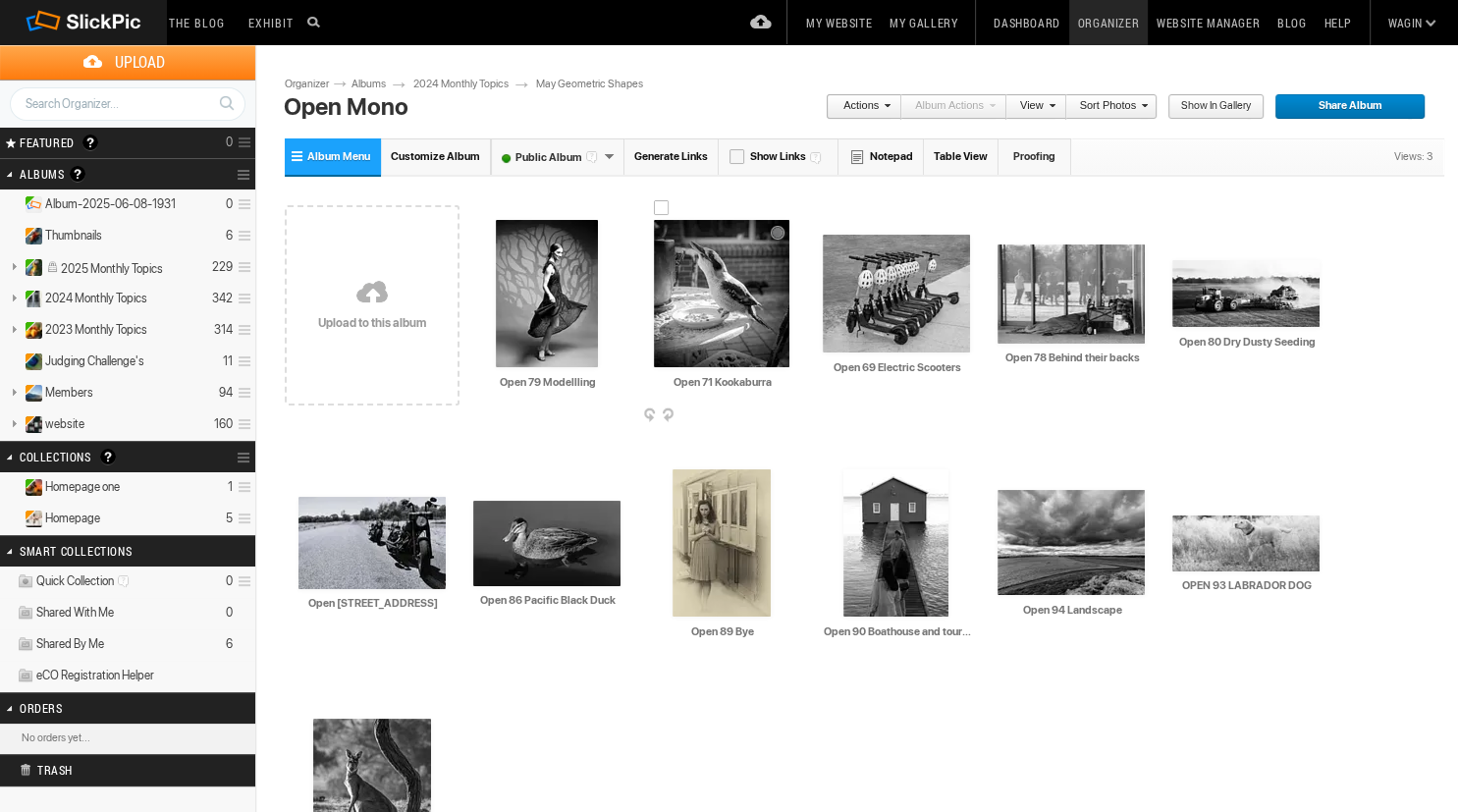 click at bounding box center (722, 294) 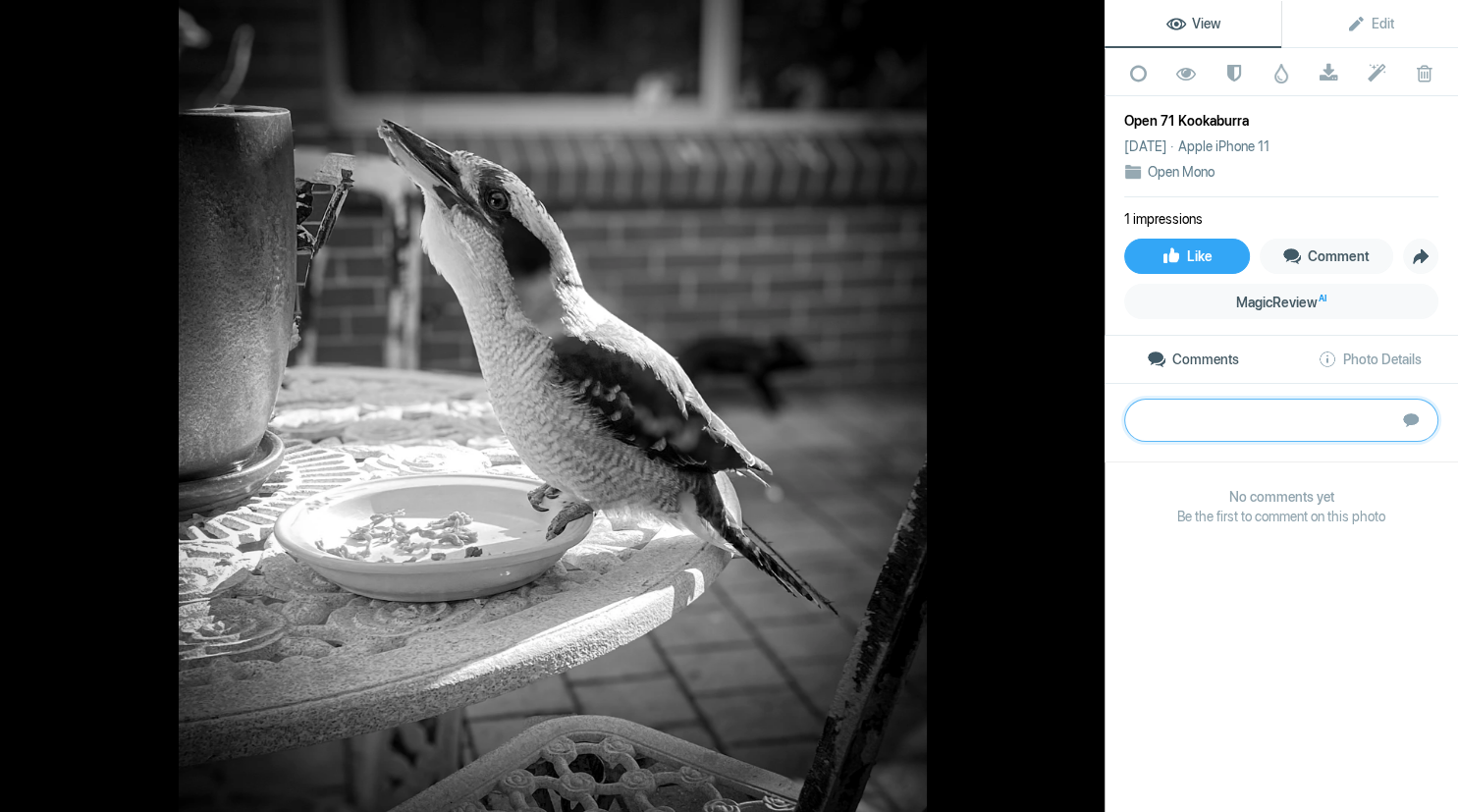 paste on "A wary eye from the Kookaburra as the food must be very tempting. The overall setting and shallower depth of field helps subdue background distractions. The Kookaburra is nicely constrained between the chair and the vase. Unfortunately, something has gone awry along the central, mostly darker area of the feathers – everything is blurred, plus some blown-out highlights on the birds neck, ditto for the table and plate. If possible, expose for the highlights – detail from under-exposed areas can usually be retrieved more easily than retrieving over-exposed areas. If using a phone, try moving to a different position that helps block strong light." 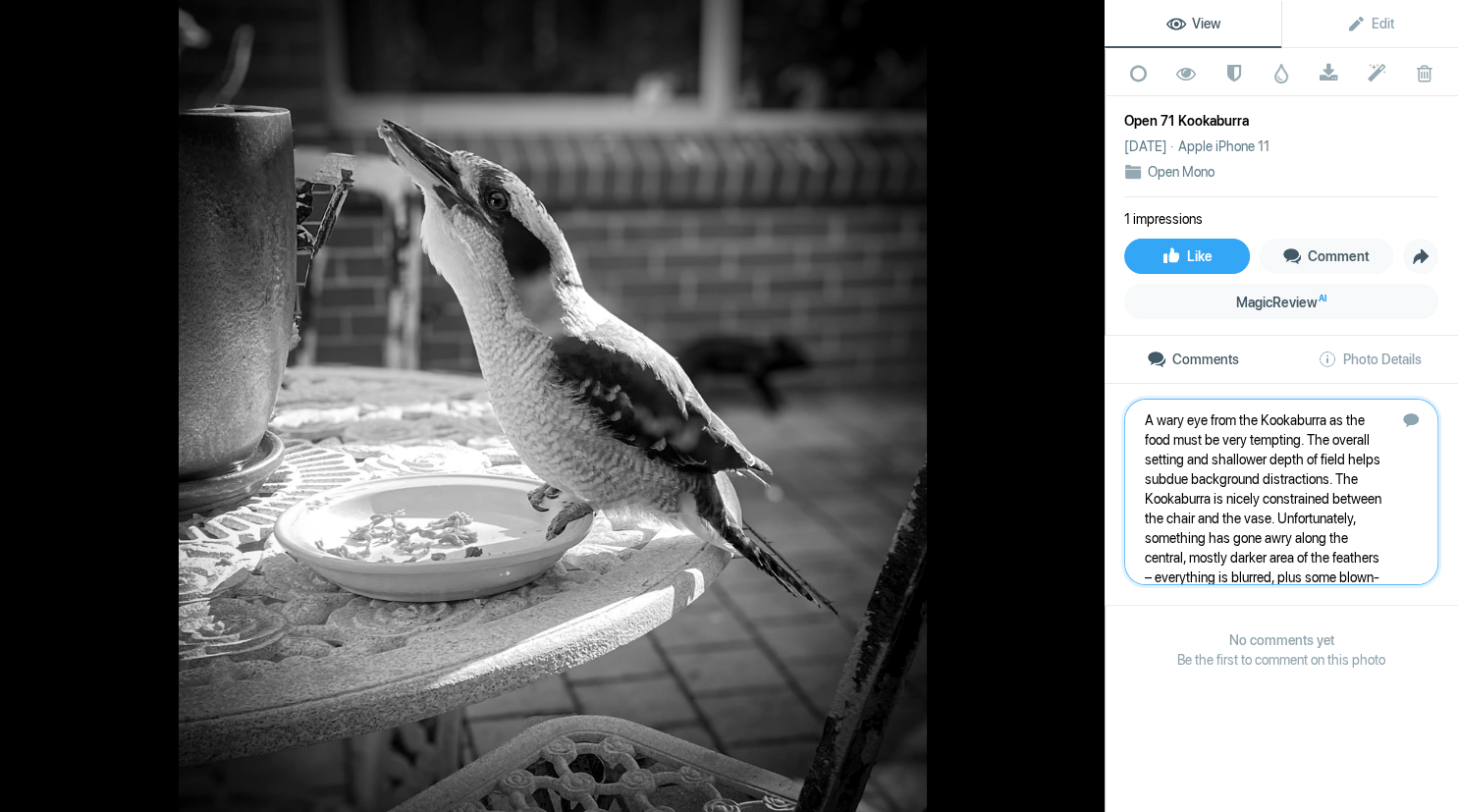 scroll, scrollTop: 138, scrollLeft: 0, axis: vertical 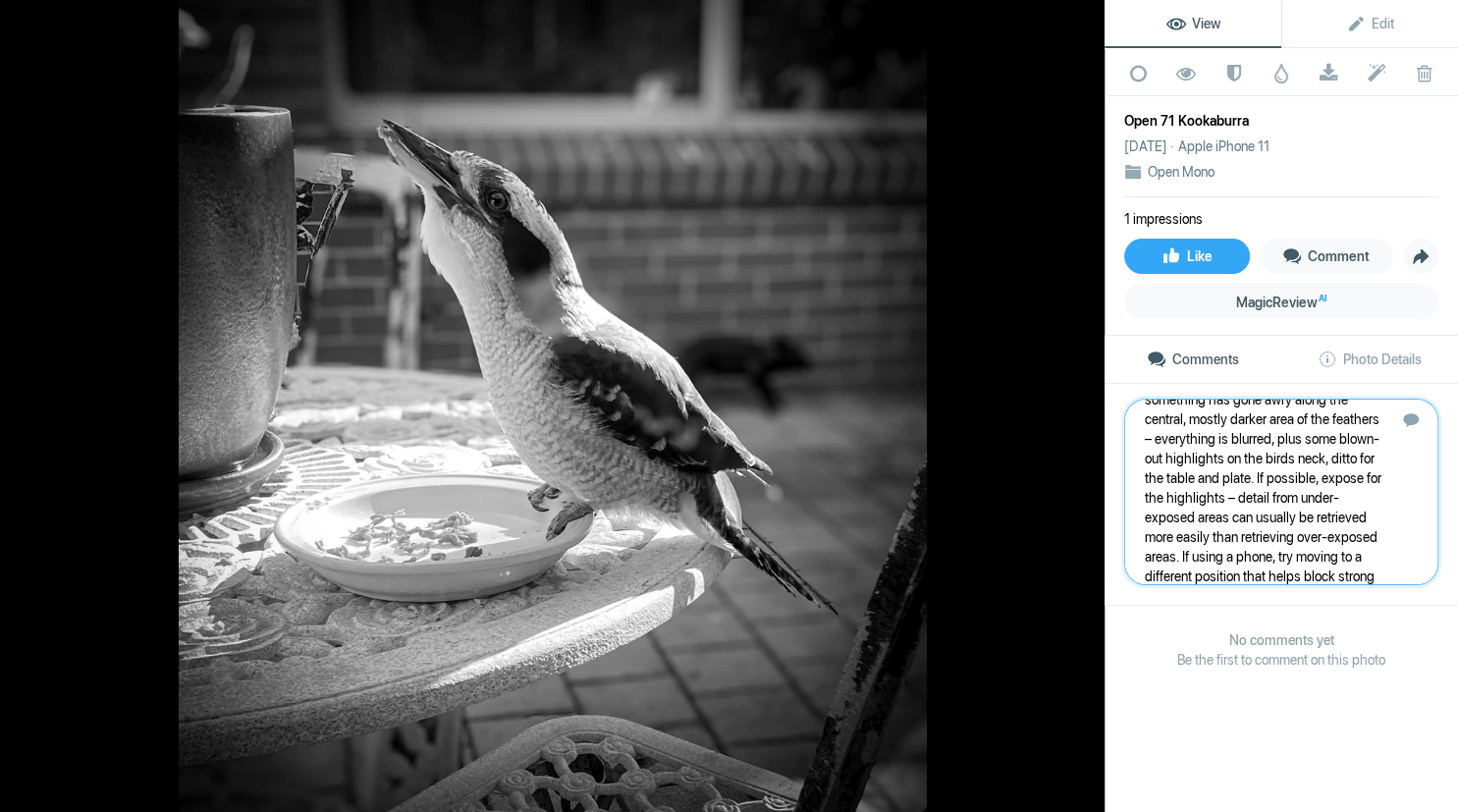 type 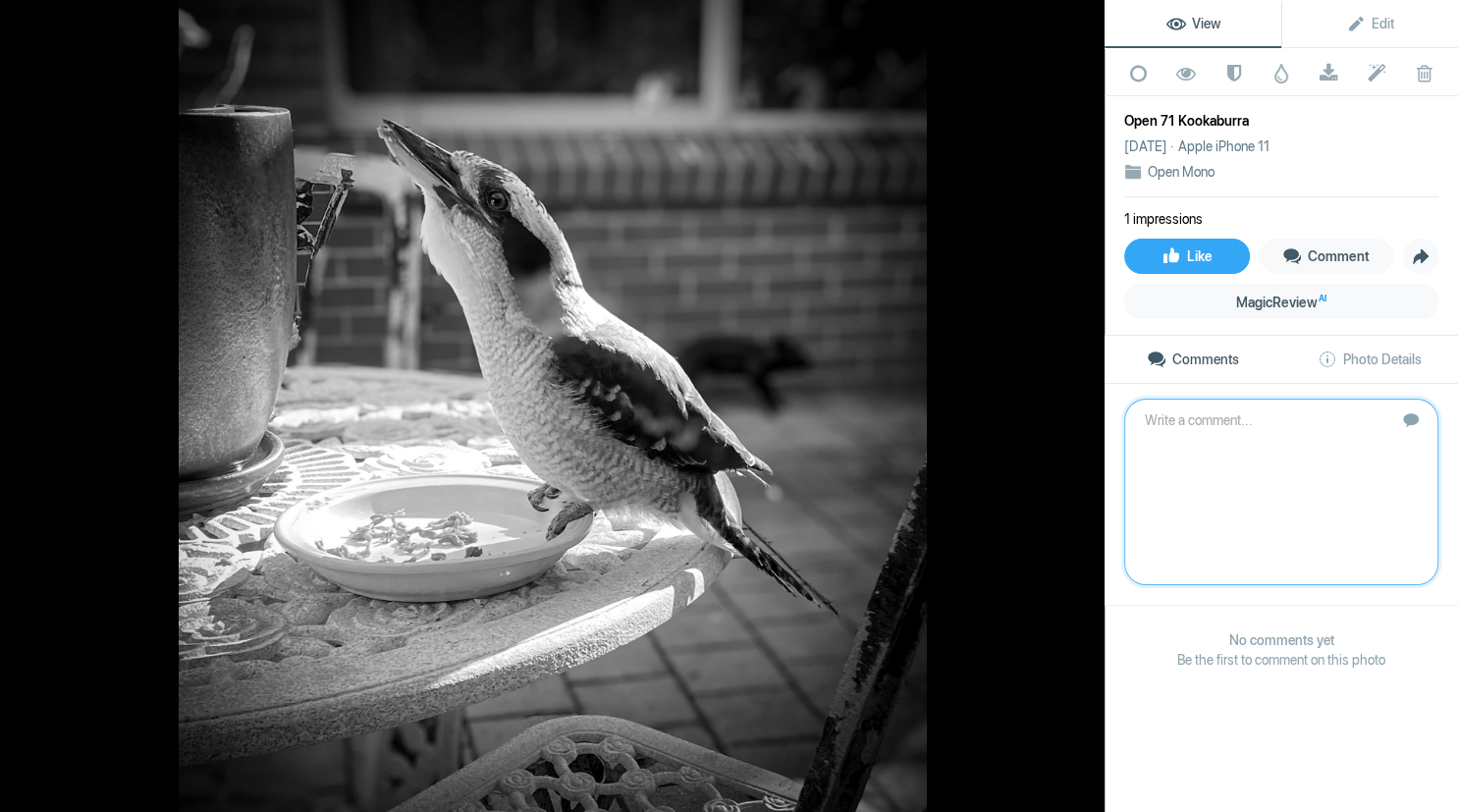 scroll, scrollTop: 0, scrollLeft: 0, axis: both 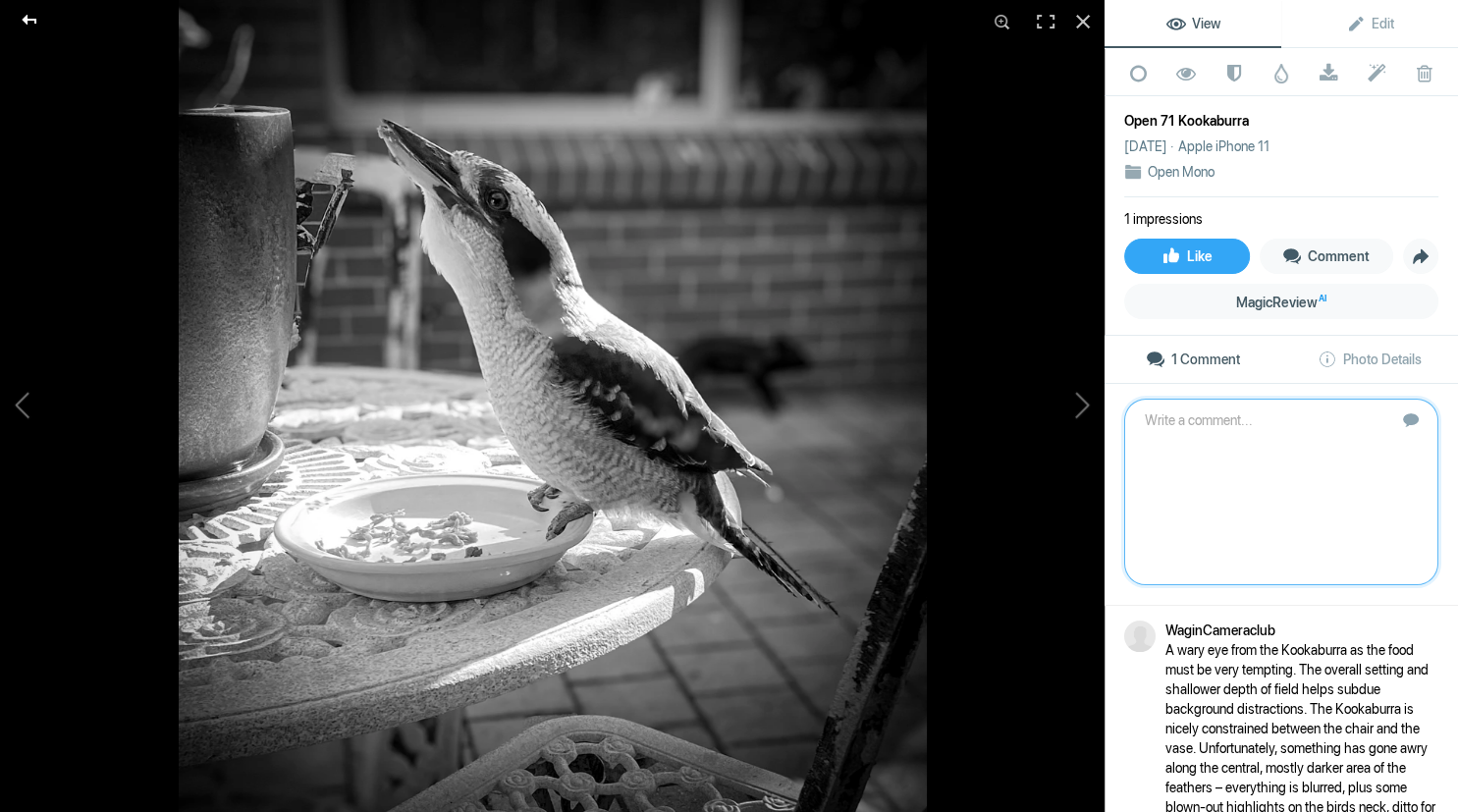 click 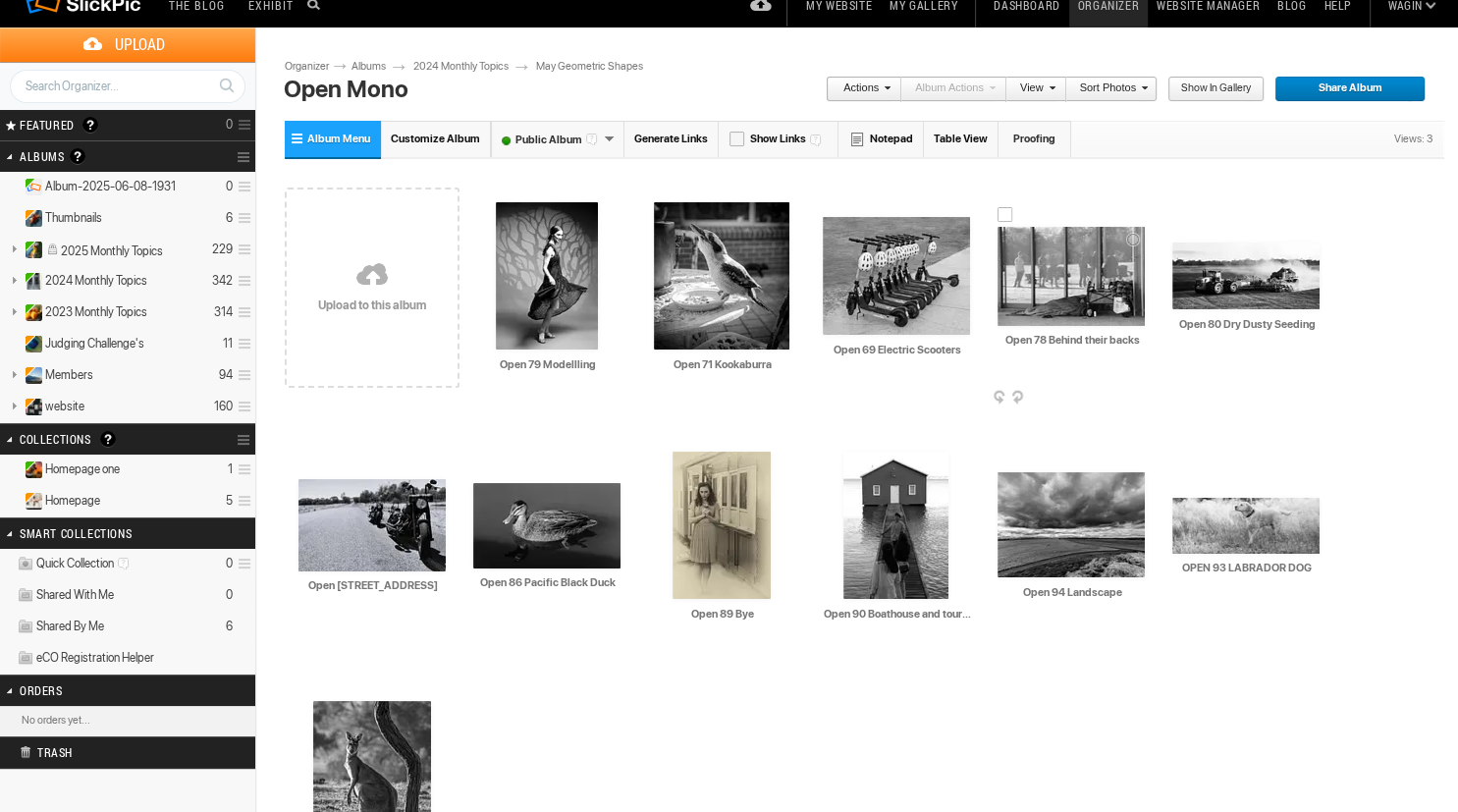 scroll, scrollTop: 0, scrollLeft: 0, axis: both 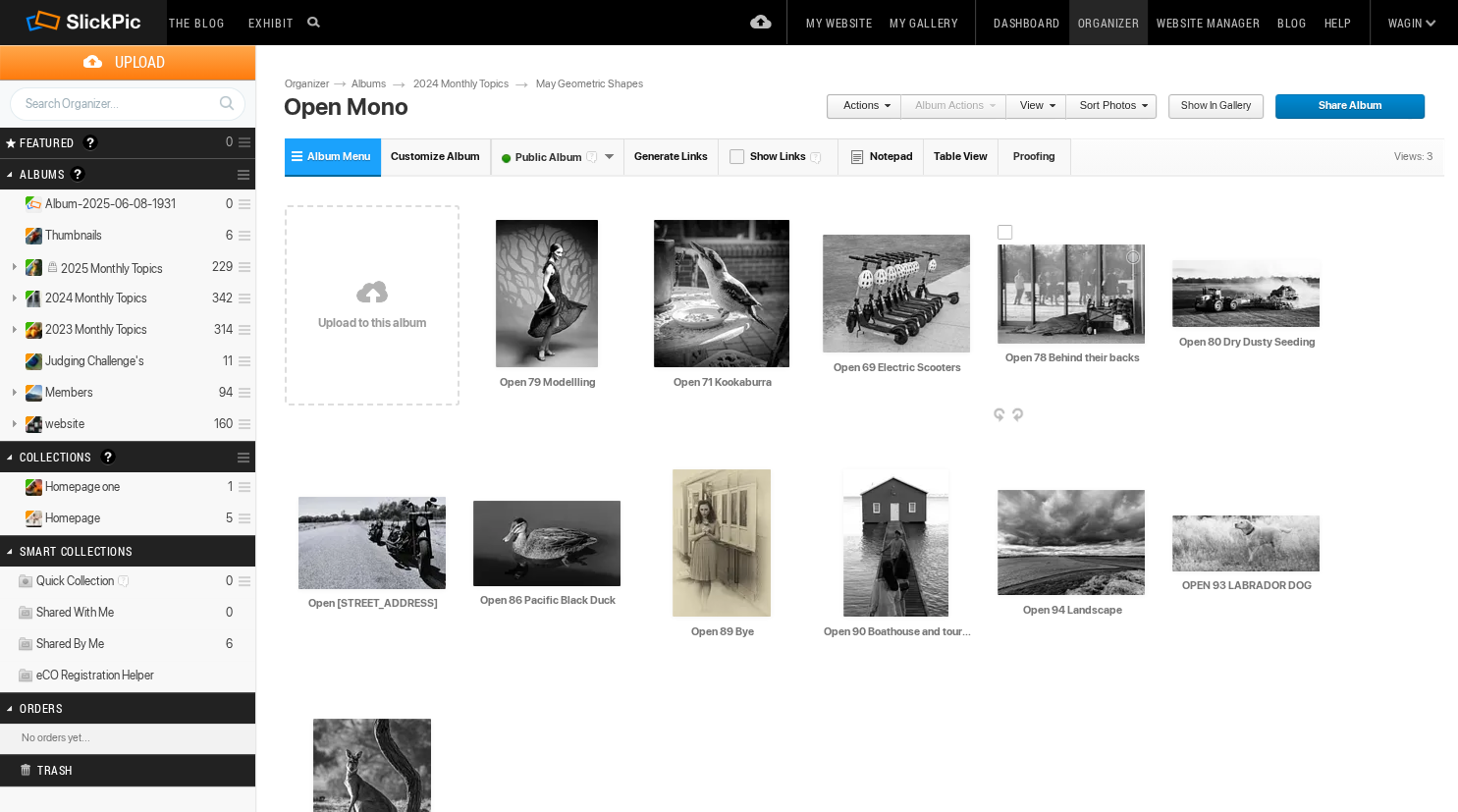 click at bounding box center (1071, 294) 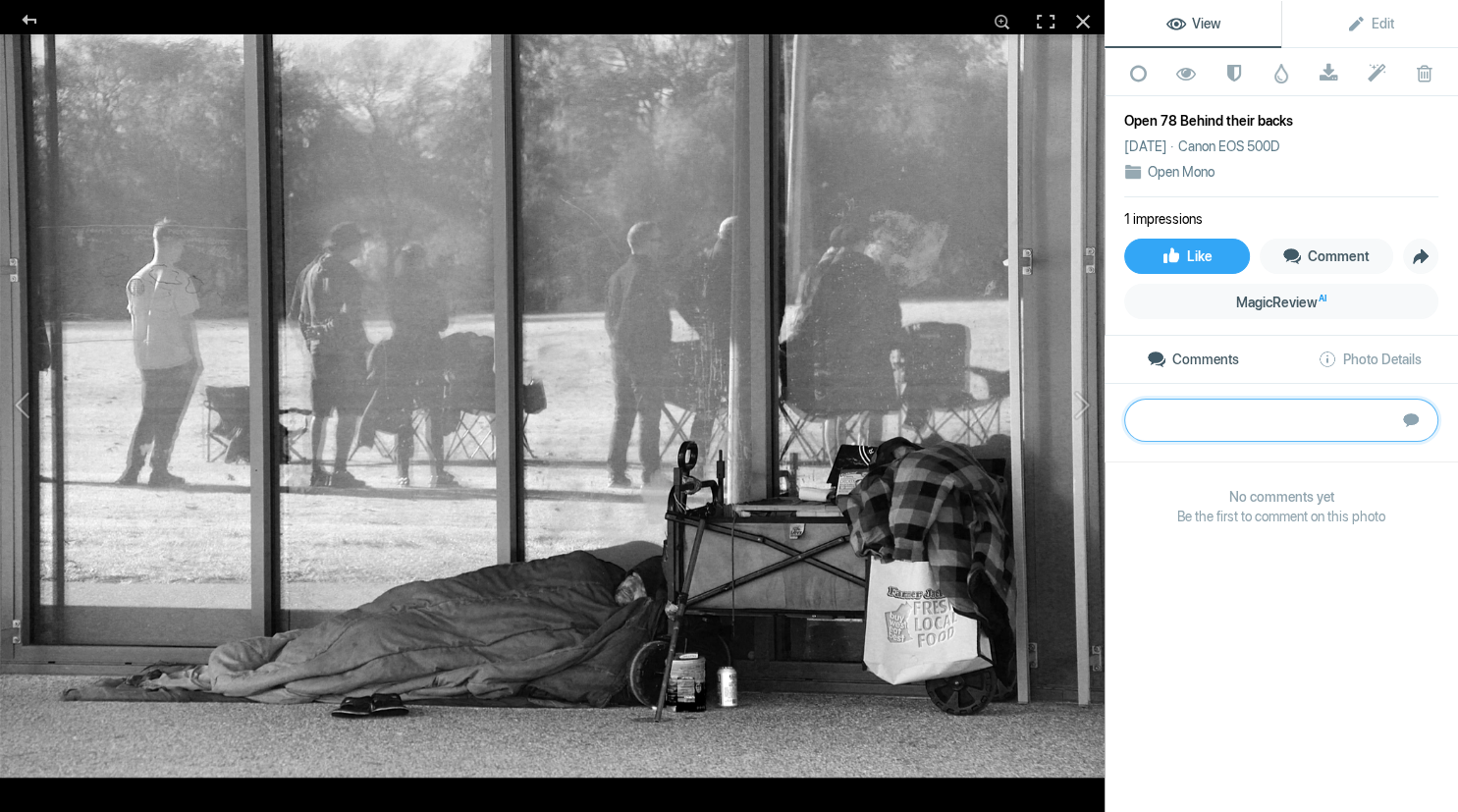 paste on "Ostensibly a sad story of a homeless man, ignored by a group possibly watching a sports game. The image is well captured. Shooting through the glass panes enhances the isolation and deafness between the homeless man and the others. Suggest a small crop from the right removing the first white vertical and toning down slightly the white bag – the brightness takes the eye from the main subject. If the bag can be cloned out, all the better – it doesn’t add to the story.
Gold" 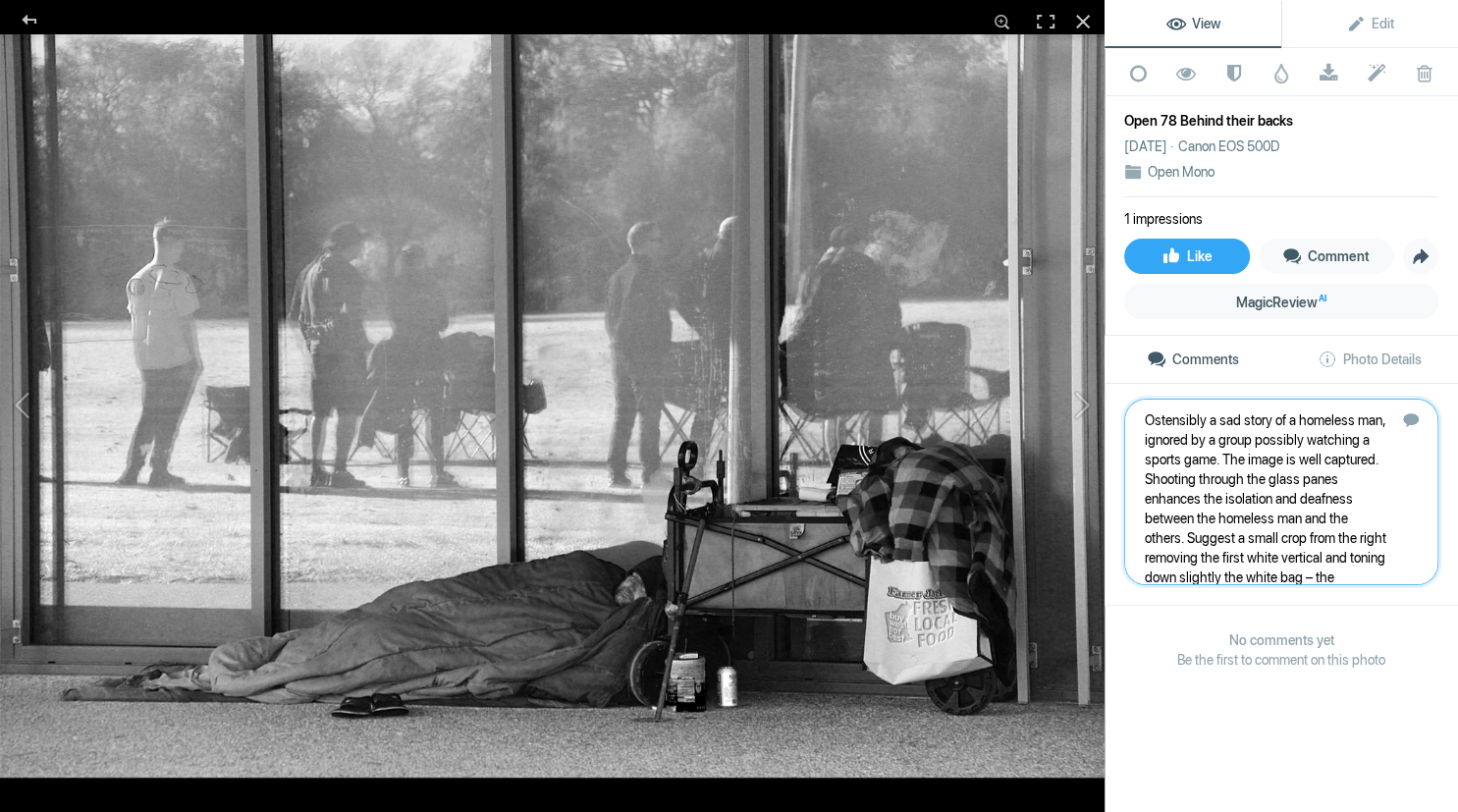 scroll, scrollTop: 80, scrollLeft: 0, axis: vertical 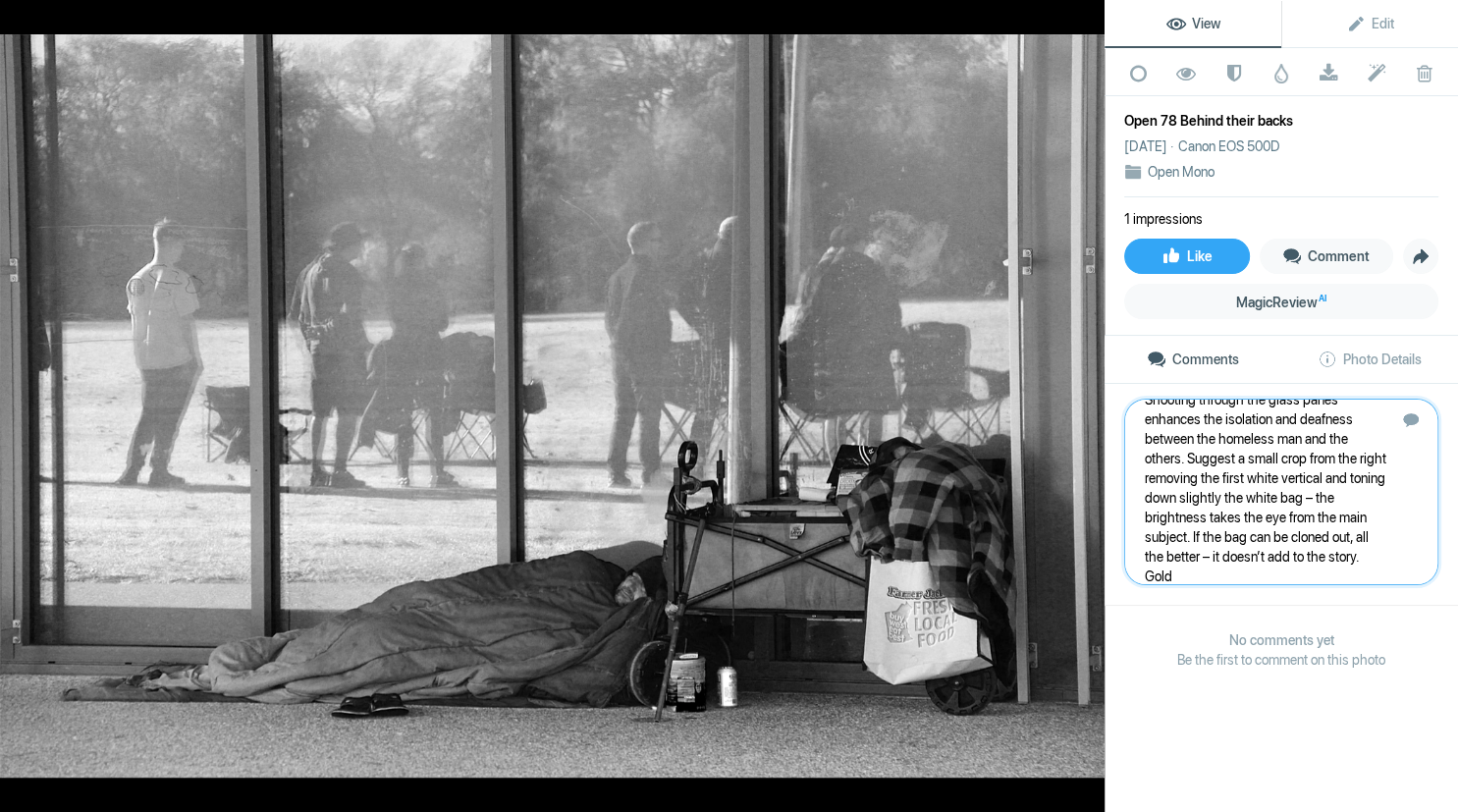 type 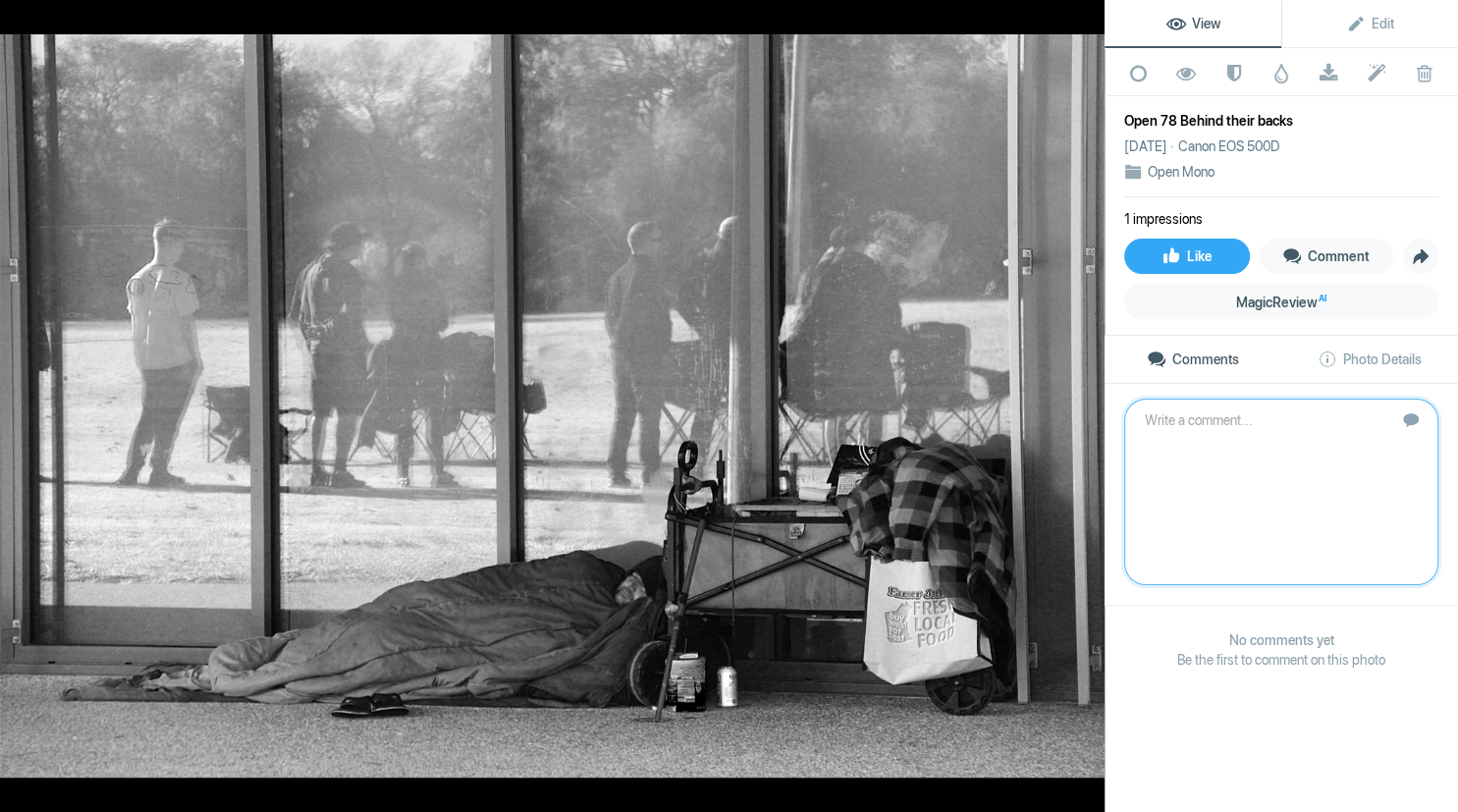 scroll, scrollTop: 0, scrollLeft: 0, axis: both 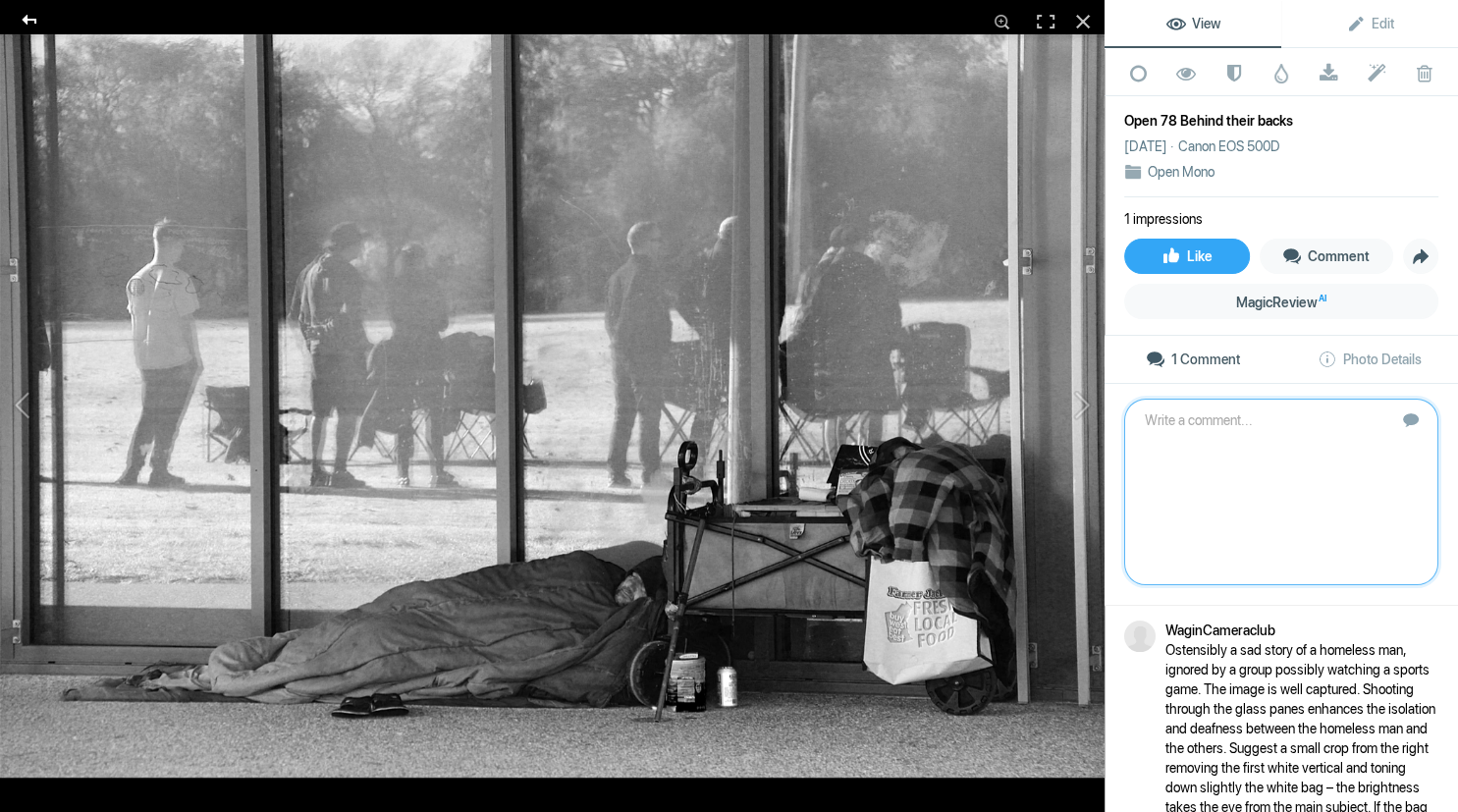 click 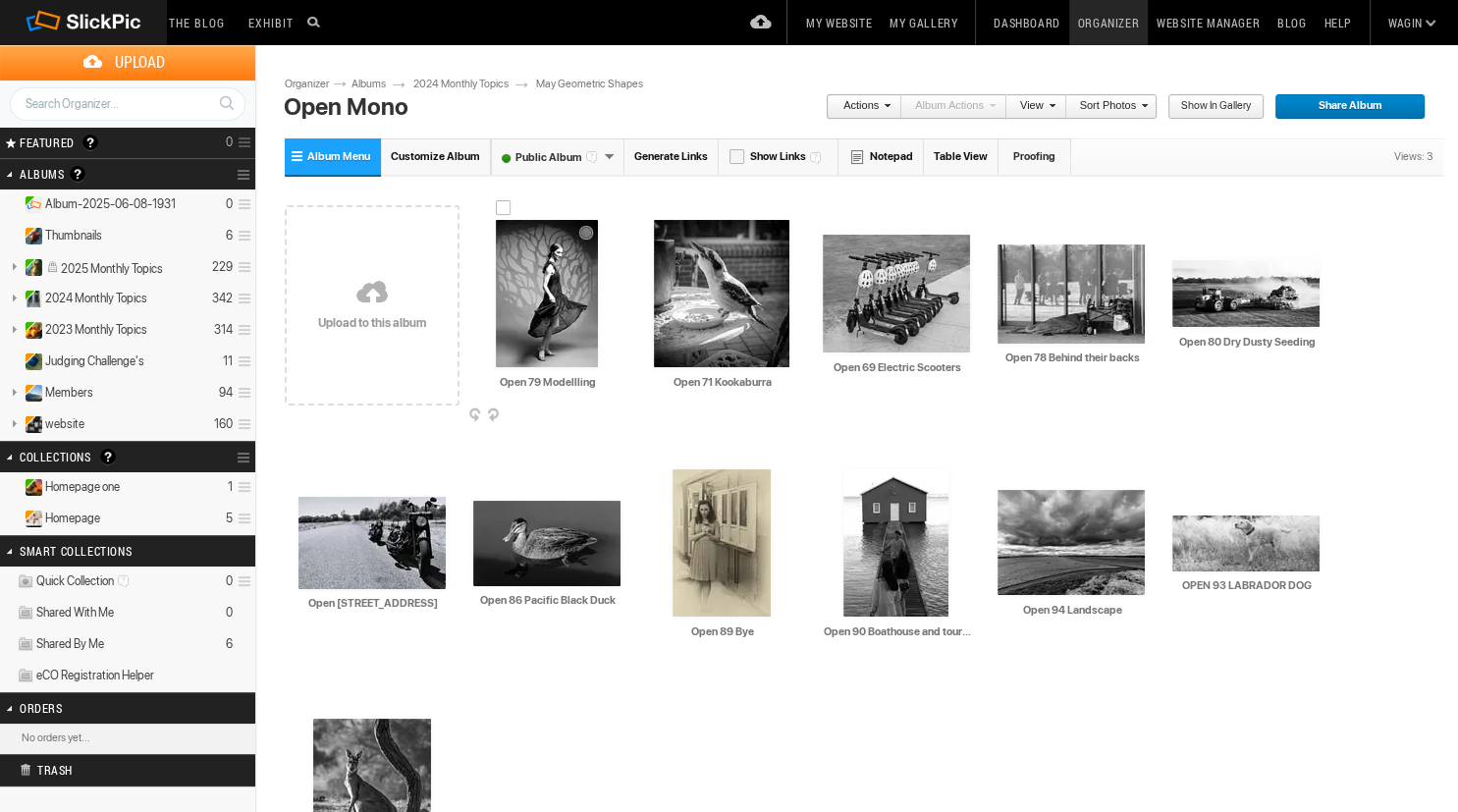 click at bounding box center [547, 294] 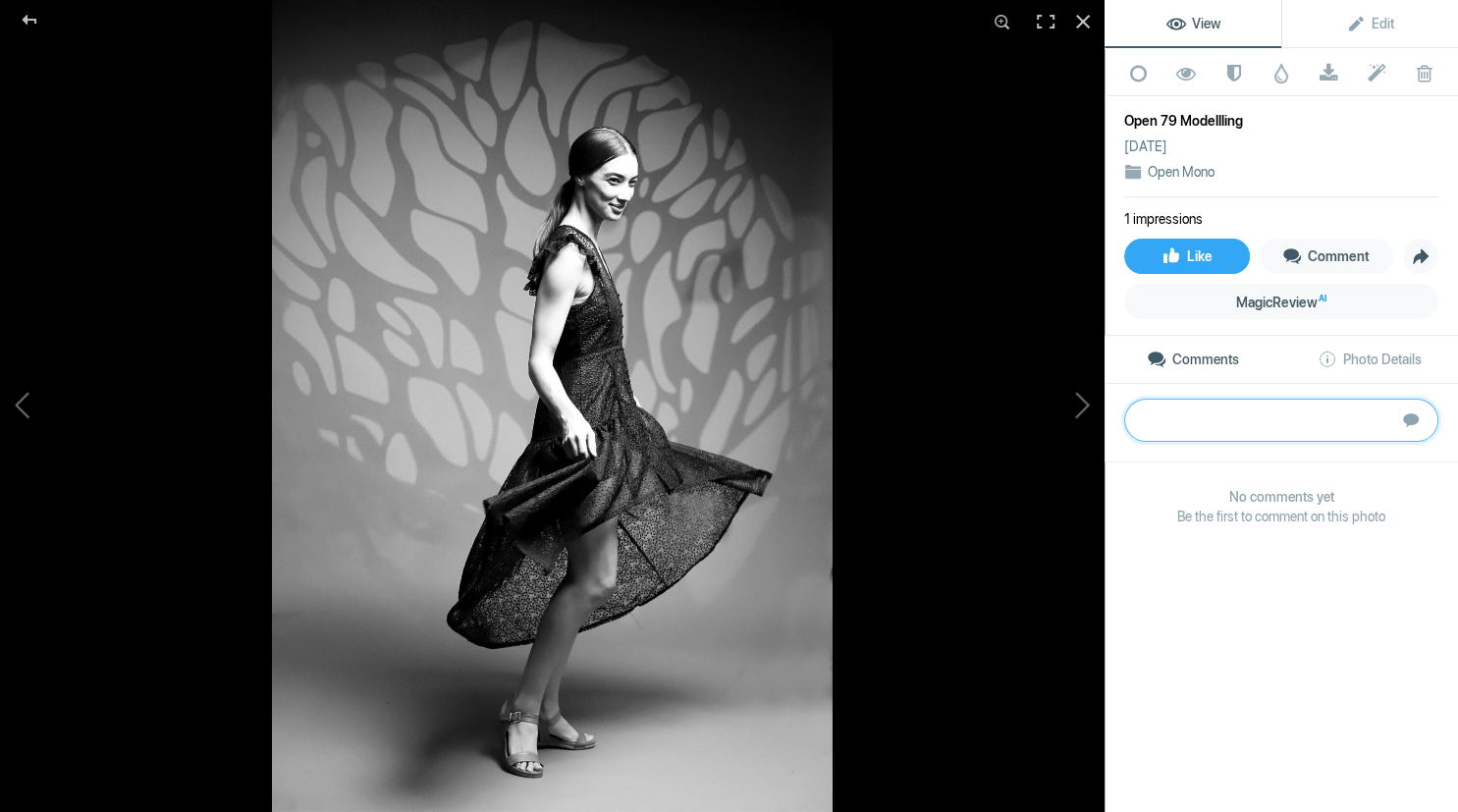 paste on "The woman’s expression is one of joy, further expressed by the movement of the dress and stance of the feet; she is engaged with the photographer, all of which gives the image life. It is a pity the nose and forehead are over-exposed because the shadows highlight the facial features. There is some over-exposure of the hand as well. If this is a studio shot, the light needs to be toned down. It would also help if the background was more blurred, hence shallow depth of field. The detail in the dress is excellent." 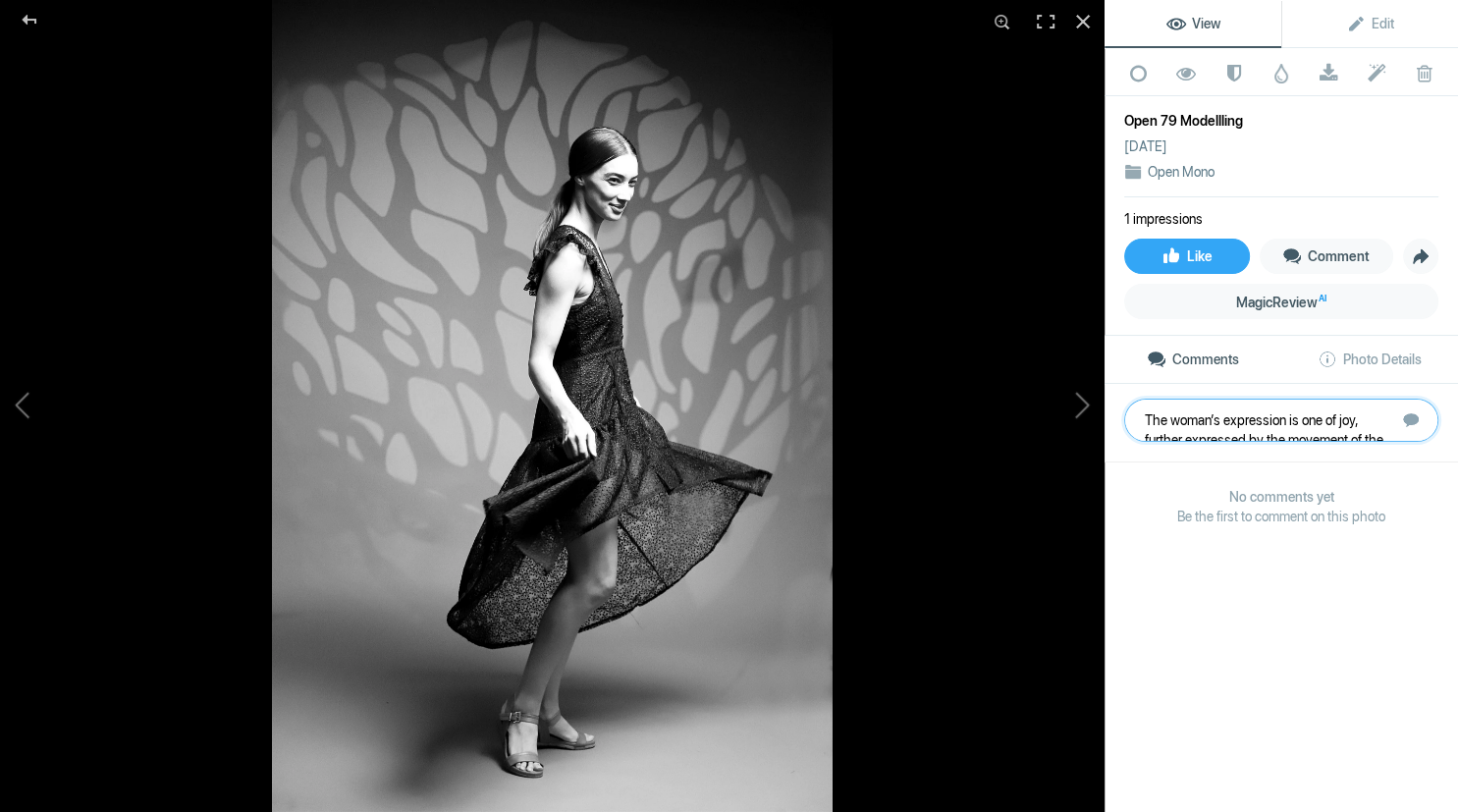 scroll, scrollTop: 80, scrollLeft: 0, axis: vertical 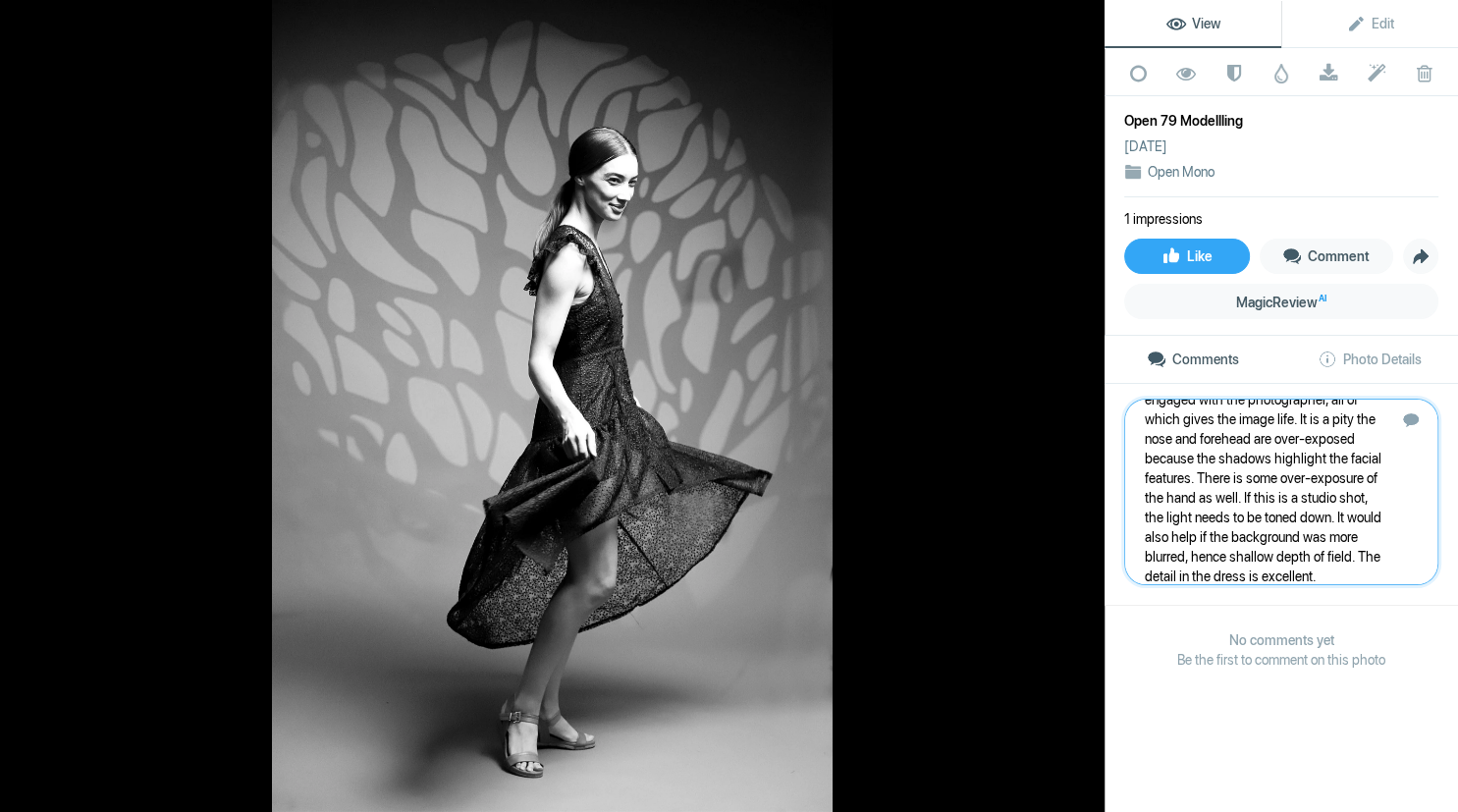 type 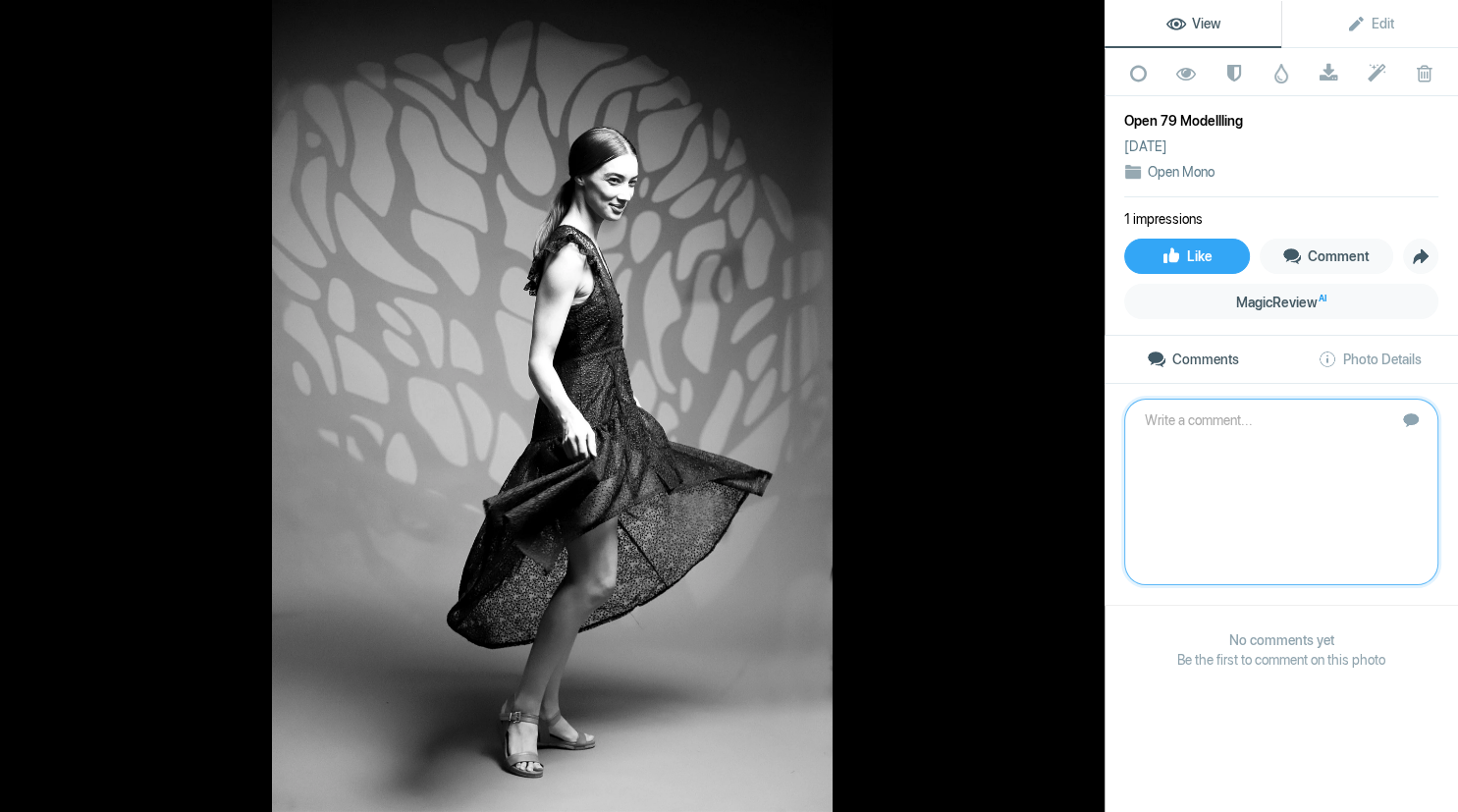 scroll, scrollTop: 0, scrollLeft: 0, axis: both 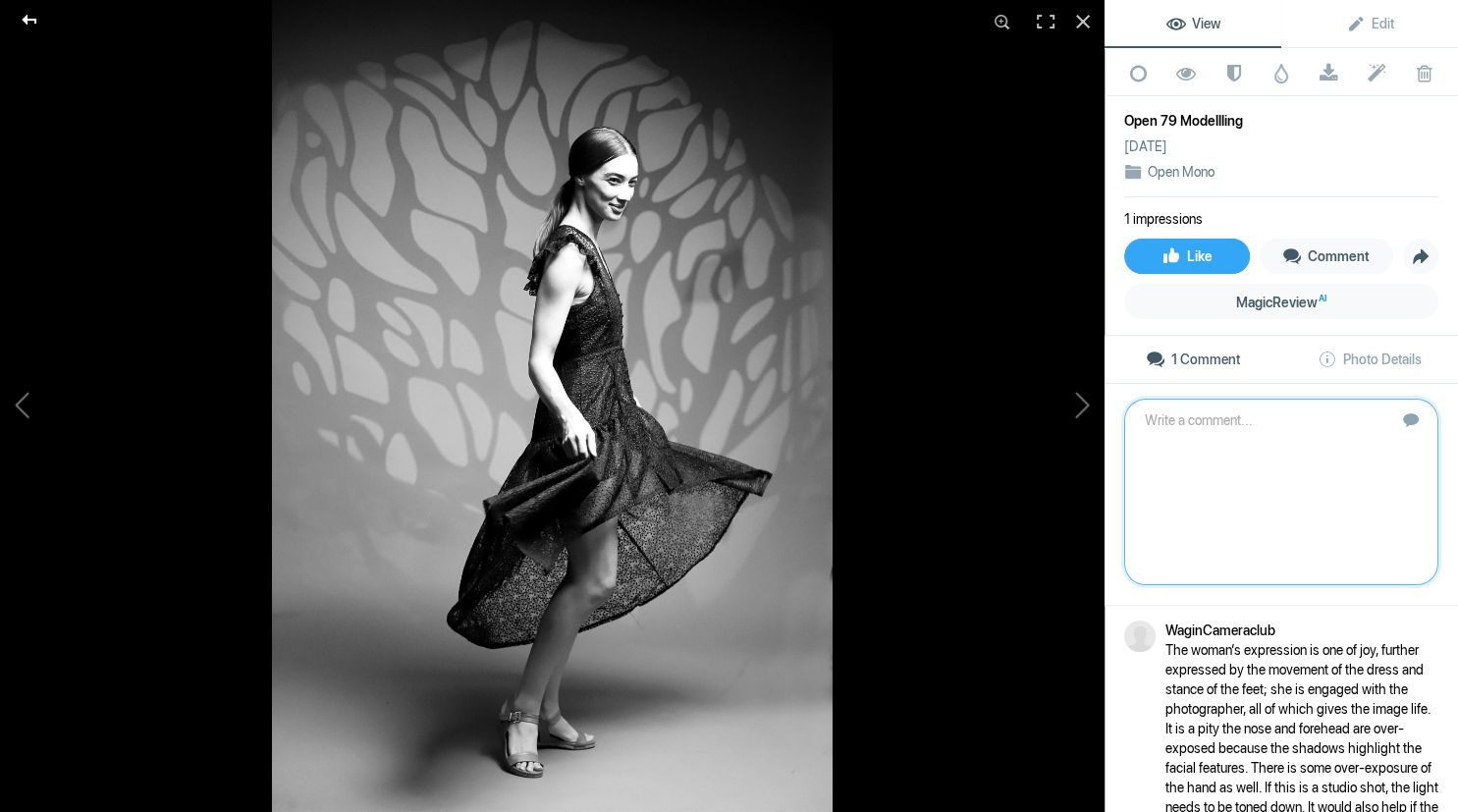 click 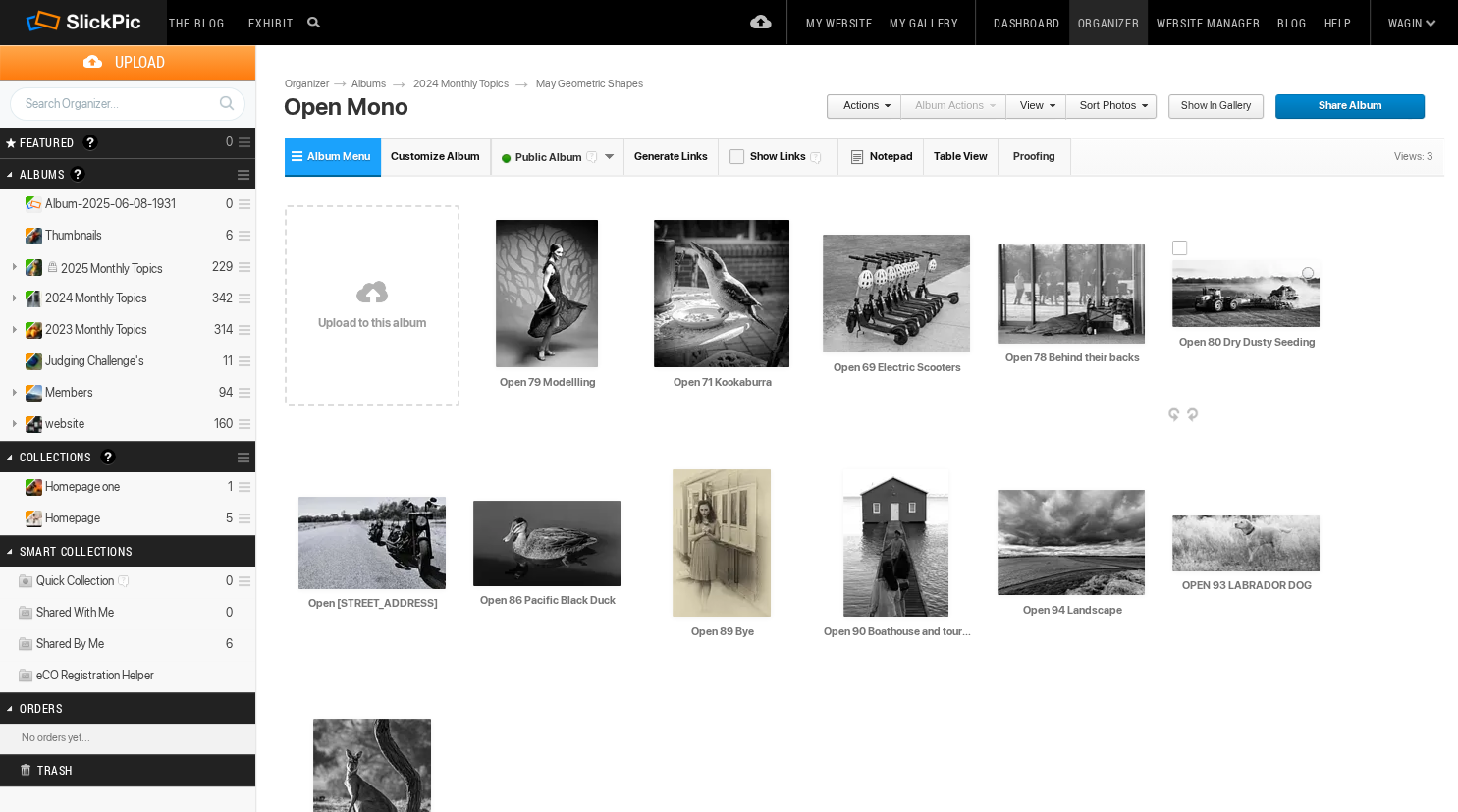 click at bounding box center [1246, 294] 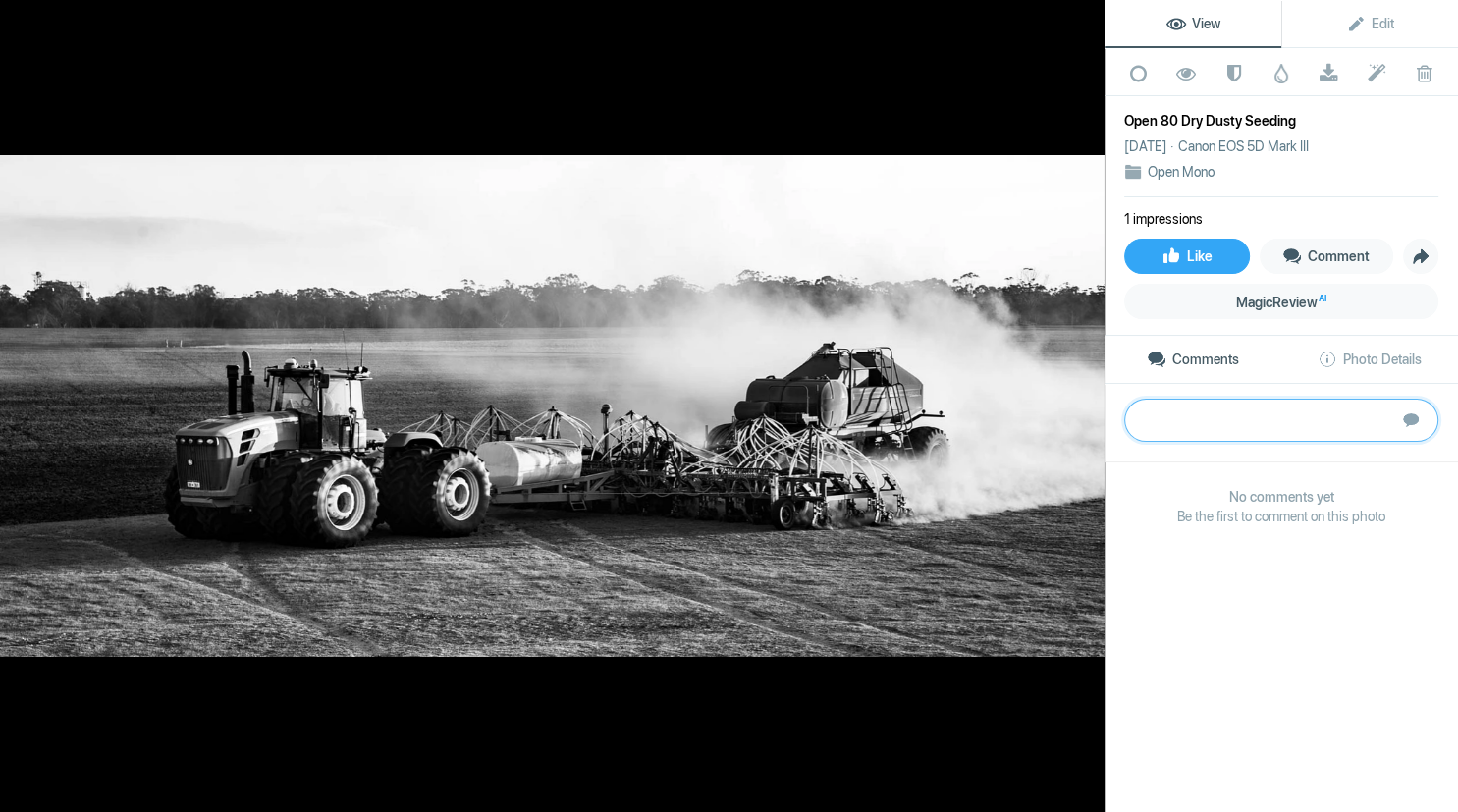 paste on "The dust gives the image action, movement, separates some of the machinery and background simplifying the image. There detail to be had from the blacks. Shadows could be lifted to expose the detail of the tyres and the intricacies of the machinery without flattening the image. You have recorded the detail so you may as well display it.
Silver" 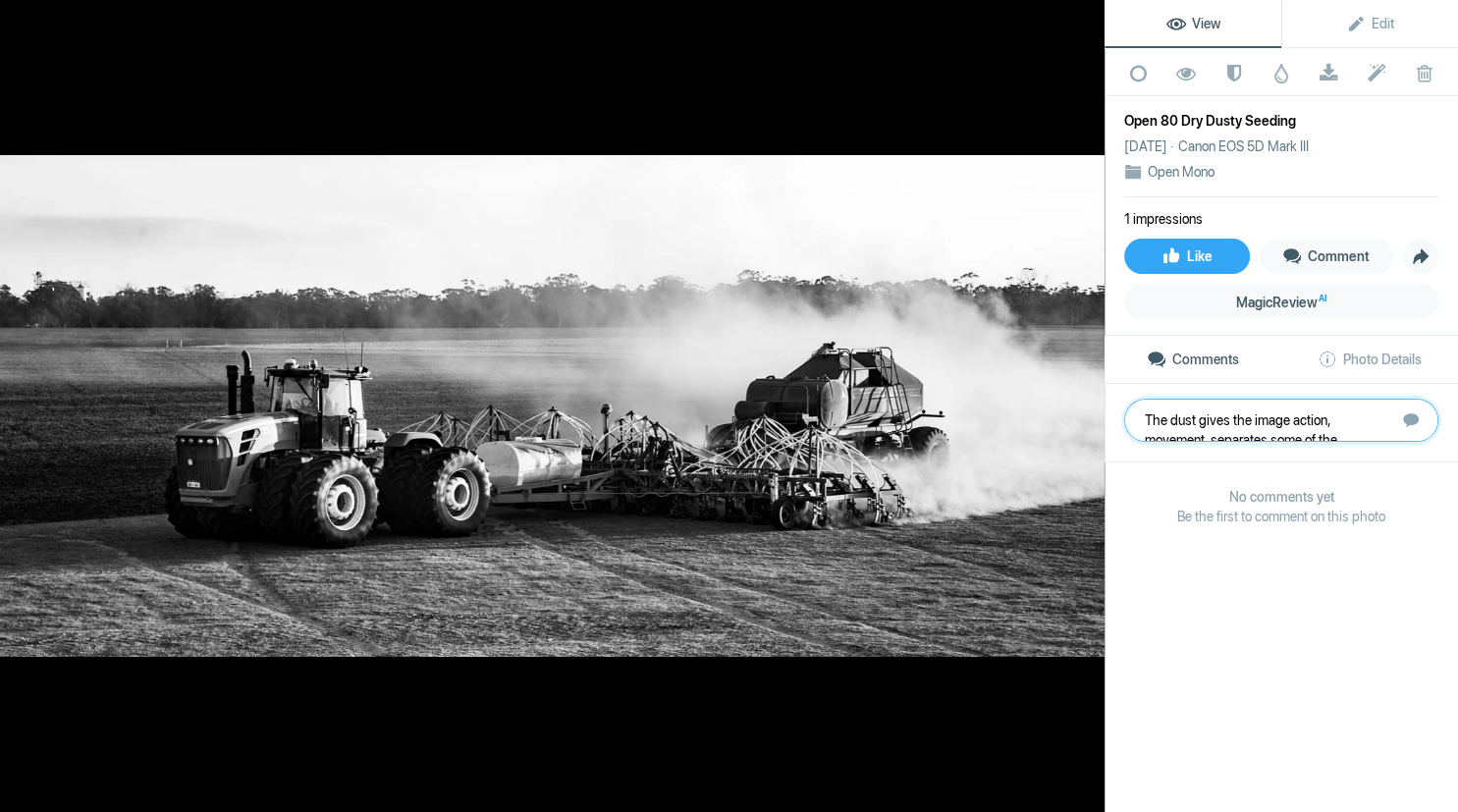 scroll, scrollTop: 21, scrollLeft: 0, axis: vertical 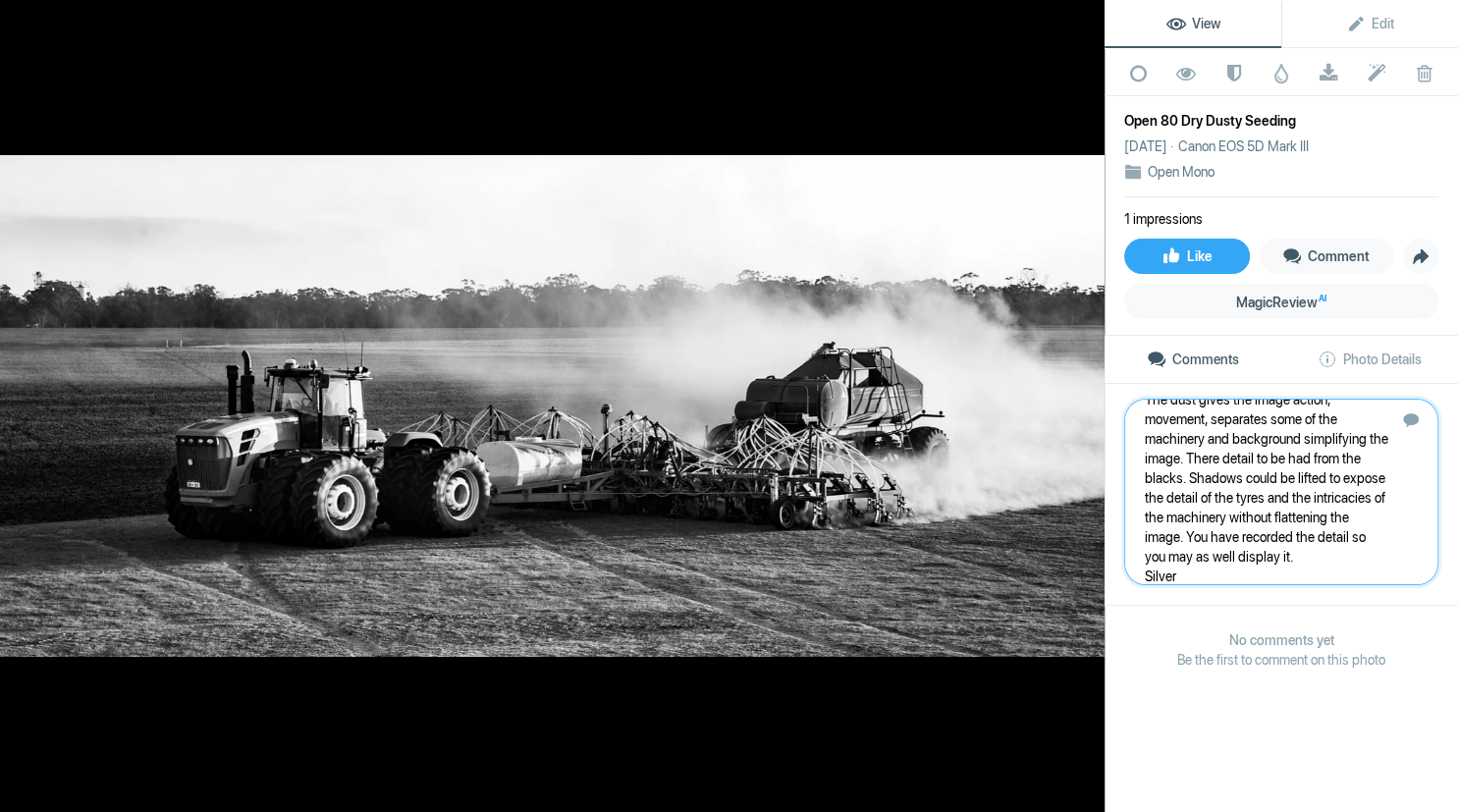 type 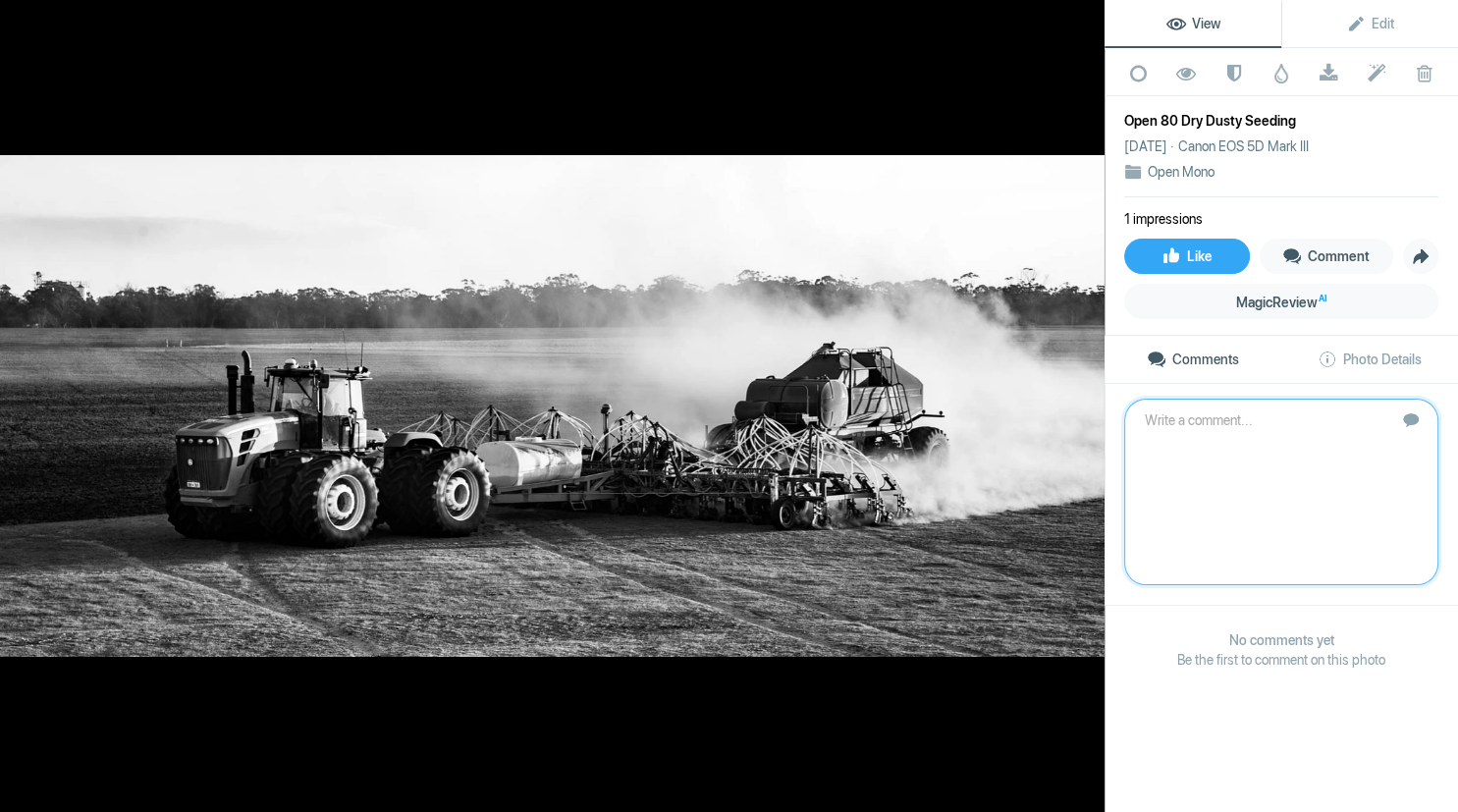scroll, scrollTop: 0, scrollLeft: 0, axis: both 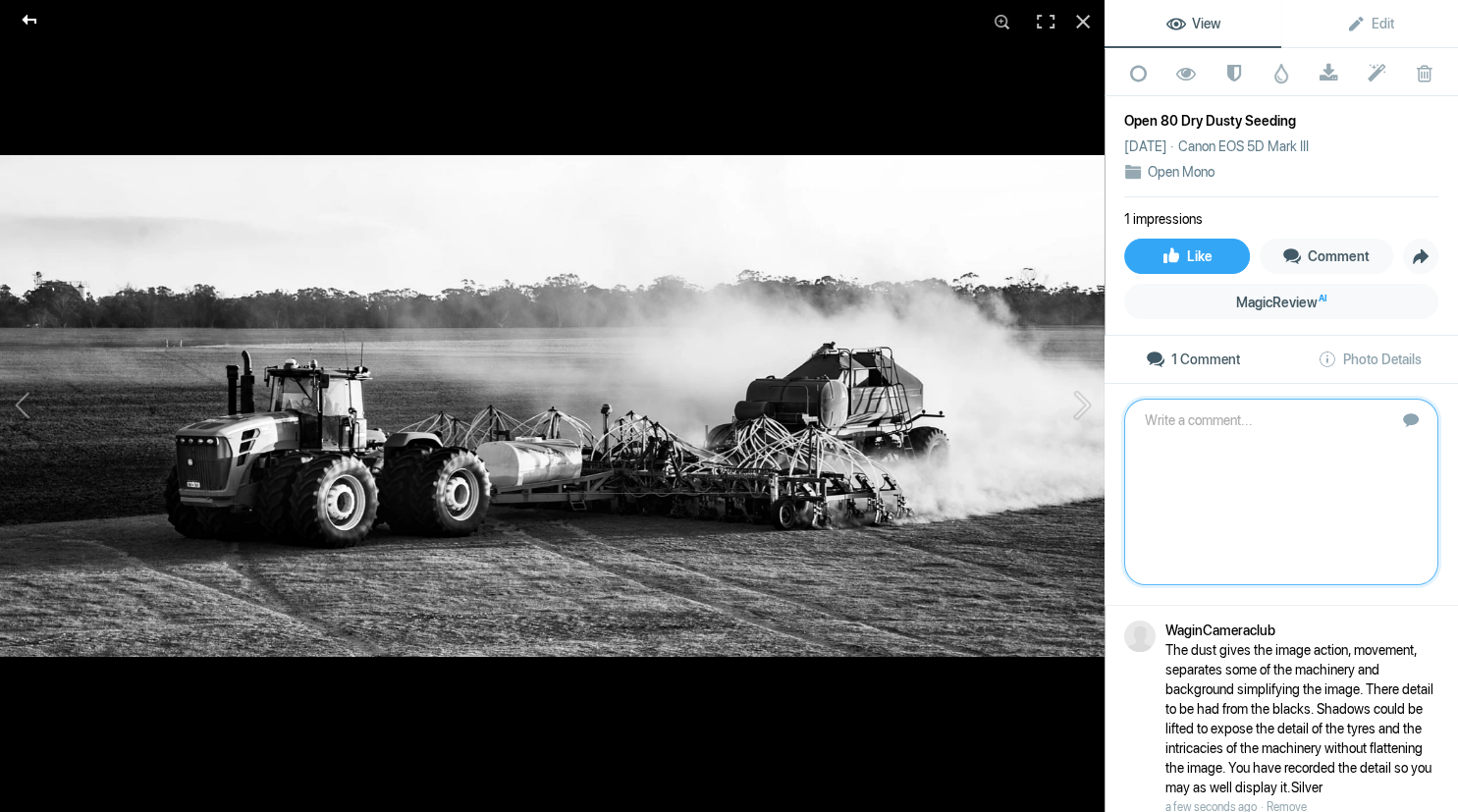 click 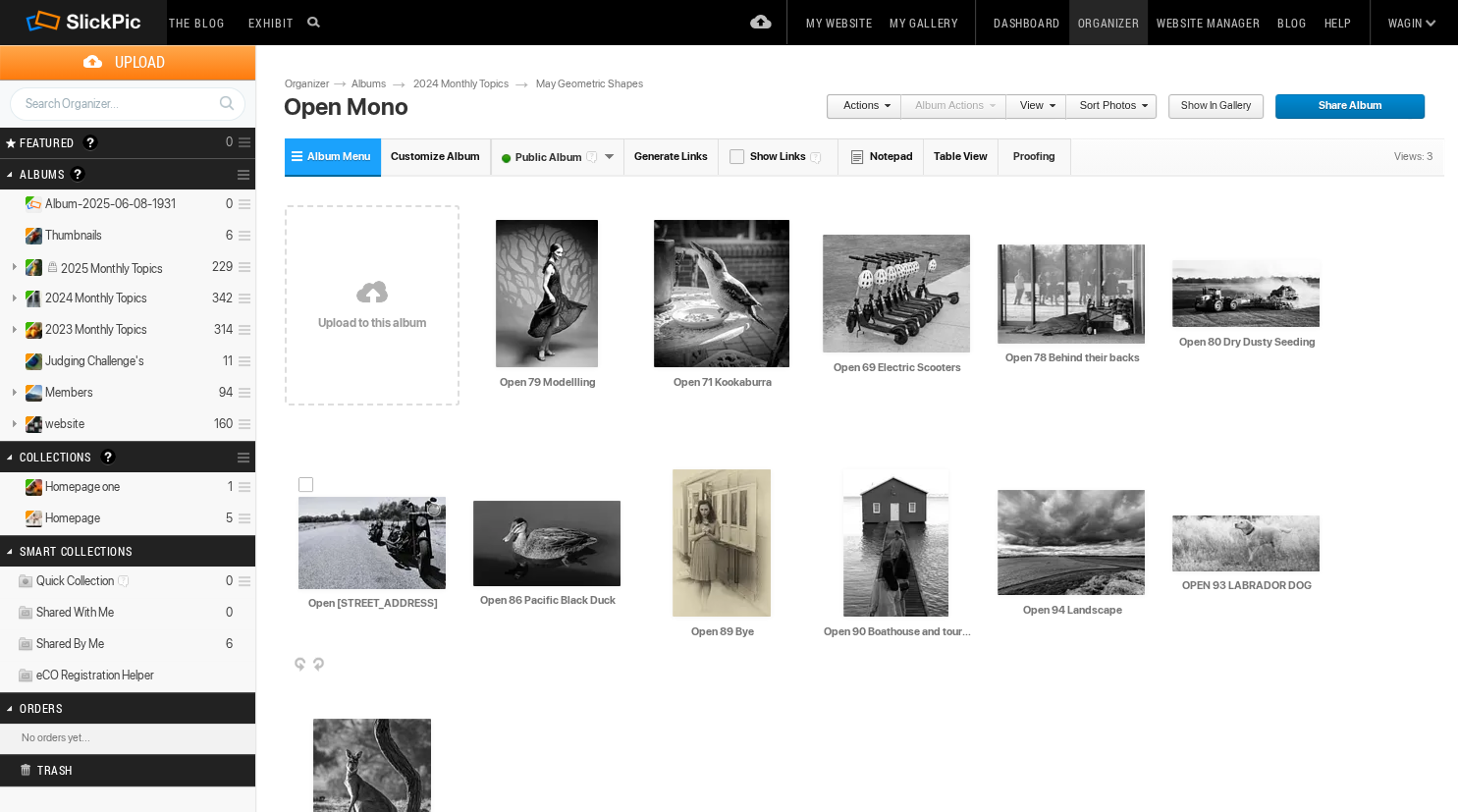 click at bounding box center [372, 543] 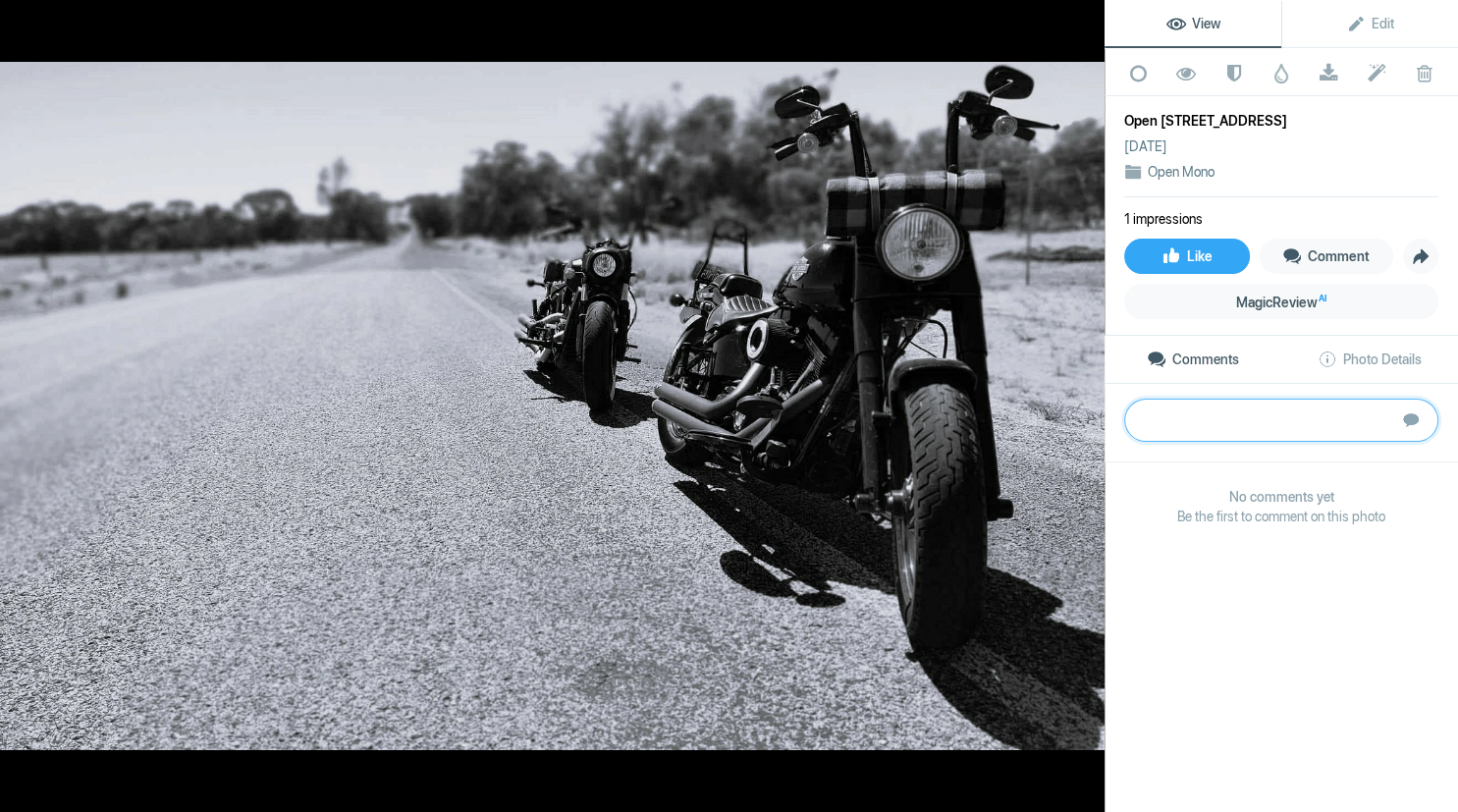 paste on "Good sense of place, isolation and exposure to the elements for the riders. The framing and shallow depth of field gives great depth to the image. The image is under-exposed. Try lifting the shadows. This will avail he detail of the motorcycles as well as lift very slightly the background without flattening the image or exposing the highlights. More breathing space at the top of the image needed.
Silver" 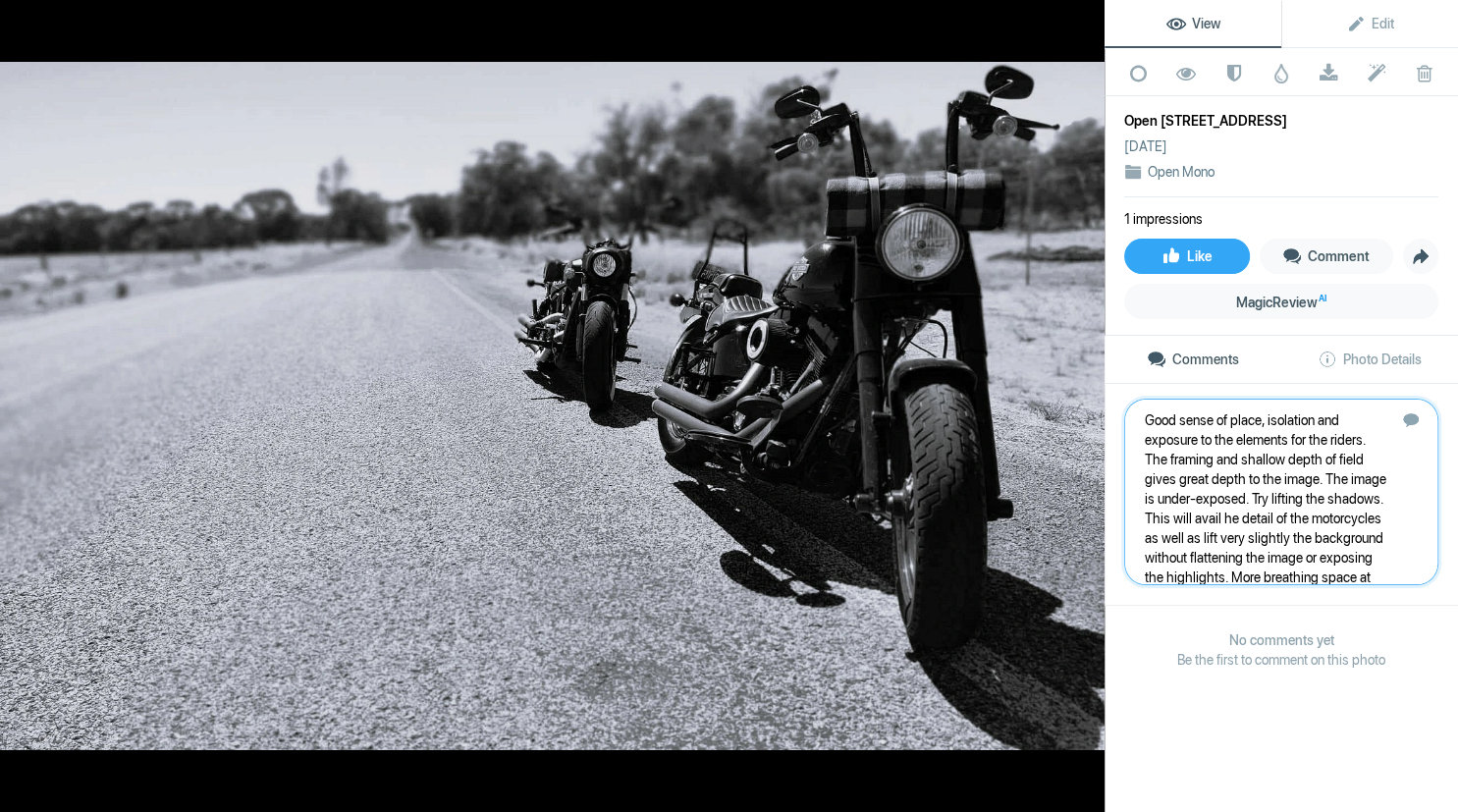 scroll, scrollTop: 40, scrollLeft: 0, axis: vertical 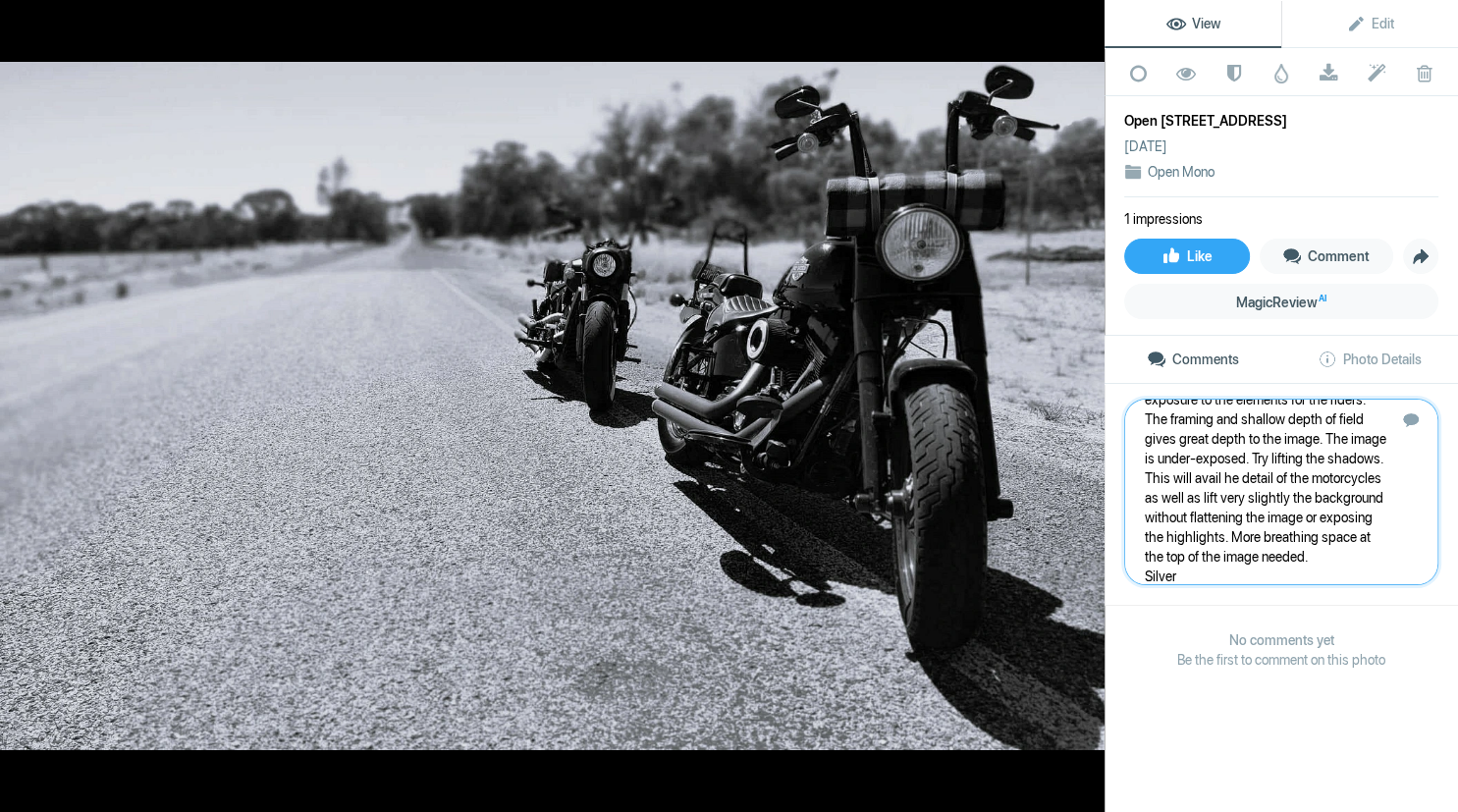 type 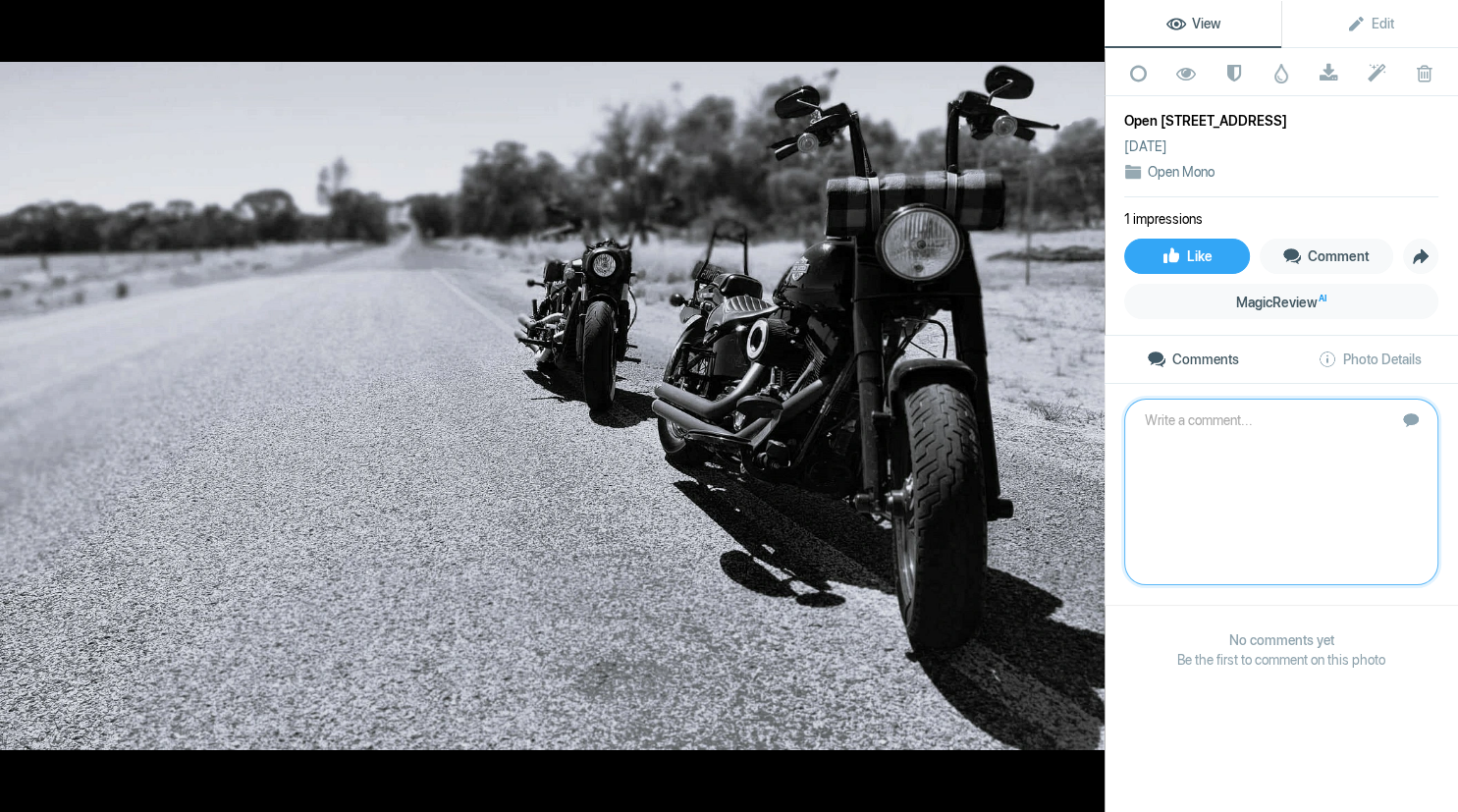 scroll, scrollTop: 0, scrollLeft: 0, axis: both 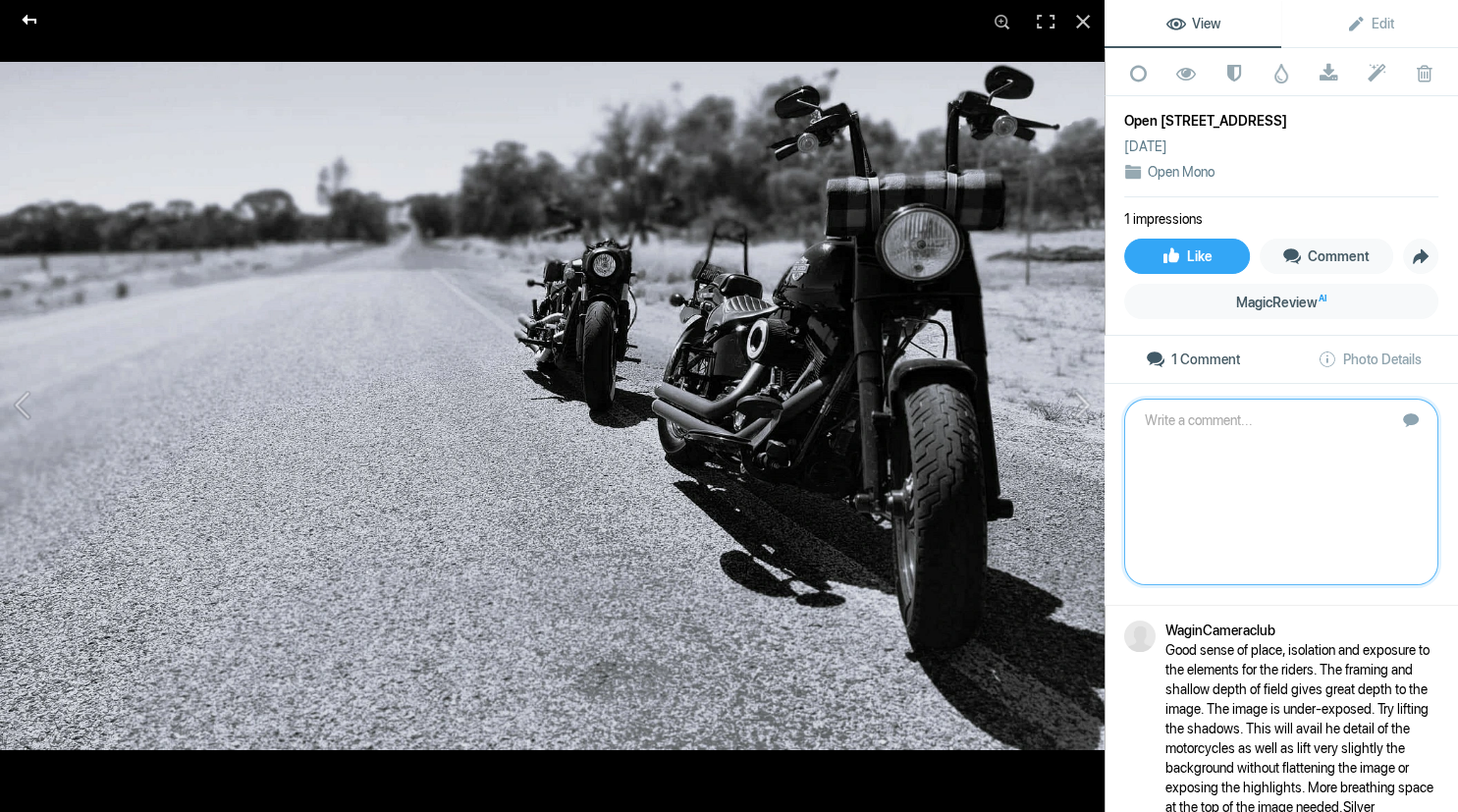 click 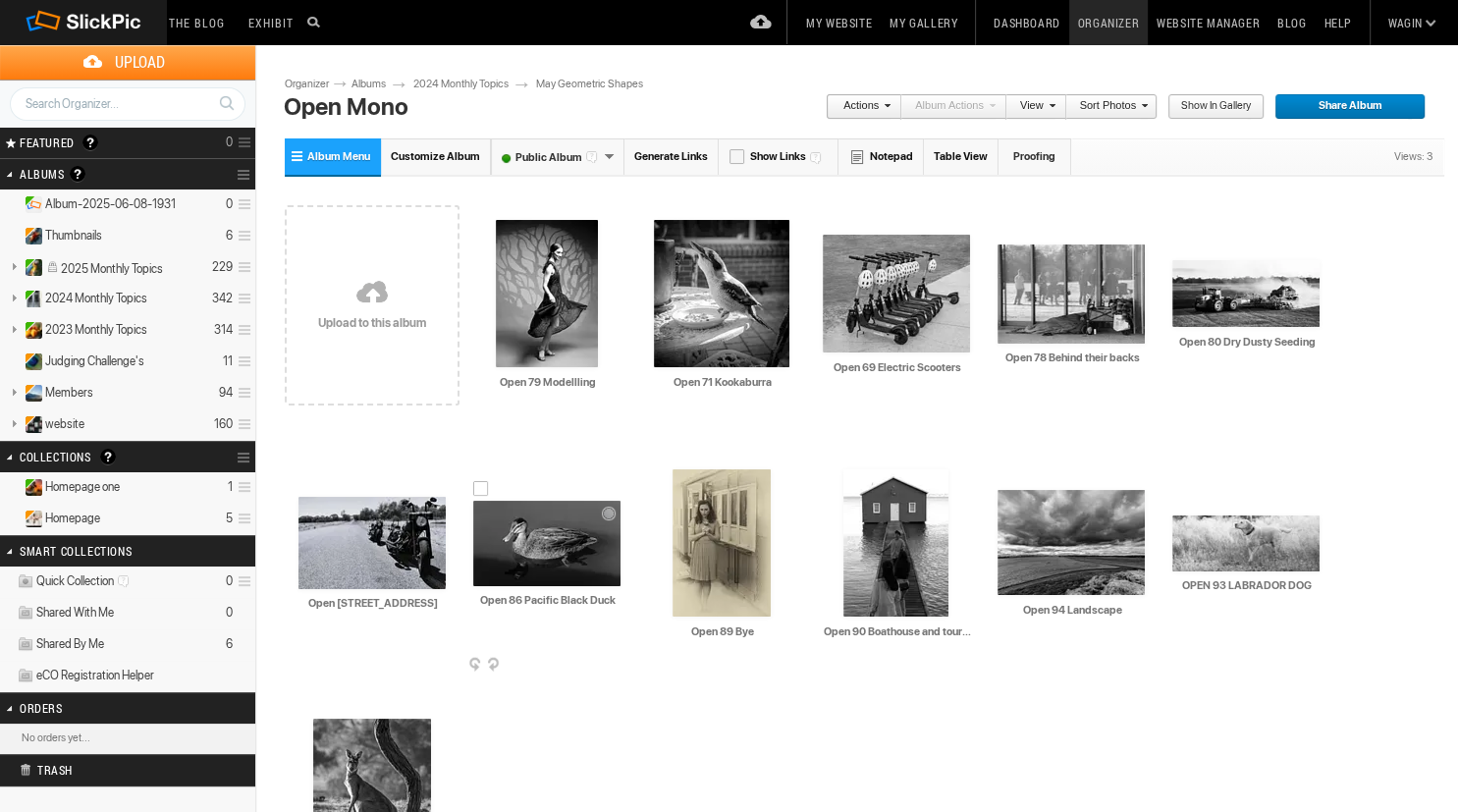click at bounding box center [547, 543] 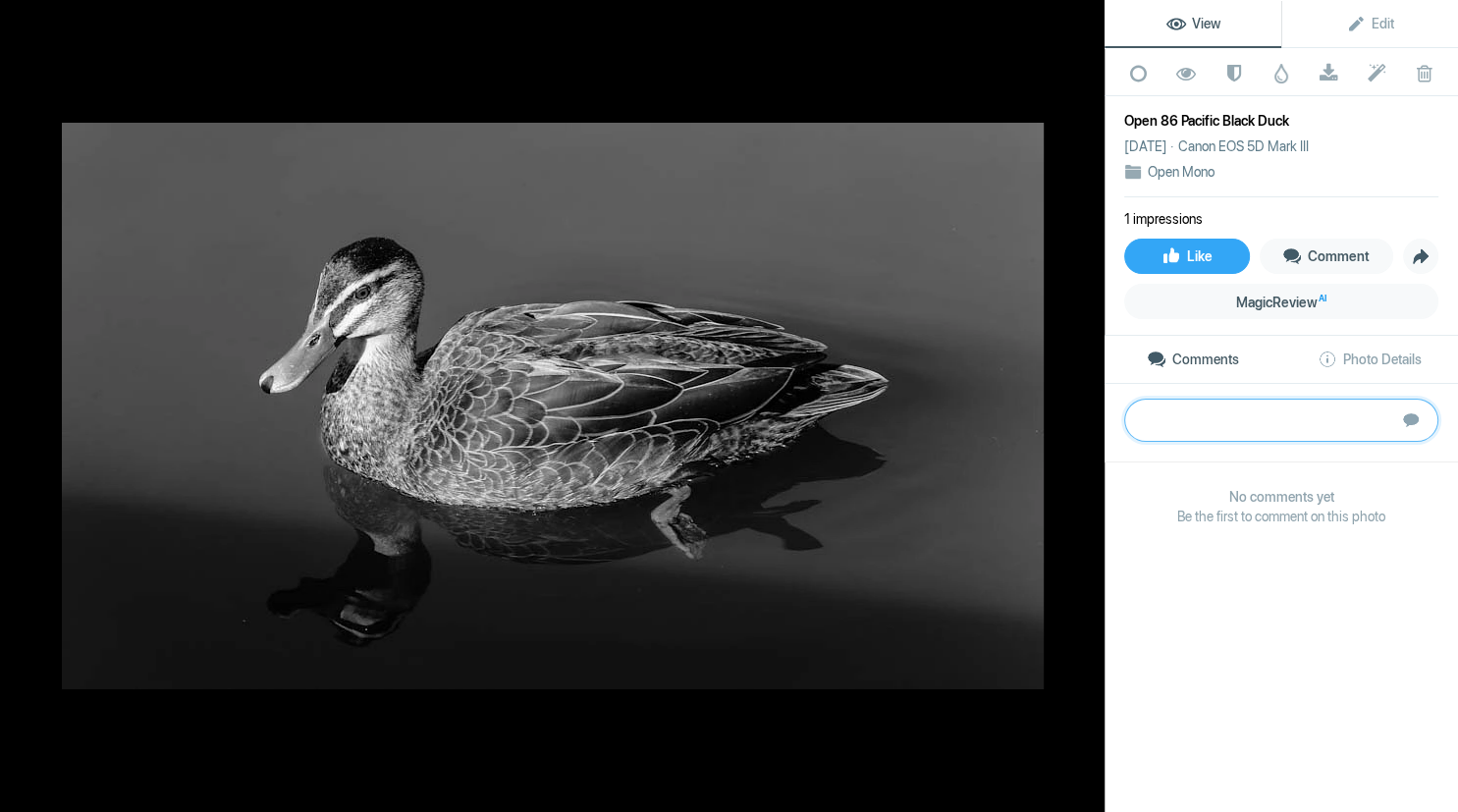 paste on "Nicely detailed capture of the duck and reflection. The pattern in the feathers is softly contrasted and not over-processed. Lifting the shadows will give more detail in the reflection. This is very much a portrait image of a duck. A slightly wider view giving a sense of environment may provide an added dimension.
Bronze" 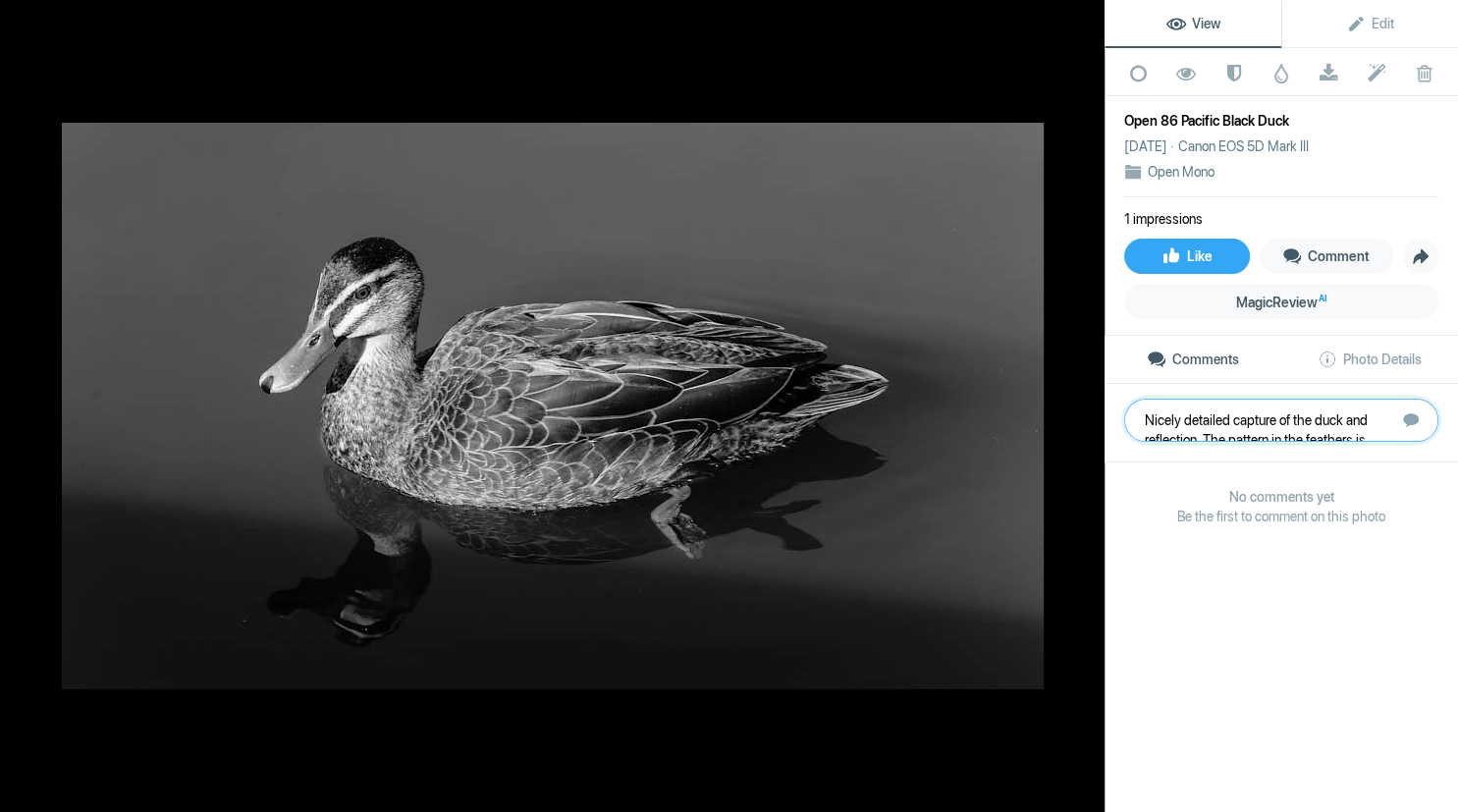 scroll, scrollTop: 1, scrollLeft: 0, axis: vertical 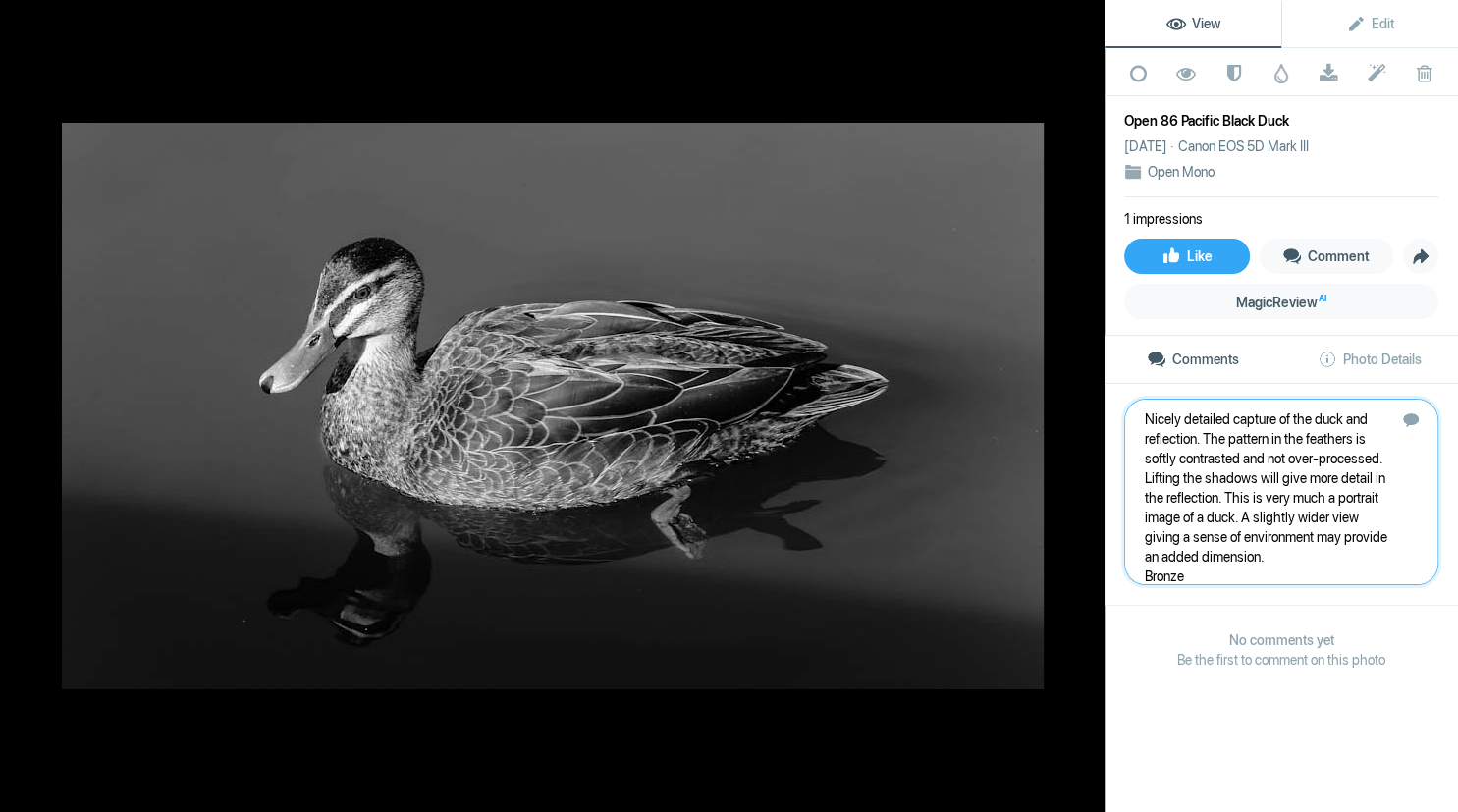 type 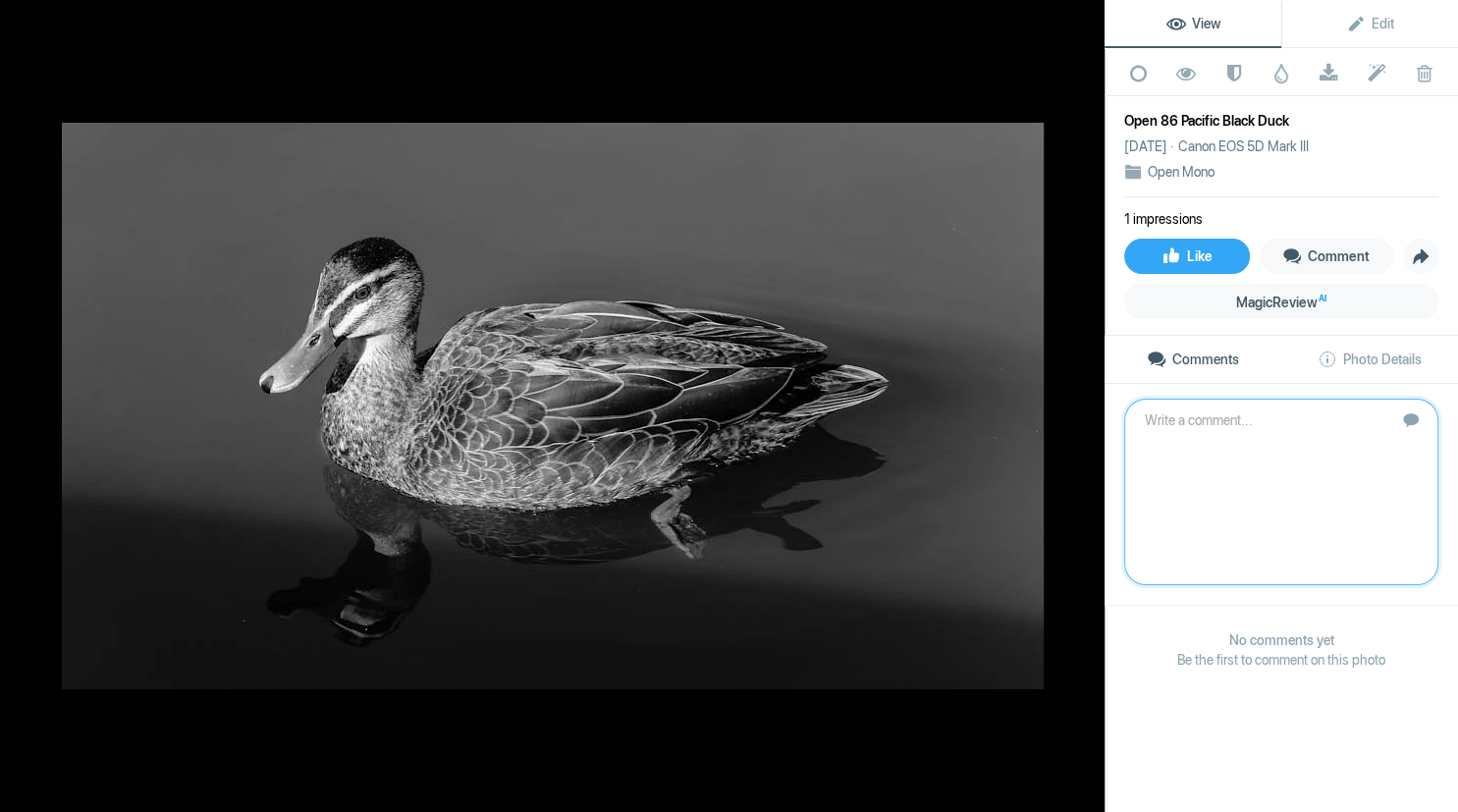 scroll, scrollTop: 0, scrollLeft: 0, axis: both 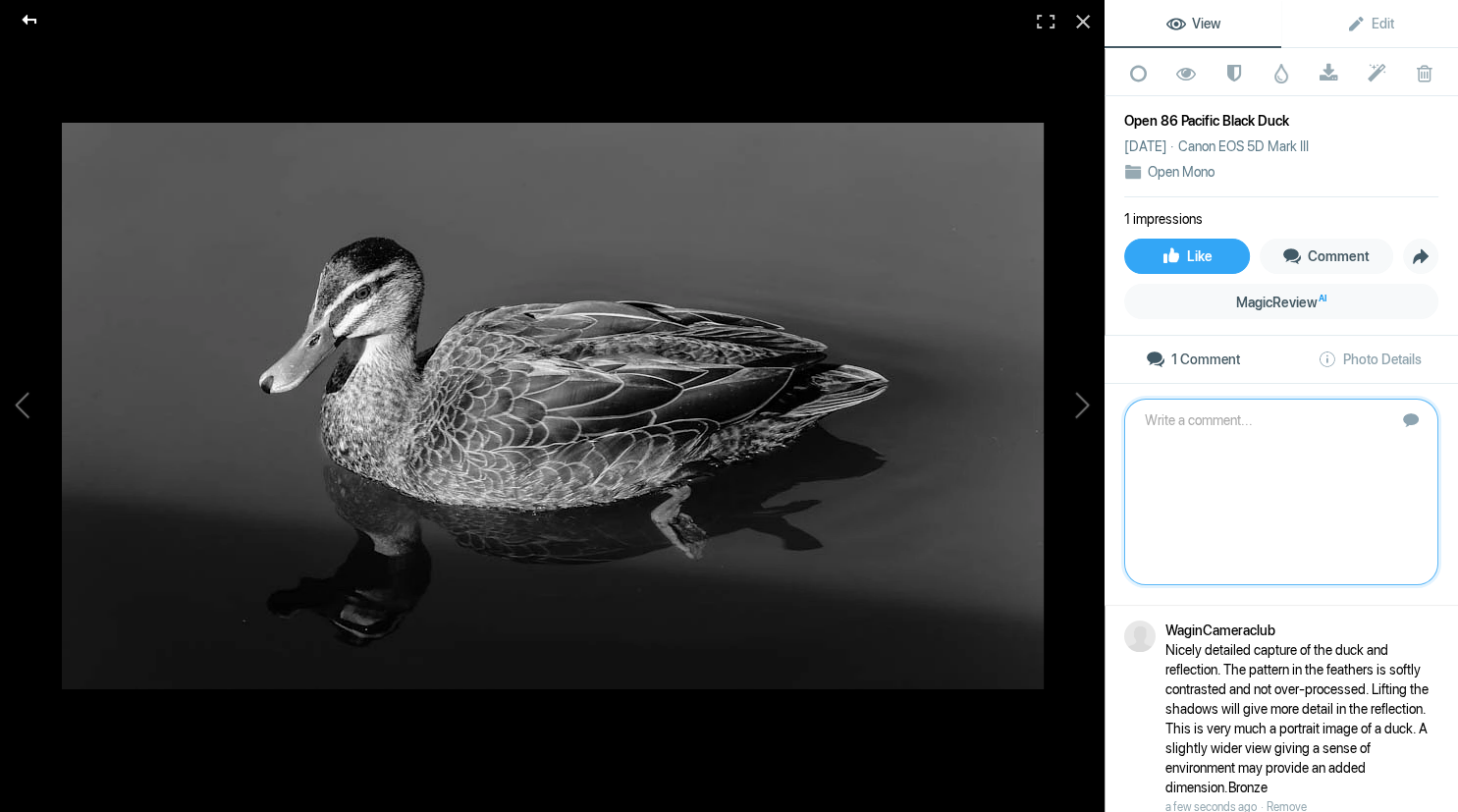 click 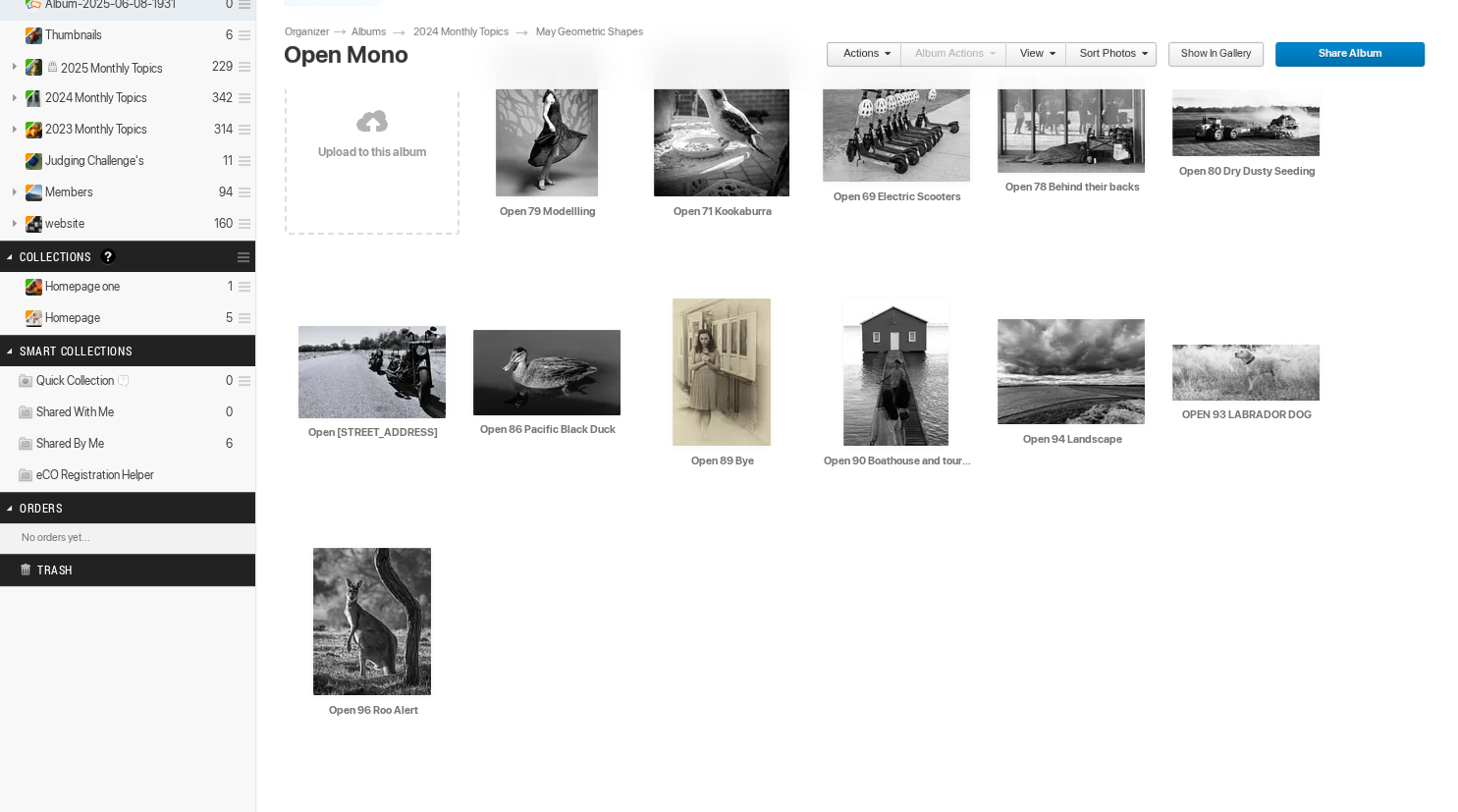 scroll, scrollTop: 203, scrollLeft: 0, axis: vertical 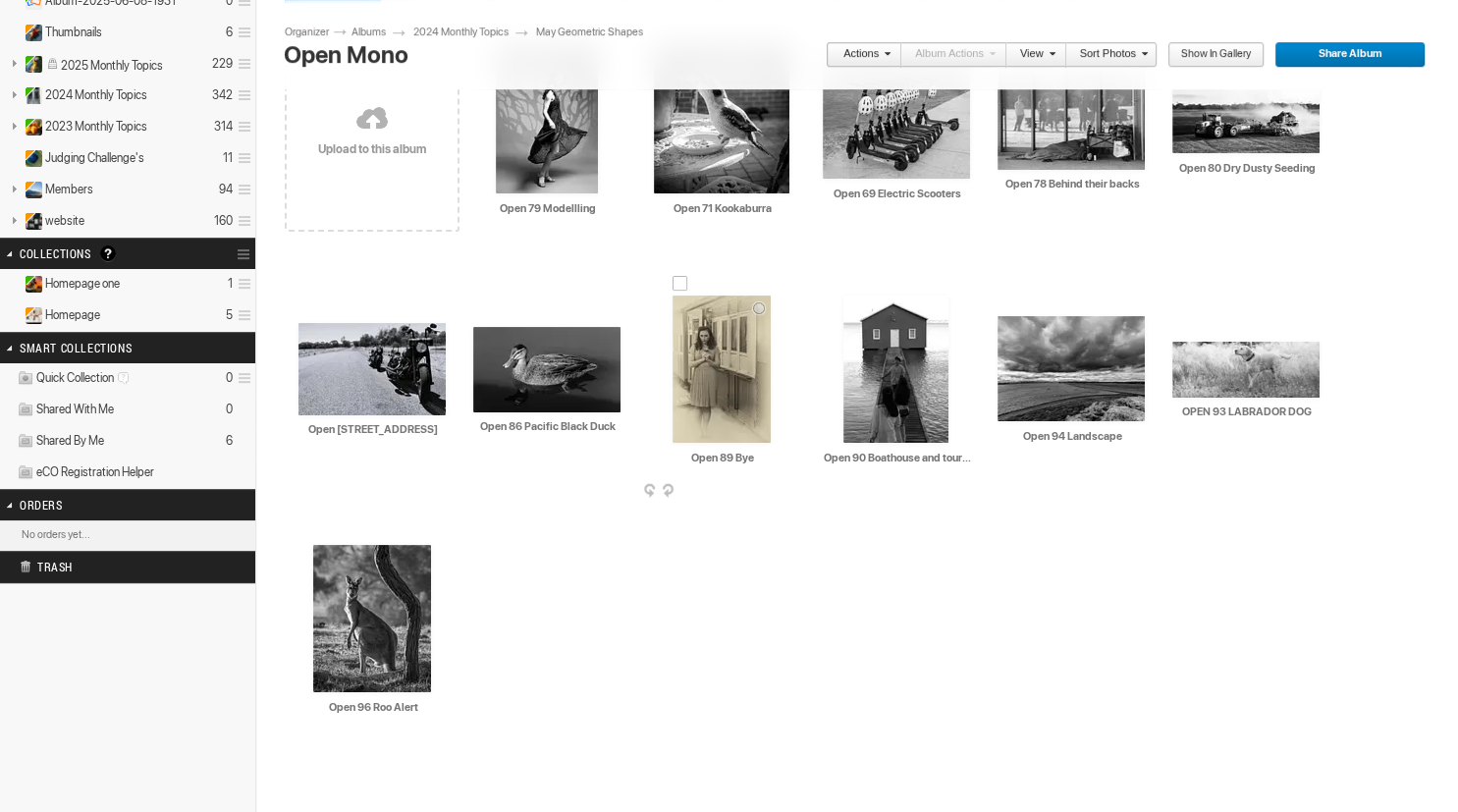 click at bounding box center (722, 369) 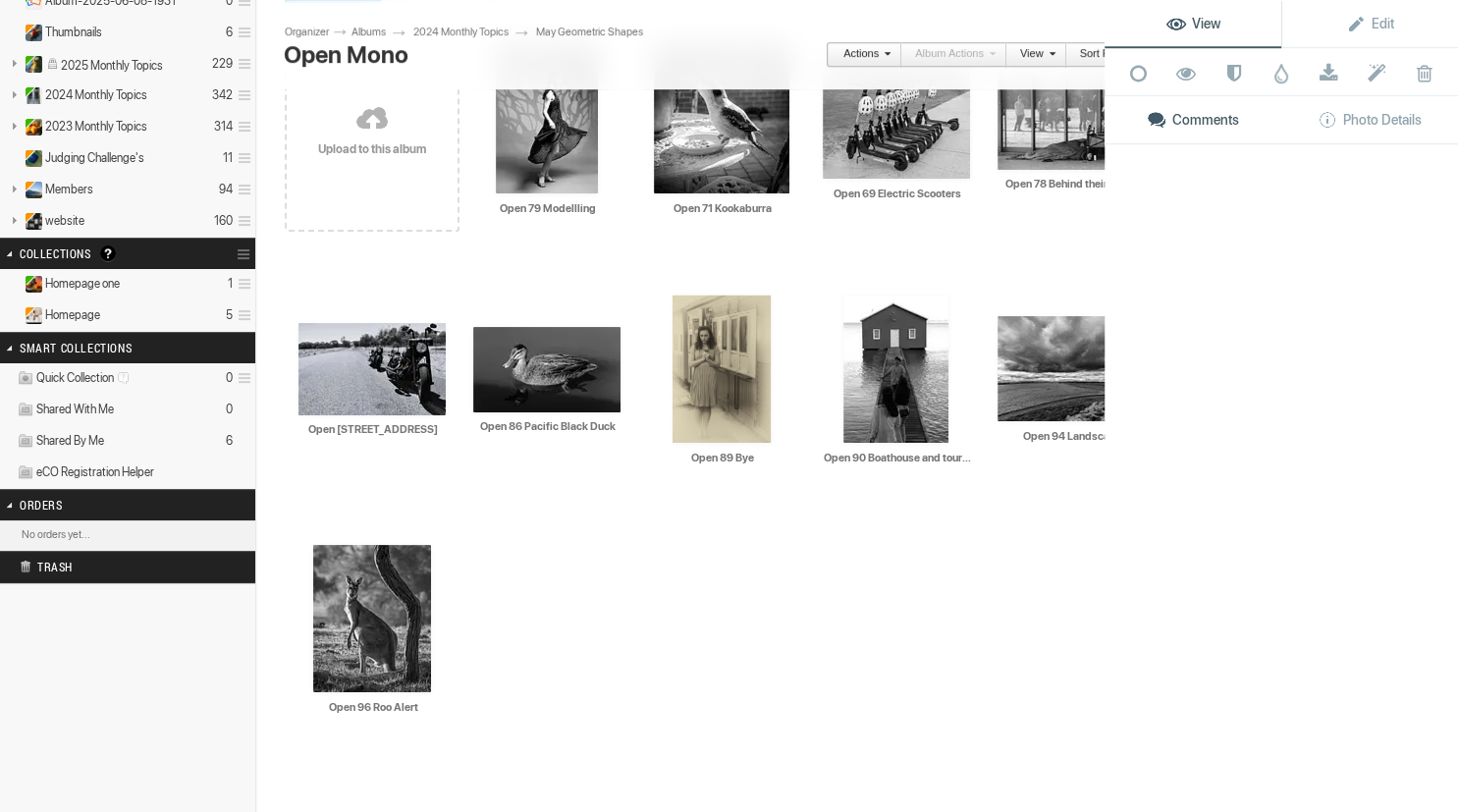 scroll, scrollTop: 203, scrollLeft: 0, axis: vertical 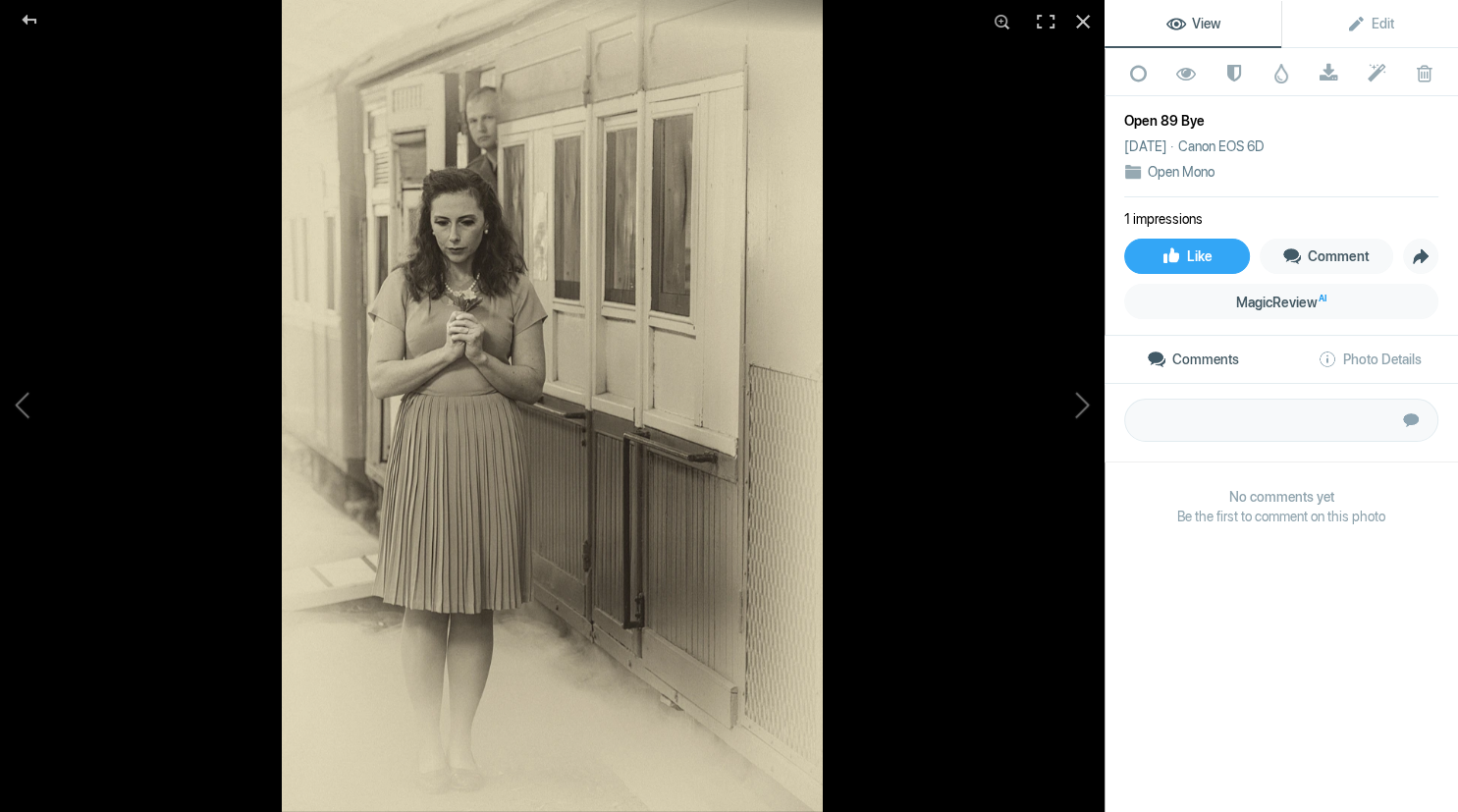 drag, startPoint x: 1269, startPoint y: 392, endPoint x: 1266, endPoint y: 424, distance: 32.14032 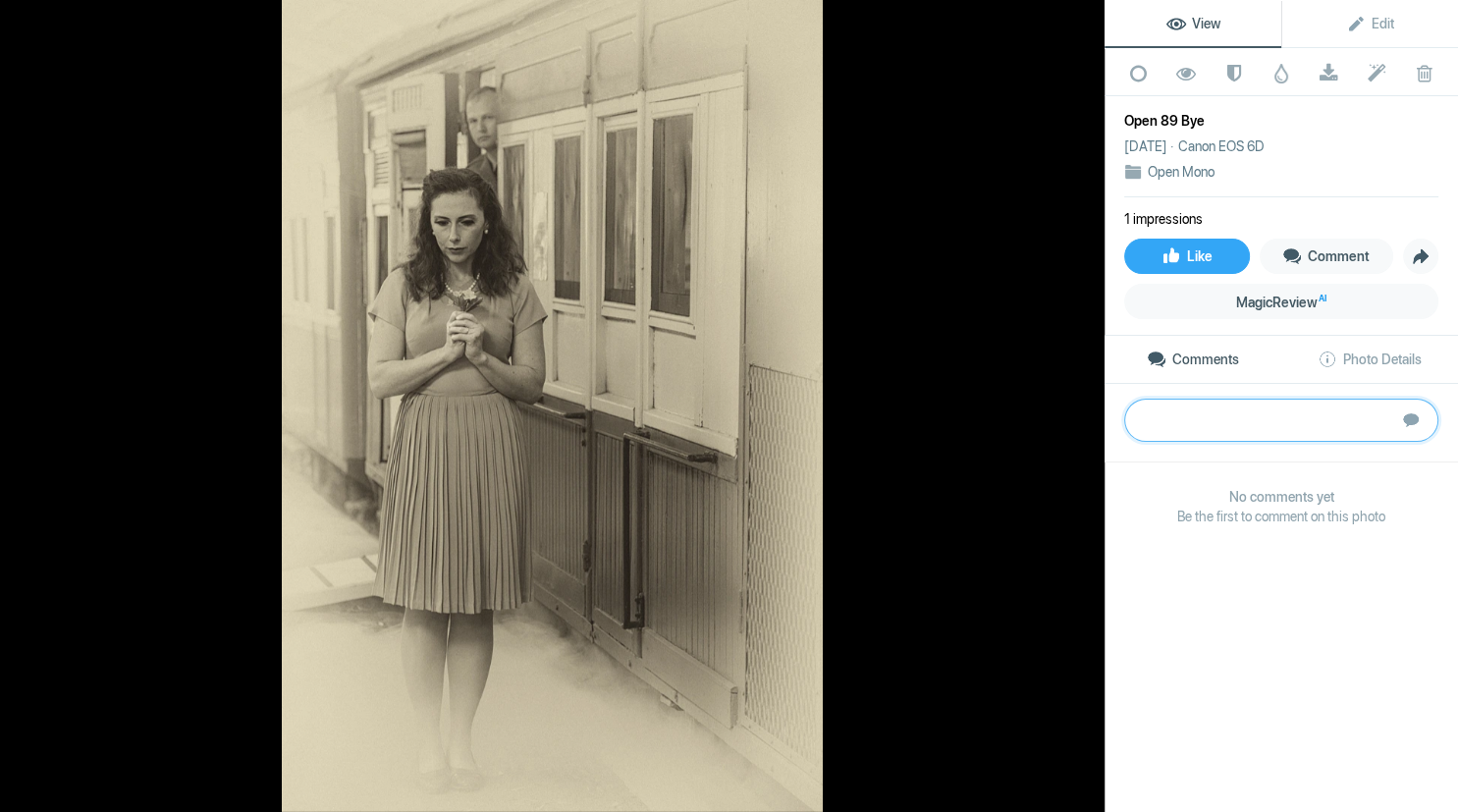 paste on "There is a great sense of feeling in this parting, and a sense that it is a permanent parting. The use
Gold
of sepia gives an old-world view in keeping with the style of the train, the positive vignetting
constraining the characters and also contributing to the sense of loss. If you have Lightroom or" 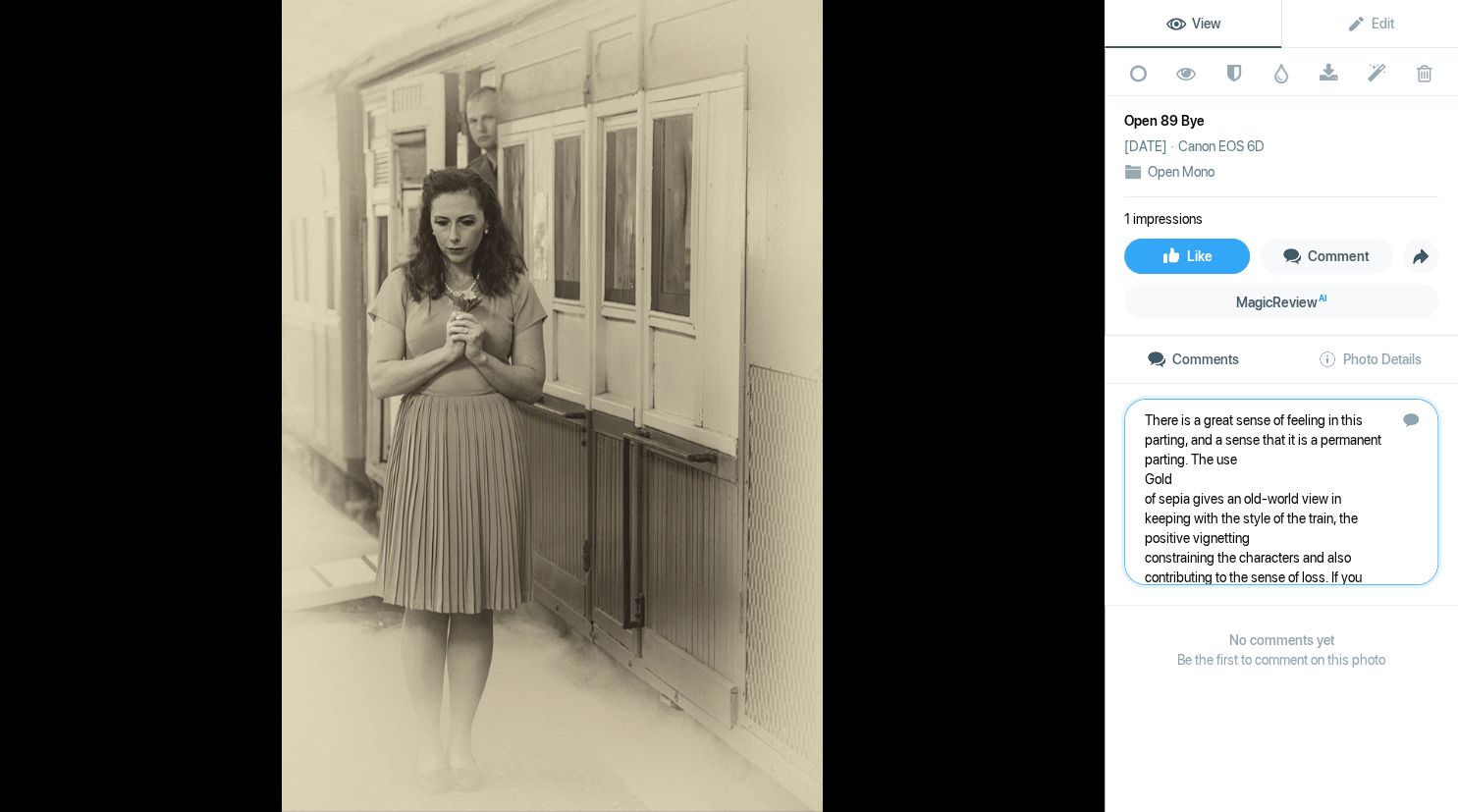 scroll, scrollTop: 21, scrollLeft: 0, axis: vertical 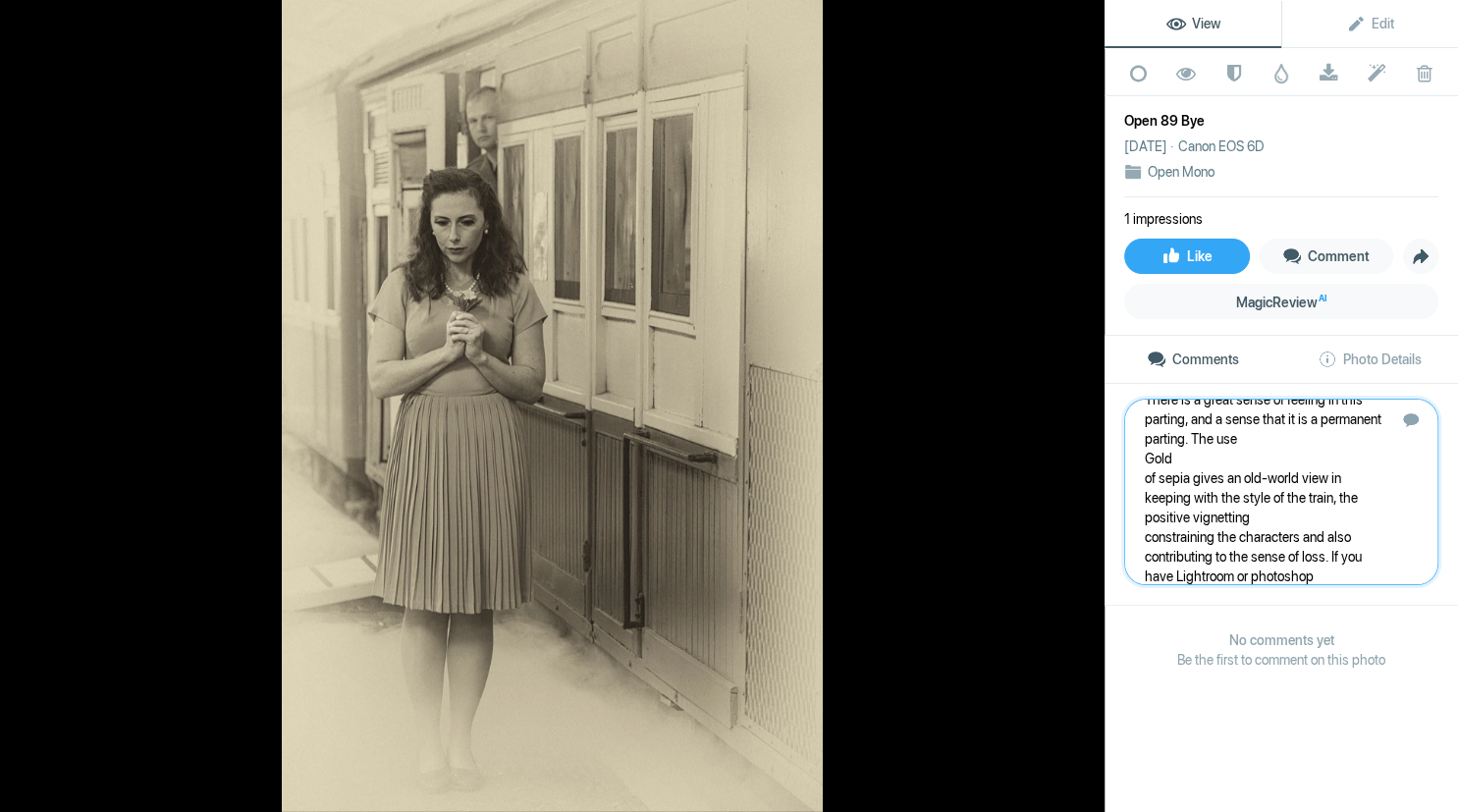 paste on "equivalent, consider adding some +ve white slider. It gives greater focus to the two people and brightens the background slightly." 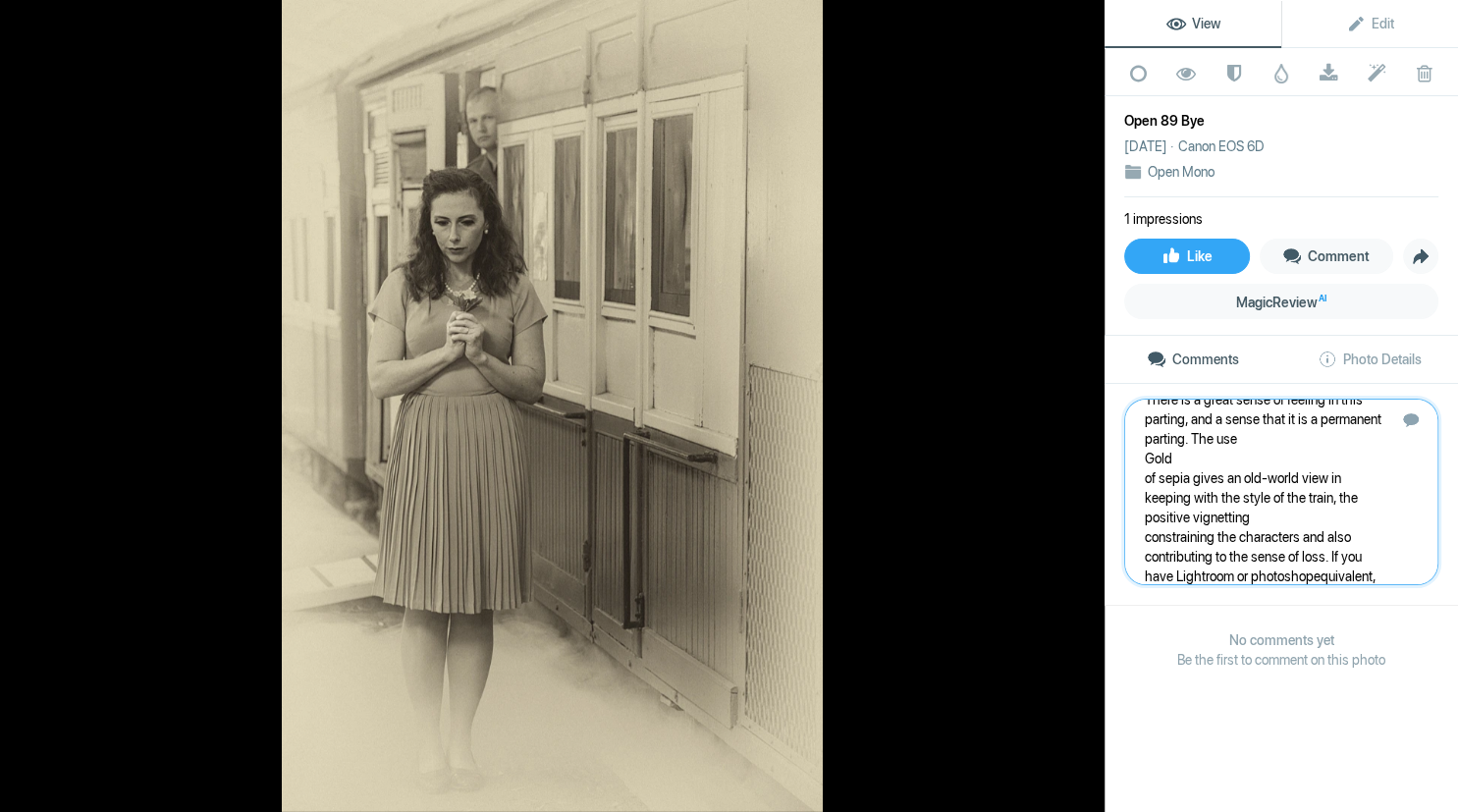 scroll, scrollTop: 80, scrollLeft: 0, axis: vertical 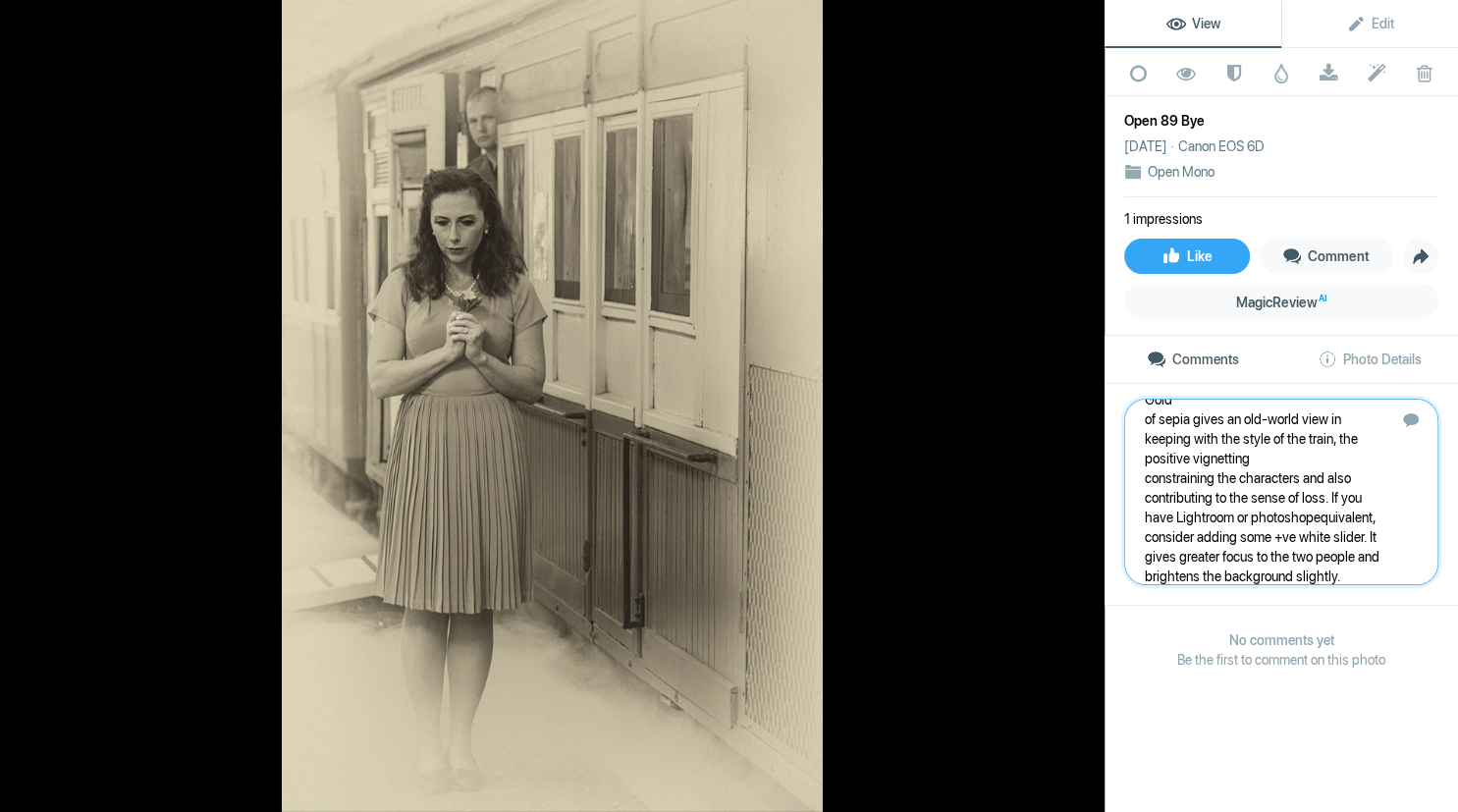 click 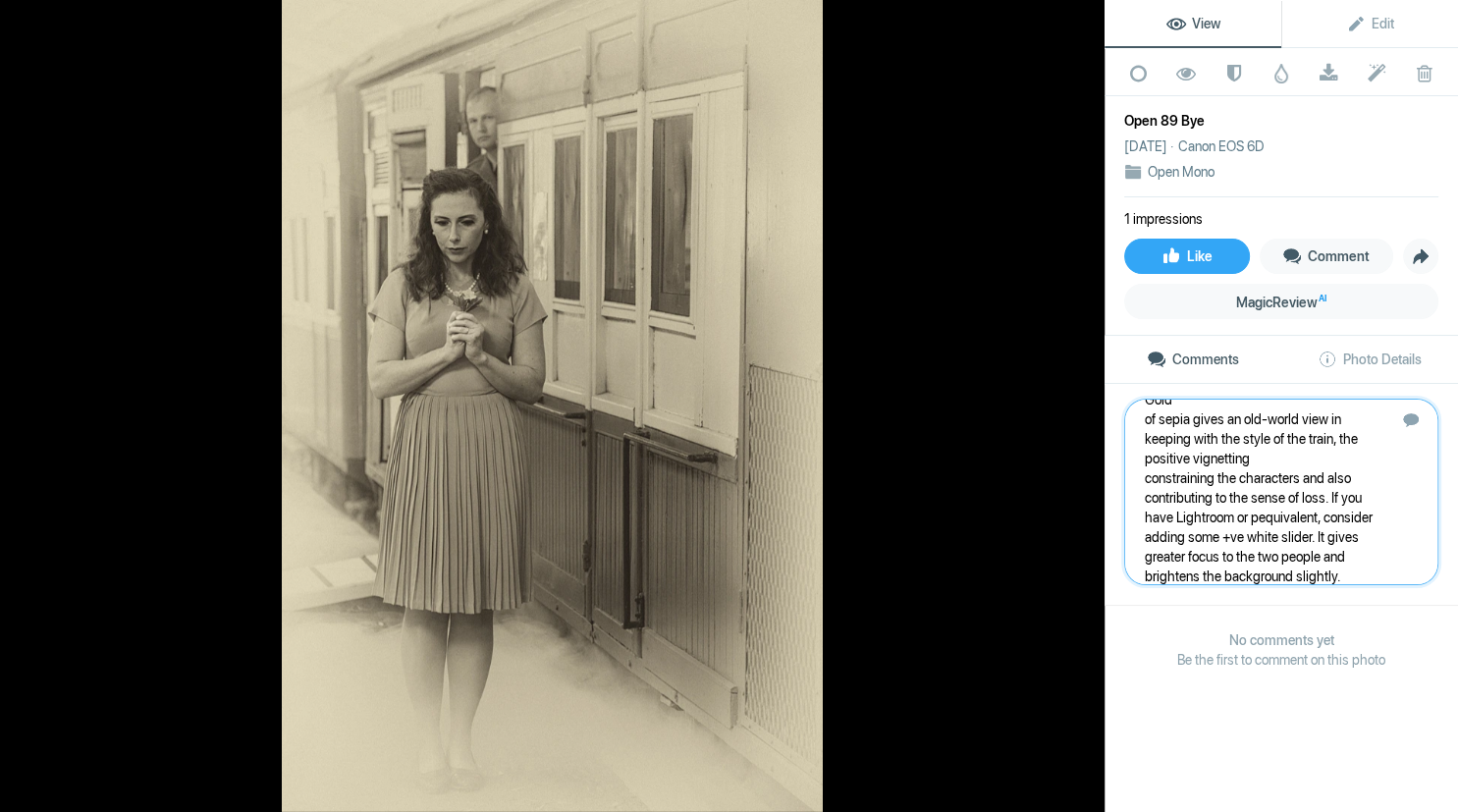 type on "There is a great sense of feeling in this parting, and a sense that it is a permanent parting. The use
Gold
of sepia gives an old-world view in keeping with the style of the train, the positive vignetting
constraining the characters and also contributing to the sense of loss. If you have Lightroom or equivalent, consider adding some +ve white slider. It gives greater focus to the two people and brightens the background slightly." 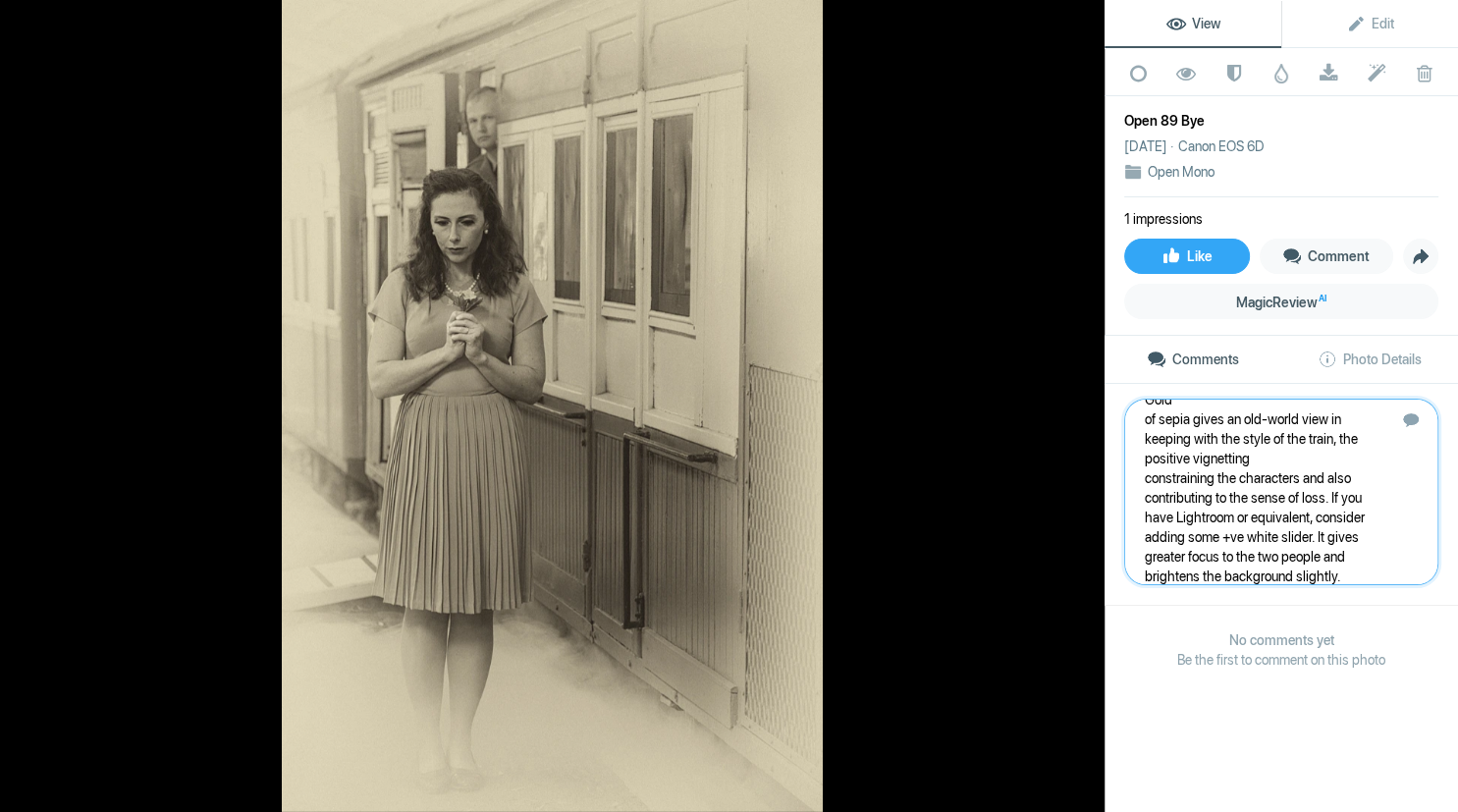 type 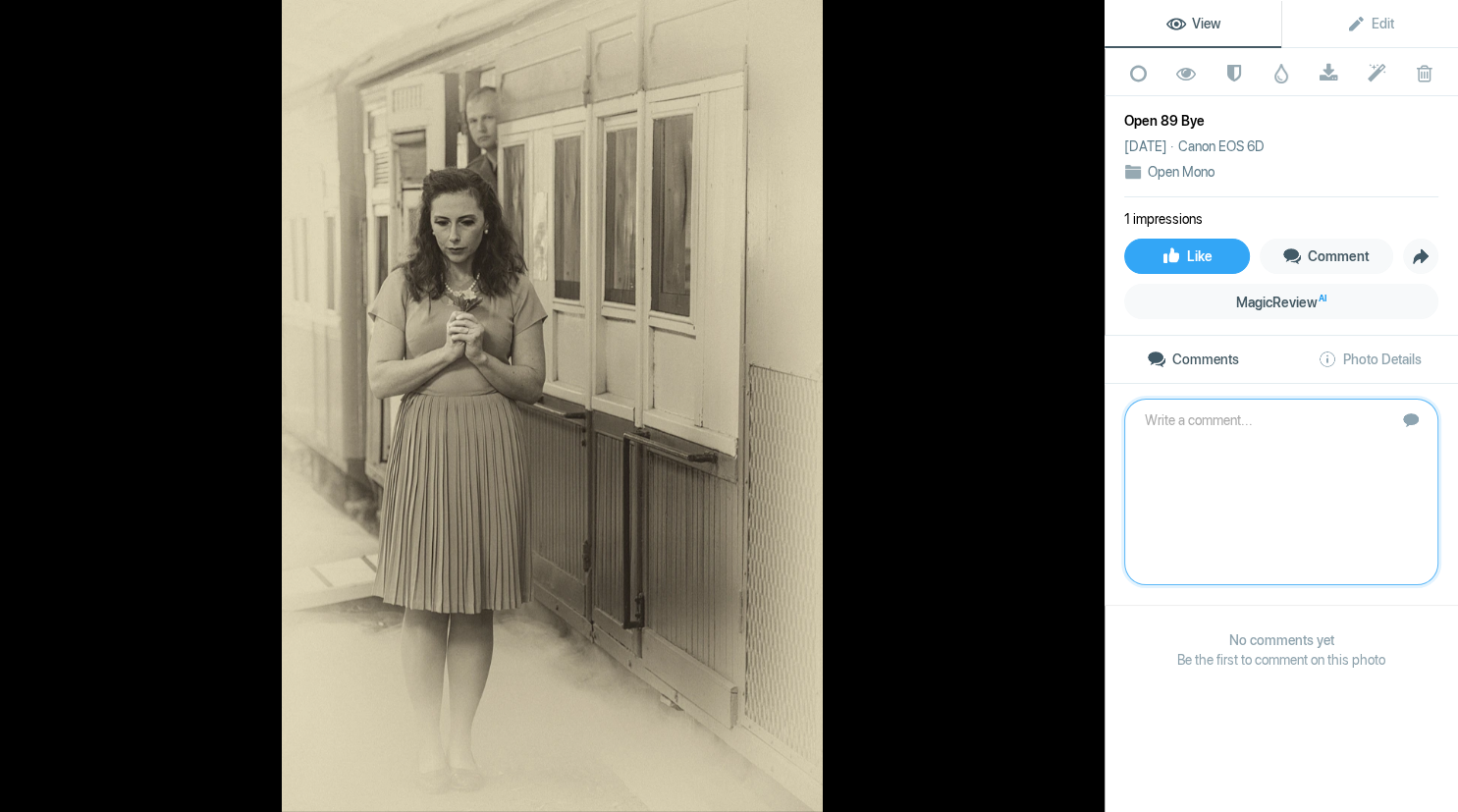 scroll, scrollTop: 0, scrollLeft: 0, axis: both 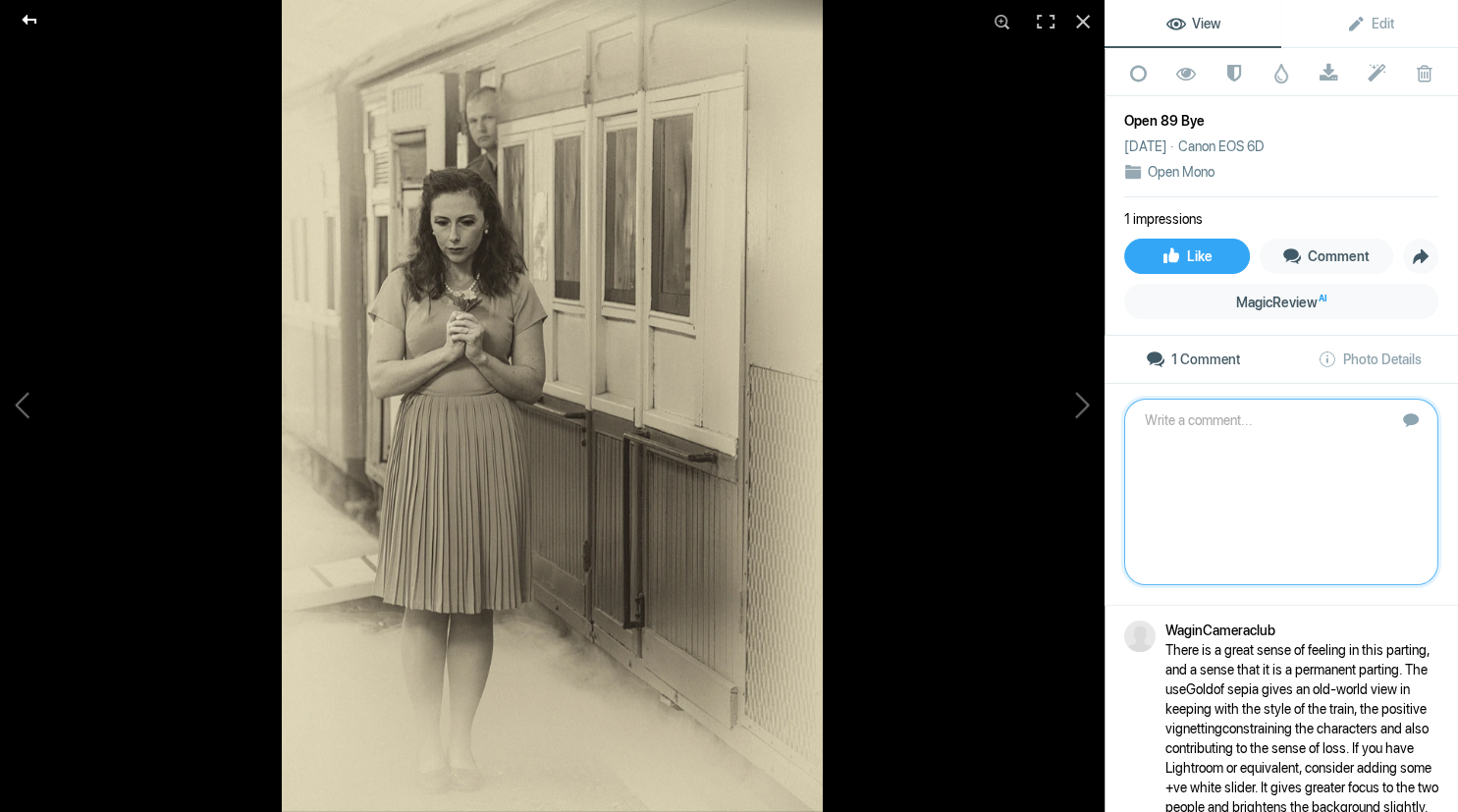 click 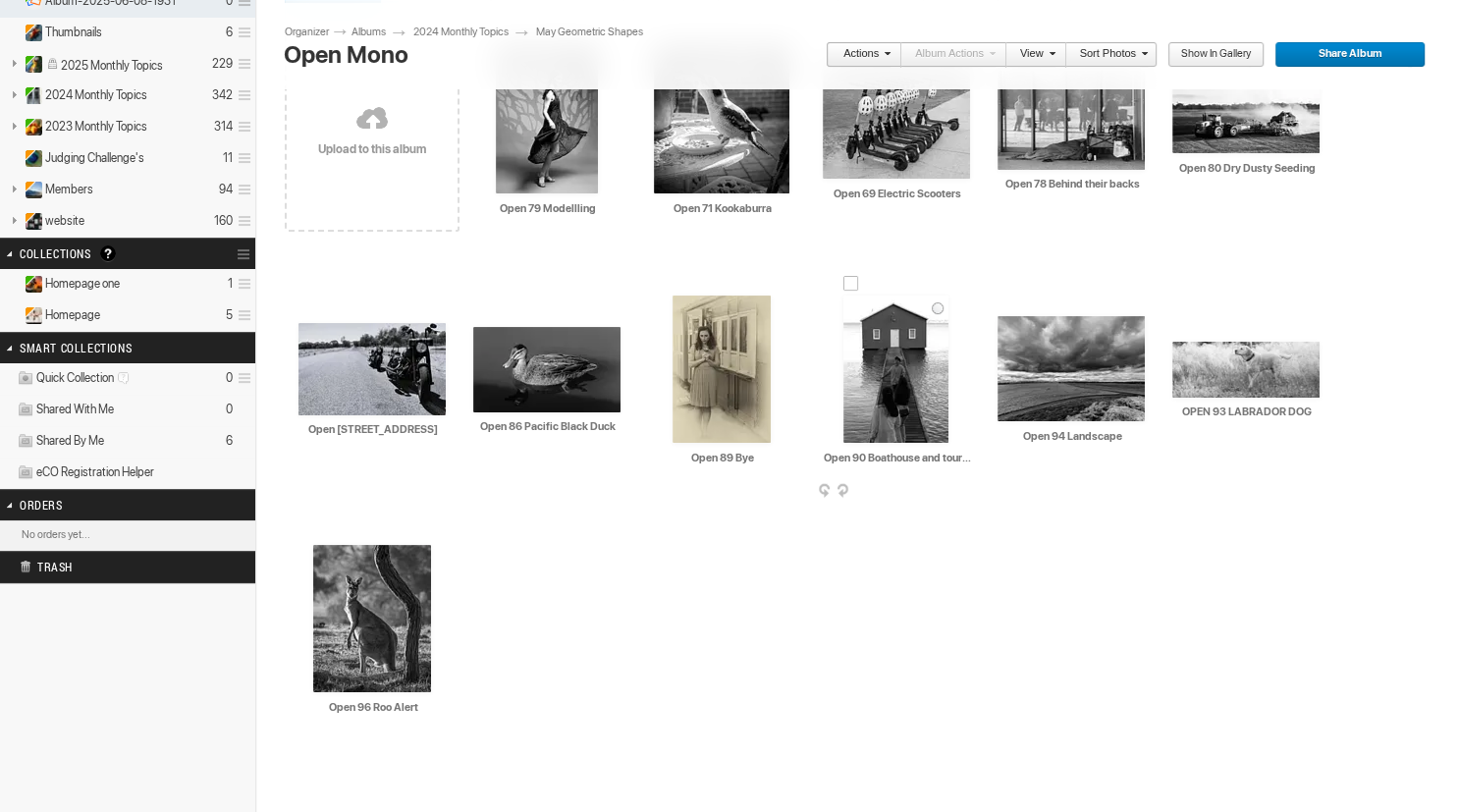 click at bounding box center [895, 369] 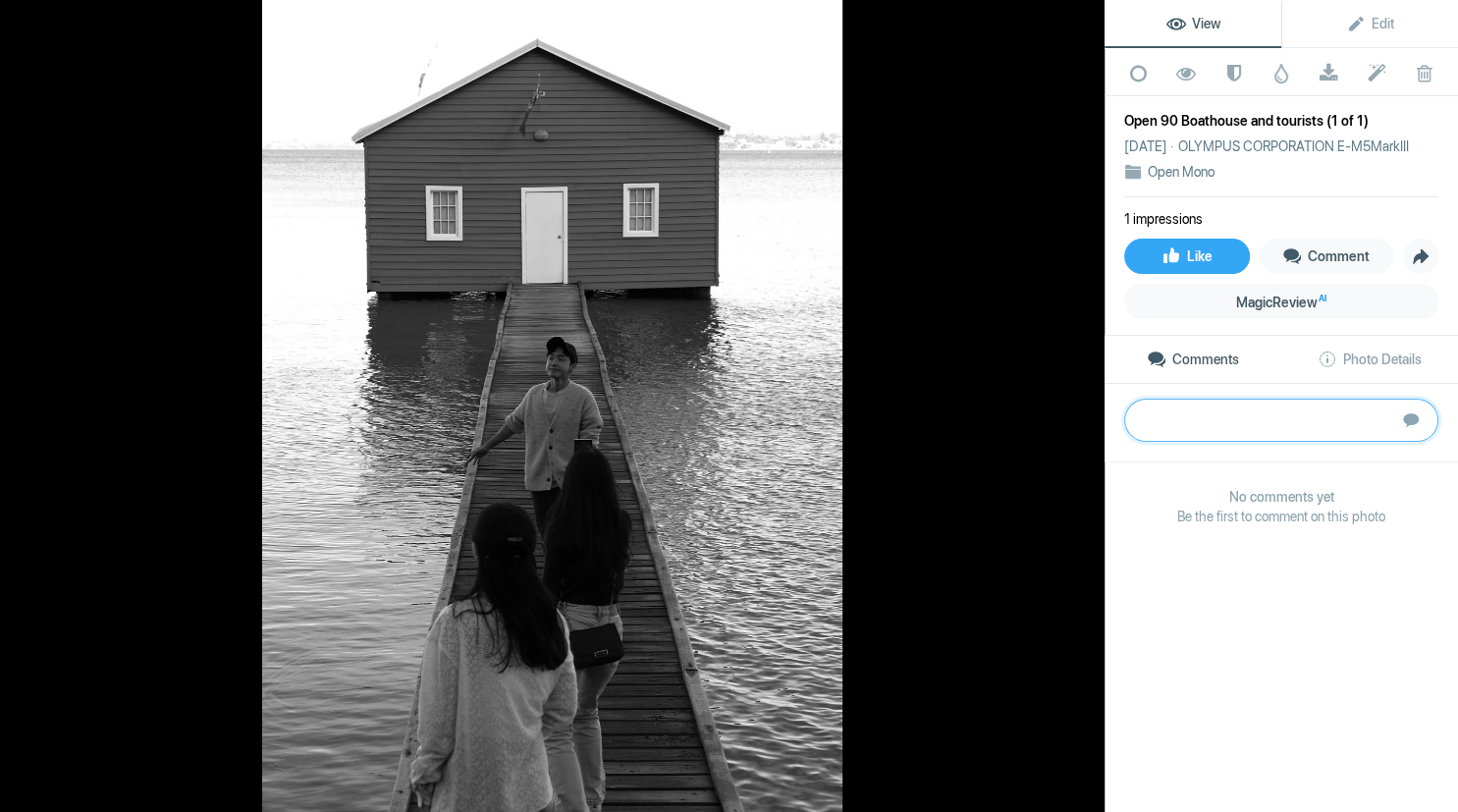 paste on "Classic view of the boatshed, iconic and every photo is different. Overall exposure is an issue here – over-exposed sky and mid ground water, under-exposed foreground. gTry closing down the highlights and lifting the shadows." 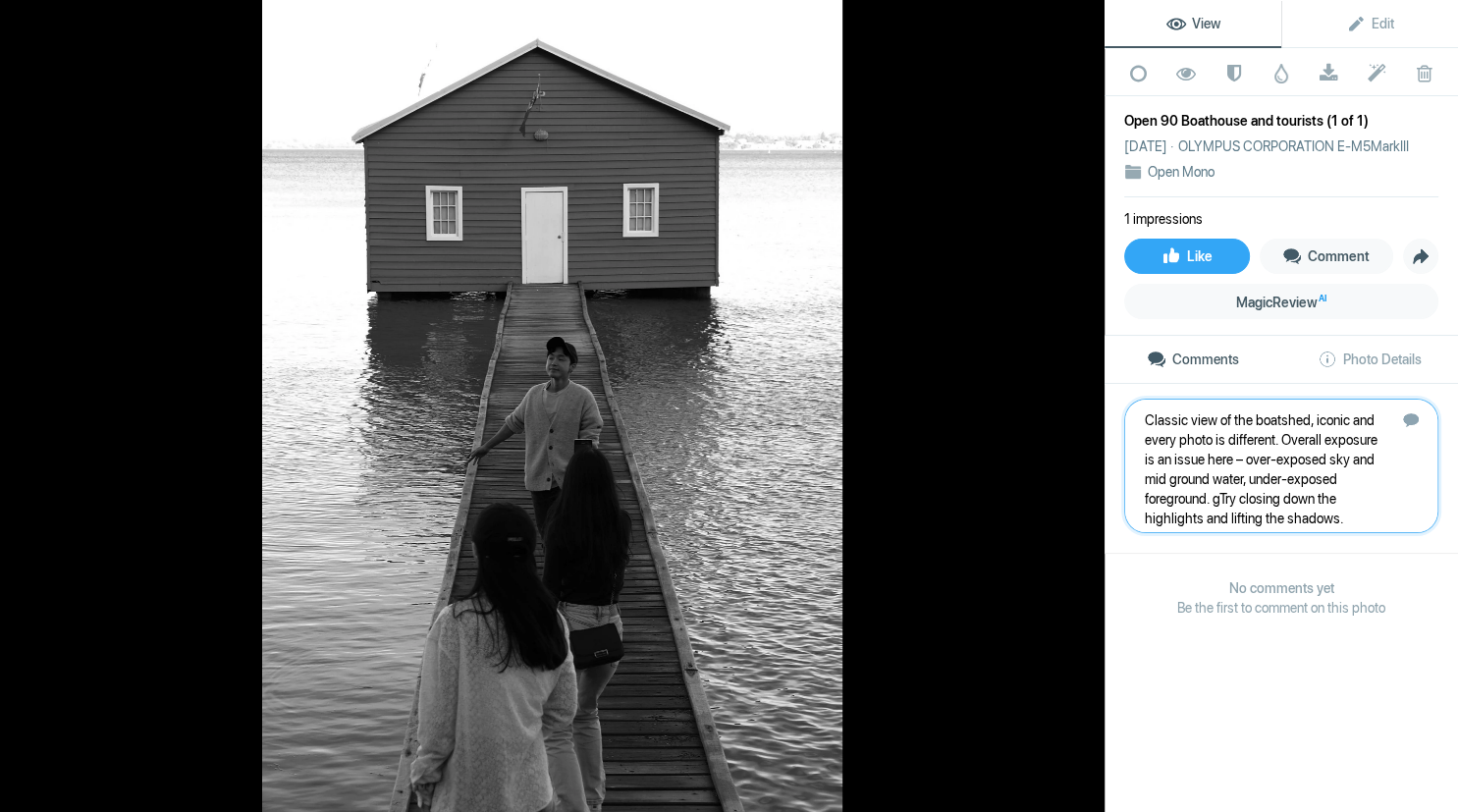 type 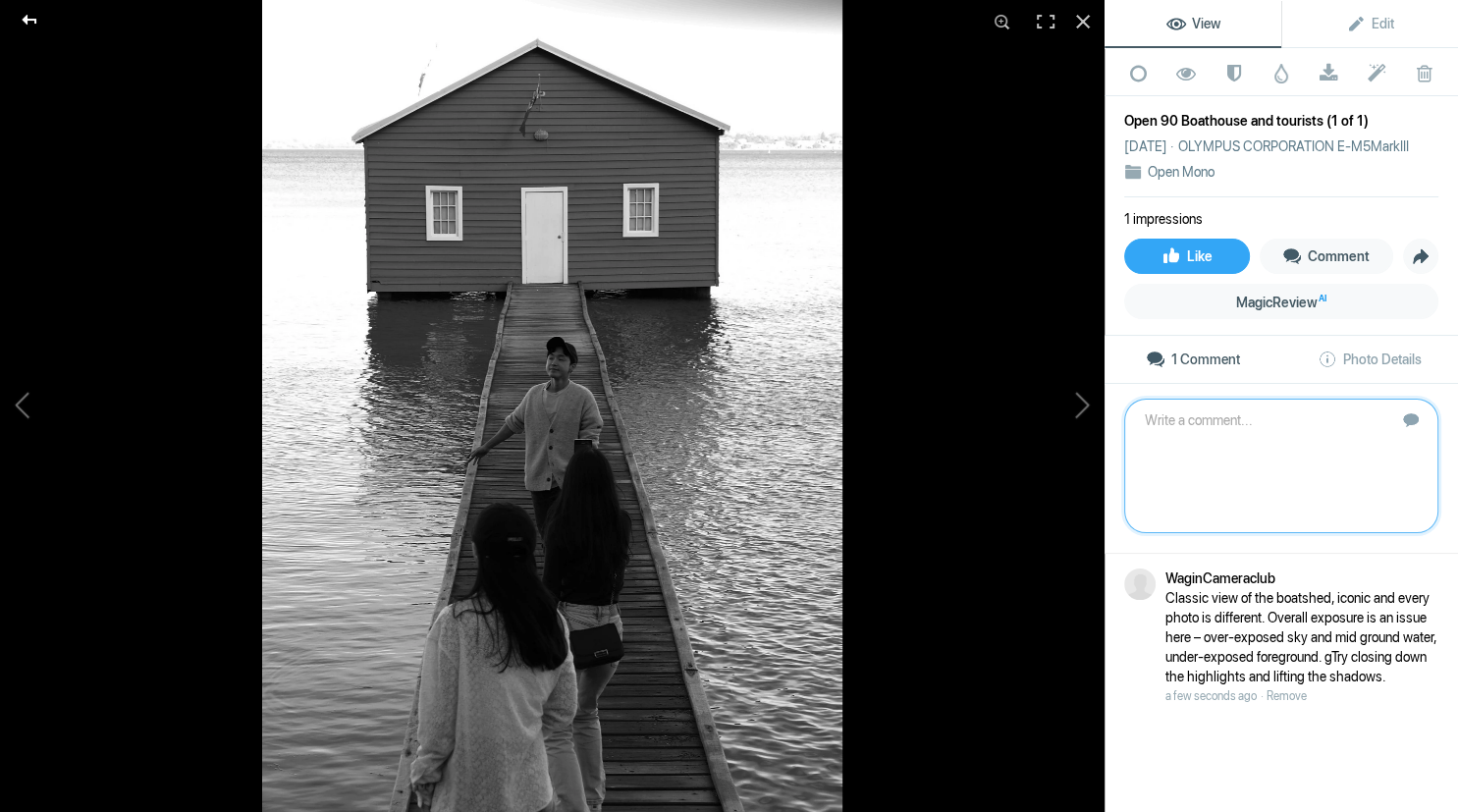click 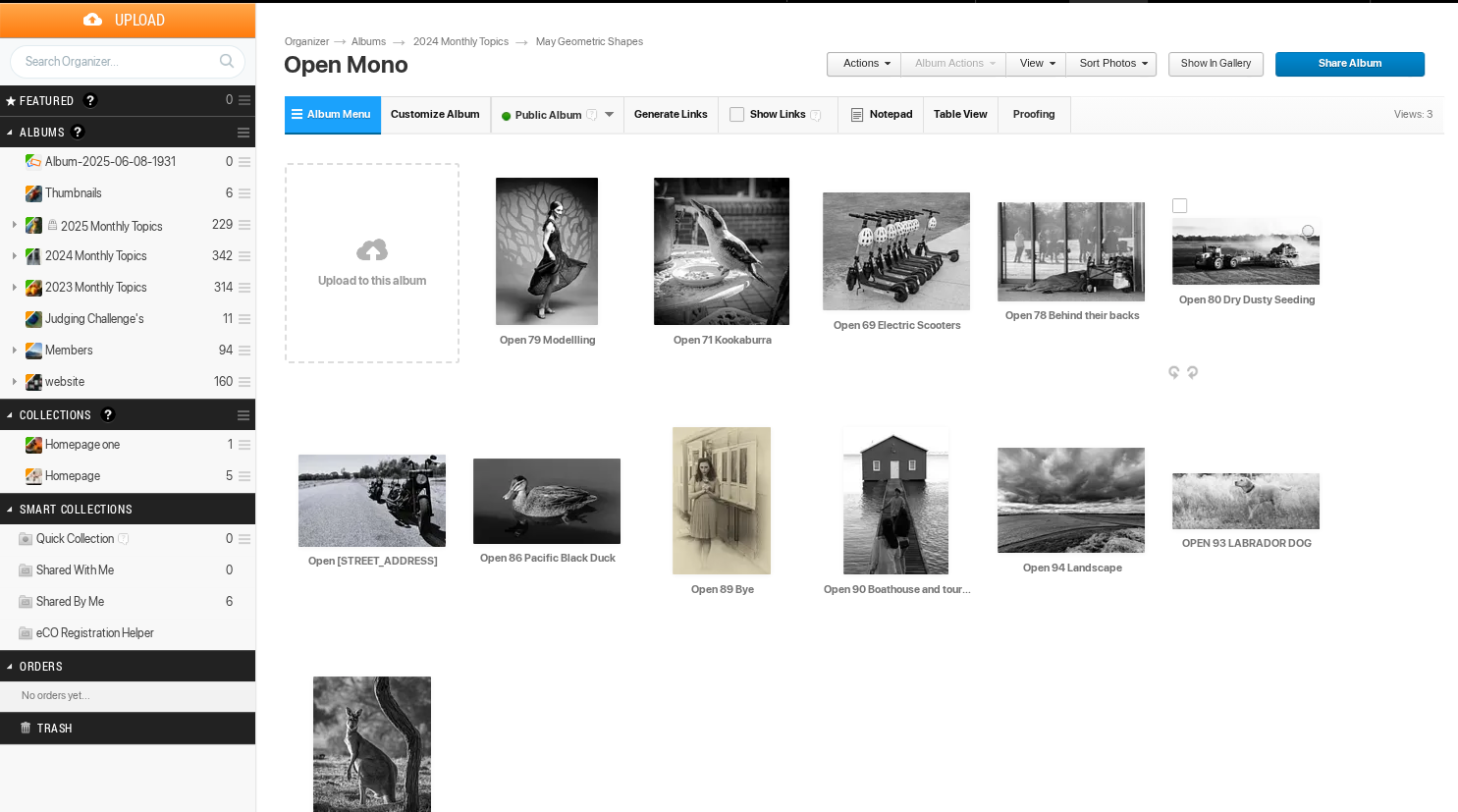 scroll, scrollTop: 38, scrollLeft: 0, axis: vertical 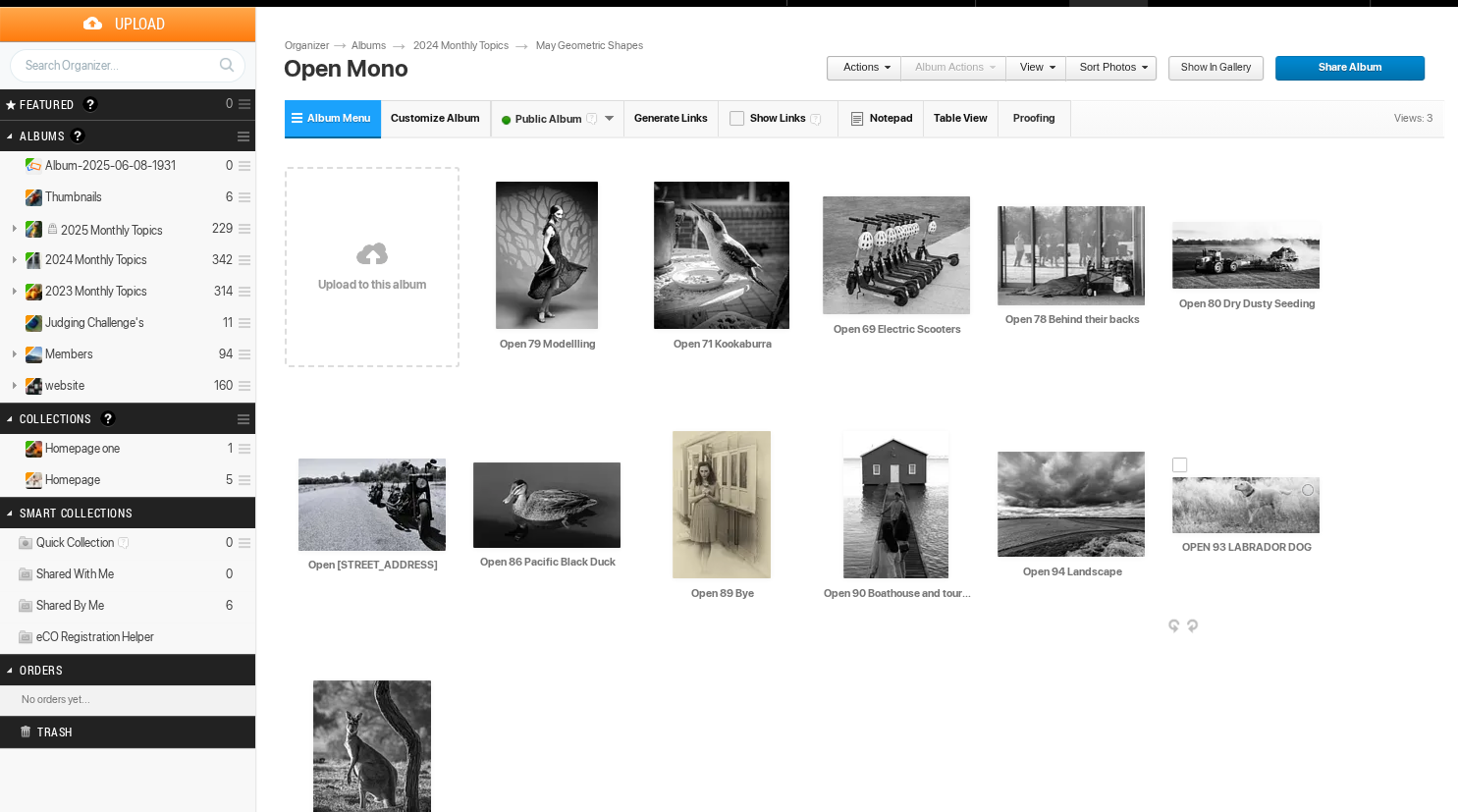 click at bounding box center [1246, 505] 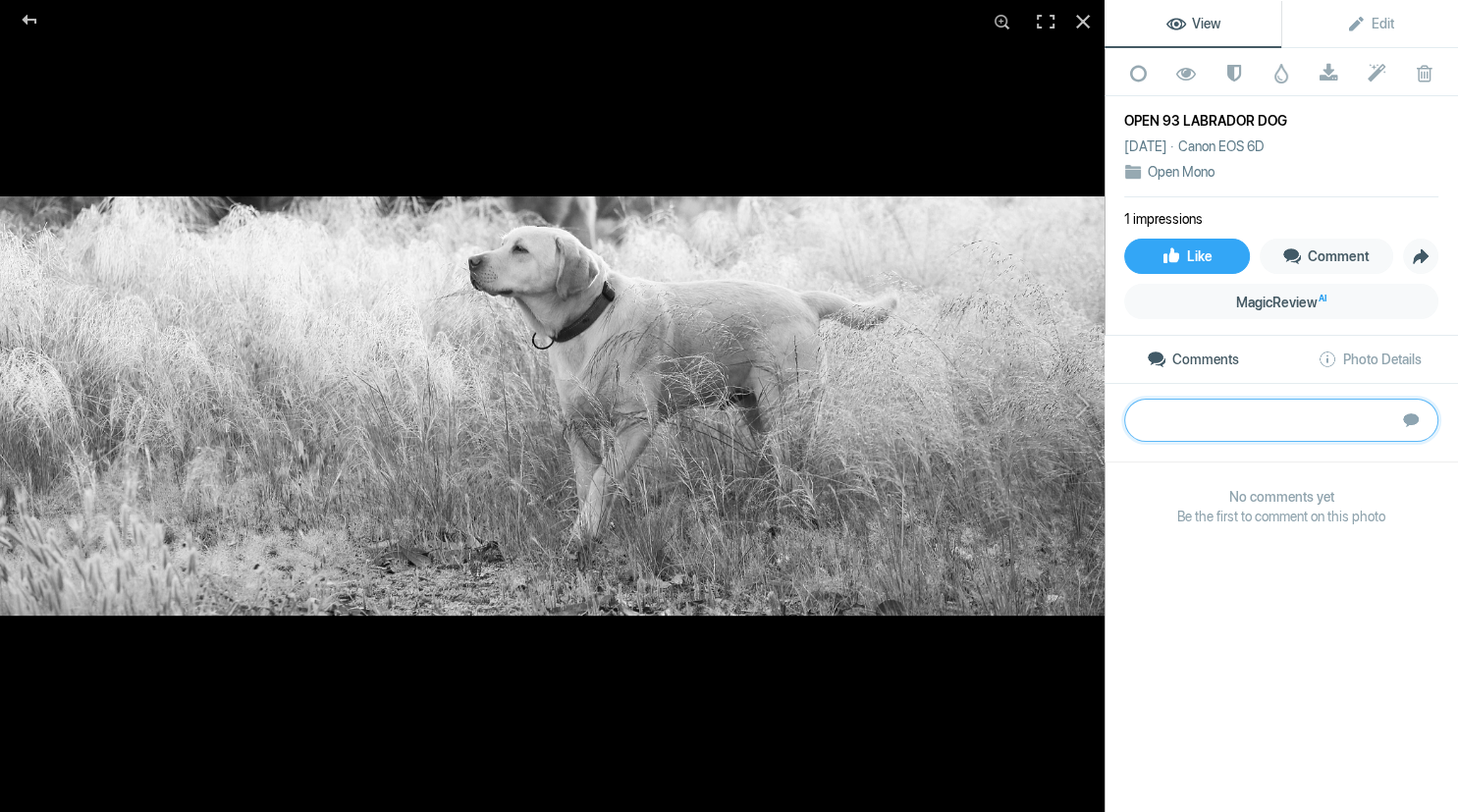 click 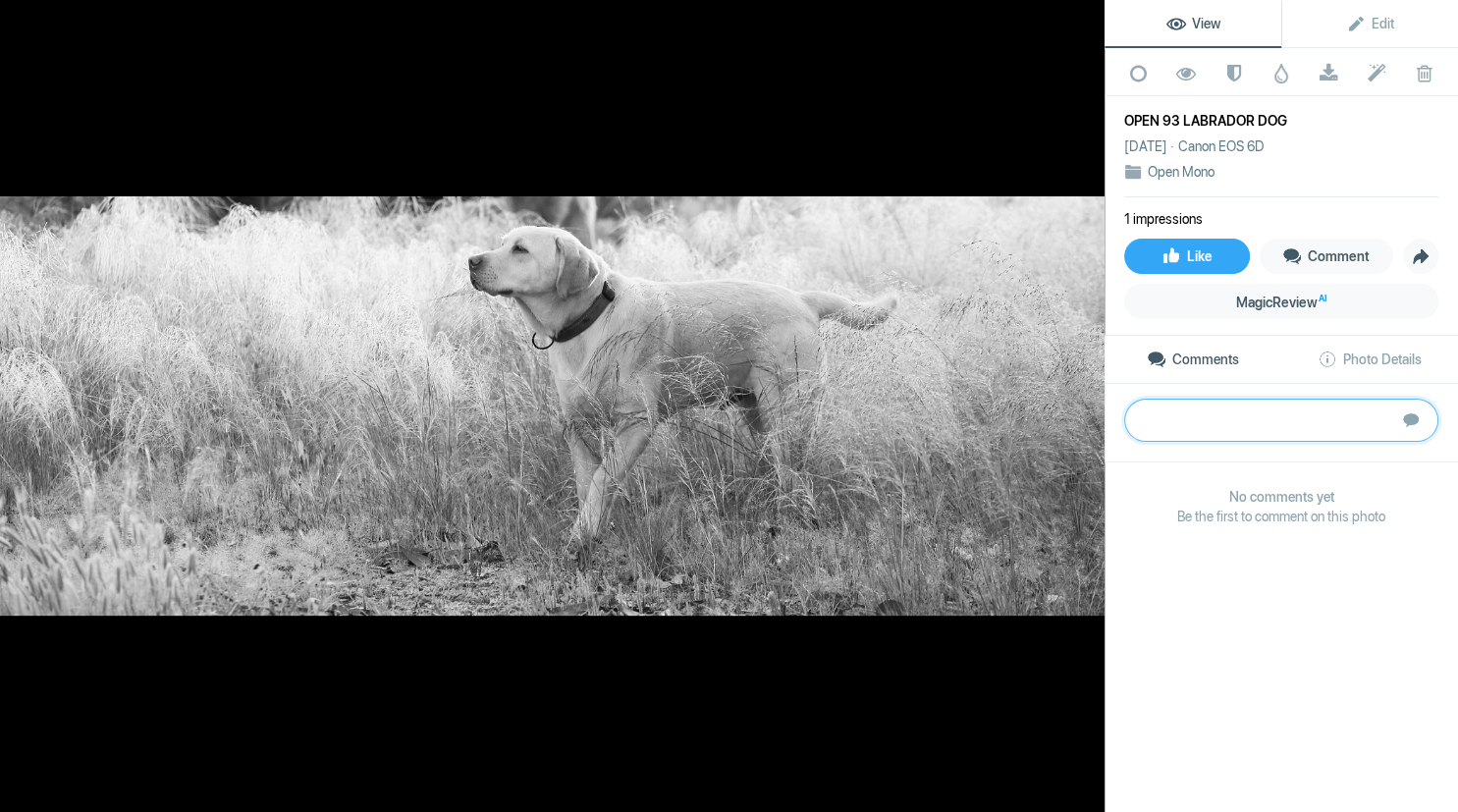drag, startPoint x: 1278, startPoint y: 423, endPoint x: 1265, endPoint y: 442, distance: 23.021729 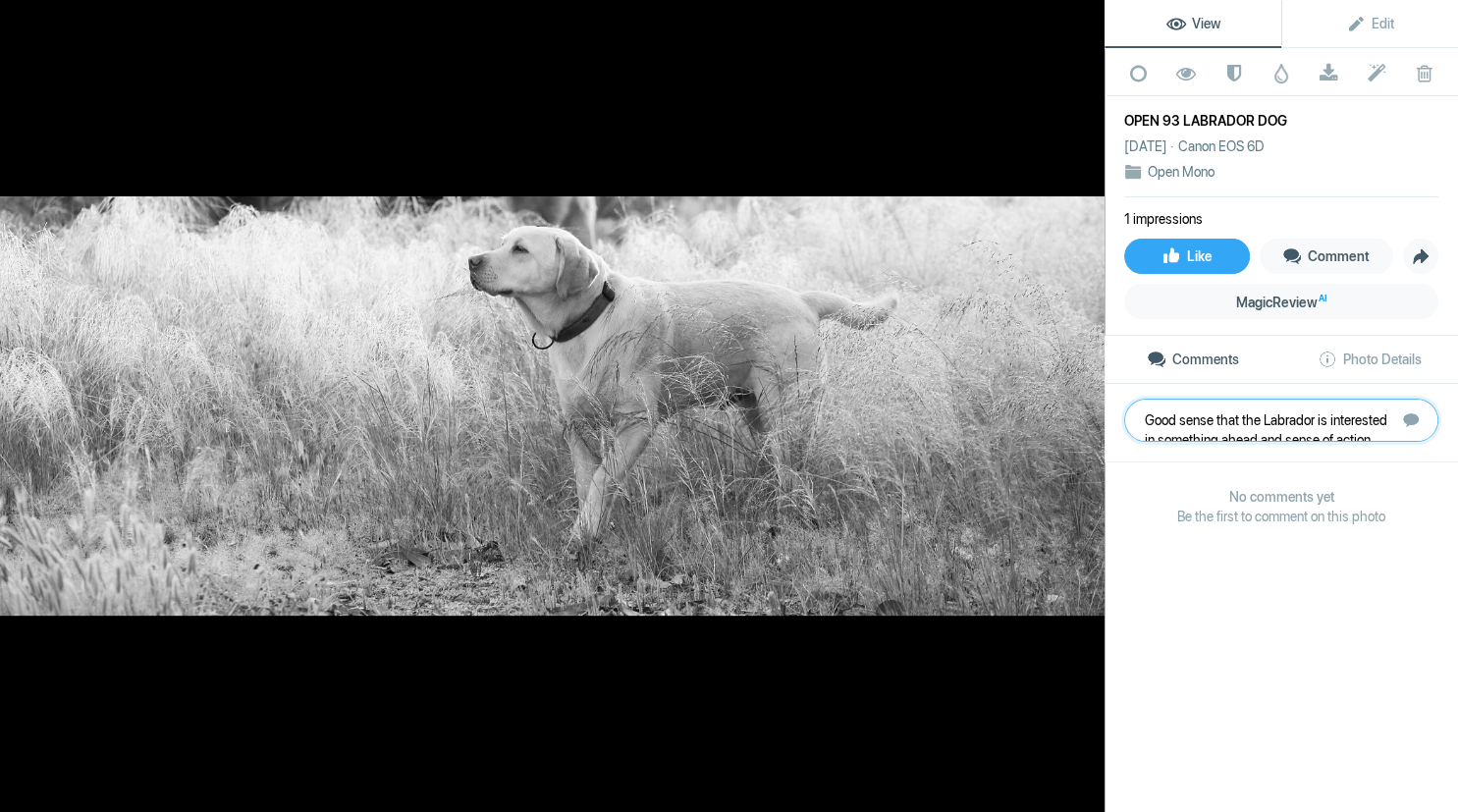 scroll, scrollTop: 21, scrollLeft: 0, axis: vertical 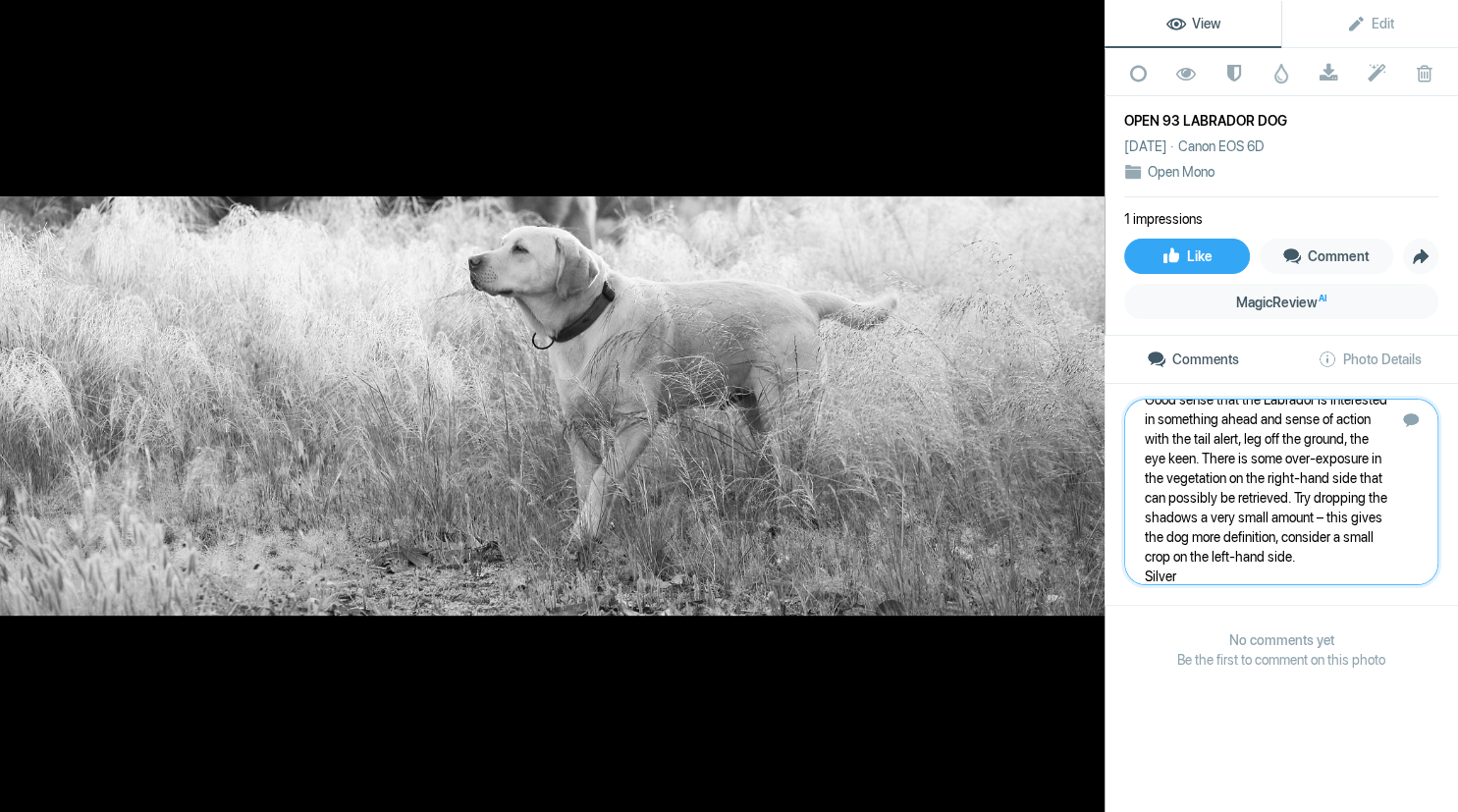 type 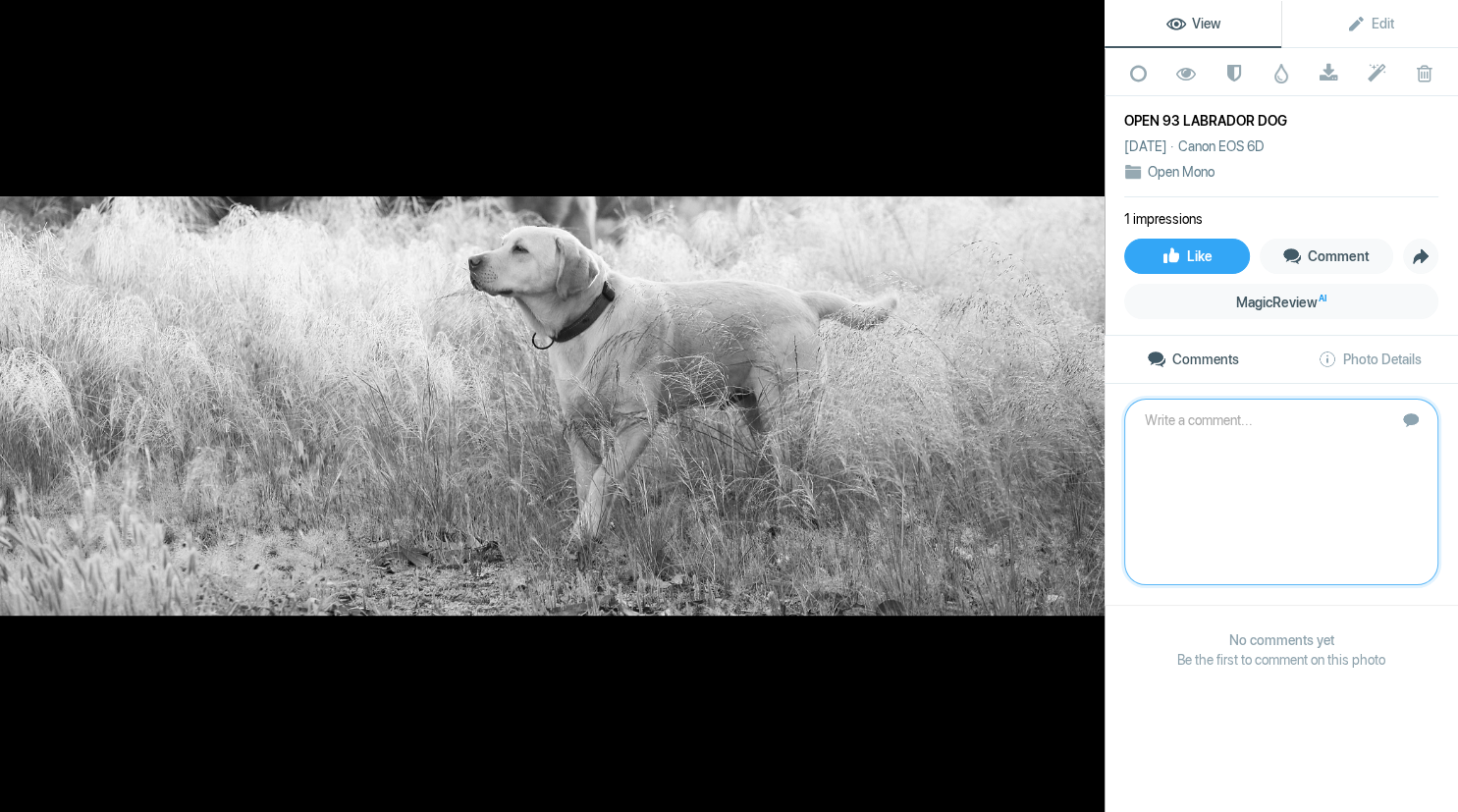 scroll, scrollTop: 0, scrollLeft: 0, axis: both 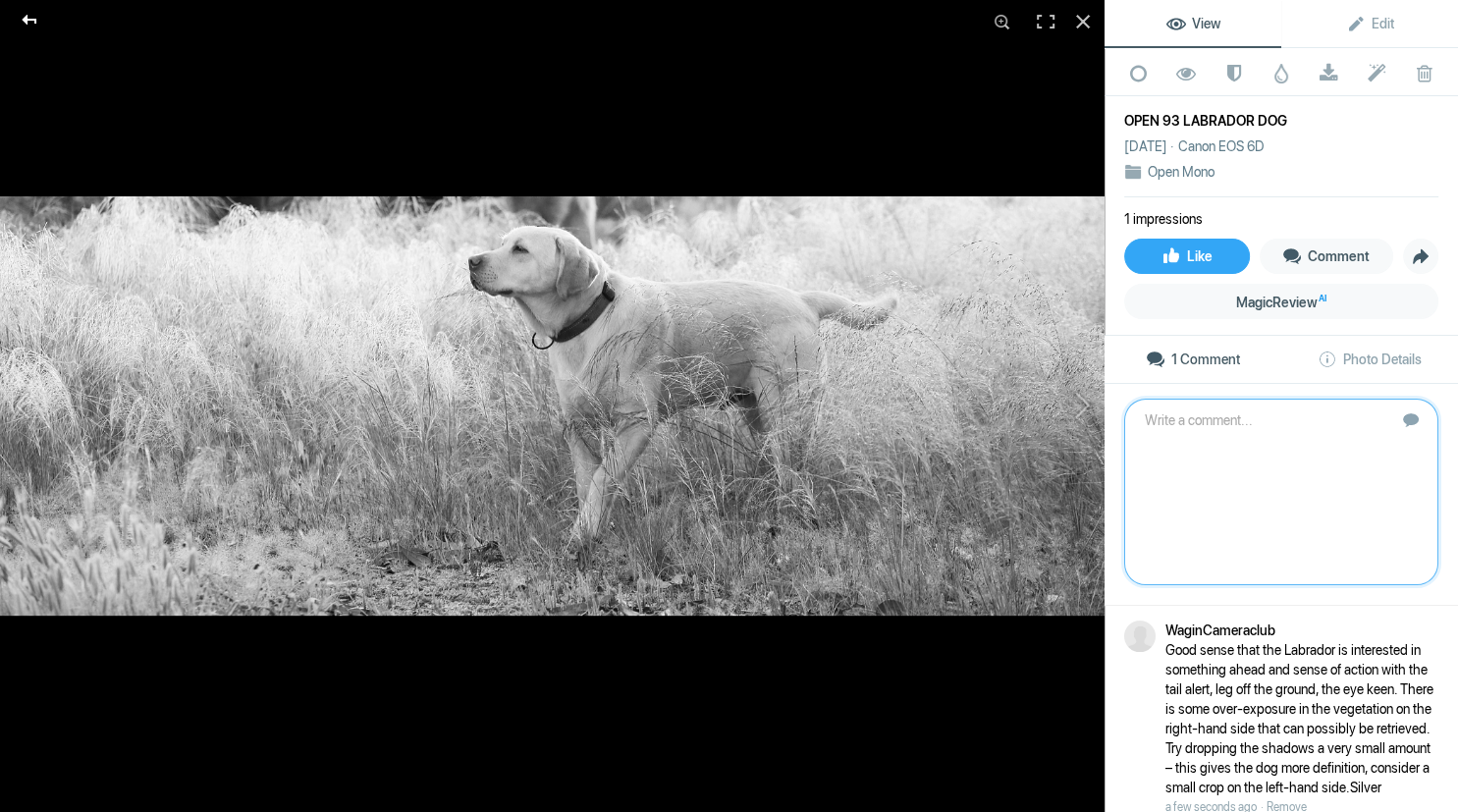 click 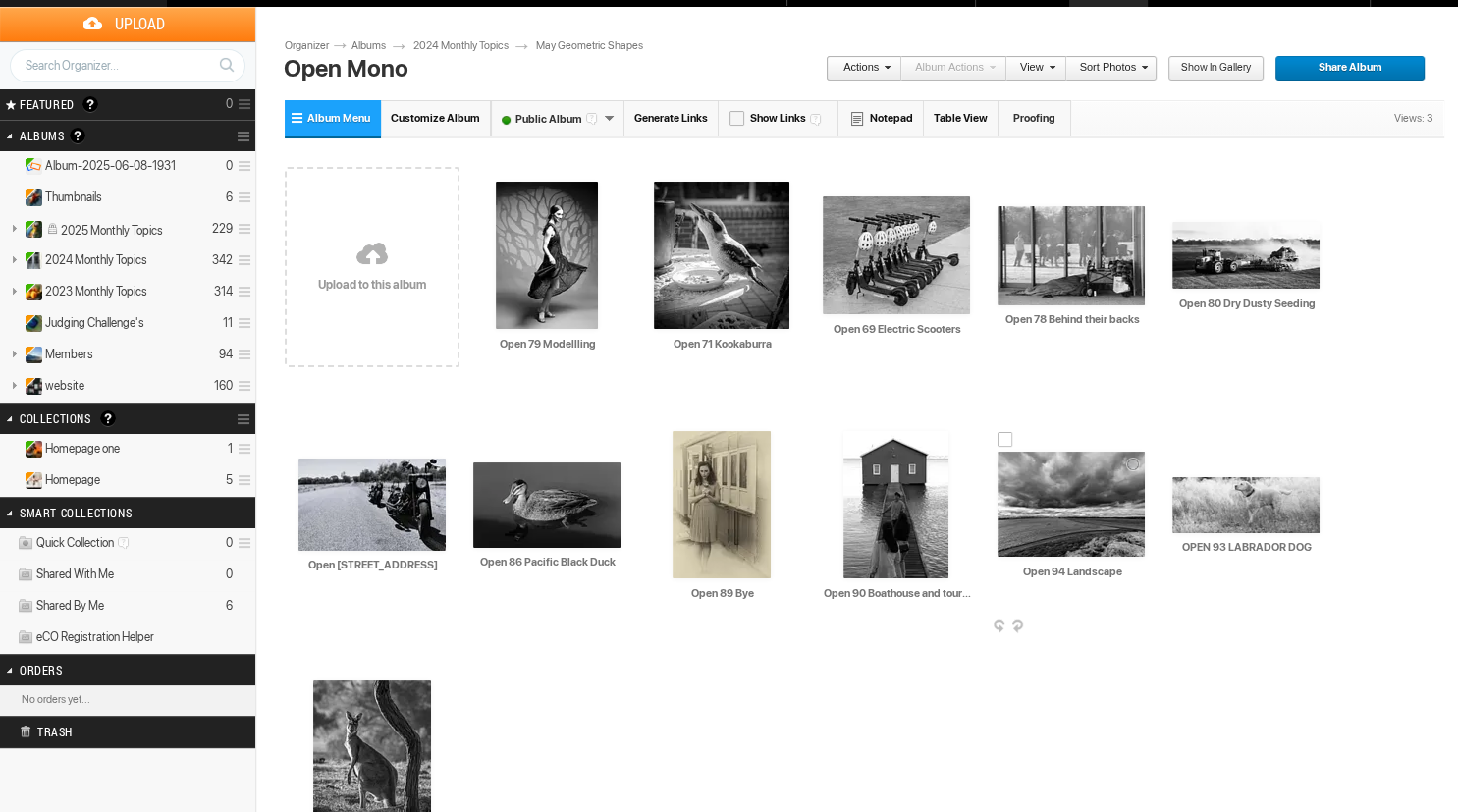 click at bounding box center (1071, 504) 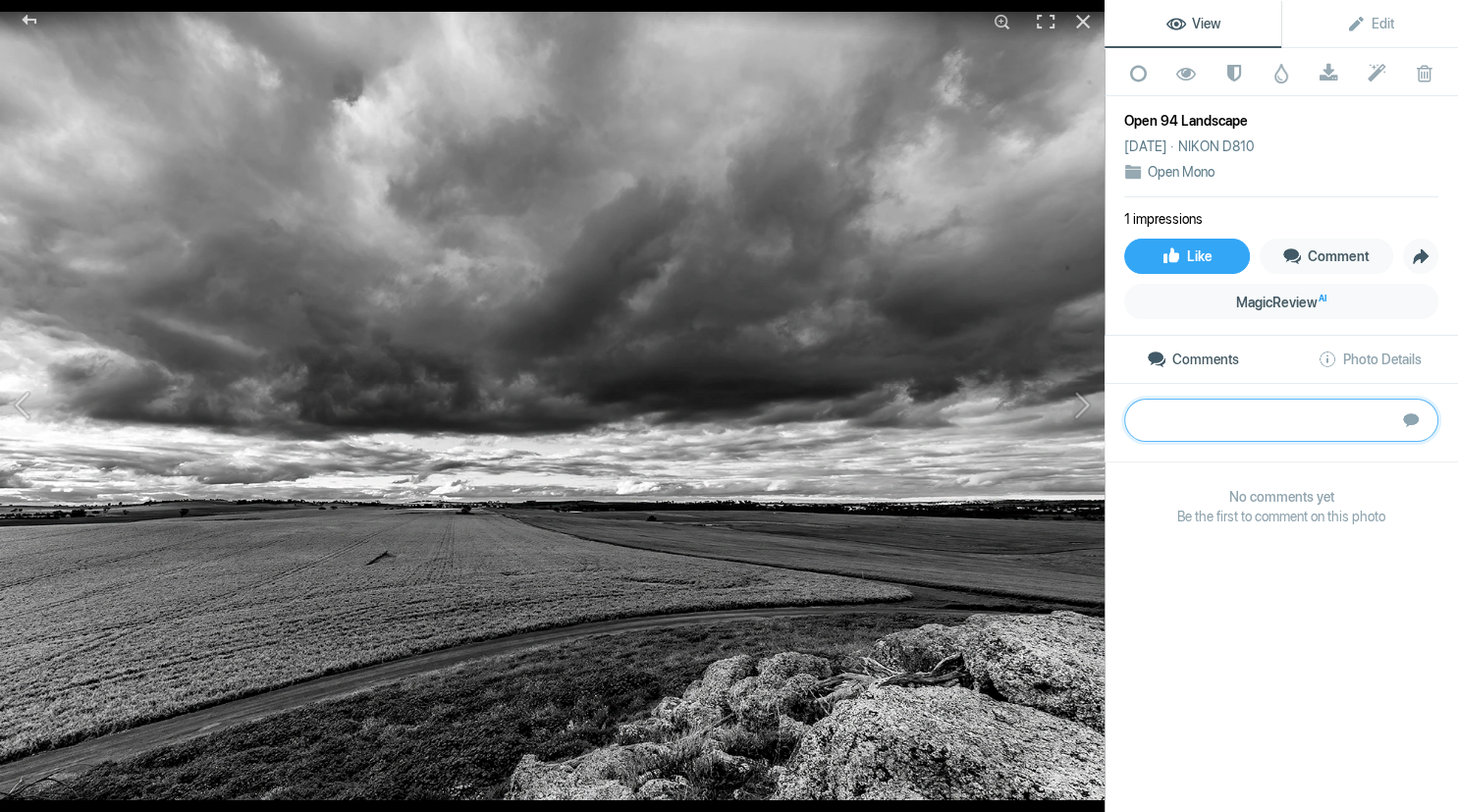 paste on "The foreground rocks anchor the scene of threatening skies and cropped fields. There is good textural variation that adds interest, albeit some mid-ground features would help the image. There is some over-exposure in the sky that can be pulled back. Consider lifting the shadows to remove some of the dense black areas; this will enhance the textural features and give more life to the image." 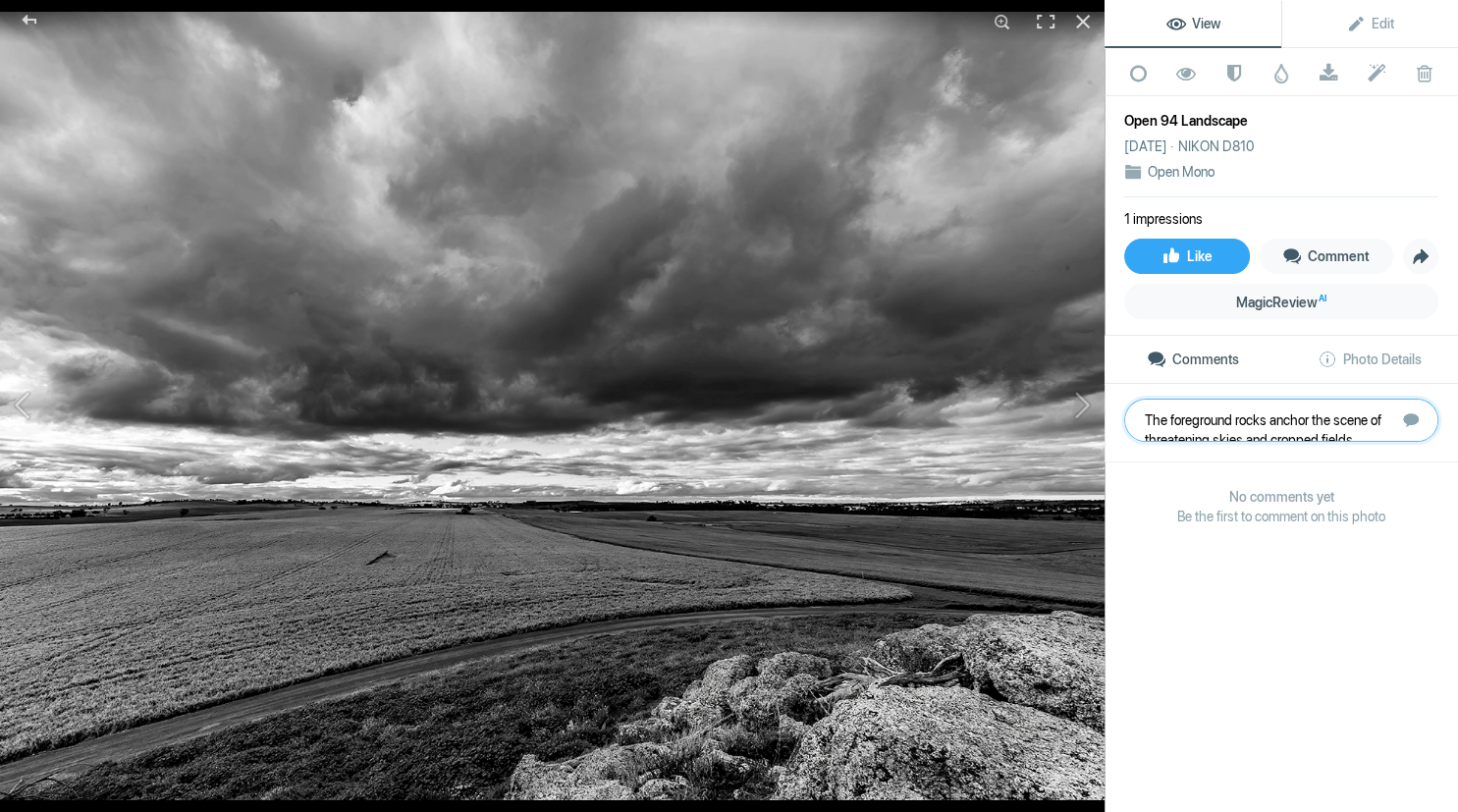 scroll, scrollTop: 21, scrollLeft: 0, axis: vertical 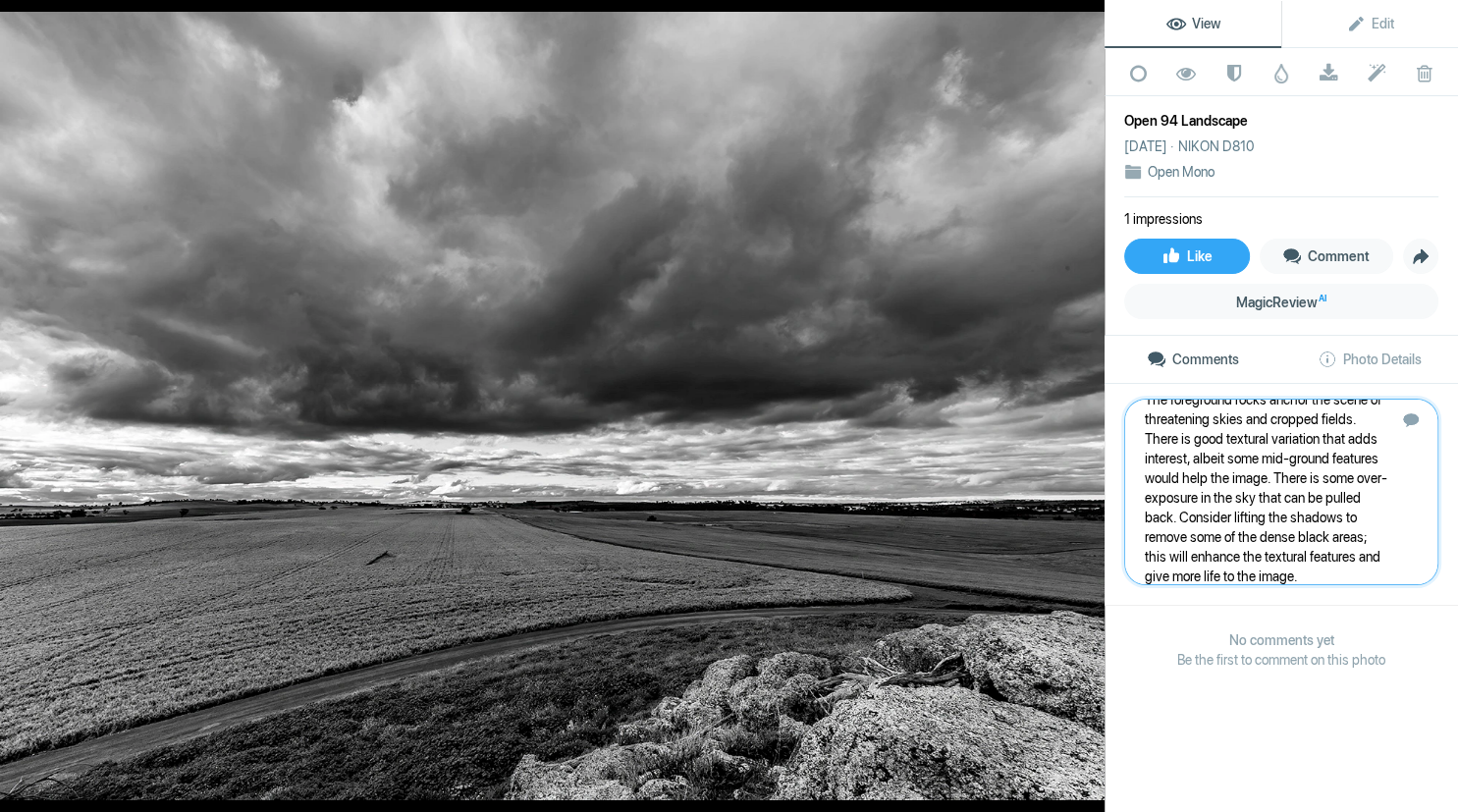 type 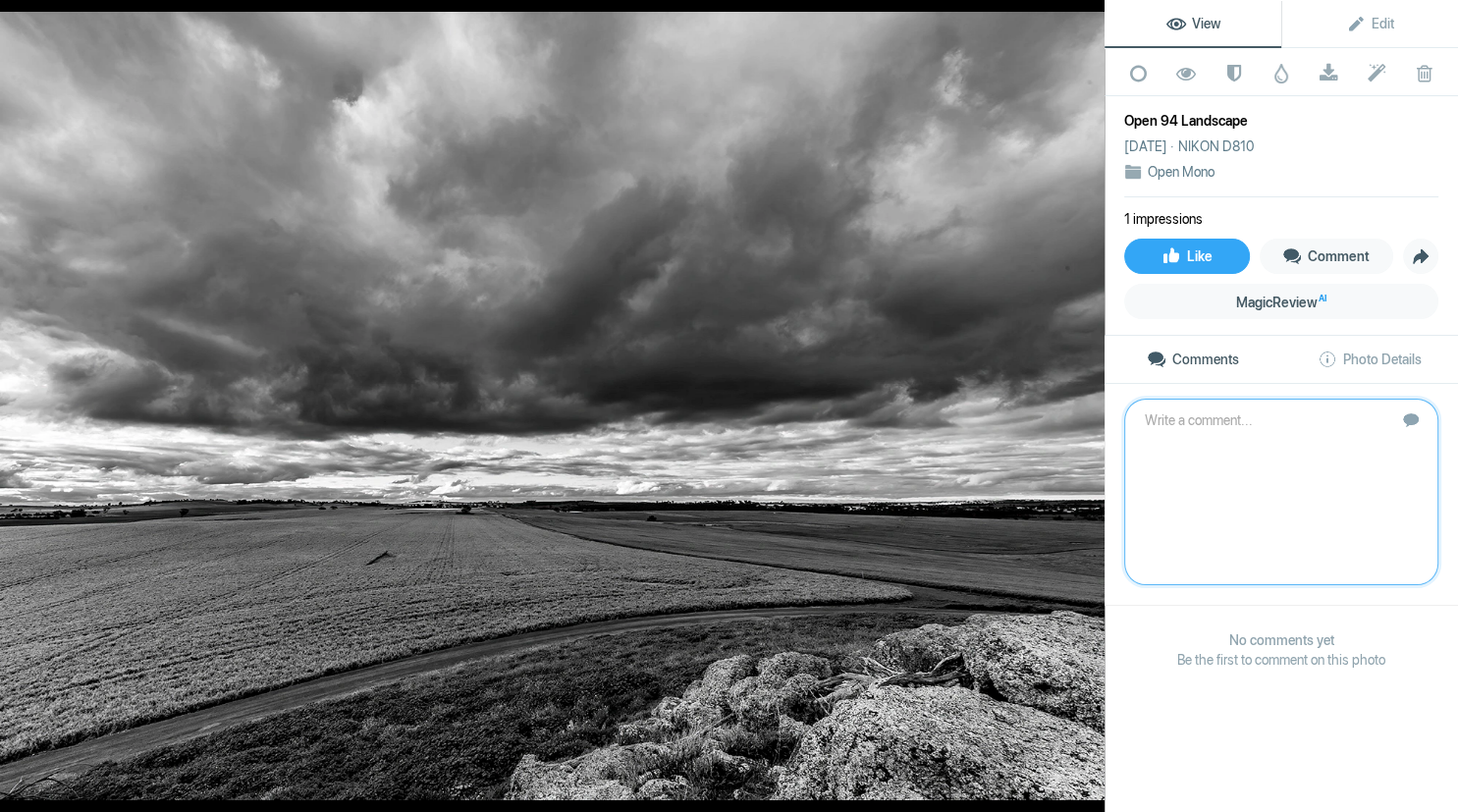 scroll, scrollTop: 0, scrollLeft: 0, axis: both 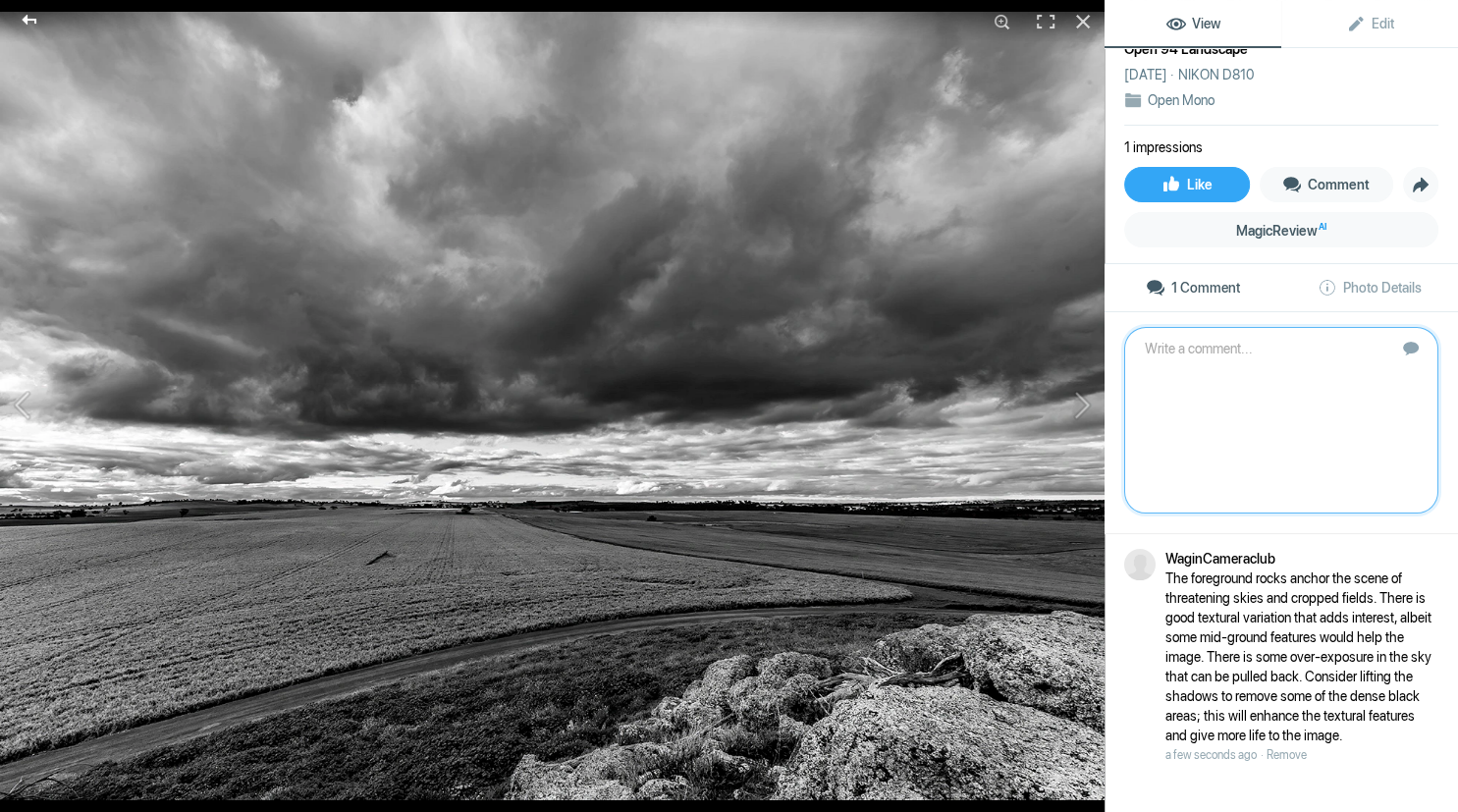 click 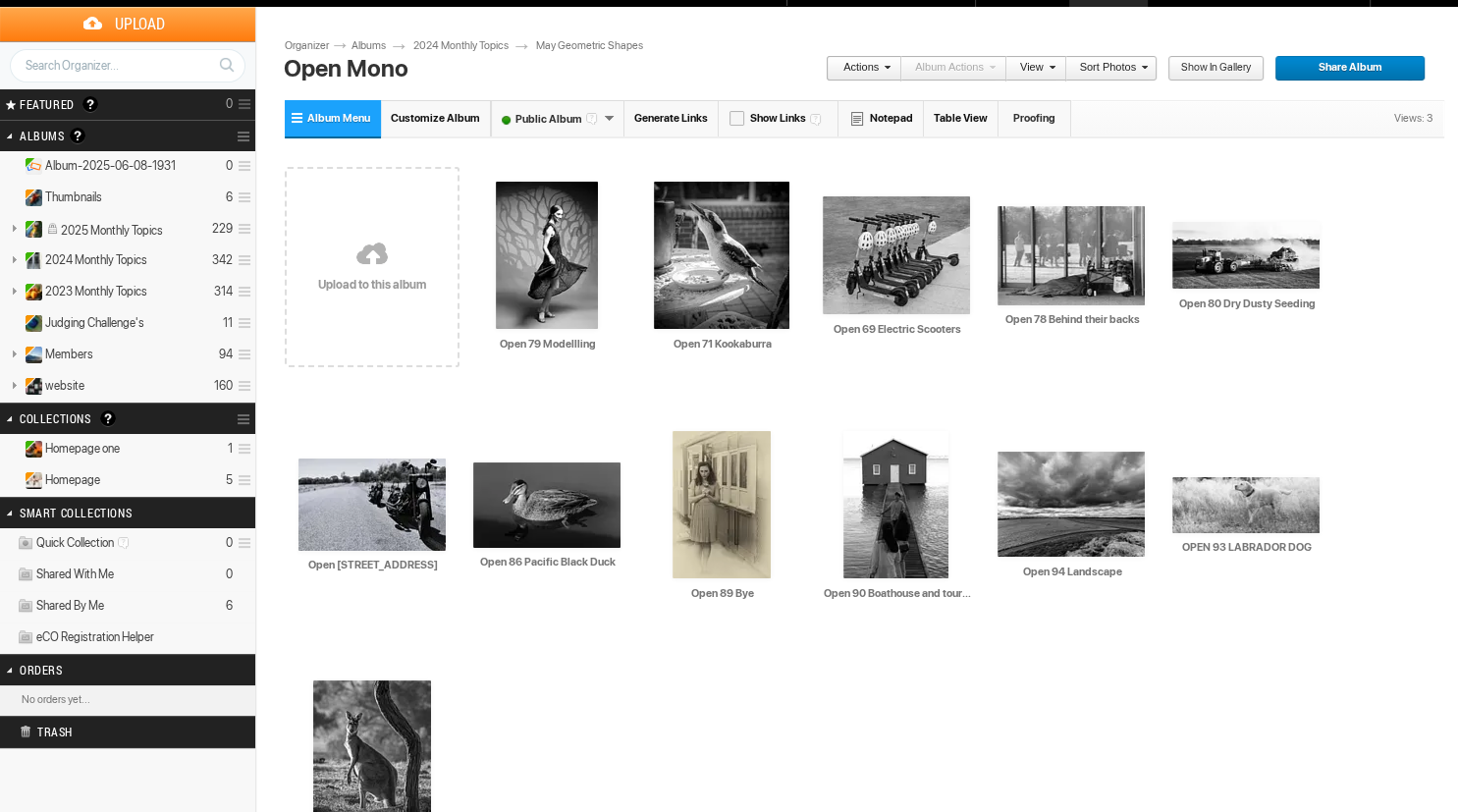 scroll, scrollTop: 0, scrollLeft: 0, axis: both 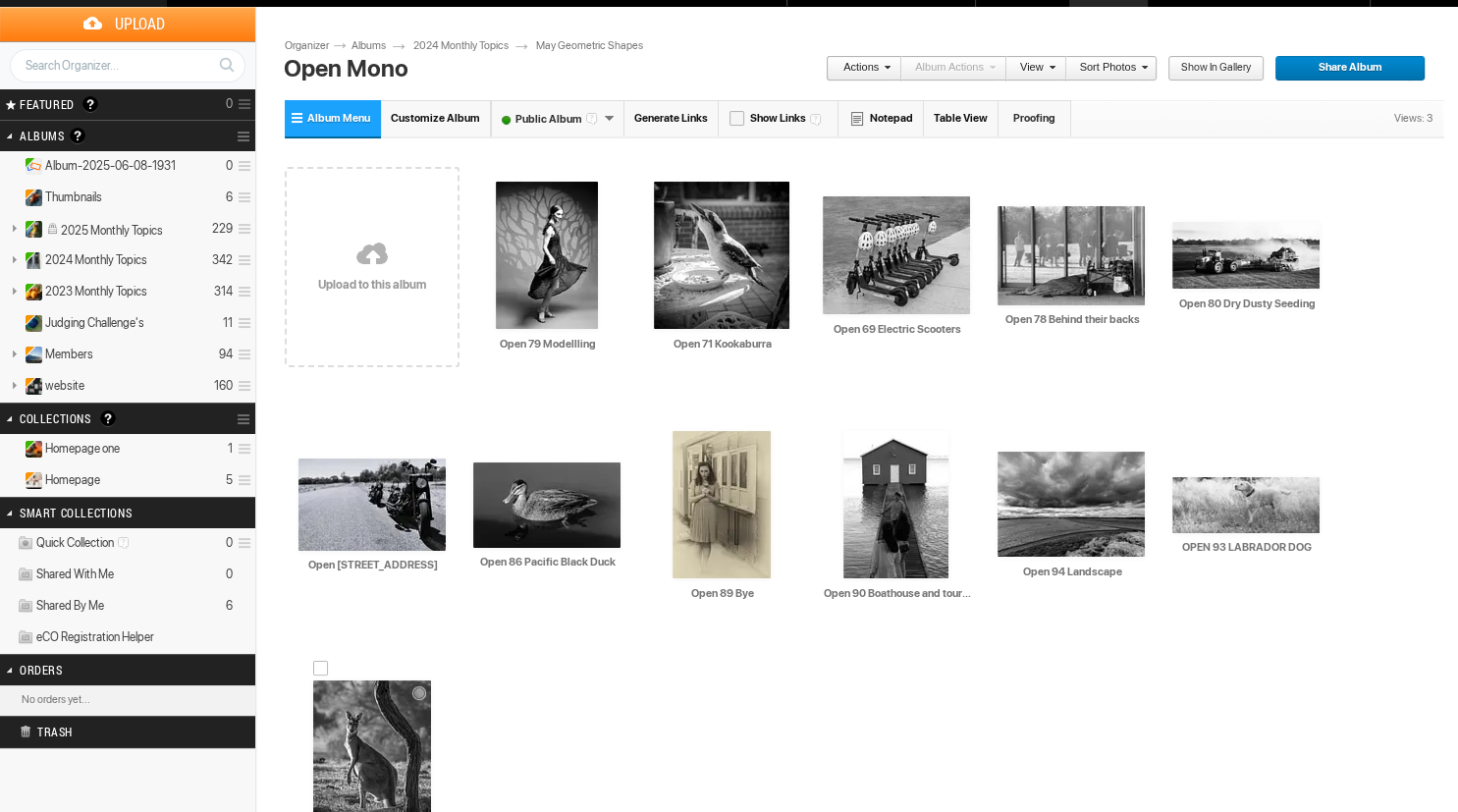click at bounding box center [372, 754] 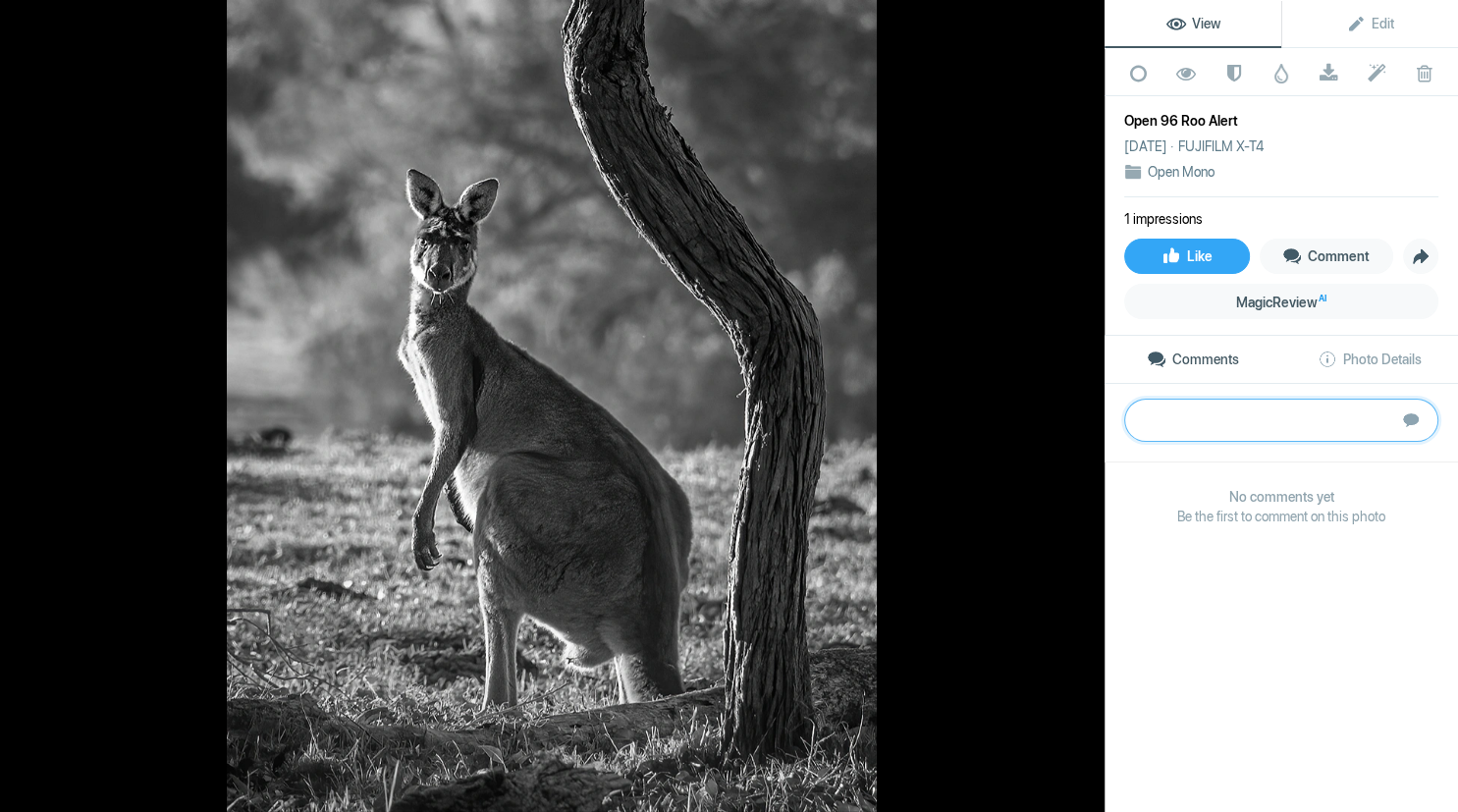 paste on "Good catch-lights in the Roo’s eyes and a good alert expression captured. The Roo is well framed against the tree, shallow DOF brings all attention back to the subject. Try lifting the shadows and the blacks – it retrieves much more detail in the Roo’s fur and the tree. It doesn’t flatten the image. Pull highlights back a little on the chest area.
Silver" 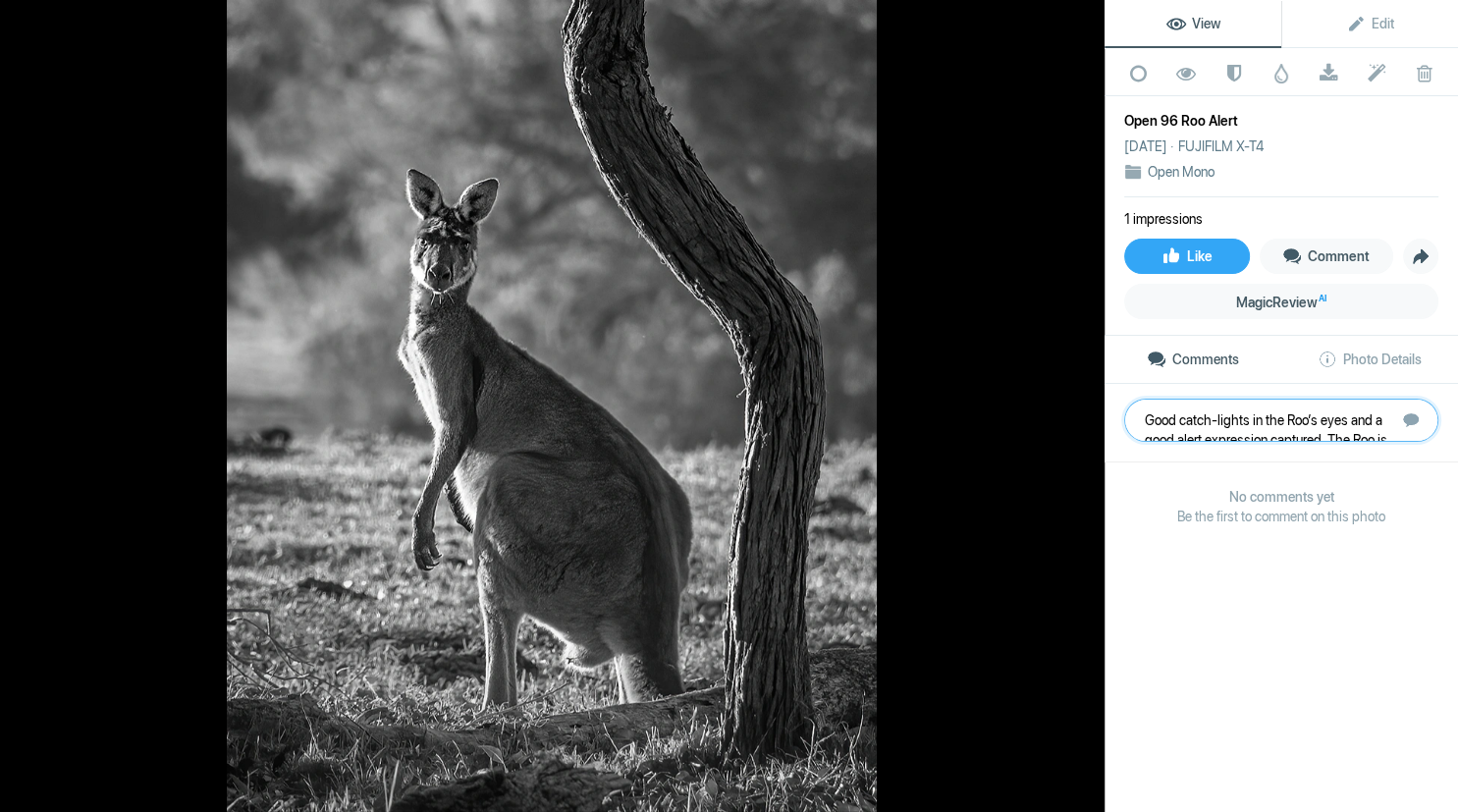 scroll, scrollTop: 21, scrollLeft: 0, axis: vertical 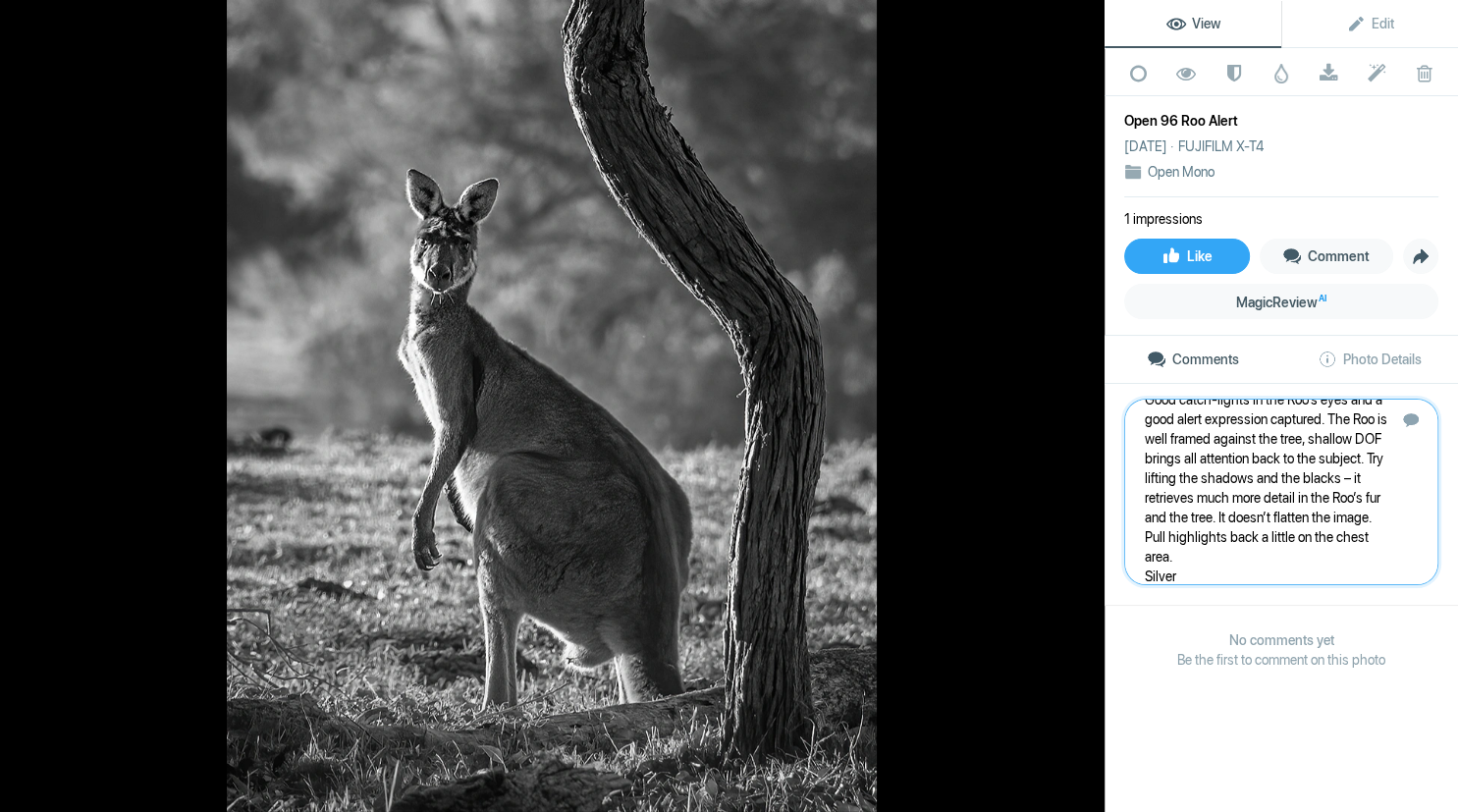 type 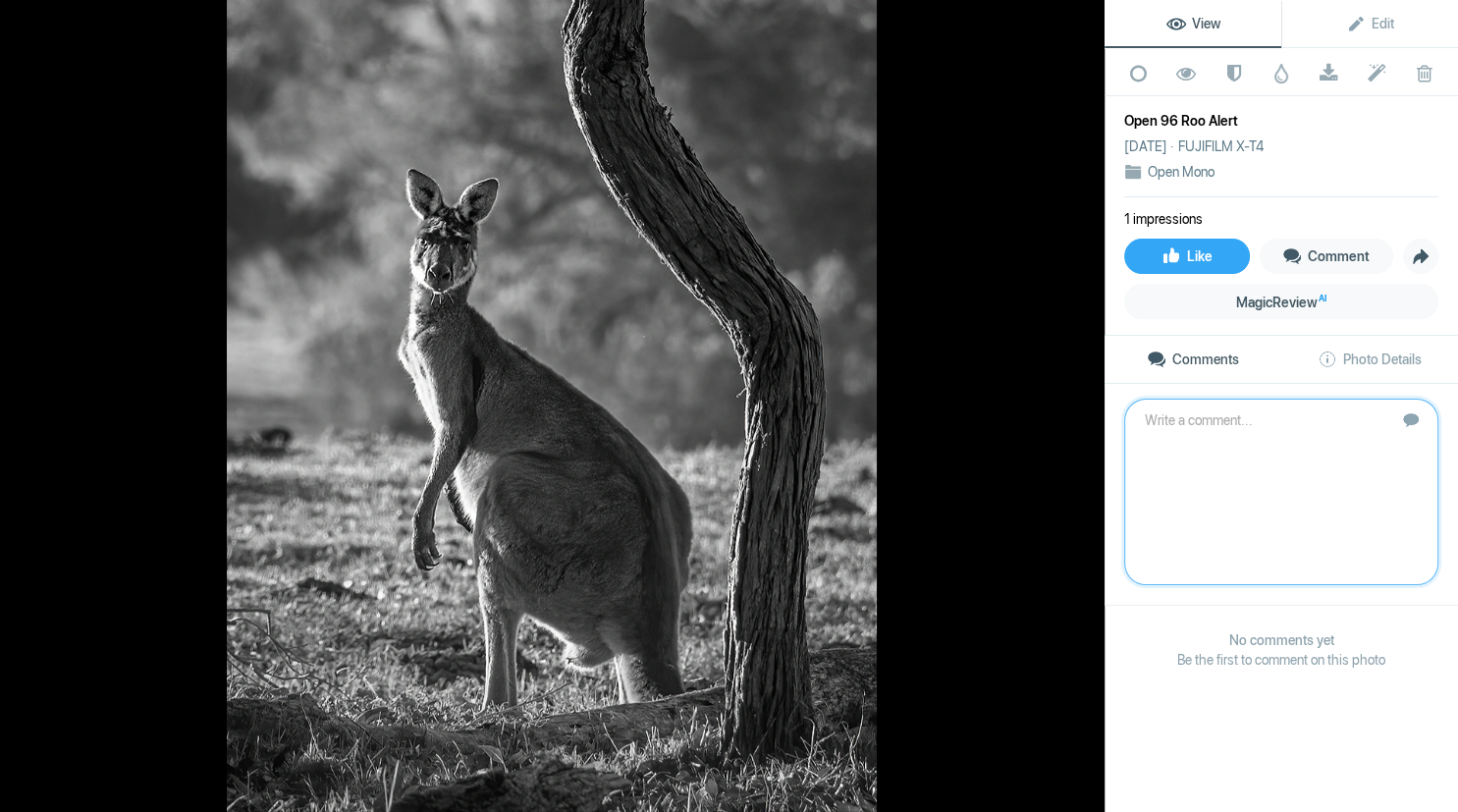 scroll, scrollTop: 0, scrollLeft: 0, axis: both 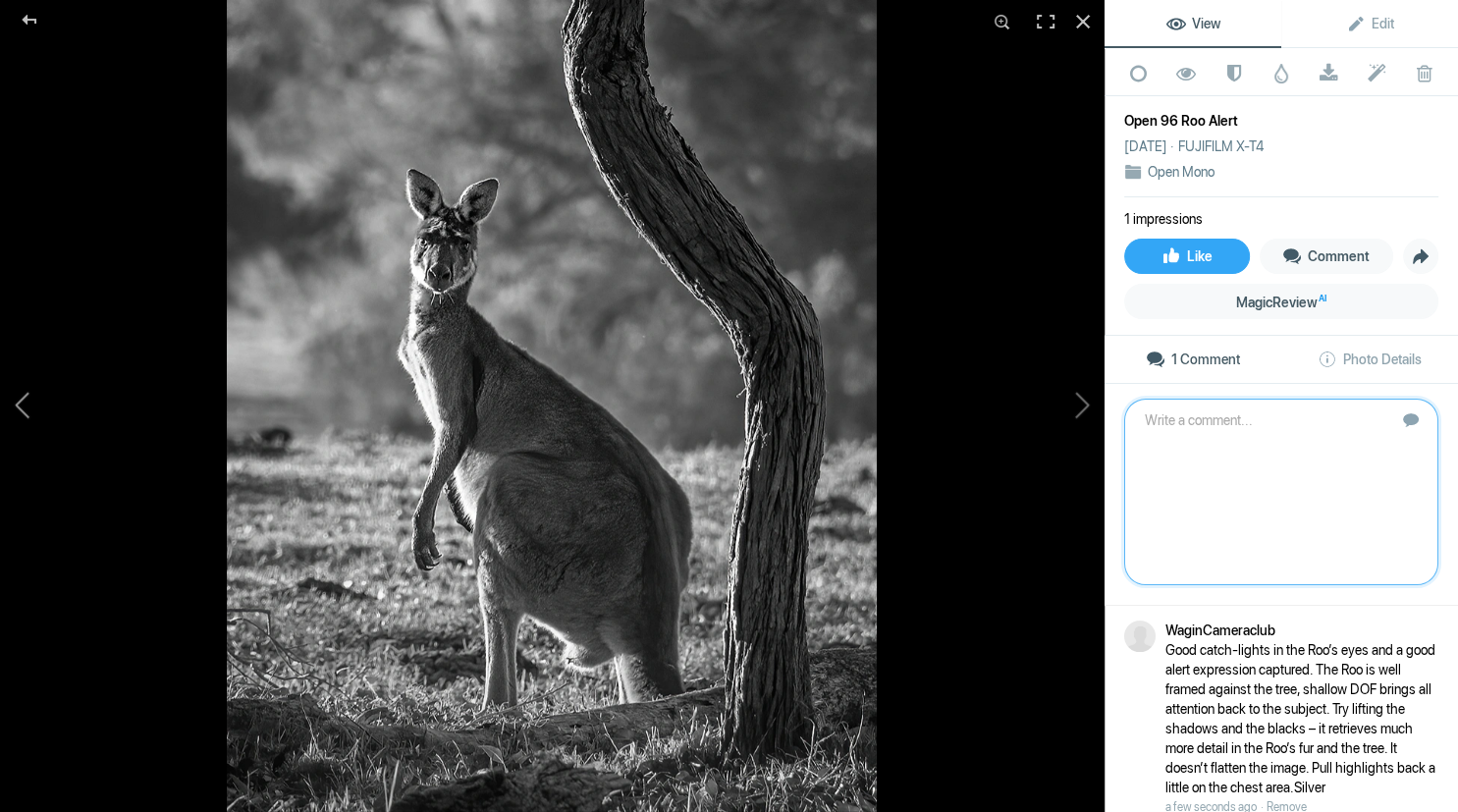 click 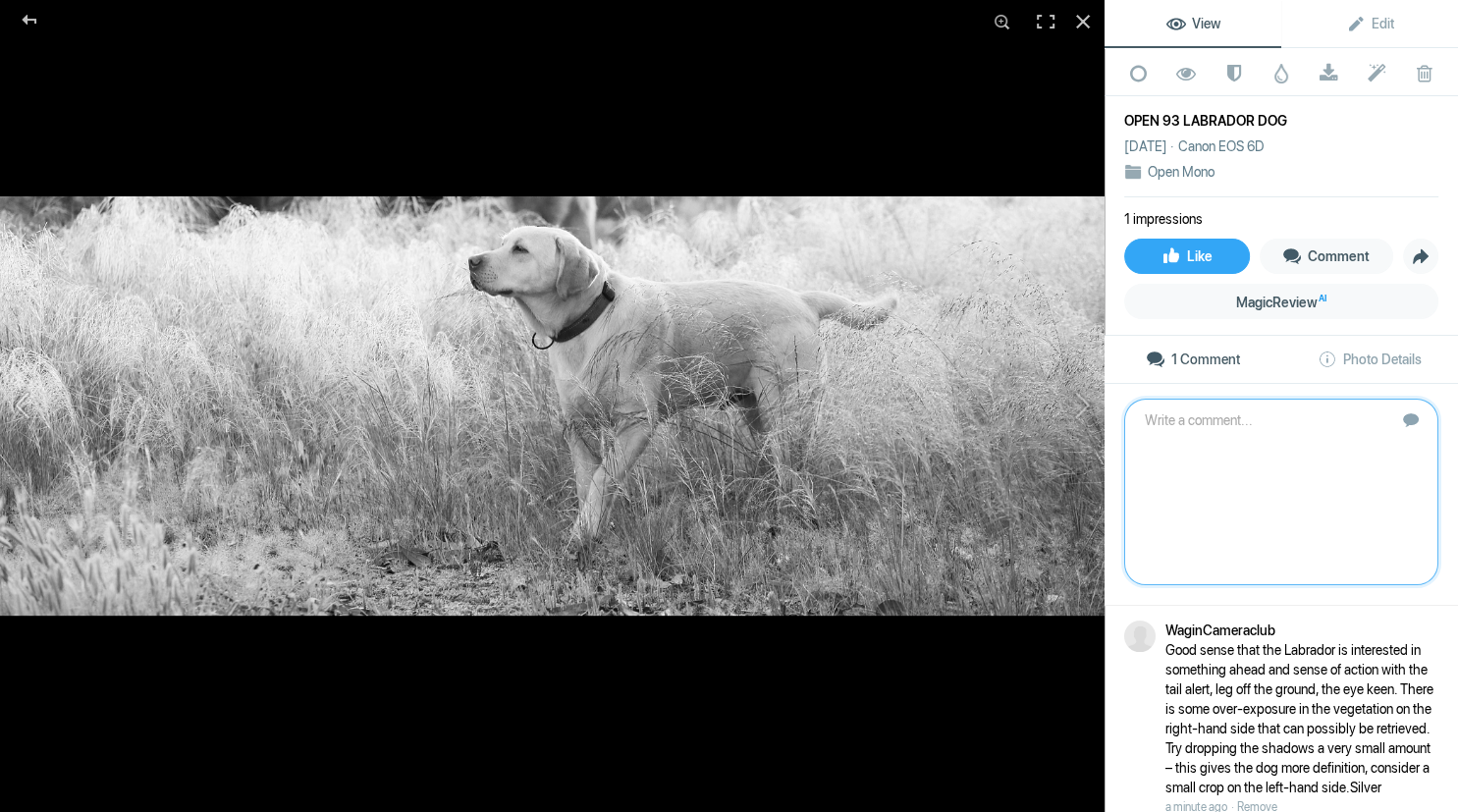 click 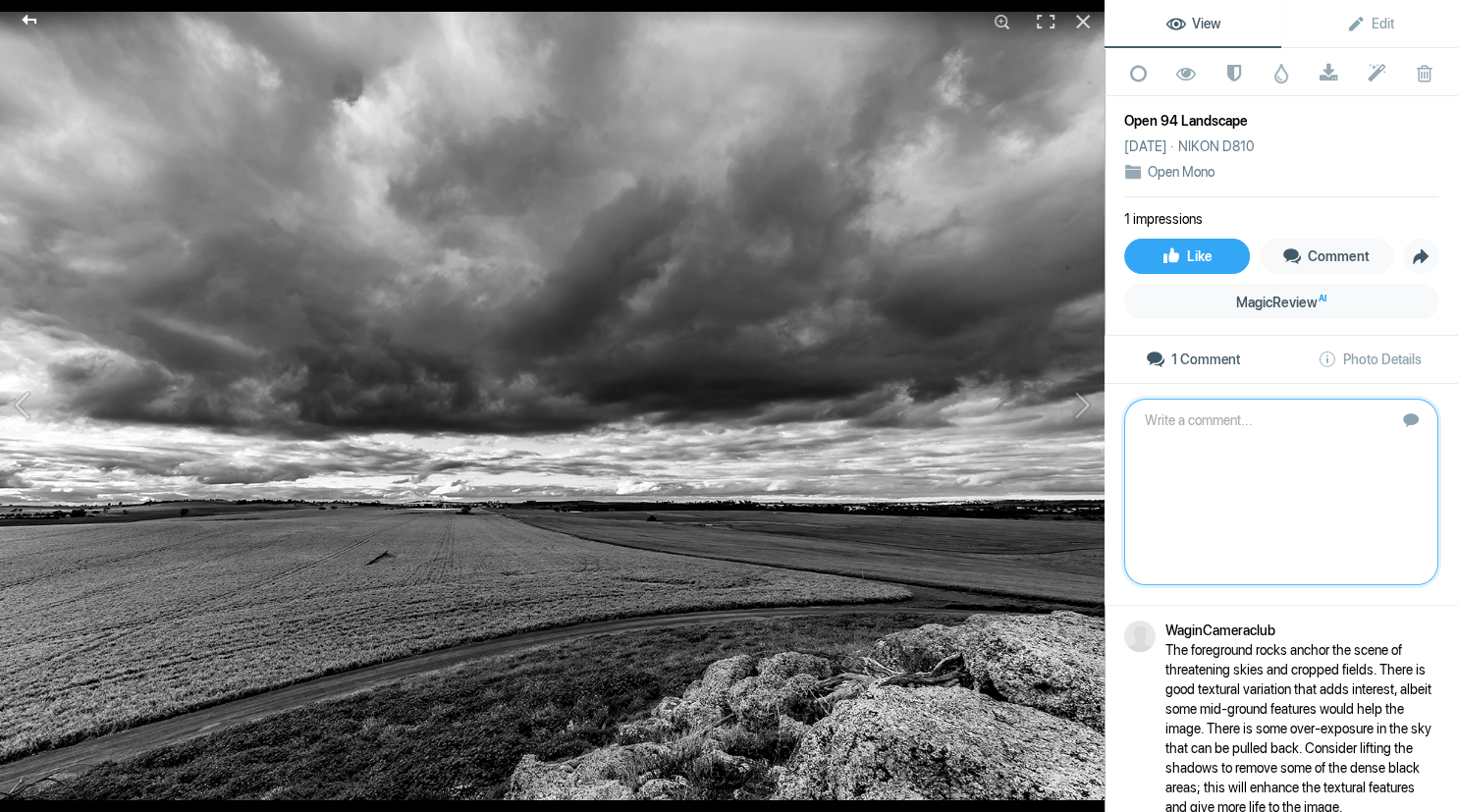 click 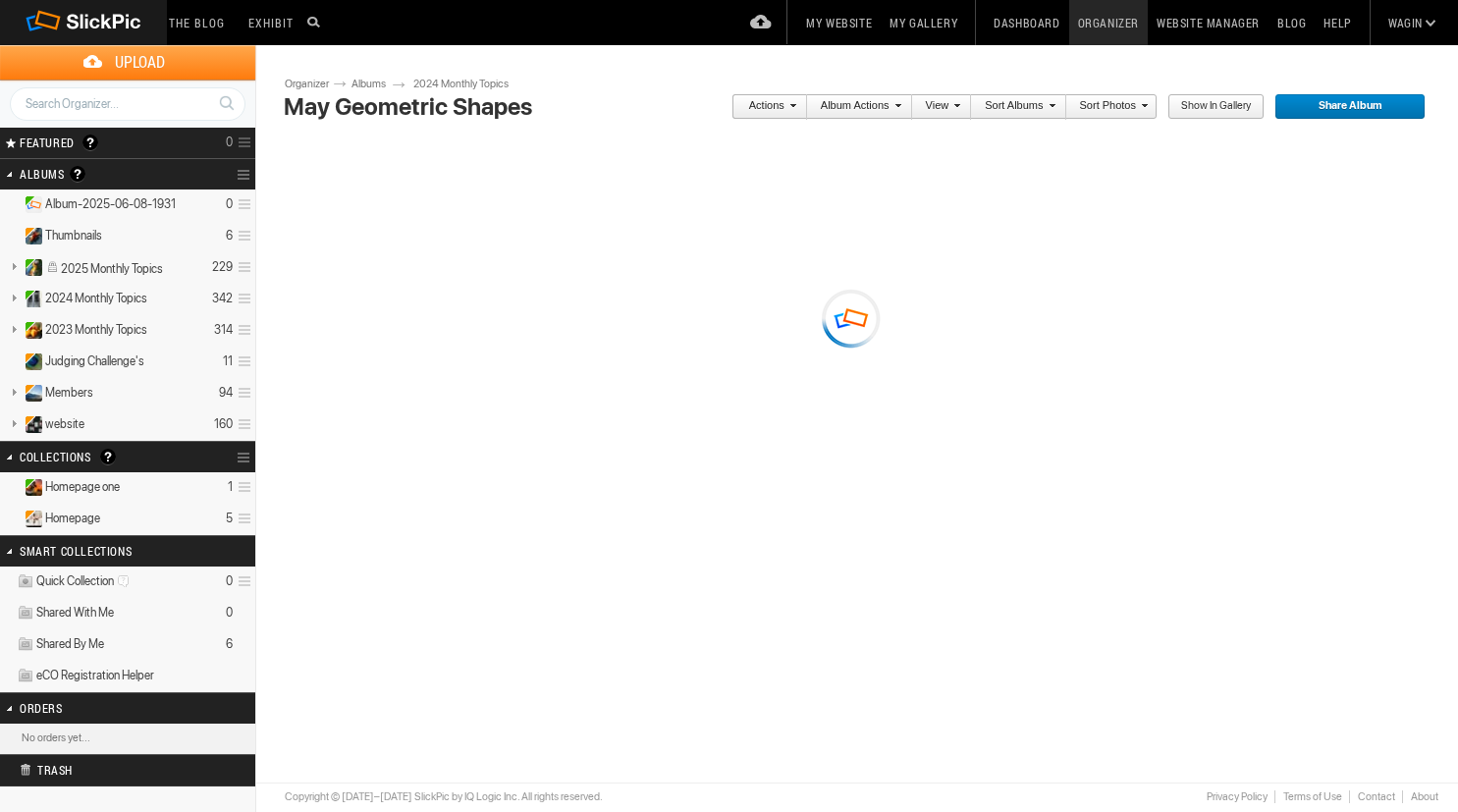 scroll, scrollTop: 0, scrollLeft: 0, axis: both 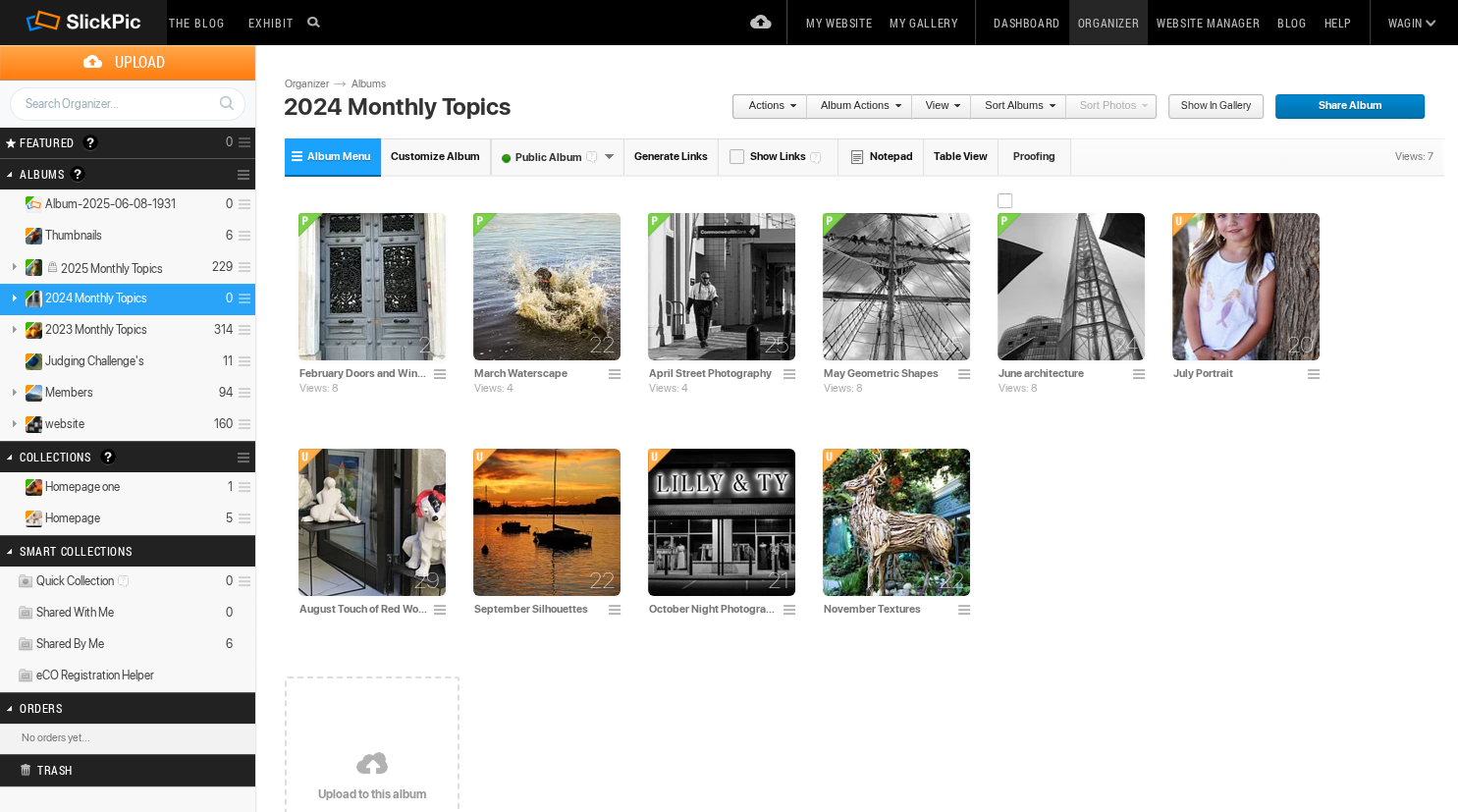 click at bounding box center [1071, 287] 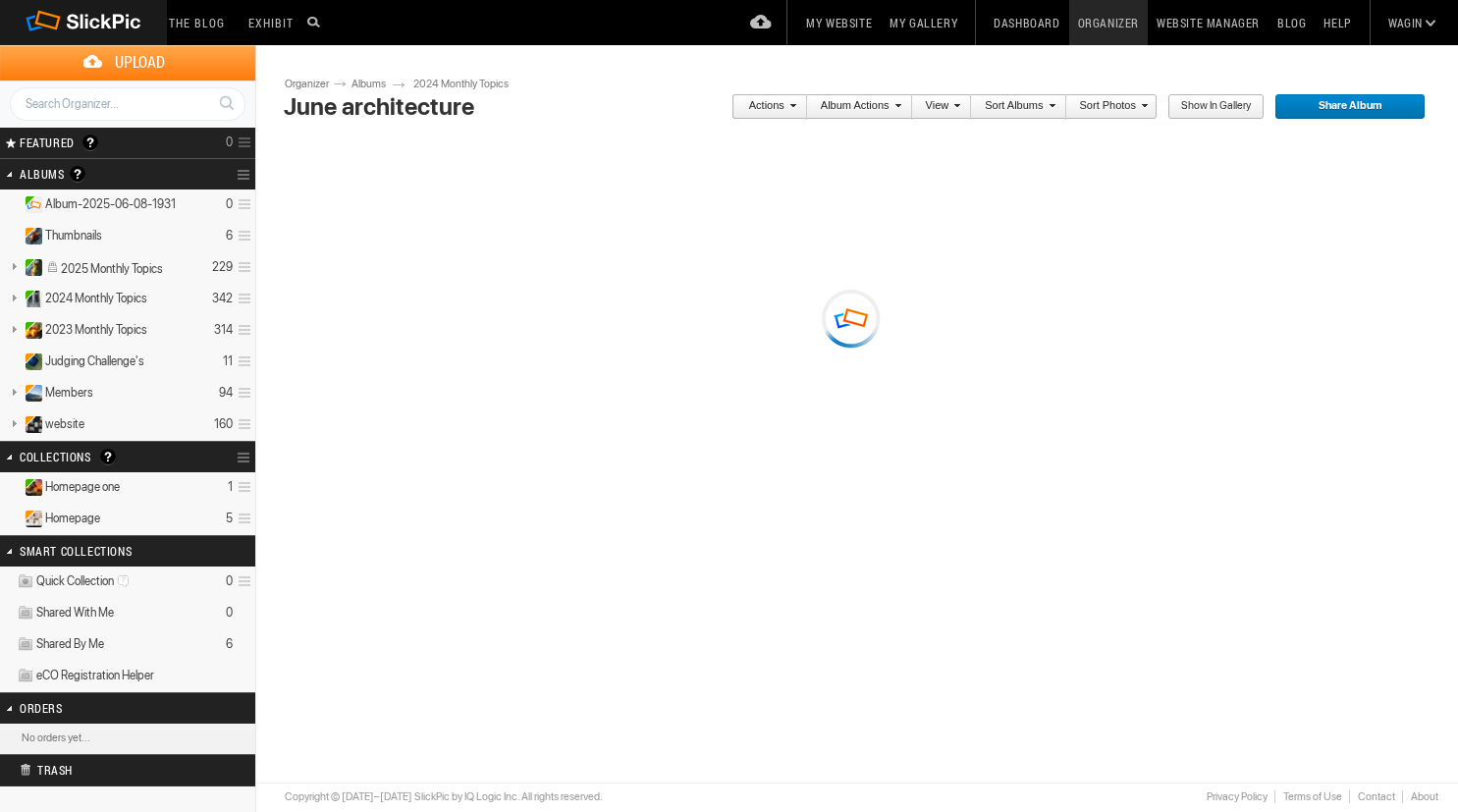 scroll, scrollTop: 0, scrollLeft: 0, axis: both 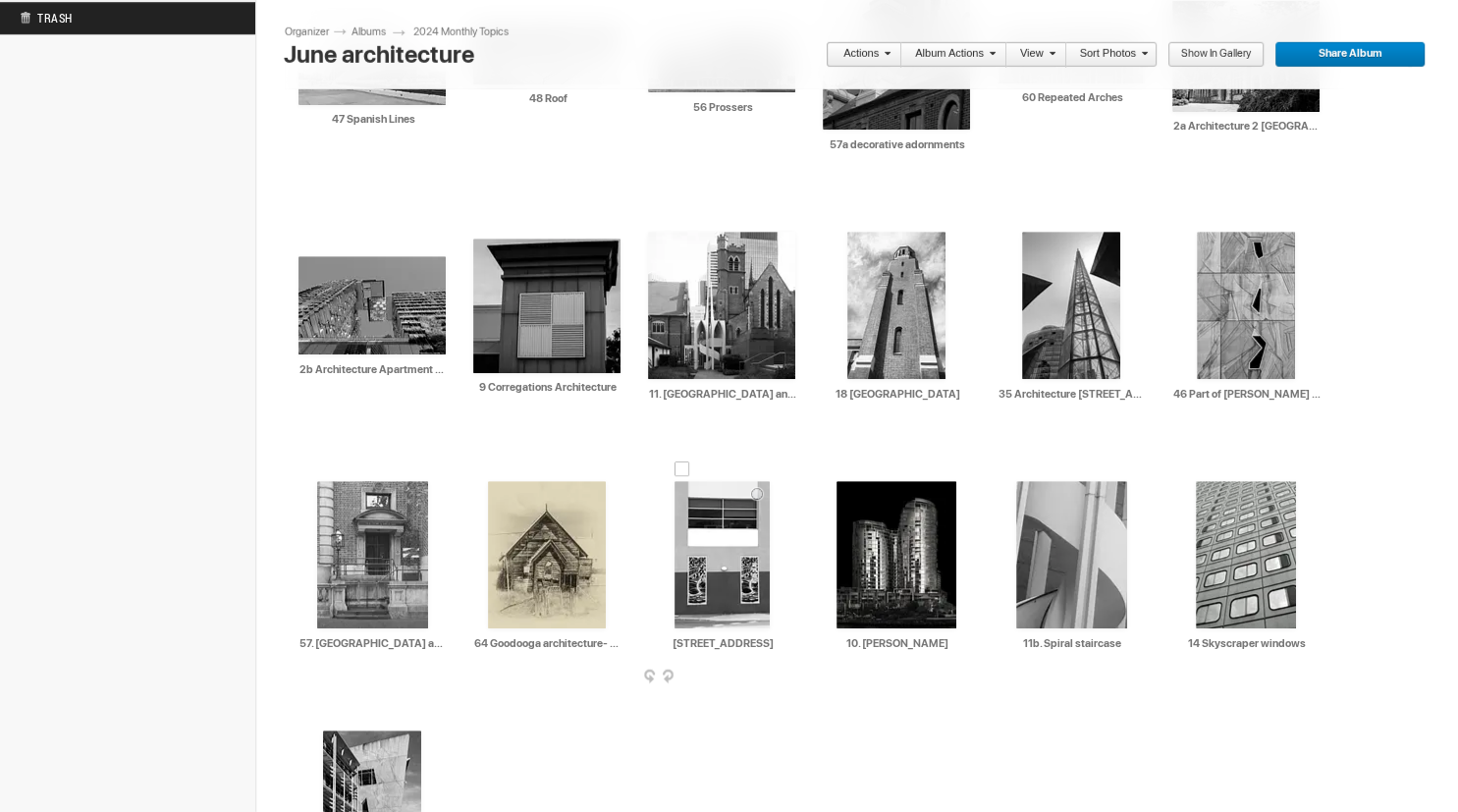 click at bounding box center (722, 555) 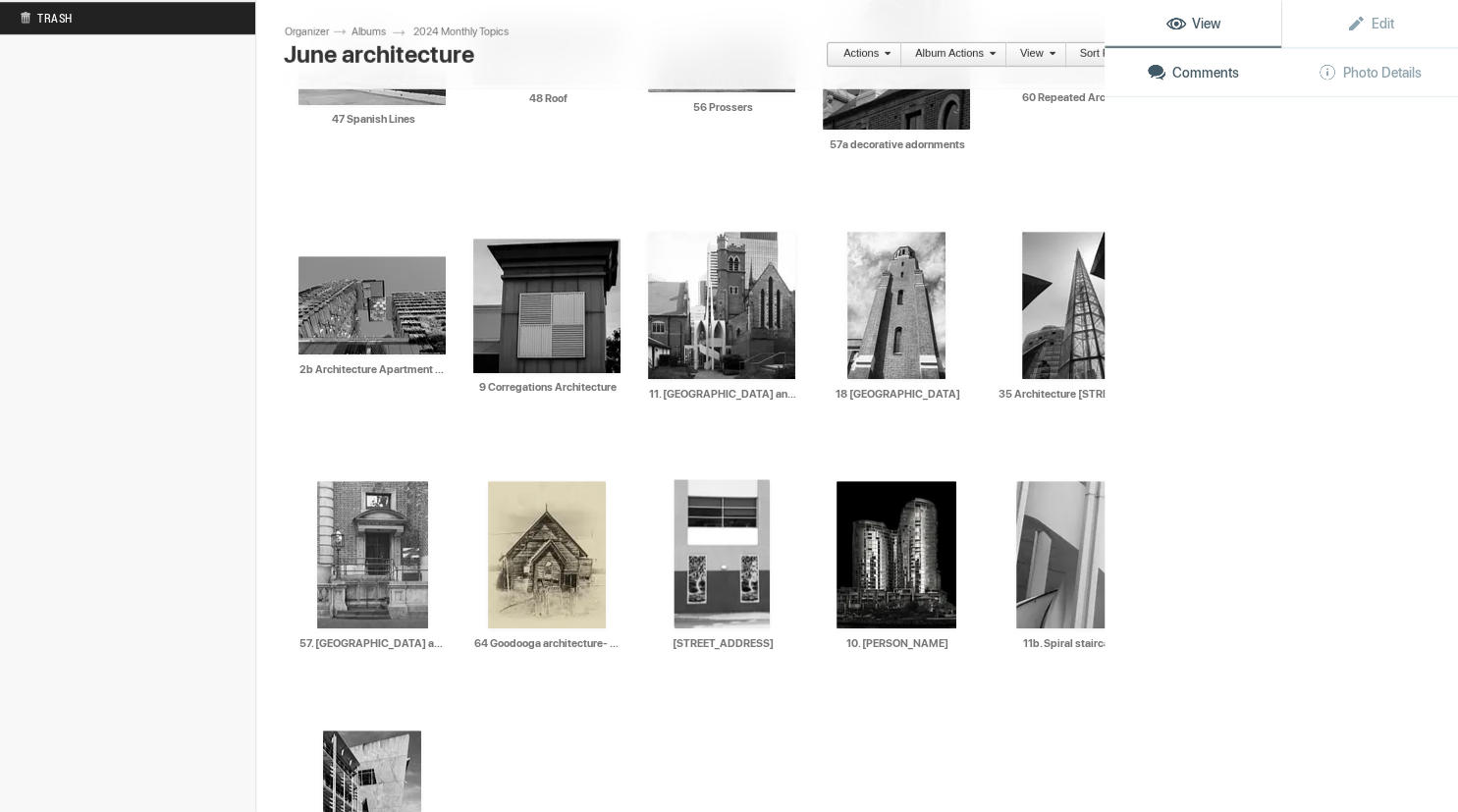 scroll, scrollTop: 752, scrollLeft: 0, axis: vertical 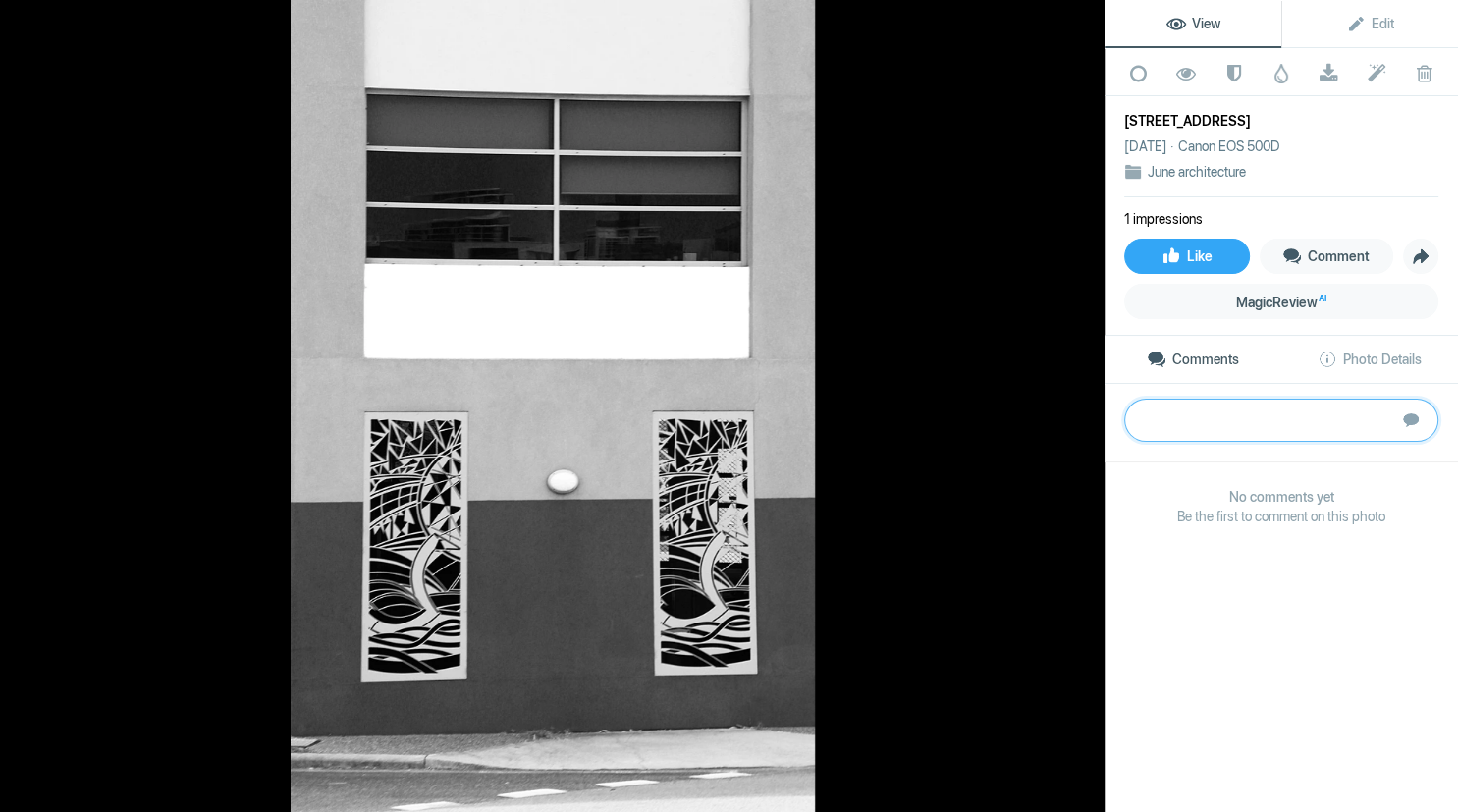 paste on "The composition shows symmetry of the window, art objects and the placement of the light and keeps the eye wandering around these three elements.  The inclusion of the sidewalk and street markings detracts from the starkness of these 3 objects.  It is also a bit flat and could benefit from some clarity or texture to give it some punch.  Overall a great simple image.  thanks	Silver" 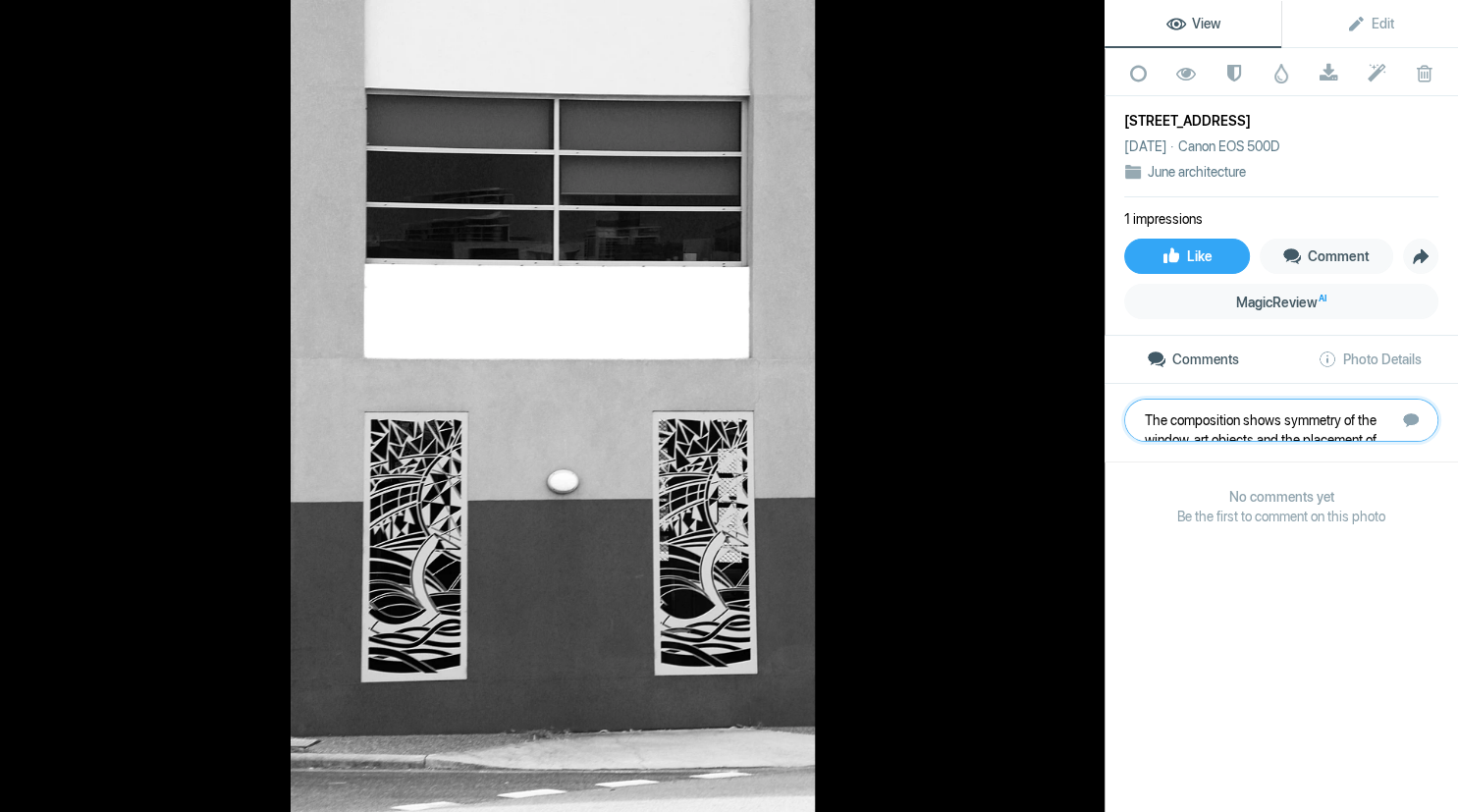 scroll, scrollTop: 21, scrollLeft: 0, axis: vertical 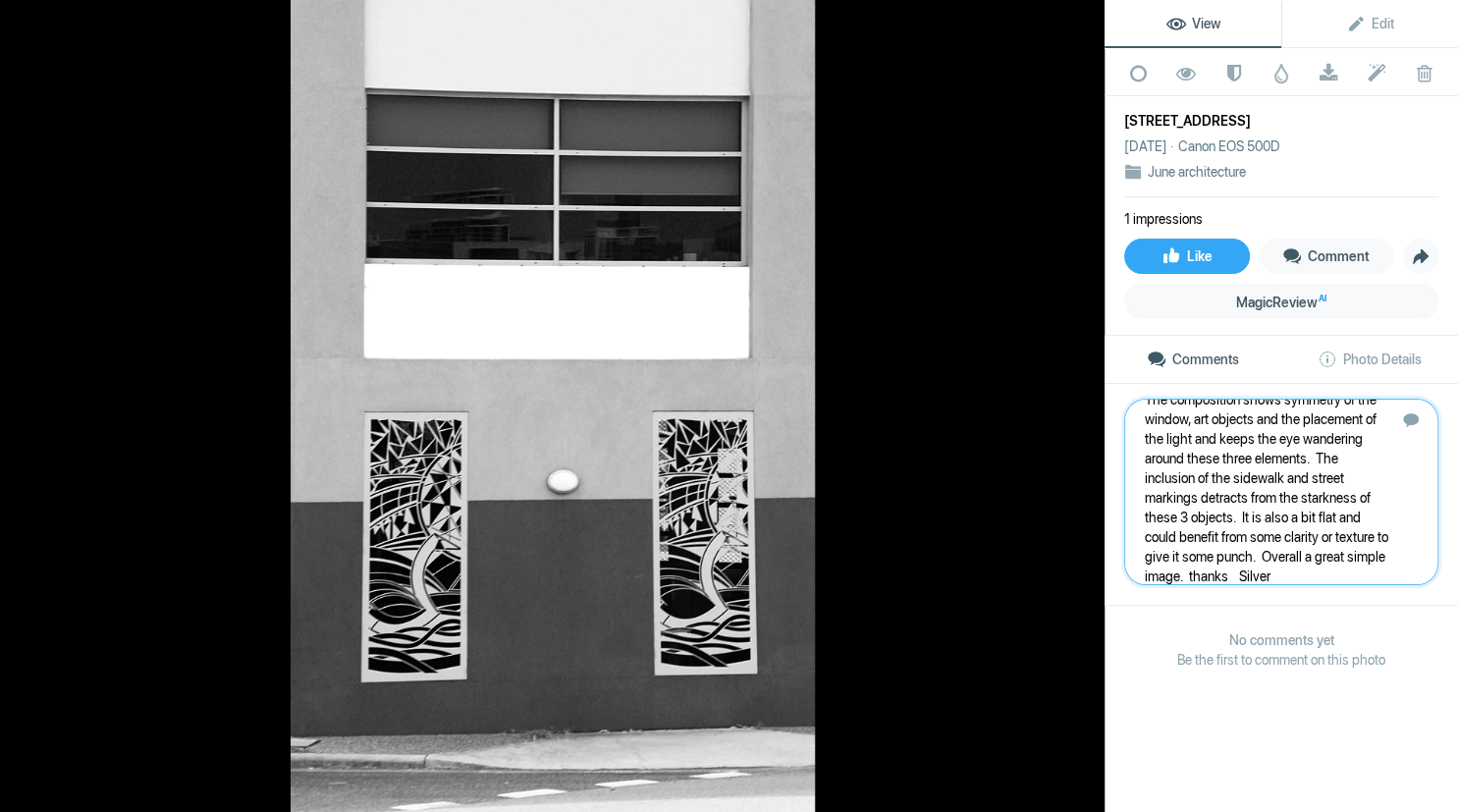 type 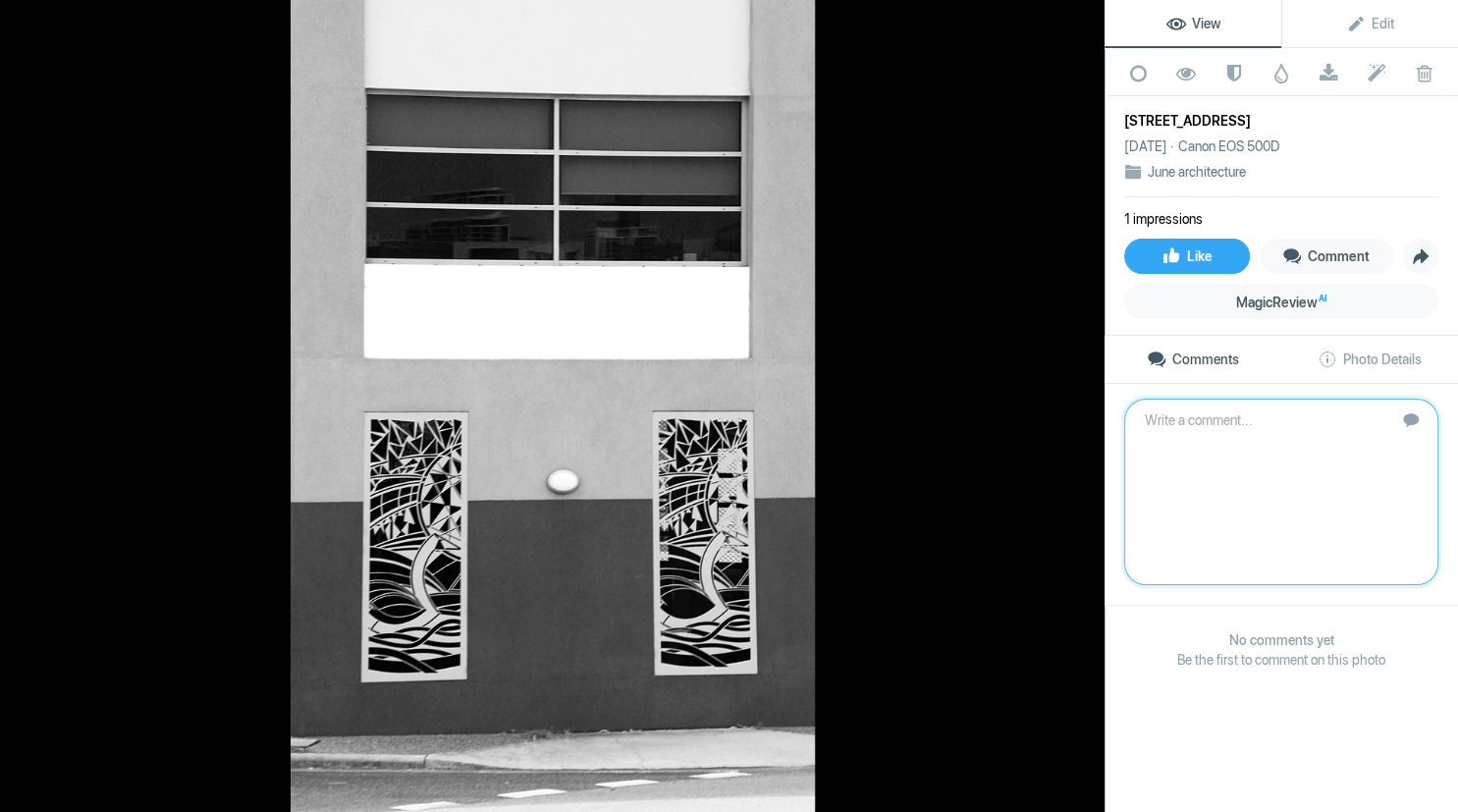 scroll, scrollTop: 0, scrollLeft: 0, axis: both 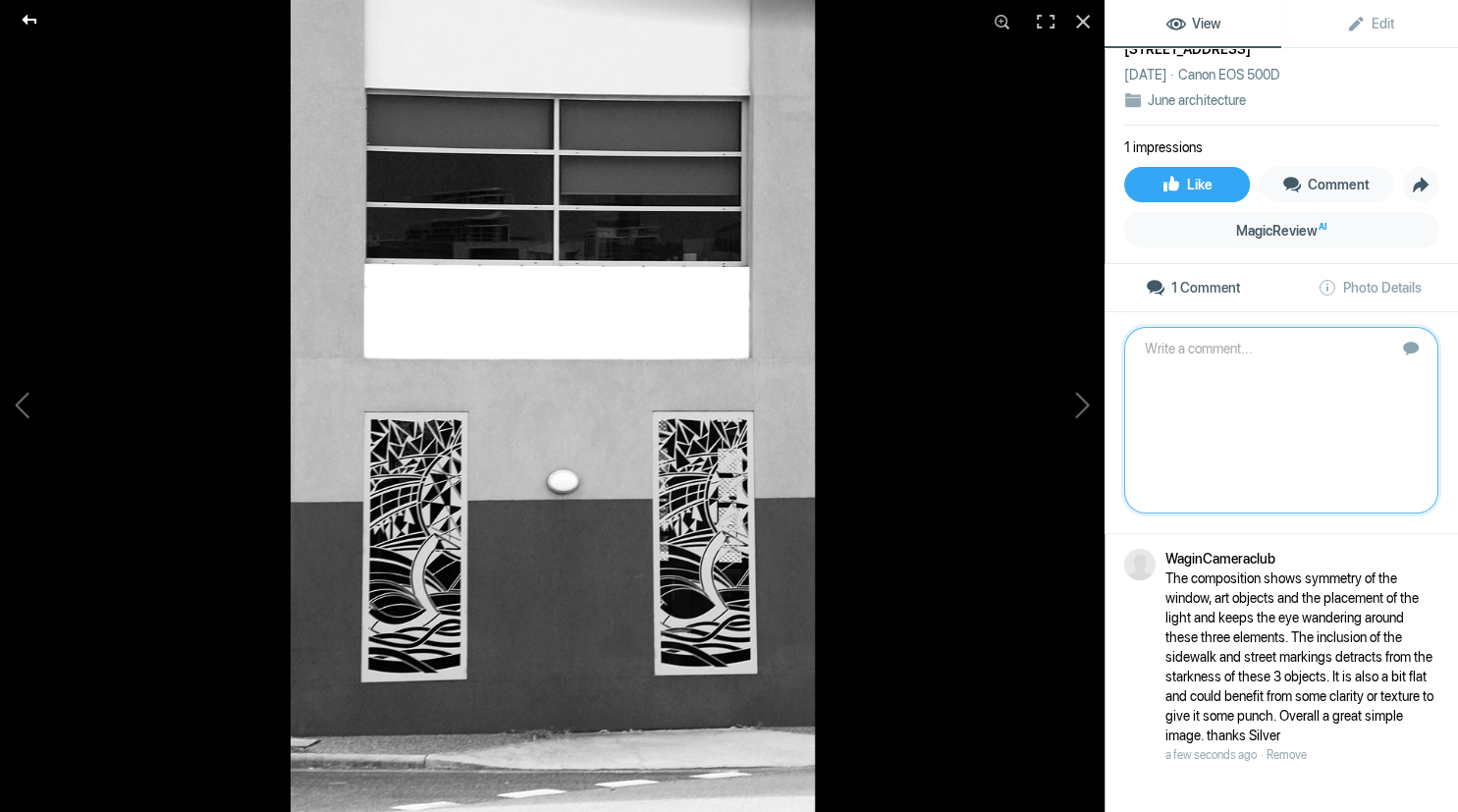 click 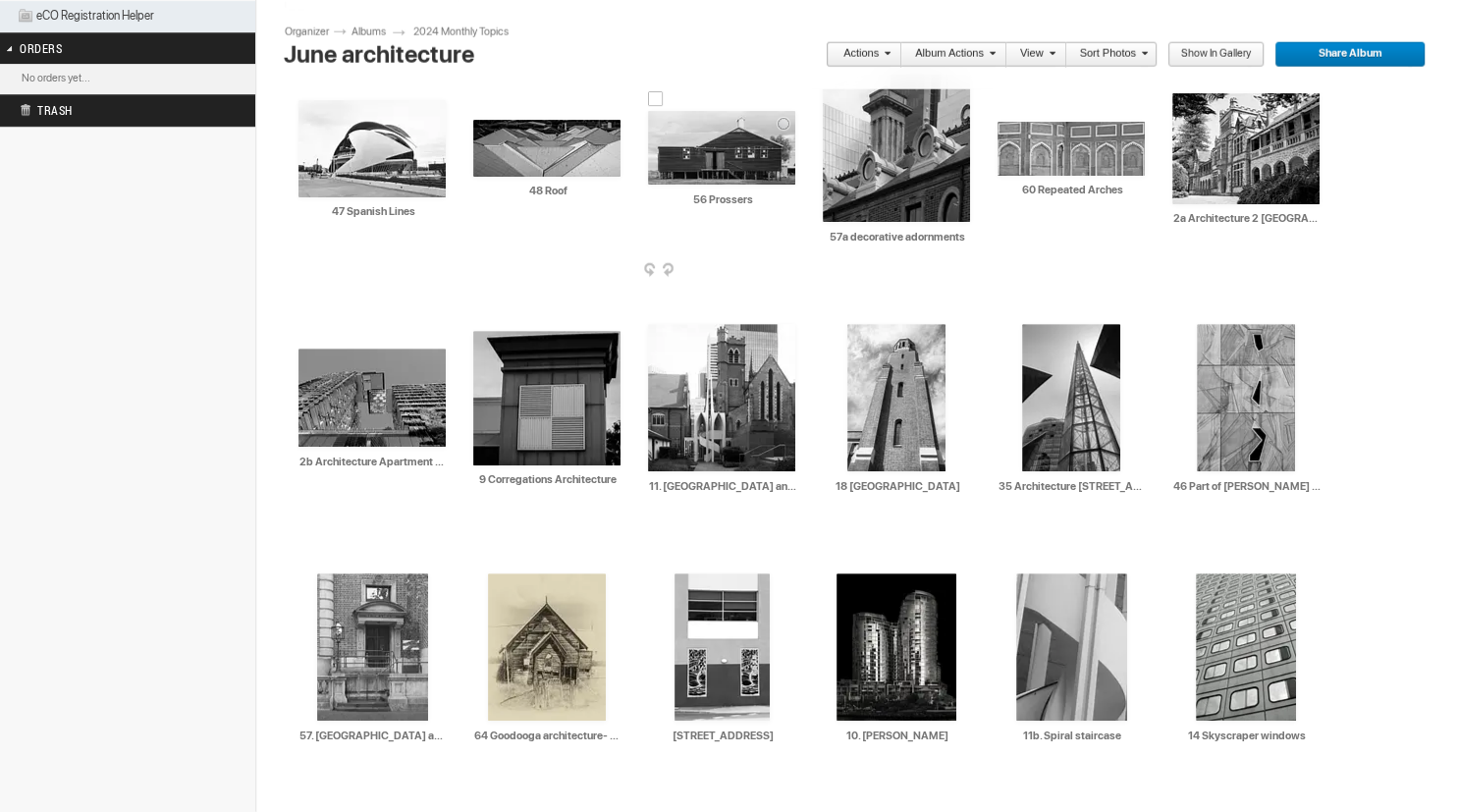 scroll, scrollTop: 661, scrollLeft: 0, axis: vertical 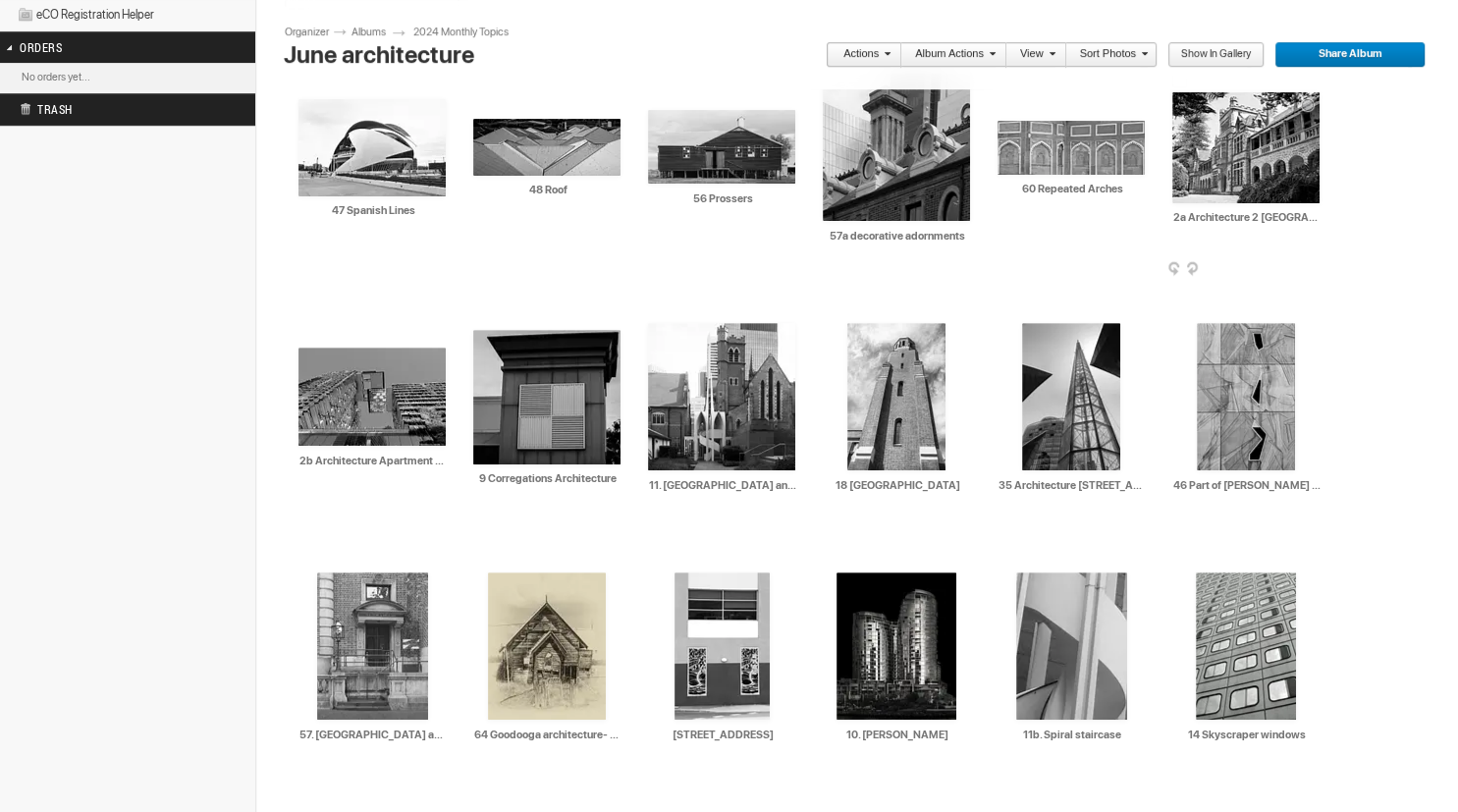 click at bounding box center [1246, 147] 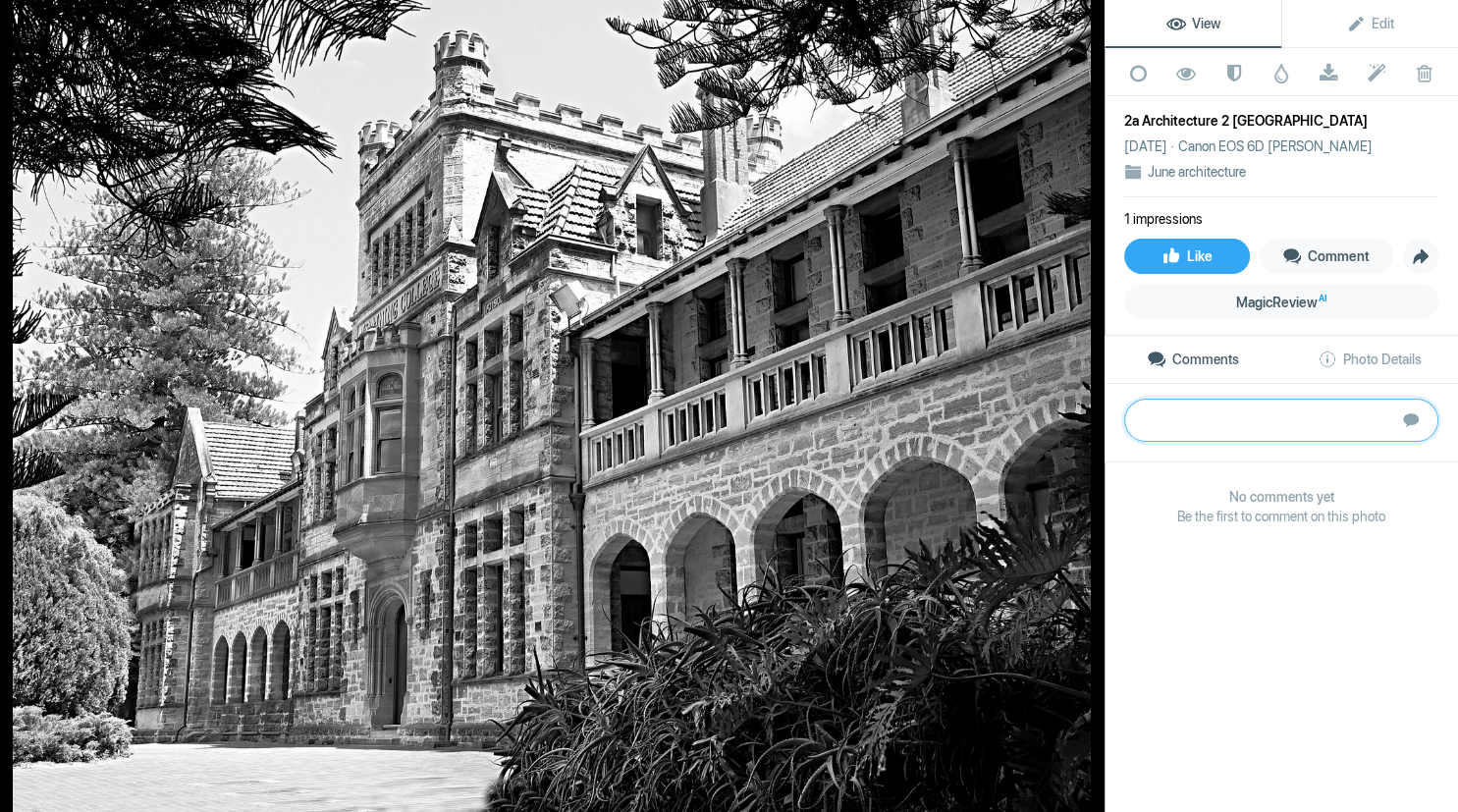 paste on "An interesting composition having the old building with beautiful stonework, framed by the trees and [PERSON_NAME].  The leading lines take the eye along the balcony exploring the architecture as your eye moves along.  The light on the pavement in the foreground is a distraction and there are some blown highlights on the top of the building.  Watch the histogram for when the [DEMOGRAPHIC_DATA] and whites hit the side boundaries.  thanks	Silver" 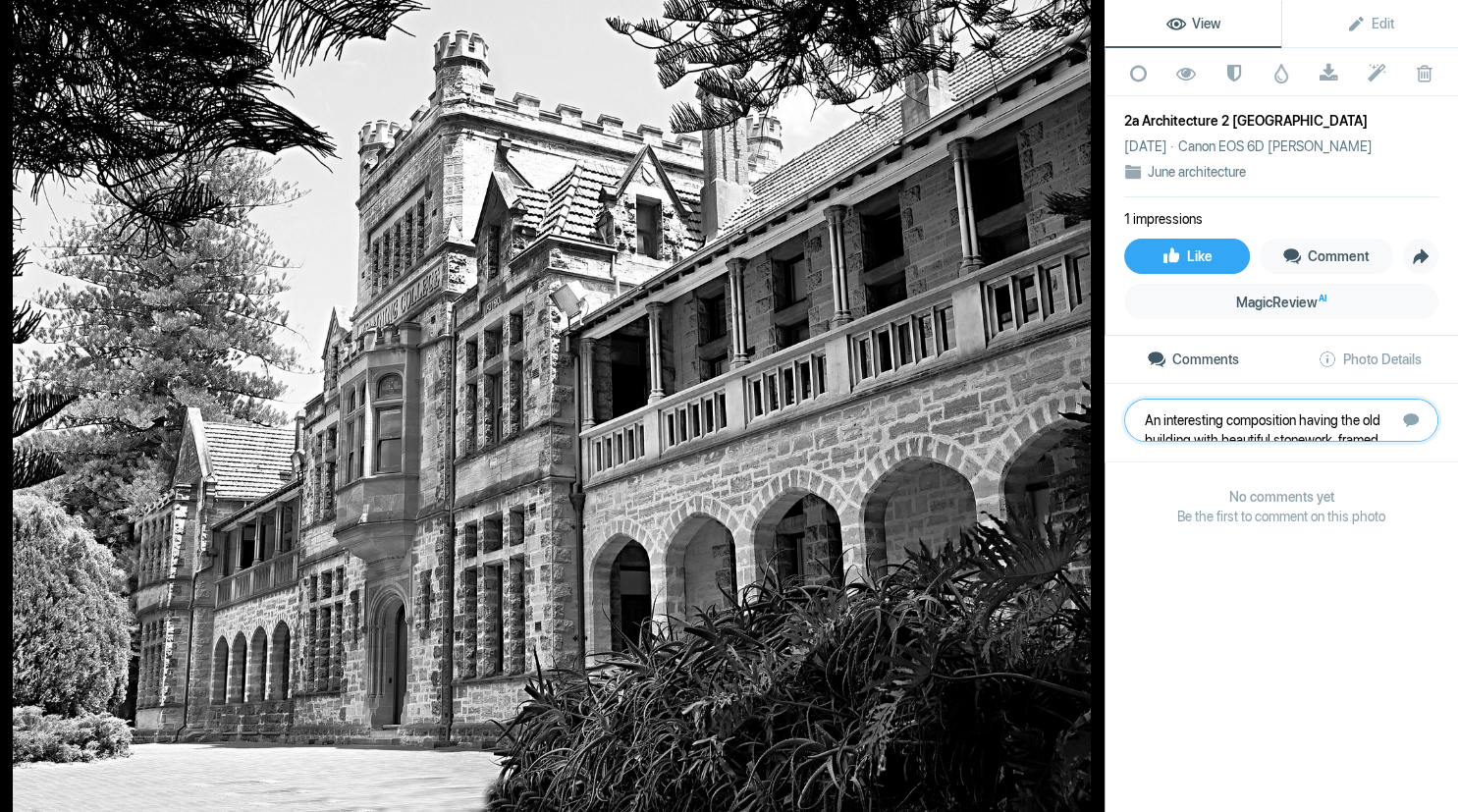 scroll, scrollTop: 40, scrollLeft: 0, axis: vertical 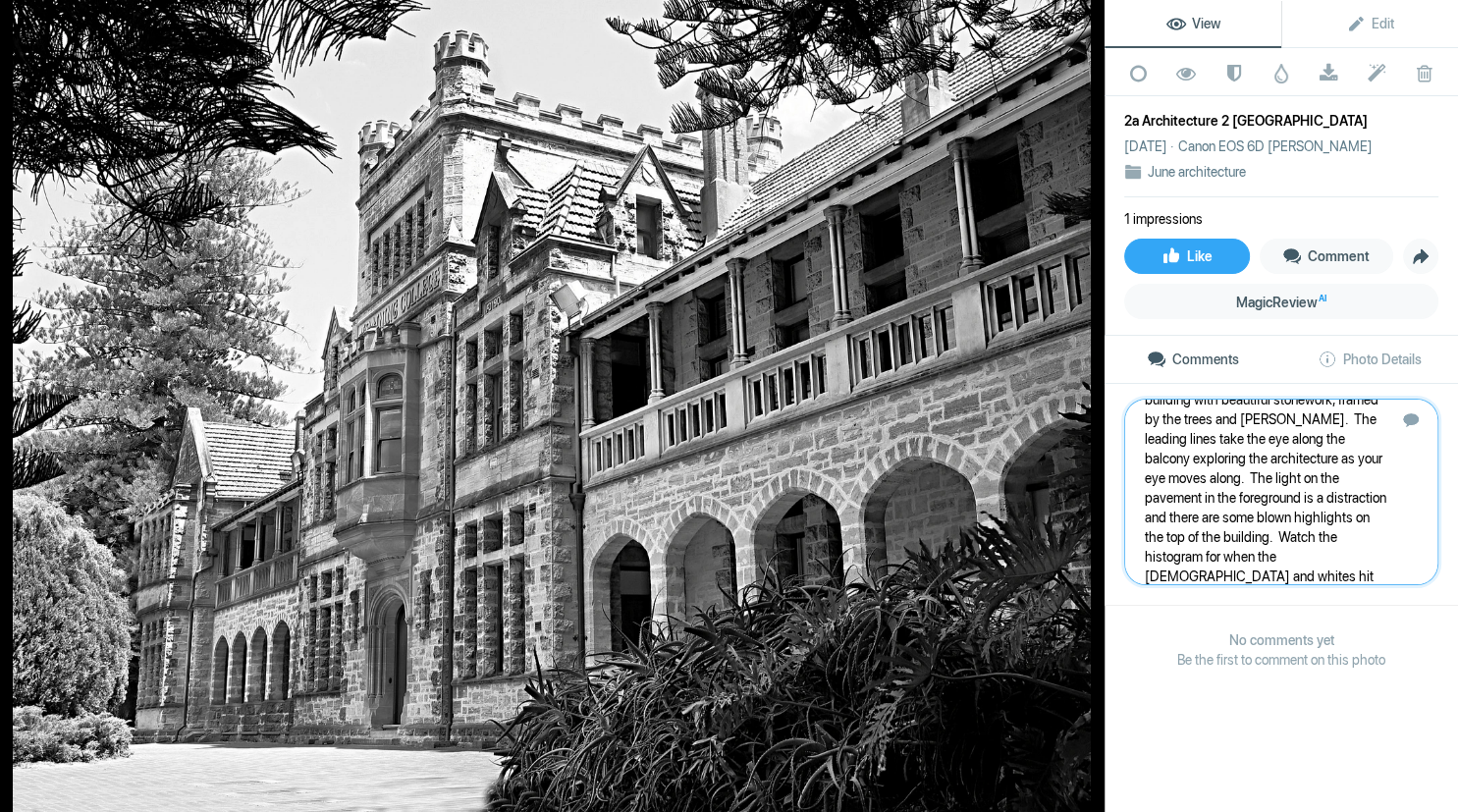 type 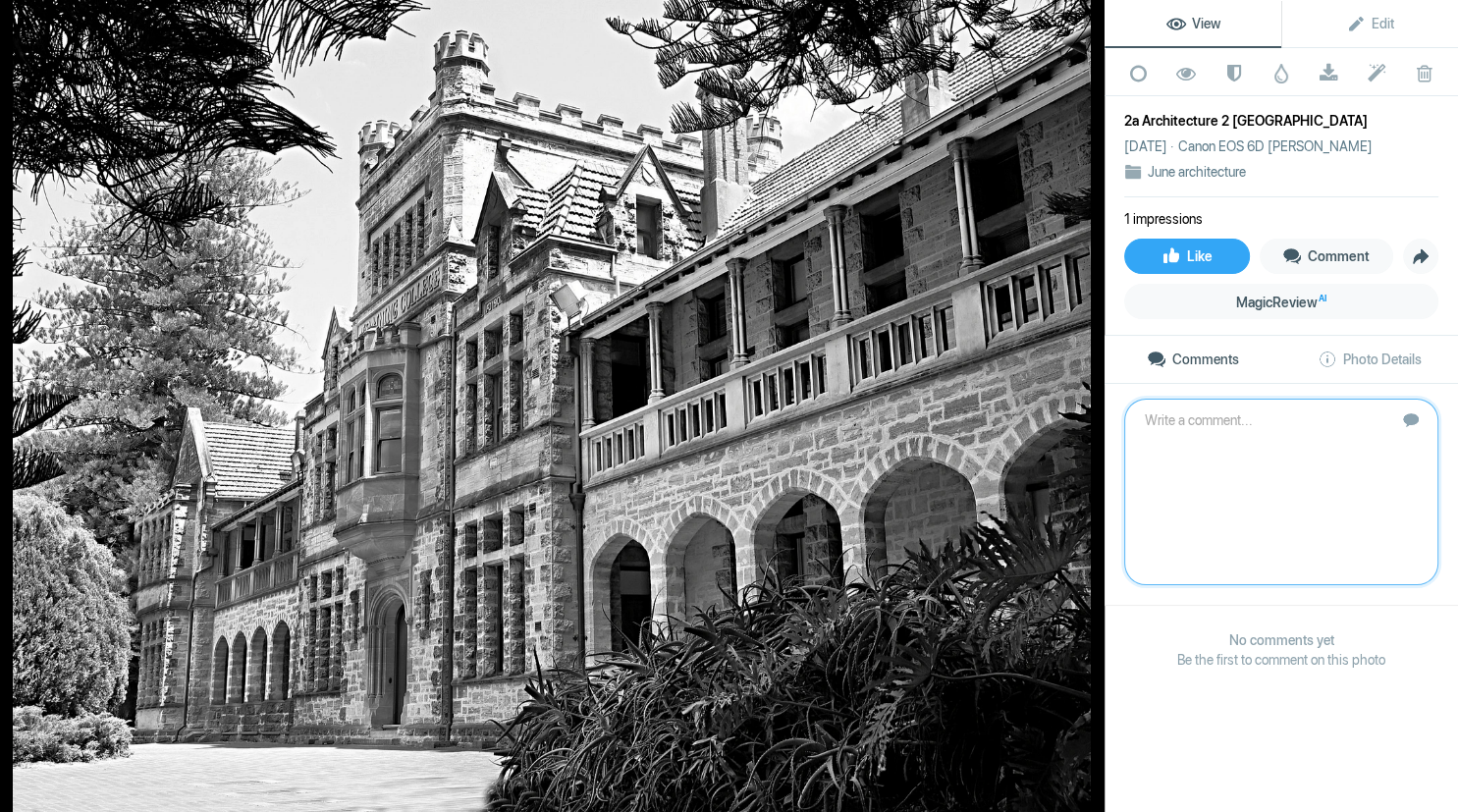 scroll, scrollTop: 0, scrollLeft: 0, axis: both 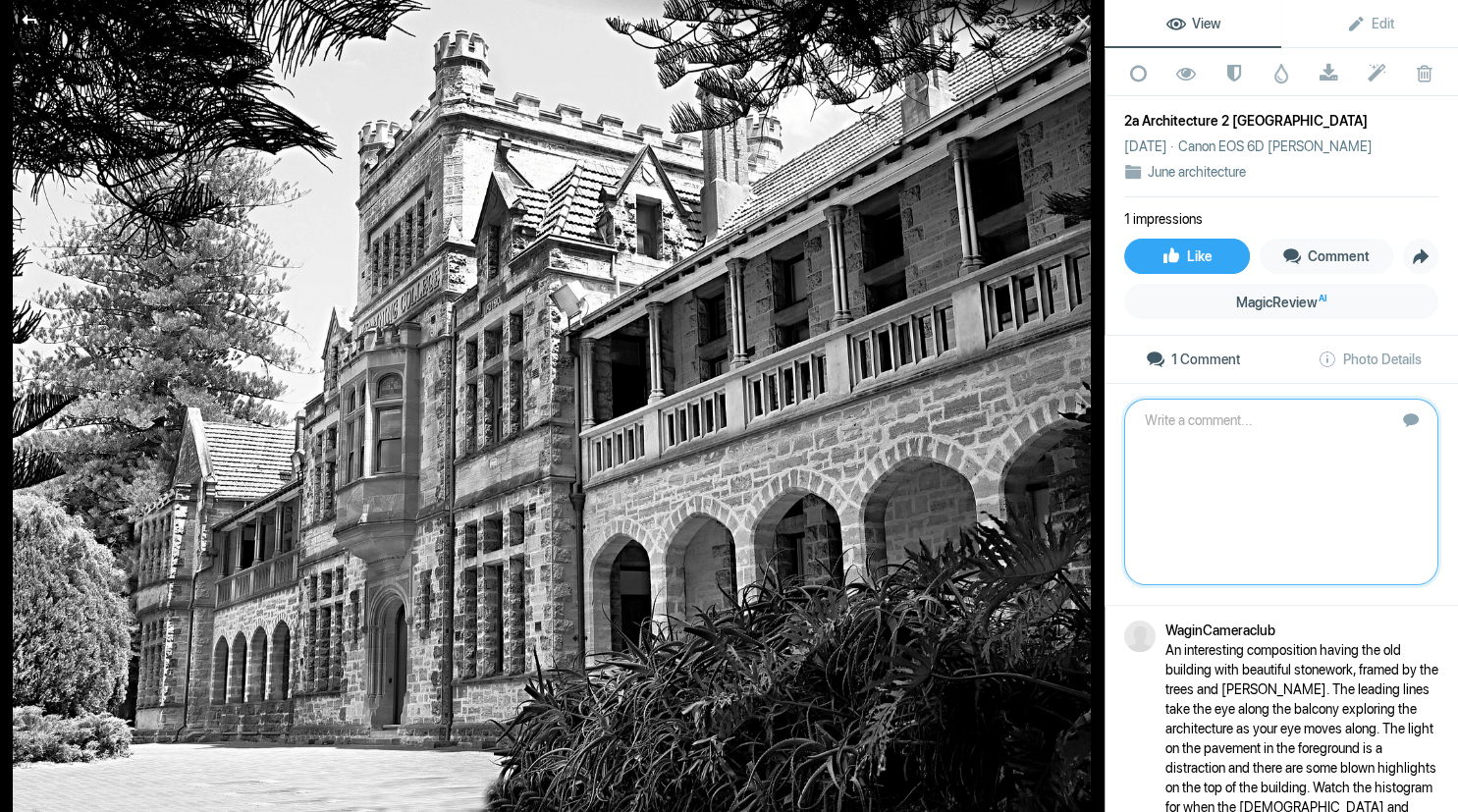 click 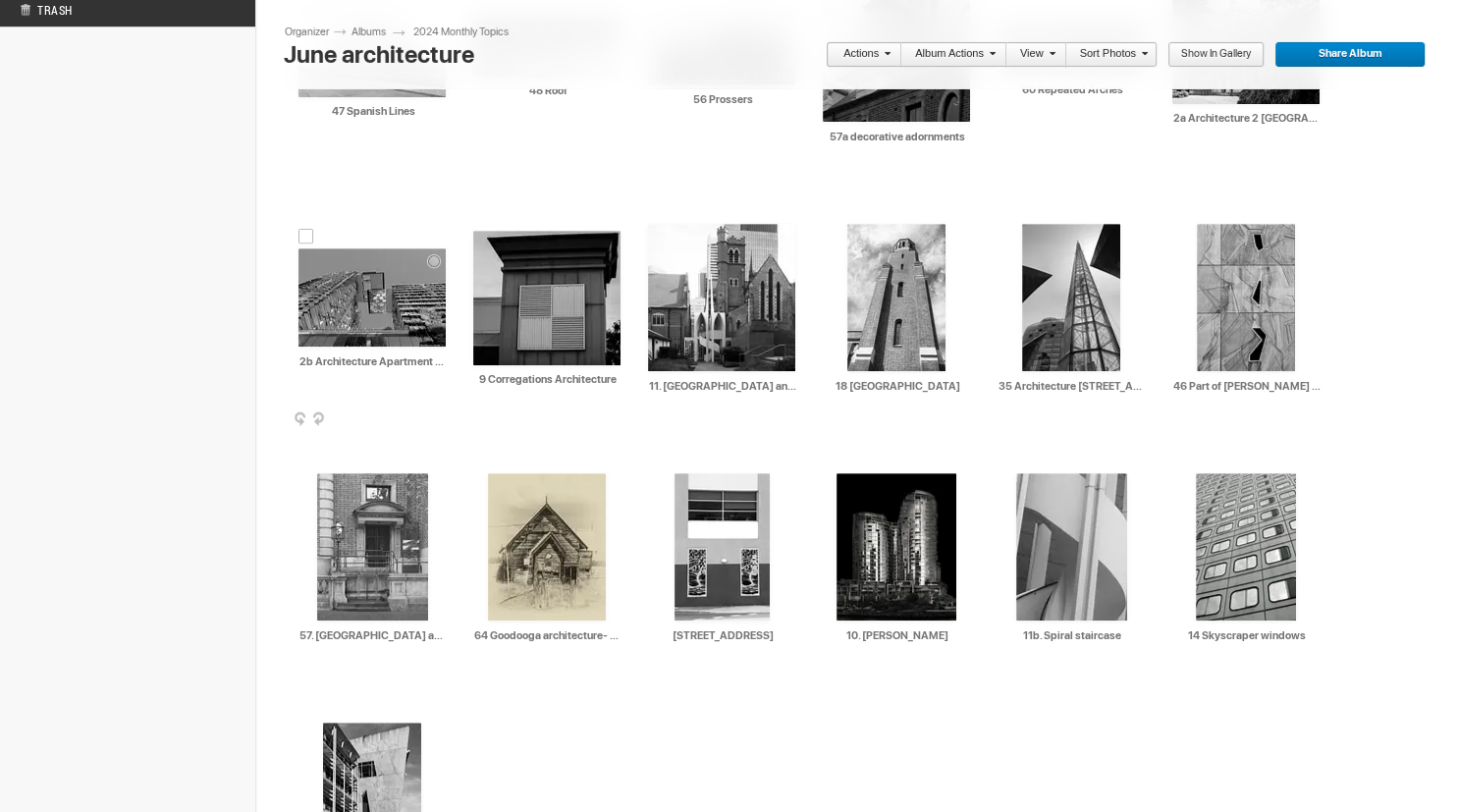 scroll, scrollTop: 762, scrollLeft: 0, axis: vertical 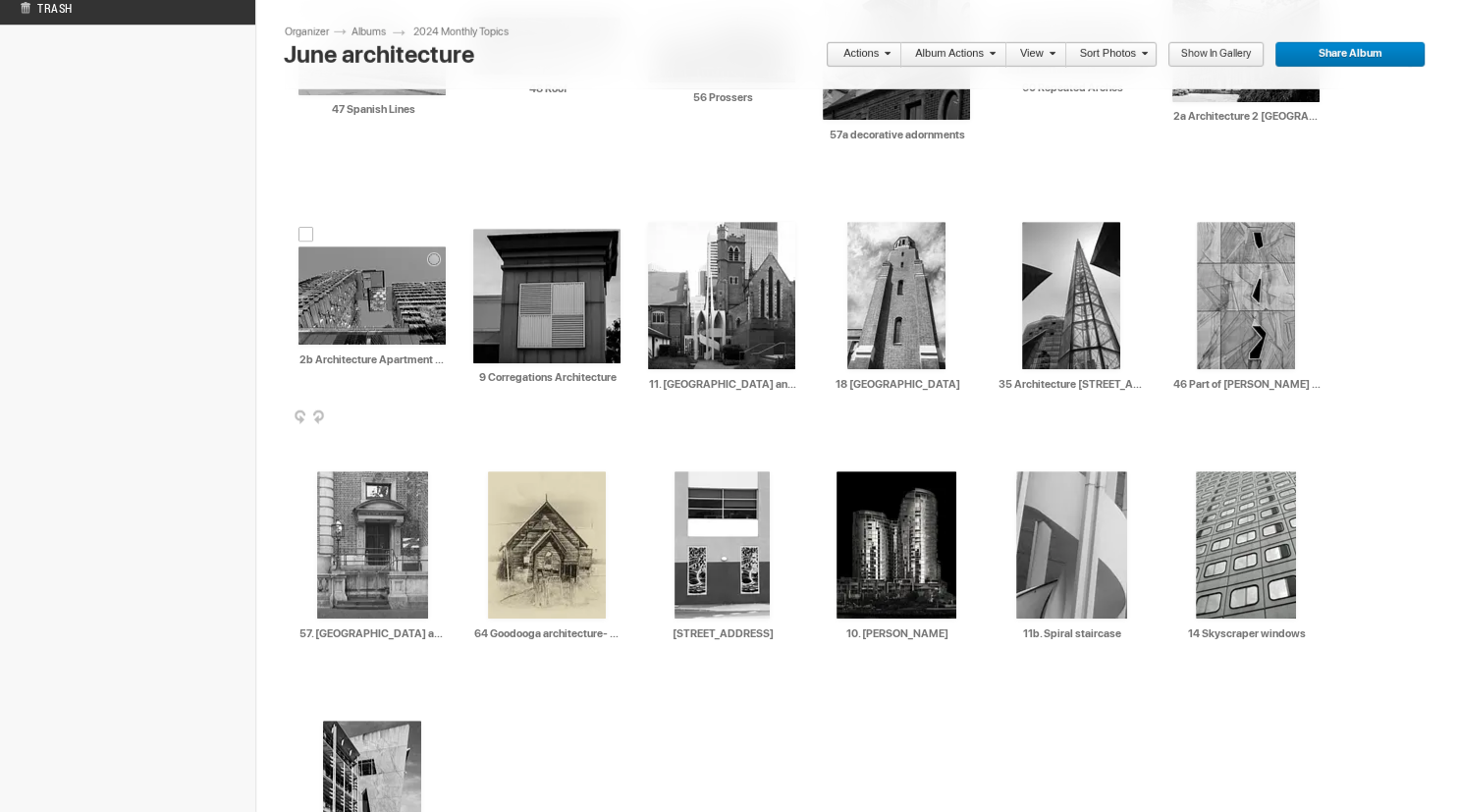 click on "2b Architecture Apartment Block" at bounding box center [373, 359] 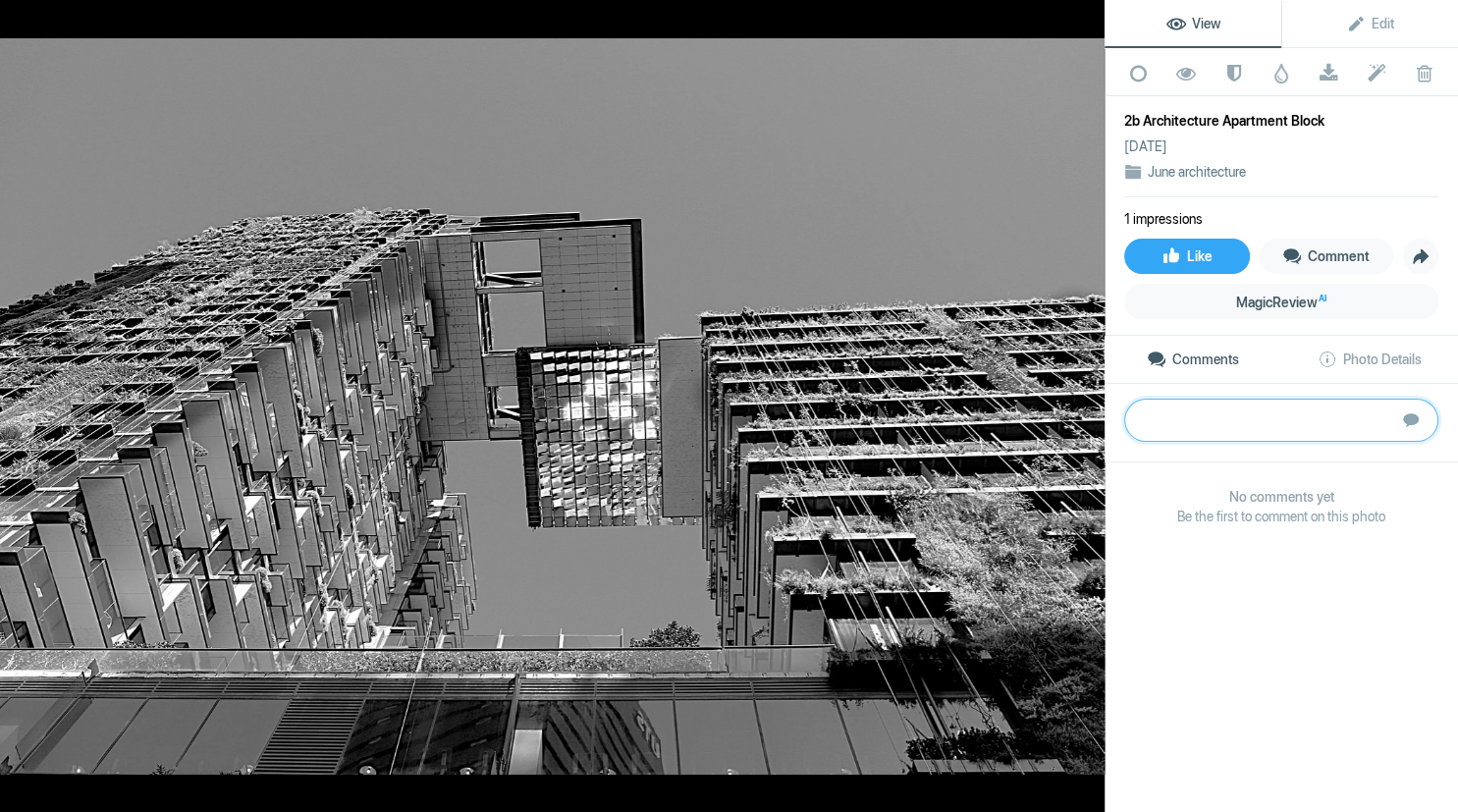 paste on "The author has chosen an interesting composition with the differing contrast of design between the two sides of the building.  This takes the eye on a journey between the buildings.  The sky has no detail in it therefore I suggest to crop off the top as it does not add to the image.  Have a look at the histogram and you will see where the grey spikes off the chart in the middle and that is where the flatness is coming from.  We need that to spread out across the image.  thanks" 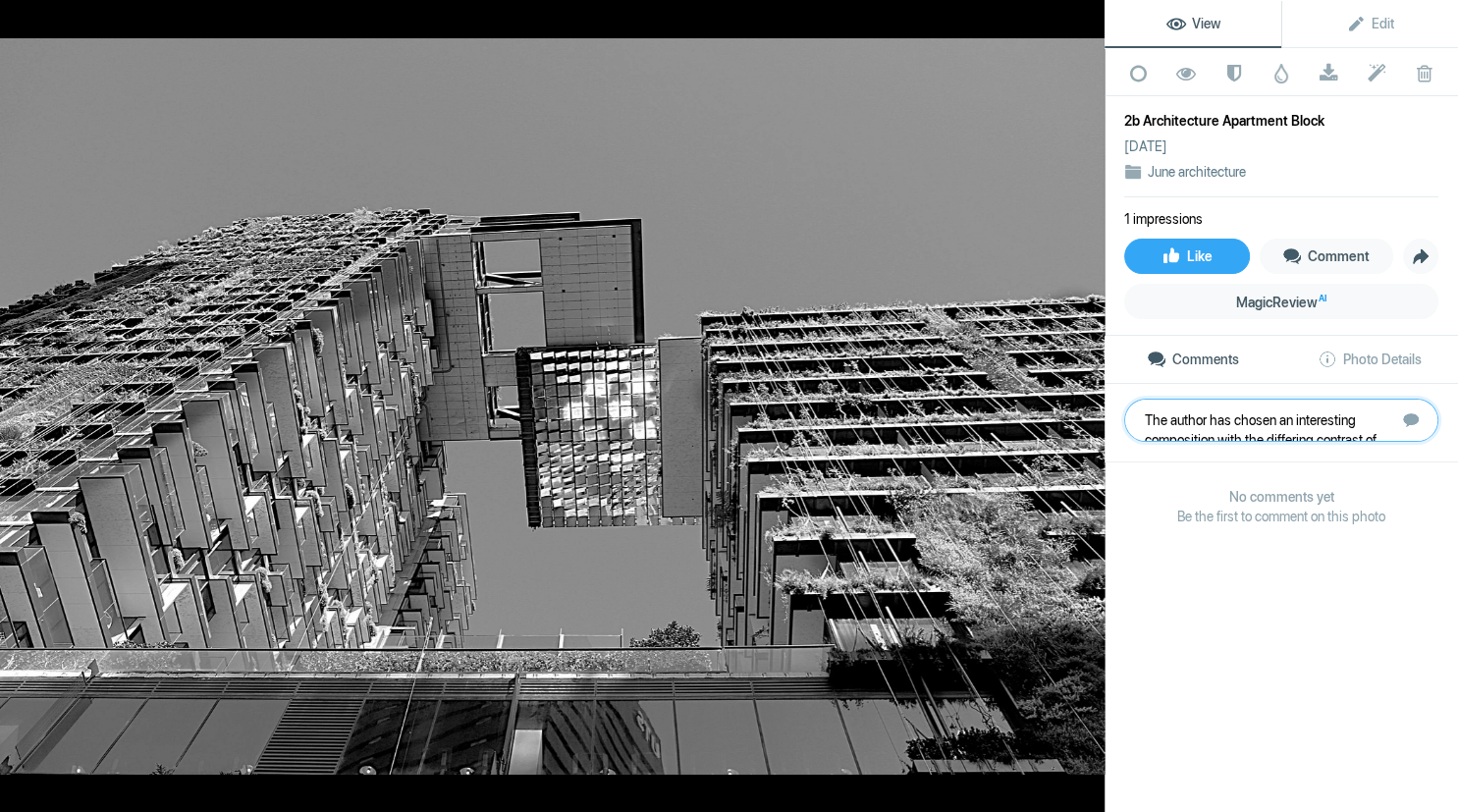 scroll, scrollTop: 60, scrollLeft: 0, axis: vertical 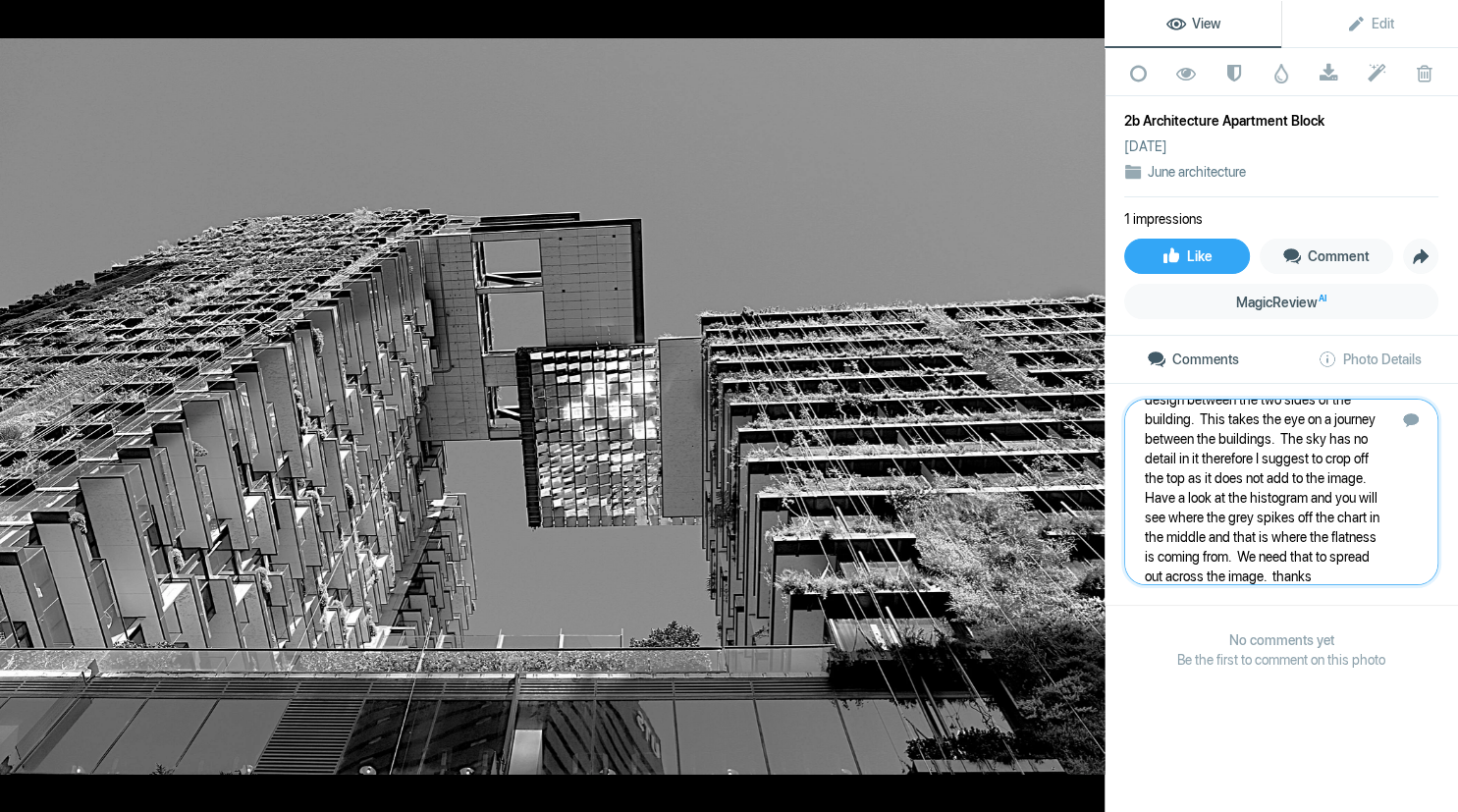 type 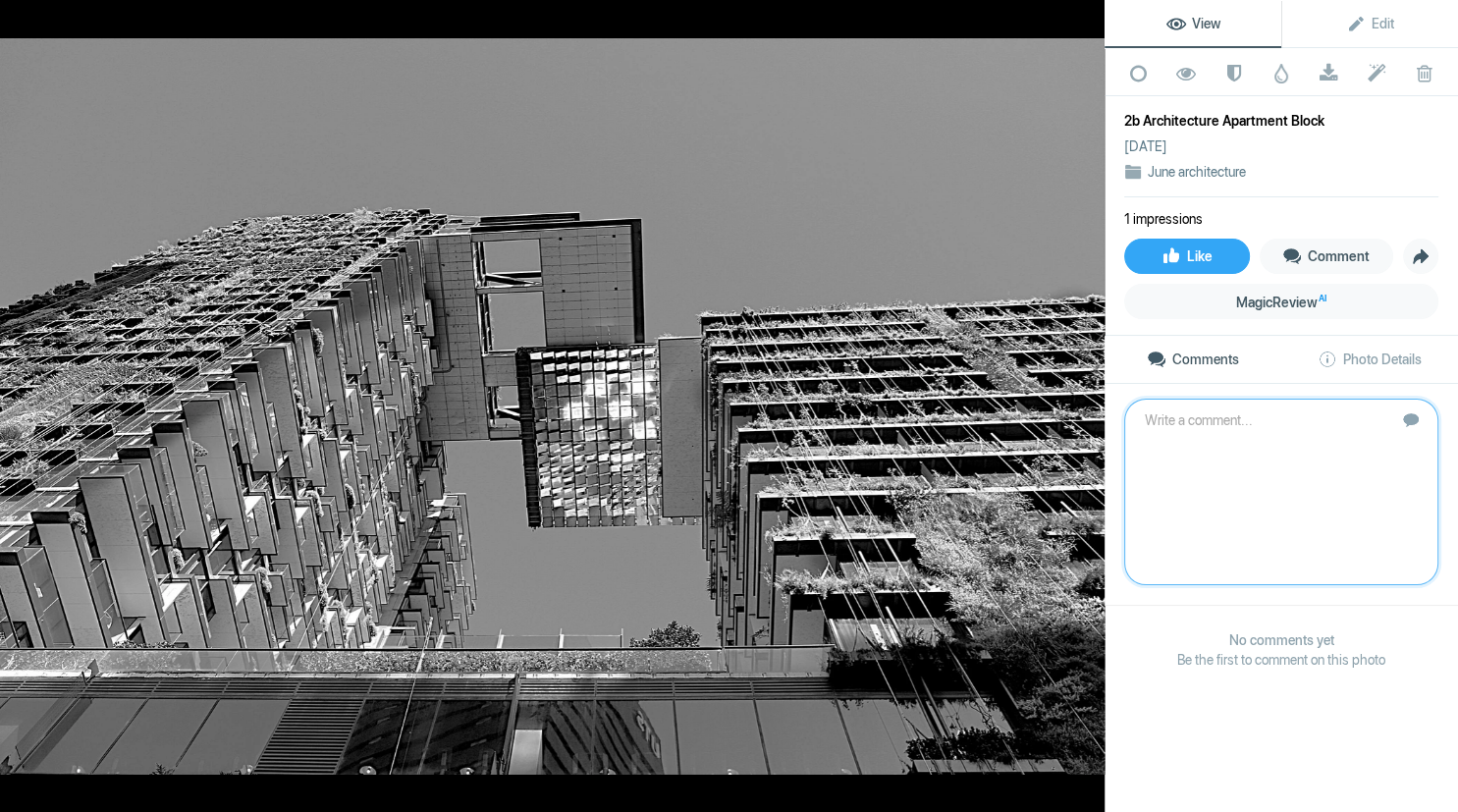 scroll, scrollTop: 0, scrollLeft: 0, axis: both 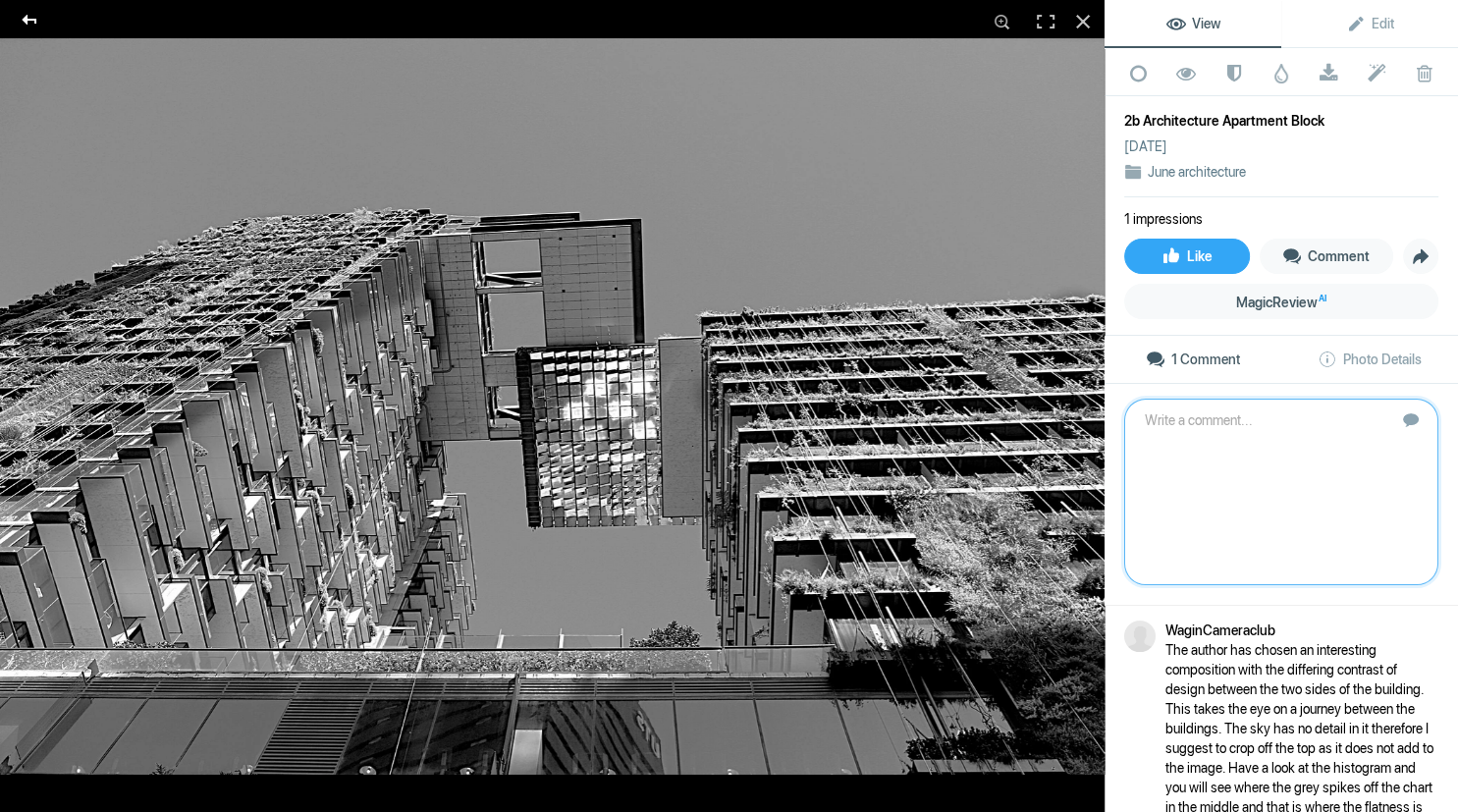 click 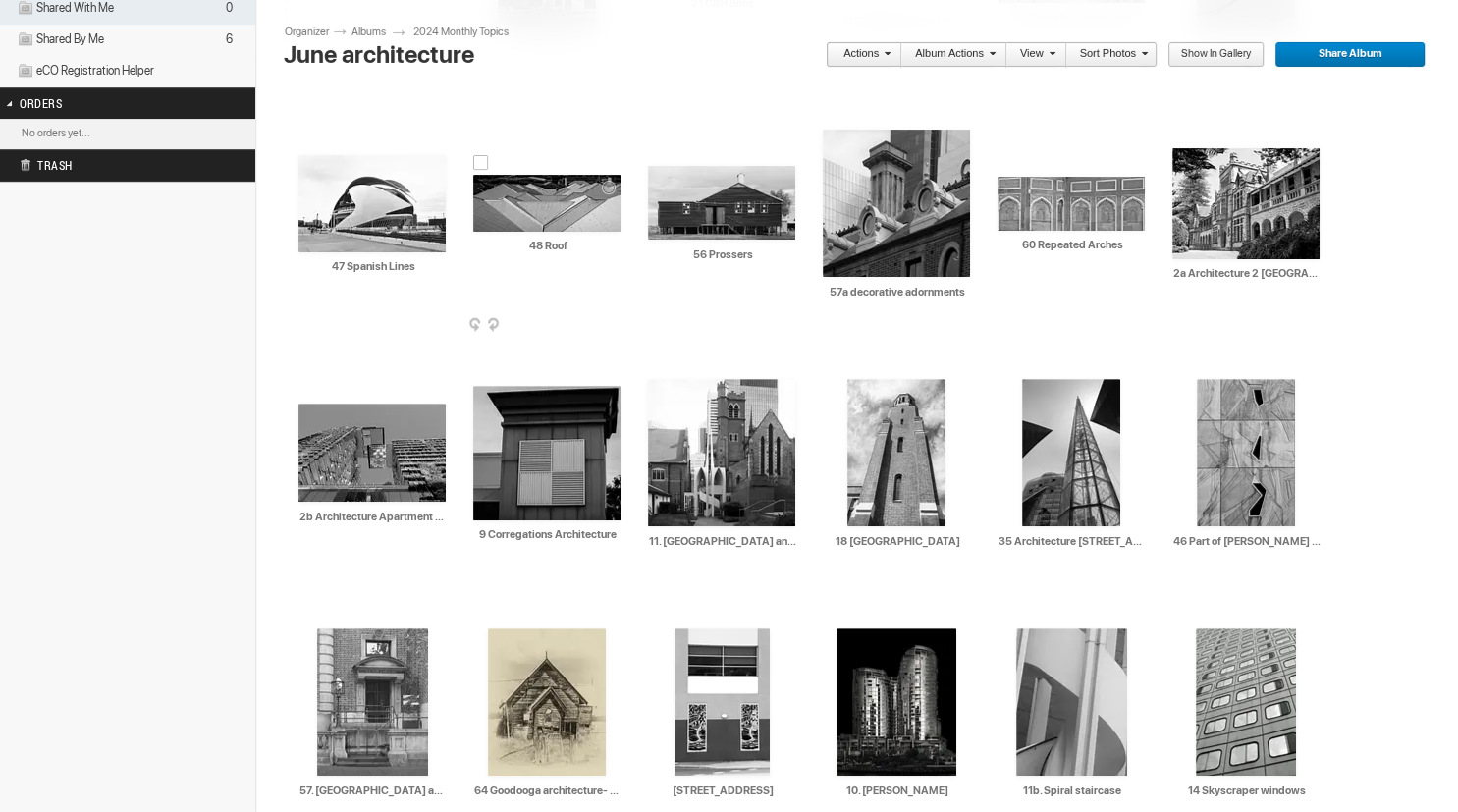 scroll, scrollTop: 606, scrollLeft: 0, axis: vertical 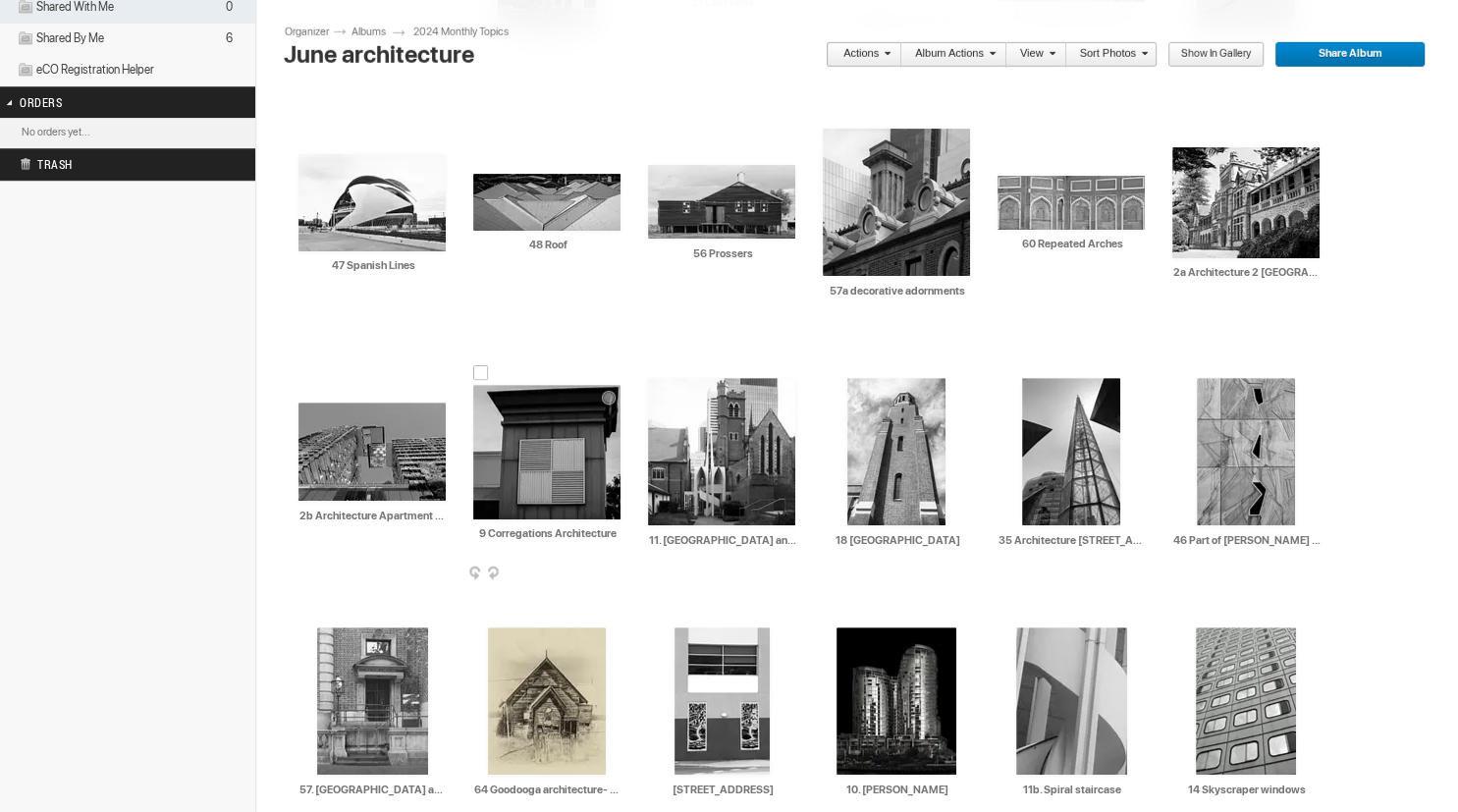 click at bounding box center [547, 452] 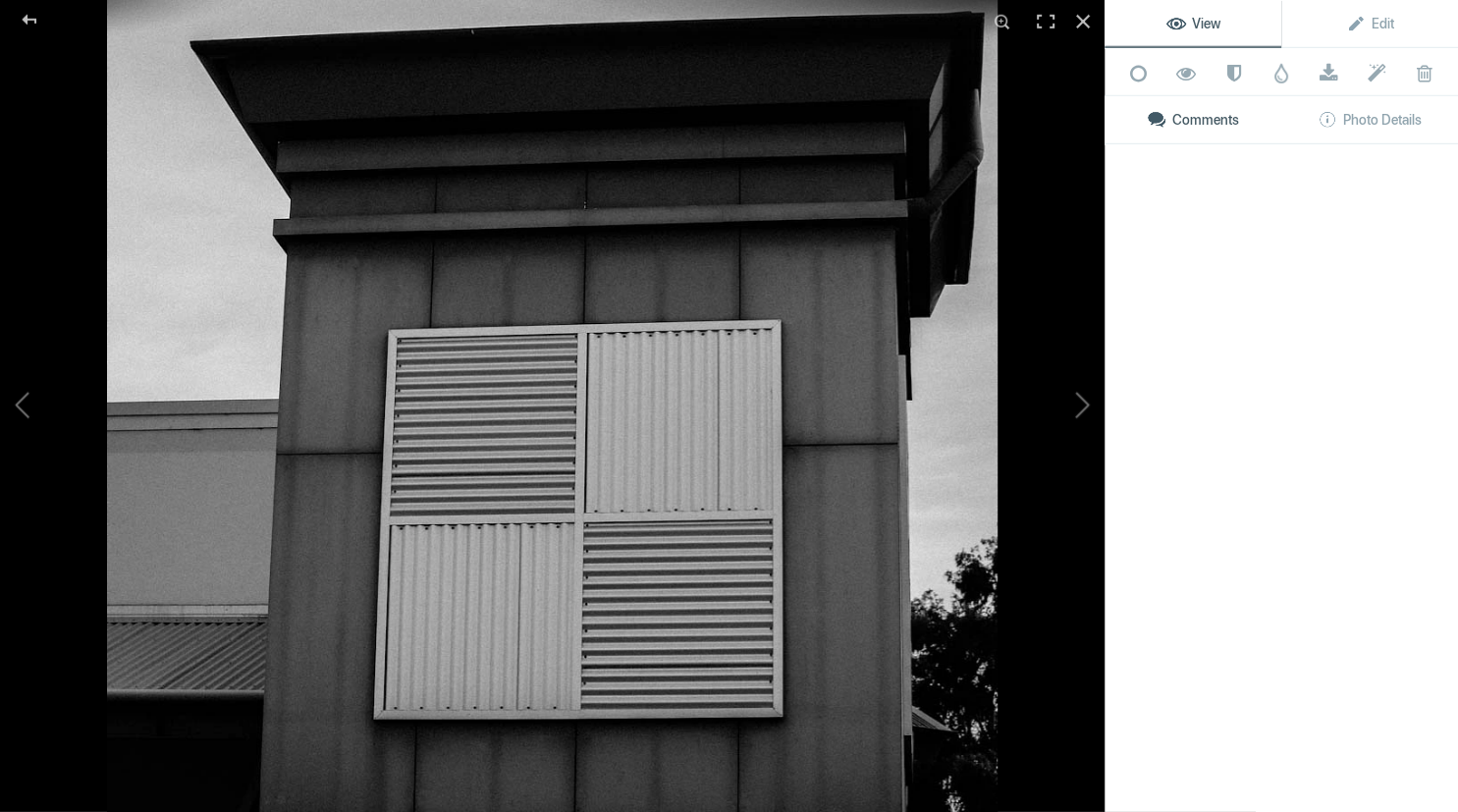 scroll, scrollTop: 606, scrollLeft: 0, axis: vertical 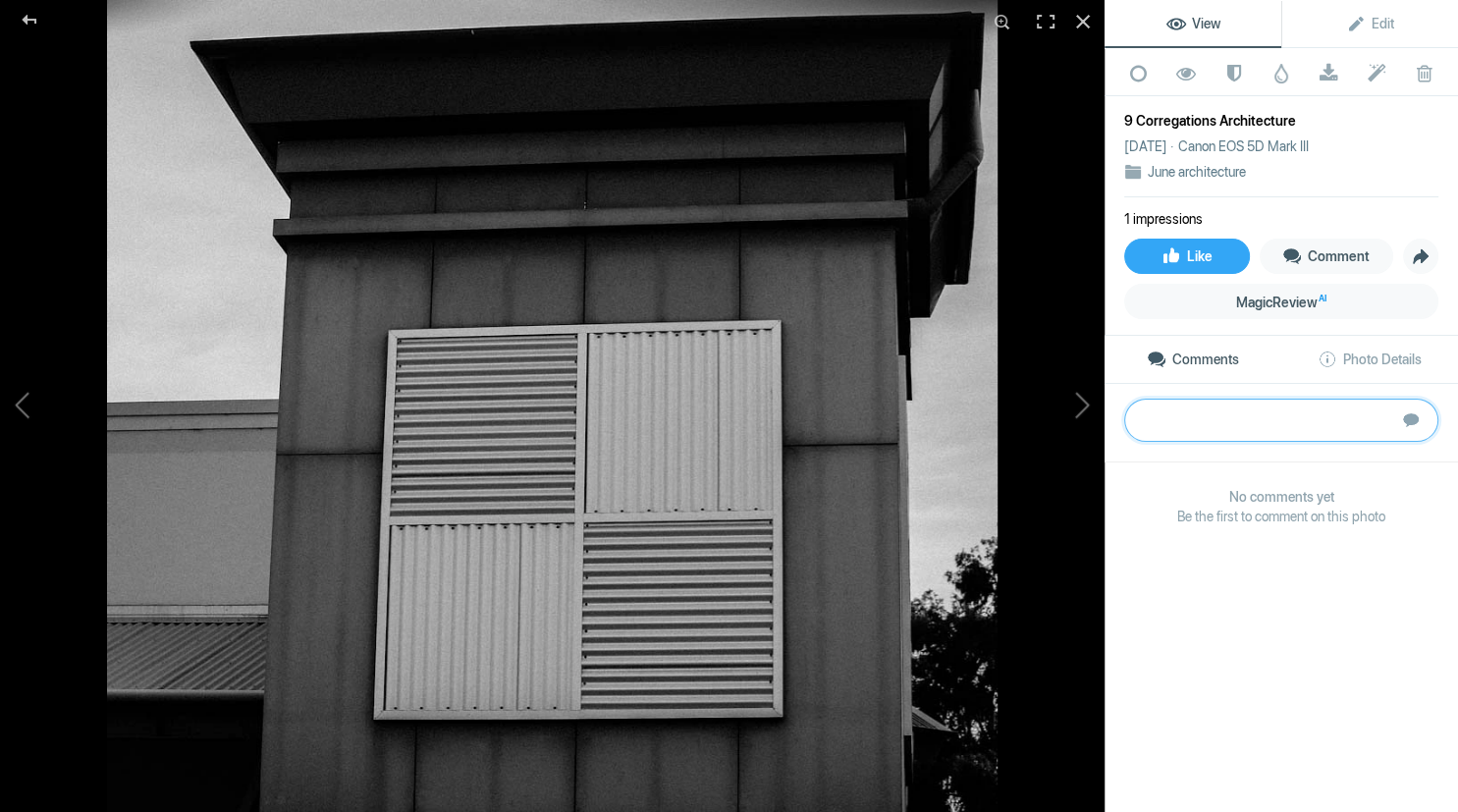 paste on "Corrugated iron was a basis of our first settlements and is used for architecture in more modern day buildings or display and shown here in a pattern of horizontal and vertical design.  The author has included some of the environment from behind to give it a sense of place.  Overall it is nearly a minimalistic image. A suggestion to strengthen this image would be to crop from the top to eliminate the slant of the roof line.  Thanks.	Bronze" 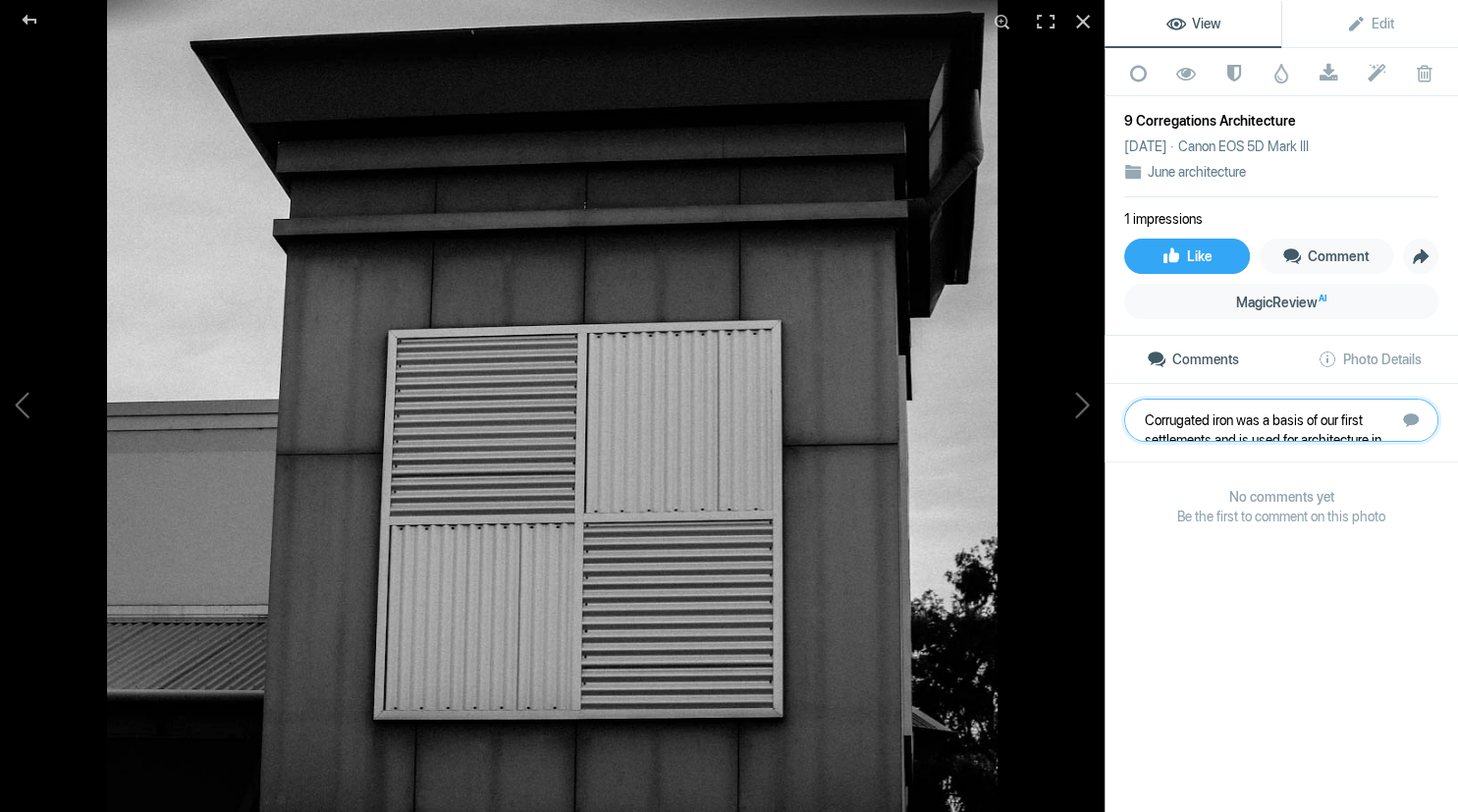 scroll, scrollTop: 40, scrollLeft: 0, axis: vertical 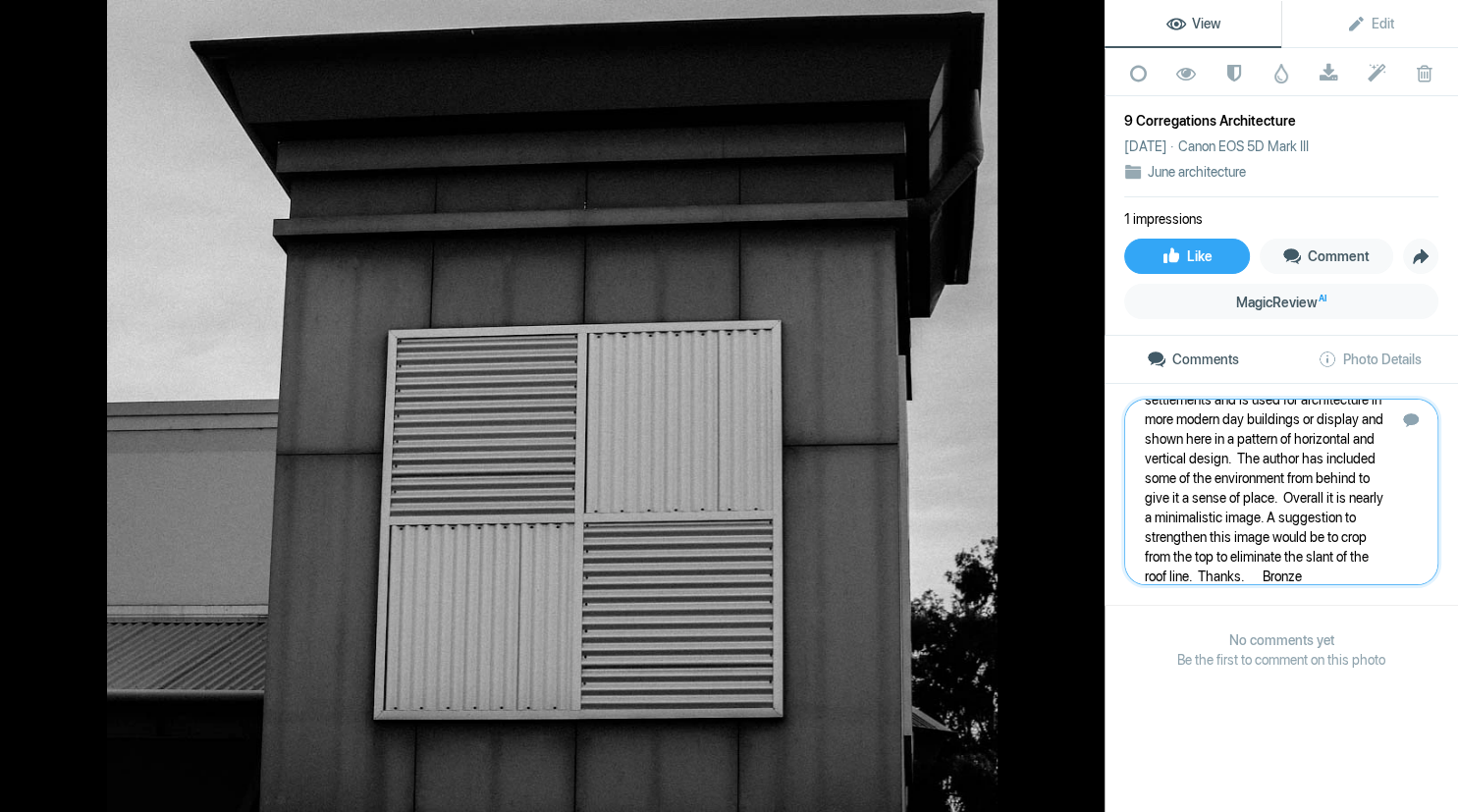type 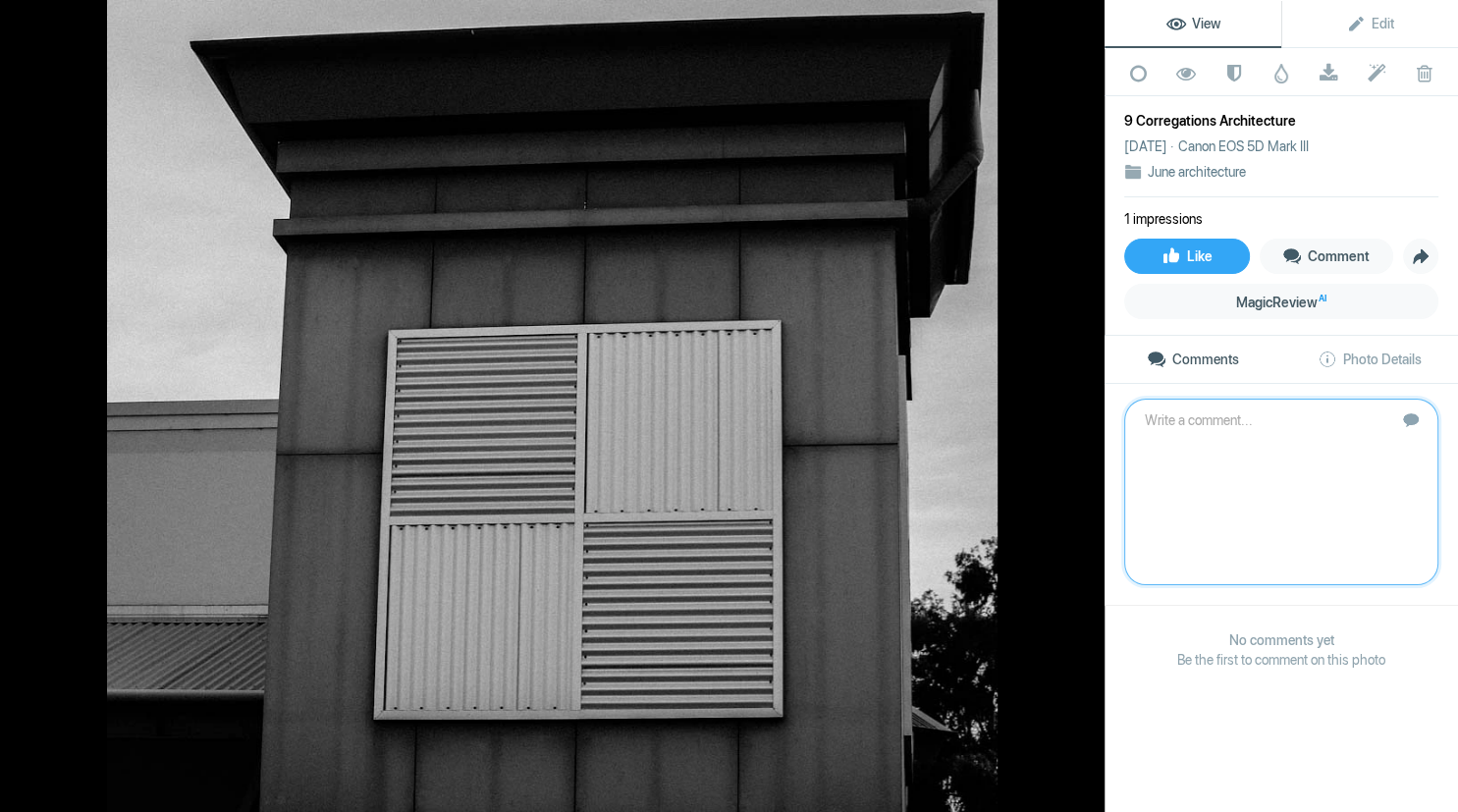 scroll, scrollTop: 0, scrollLeft: 0, axis: both 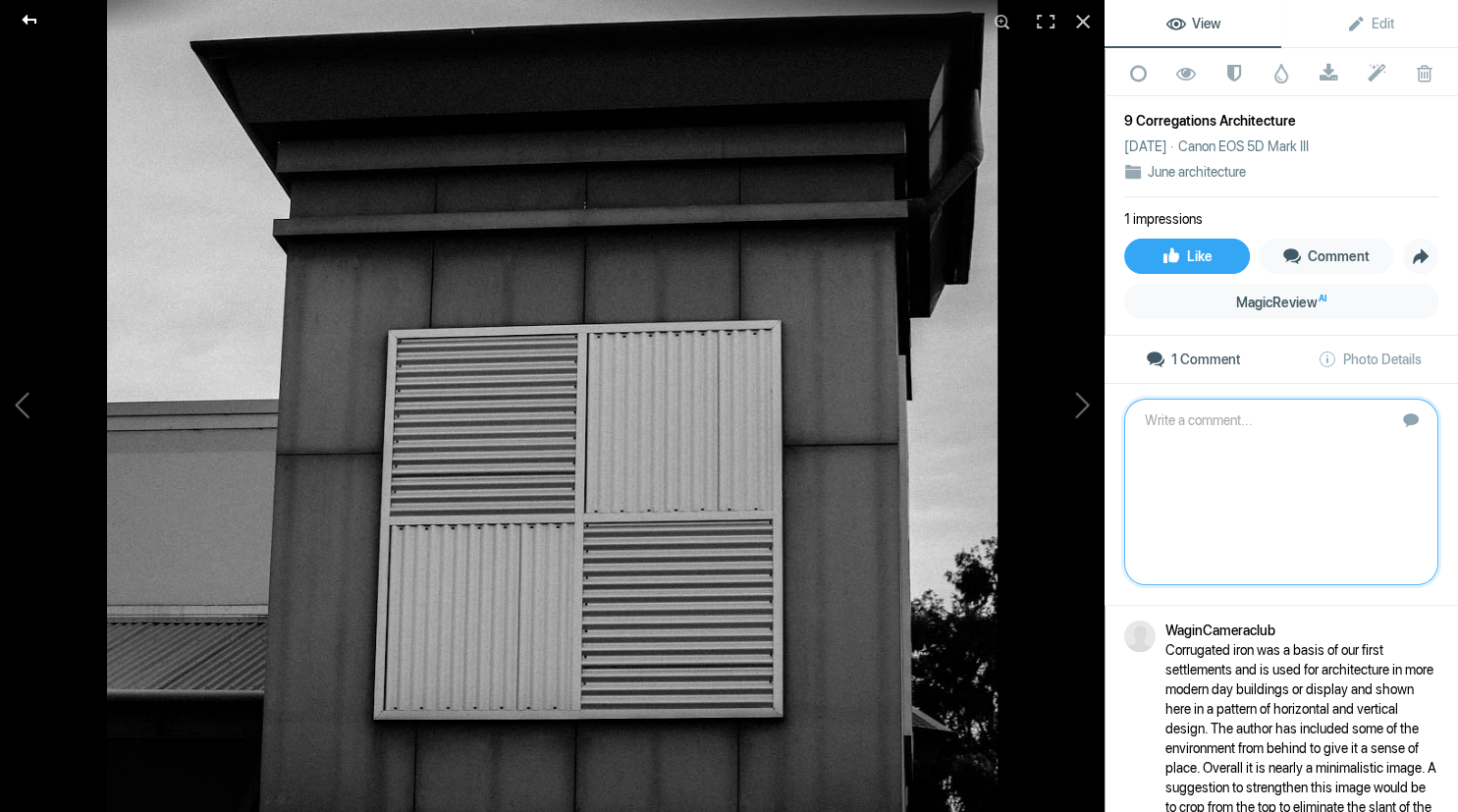 click 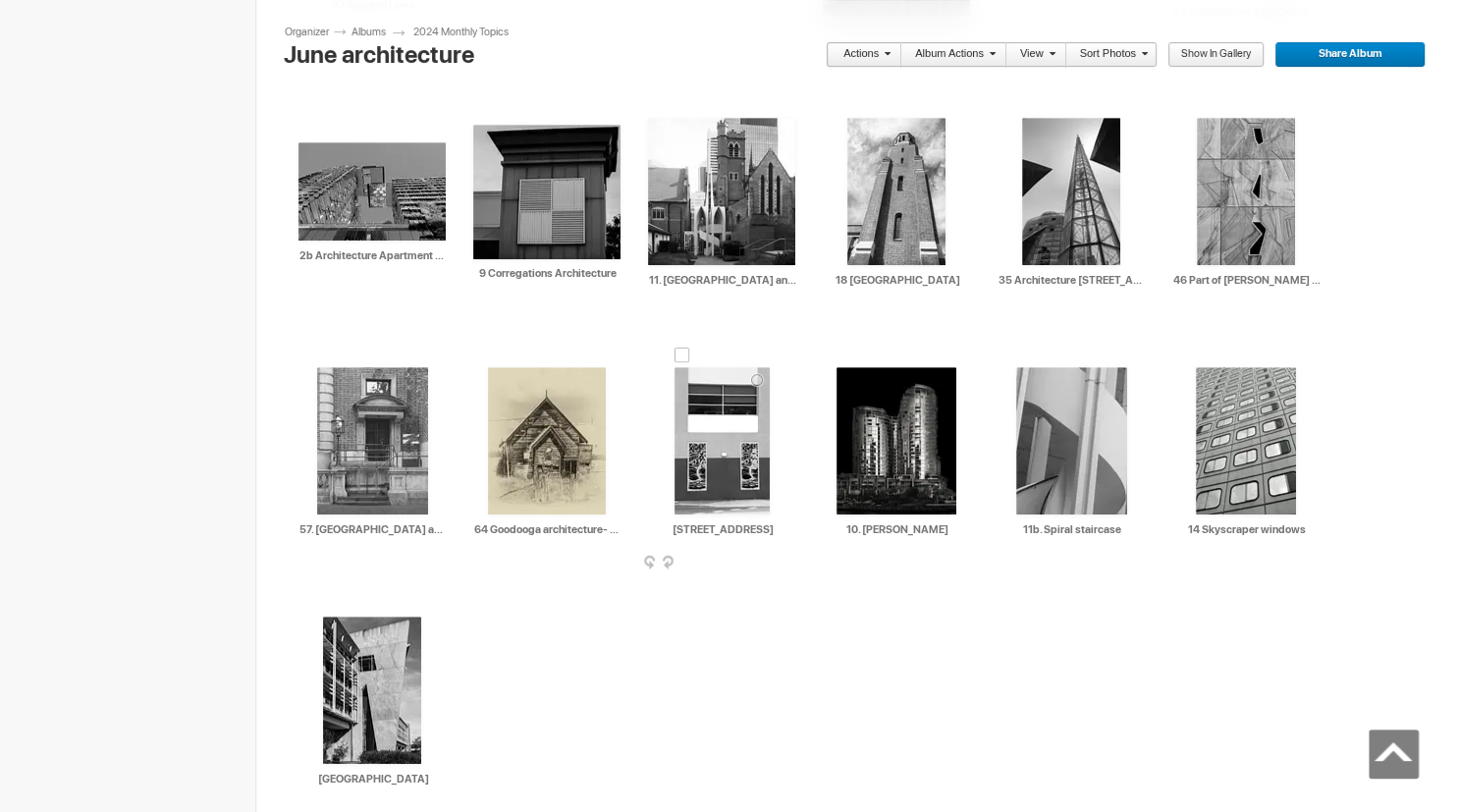 scroll, scrollTop: 868, scrollLeft: 0, axis: vertical 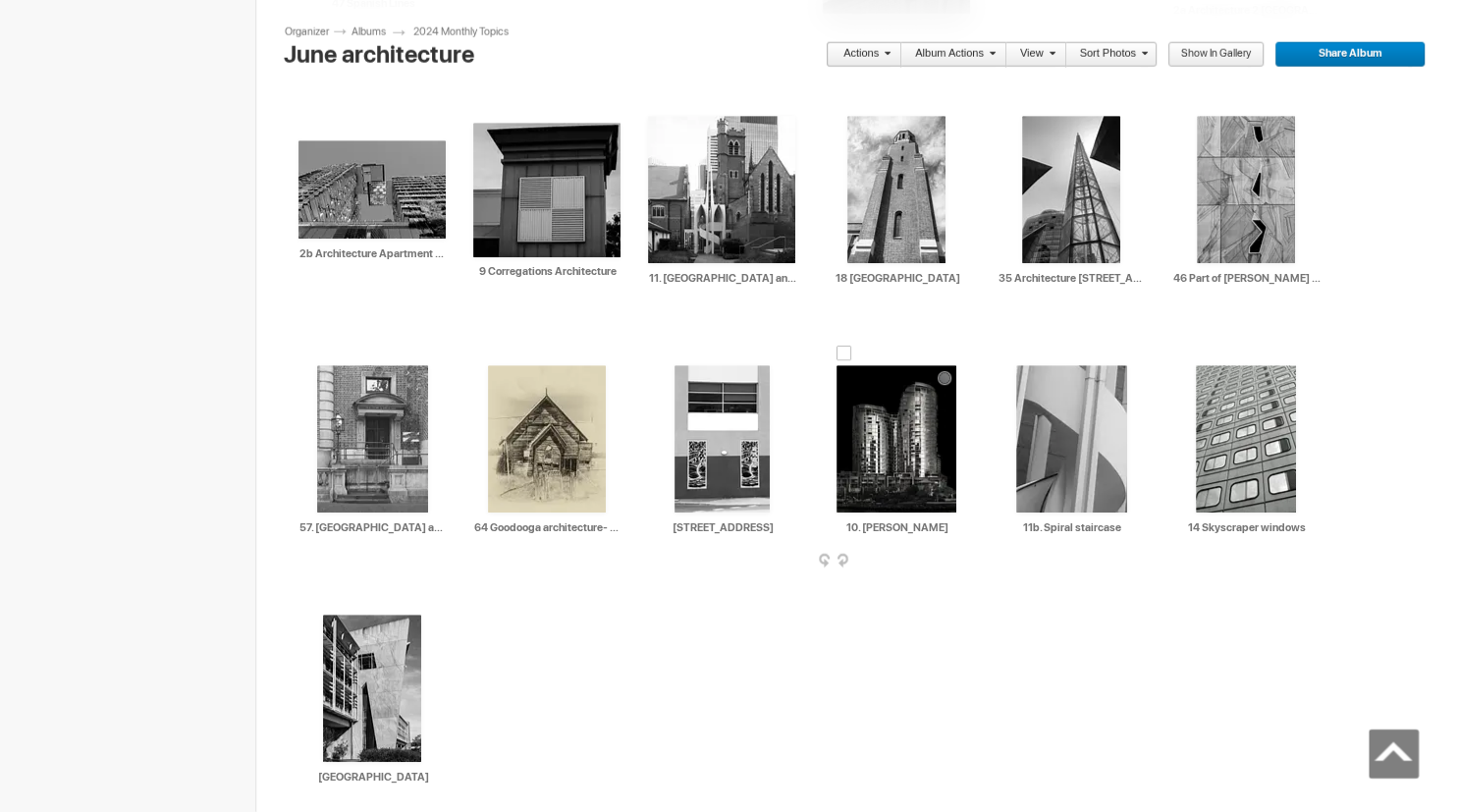 click at bounding box center [896, 439] 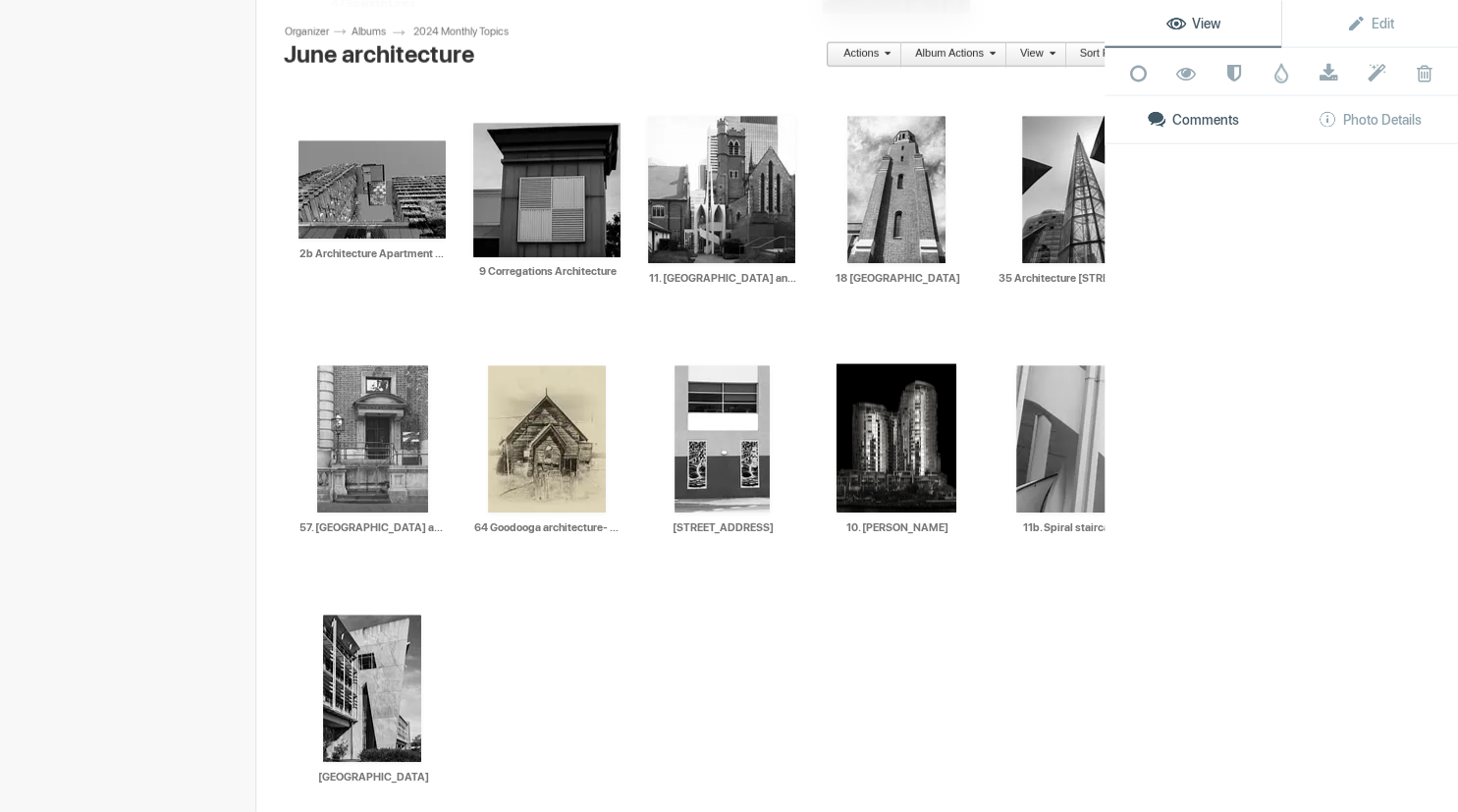 scroll, scrollTop: 868, scrollLeft: 0, axis: vertical 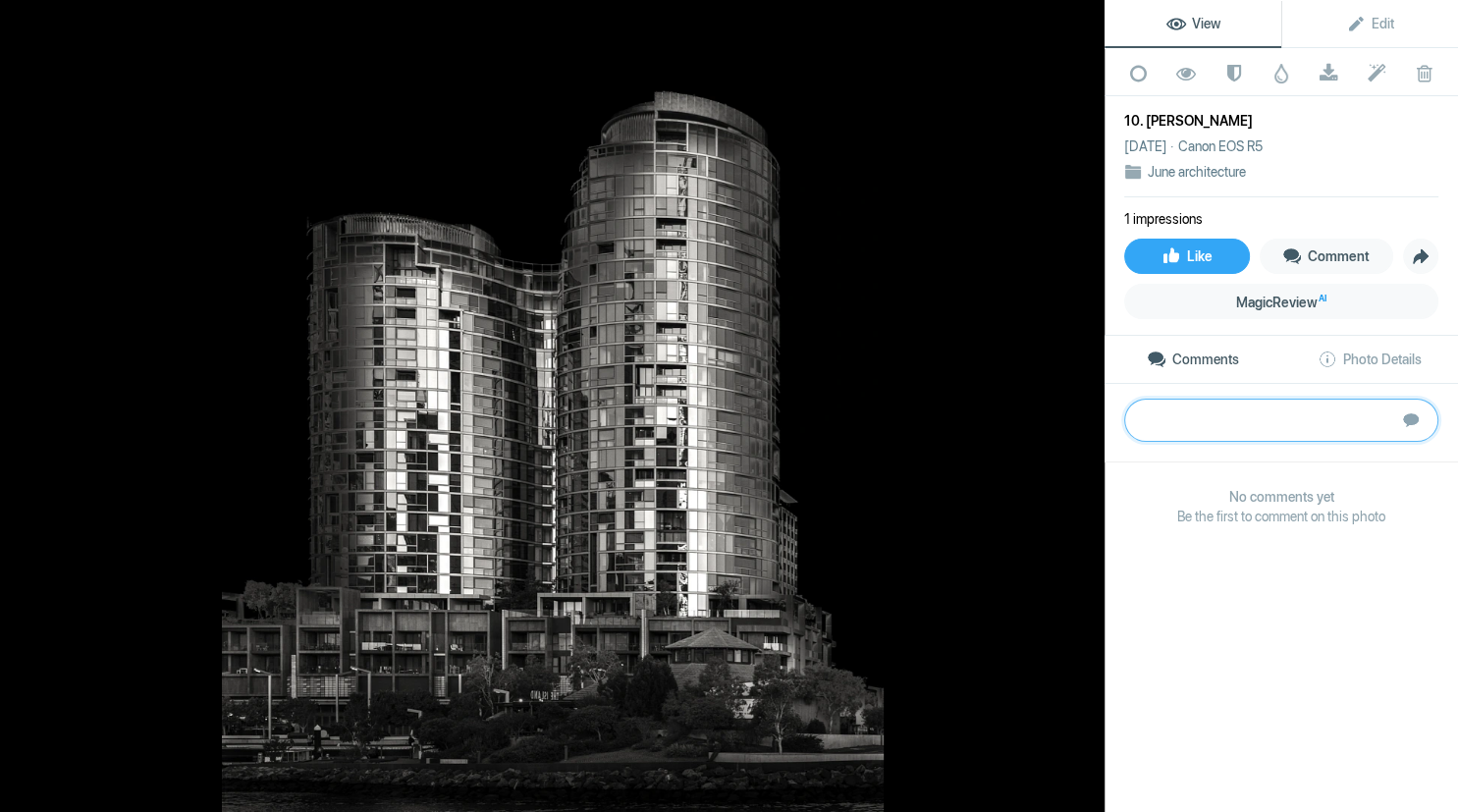 paste on "Elizabeth Quay offers many modern displays of architecture and the author has captured both the lower style of buildings and the highrise buildings.  The sun reflecting off the building provides the sense of curvature of the building.  The darker foreground cements these buildings to the bottom of the image.  The tonal range spreads from the very dark to the light of the windows blown out by the sun light.  The building on the right has some information missing on the top right and the right hand side by having it too dark and which could have been bought out slightly to give it more balance.  thanks	Bronze" 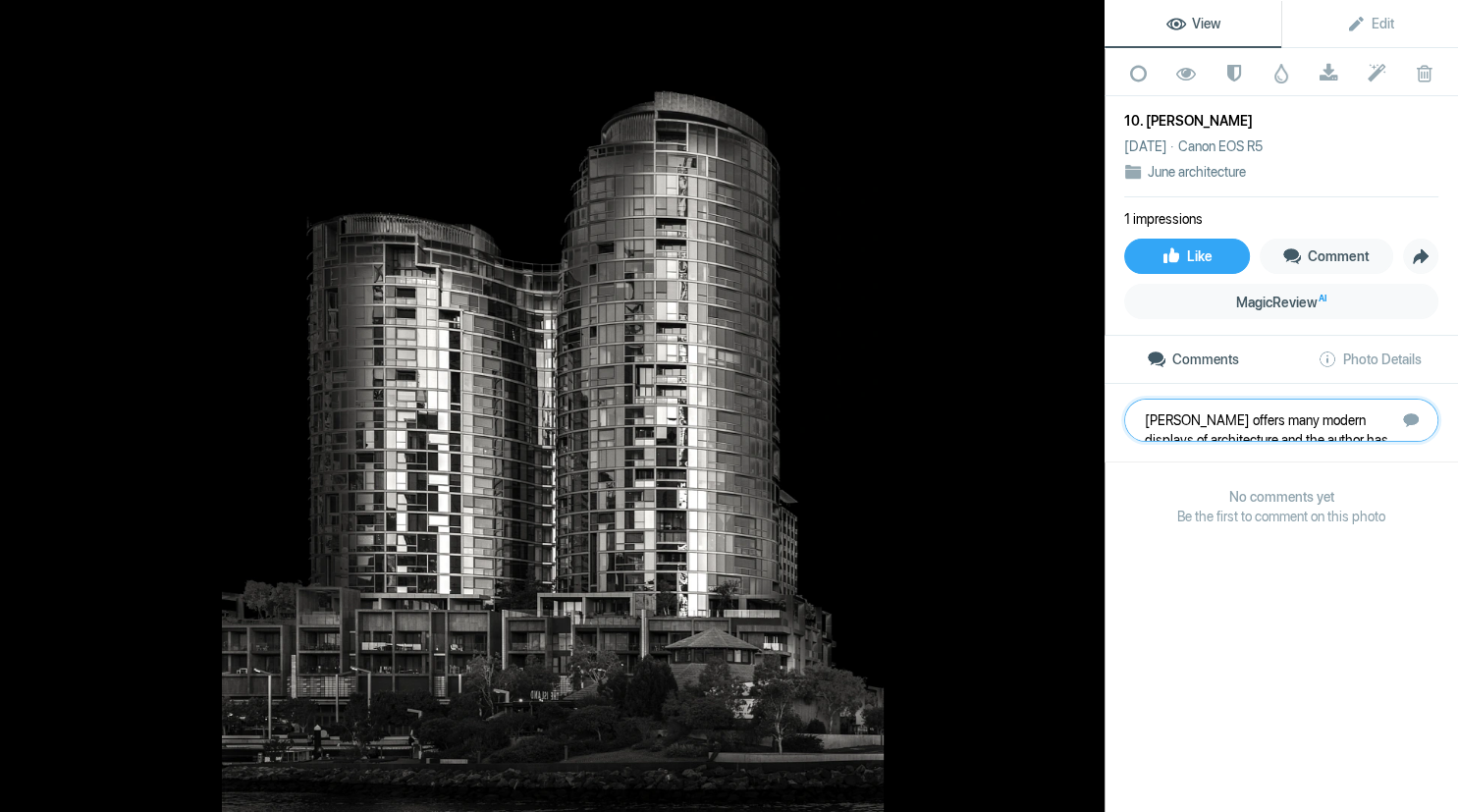 scroll, scrollTop: 138, scrollLeft: 0, axis: vertical 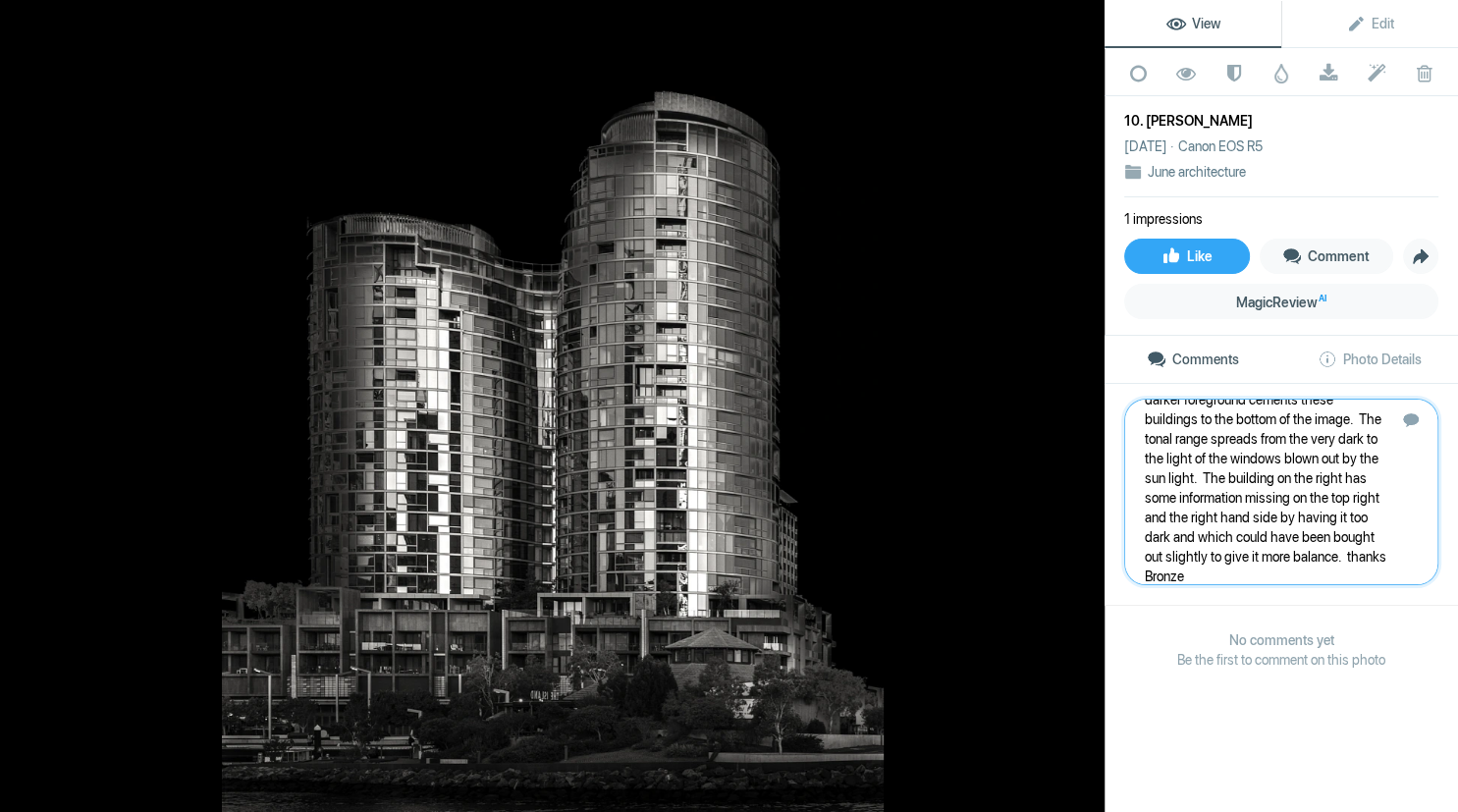 type 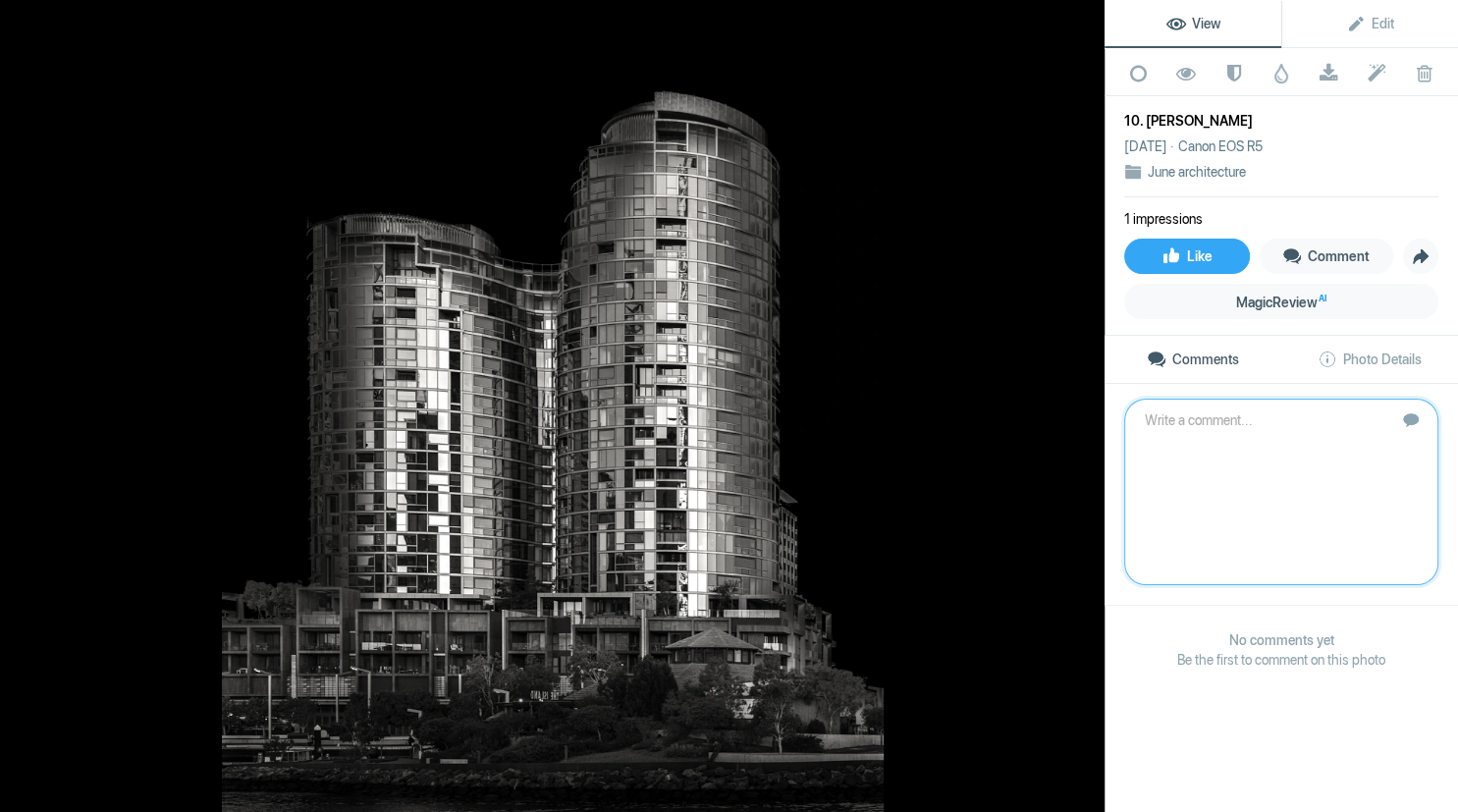 scroll, scrollTop: 0, scrollLeft: 0, axis: both 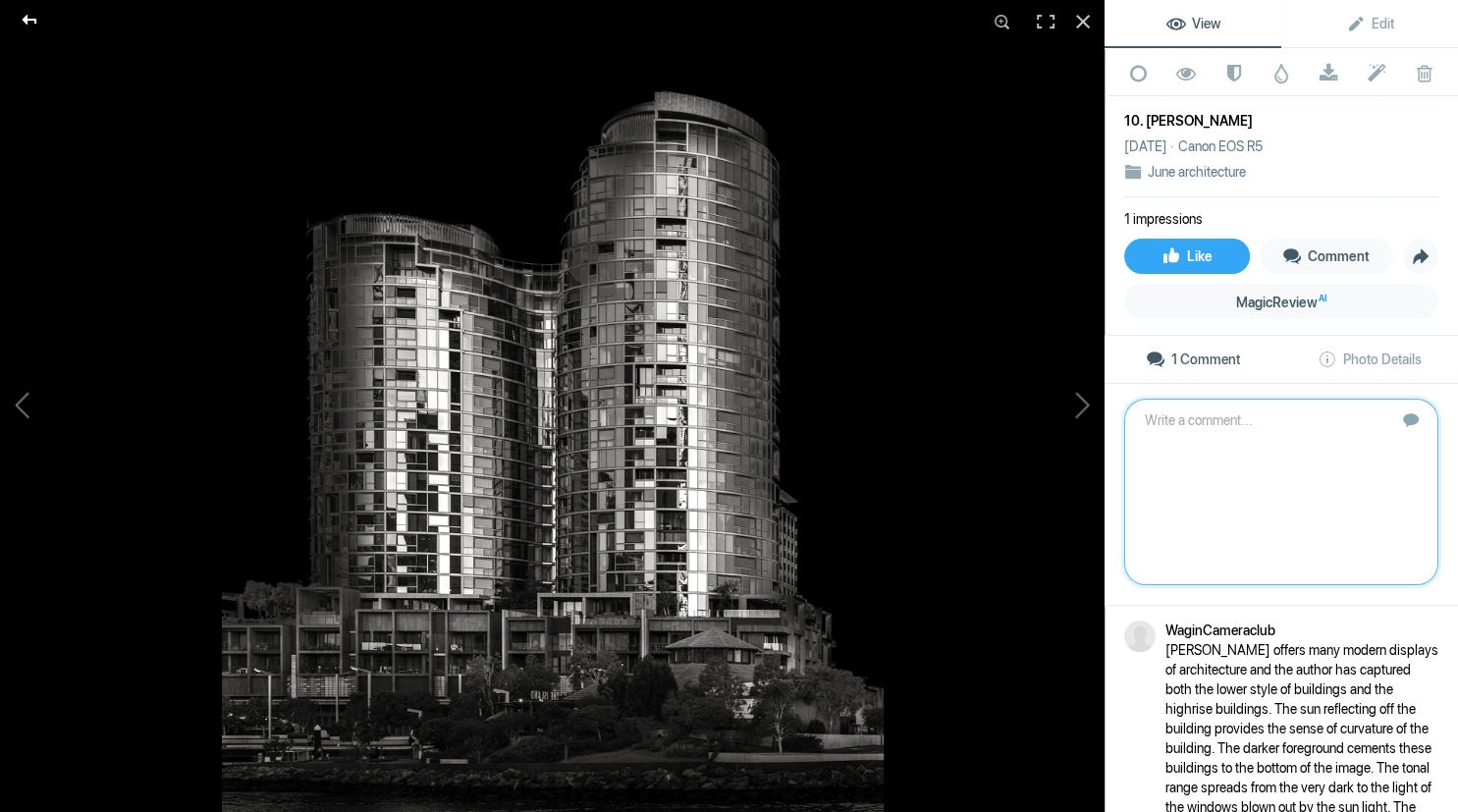 click 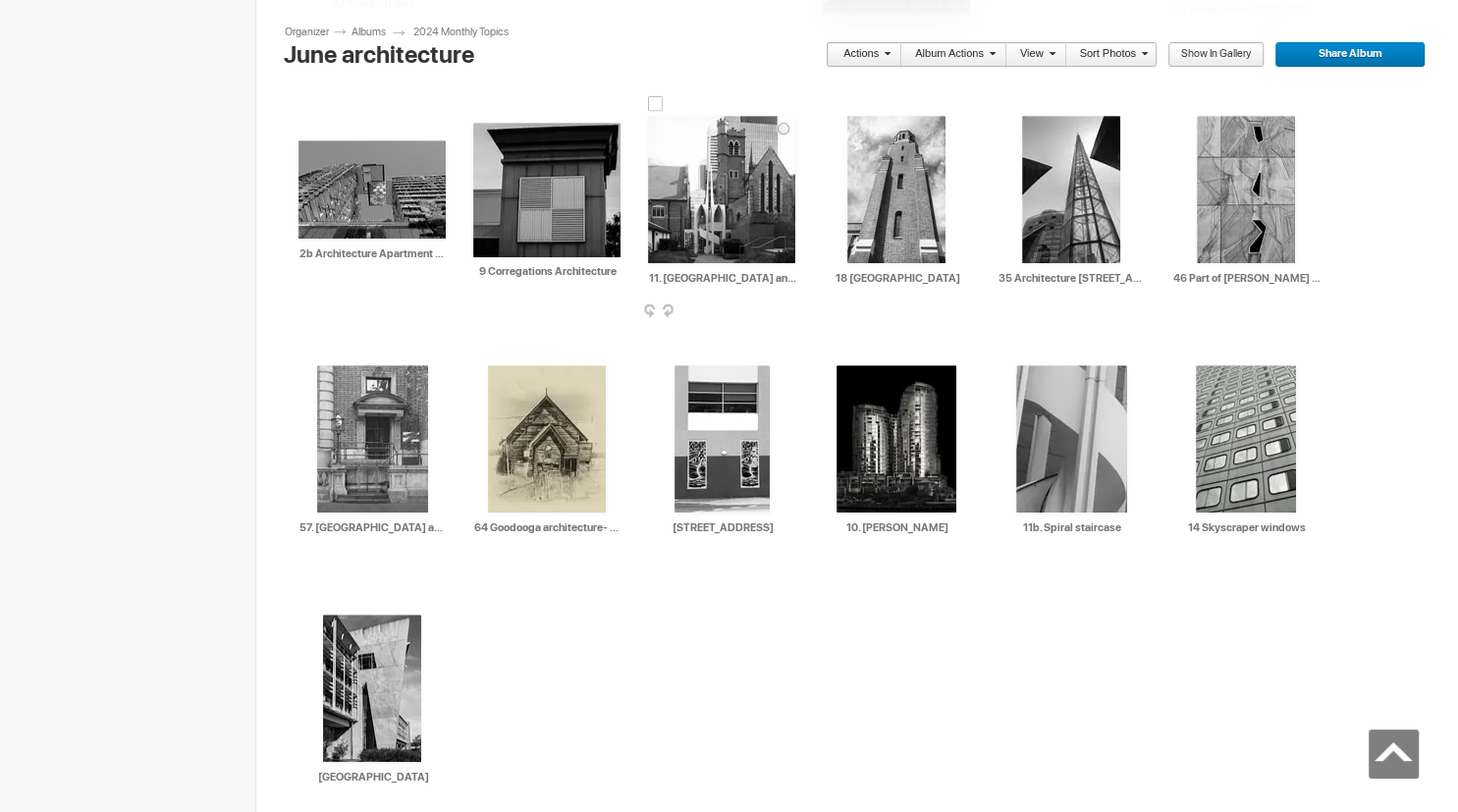 click at bounding box center (722, 189) 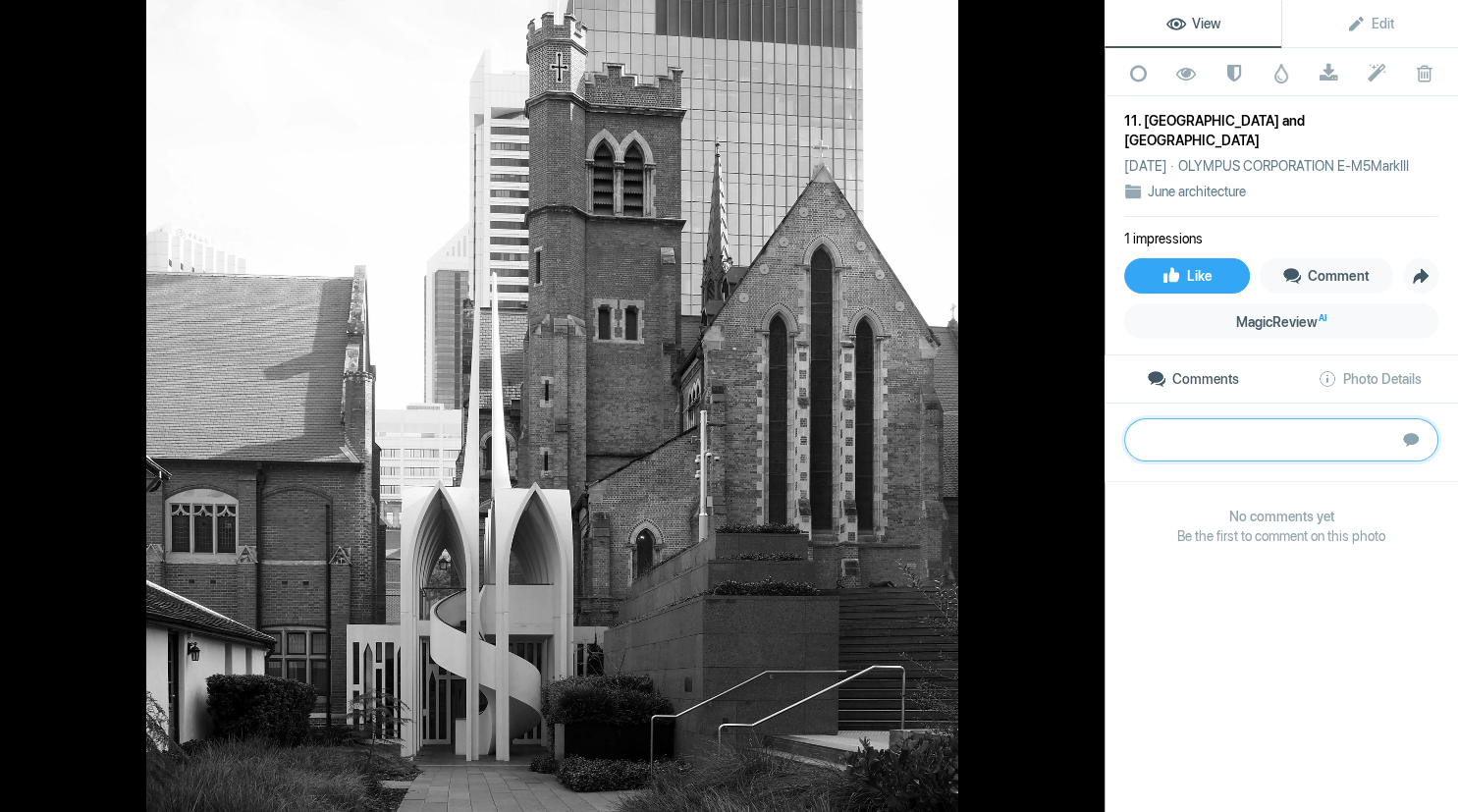 paste on "This could almost titled the old and the new.  The author has captured the Song School, the Cathedral, the hall and the newer buildings behind.  The Song School adds sharp contrast against the stones of the cathedral.  I find the railings of the steps distracting because the brightness pulls my eyes there.  In terms of composition I am wondering if the author may have taken out or moved their footing to exclude the Hall as the light on the roof does distract and pull the eyes there.  Adding some contrast would define the bricks more.  thanks	Bronze" 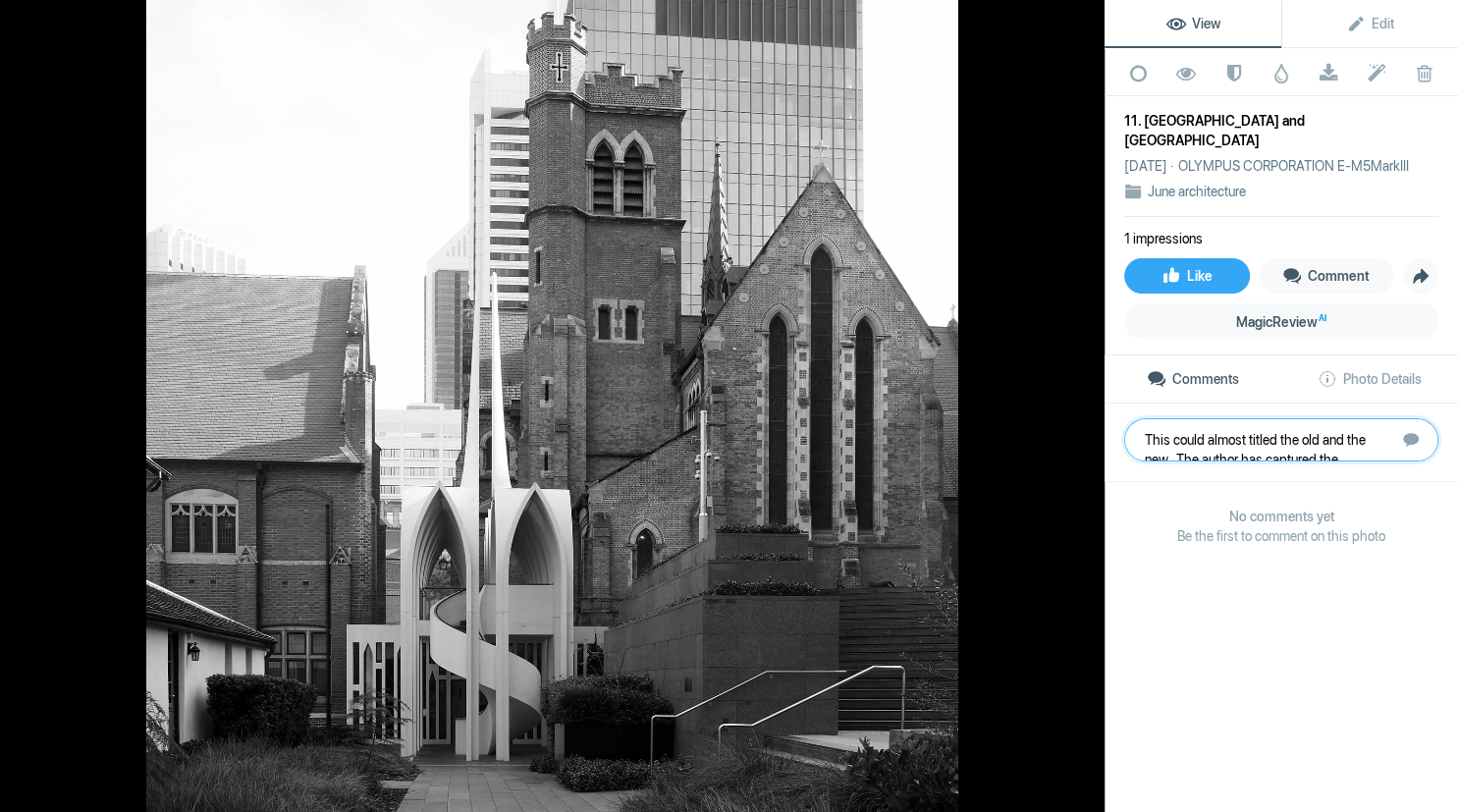 scroll, scrollTop: 99, scrollLeft: 0, axis: vertical 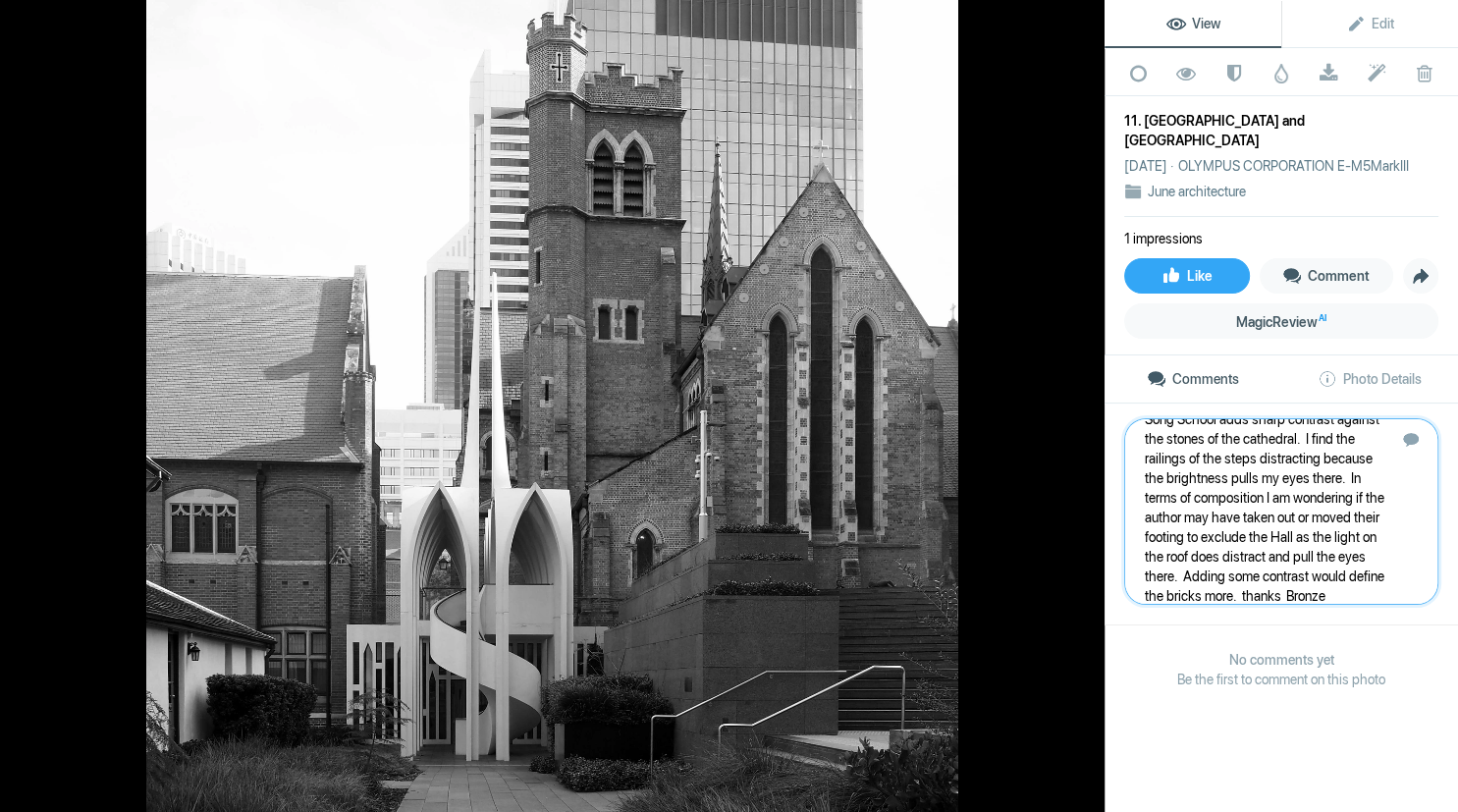 type 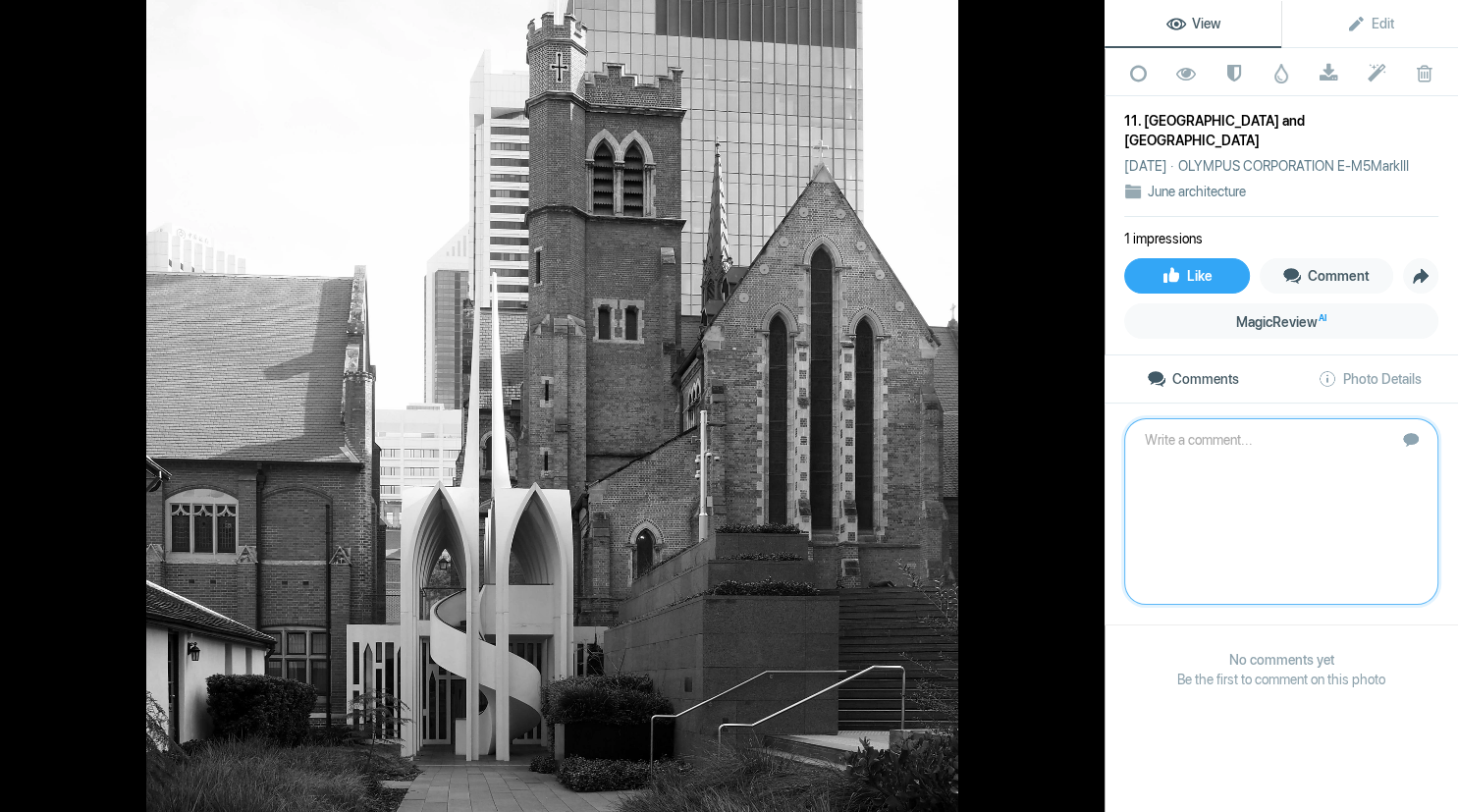 scroll, scrollTop: 0, scrollLeft: 0, axis: both 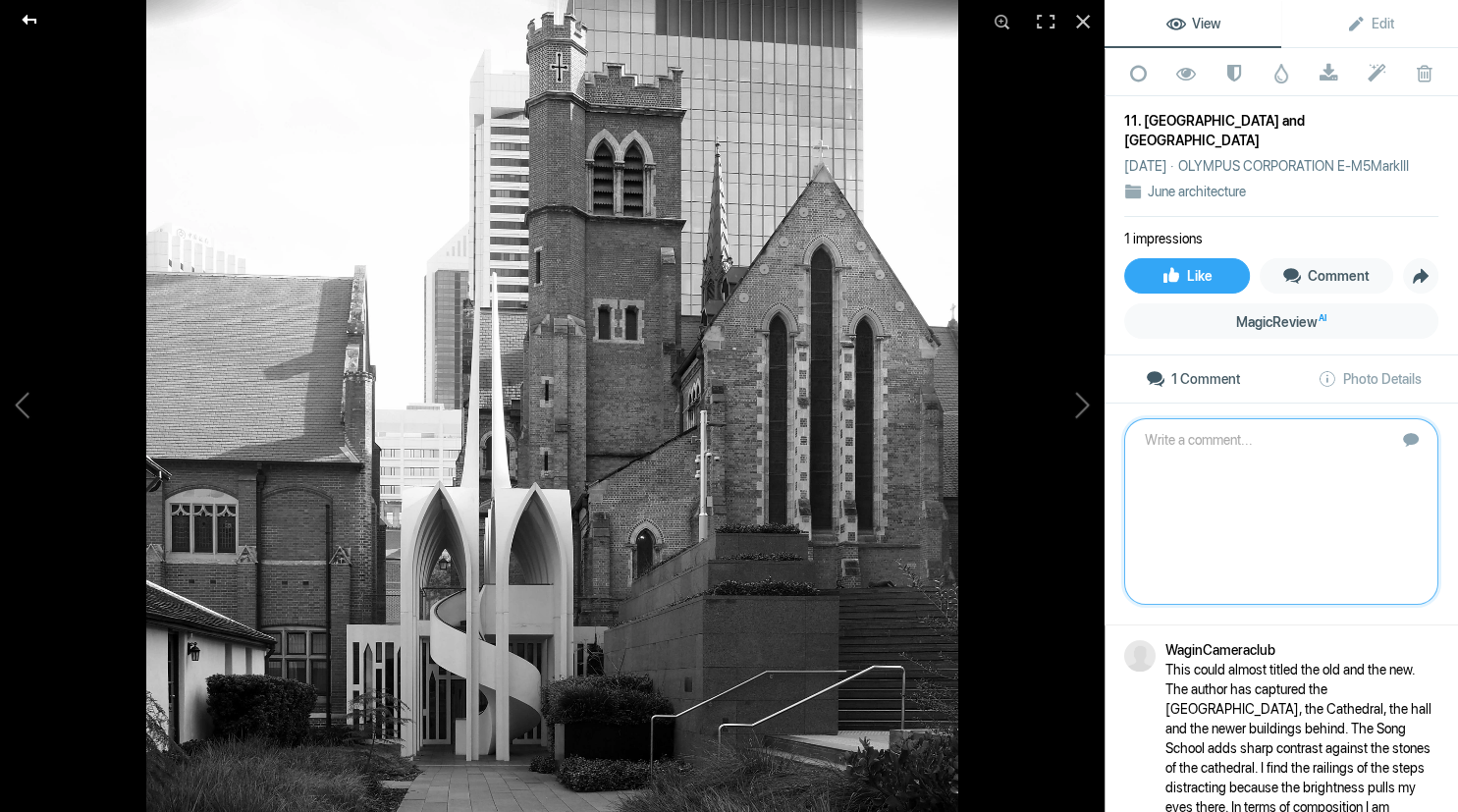 click 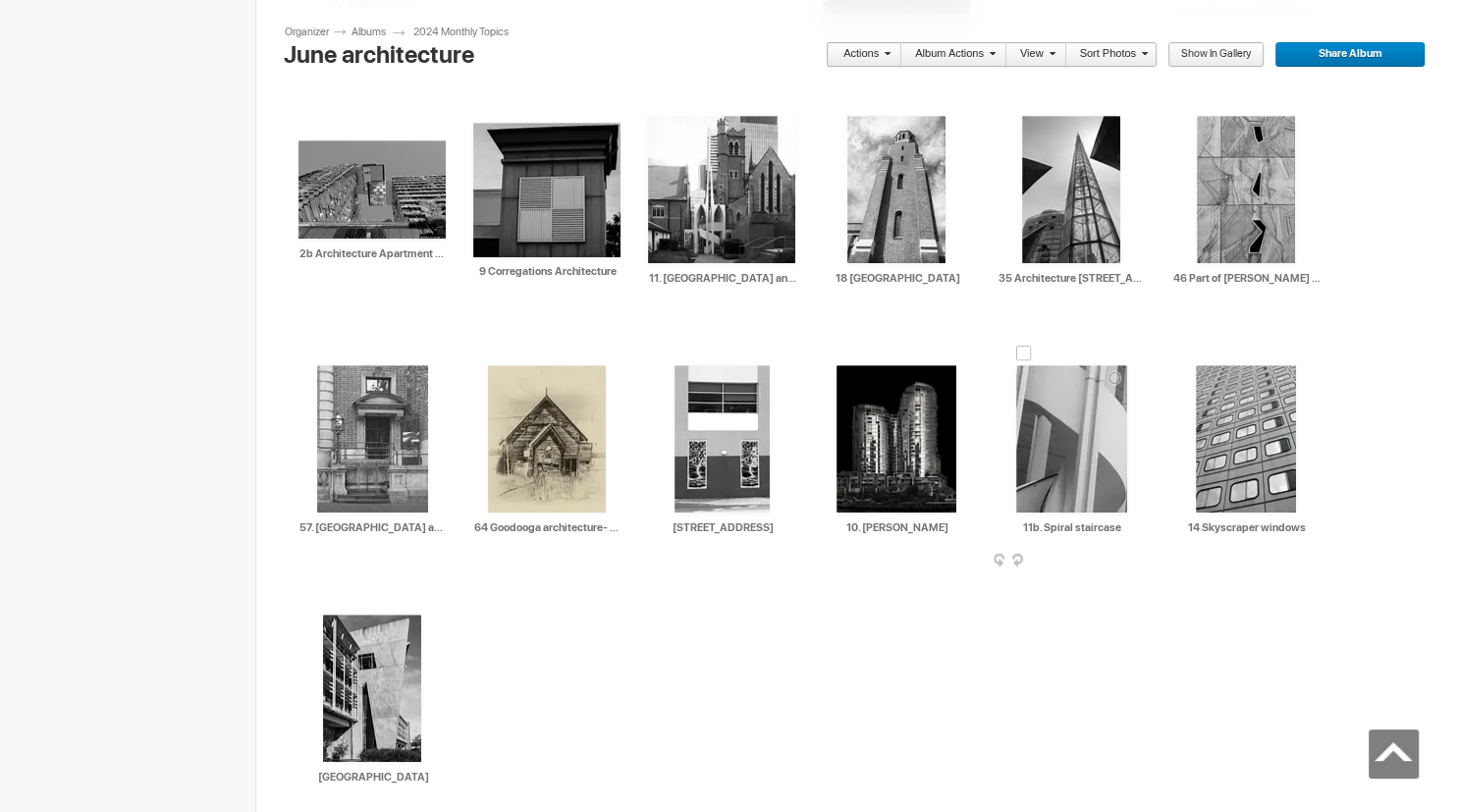 click at bounding box center (1071, 439) 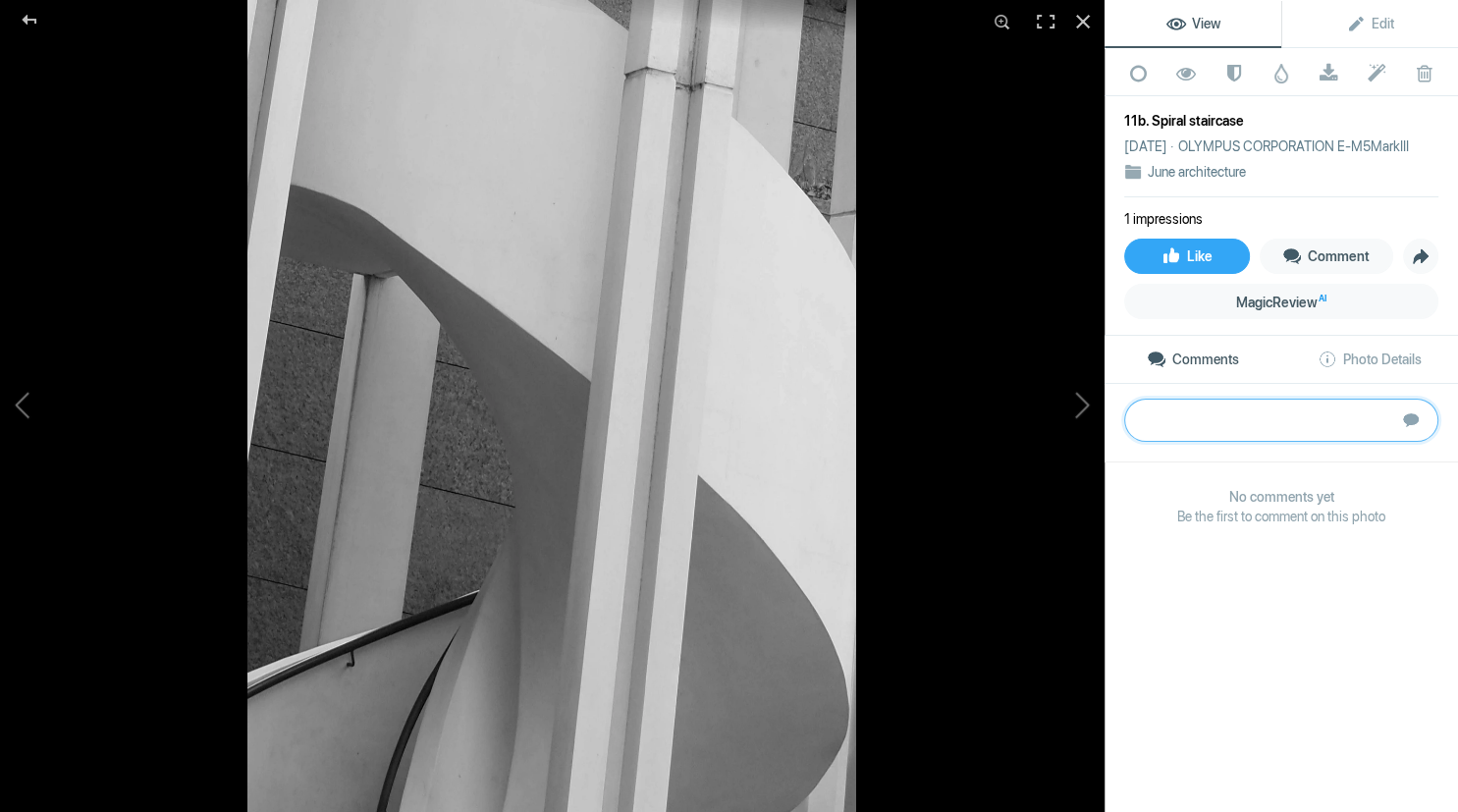 paste on "The style of this image is almost Abstract.  I do not know if the author has purposefully slanted the staircase to give this appearance, however I find myself wanting to straighten it up.  Good tonal contrast.  With the different lines the eye keeps travelling around to explore each element.  thanks	Silver" 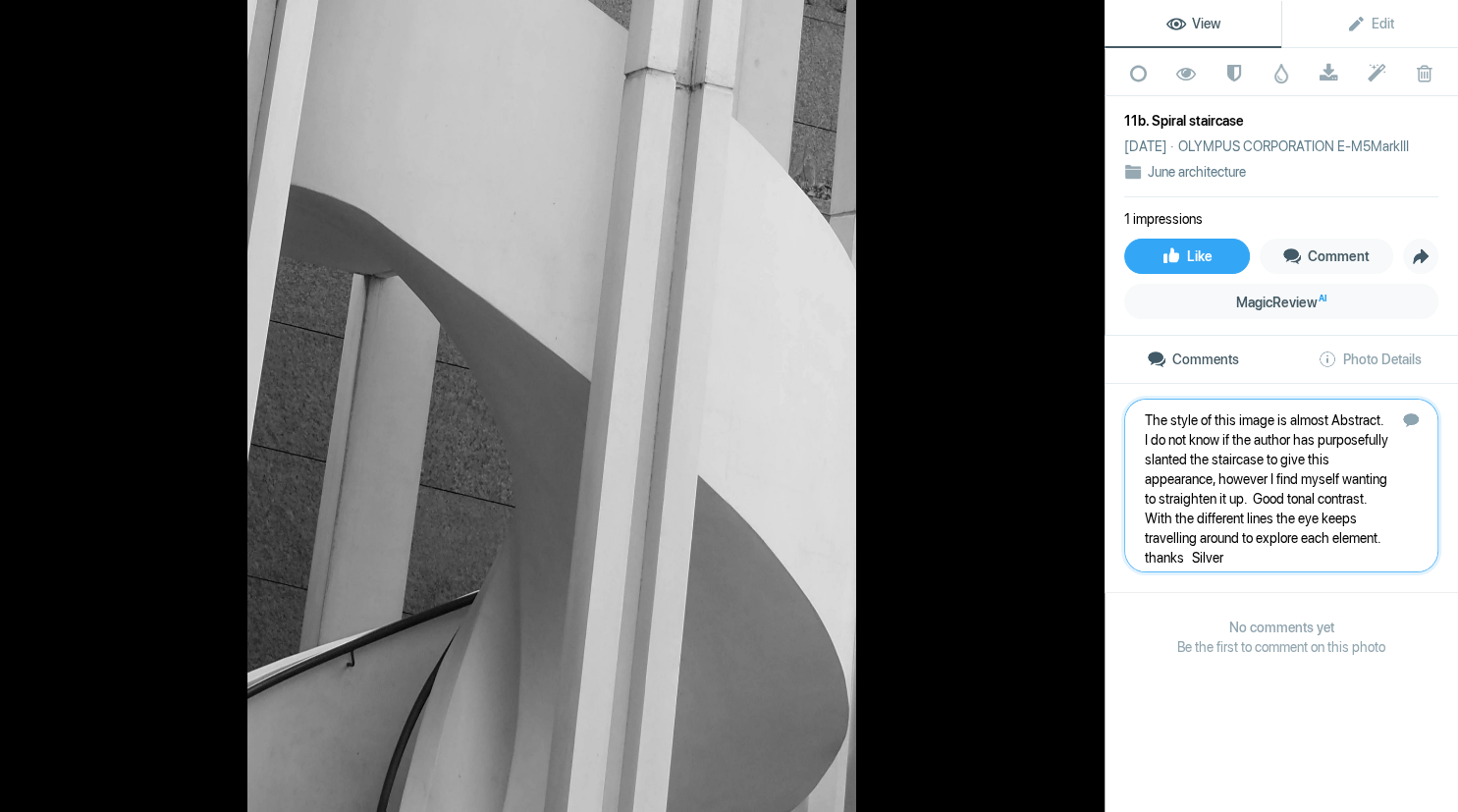 type 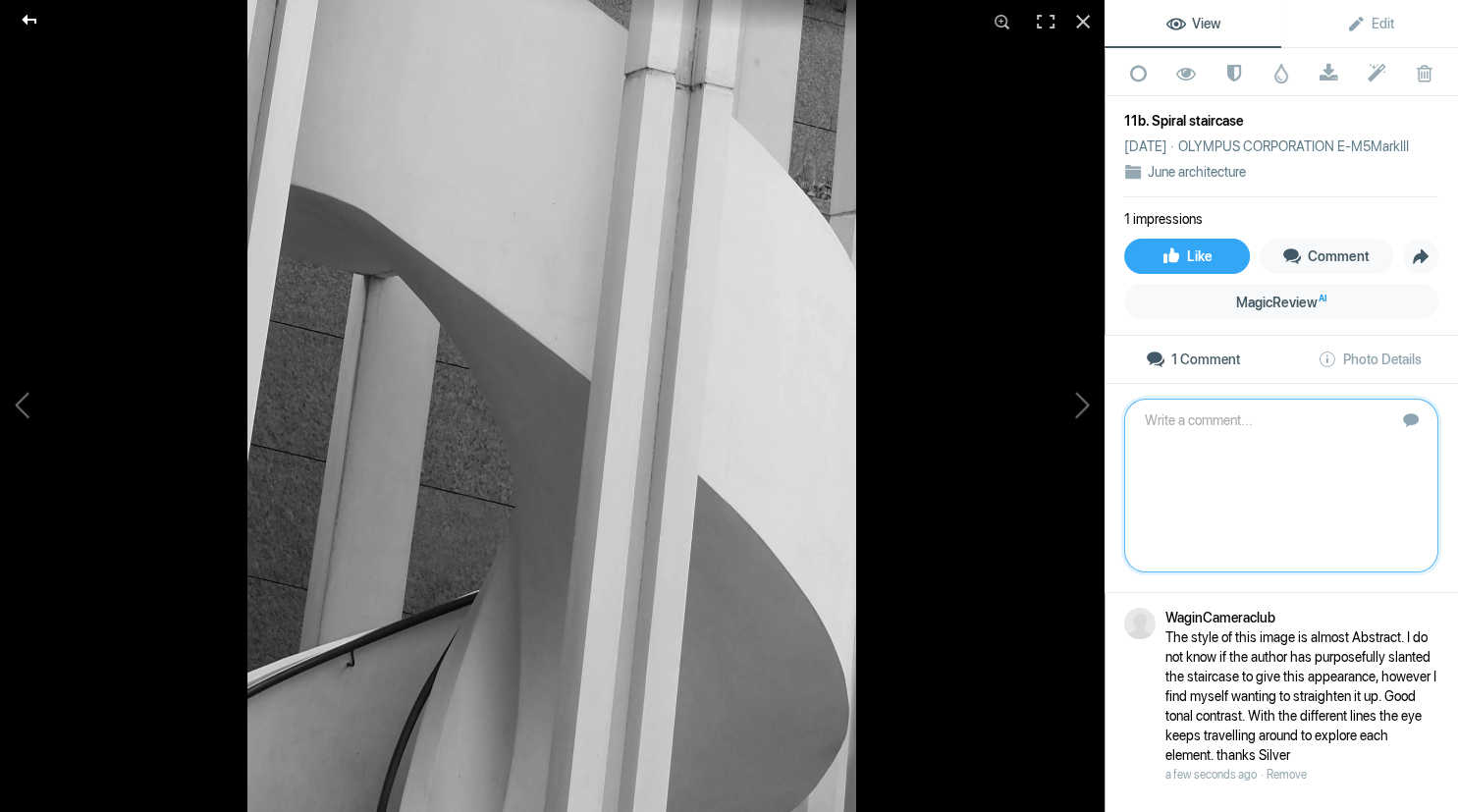 click 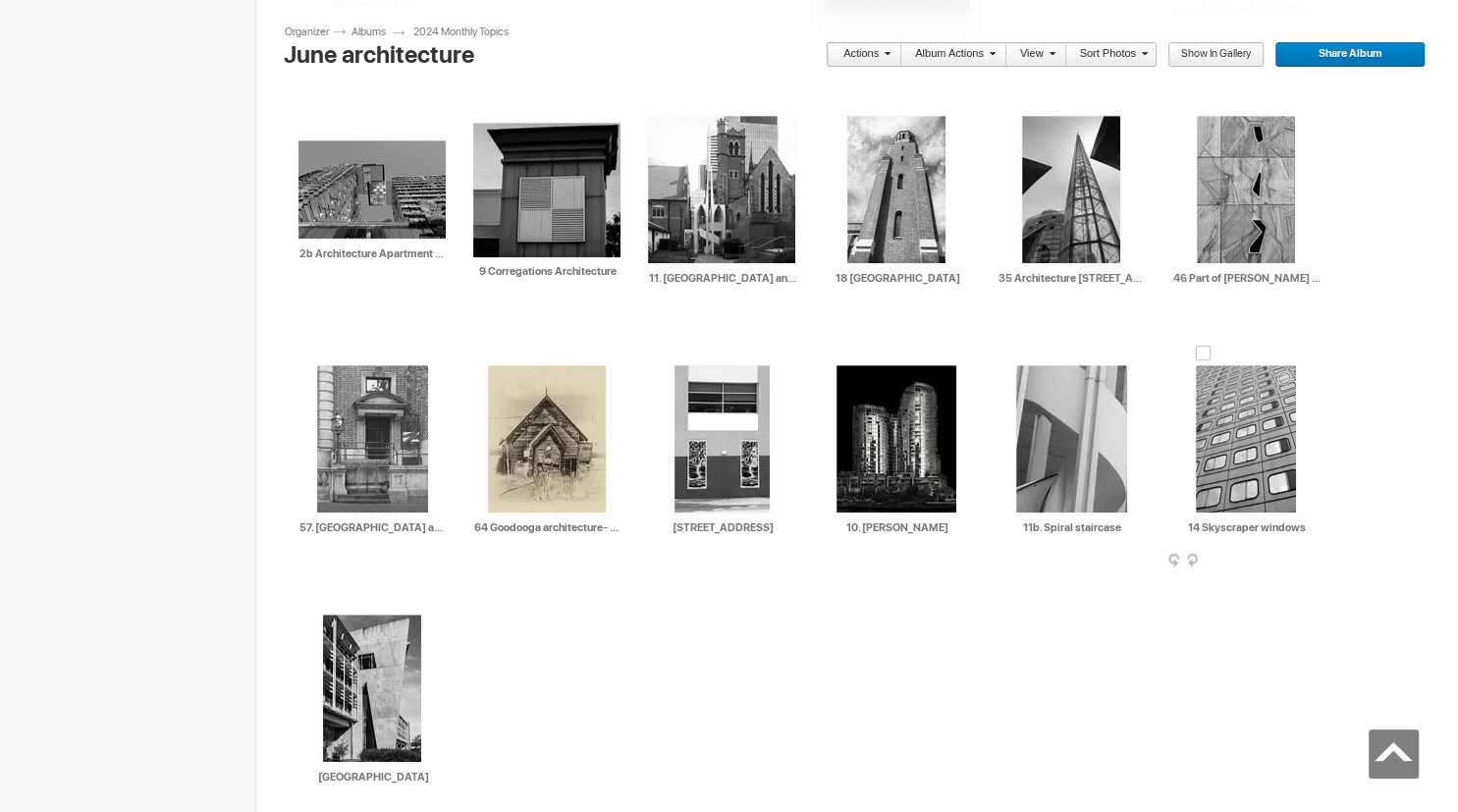 click at bounding box center [1246, 439] 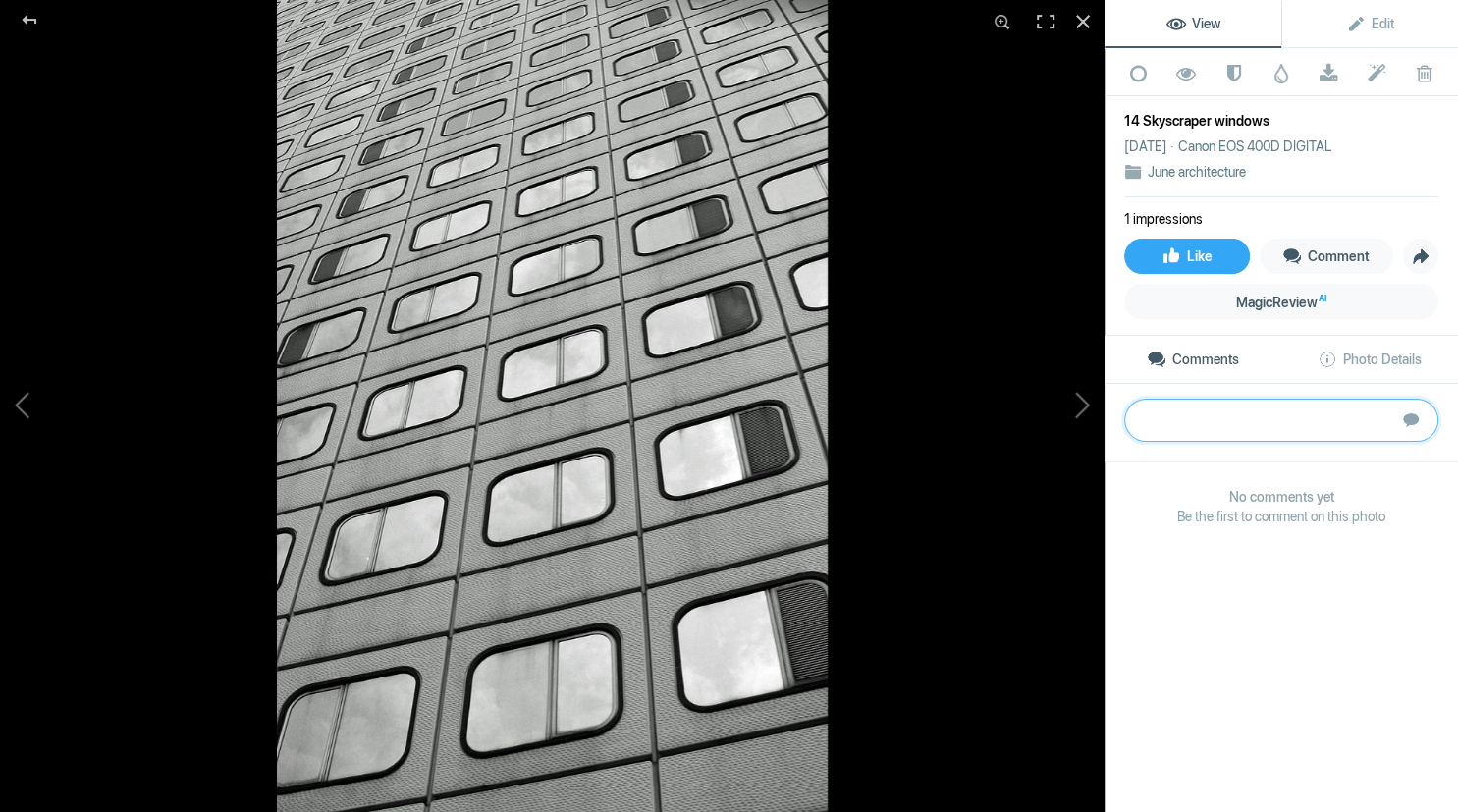 paste on "This image provides a pattern of windows.  The angle provides an interest rather than just up and down.  Reflection from clouds brings the eye to look into the windows.  A suggestion would be to add a strong vignette that blocks out the edges and emphasises the lighter coloured windows.  thanks	Bronze" 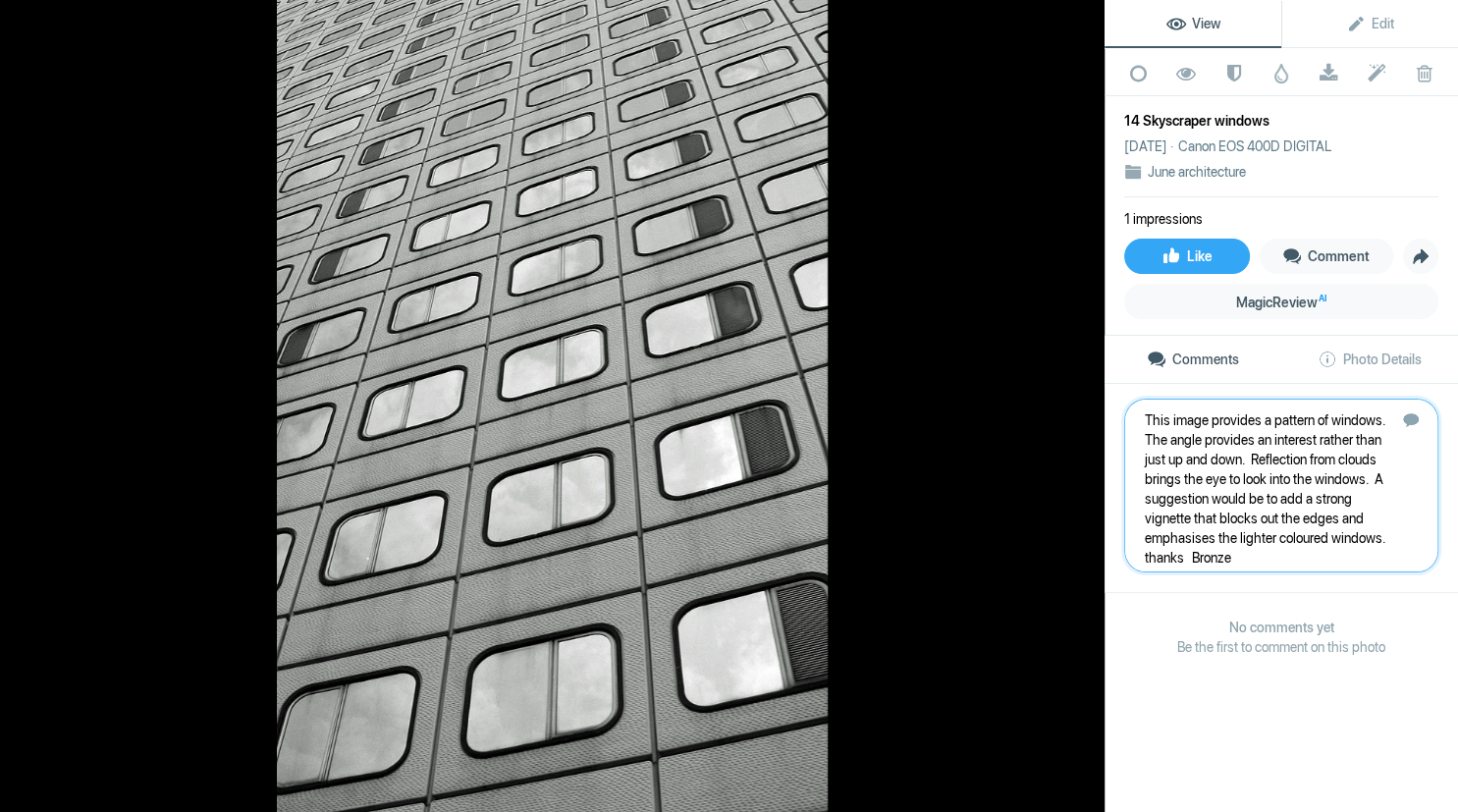 type 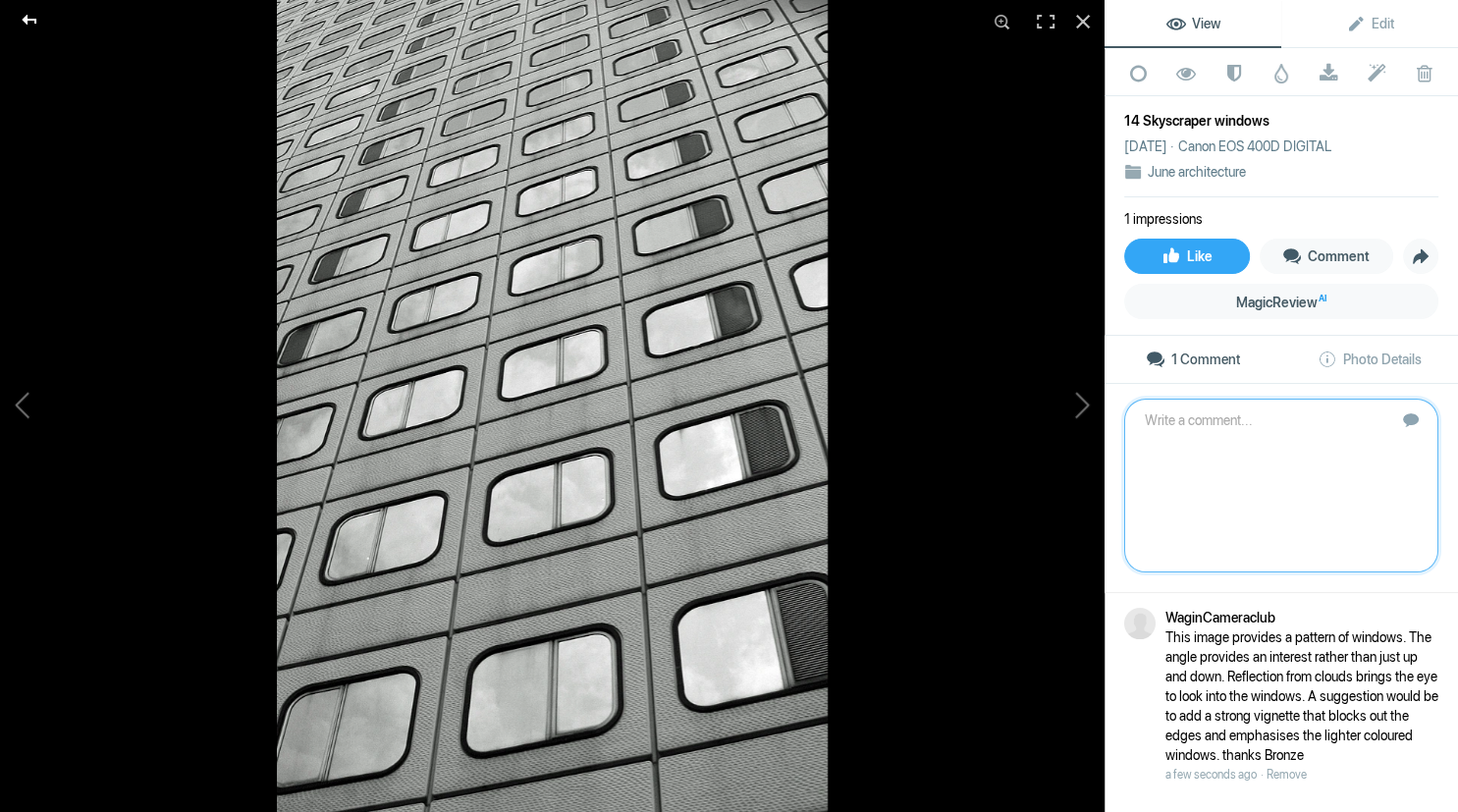 click 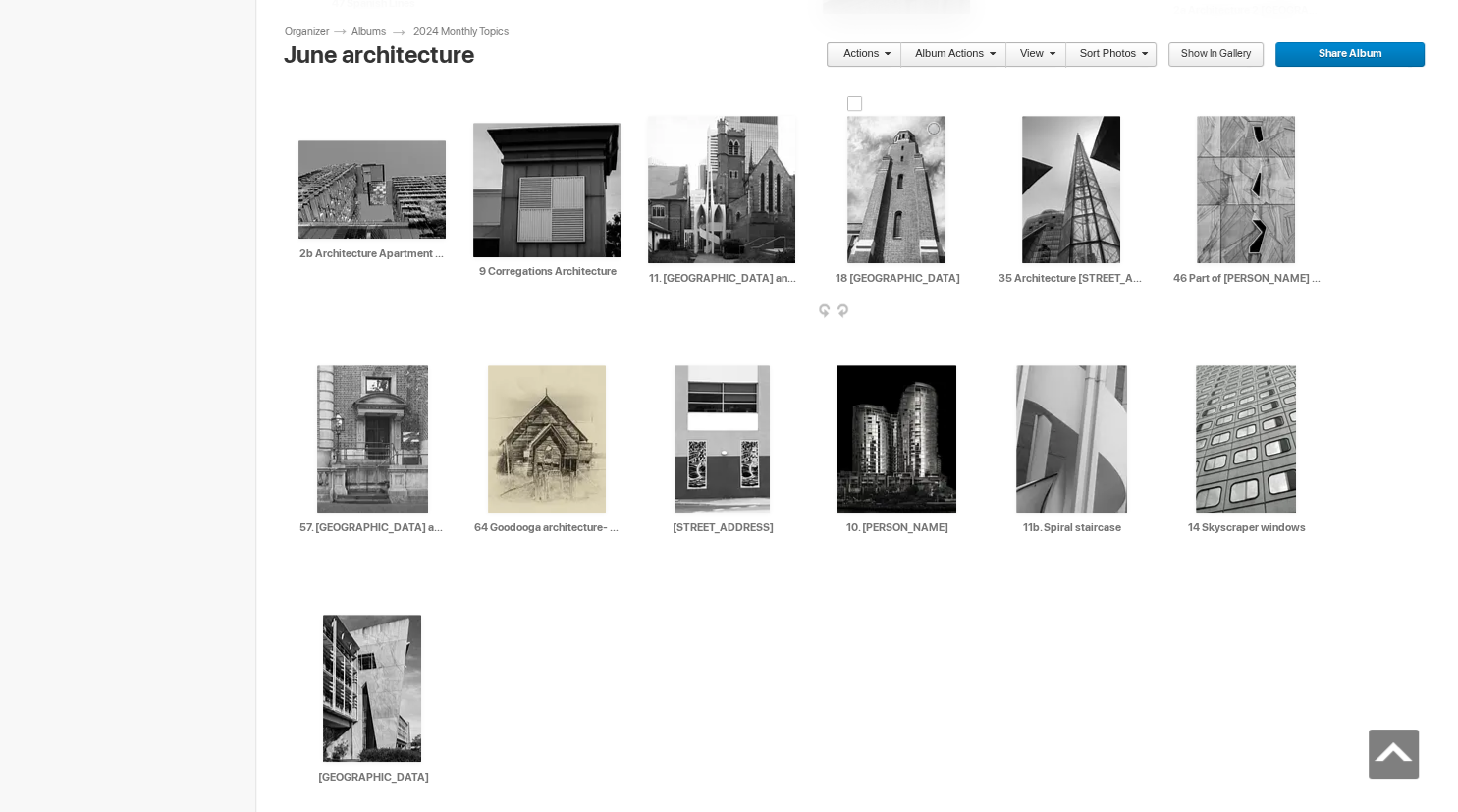 click at bounding box center [896, 189] 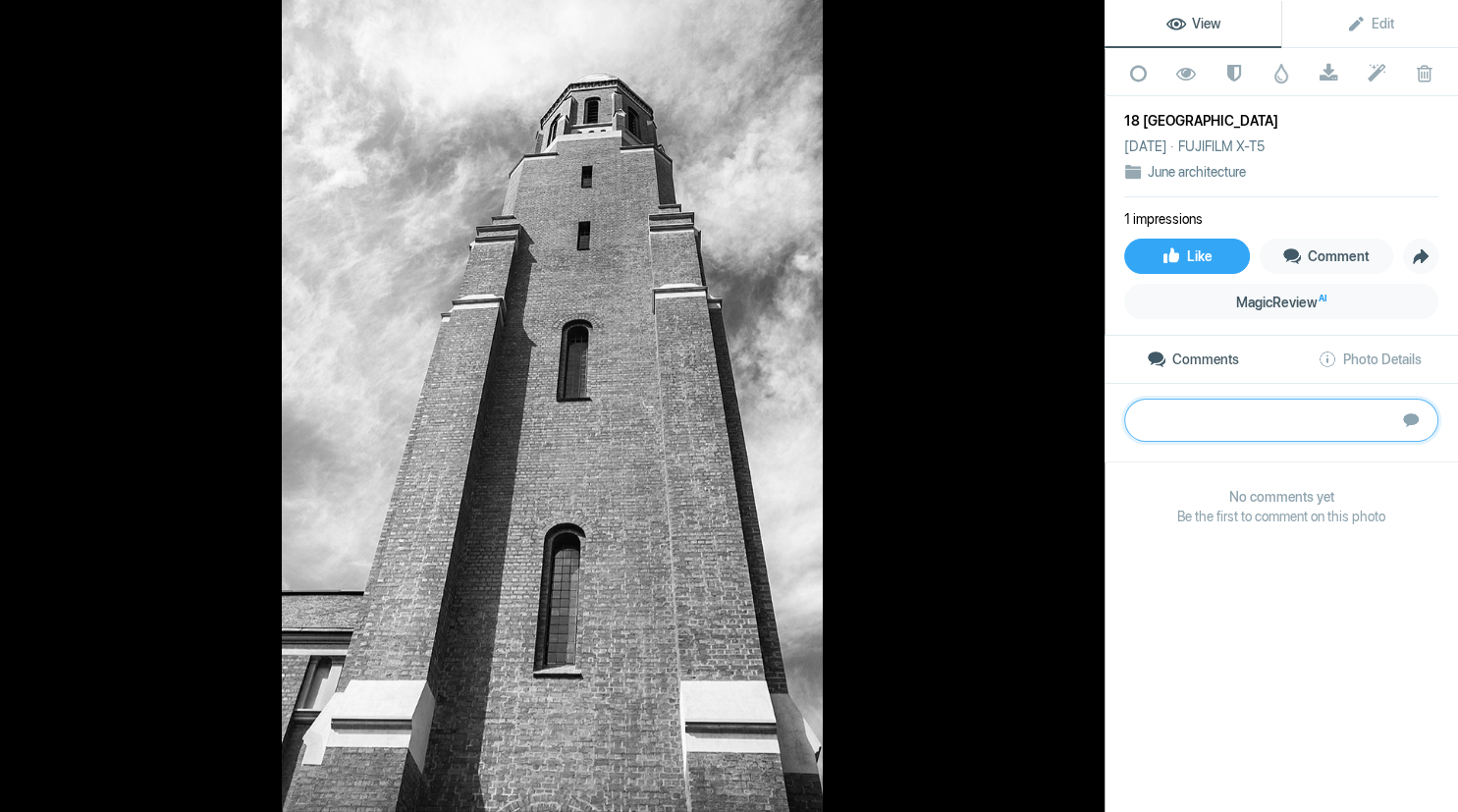 paste on "This image shows the effect of stormy type clouds of providing a framework around the tower.  The leaning perspective works in taking the eye up the windows to the top of the tower.  The brightness on the bricks is a bit distracting and would give more dept by adding some contrast.  Thanks.  	Silver" 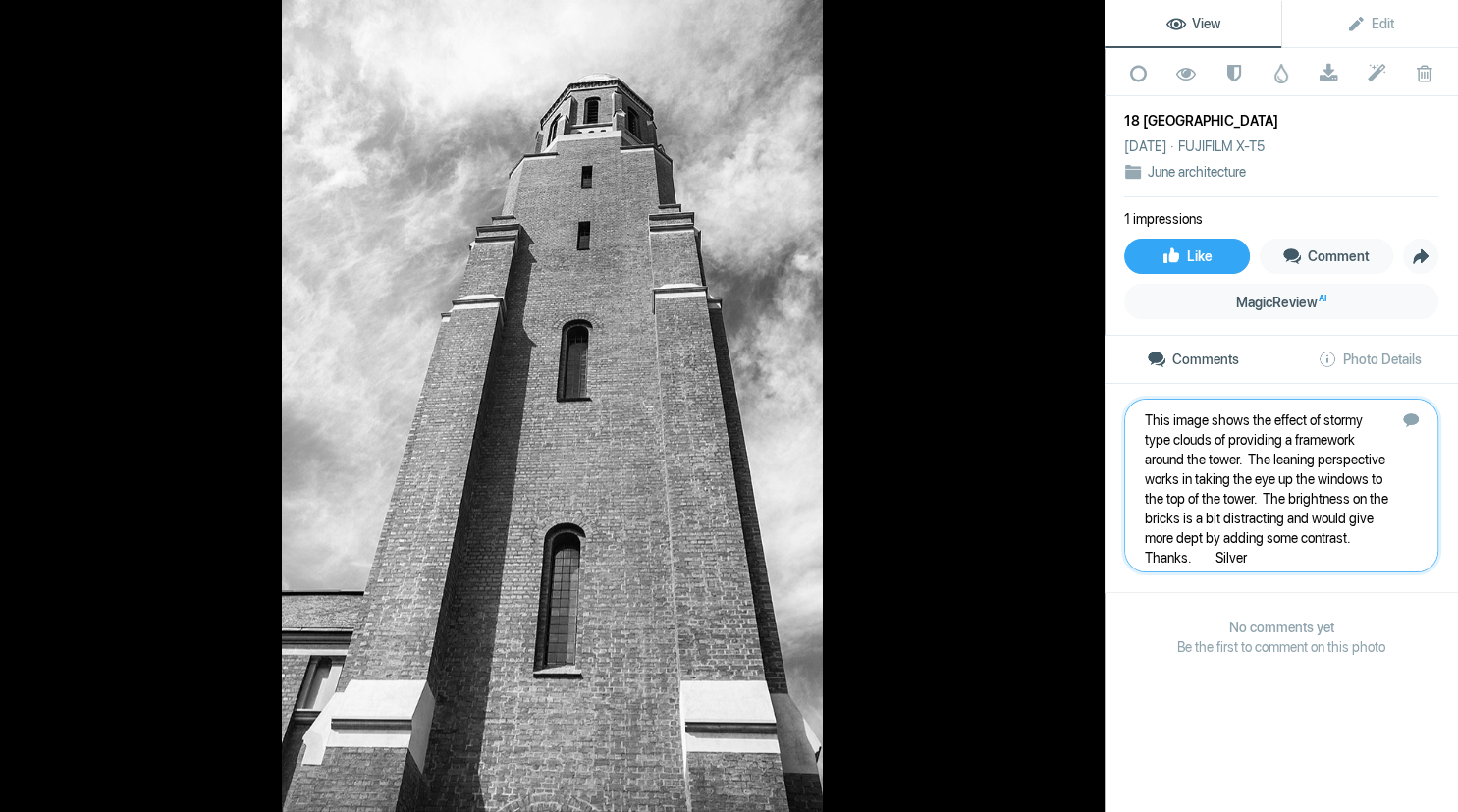 type 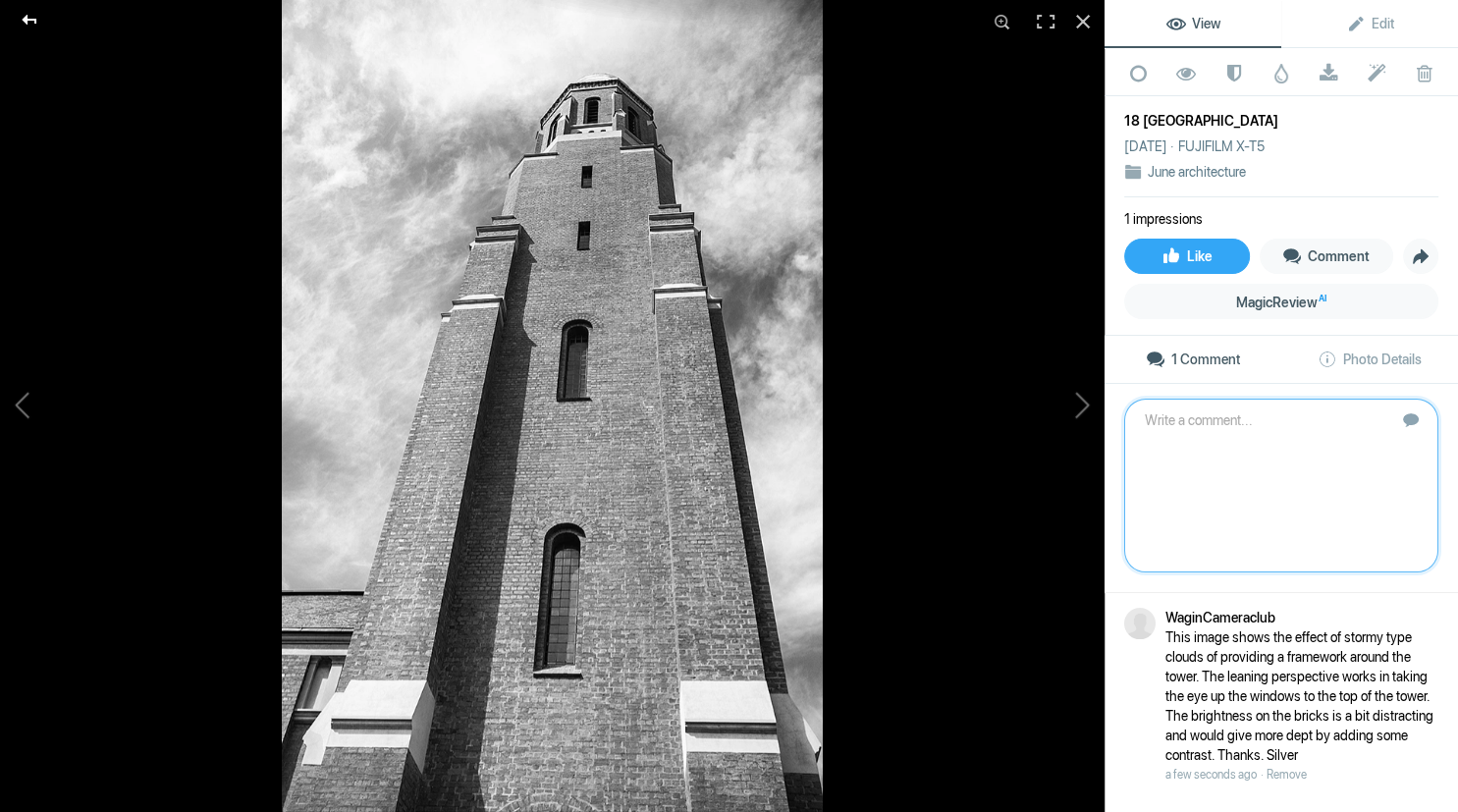 click 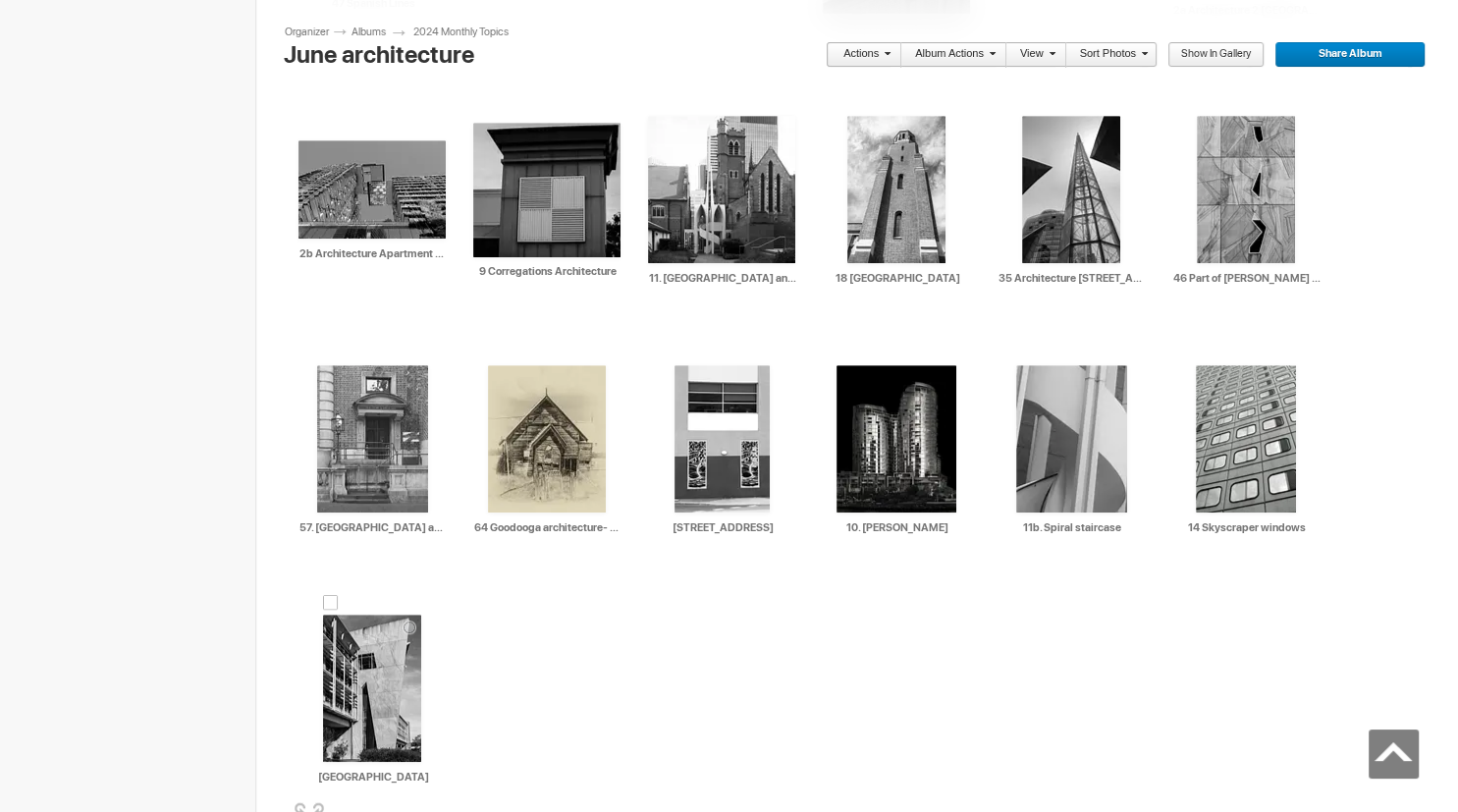 click at bounding box center (372, 688) 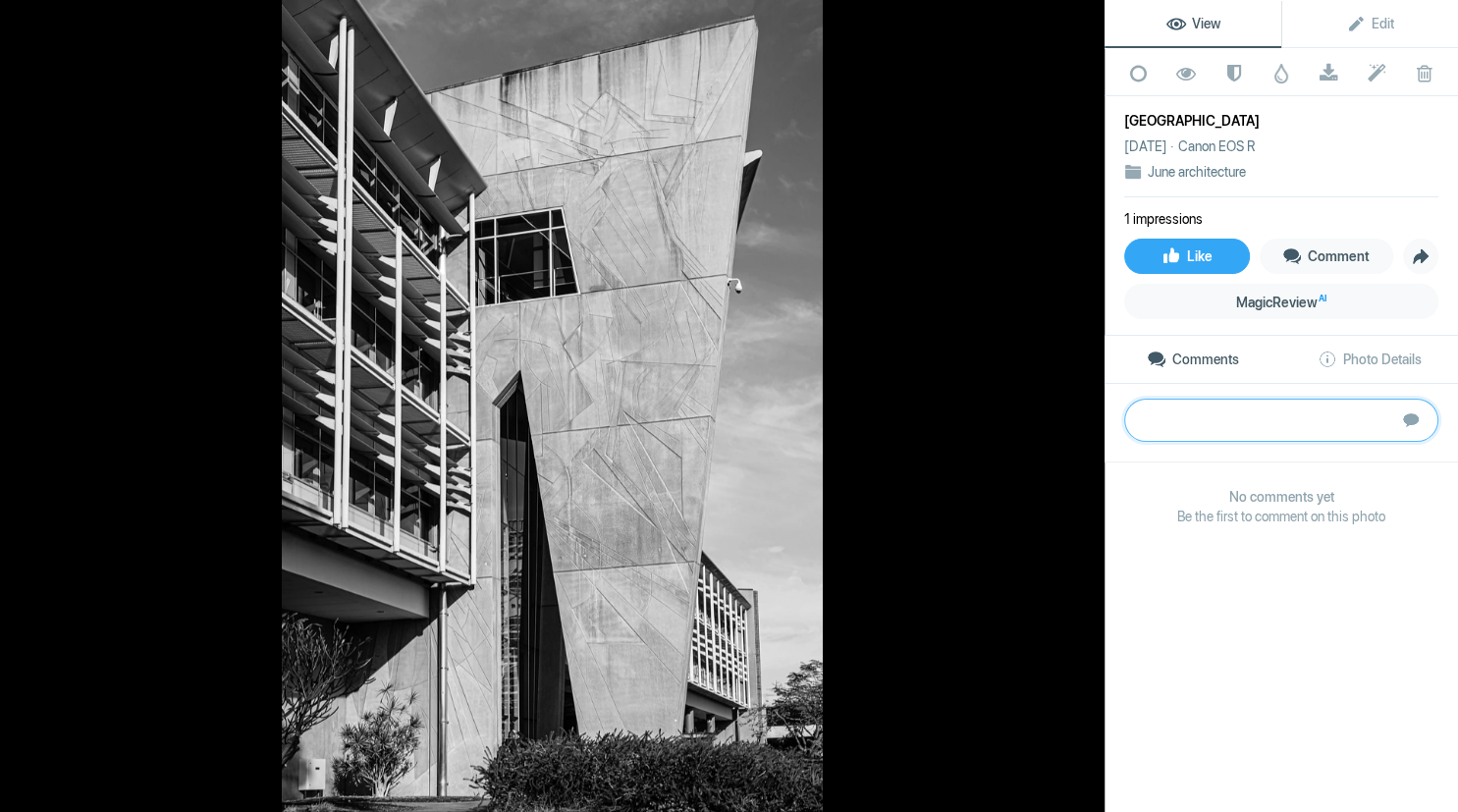 paste on "This captures the designs on the side of the building in contrast to the usual squared design of the buildings on both sides.  The sky adds contrast around the structure.  I would have liked to see more definition in the patterns on the side facing us as it has many different shapes.  thanks	Bronze" 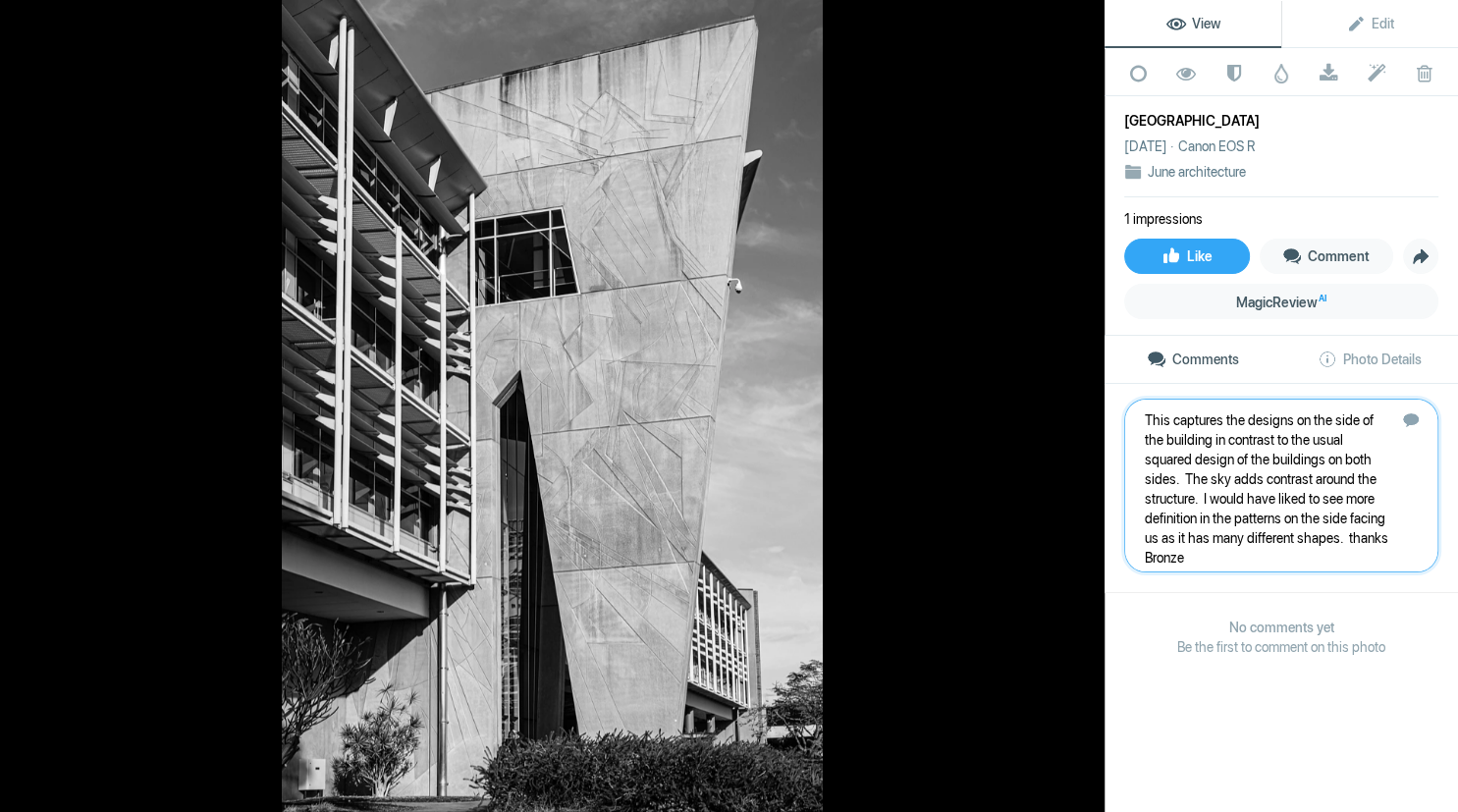 type 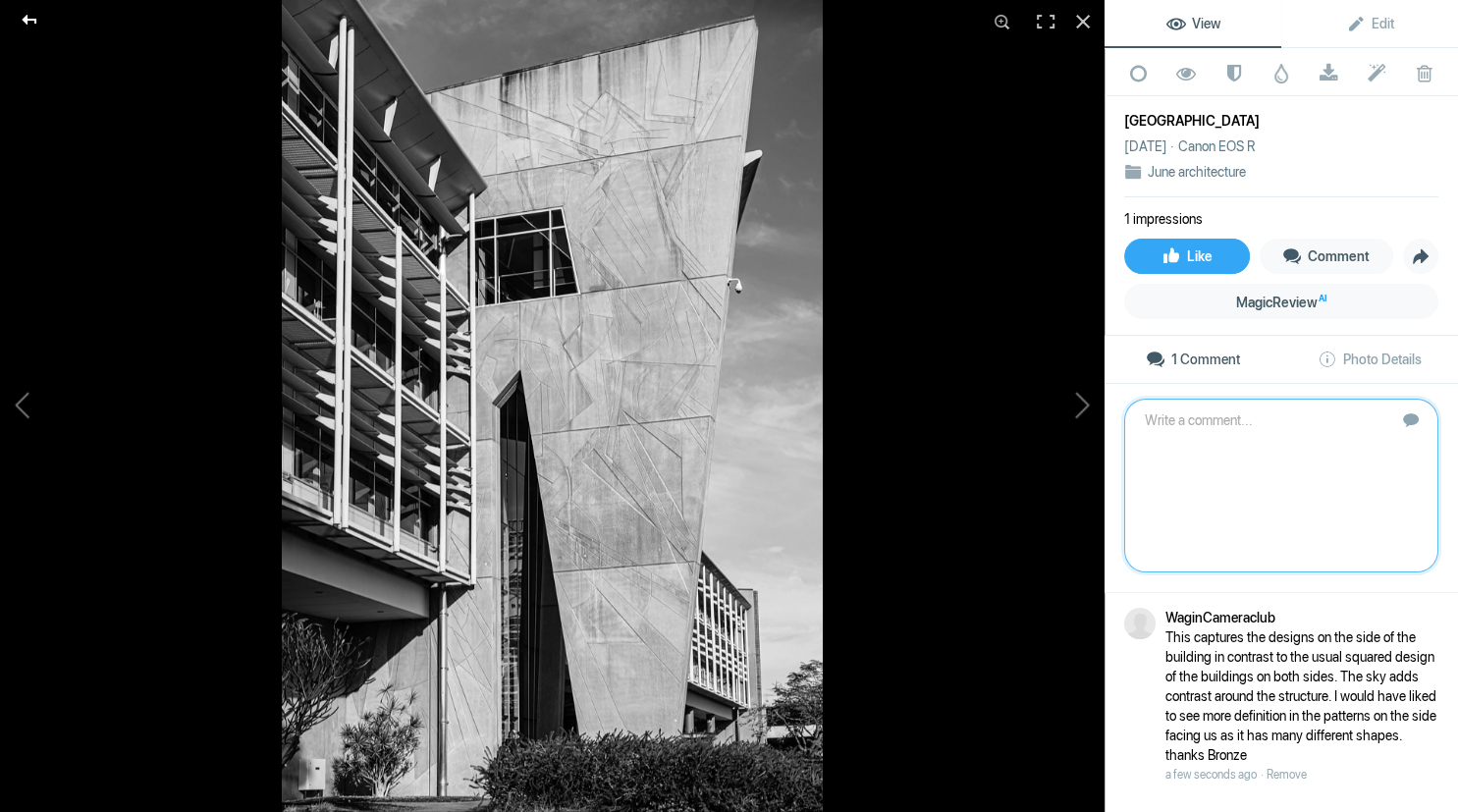 click 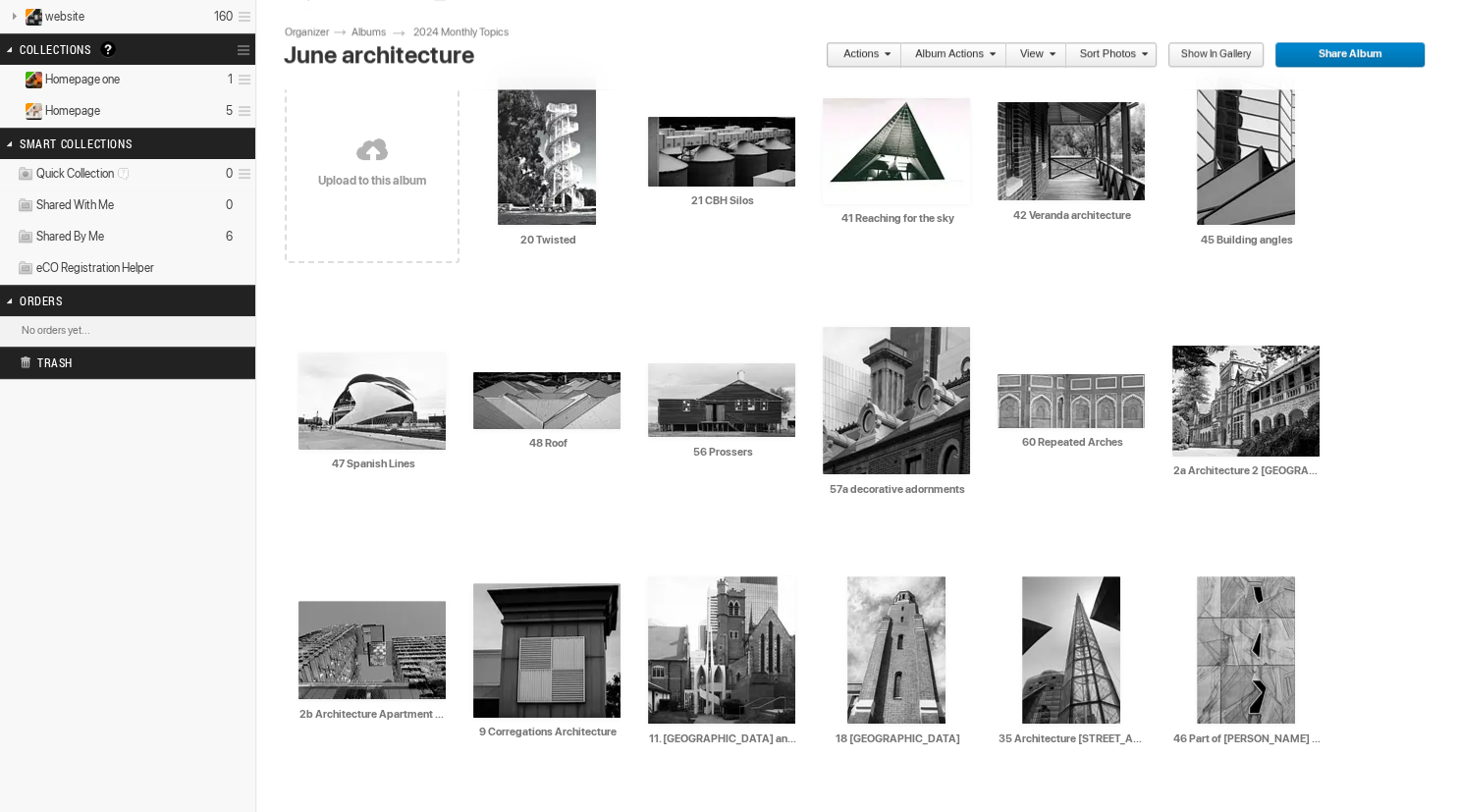 scroll, scrollTop: 406, scrollLeft: 0, axis: vertical 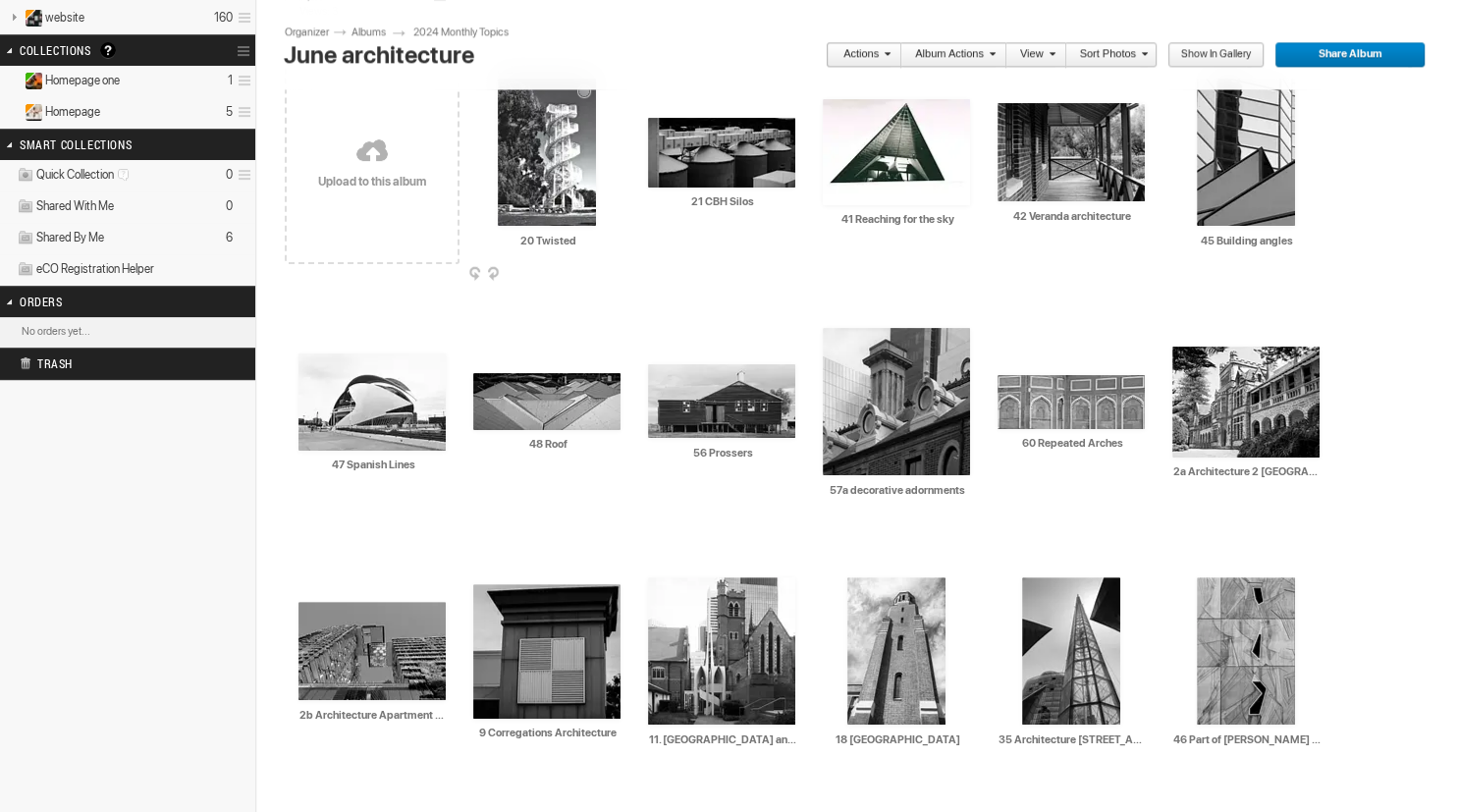 click at bounding box center [547, 152] 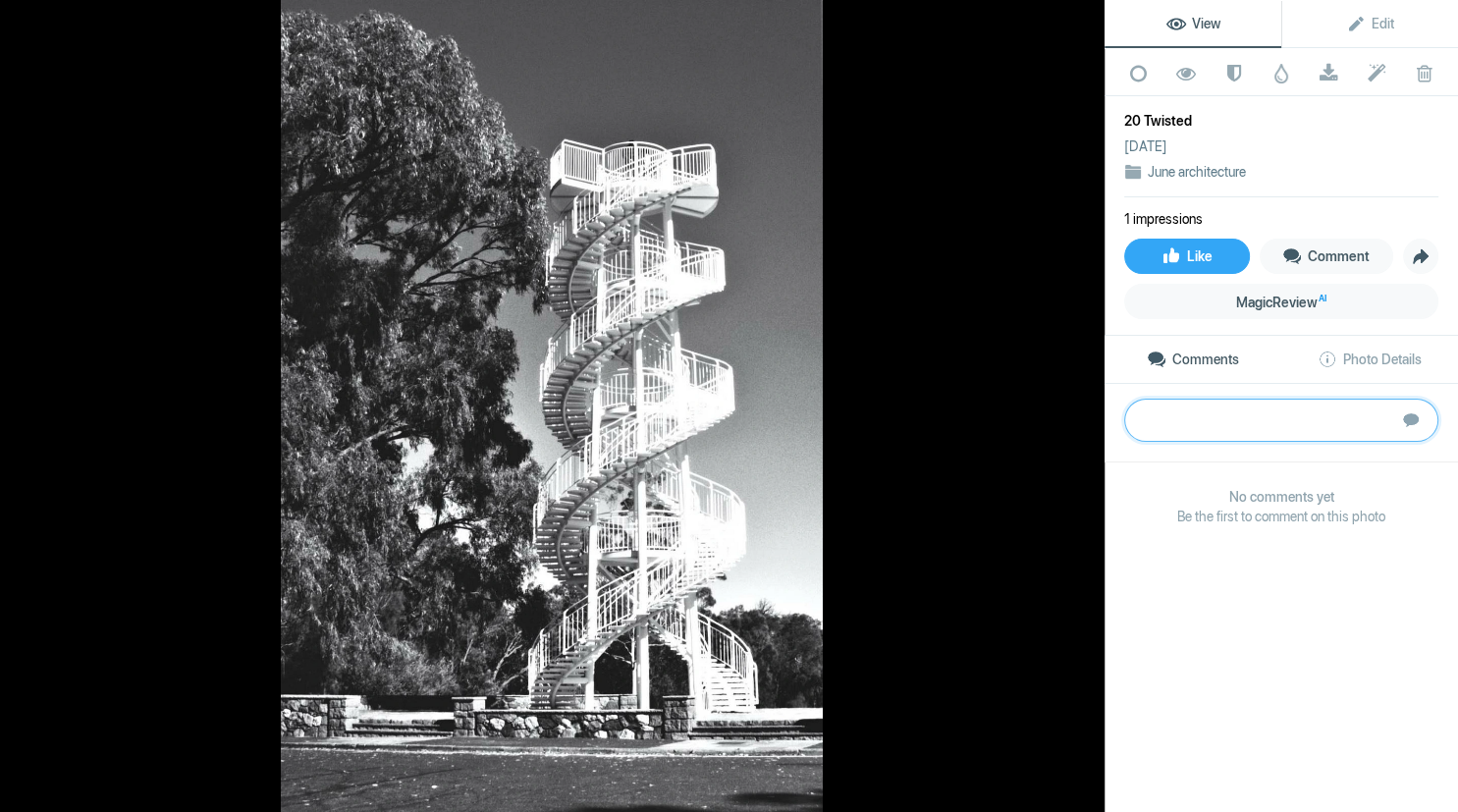 paste on "The author has provided a contrast between the hard metal work and the soft leaves of the tree.  Sadly the whites on the structure has blown out in many places as the sun hits it.  A suggestion is to crop off the bottom where the shadow of trees hits the pavement.  thanks" 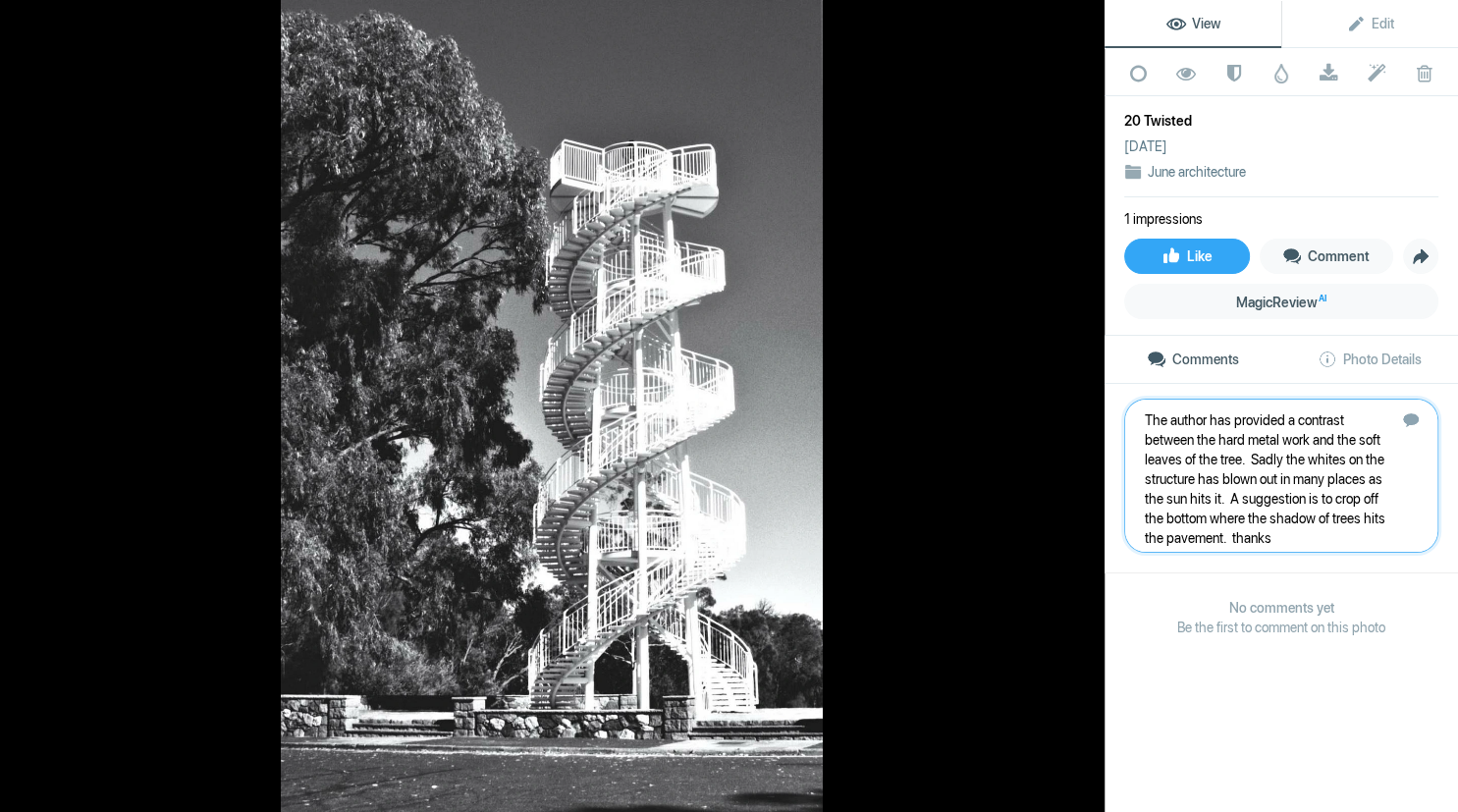 type 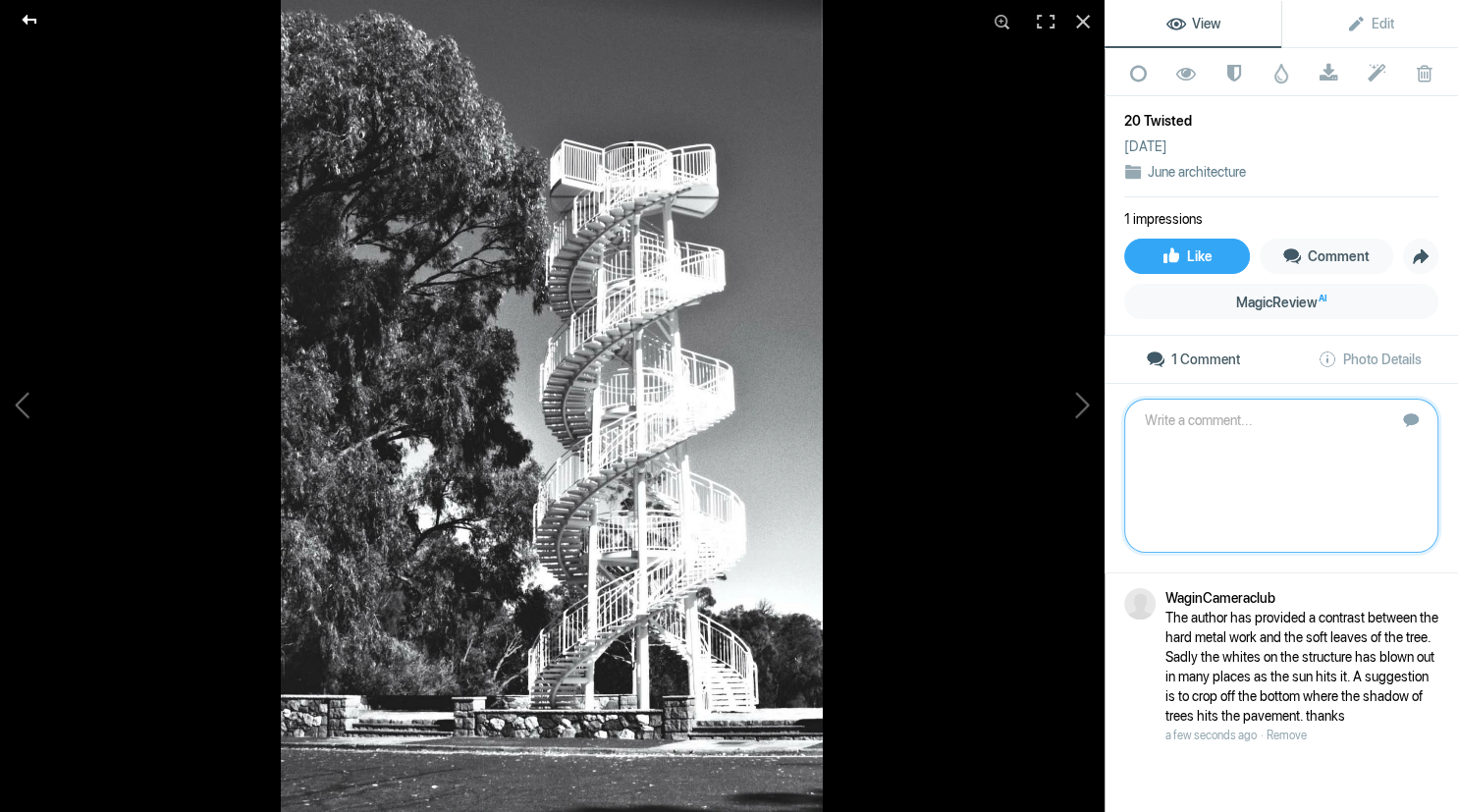 click 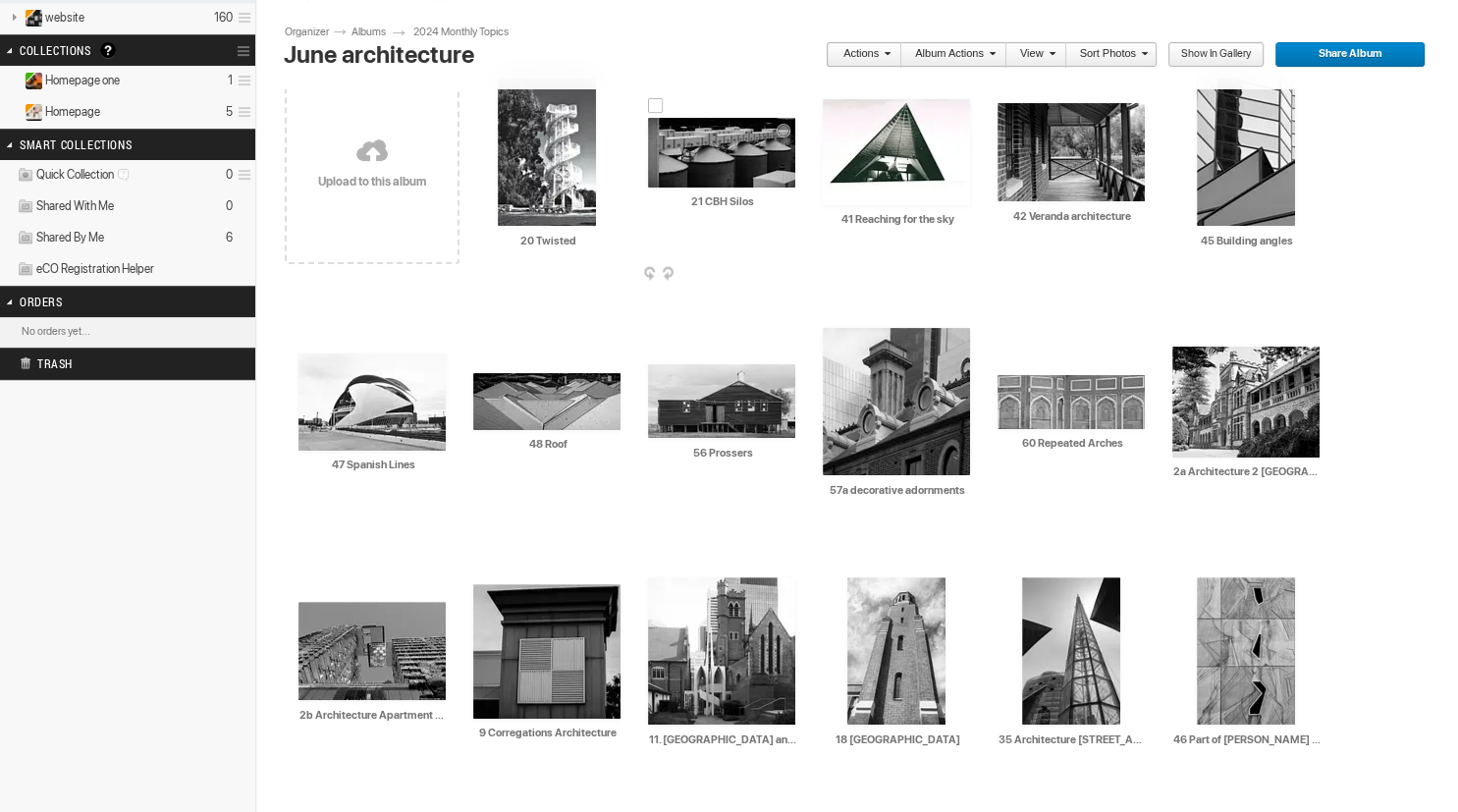 click at bounding box center (722, 152) 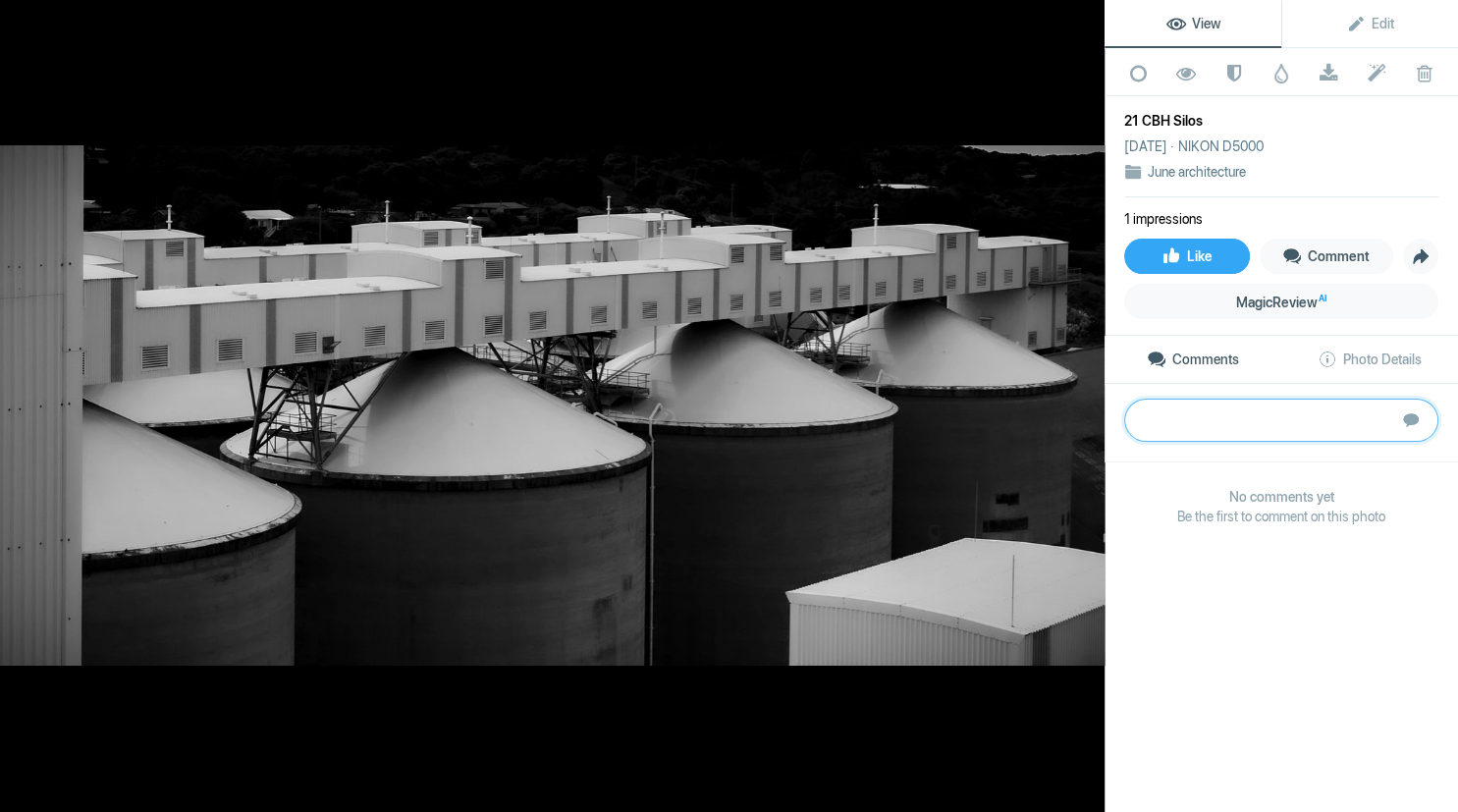 paste on "Silos brings us a totally different form of architecture.  Dominant here are shapes of circles, squares oblongs etc.  Good tonal range .  the angle of the silos and the top sections provides leading lines across the image.  The roof on the building on the bottom right is a distraction and this may be fixed by adding a heavy vignette so the eye is taken into the centre.  thanks	Bronze" 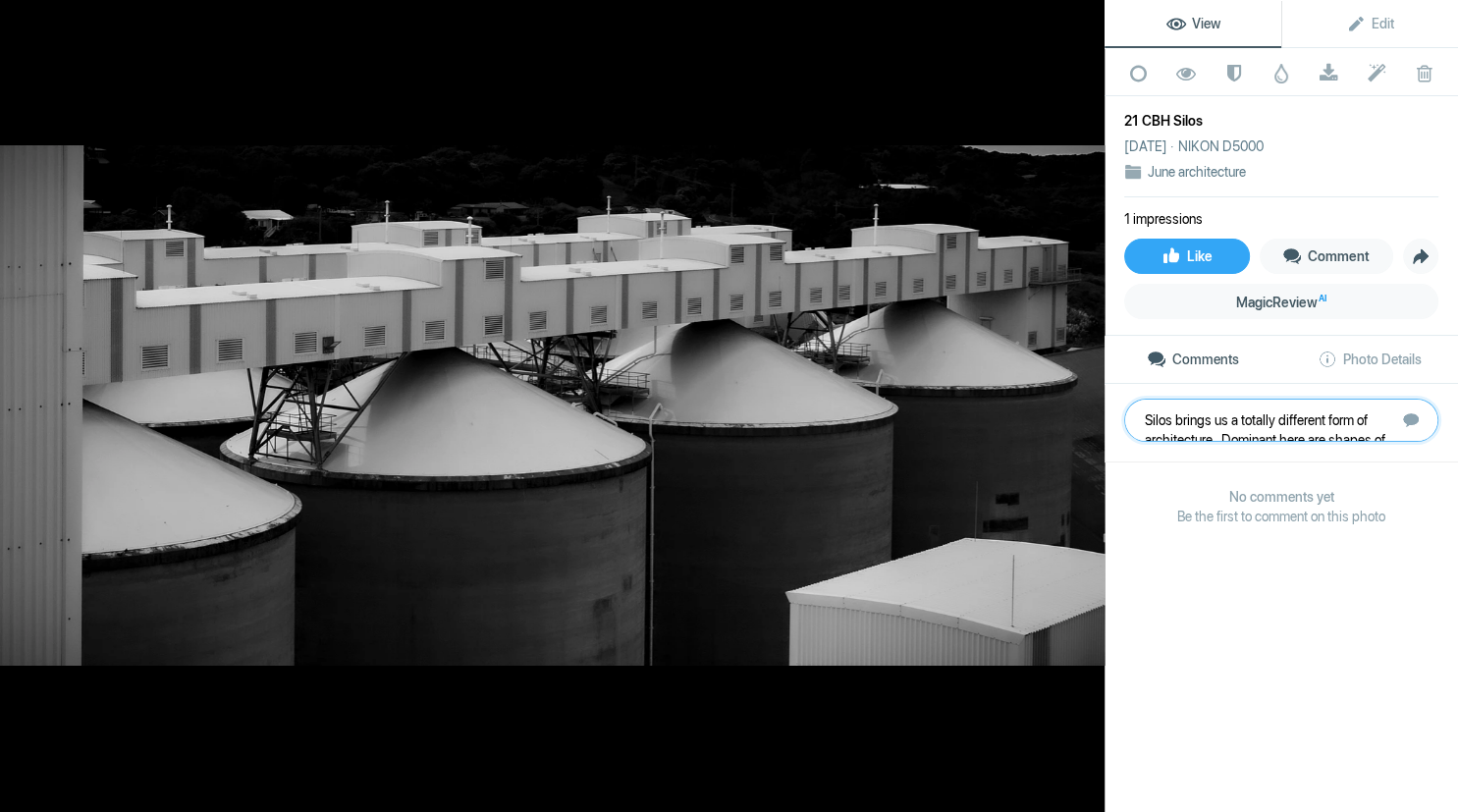 scroll, scrollTop: 21, scrollLeft: 0, axis: vertical 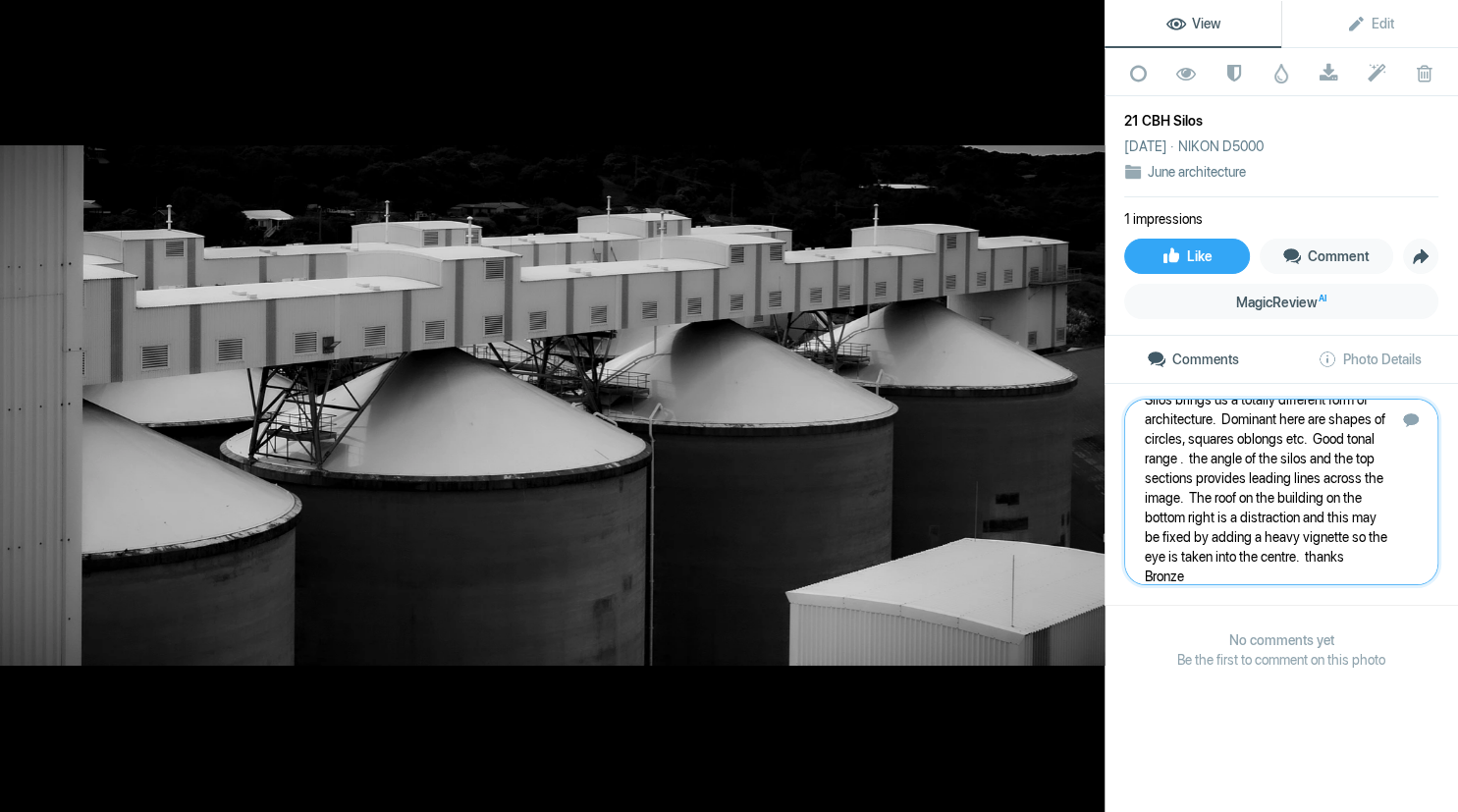 type 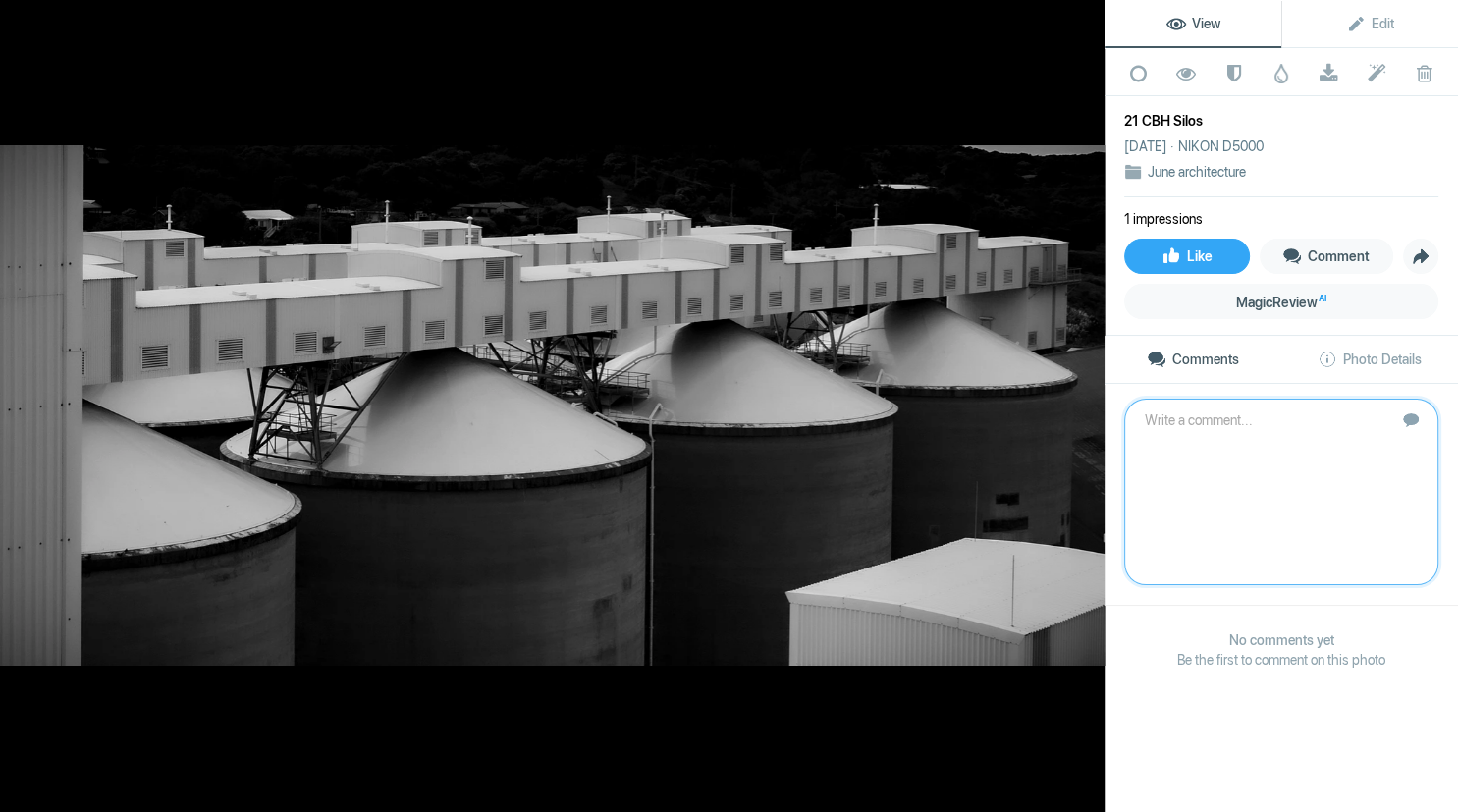 scroll, scrollTop: 0, scrollLeft: 0, axis: both 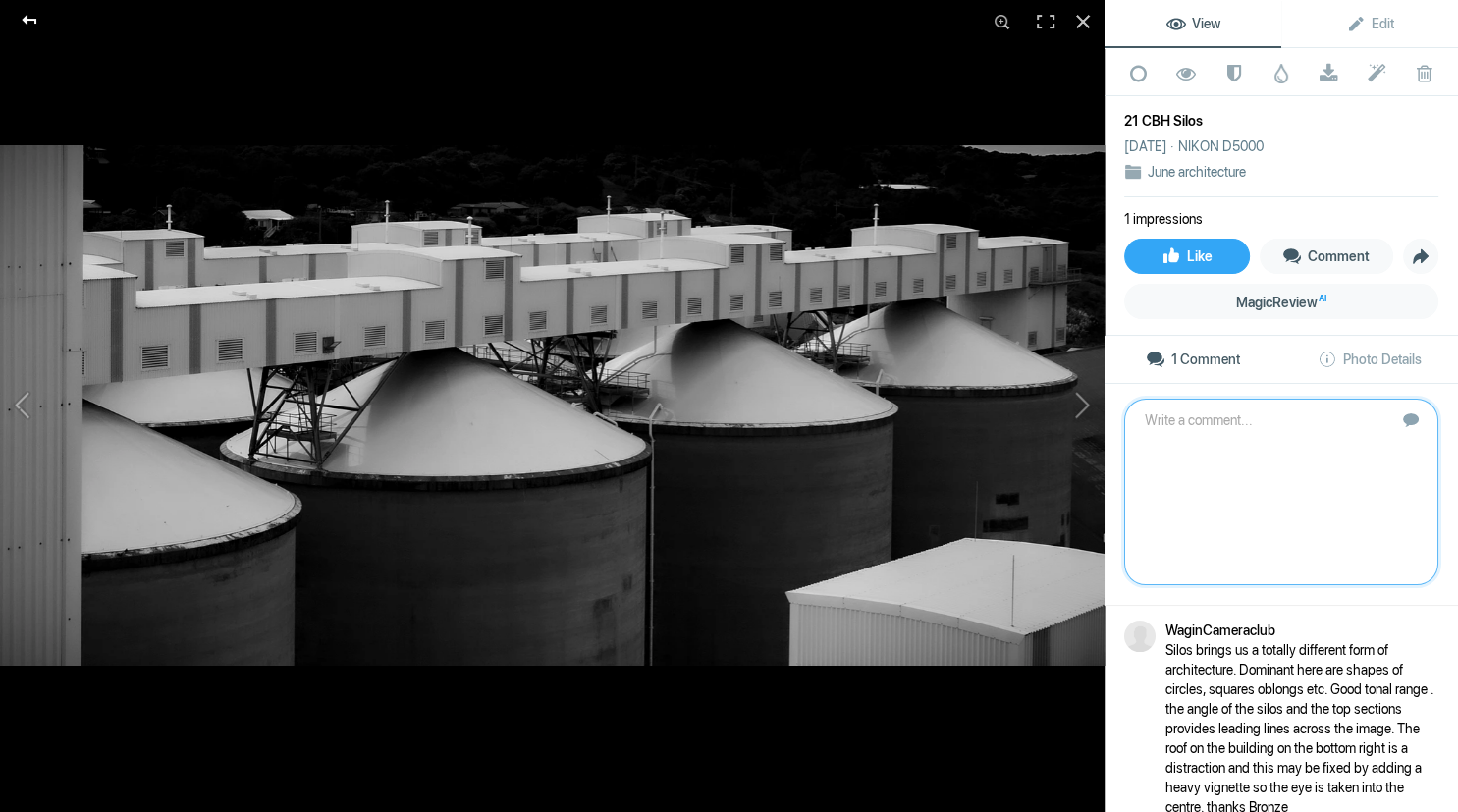 click 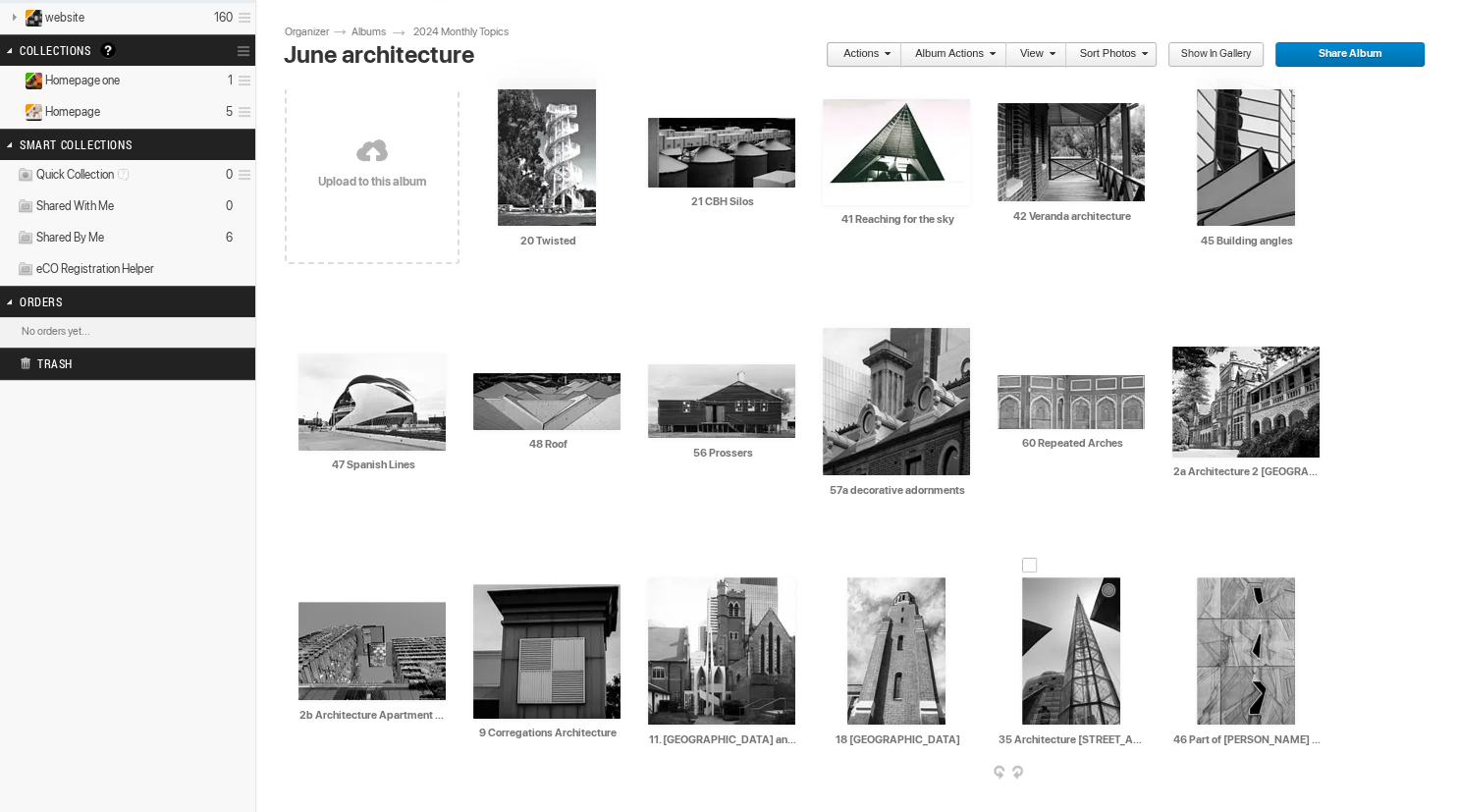 click at bounding box center [1071, 651] 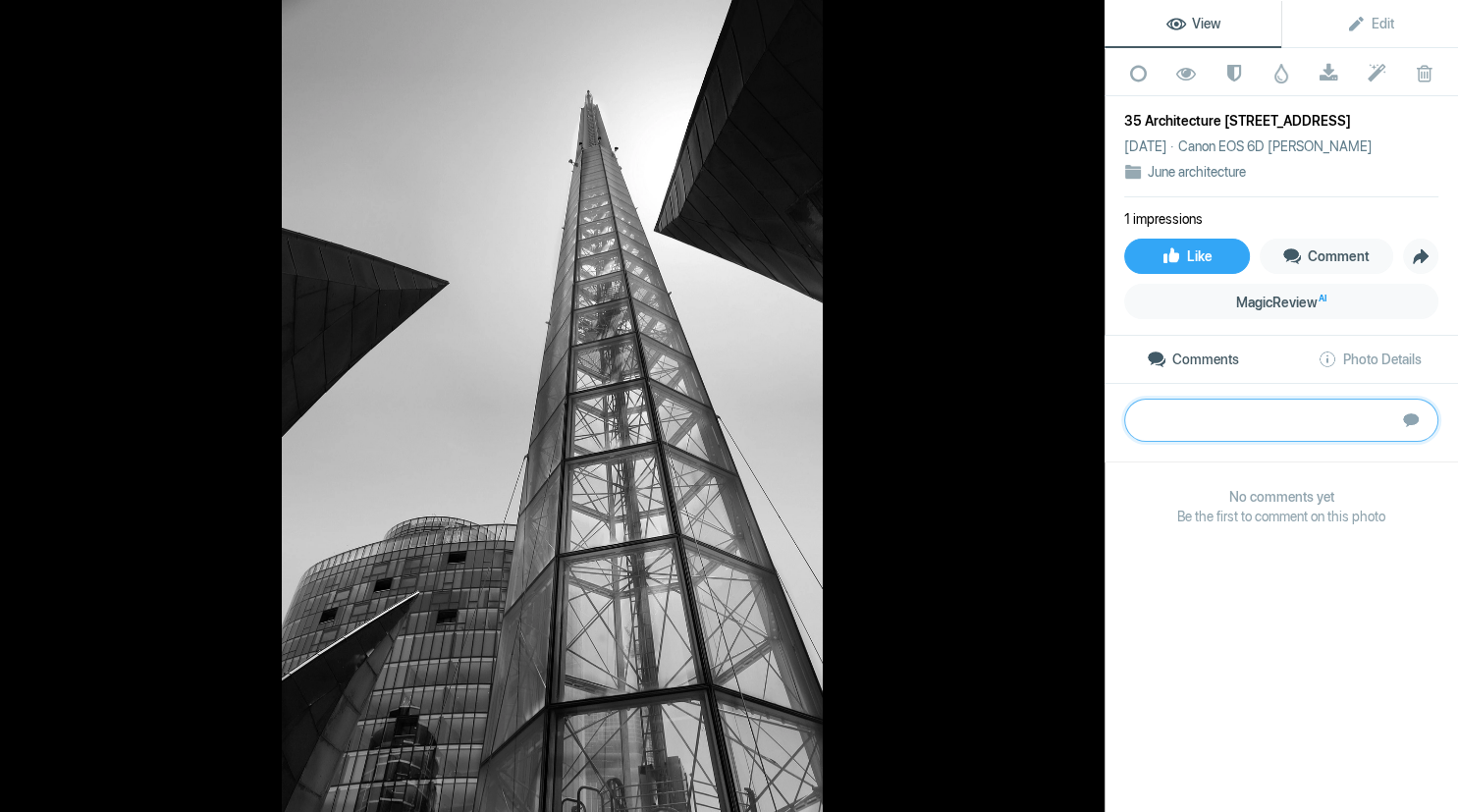 paste on "The Bell Tower has been gobbled up by the new buildings around it however the author has managed to get down low and get the wings encasing it.  I do not know if it is possible to move a bit as the right side wing is close to the glass tower.  A great DOF gives a clear view inside the tower.    There is a hot spot where perhaps the sun may be placed, however it has not distracted from the image.  Well done	Silver" 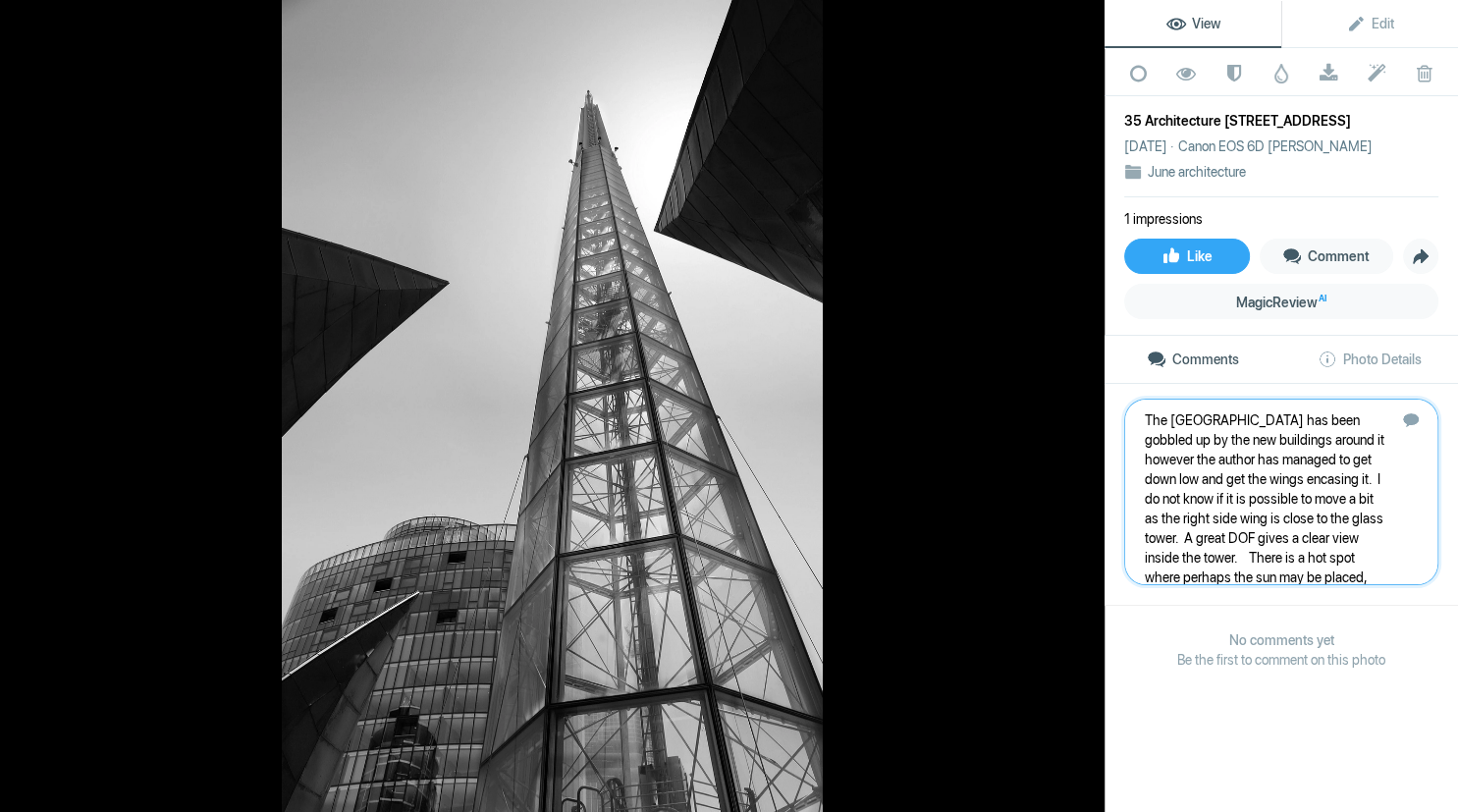 scroll, scrollTop: 40, scrollLeft: 0, axis: vertical 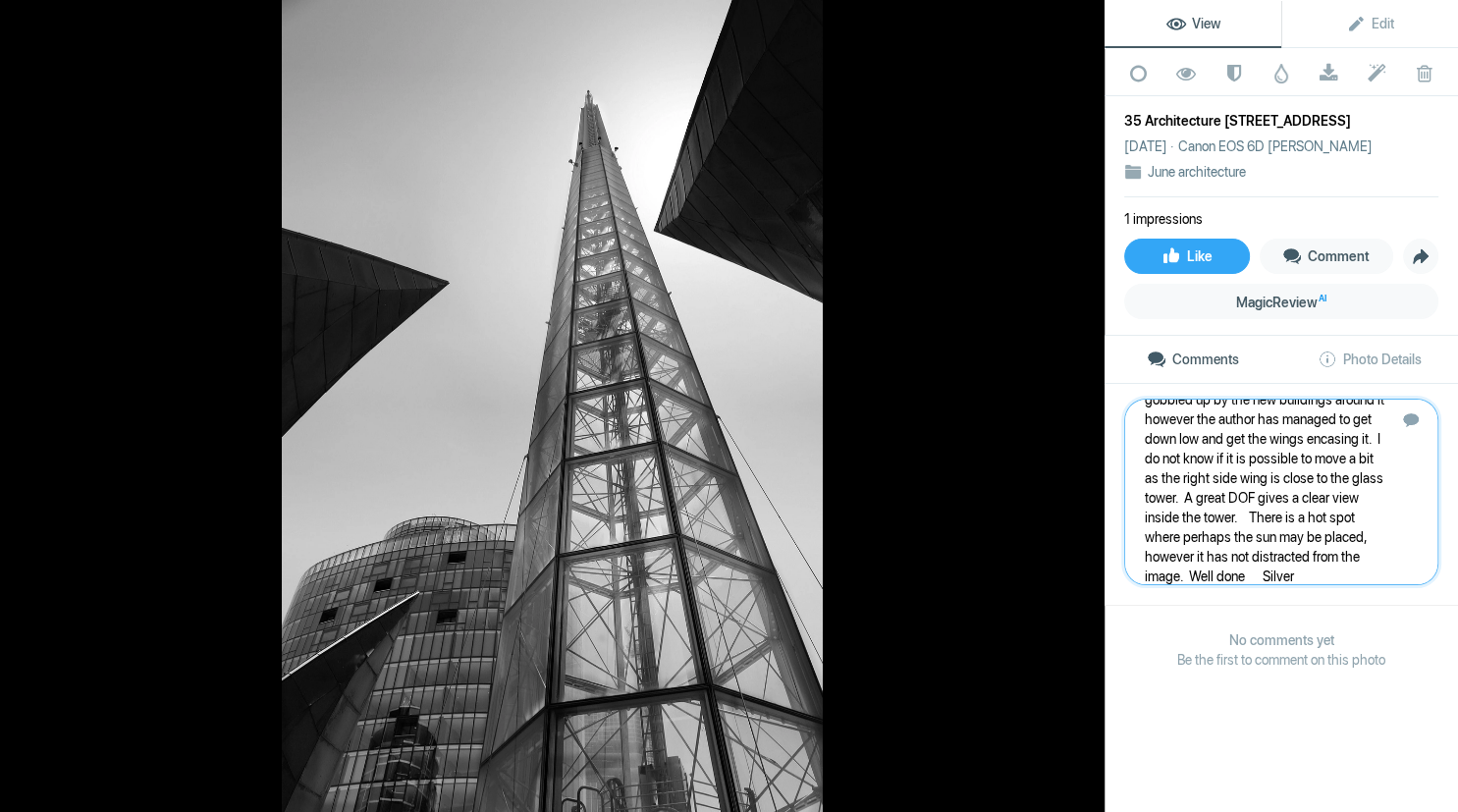 type 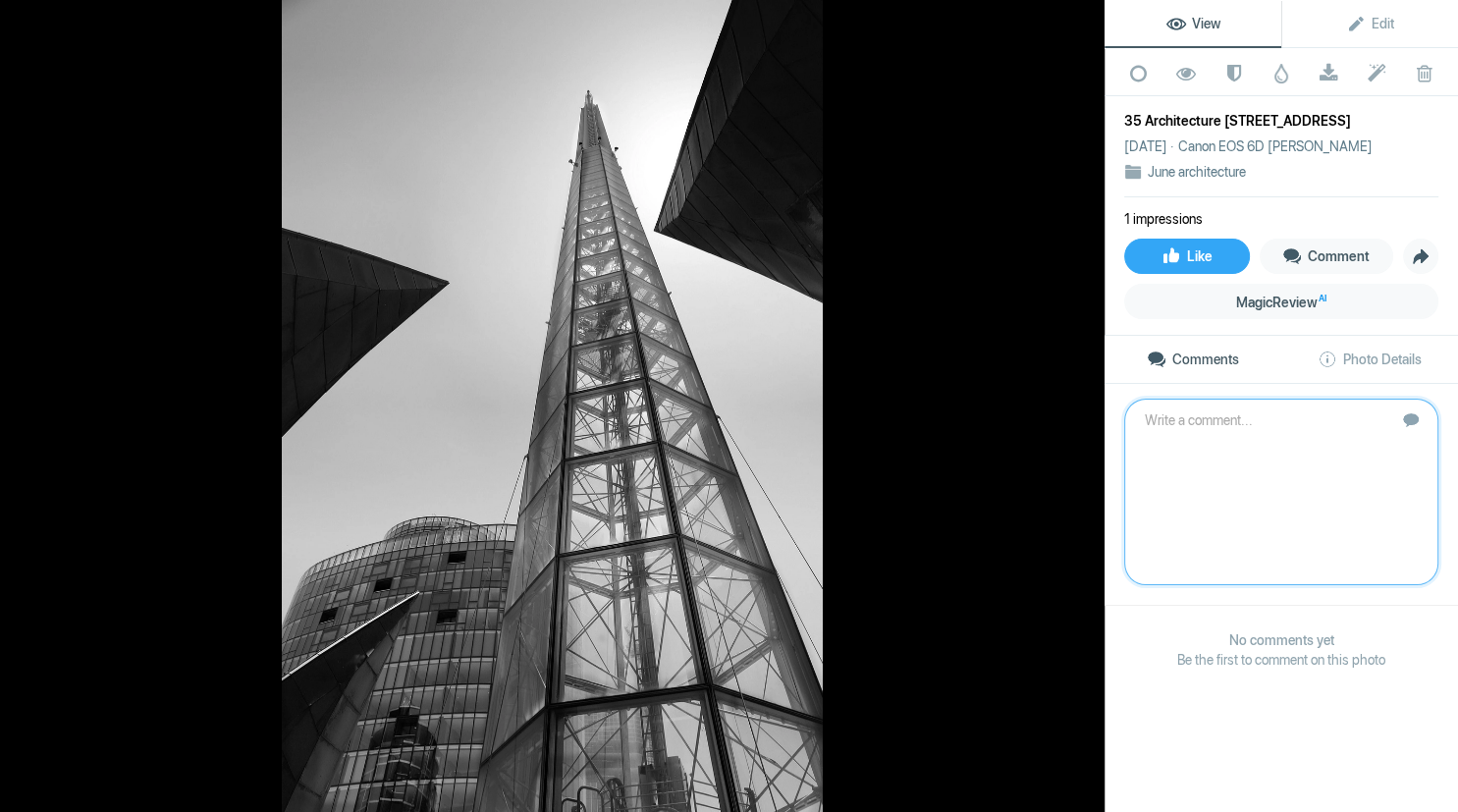 scroll, scrollTop: 0, scrollLeft: 0, axis: both 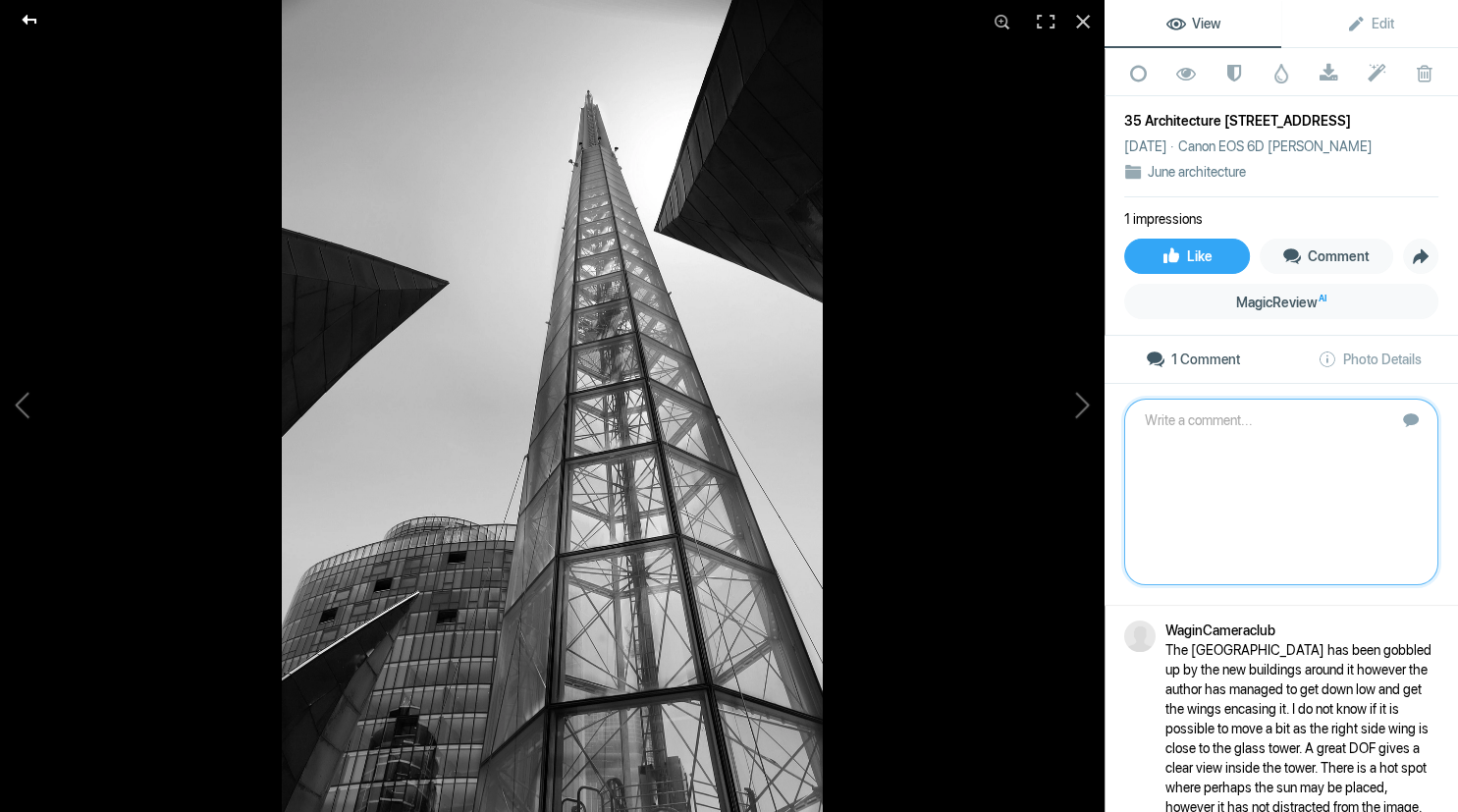 click 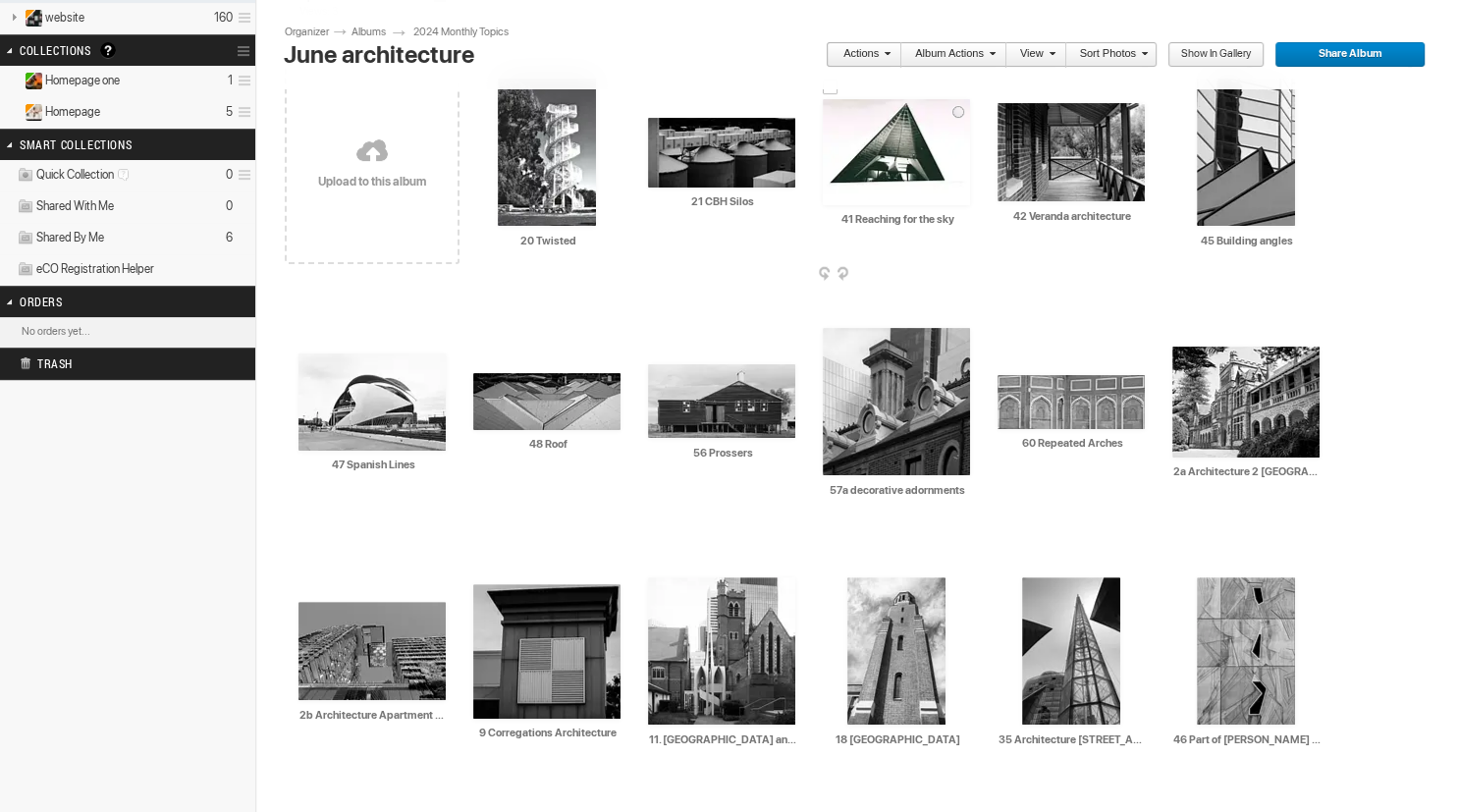 click at bounding box center (896, 152) 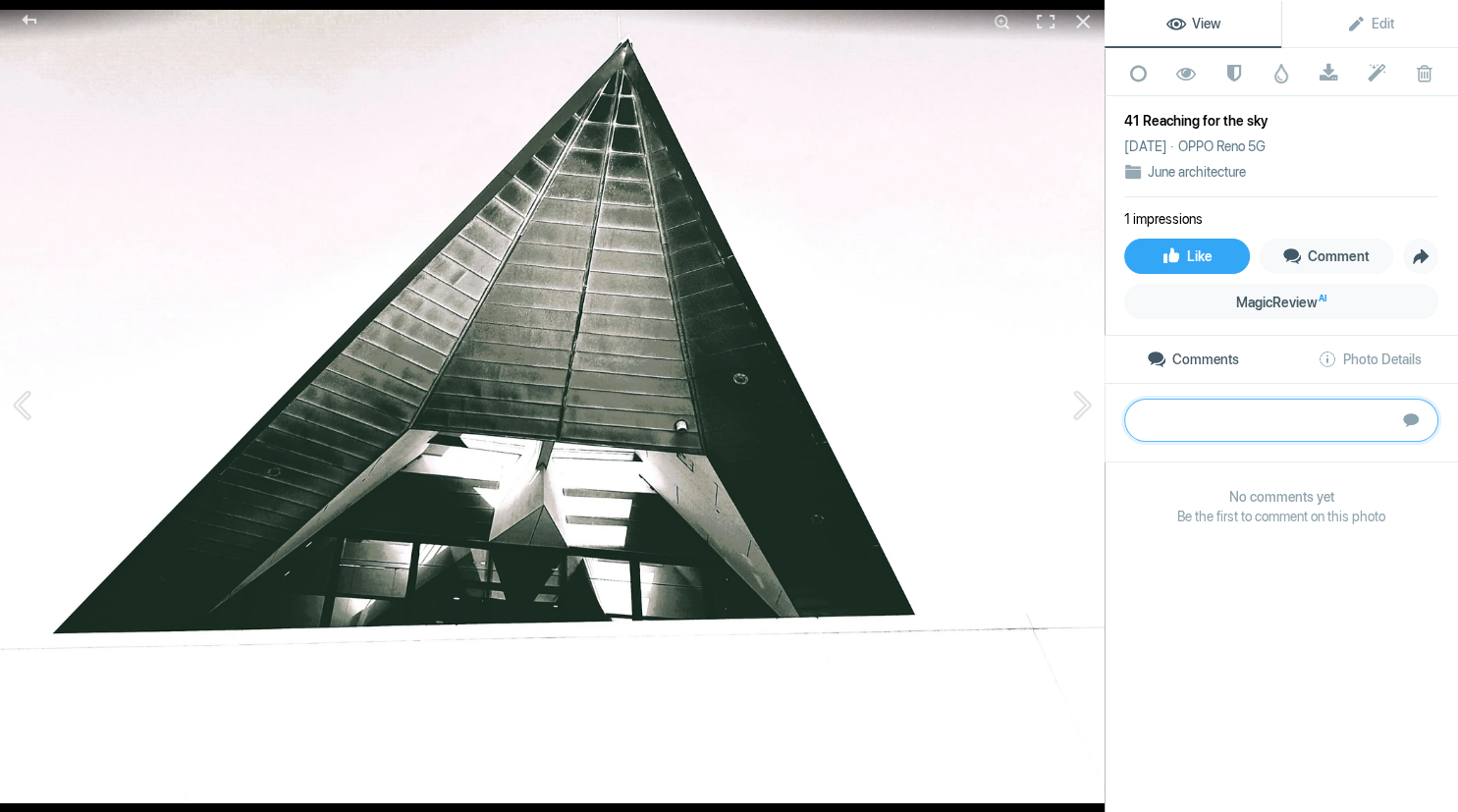paste on "A real great abstract image and eliminating the background has ensured the viewer goes straight to the main element.  One comment is about the amount of white at the bottom that really does not add much and I would straighten it up slightly.  Well done.	Gold" 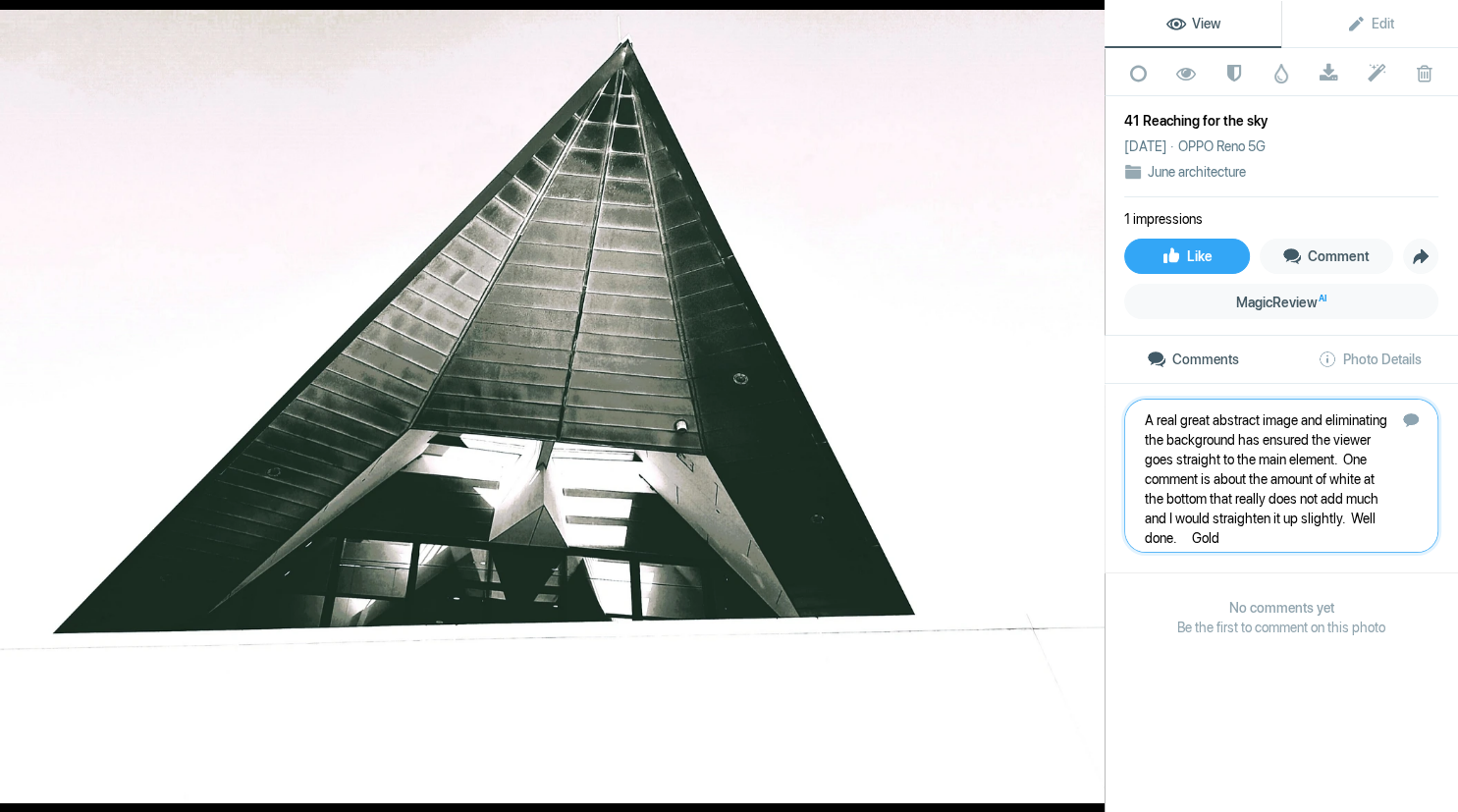 type 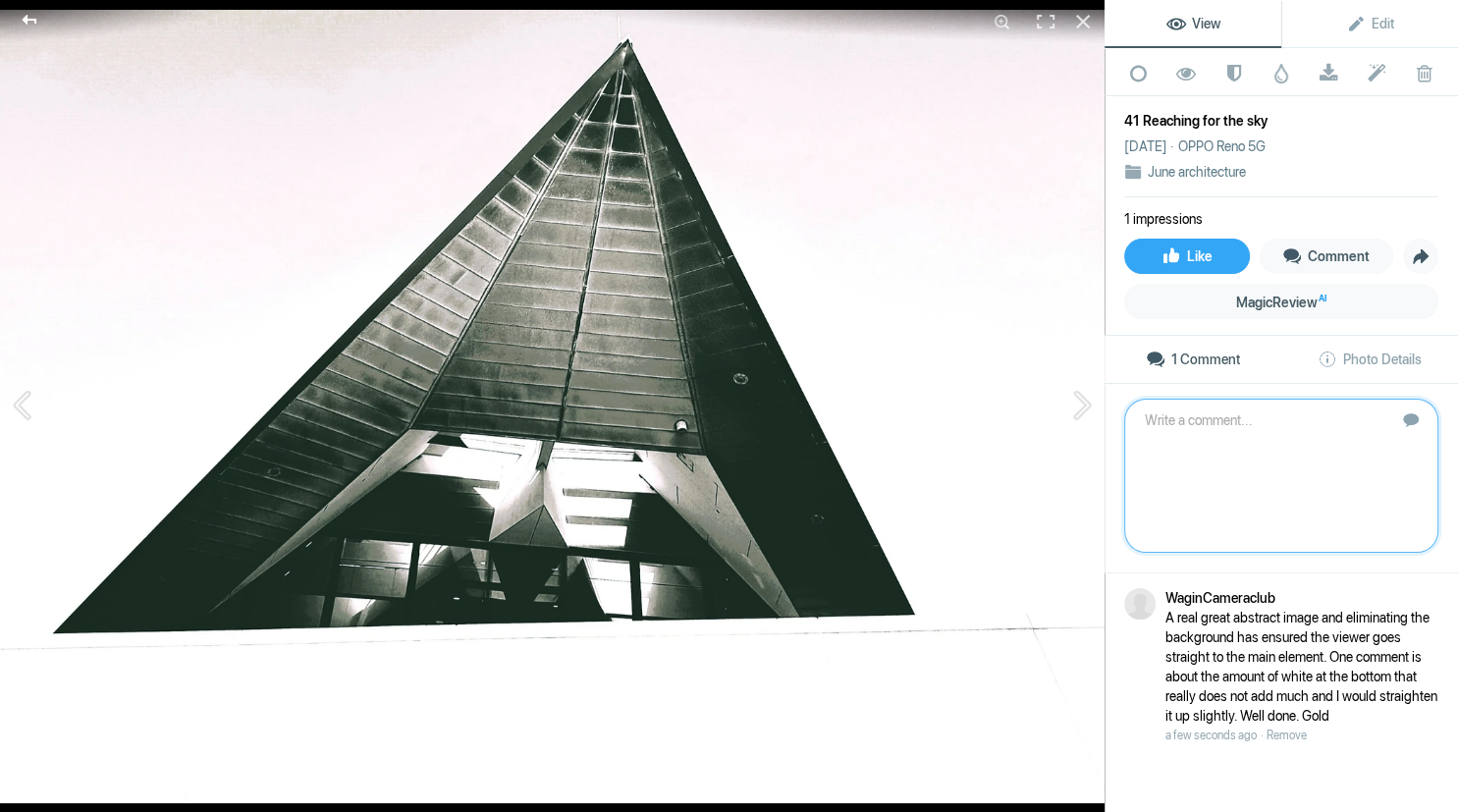 click 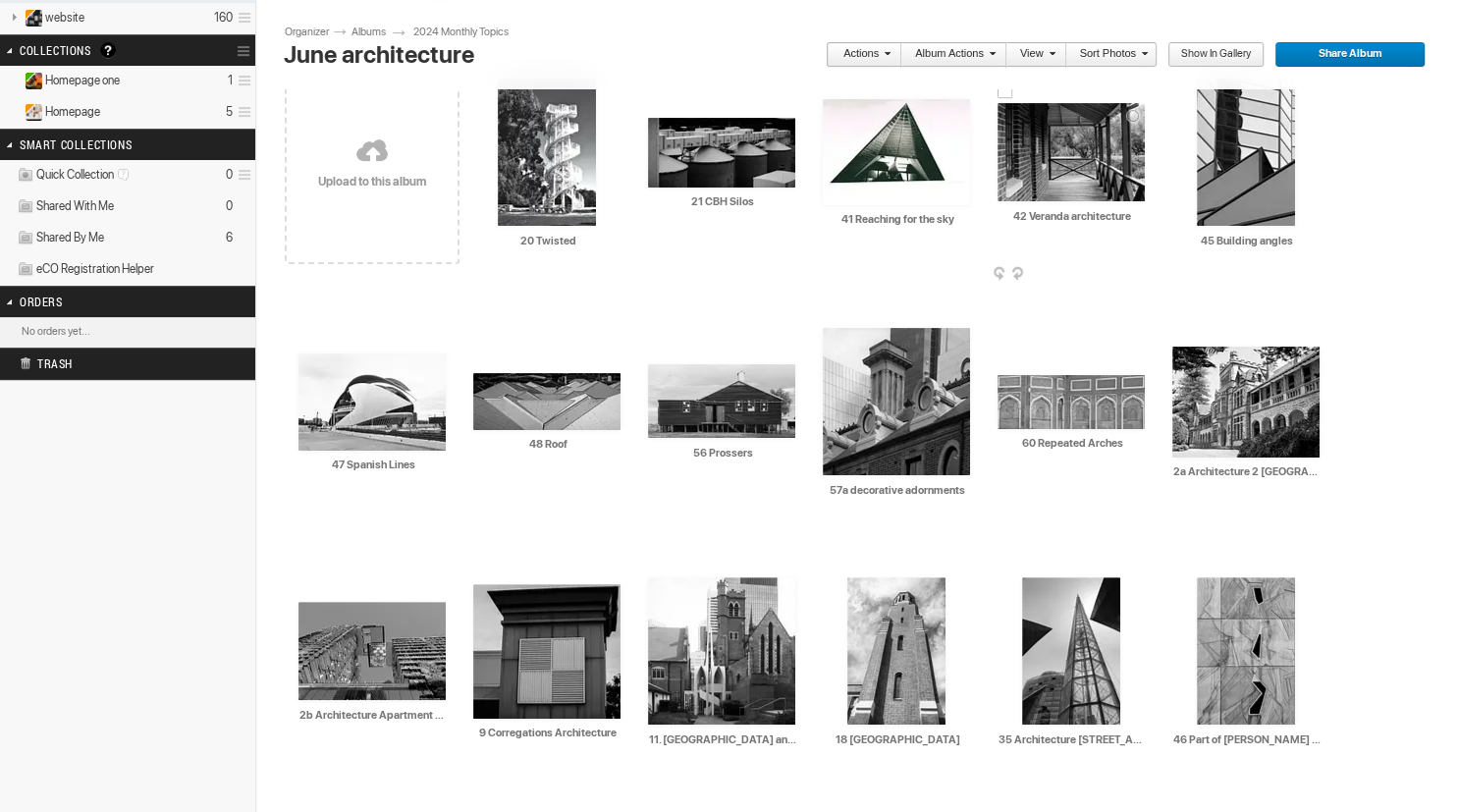 click at bounding box center (1071, 152) 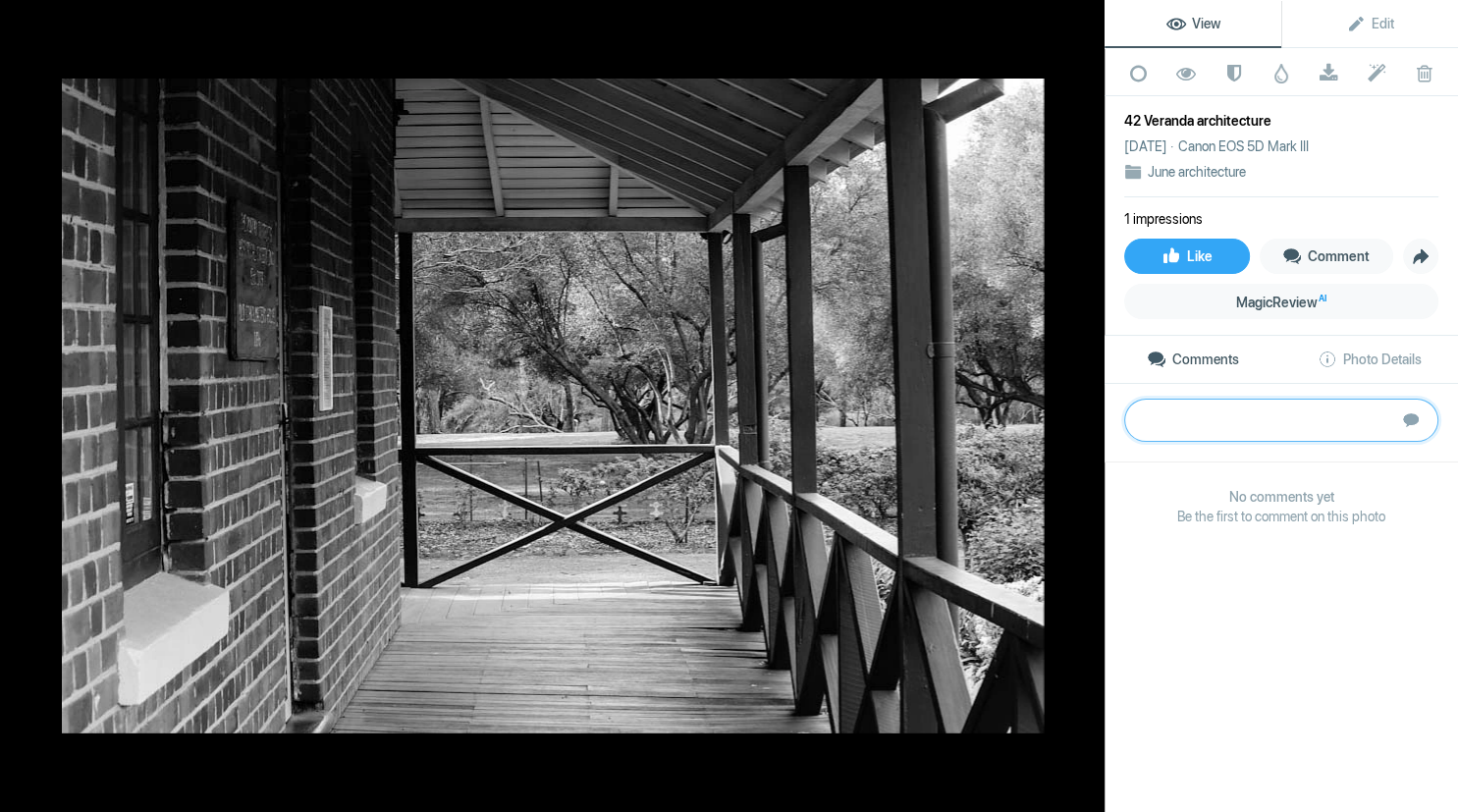 paste on "A verandah is an architectural structure, however I find the wonderful background is taking my eyes outside the structure .  Back to the verandah we have many leading lines, however where do they take the viewer?  To the outside view.  Even the crosses captures the eye.  The idea is good and the image itself is good, however perhaps another angle would give us a stronger view of the building which provides for the theme of architecture.  thanks" 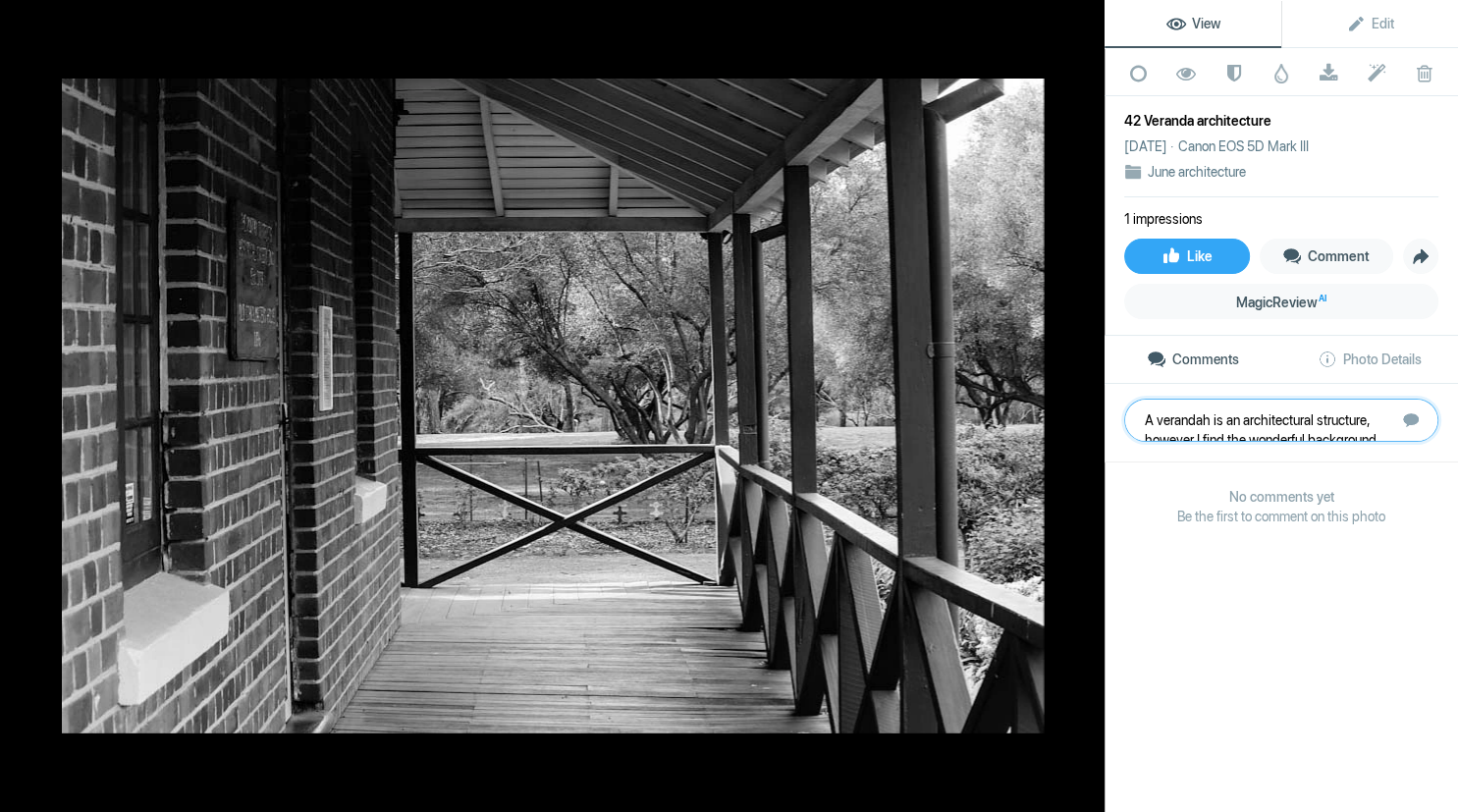 scroll, scrollTop: 60, scrollLeft: 0, axis: vertical 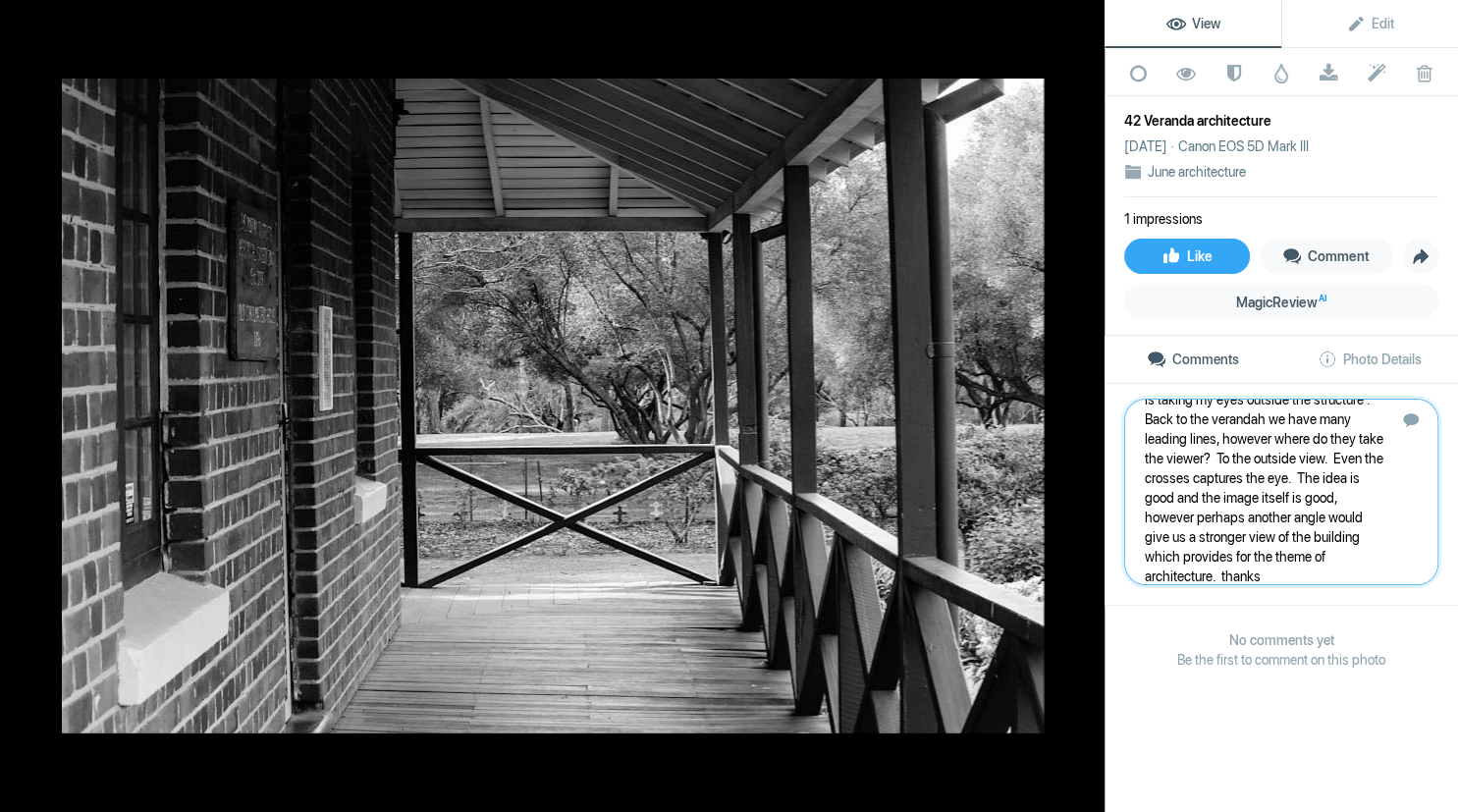 type 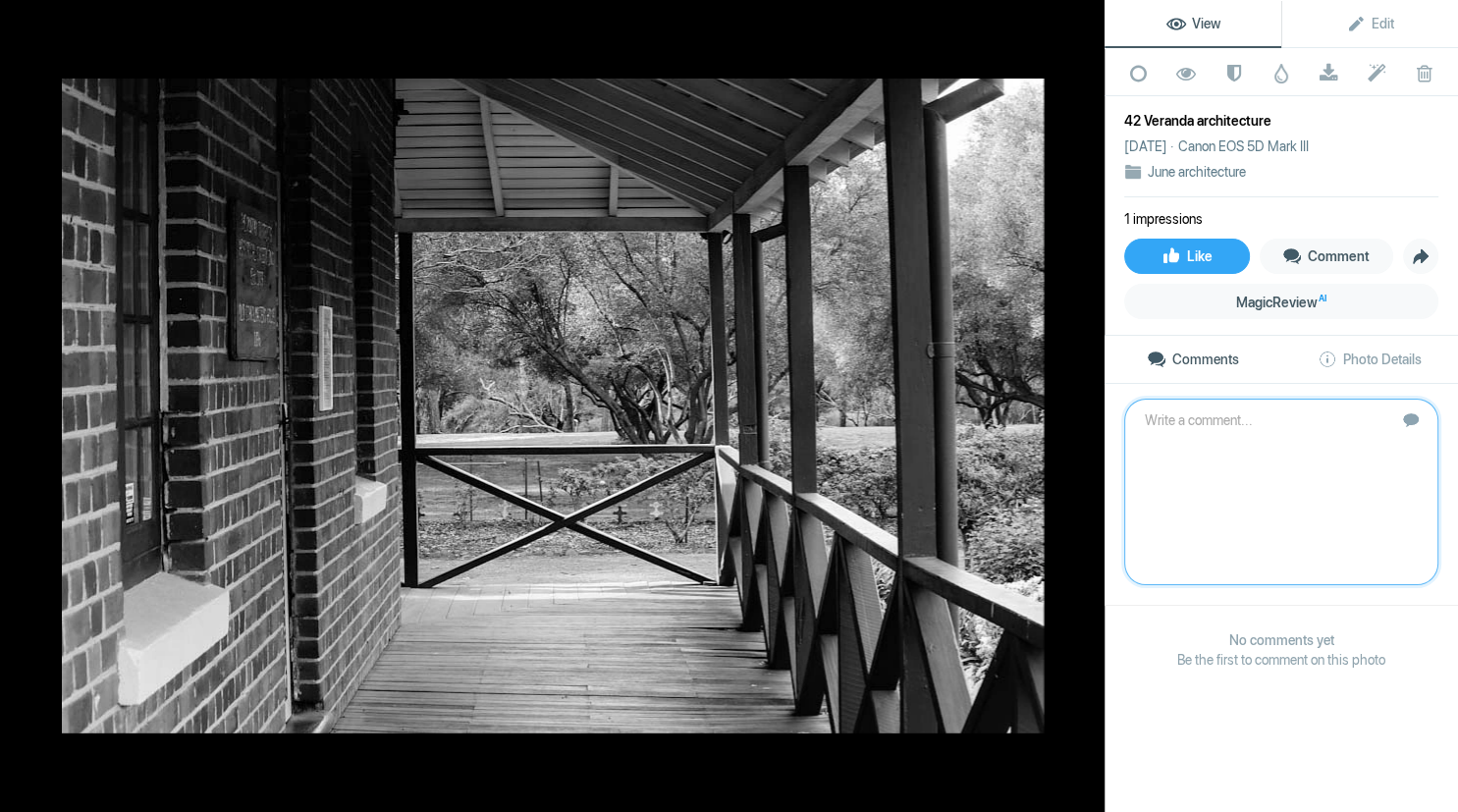 scroll, scrollTop: 0, scrollLeft: 0, axis: both 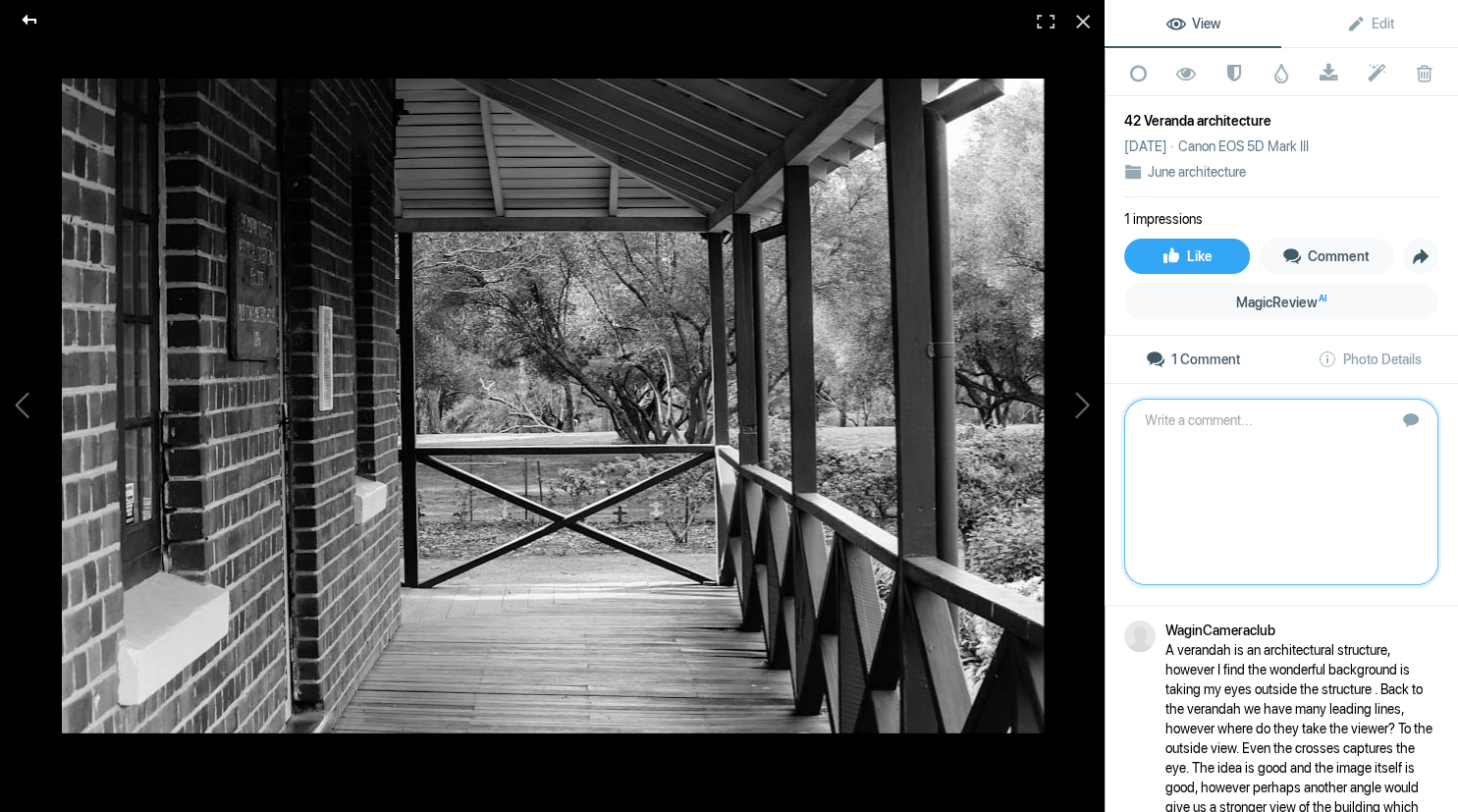 click 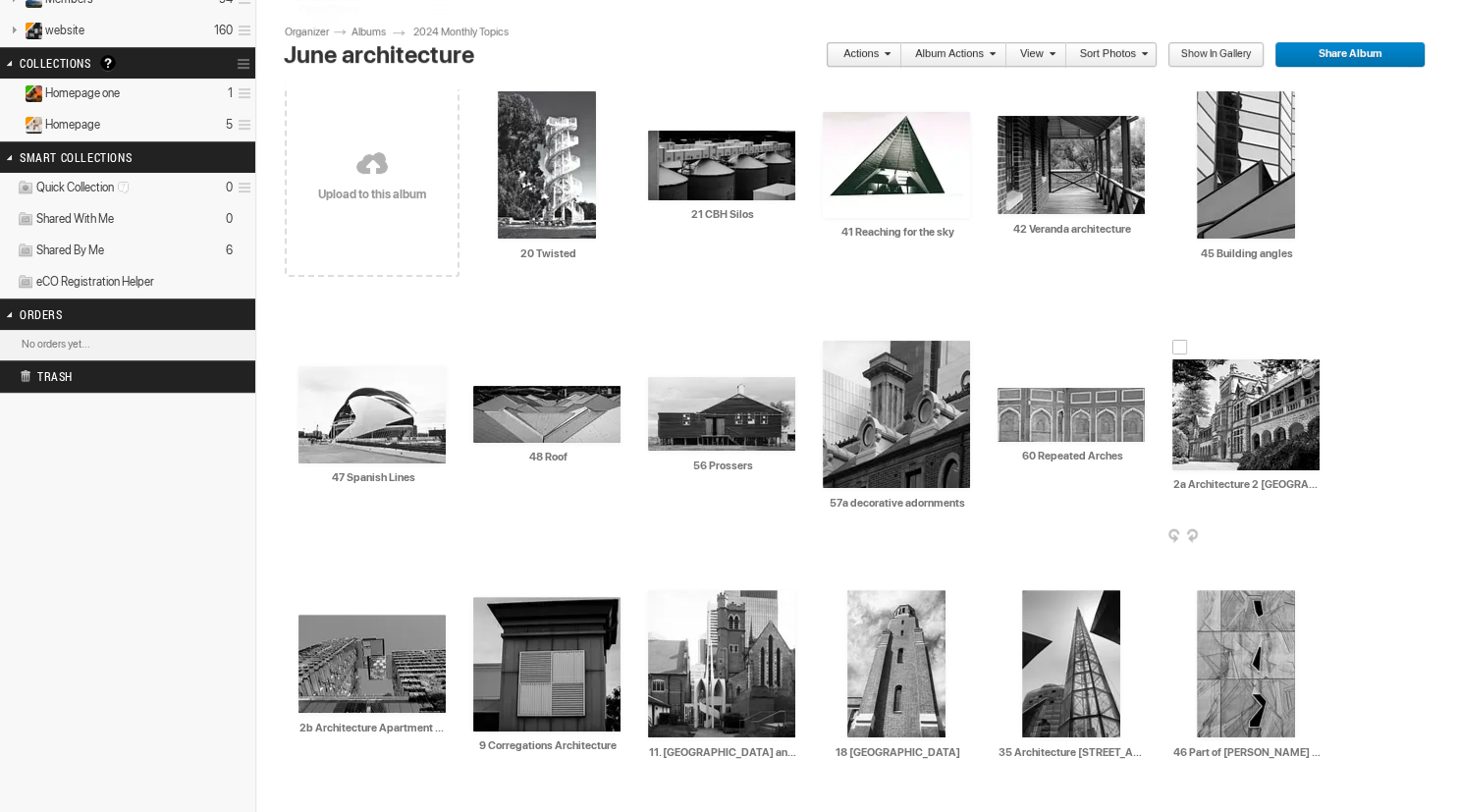 scroll, scrollTop: 393, scrollLeft: 0, axis: vertical 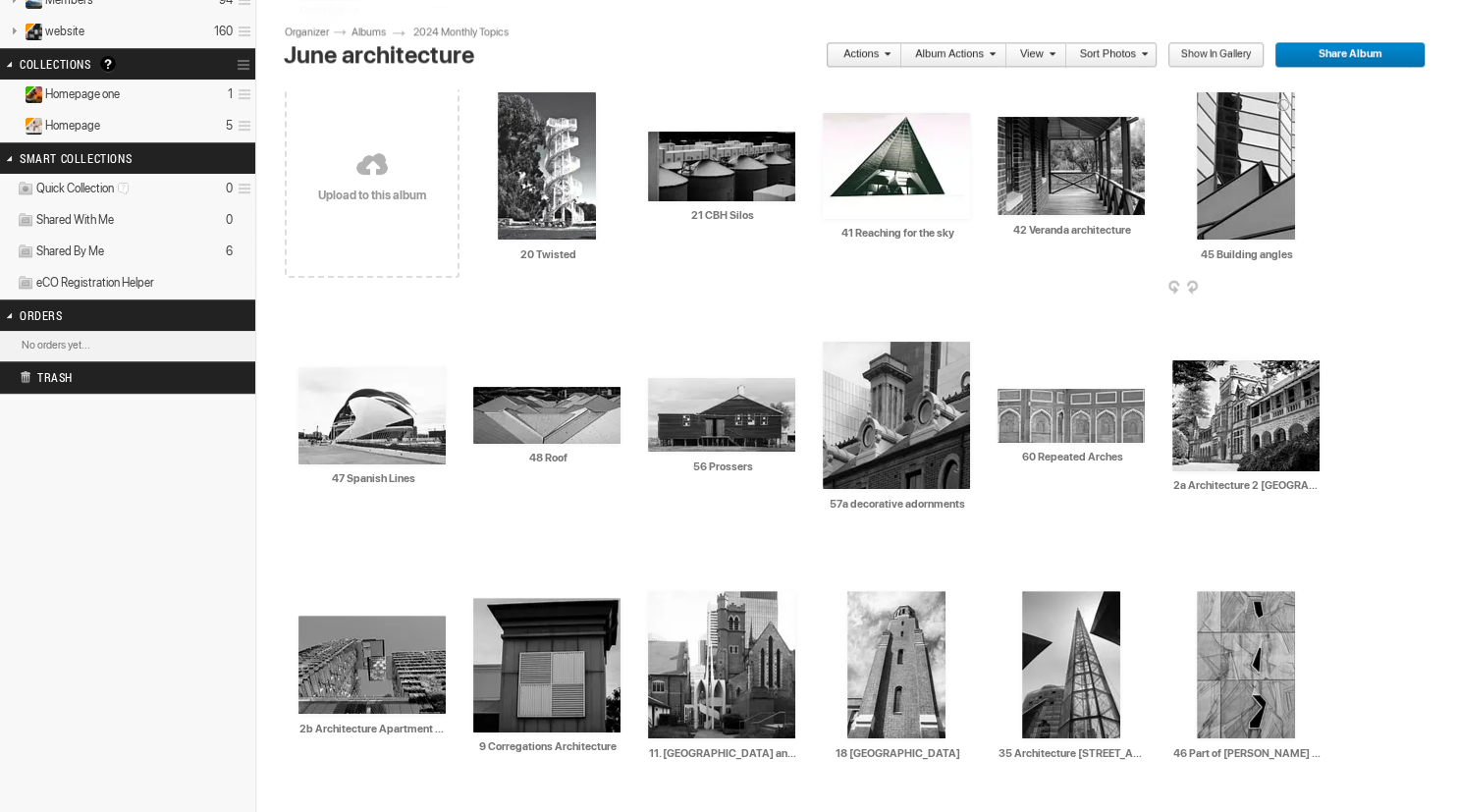click at bounding box center [1246, 166] 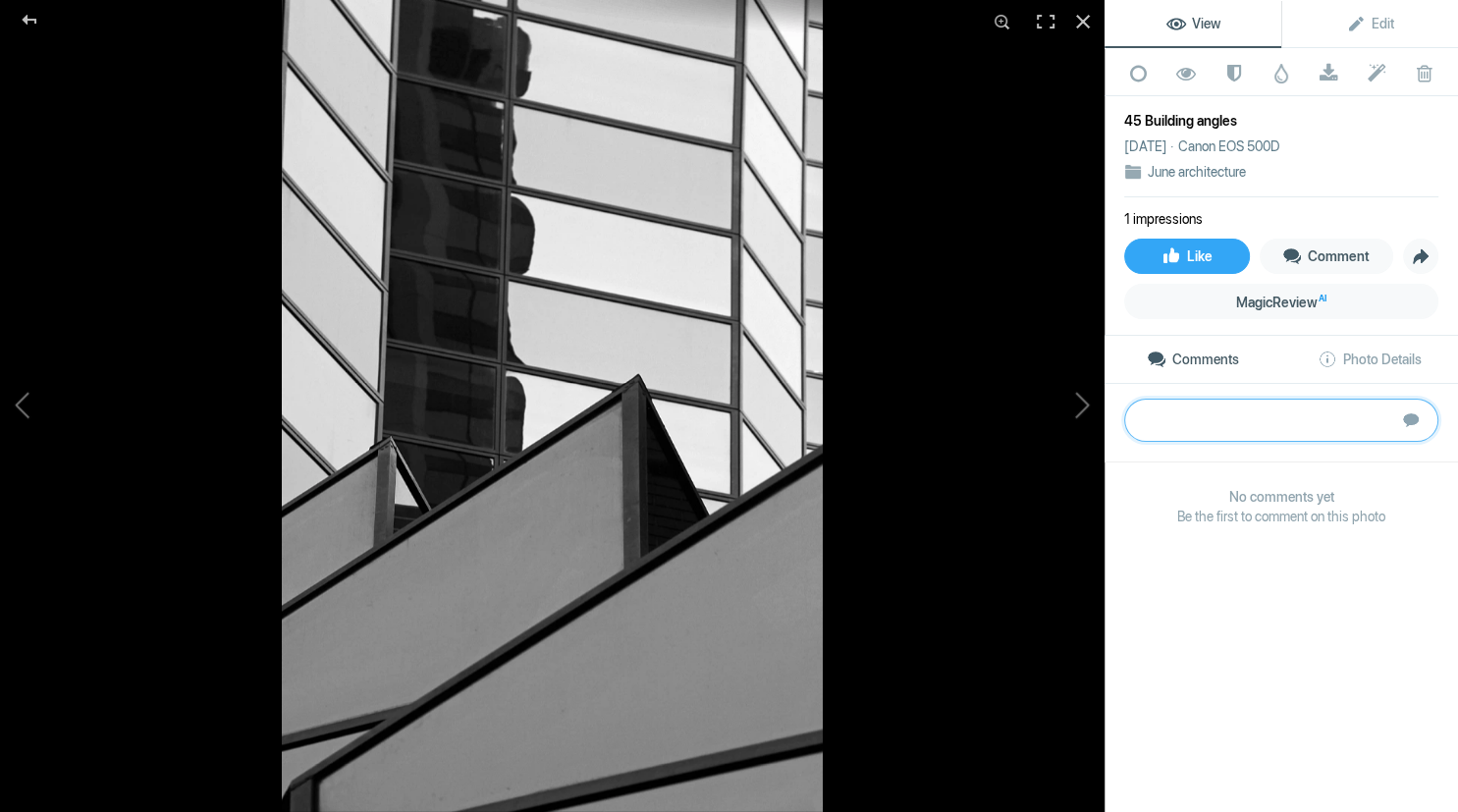 paste on "A strong representation of various angles, shapes, patterns and contrasts of light and dark.  Light coming on the top windows give the strong contrast present here.  One element that is distracting me is the bottom left side – a crop up slightly would remove this and would have been a higher score.  thanks	Silver" 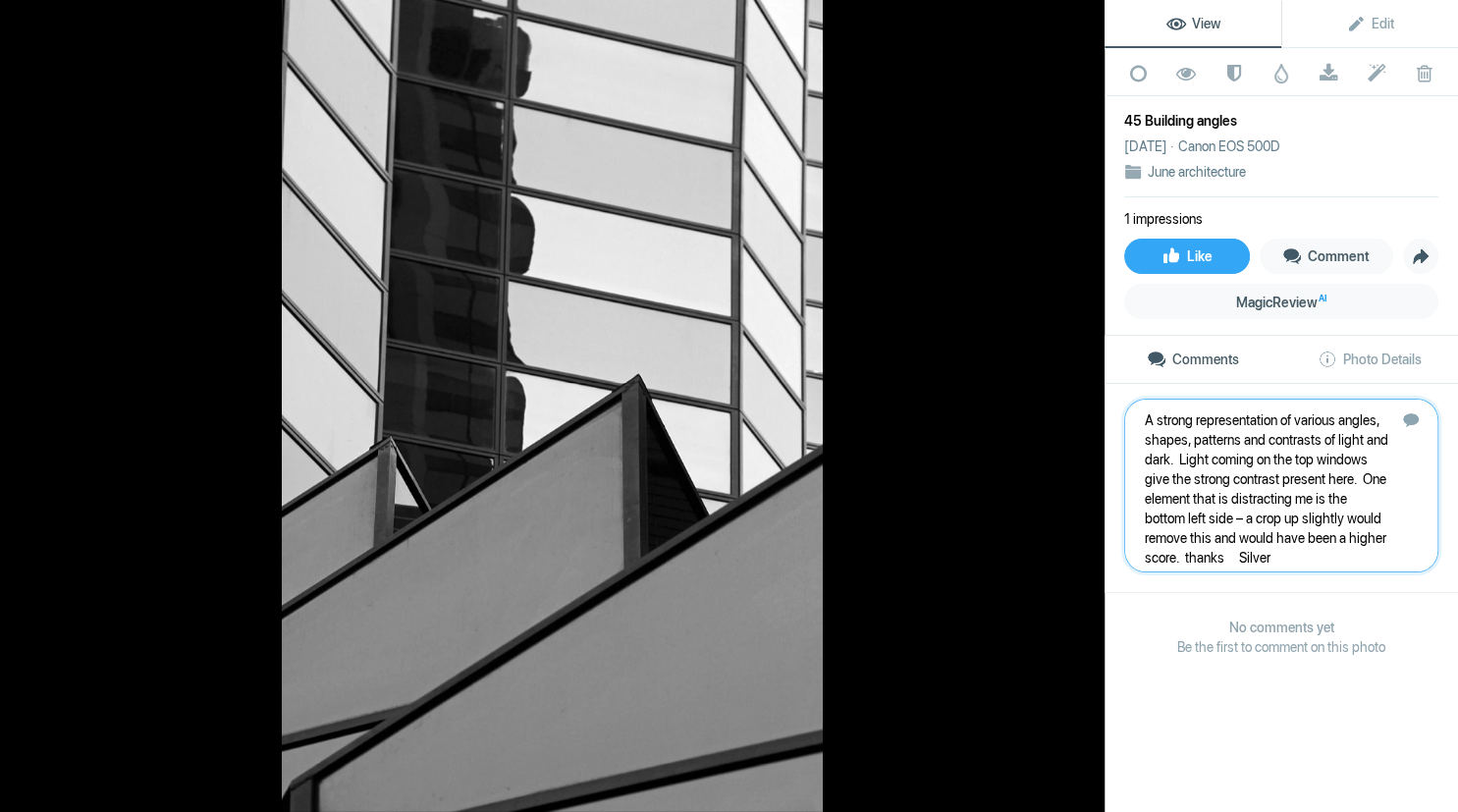 type 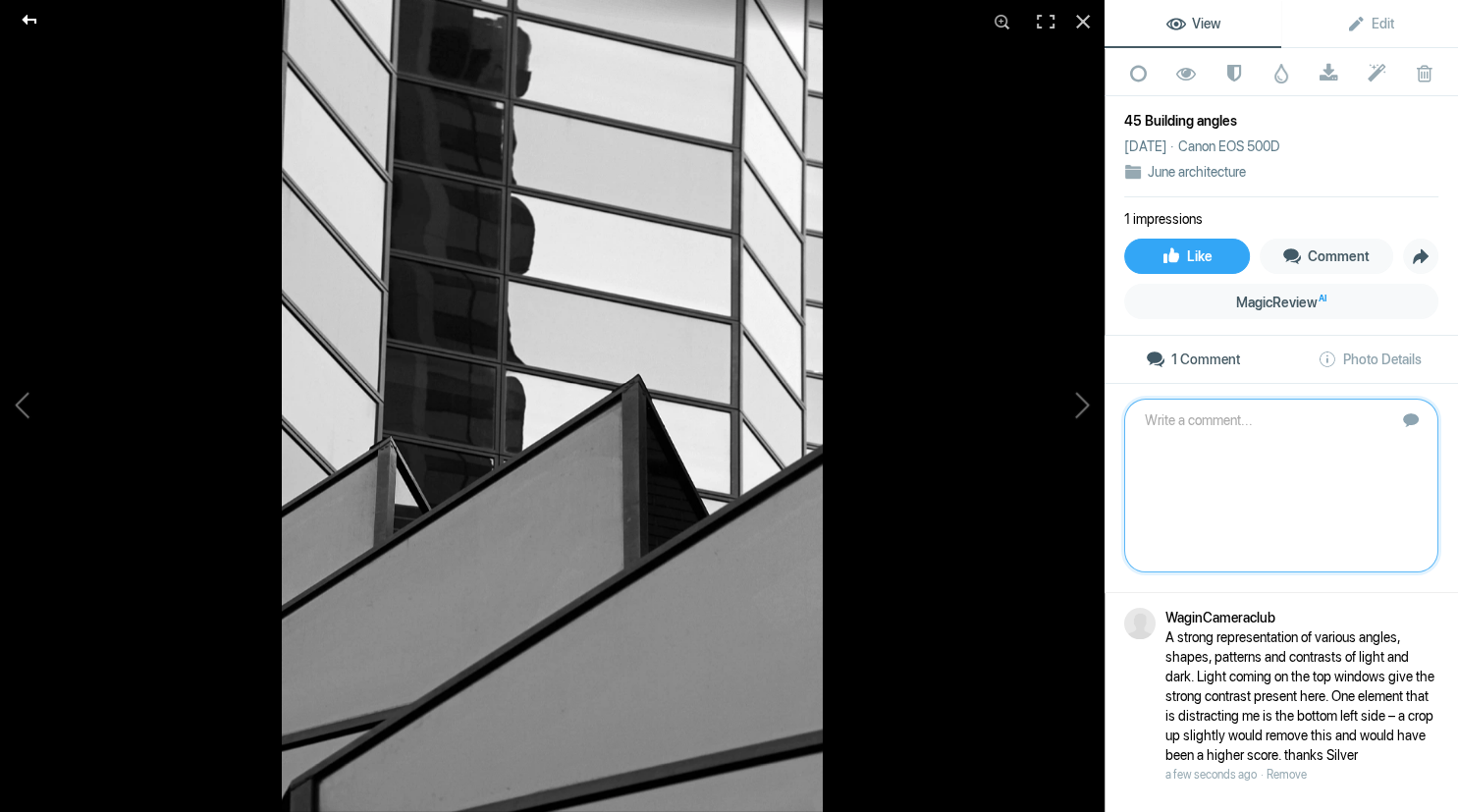 click 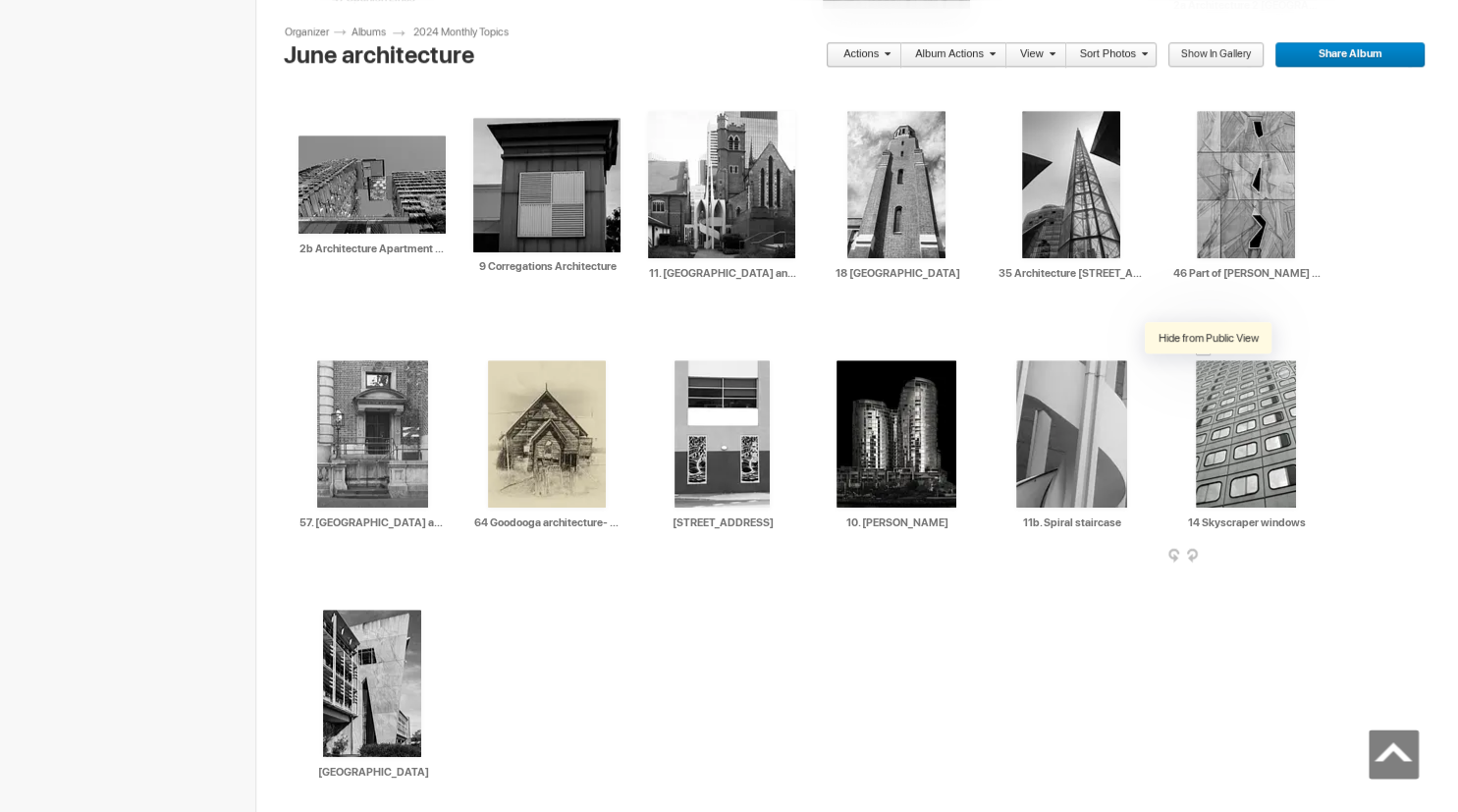 scroll, scrollTop: 874, scrollLeft: 0, axis: vertical 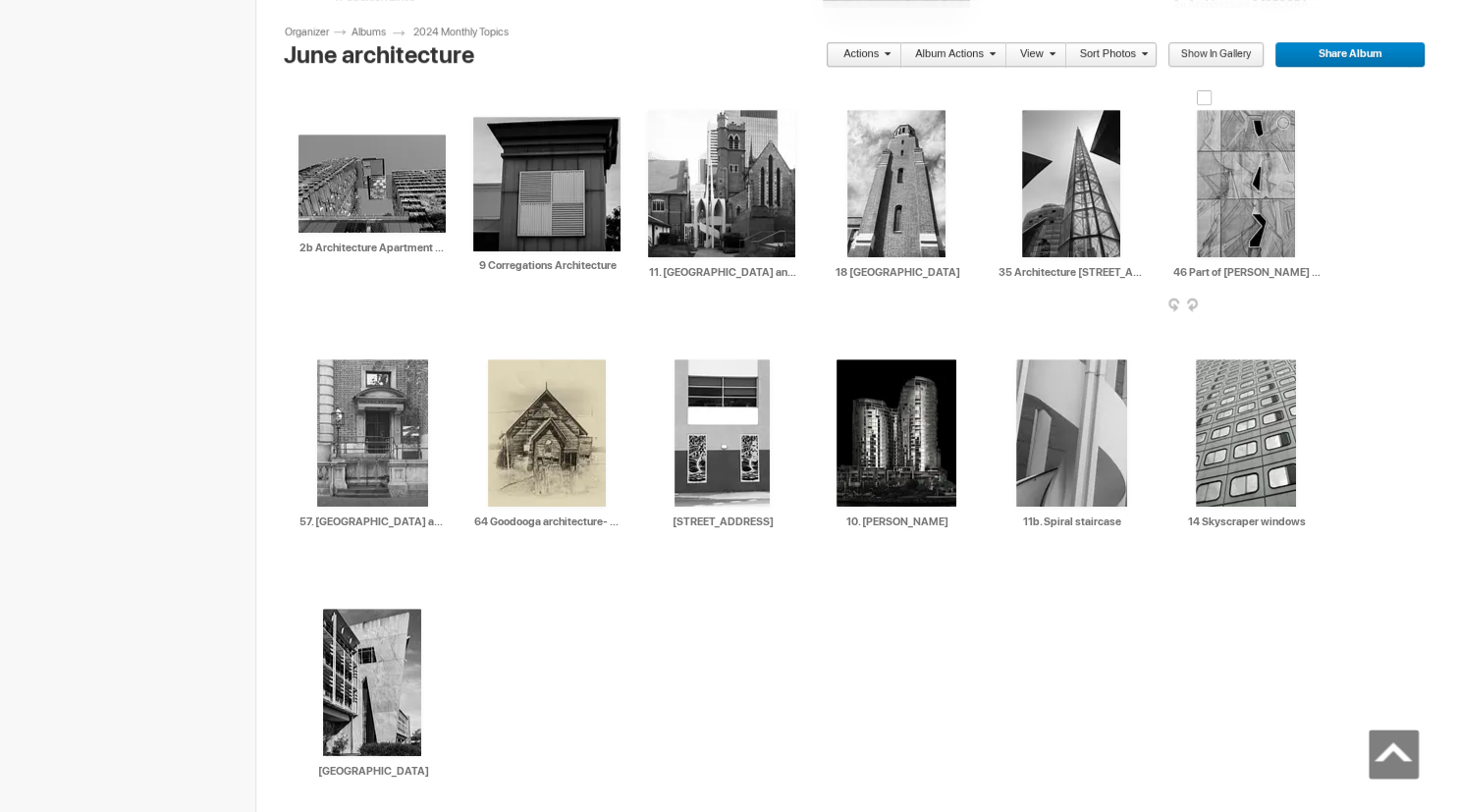 click at bounding box center (1246, 184) 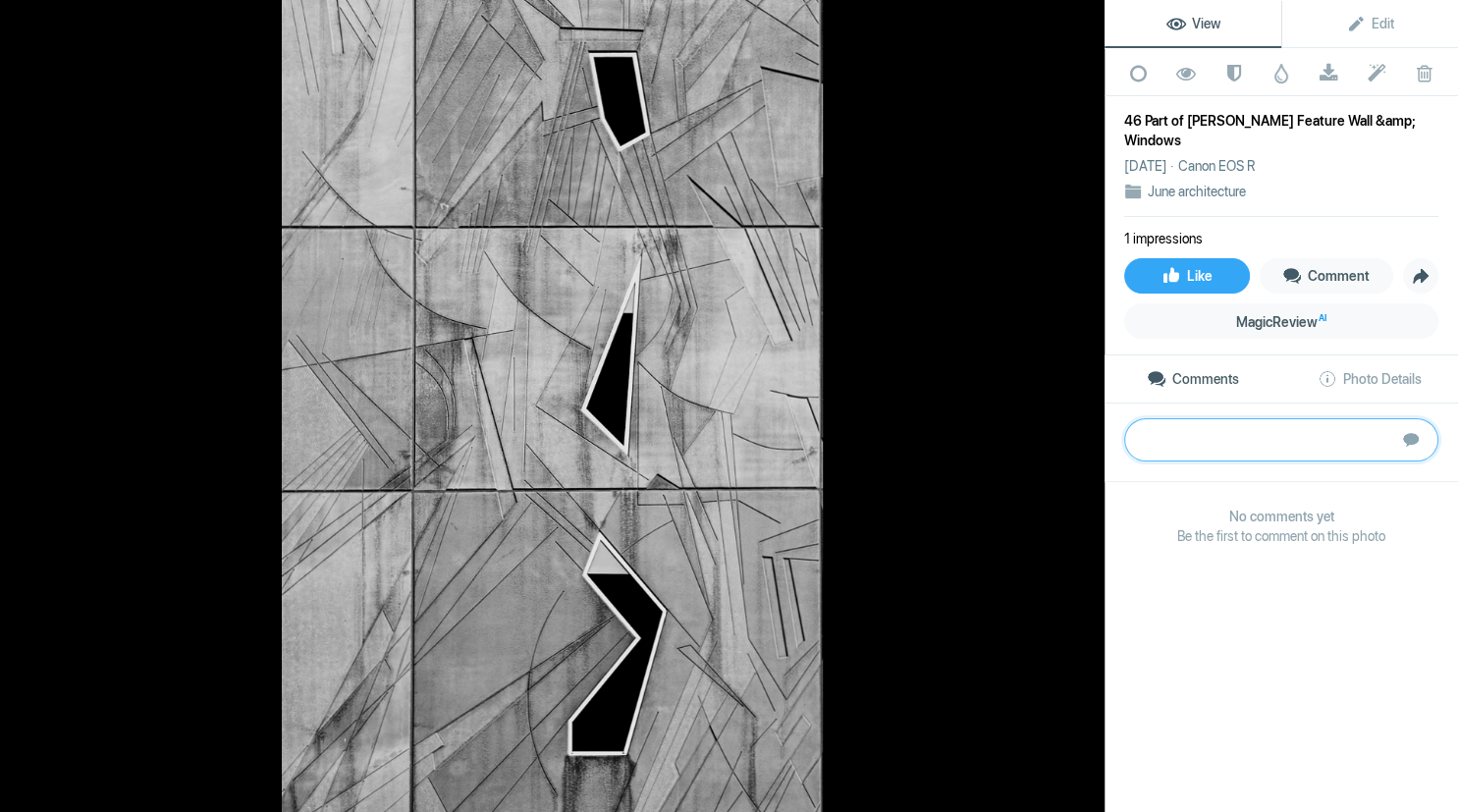 paste on "I have a few times remarked to camera clubs, the use of titles.  Some judges read them (me) some don’t.  This image would benefit from the author seeing something in here as it is rather abstract and doesn’t need the description of what it is.  It is a fabulous abstract.  The shapes are irregular taking the viewer on a journey exploring each one.  Adding the part panel on left hand side adds  balance and interest.  Good tonal balance.  Well done.	Gold" 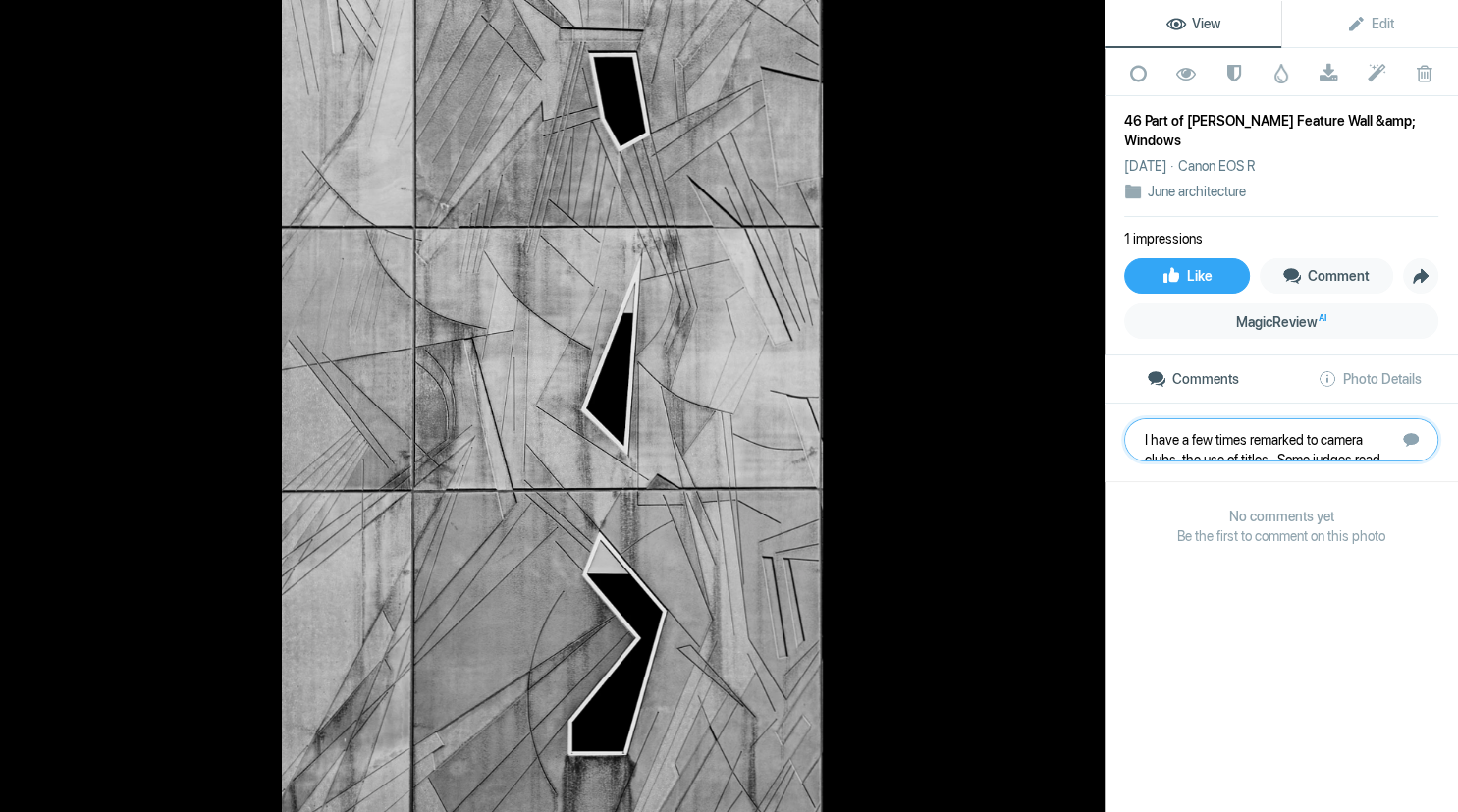 scroll, scrollTop: 60, scrollLeft: 0, axis: vertical 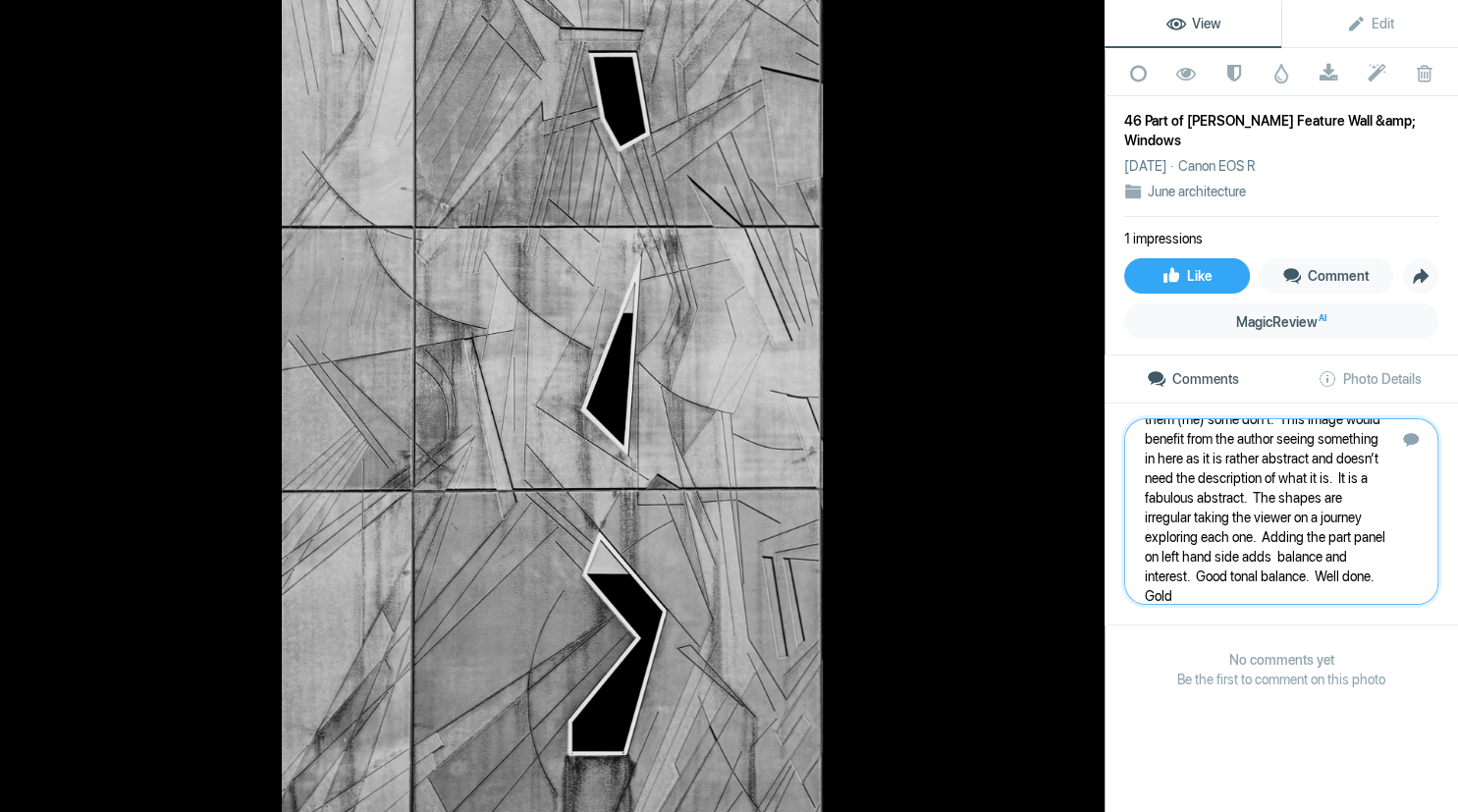 type 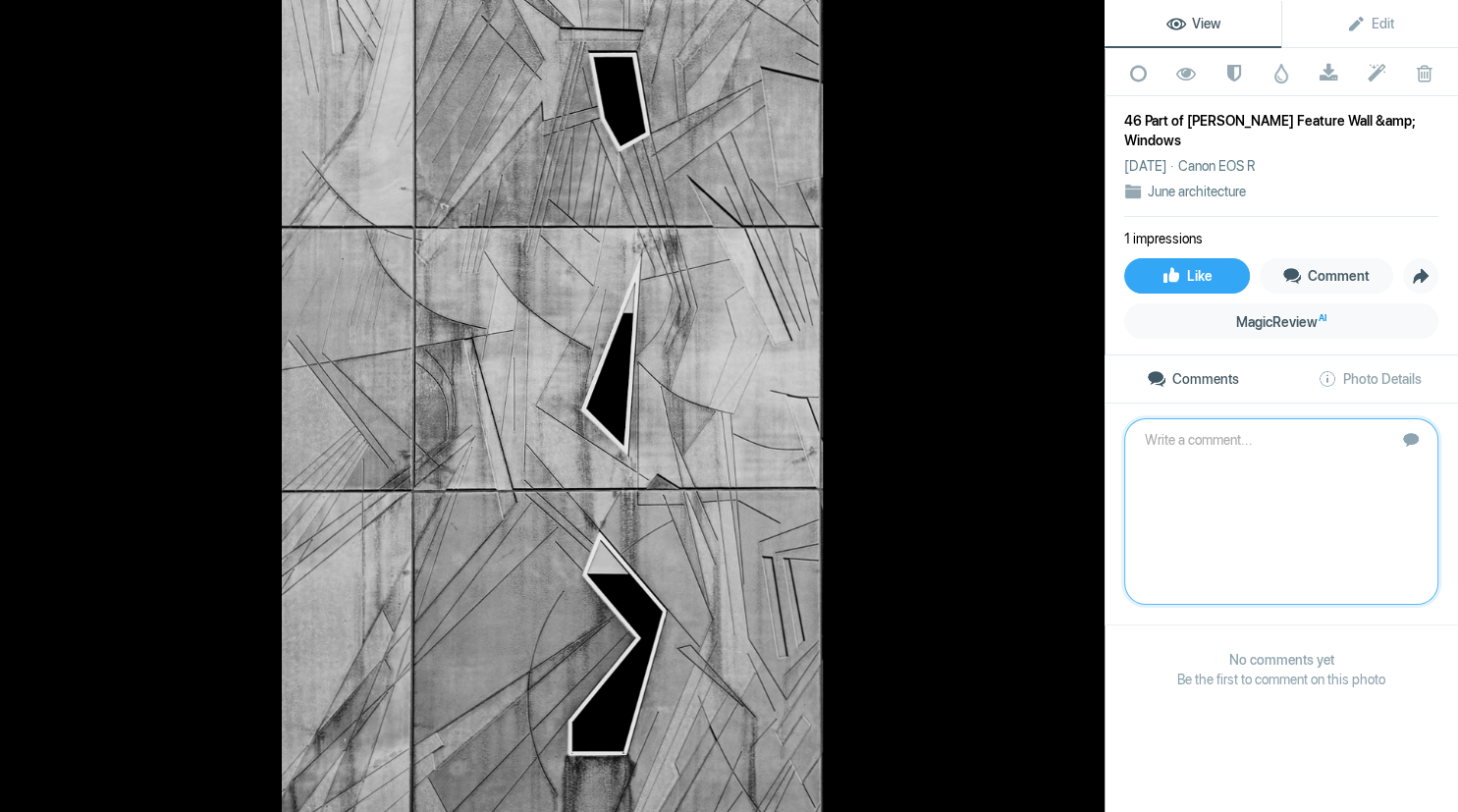 scroll, scrollTop: 0, scrollLeft: 0, axis: both 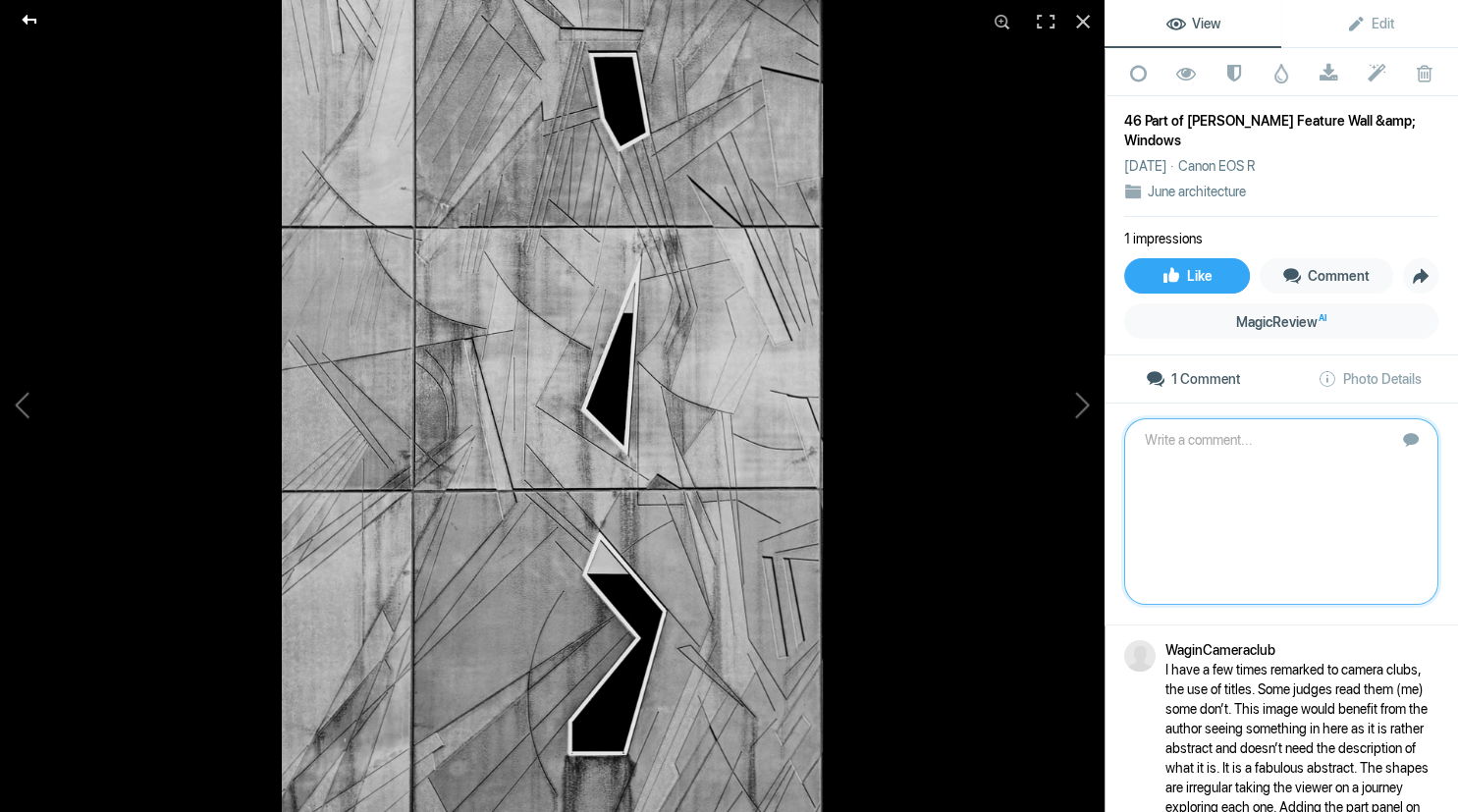 click 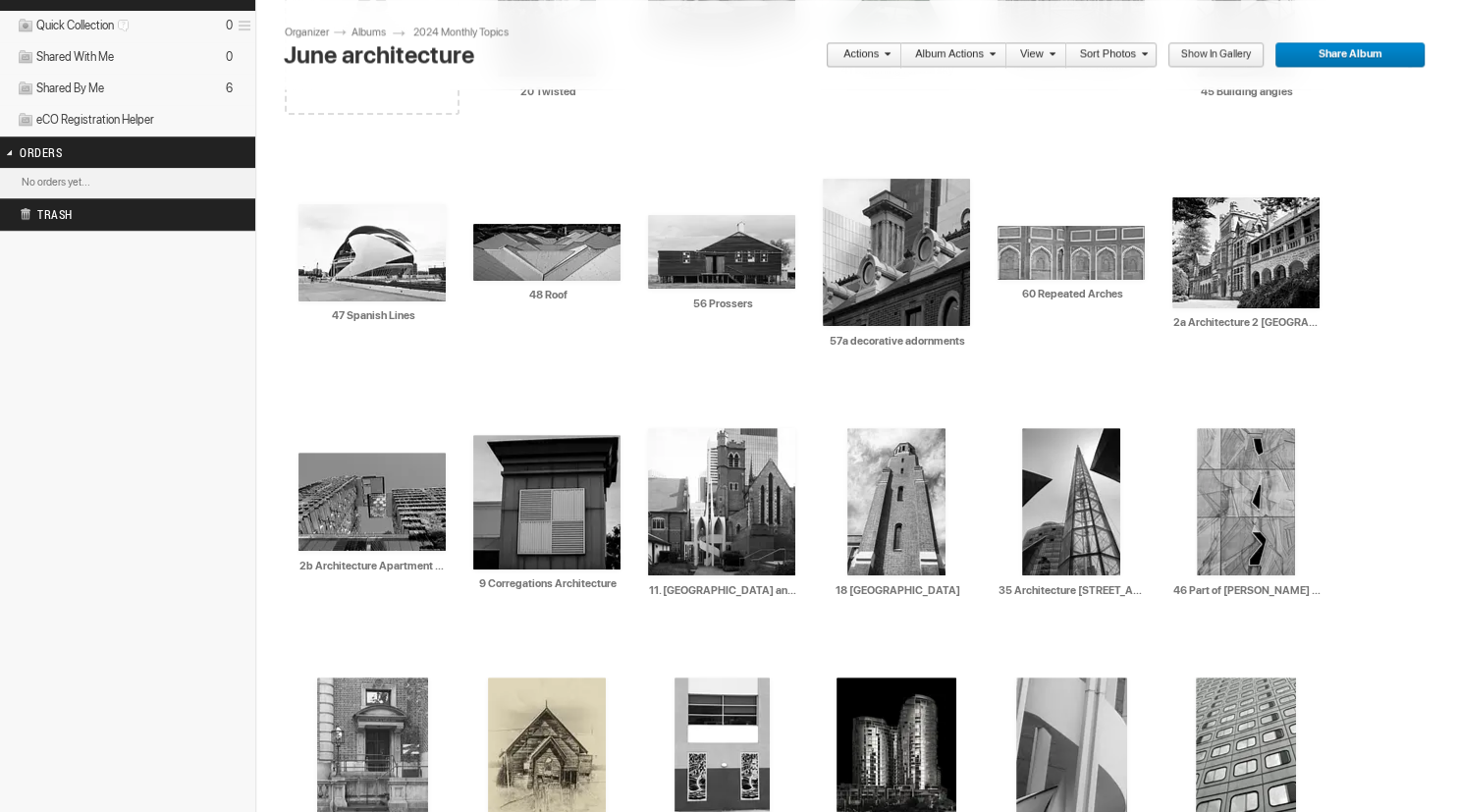 scroll, scrollTop: 553, scrollLeft: 0, axis: vertical 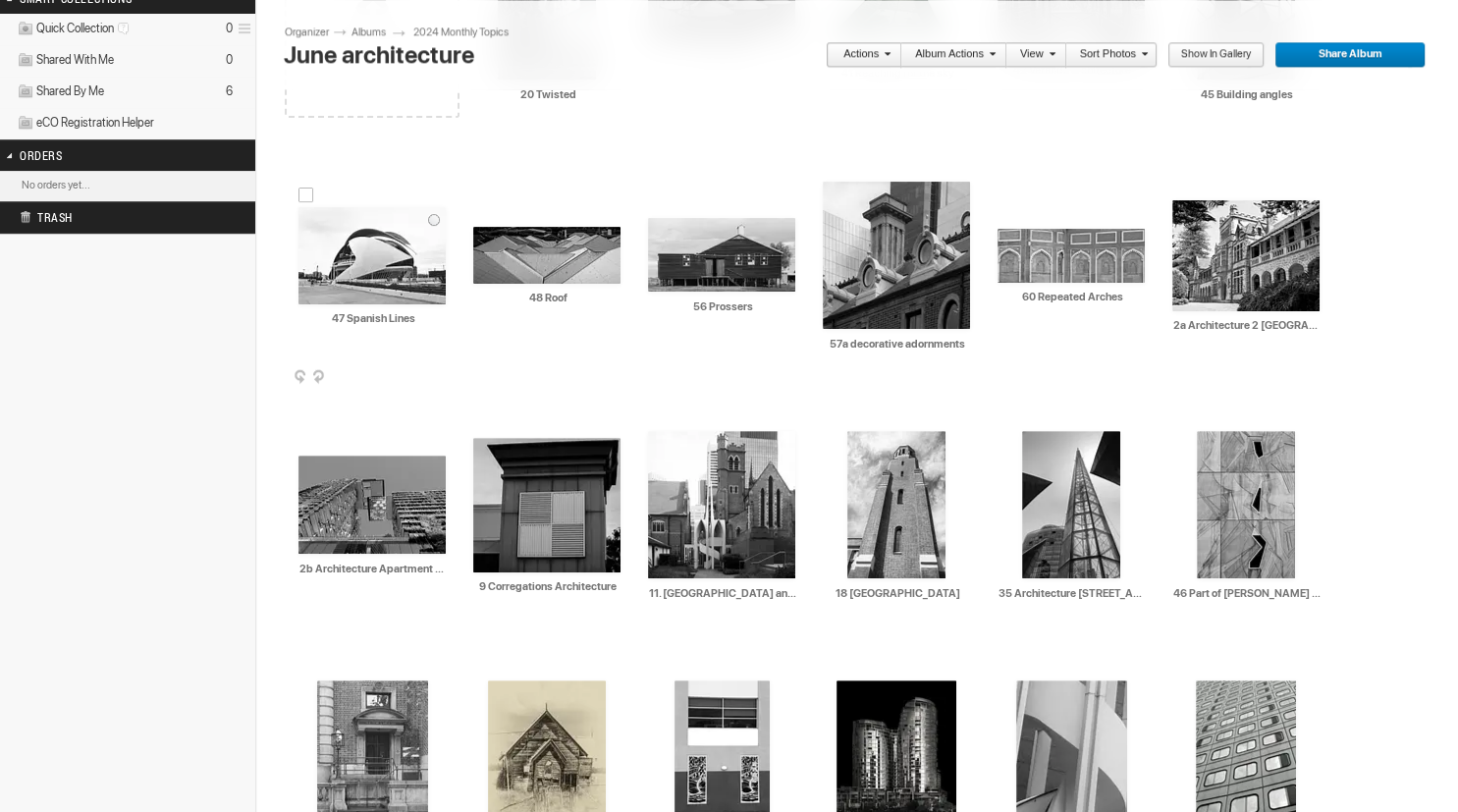 click at bounding box center (372, 255) 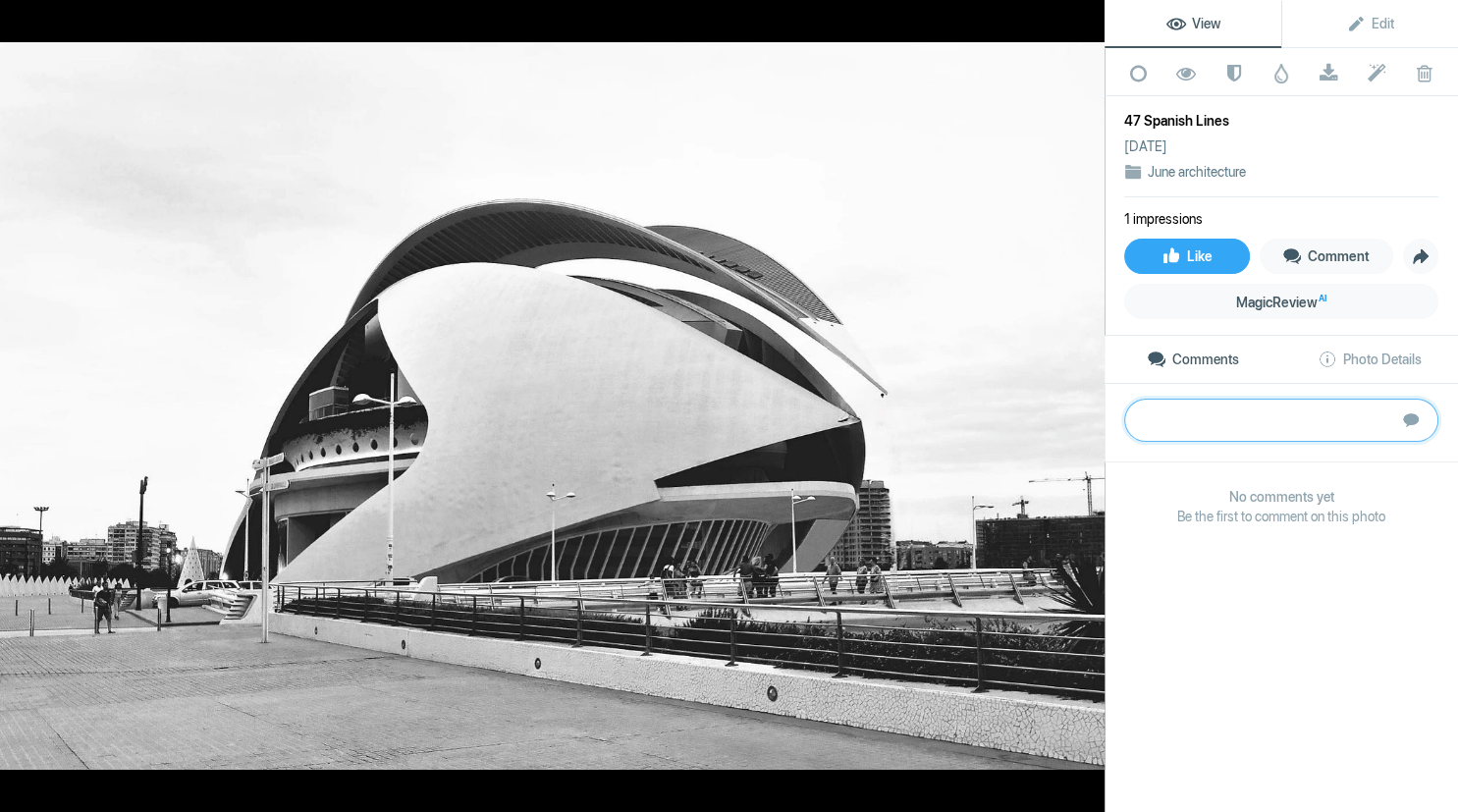 paste on "An interesting building with differing lines and shapes.  However overall I find this is a landscape image.  It does include the environment to set its place, however I feel the main element of this shot is the building.  Crop in to remove the buildings on both sides some of the foreground and the sky as it does not add information. The people are a distraction when looking at architecture.  If it was a cloudy sky it may well have defined the building.  thanks" 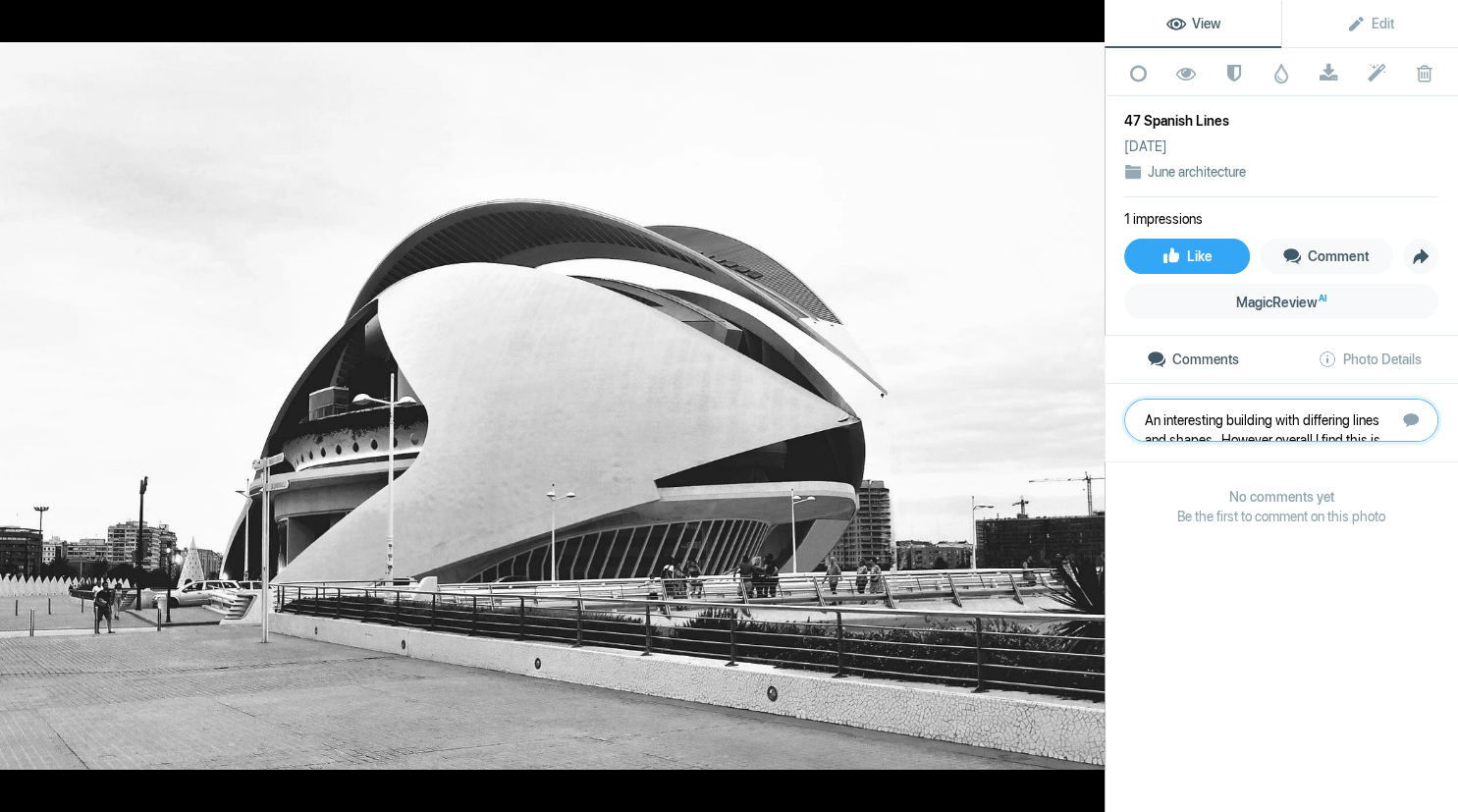 scroll, scrollTop: 40, scrollLeft: 0, axis: vertical 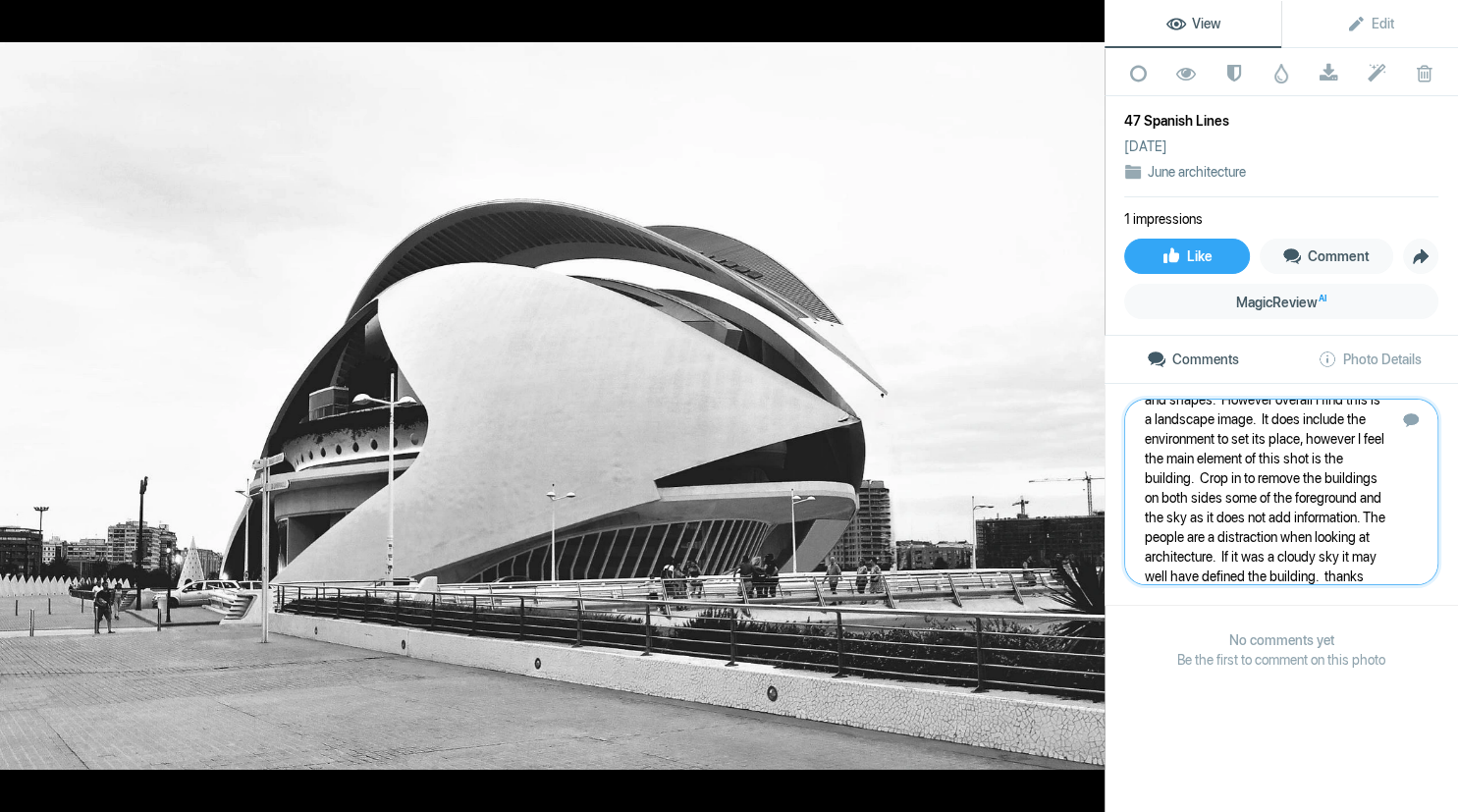 type 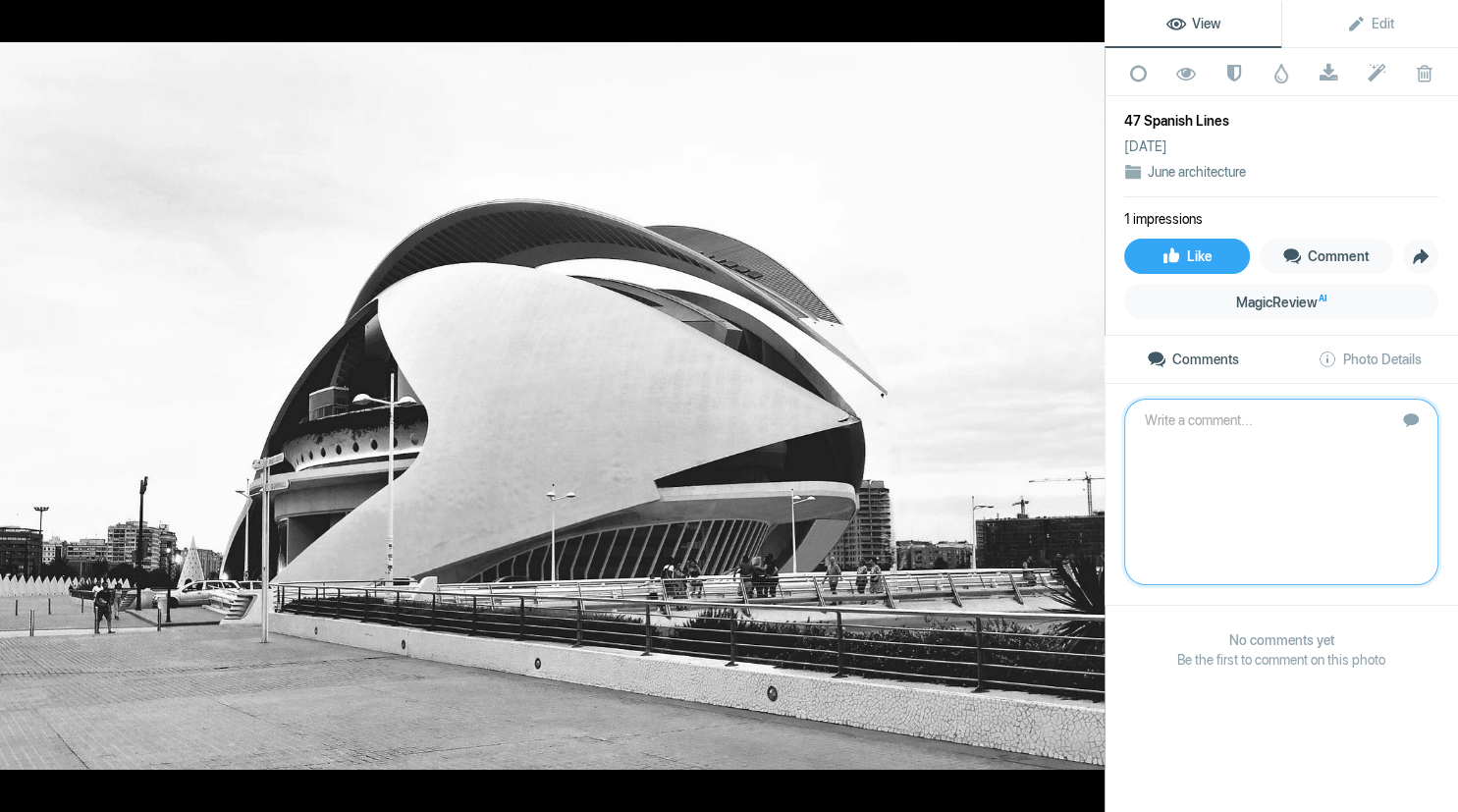 scroll, scrollTop: 0, scrollLeft: 0, axis: both 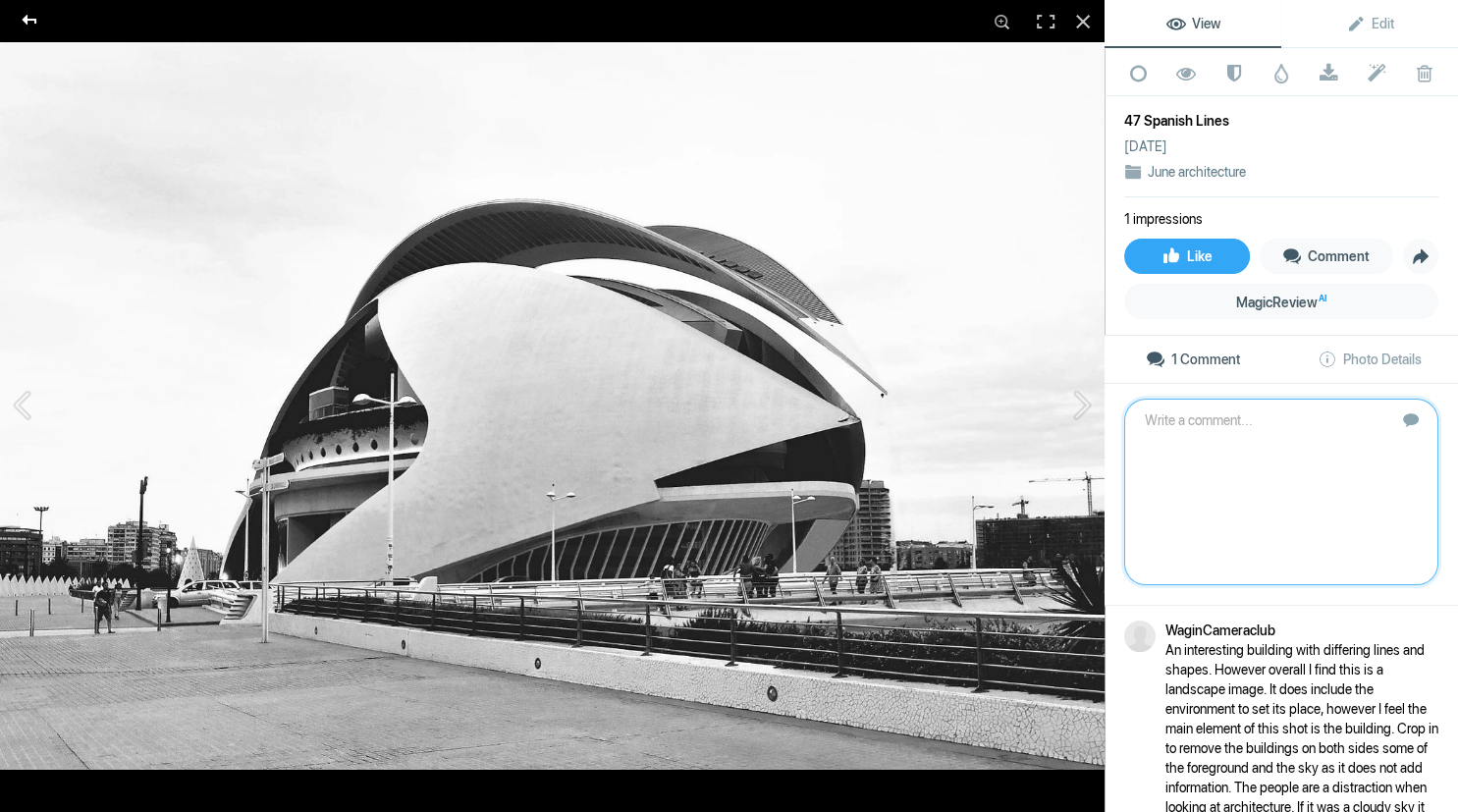 click 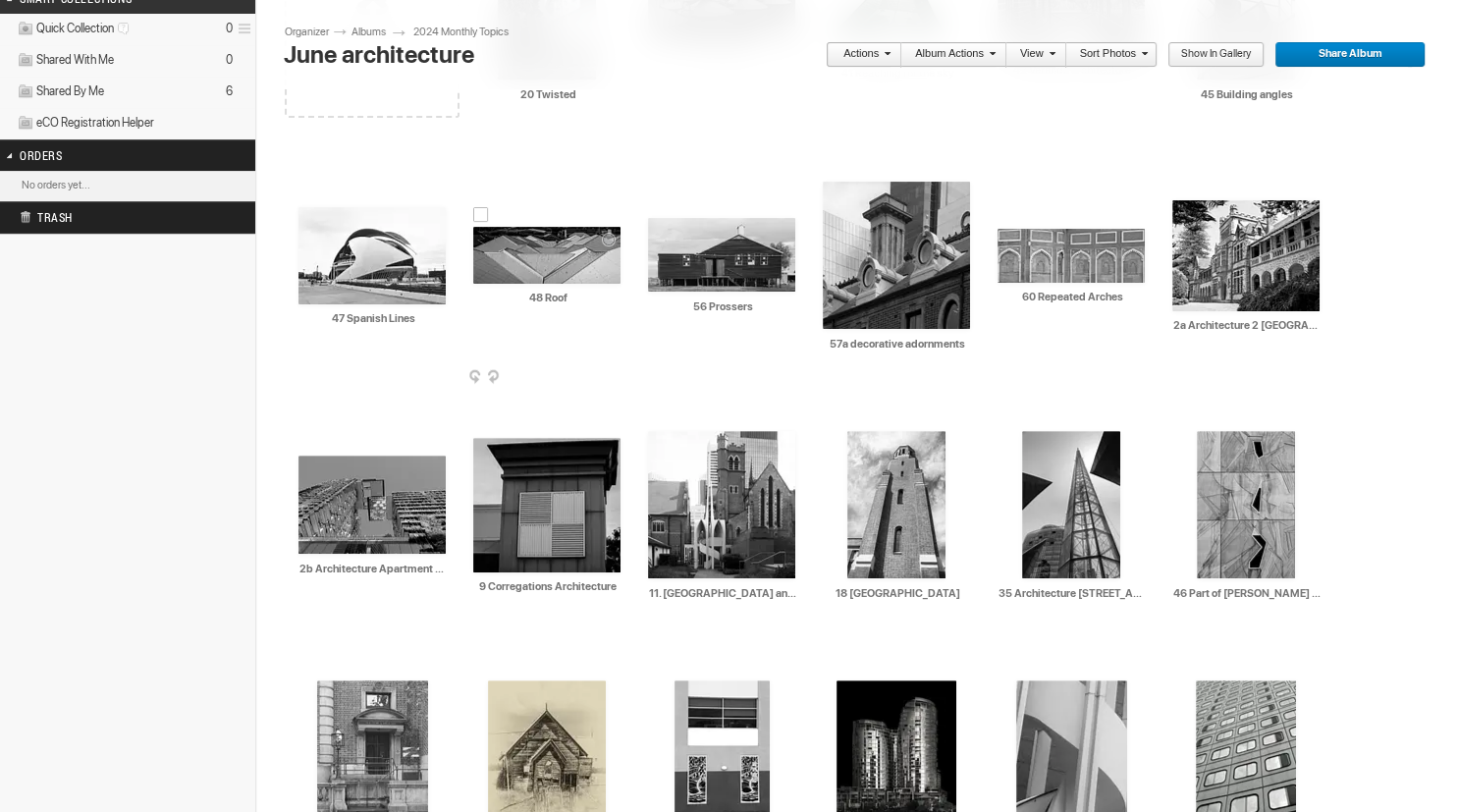click at bounding box center [547, 255] 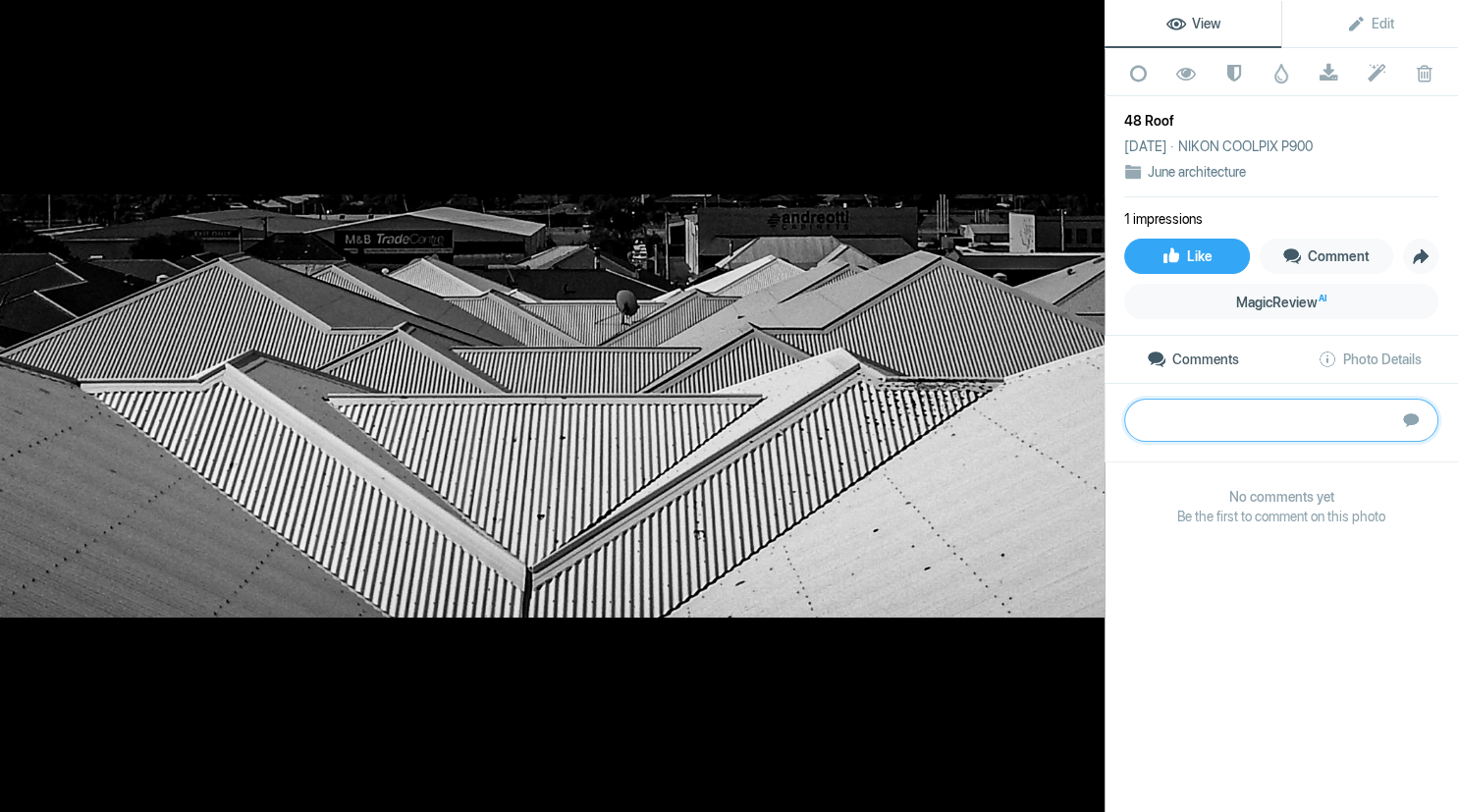 paste on "An image full of angles and lines, shadows and highlights that keeps the eye wandering around to explore everything.  While exploring our eyes are taken to the top of the image where we have an untidy mess of other buildings.  To improve this image I suggest to crop off the top and some of the left side to give it balance and then reduce highlights and increase shadows slightly.  This will add an overall increase in contrast to make it pop.  A different portrayal of architecture.  Thanks	Bronze" 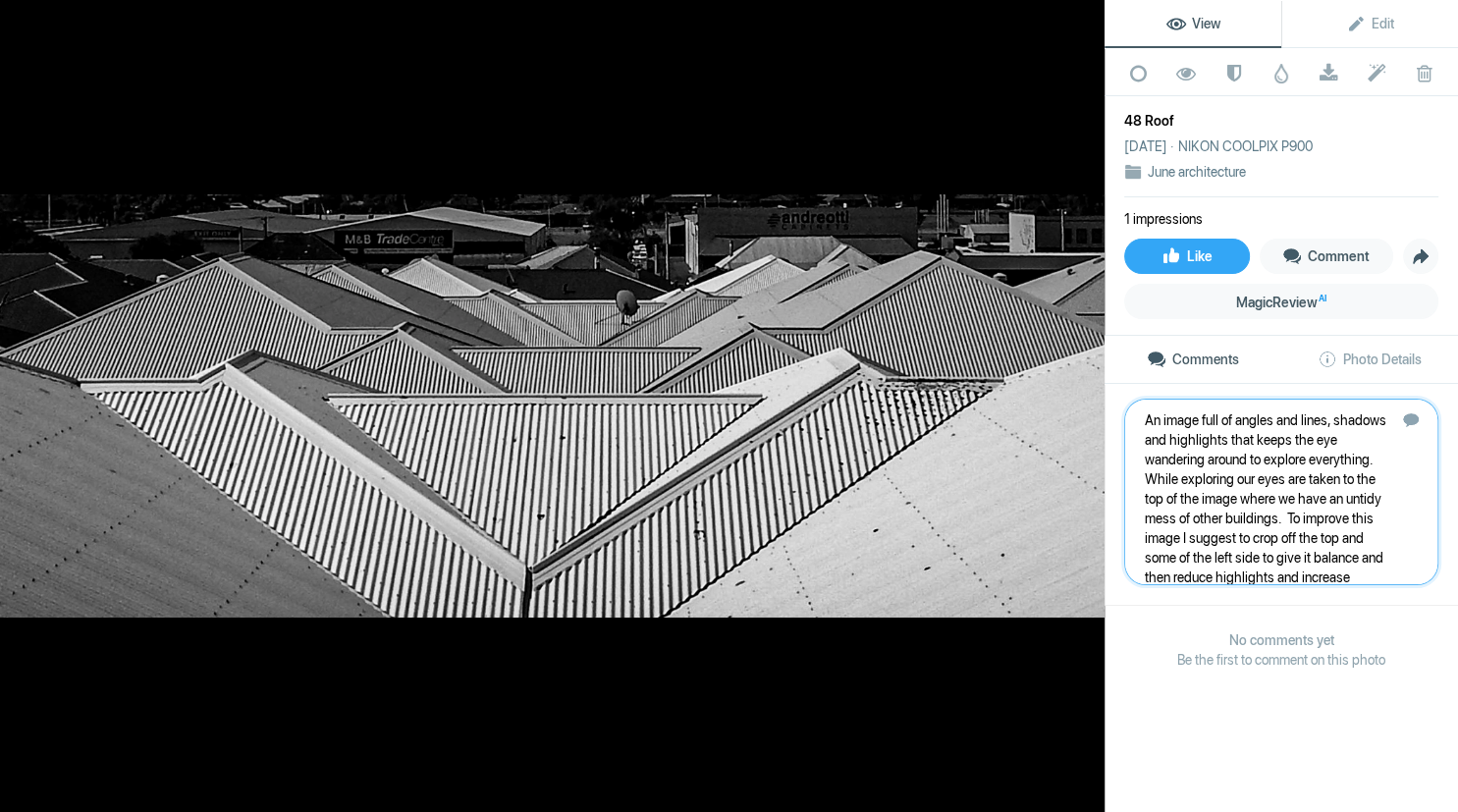 scroll, scrollTop: 80, scrollLeft: 0, axis: vertical 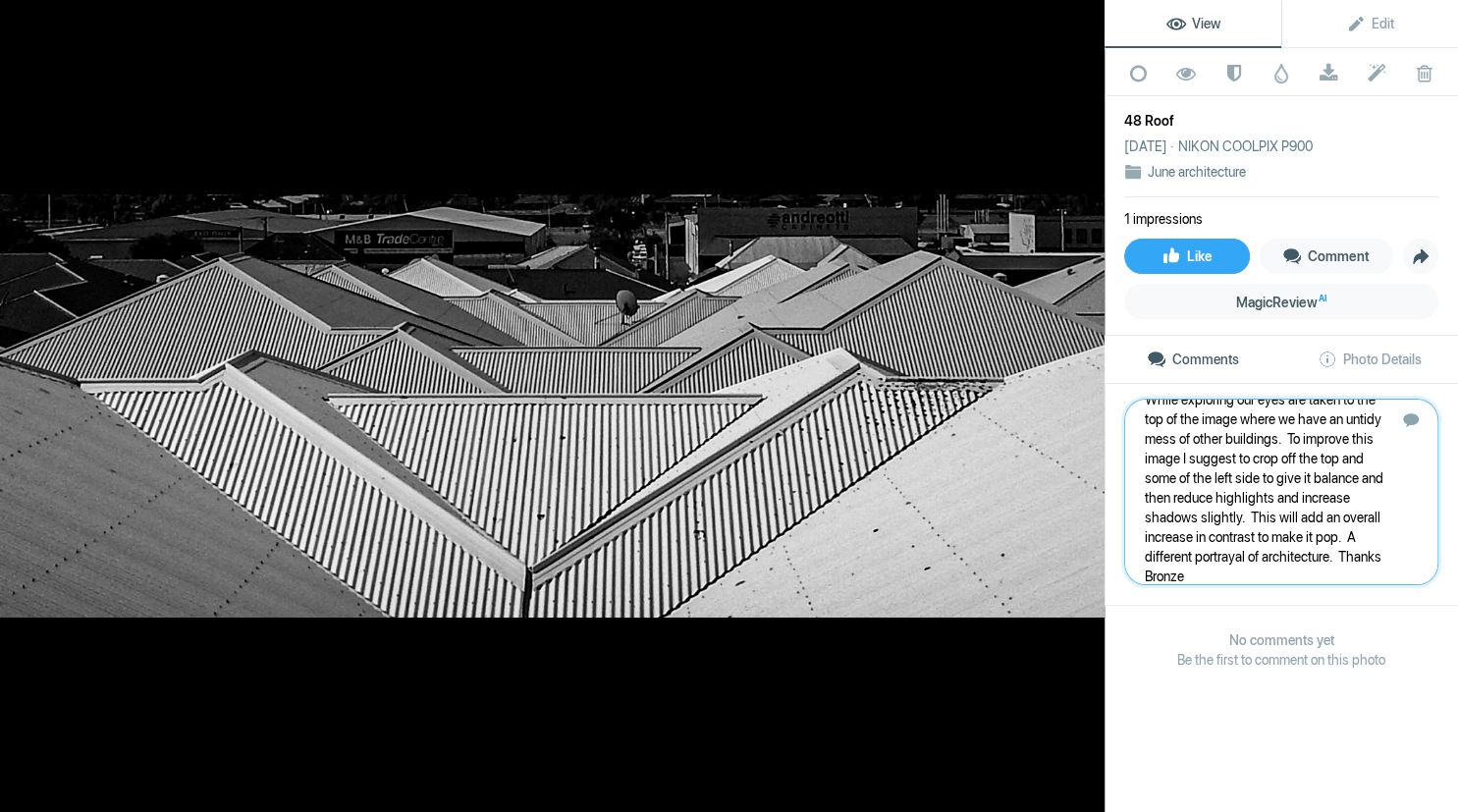 type 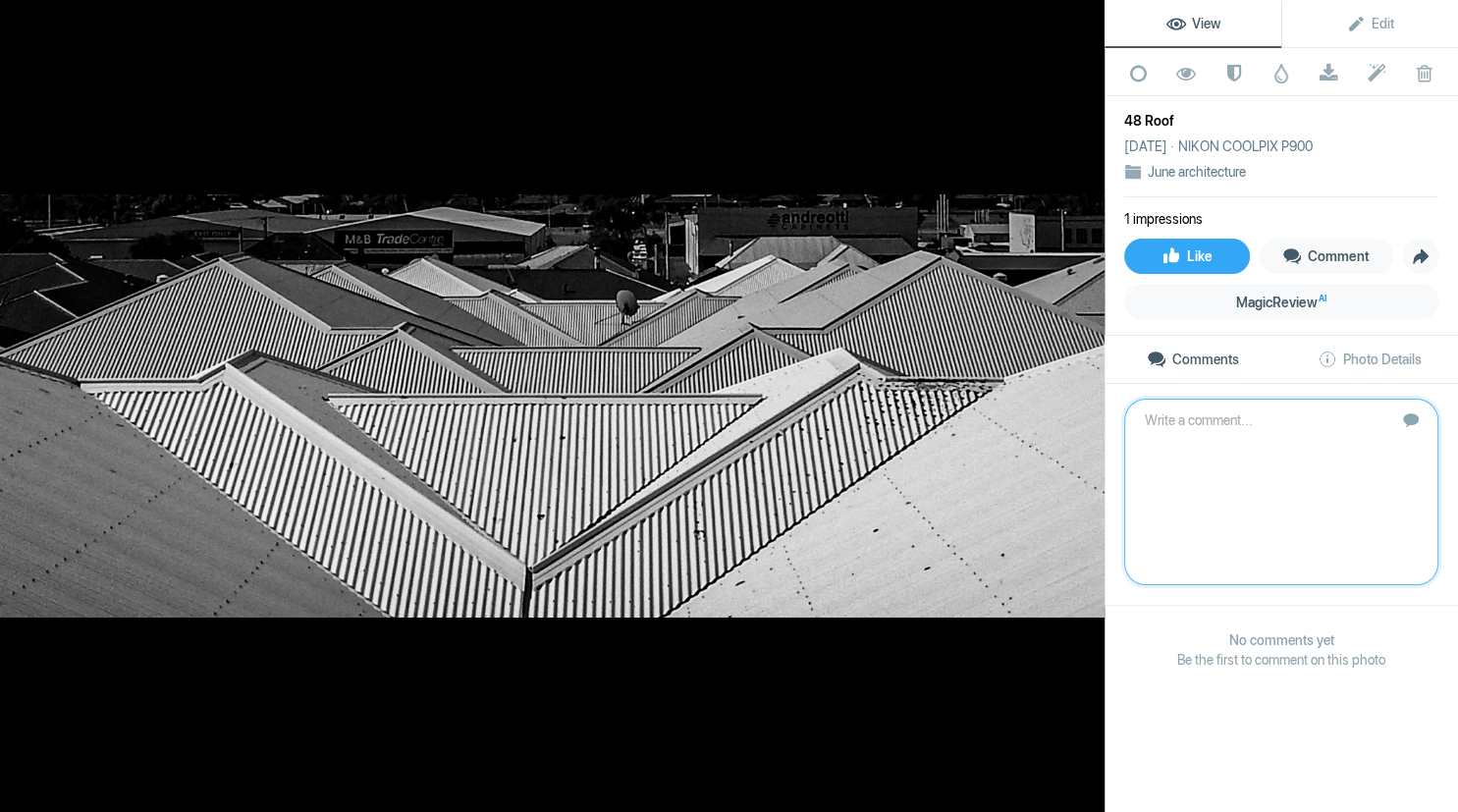 scroll, scrollTop: 0, scrollLeft: 0, axis: both 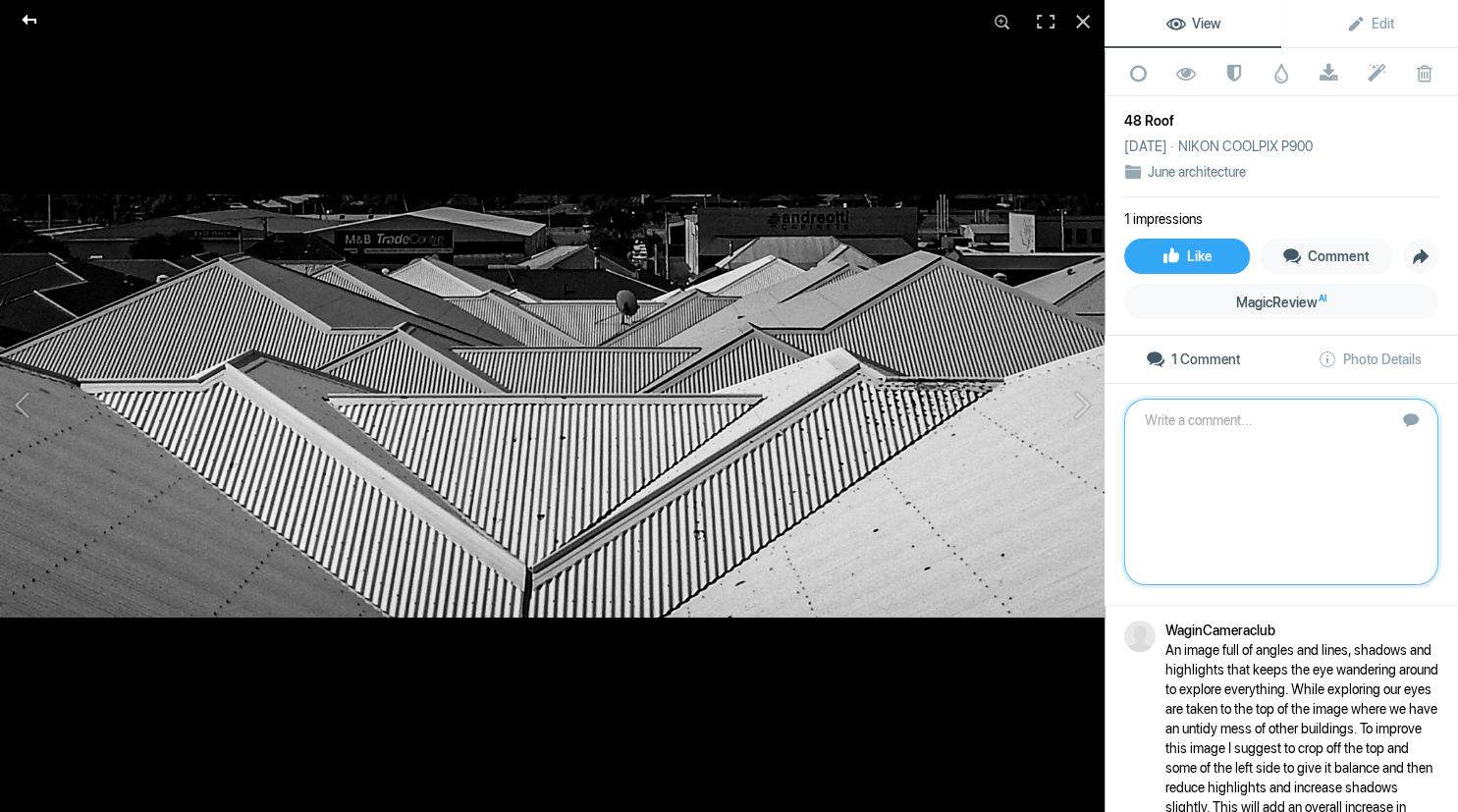click 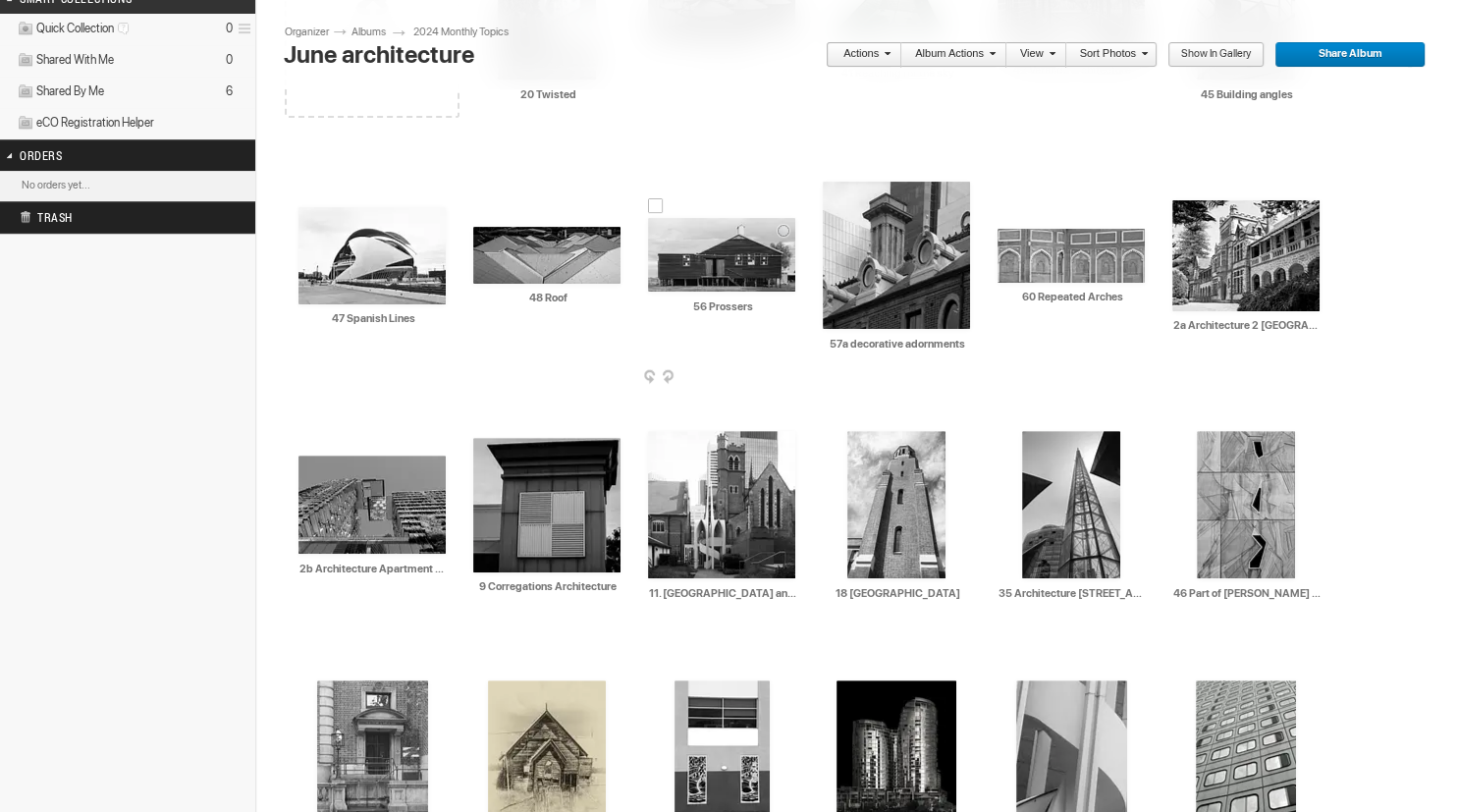 click at bounding box center (722, 254) 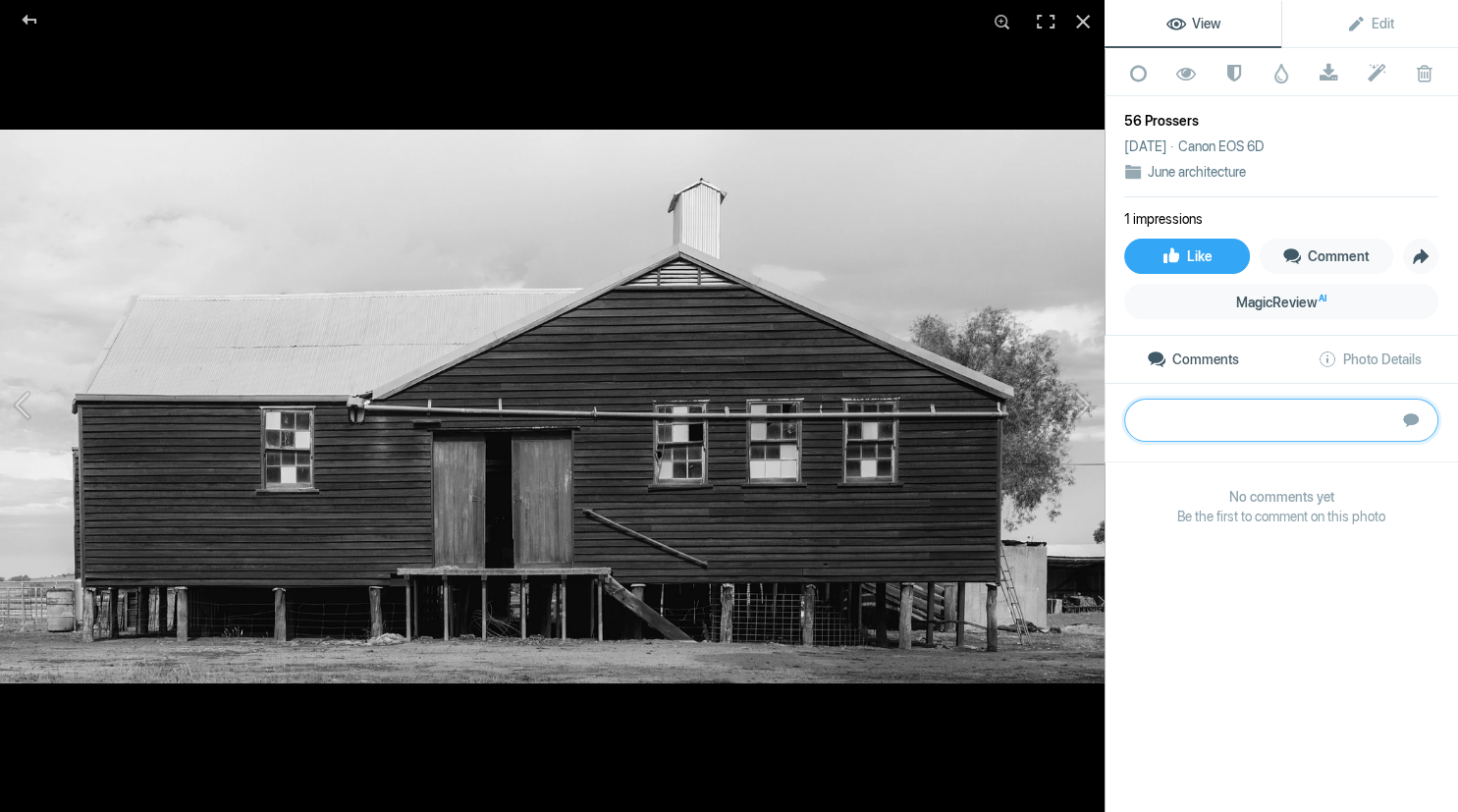 paste on "A well worn old shed showing the architecture of the weathered boards and the patchwork of windows.  The door left ajar gives us a feeling of what may be inside.  Then I notice the chimney asnd as a viewer, ask what is it used for, so this image leaves us with a story and questions.  The composition is shot straight on and may have benefitted from taking from a corner to give depth to the building as it is sitting flat and not giving us a view of its placement.  The roof is nearly same colour as the sky and disappears.  I suggest to go back to this building (if possible) and try again, with different angle and different time of day to darken the roof.  thanks	Bronze" 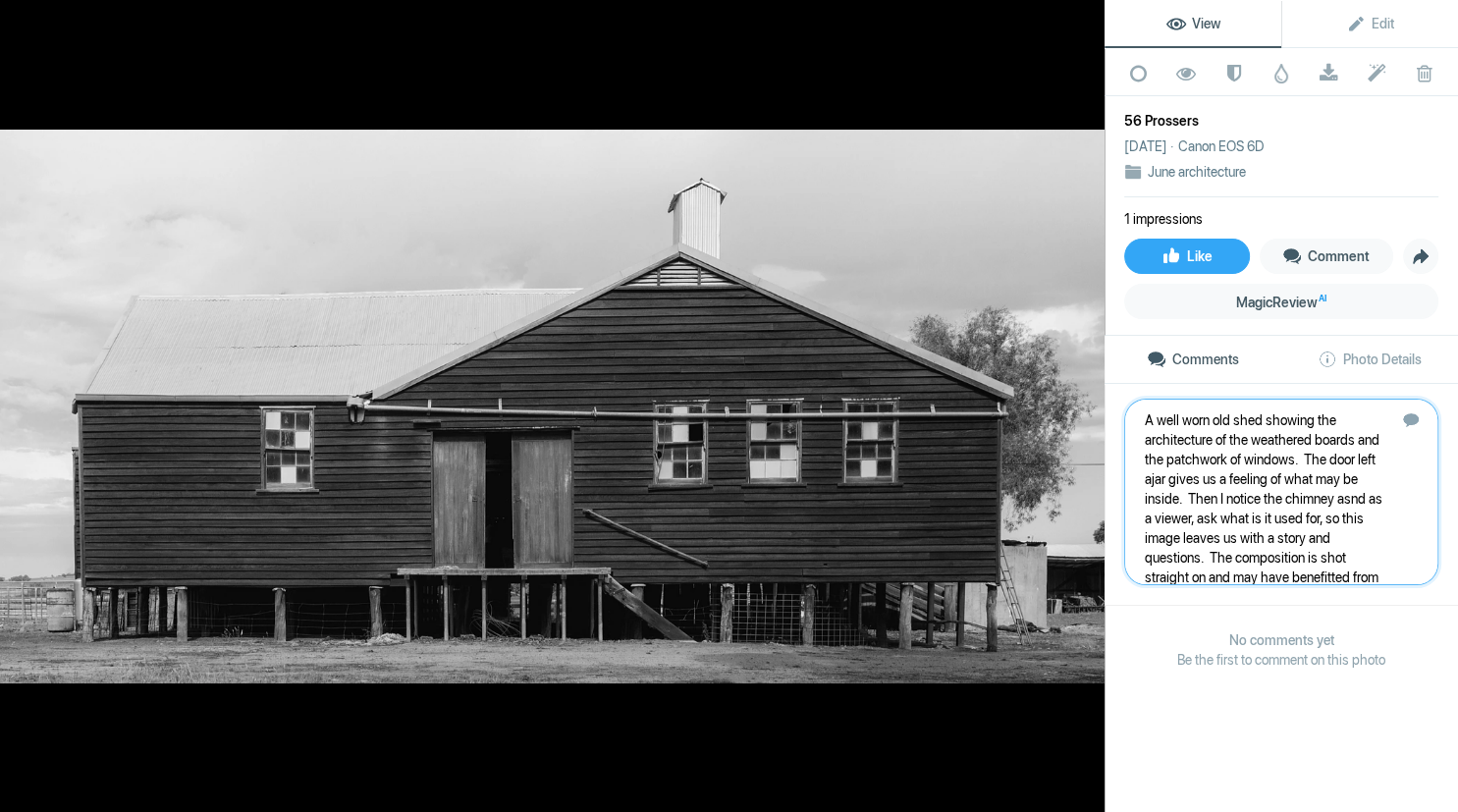scroll, scrollTop: 158, scrollLeft: 0, axis: vertical 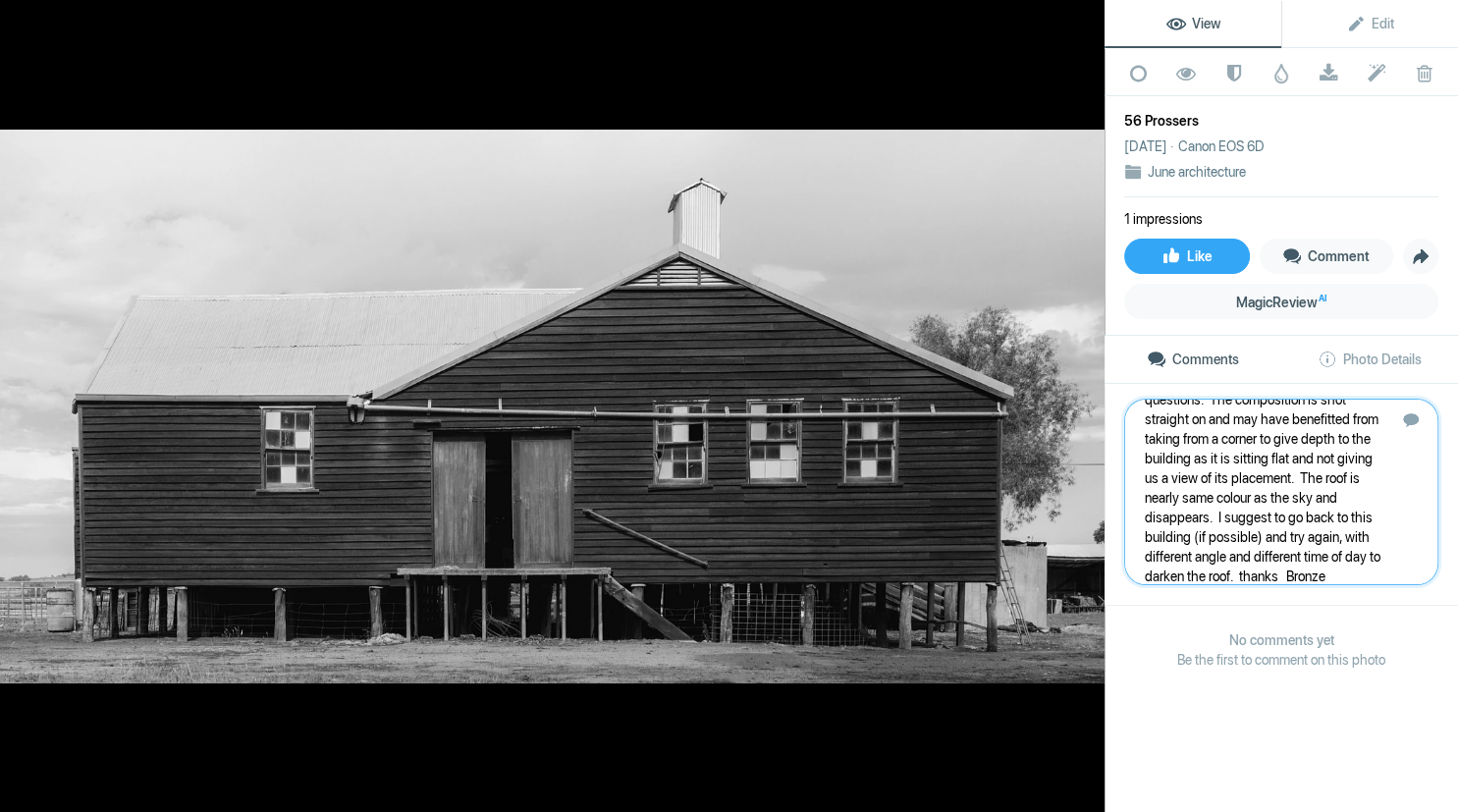 type 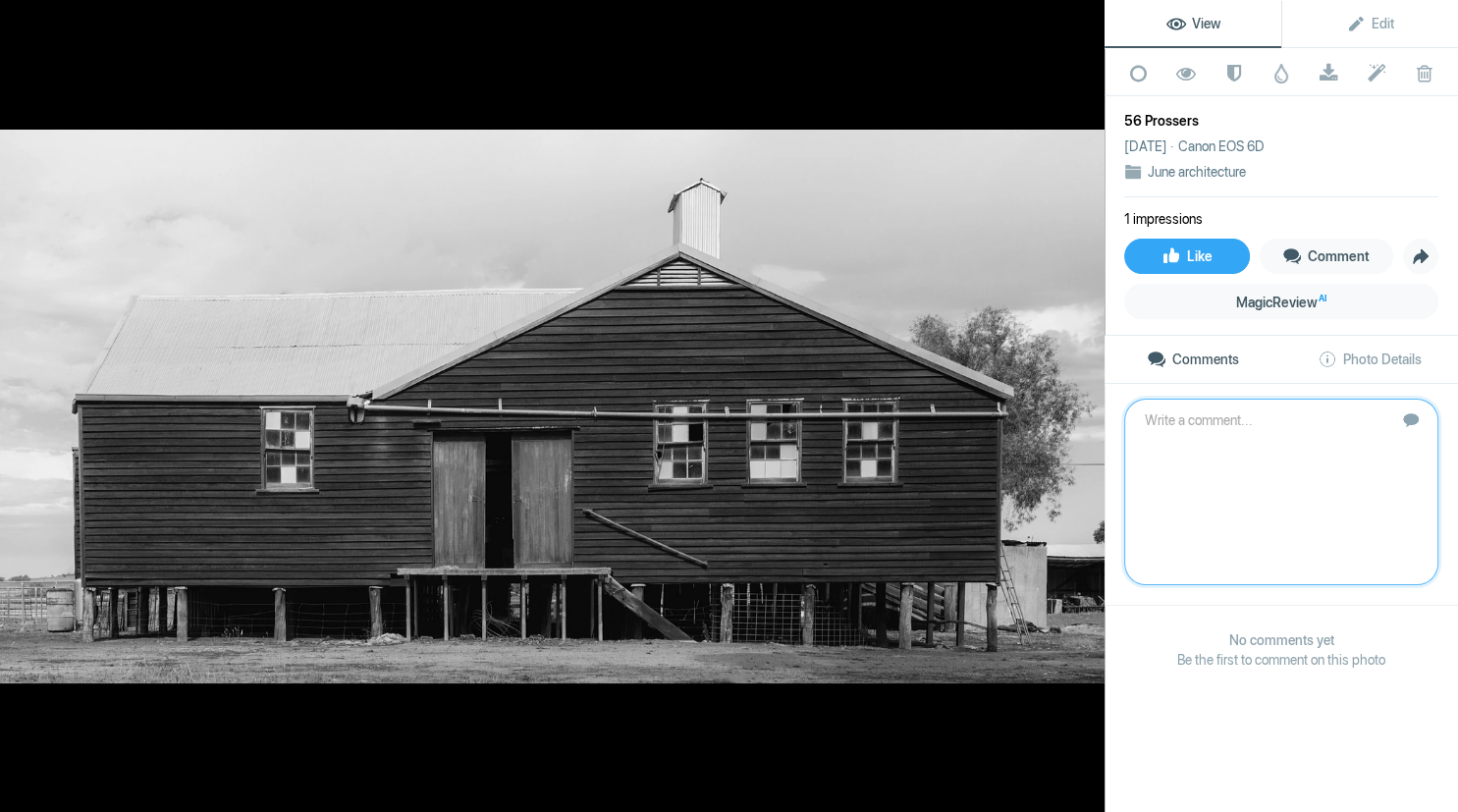 scroll, scrollTop: 0, scrollLeft: 0, axis: both 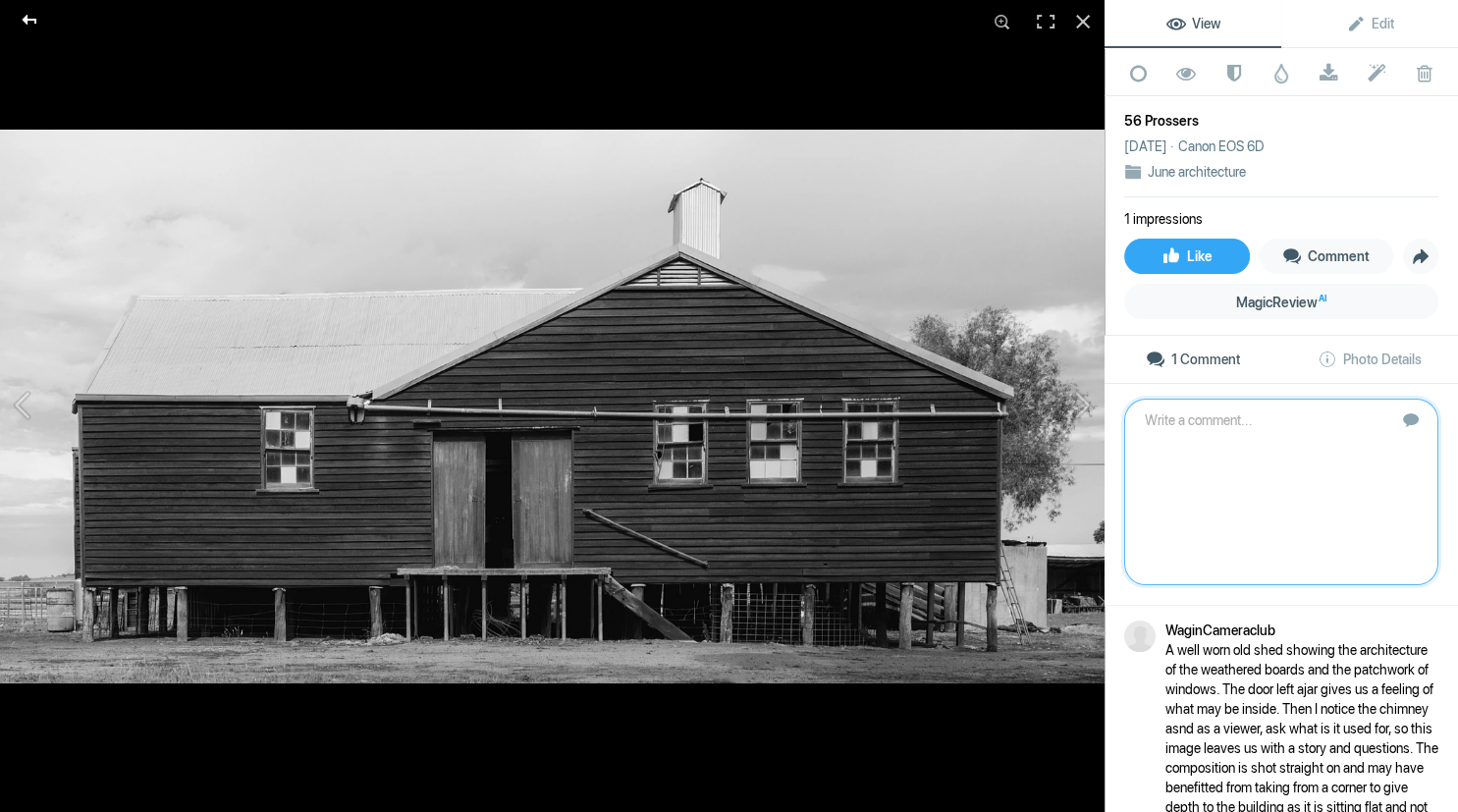 click 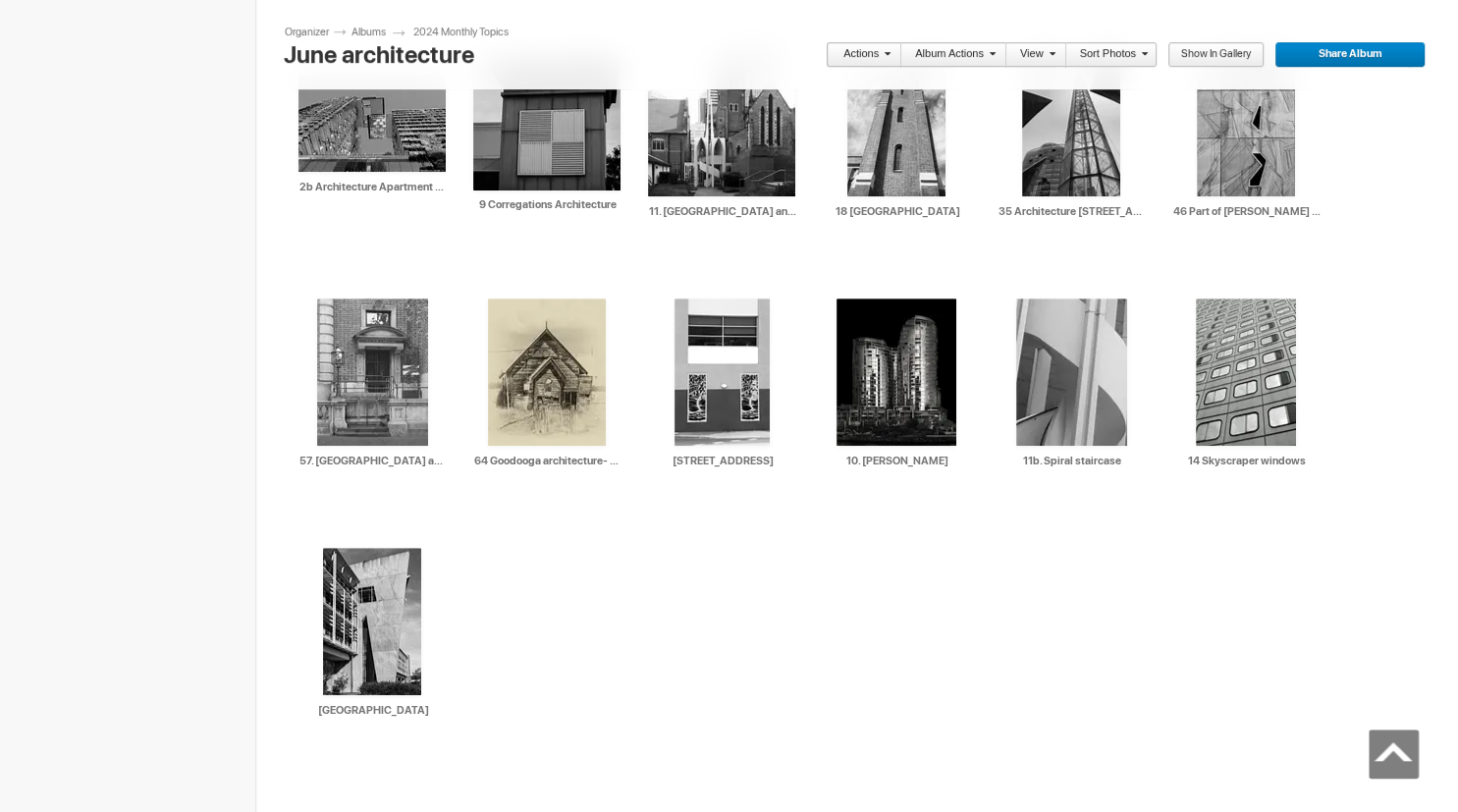 scroll, scrollTop: 964, scrollLeft: 0, axis: vertical 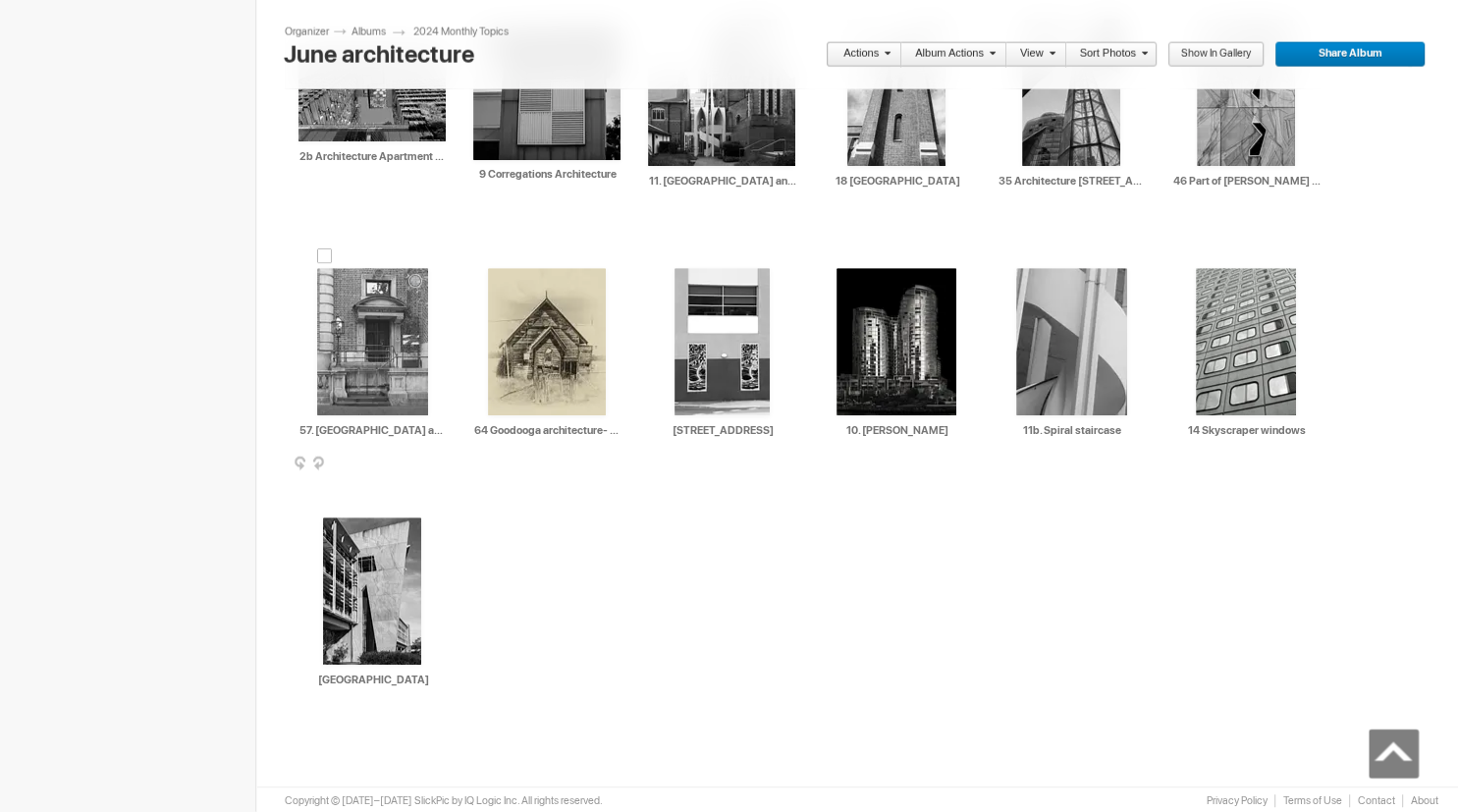 click at bounding box center [372, 343] 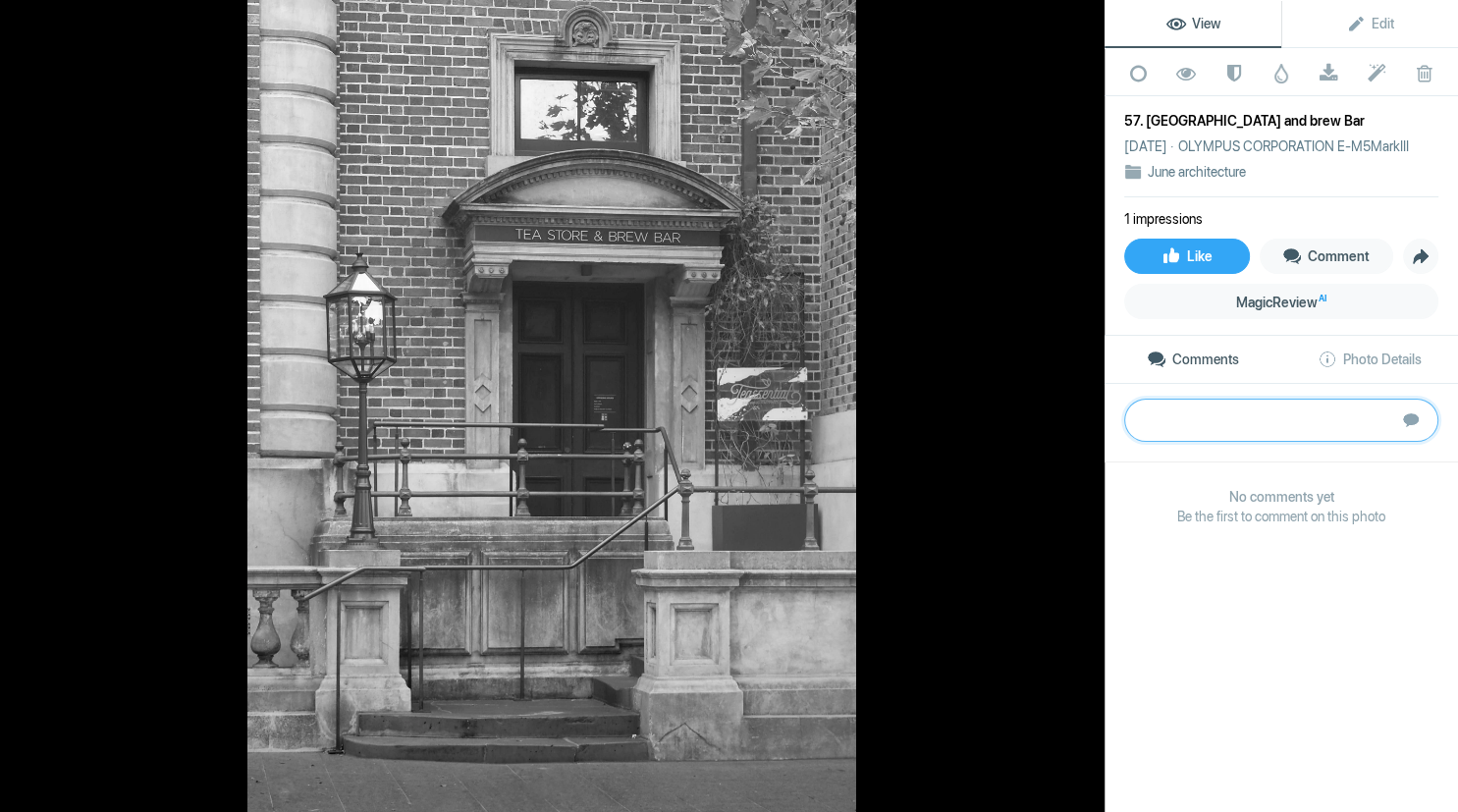 paste on "The author has cropped in to provide us with a few different architectural aspects of the bricks, doorway and portal, the railings and the front walls.  The perspectives are straight.  While the reflection in the top window gives us another view of the tree. The reflection in the sign is distracting, so maybe move up or down or slightly to one side or pick another time of day.  Overall it really could do with an increase in contrast to make it pop.  Great setting.	Silver" 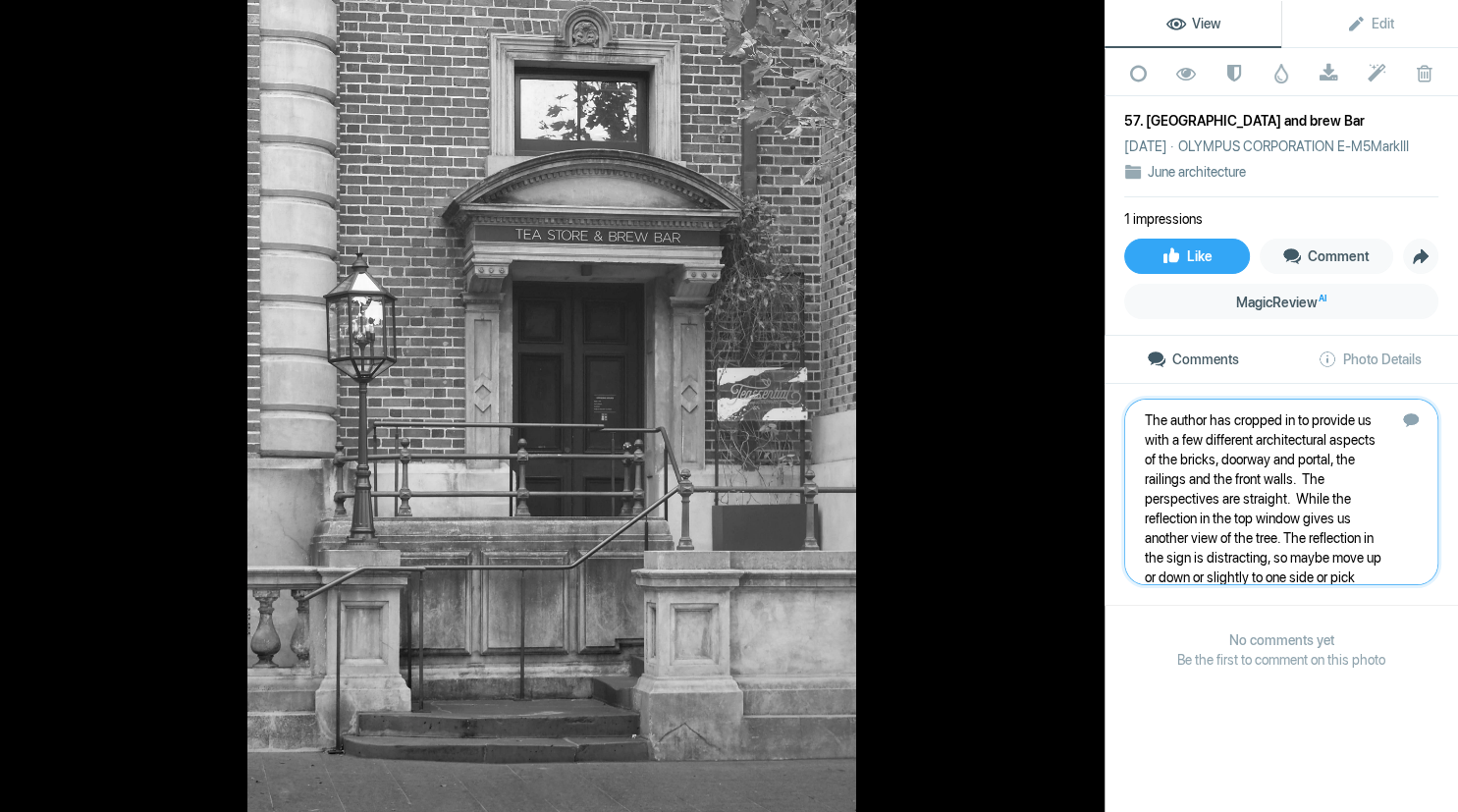 scroll, scrollTop: 60, scrollLeft: 0, axis: vertical 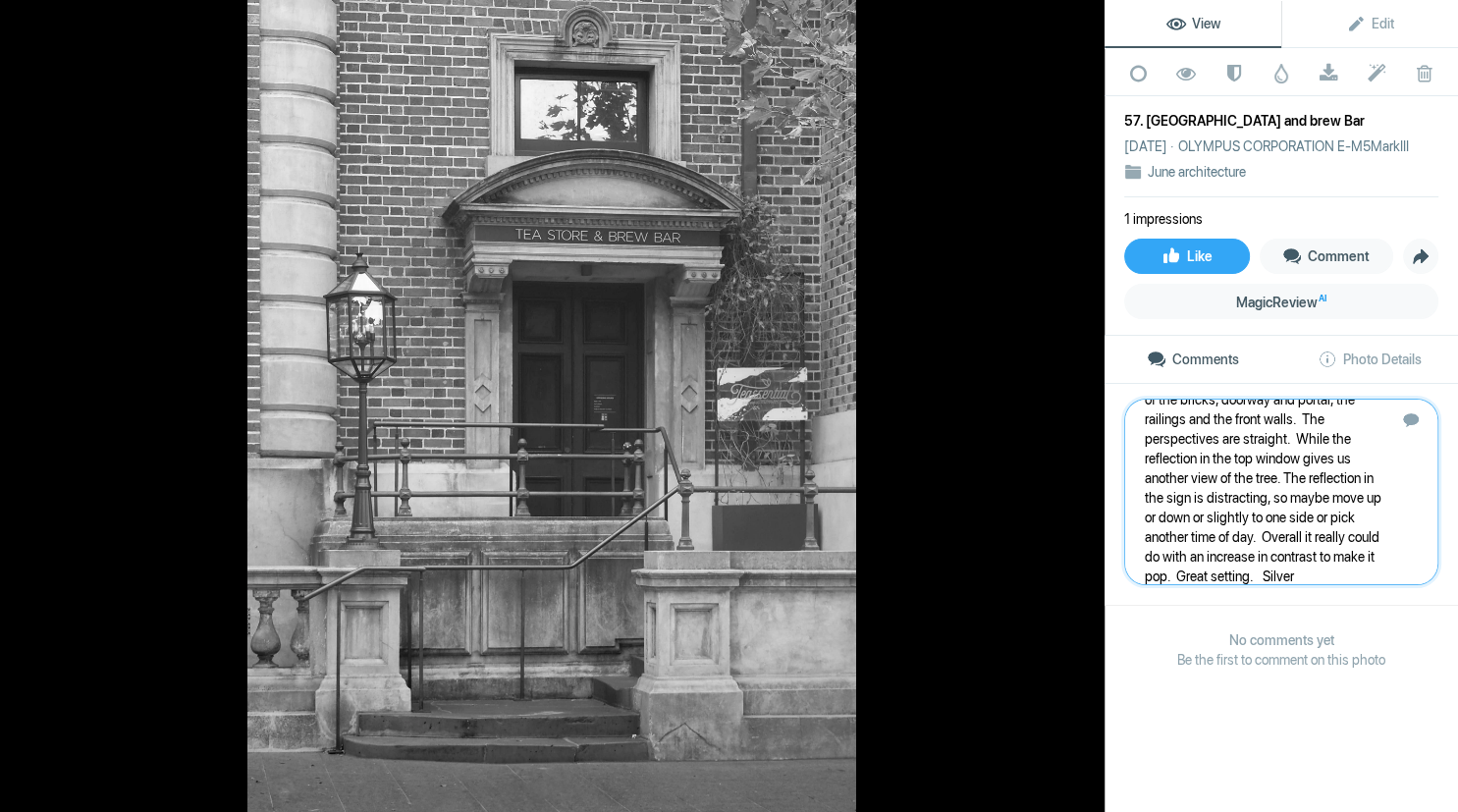 type 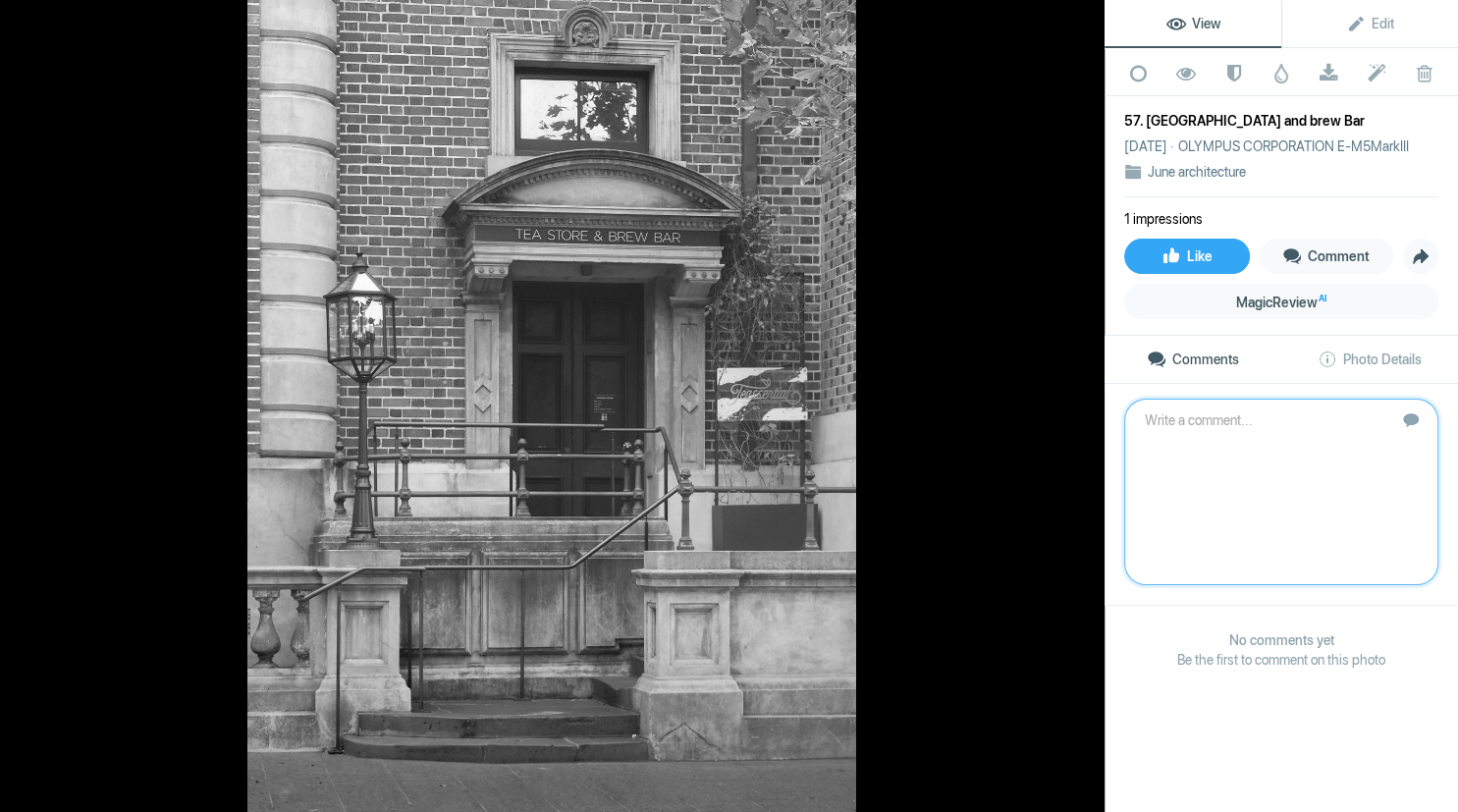 scroll, scrollTop: 0, scrollLeft: 0, axis: both 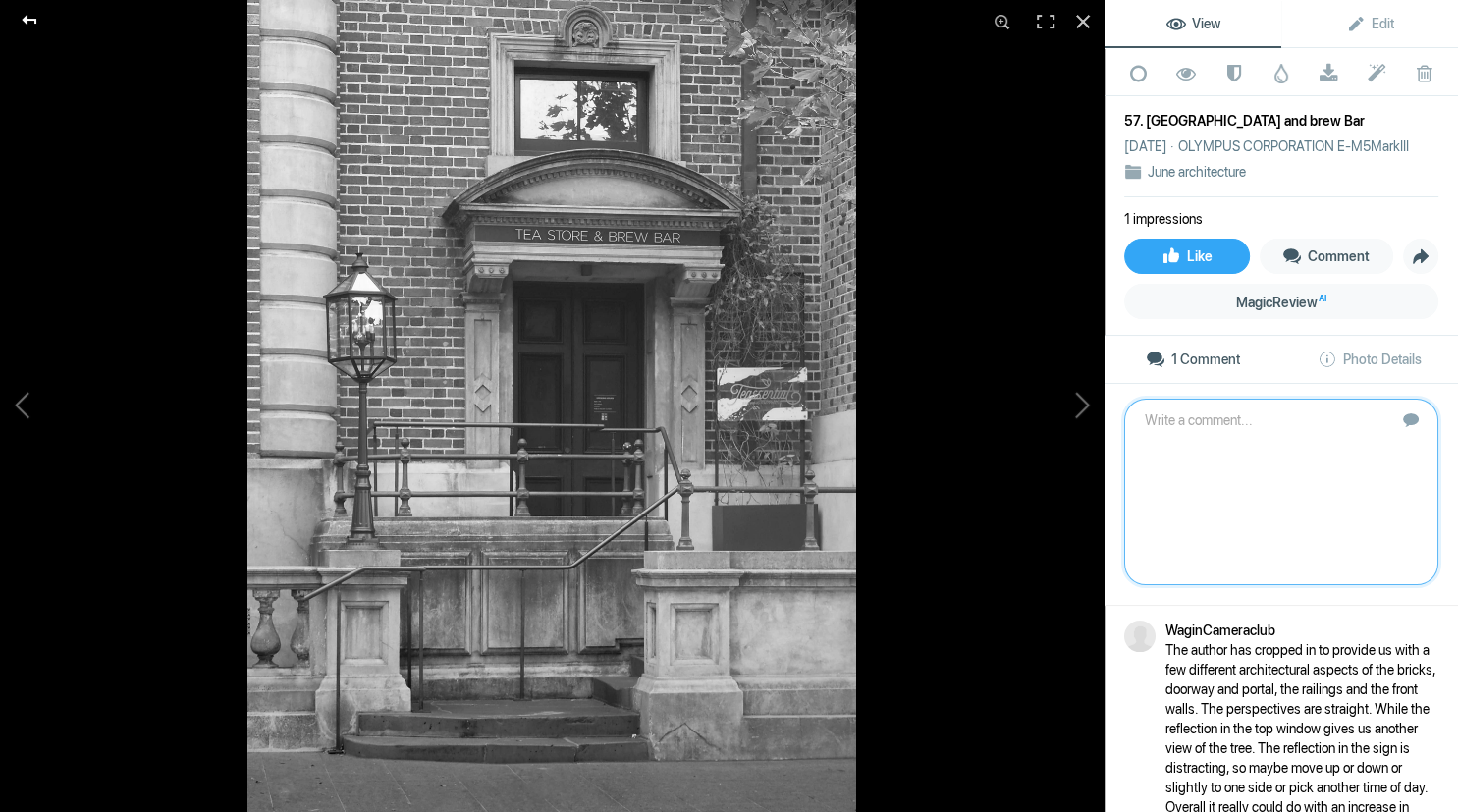 click 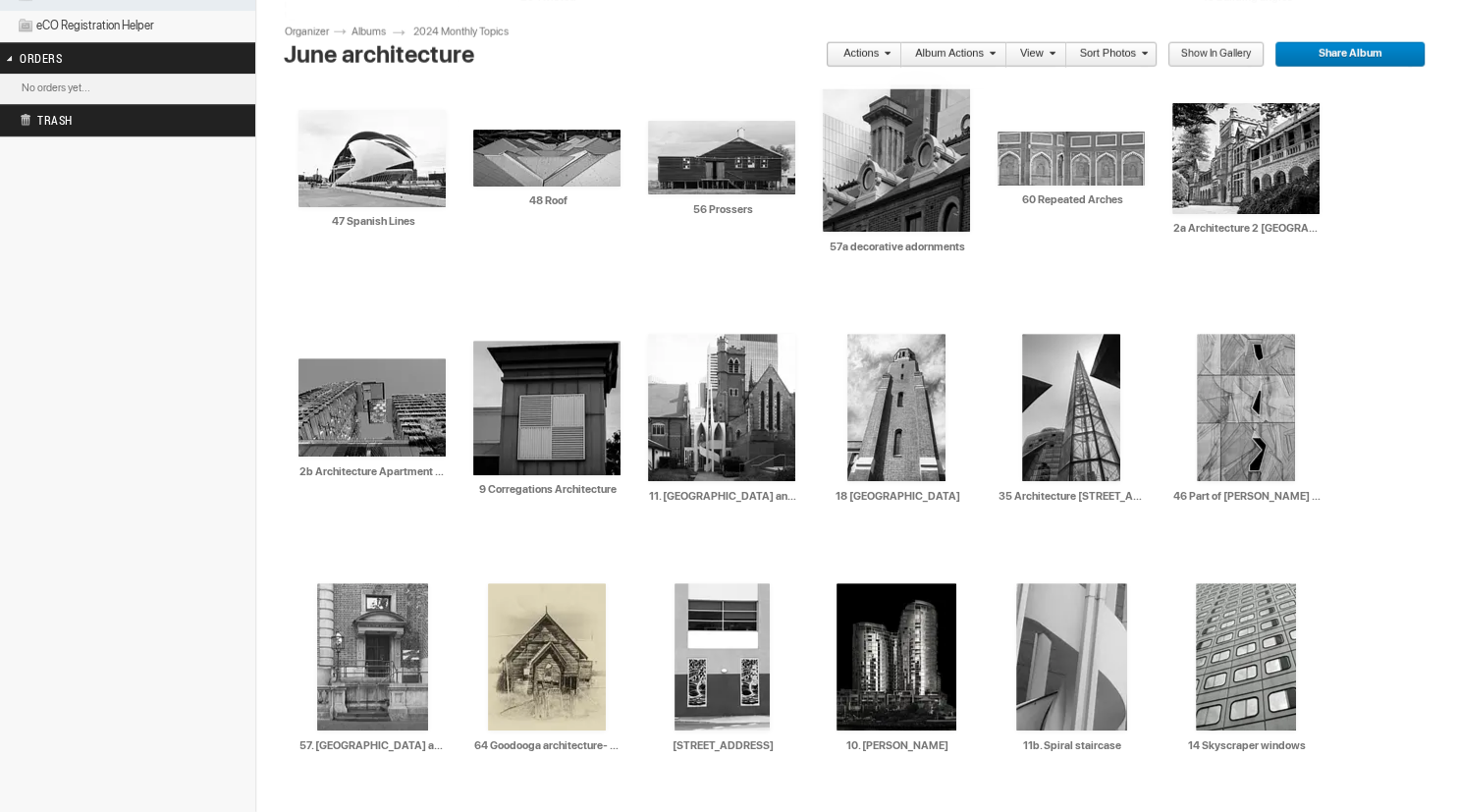 scroll, scrollTop: 649, scrollLeft: 0, axis: vertical 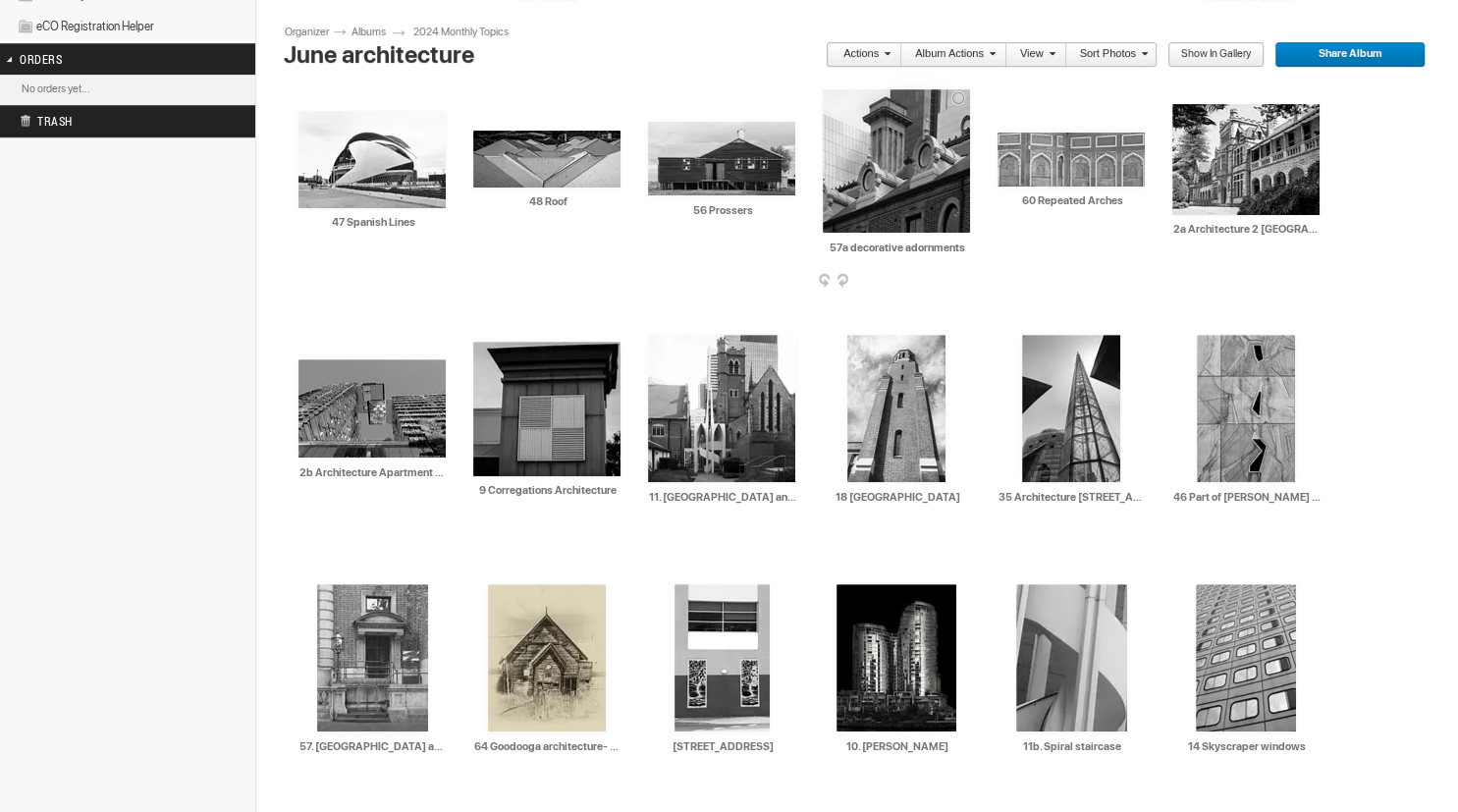 click at bounding box center (896, 159) 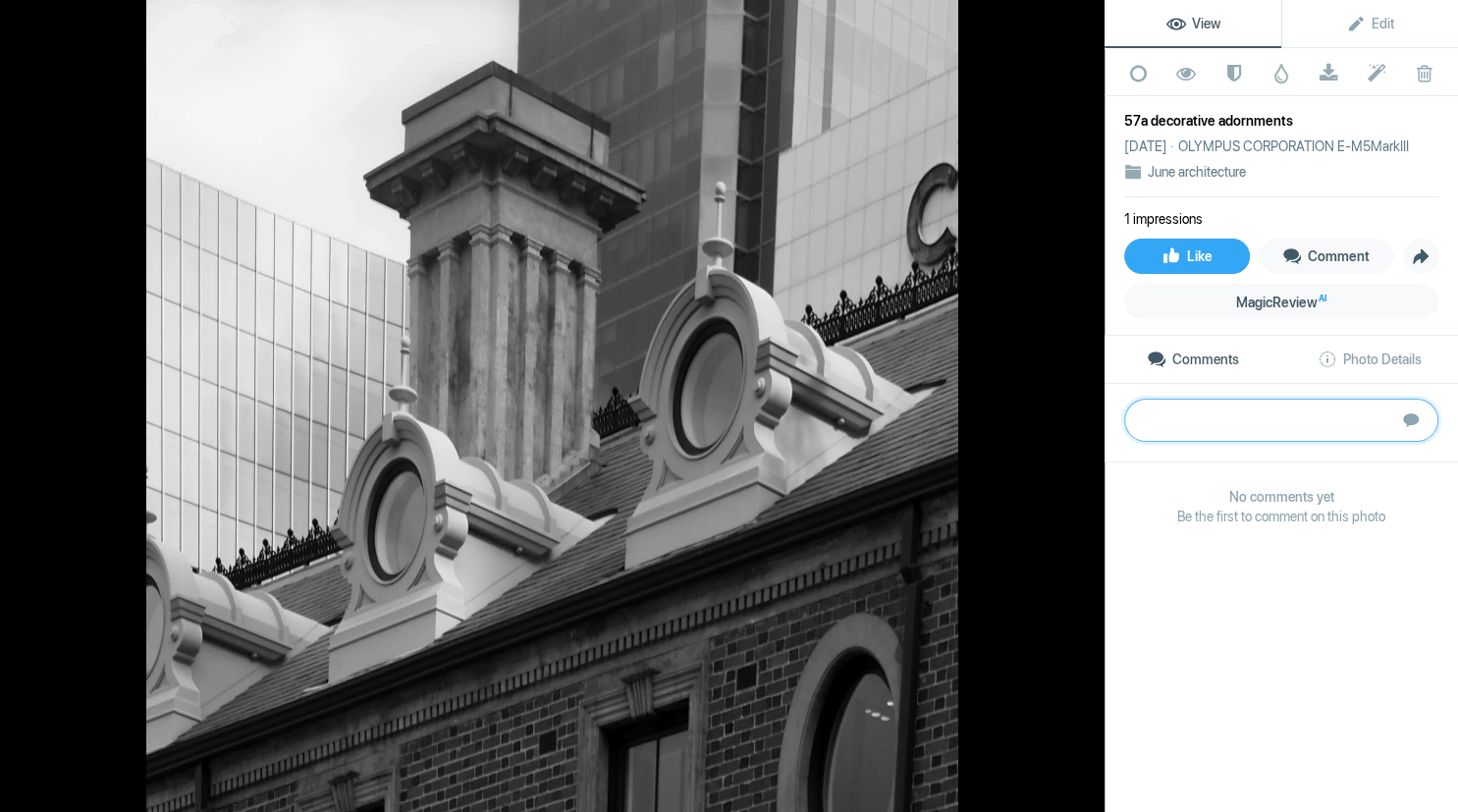 paste on "The title of this image aims at the bits on the roof, however this image also gives us a contrast between old and new.  It has a good tonal range that also gives us a sense of DOF.  I am distracted by the one cut in hall LH side and the C on top RH side.  Perhaps a square crop would remove these two elements and leave us with the wonderful shapes on the roof and the column behind.  thanks	Bronze" 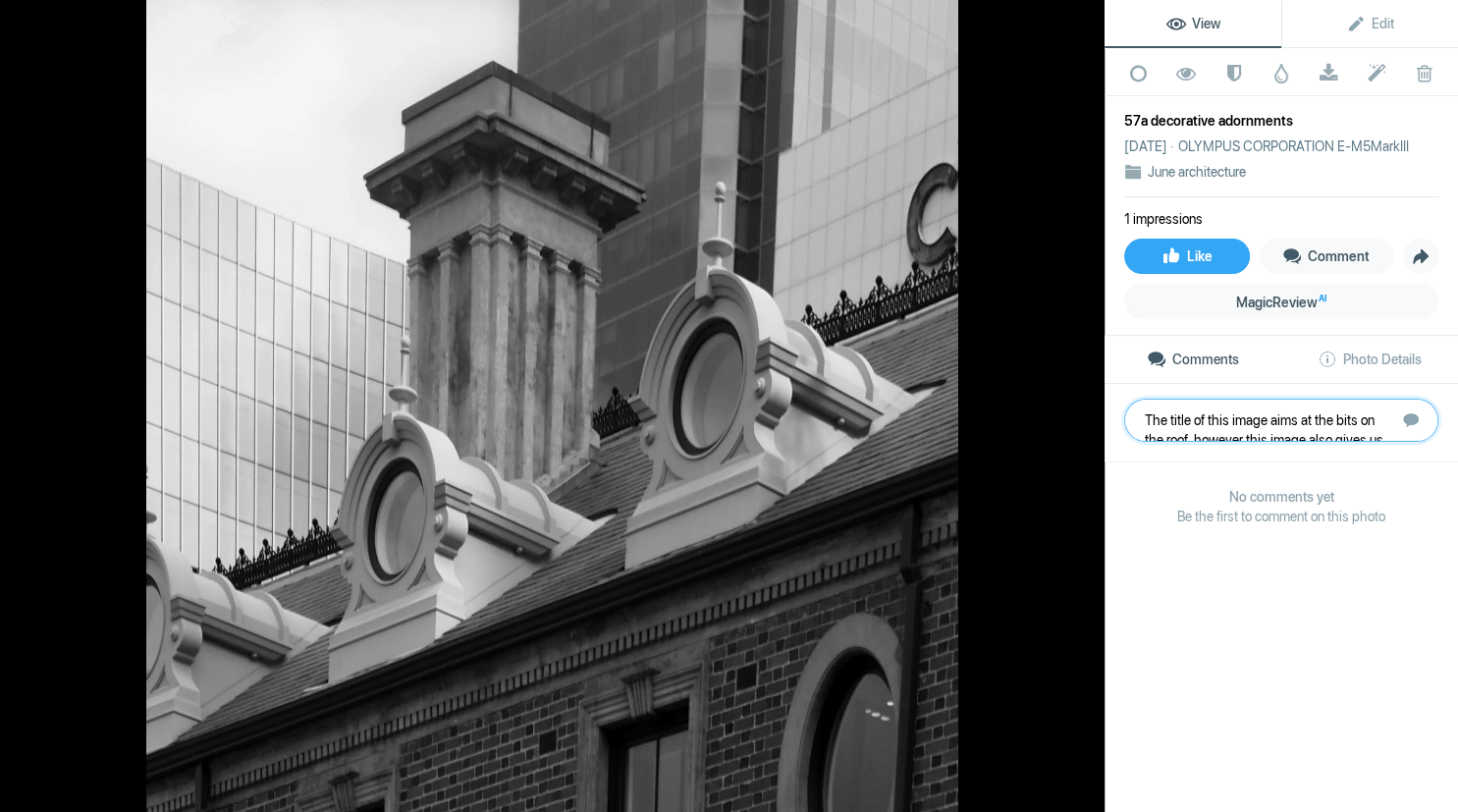 scroll, scrollTop: 21, scrollLeft: 0, axis: vertical 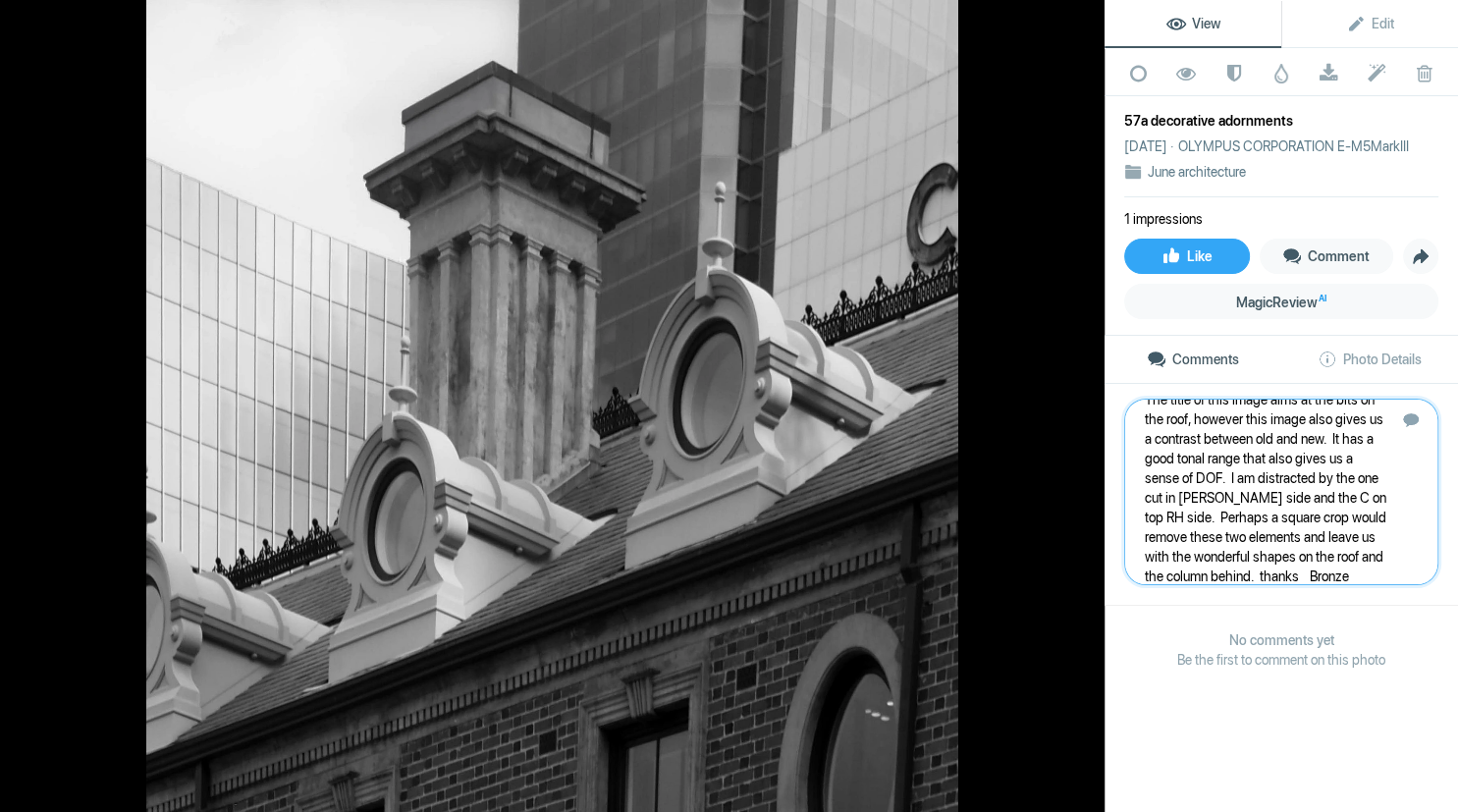type 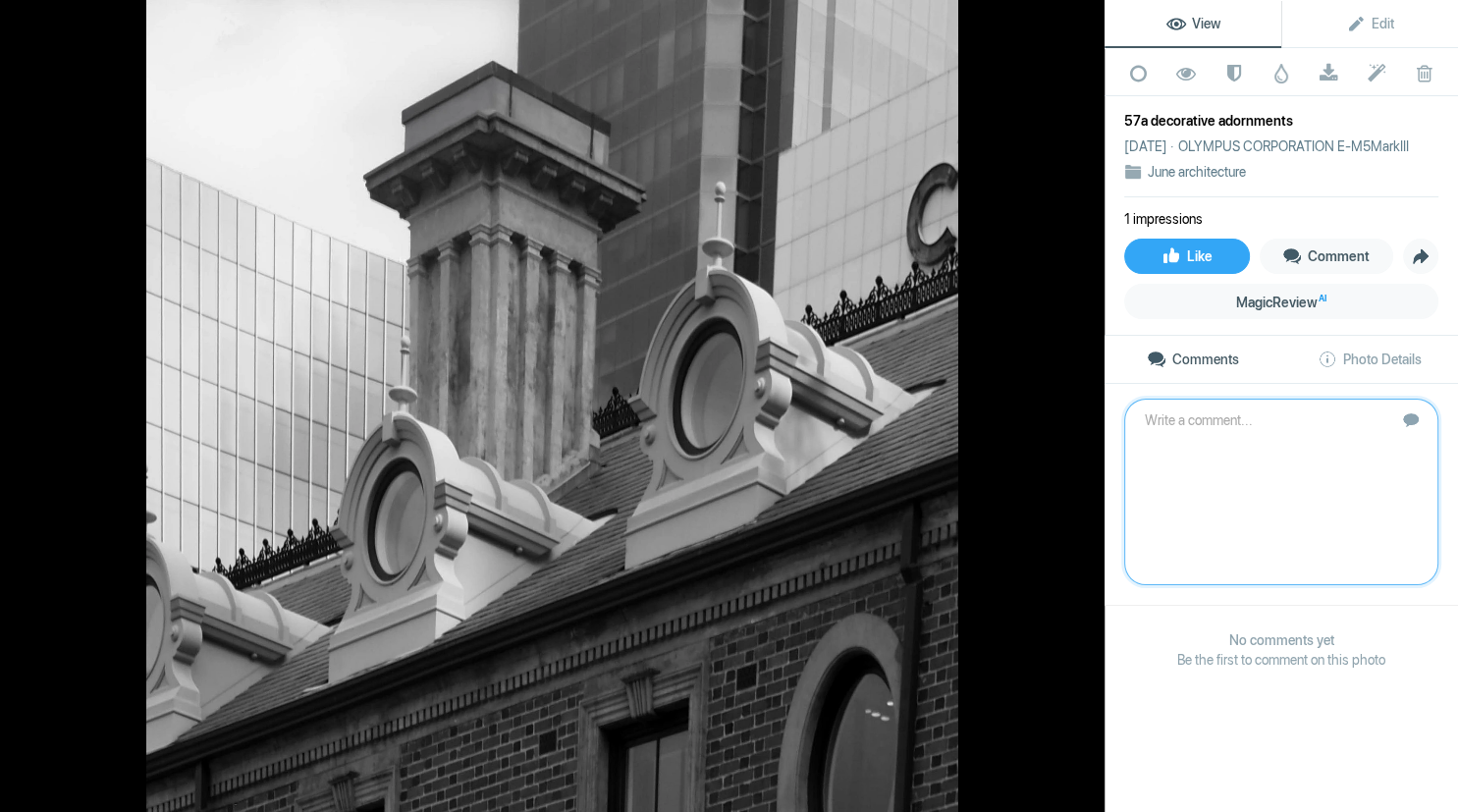 scroll, scrollTop: 0, scrollLeft: 0, axis: both 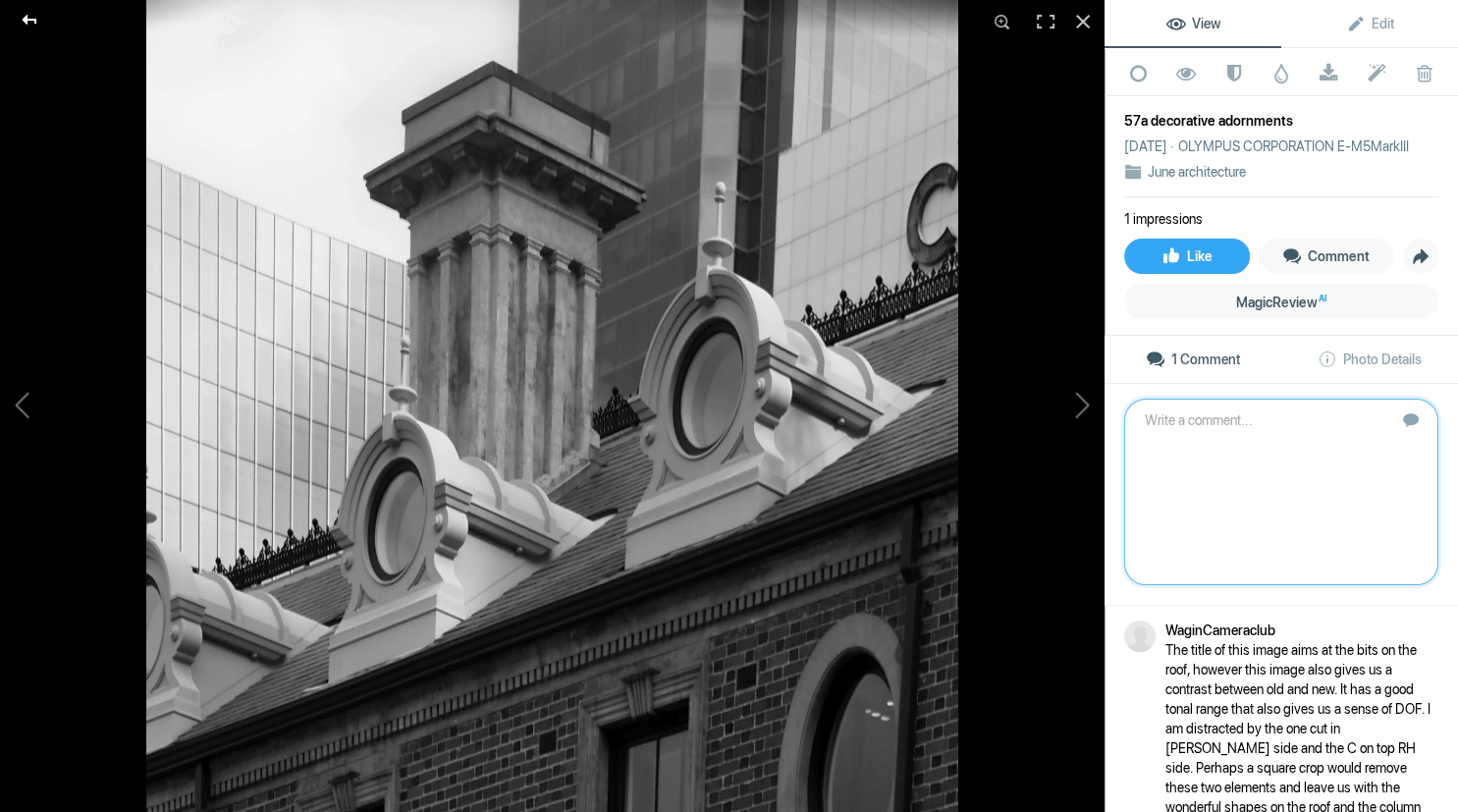 click 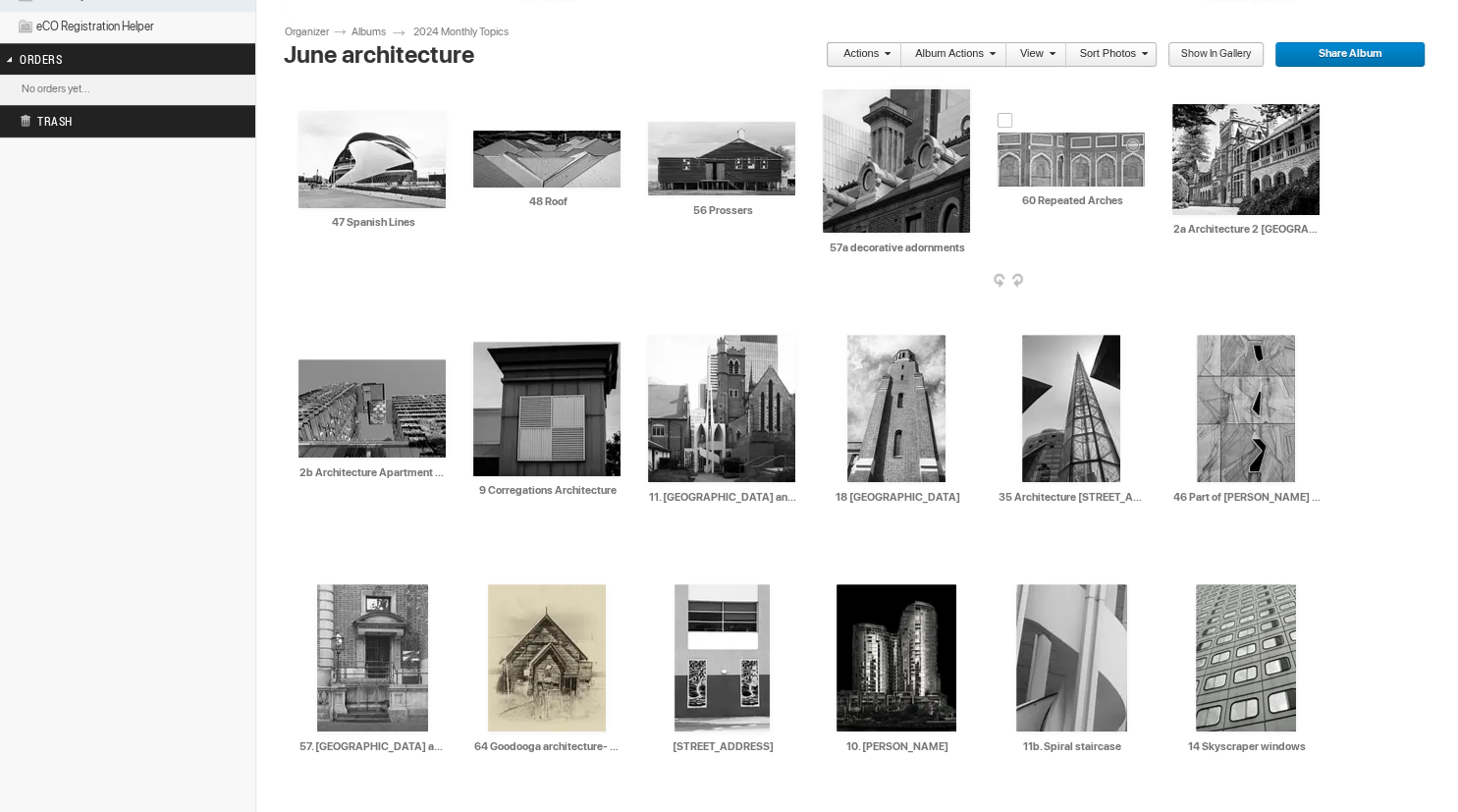 click at bounding box center [1071, 159] 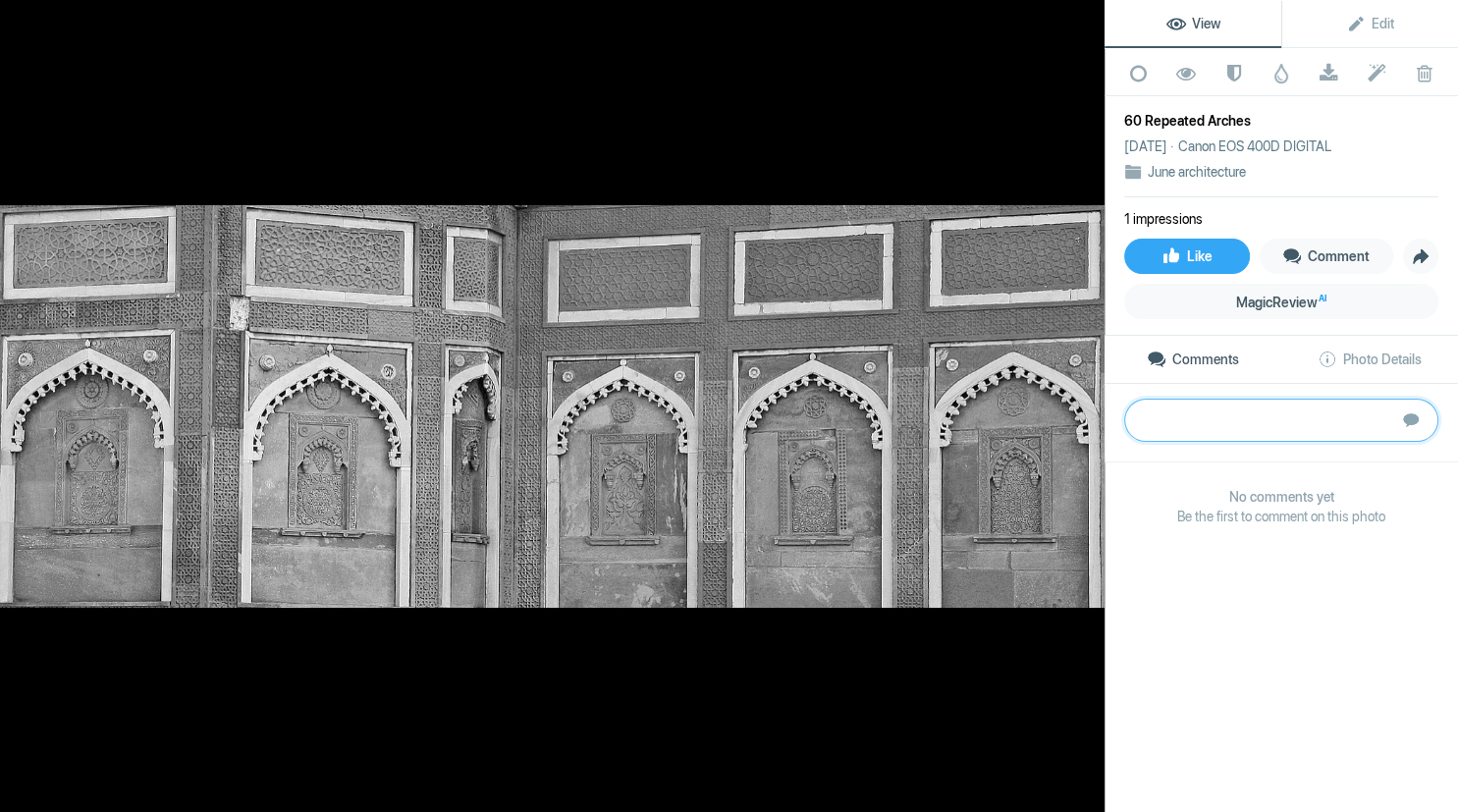 paste on "These arches are taken so that each sits in a different perspective and we continue to look at each.  There are no deep blacks or whites however it still works.  One section is brighter which sets it off against the others then we have the one which appears to be bent and weird and I stare at it before moving on.  While the perspectives are all different I would suggest to show more of the bottom of each frame to be seen as the LH side has one and then the right just disappears, somewhere.  thanks	Bronze" 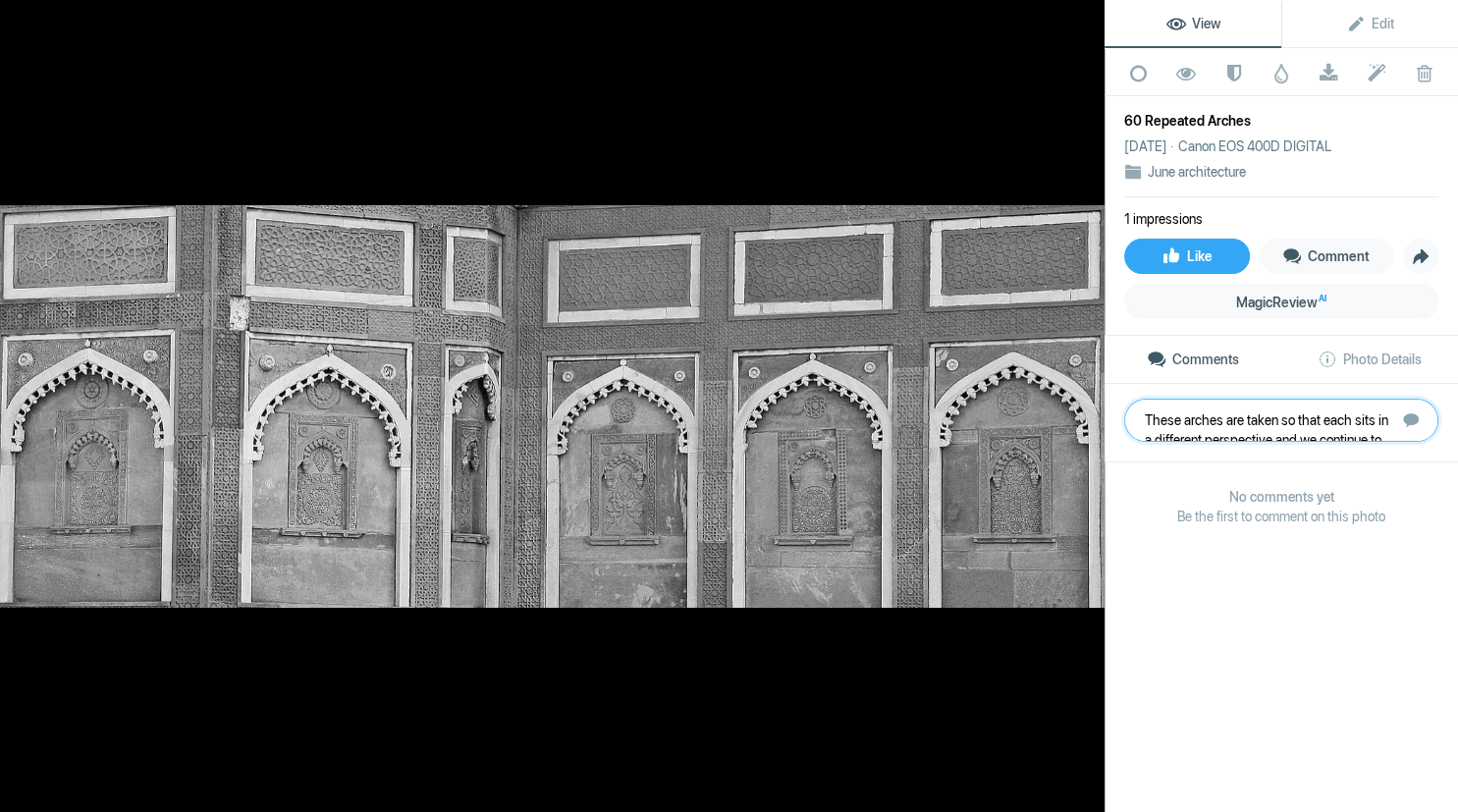 scroll, scrollTop: 80, scrollLeft: 0, axis: vertical 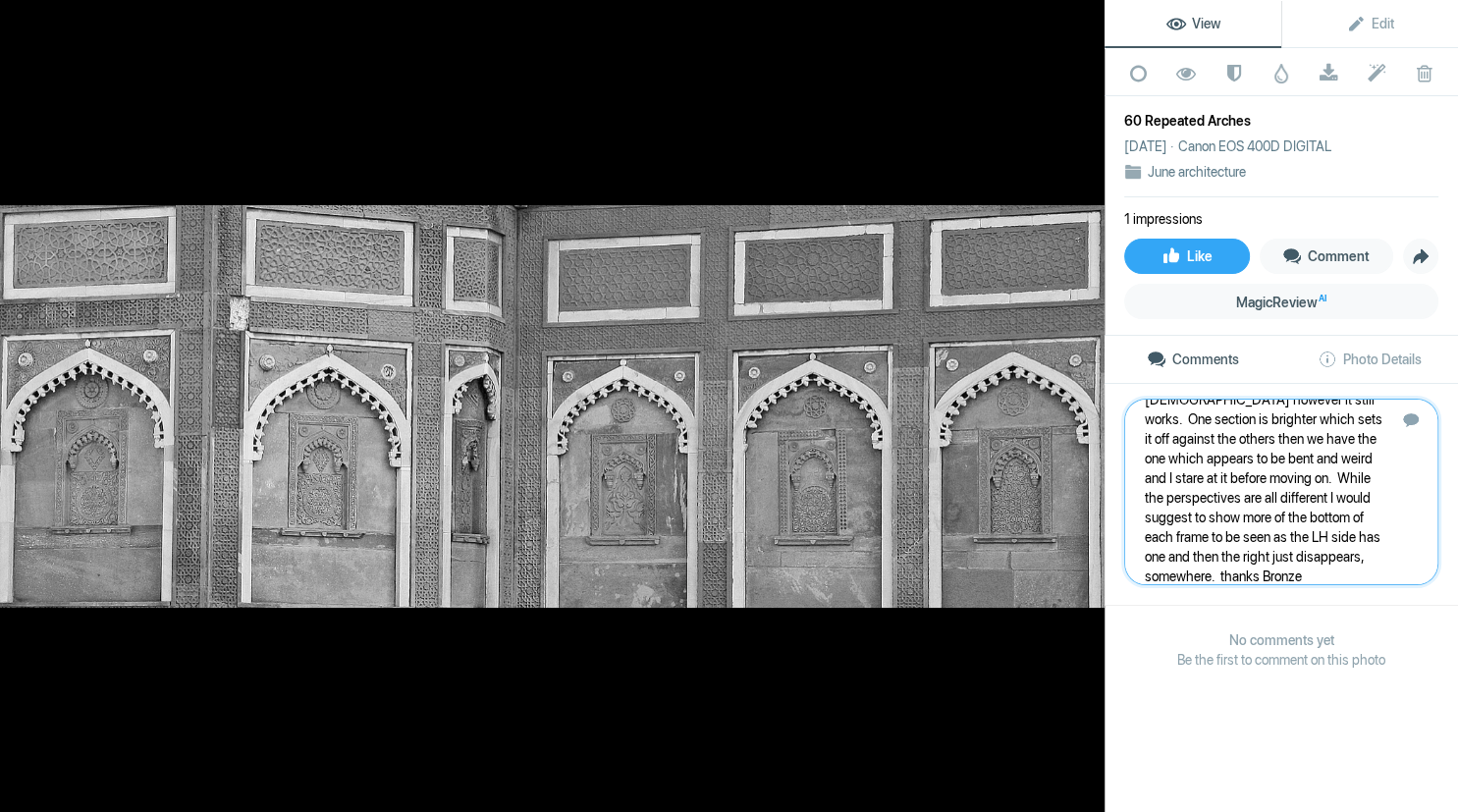 type 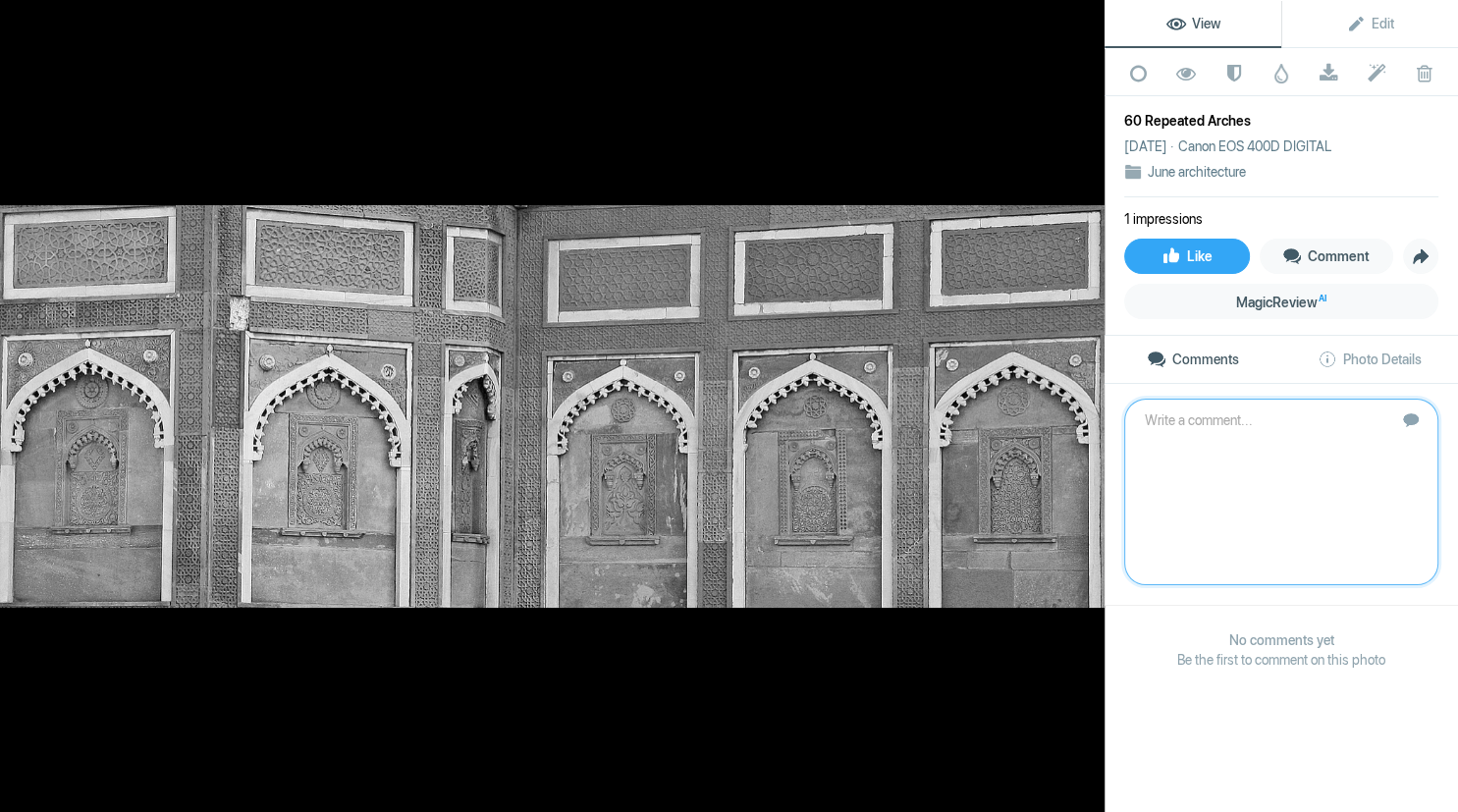 scroll, scrollTop: 0, scrollLeft: 0, axis: both 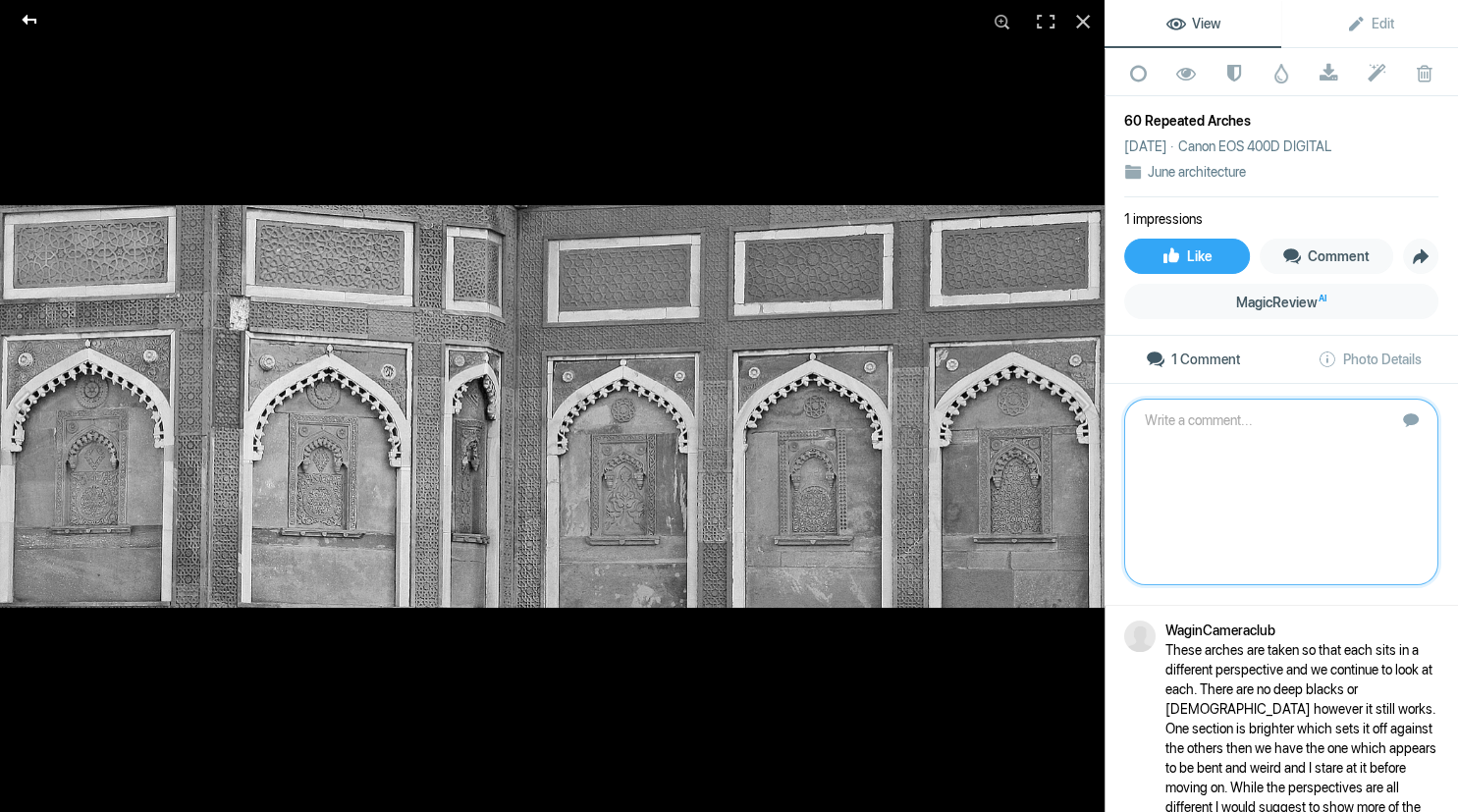 click 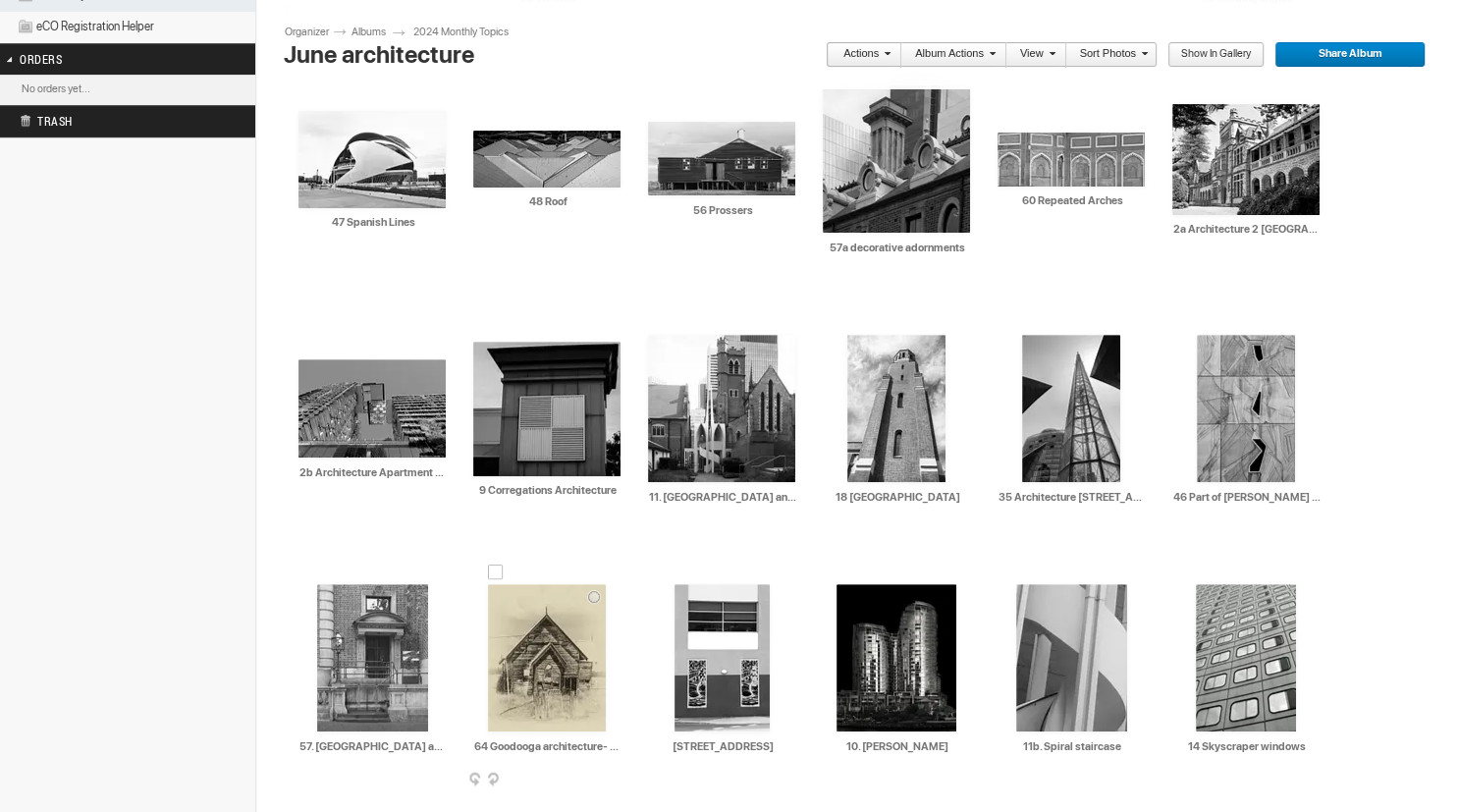 click at bounding box center (547, 658) 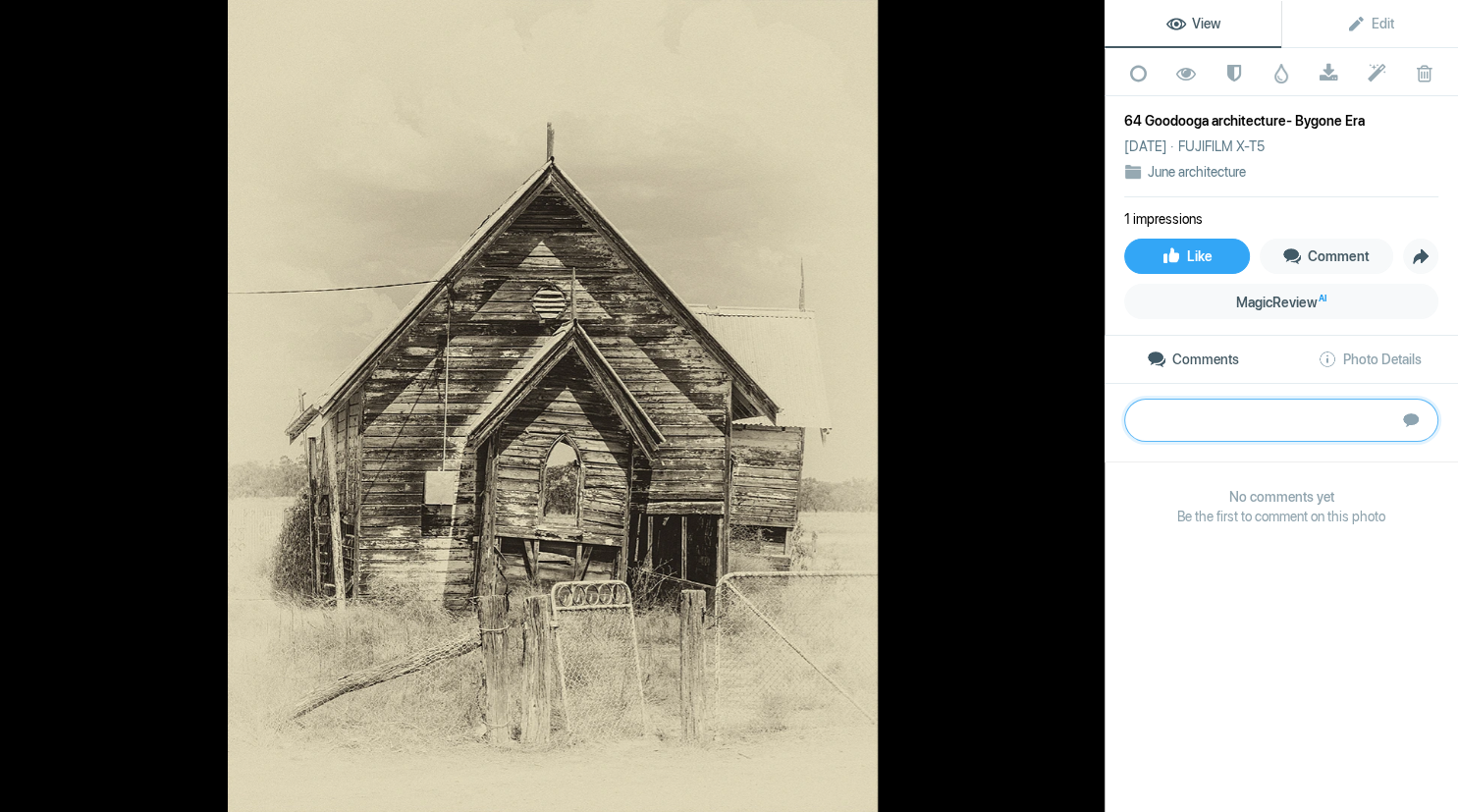 paste on "Its sad to see the old buildings falling down.  The angle of the front gate is in contrast to the slant of the window behind to add interest. The treatment seems to make it appear ghost like, however I would suggest to lower the highlights slightly to add some contrast.  Some judges would just say no to a white vignette, I do not mind it.  Another suggestion might be to remove, if possible the powerline and power box to add authenticity.  	Silver" 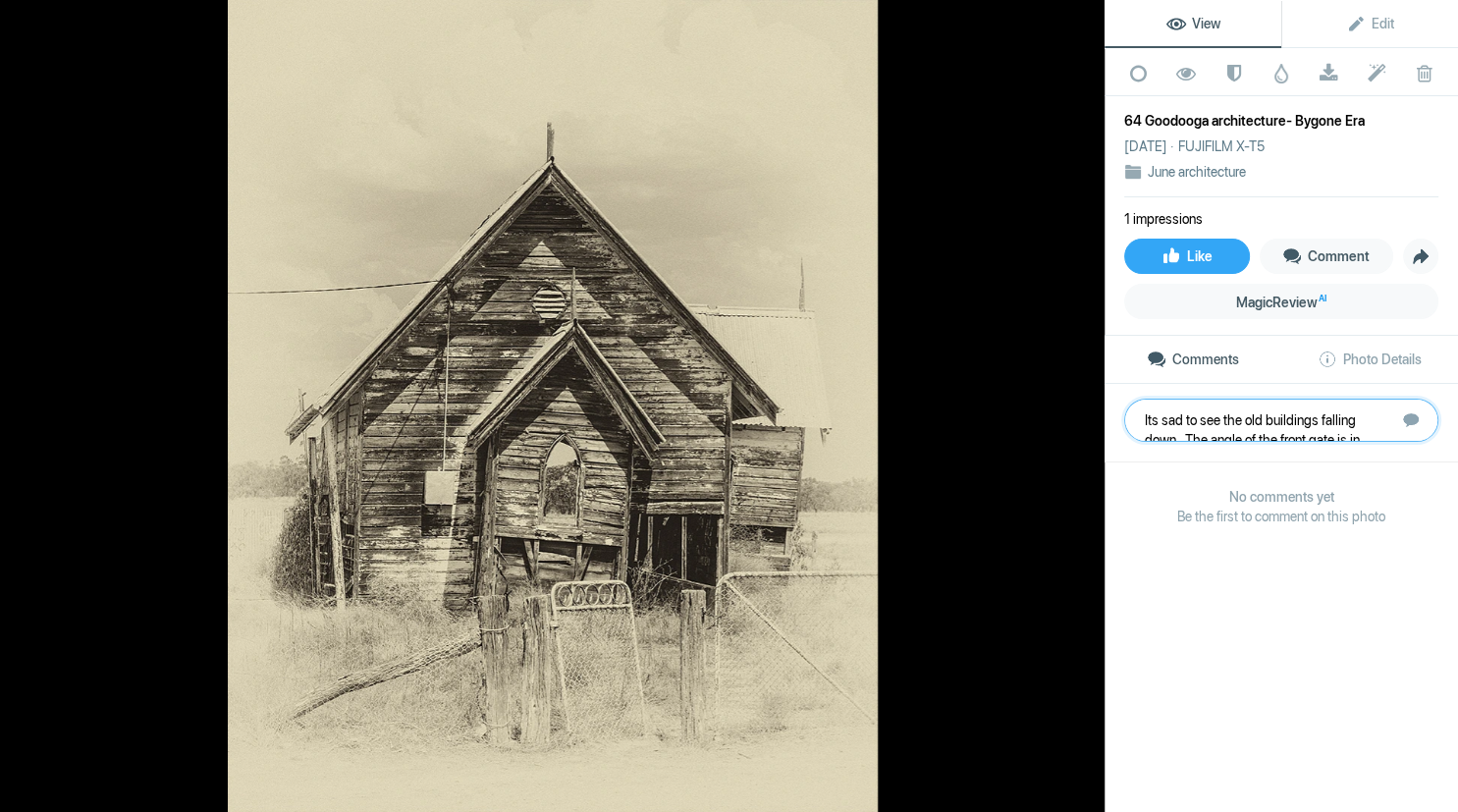 scroll, scrollTop: 40, scrollLeft: 0, axis: vertical 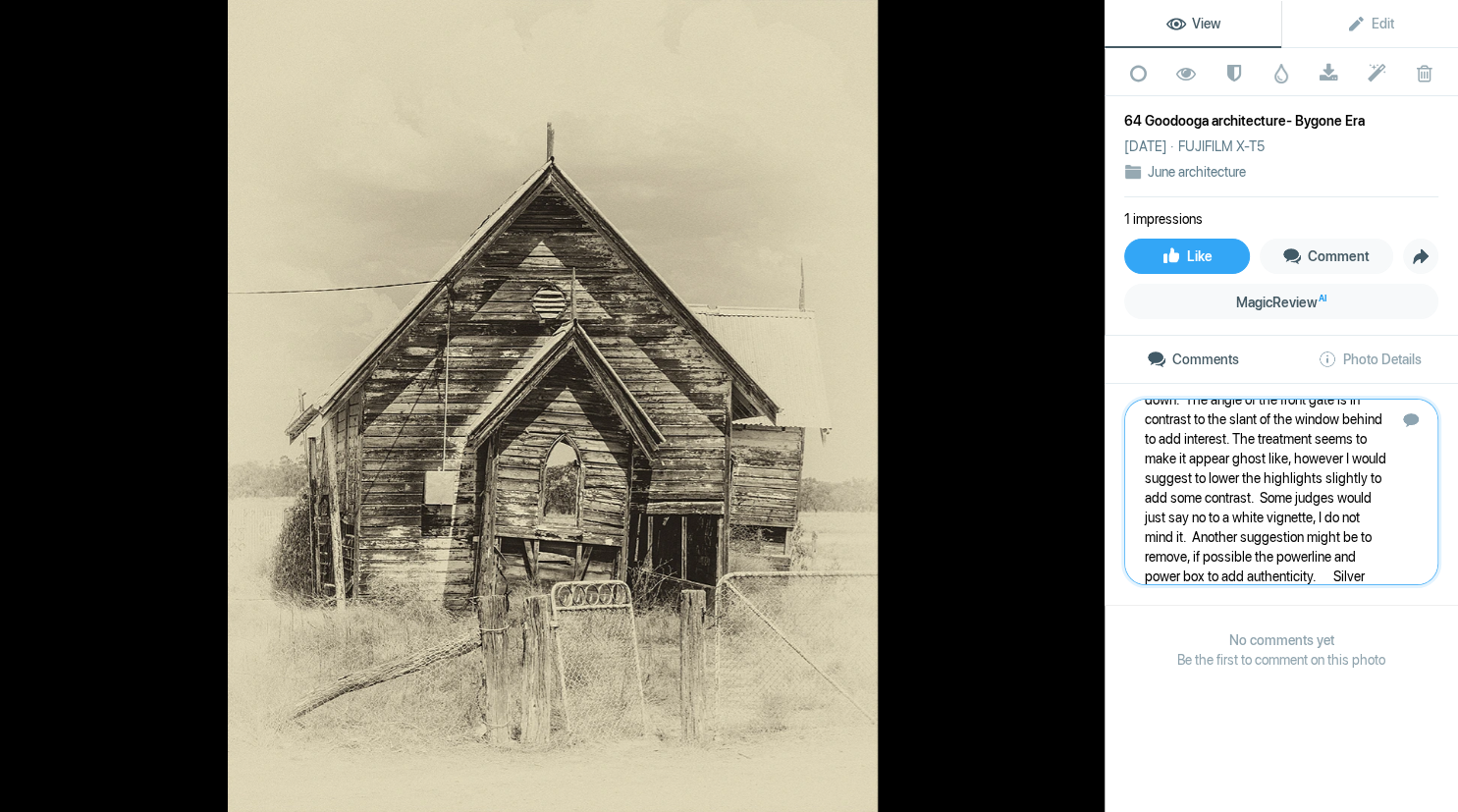 type 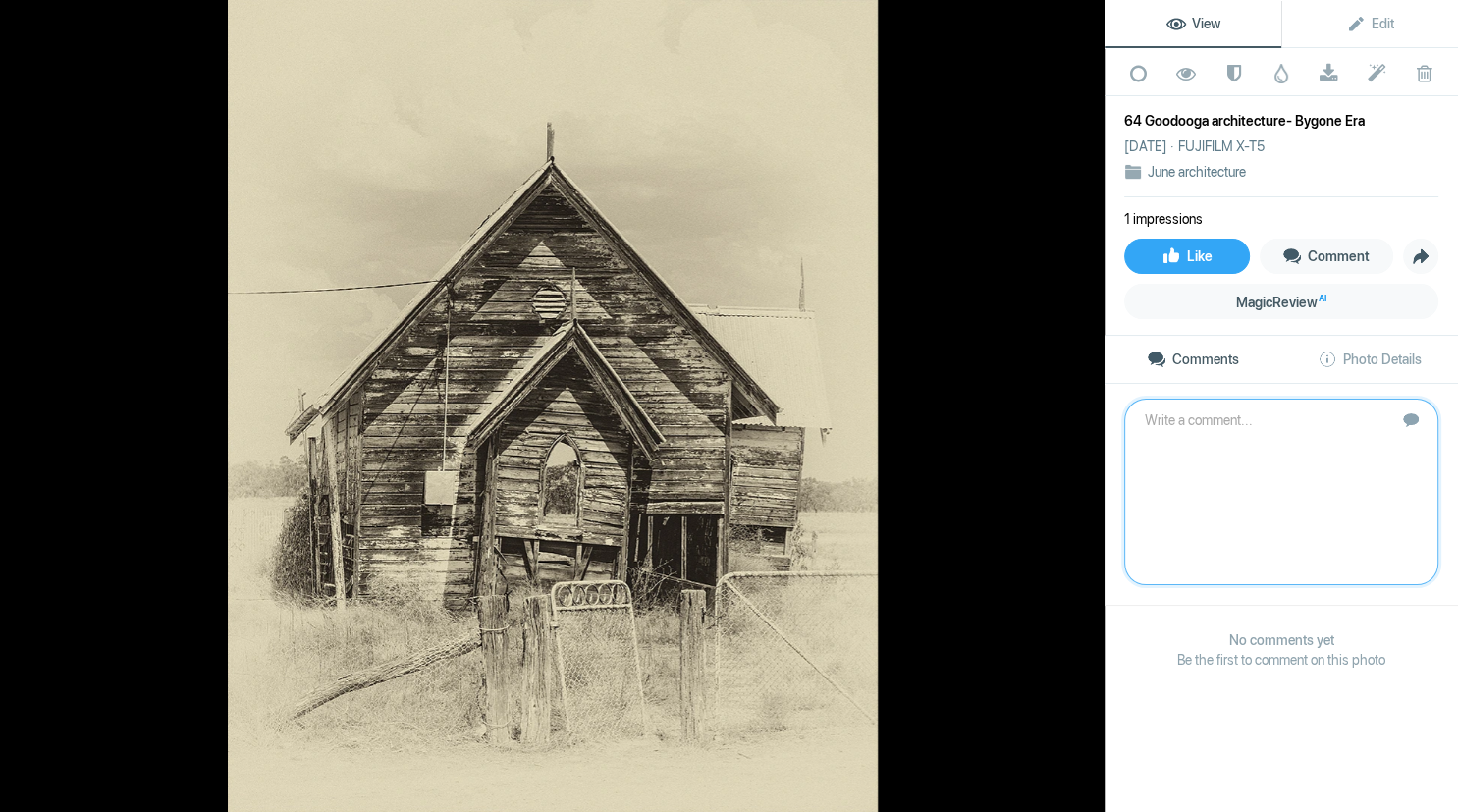 scroll, scrollTop: 0, scrollLeft: 0, axis: both 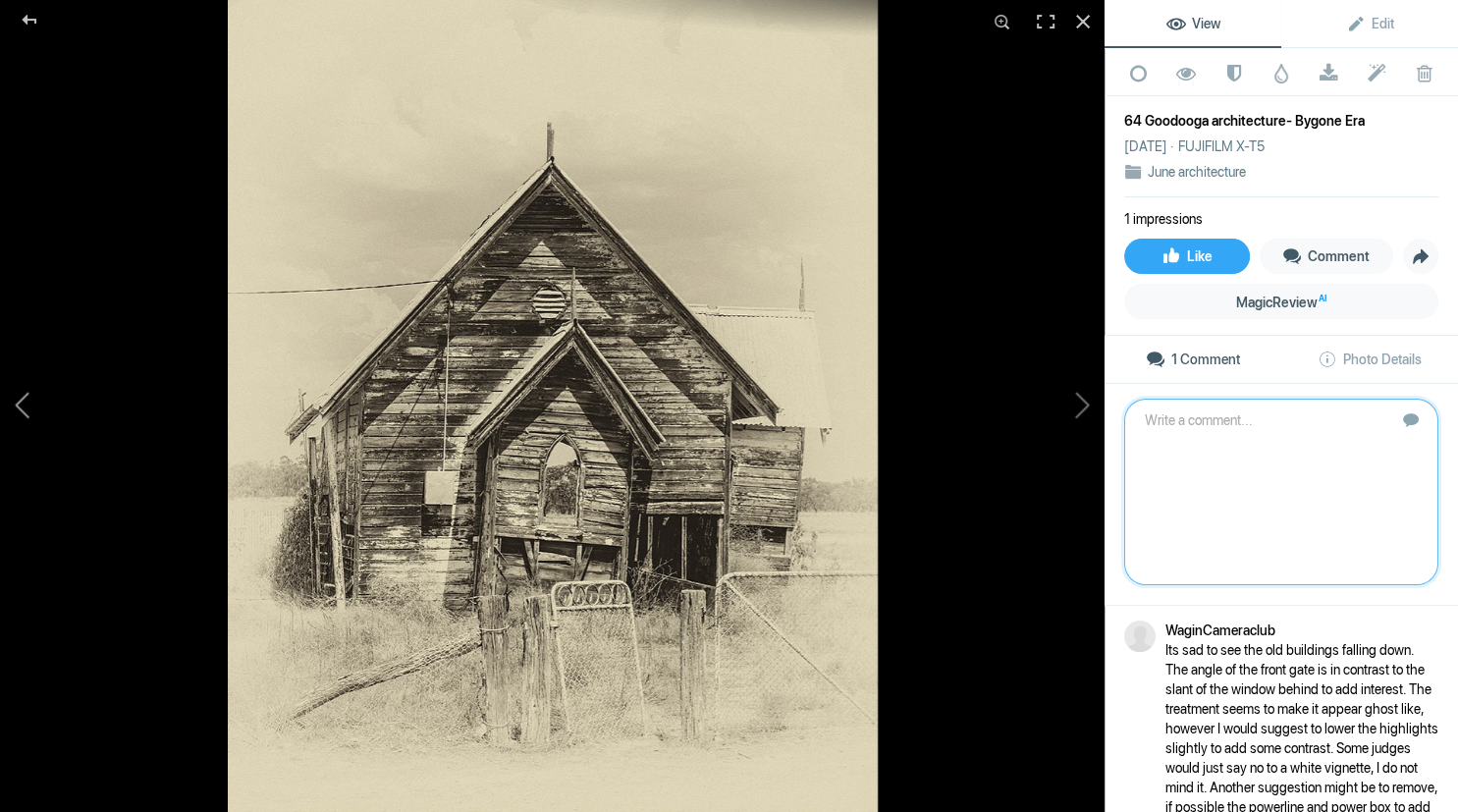 click 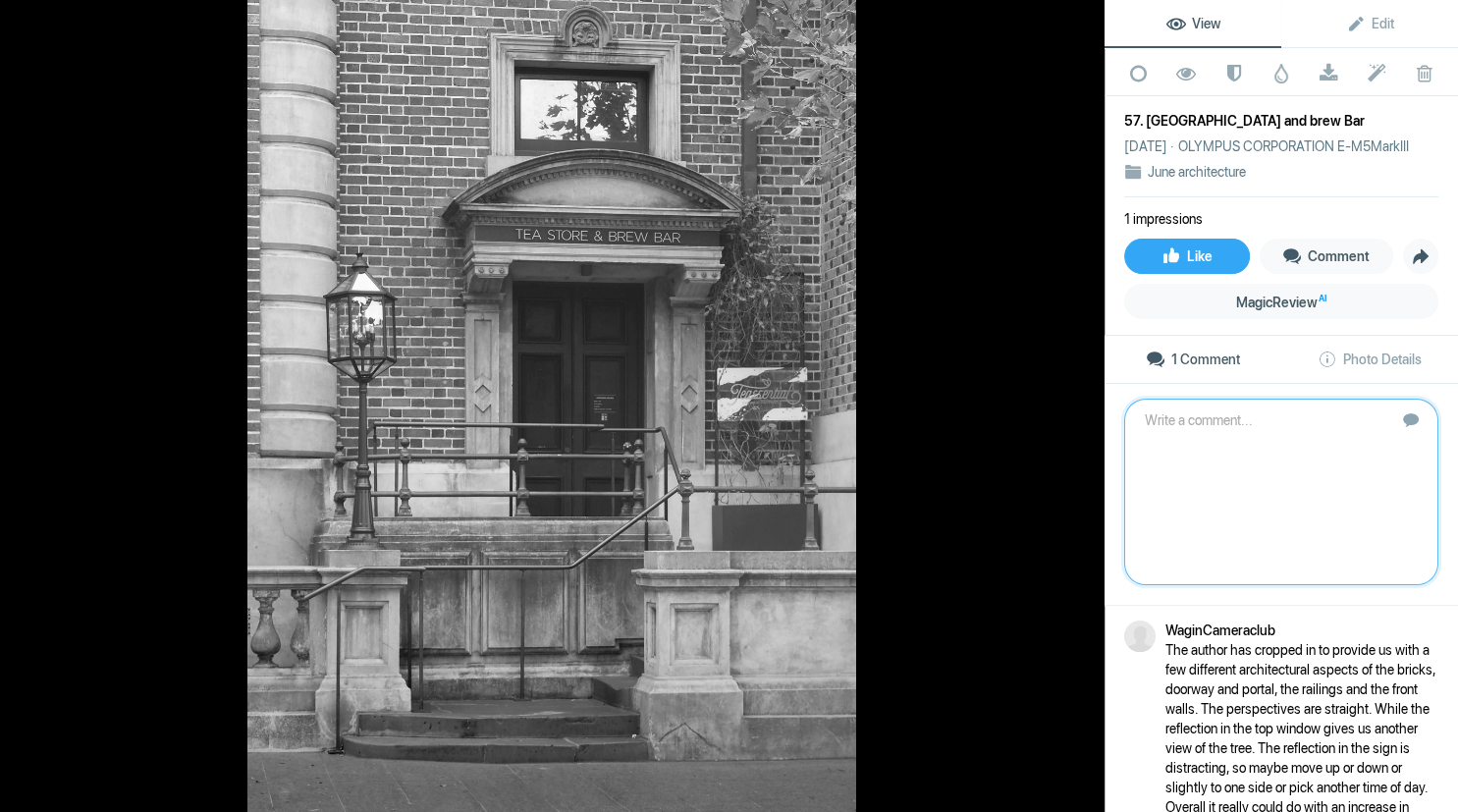 click 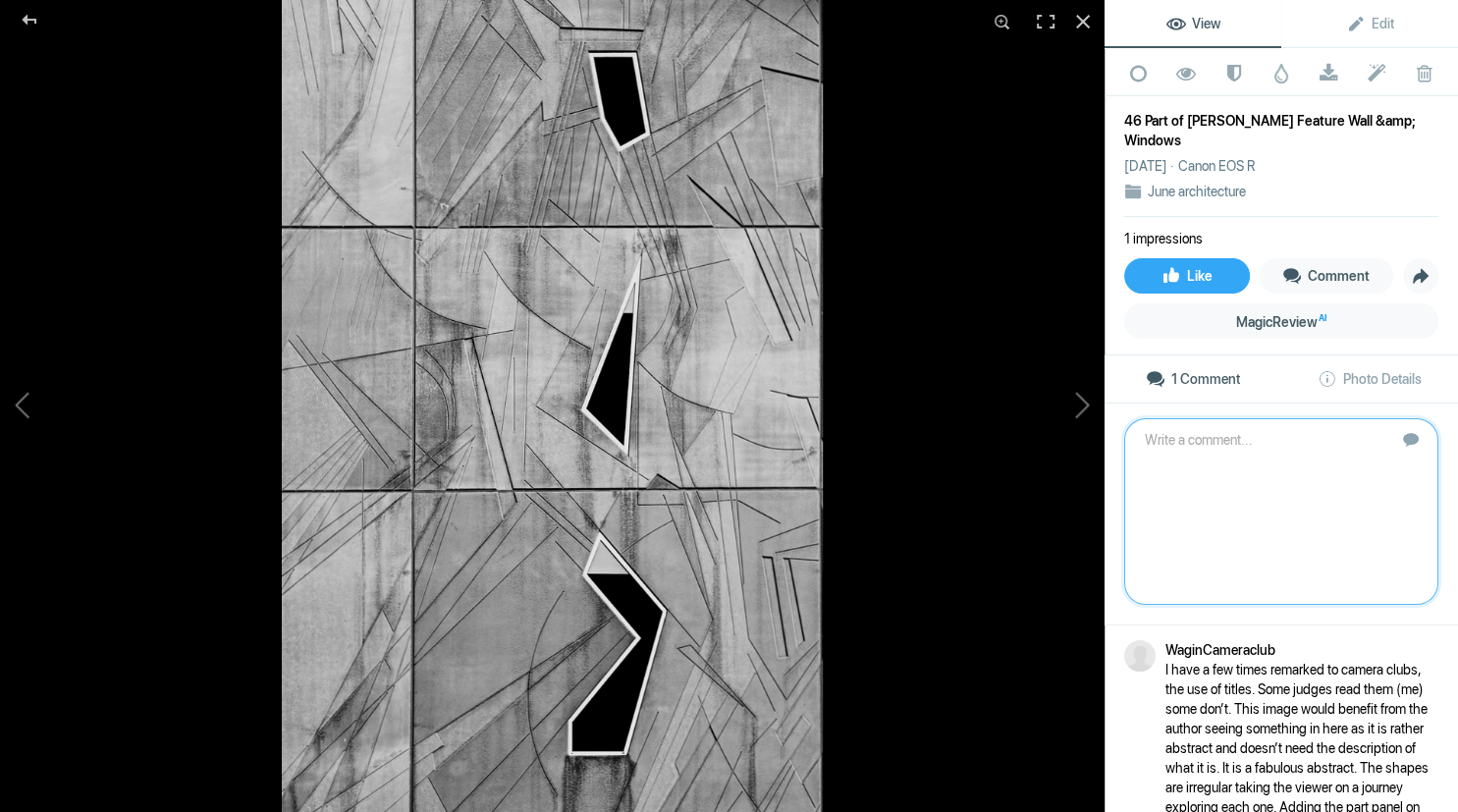scroll, scrollTop: 91, scrollLeft: 0, axis: vertical 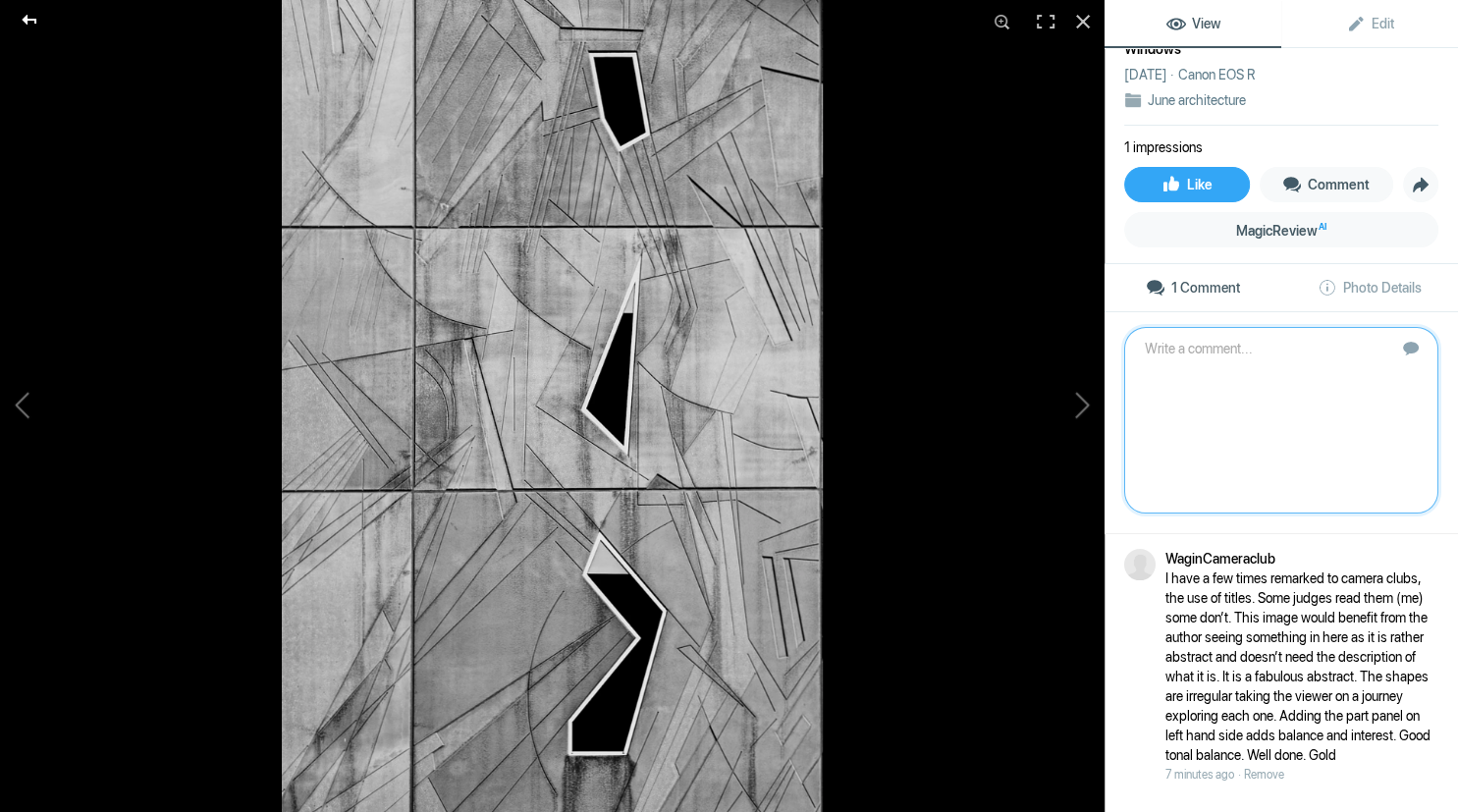 click 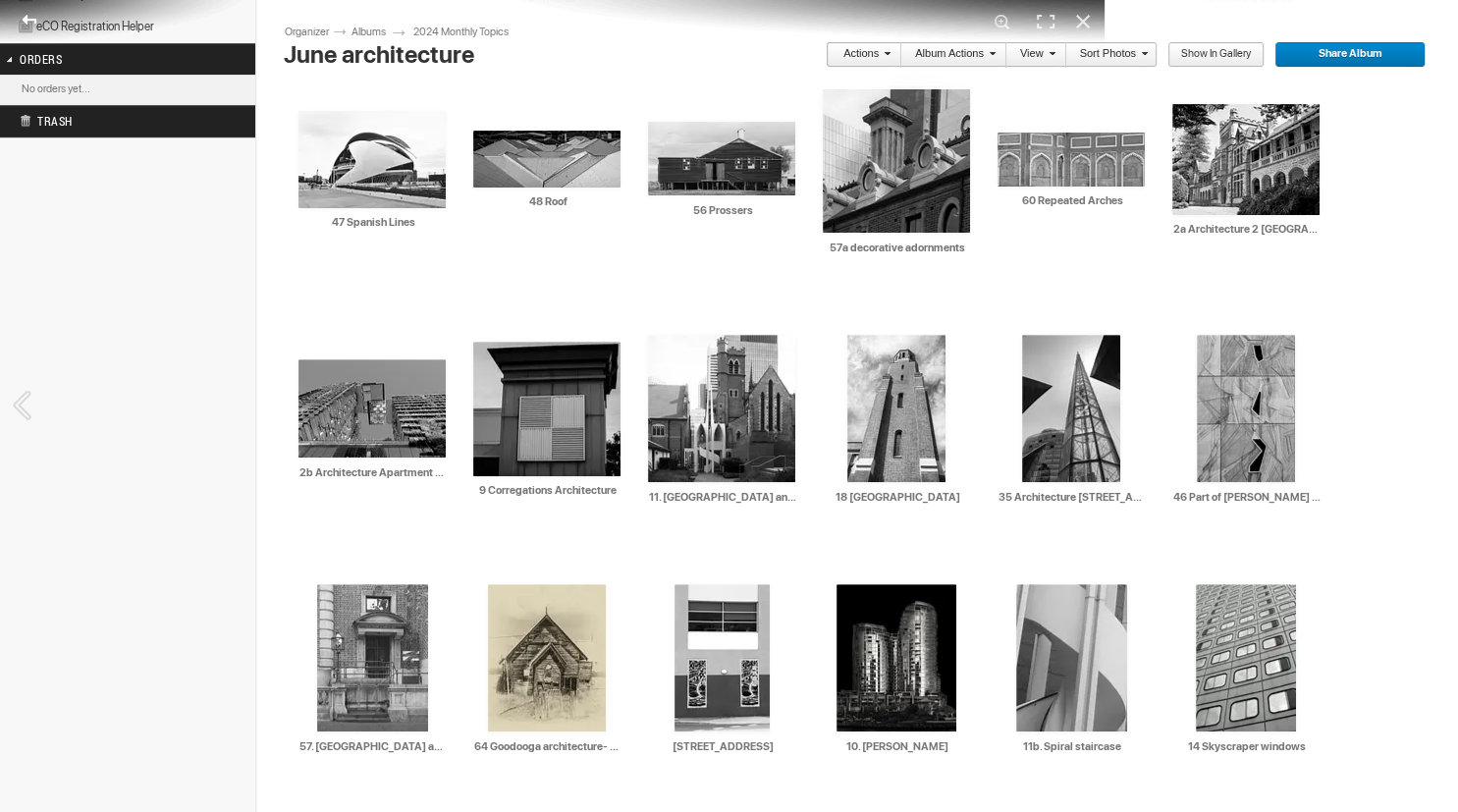 scroll, scrollTop: 0, scrollLeft: 0, axis: both 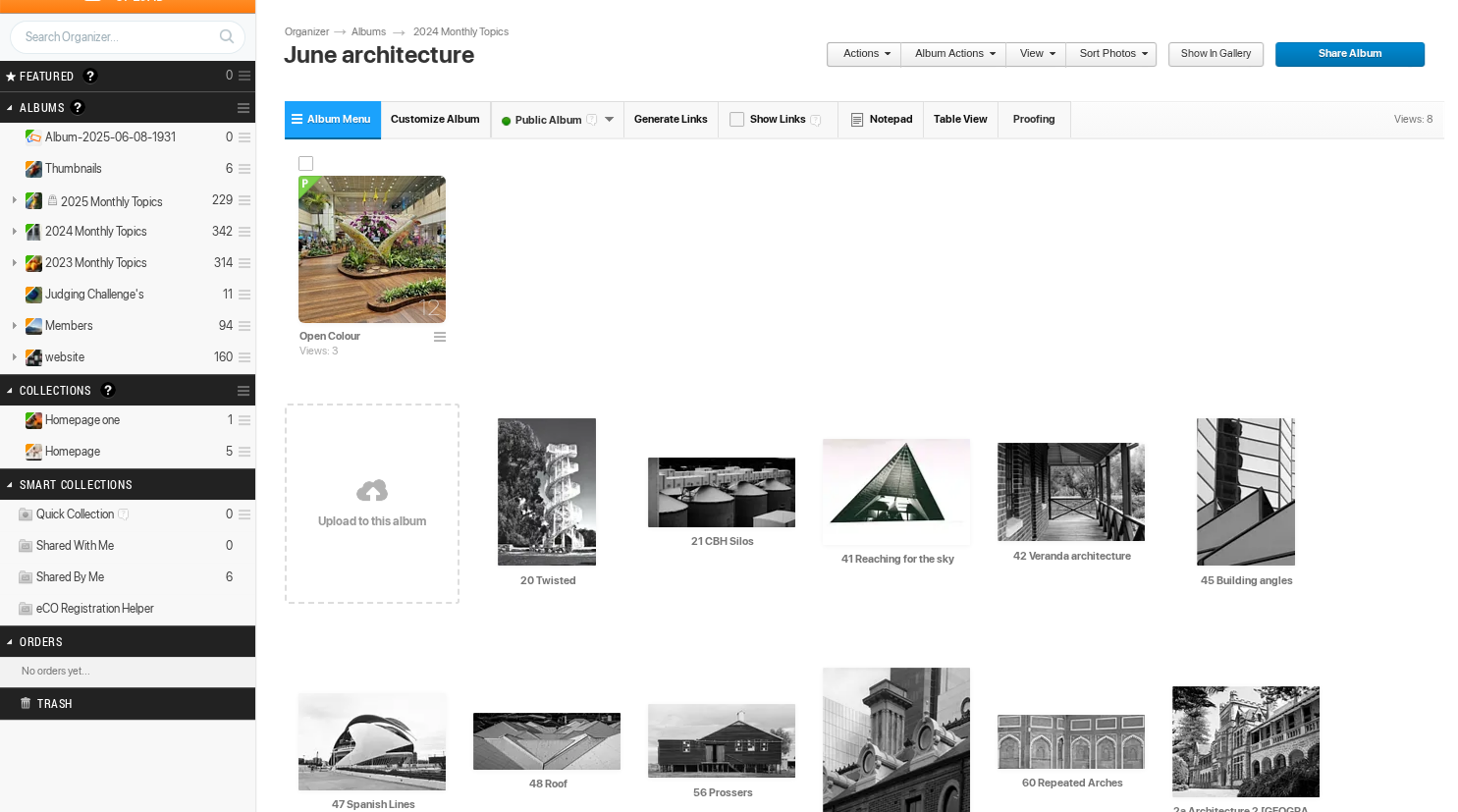 click at bounding box center (372, 249) 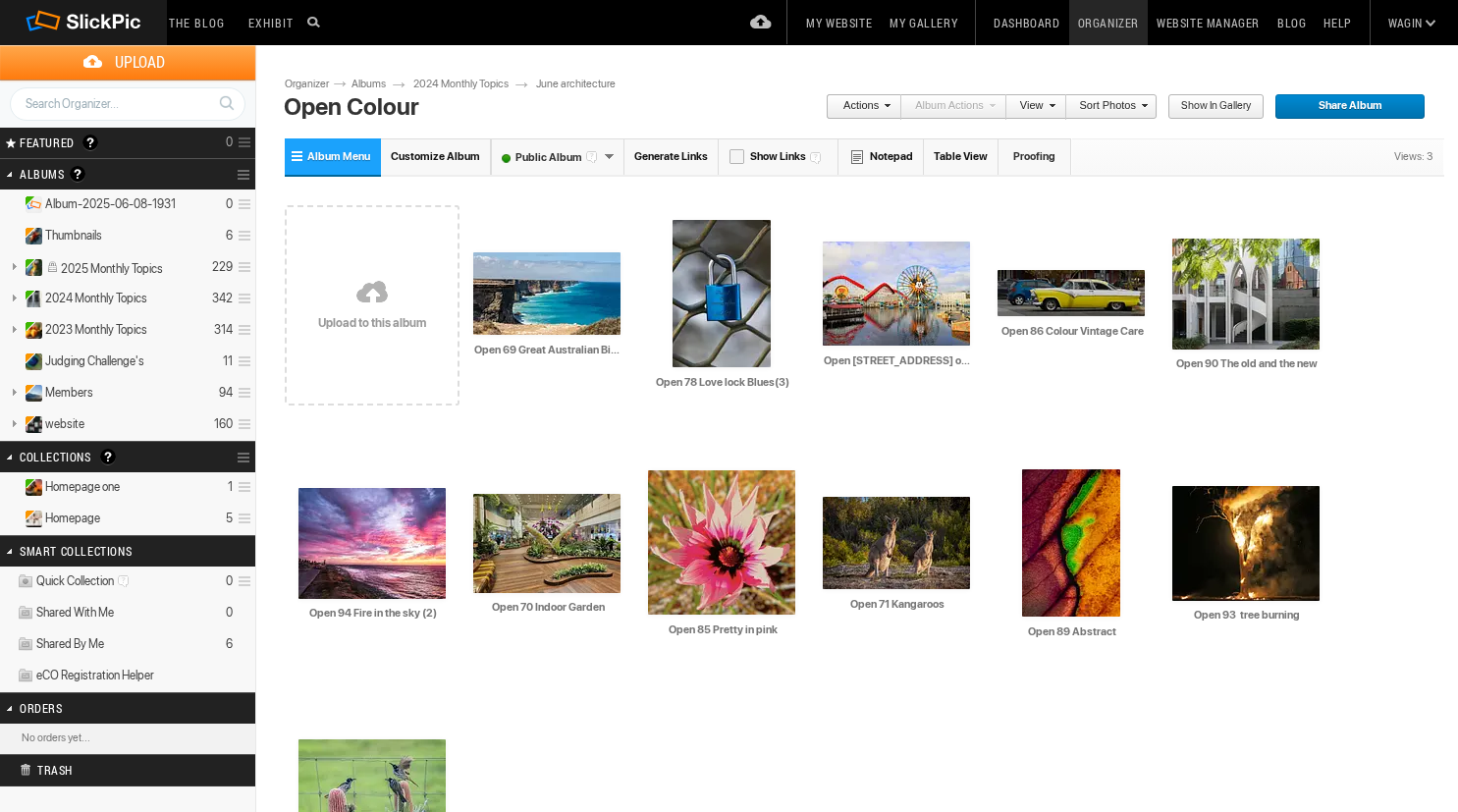 scroll, scrollTop: 0, scrollLeft: 0, axis: both 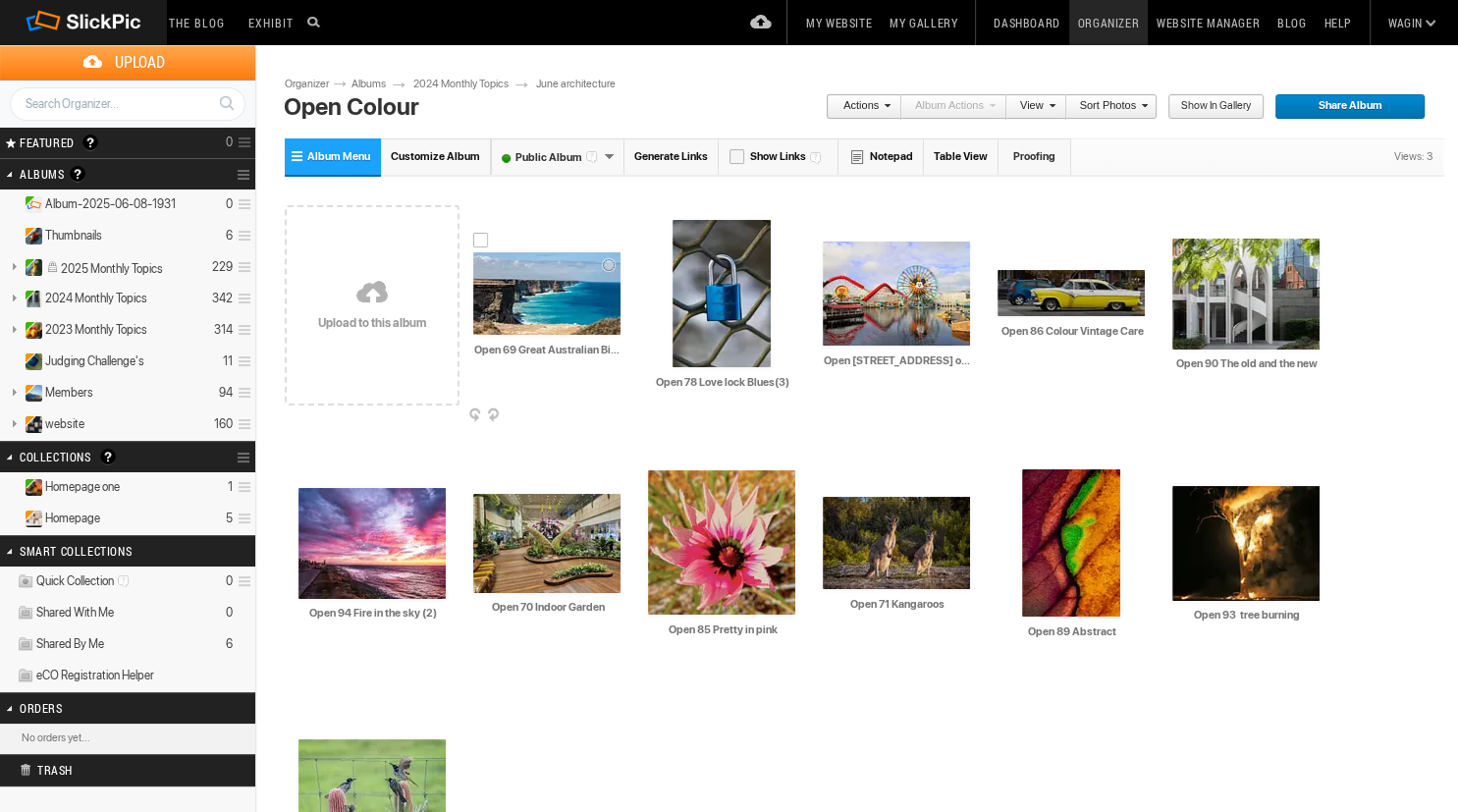 click at bounding box center (547, 294) 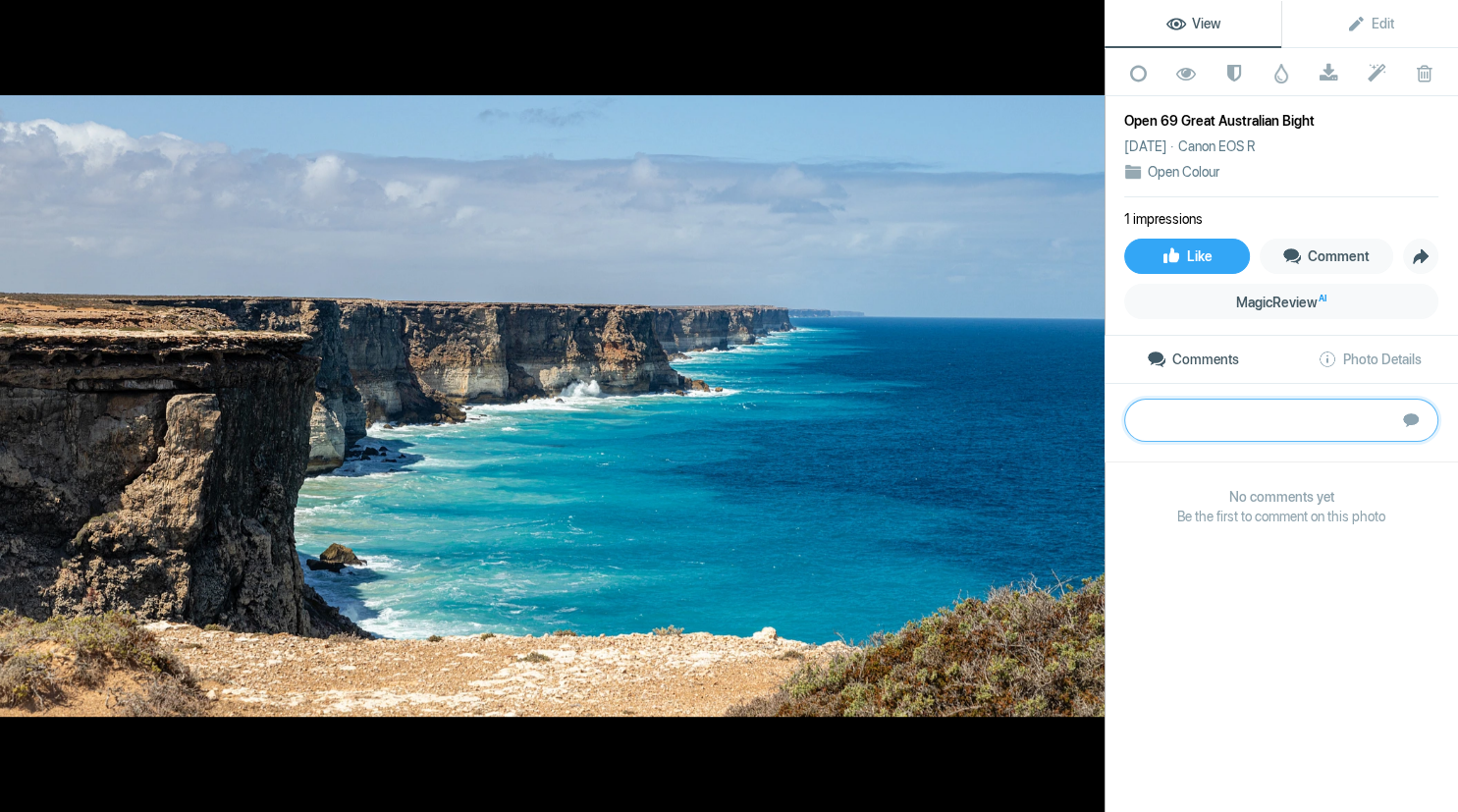 paste on "A common sight of our beautiful coast line.  When taking common vistas, look for something different, different angle, or a really contrasty sky or an object.  The positives are the horizon is level the cliffs are diagonal across the image and some foreground has been included.  A linear gradient on the sky may have given it more contrast.  Thanks.	Bronze" 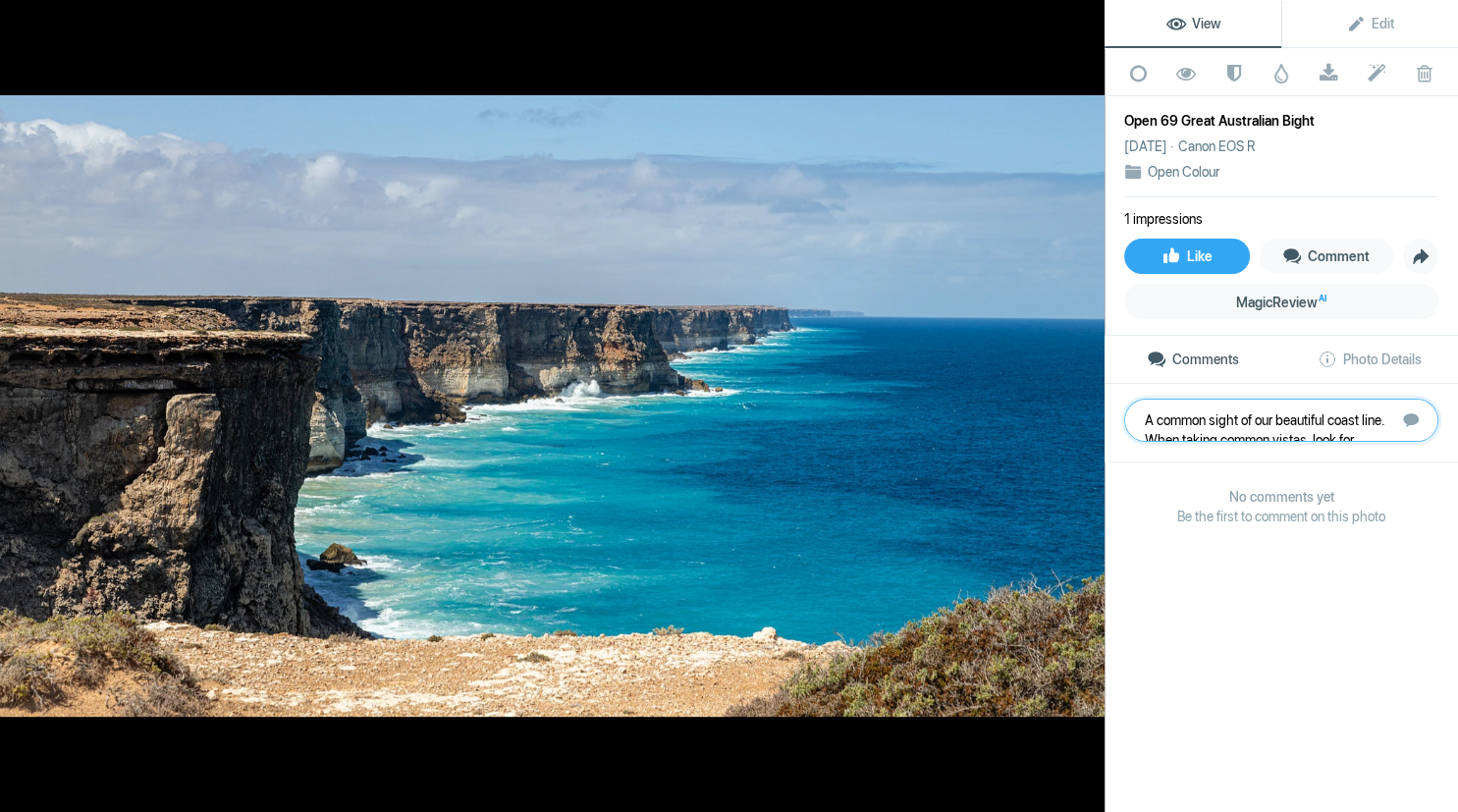 scroll, scrollTop: 1, scrollLeft: 0, axis: vertical 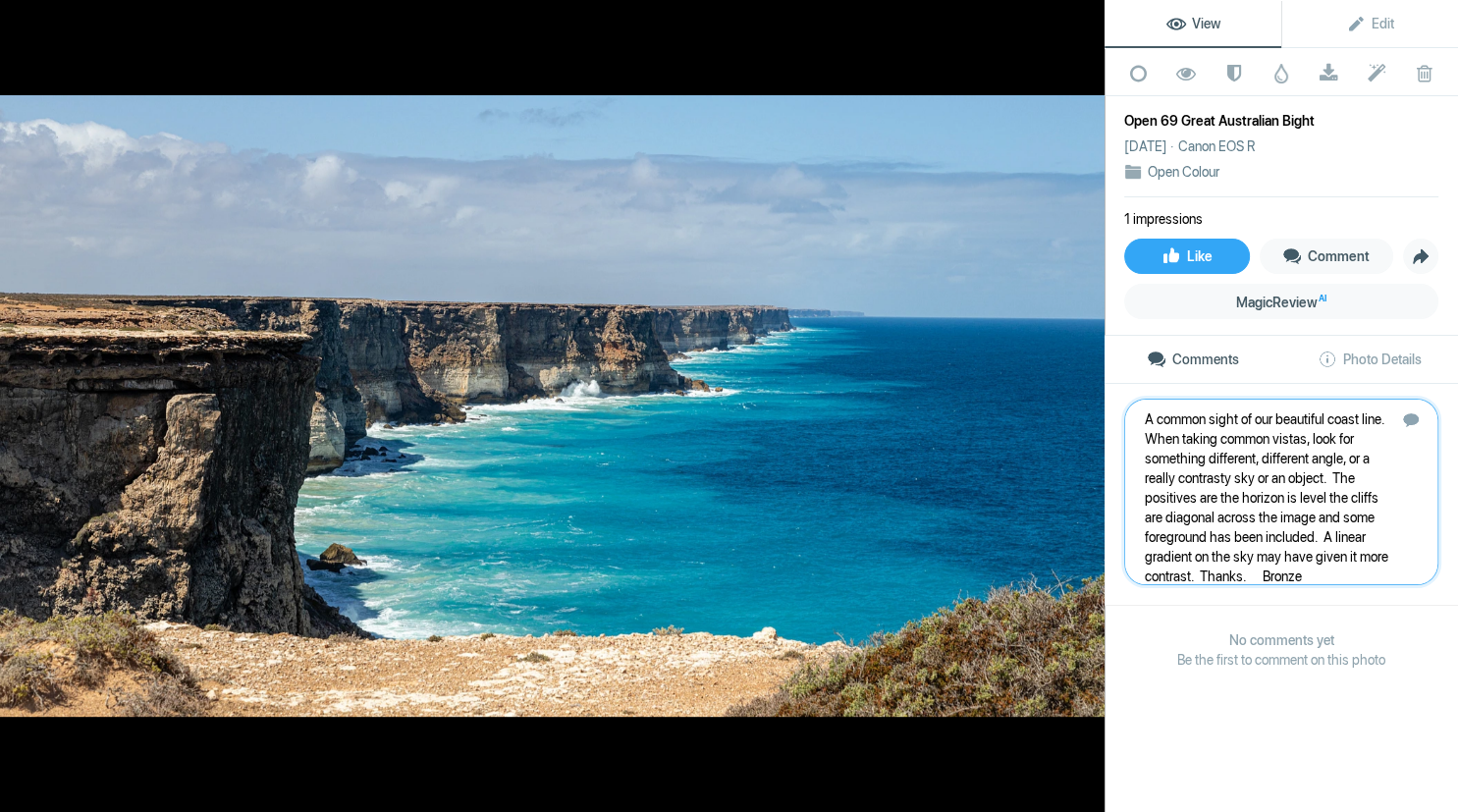 type 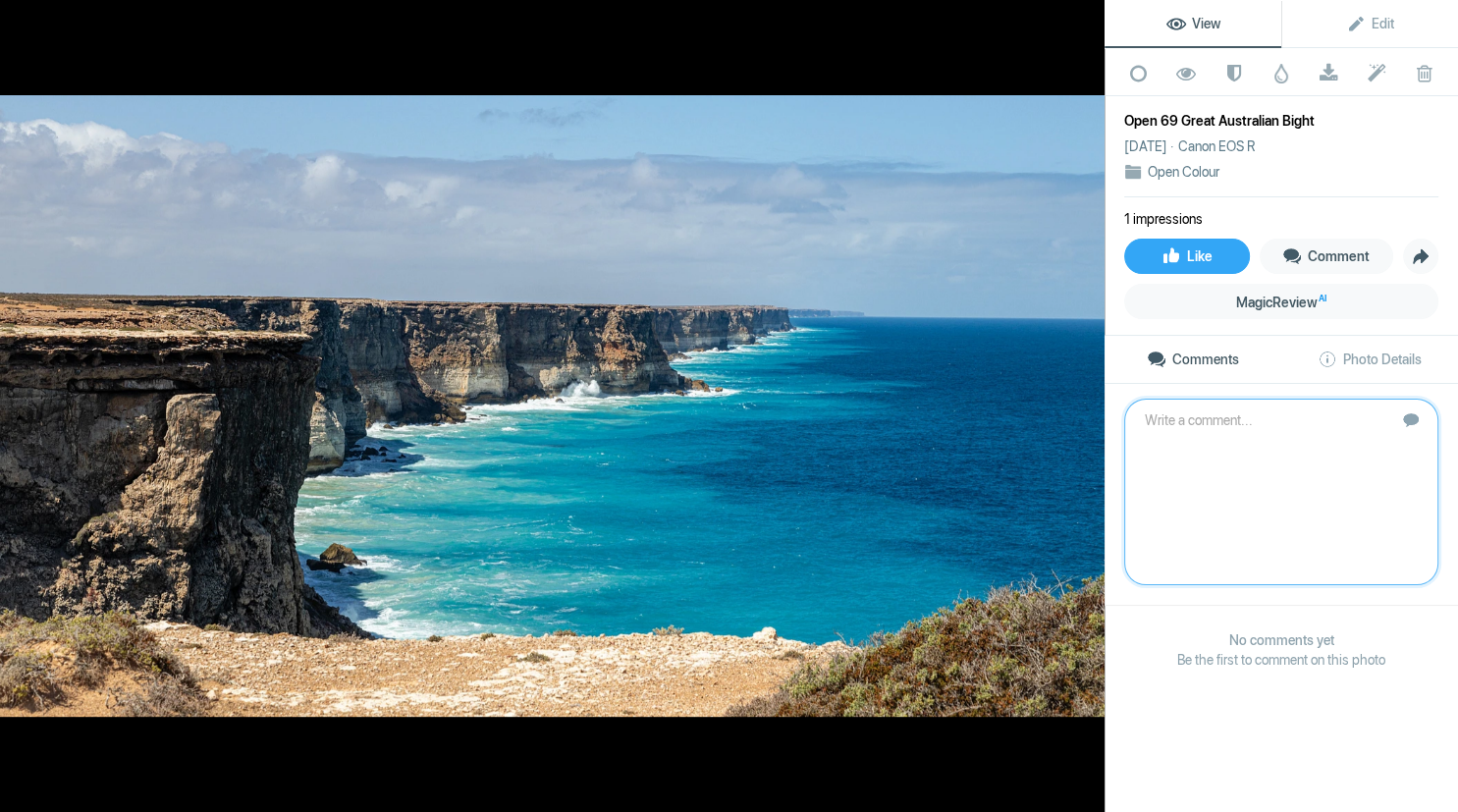 scroll, scrollTop: 0, scrollLeft: 0, axis: both 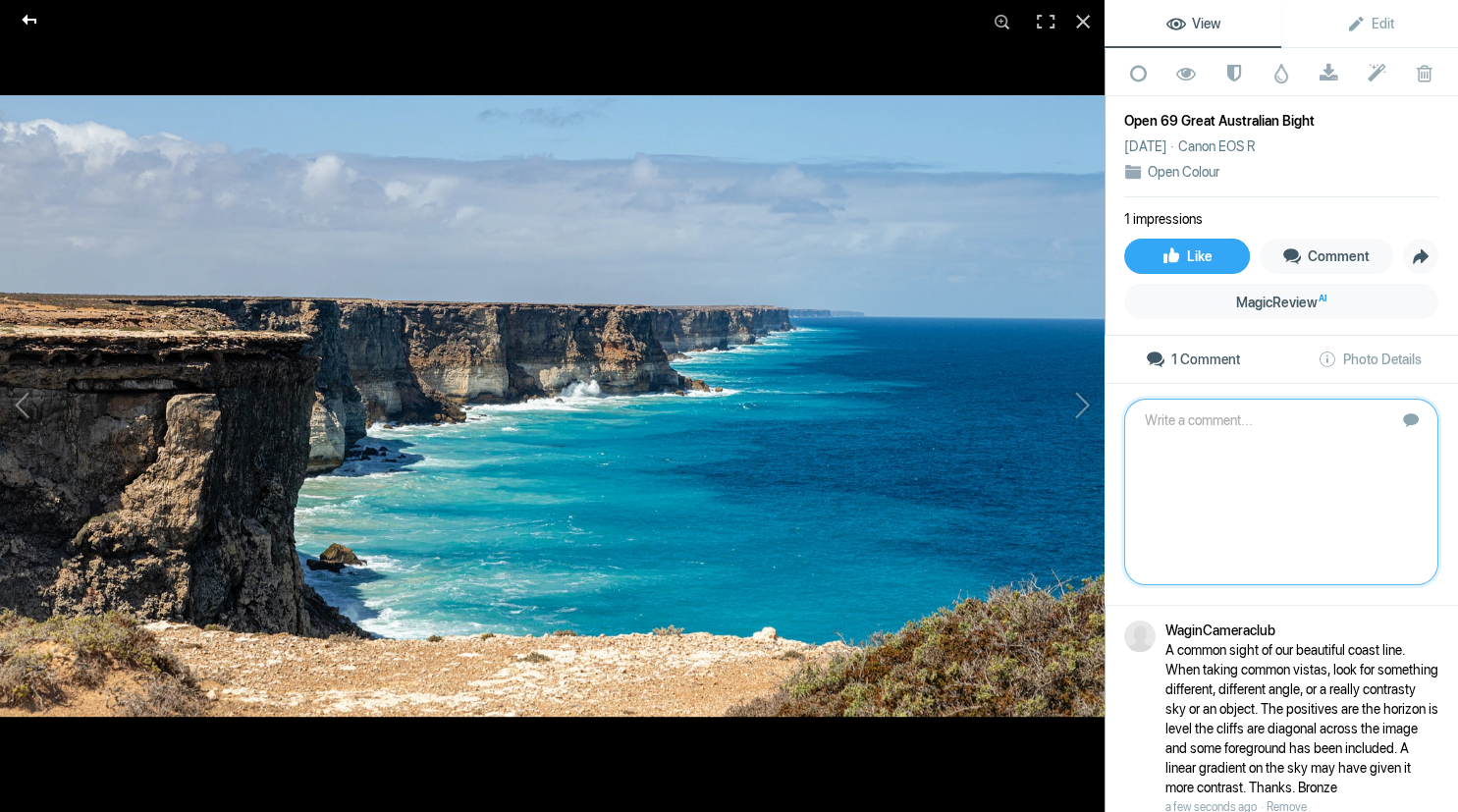 click 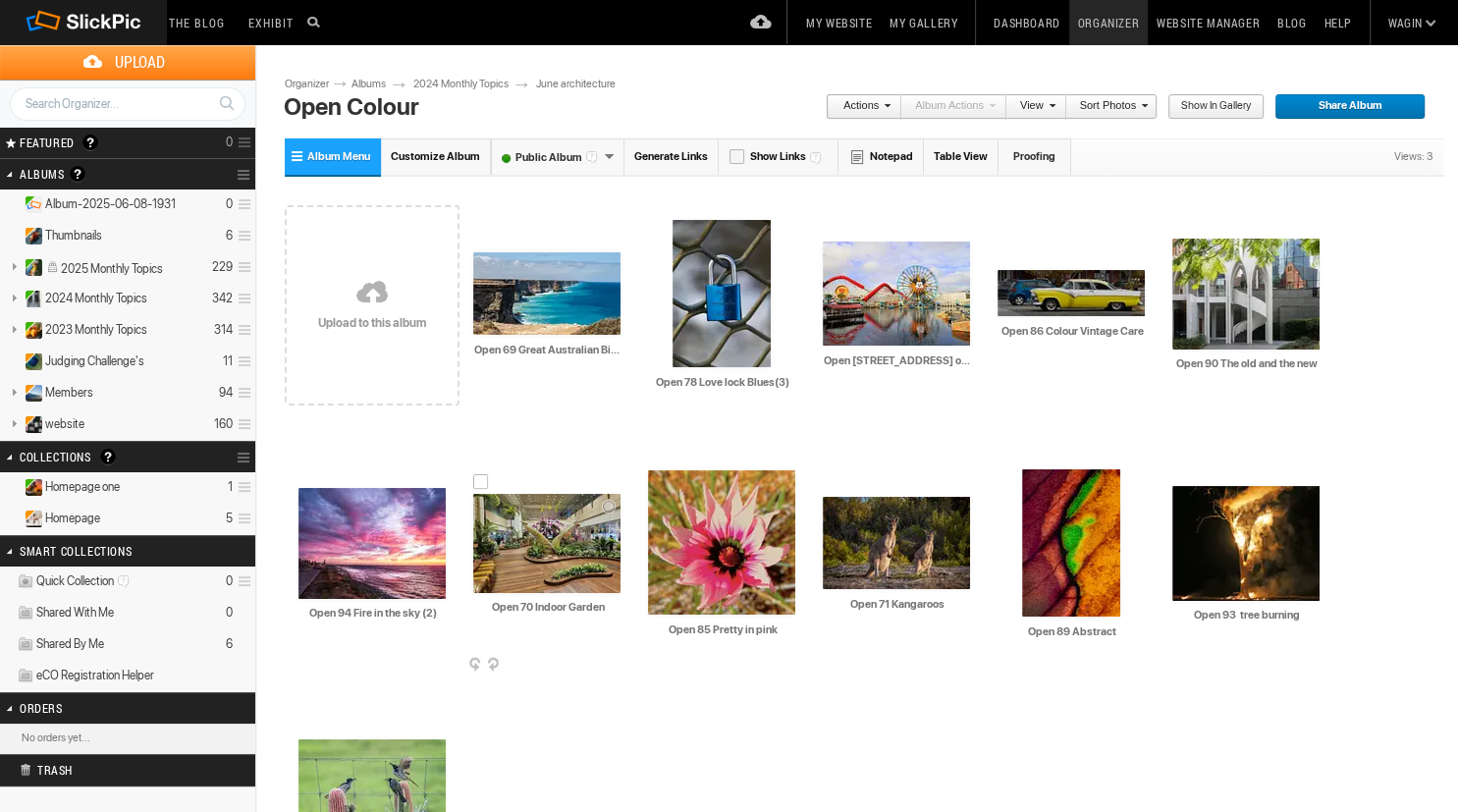 click at bounding box center (547, 543) 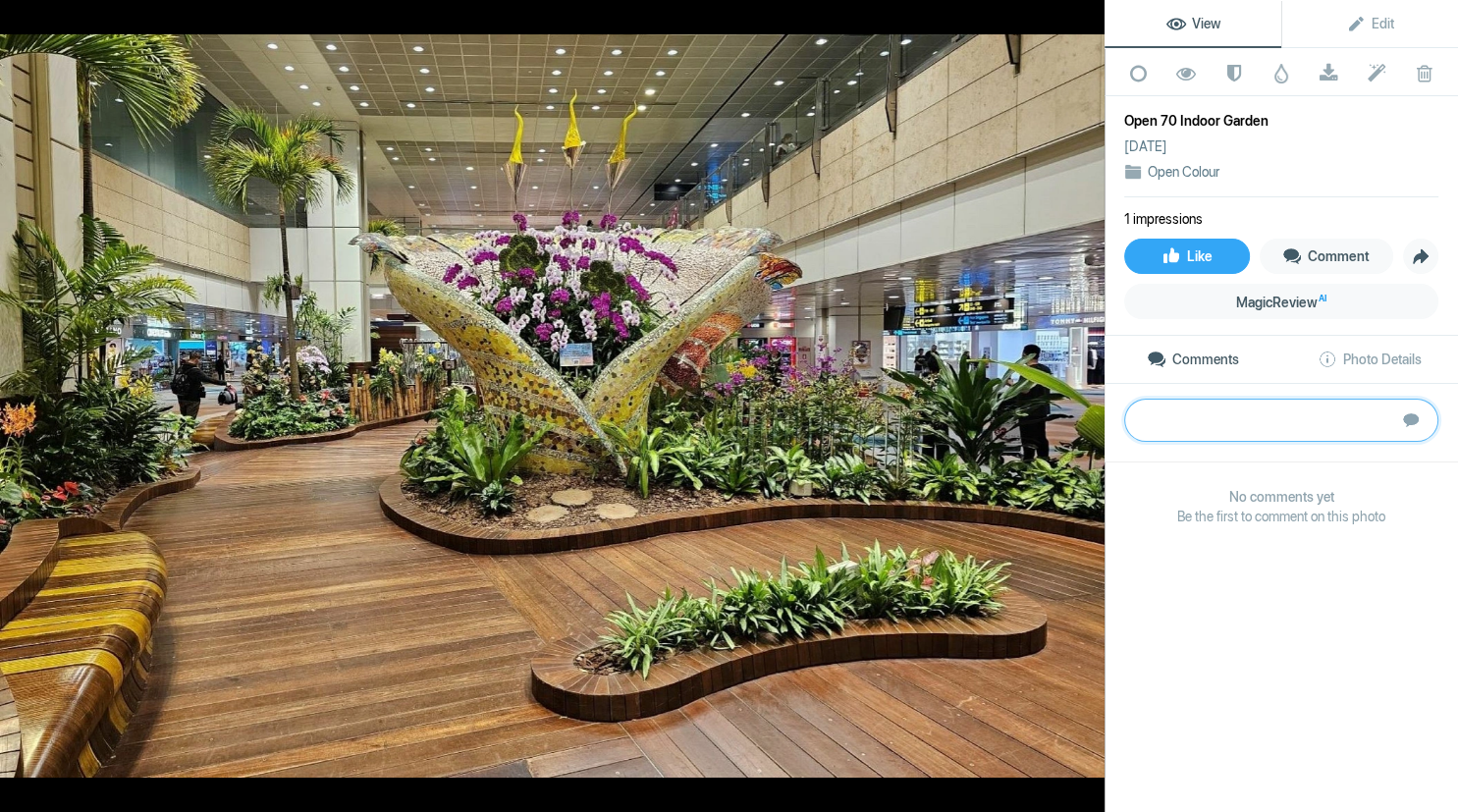 paste on "Beautiful indoor garden setting. Lots to look at.  These scenes are difficult to judge as there is no focal point for the eye to land on, it keeps the viewer eyes wandering around.  The shops in the background take away from what you have seen here in terms of the gardens.  I would suggest to focus in on one aspect and do that well.  thanks	Bronze" 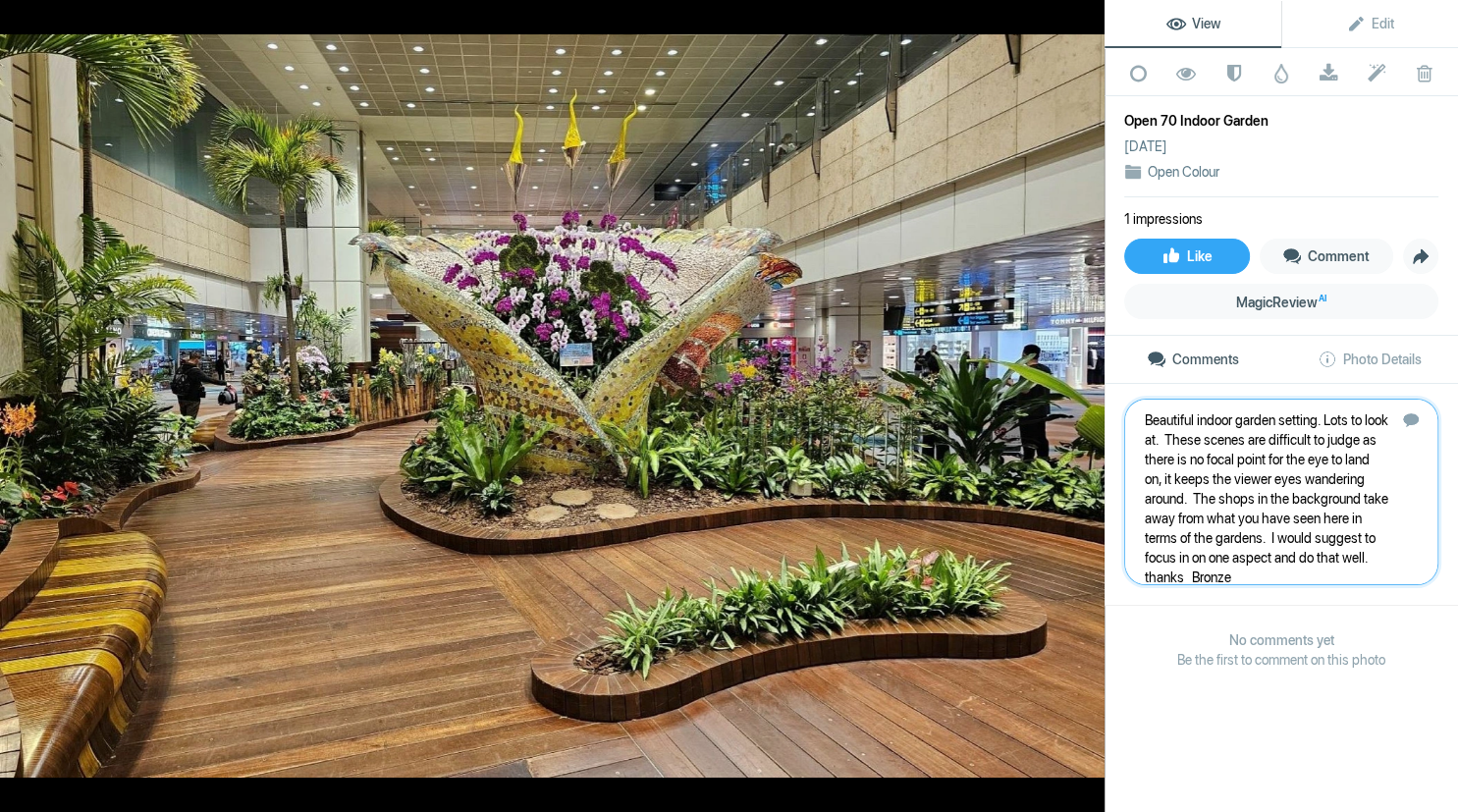 scroll, scrollTop: 1, scrollLeft: 0, axis: vertical 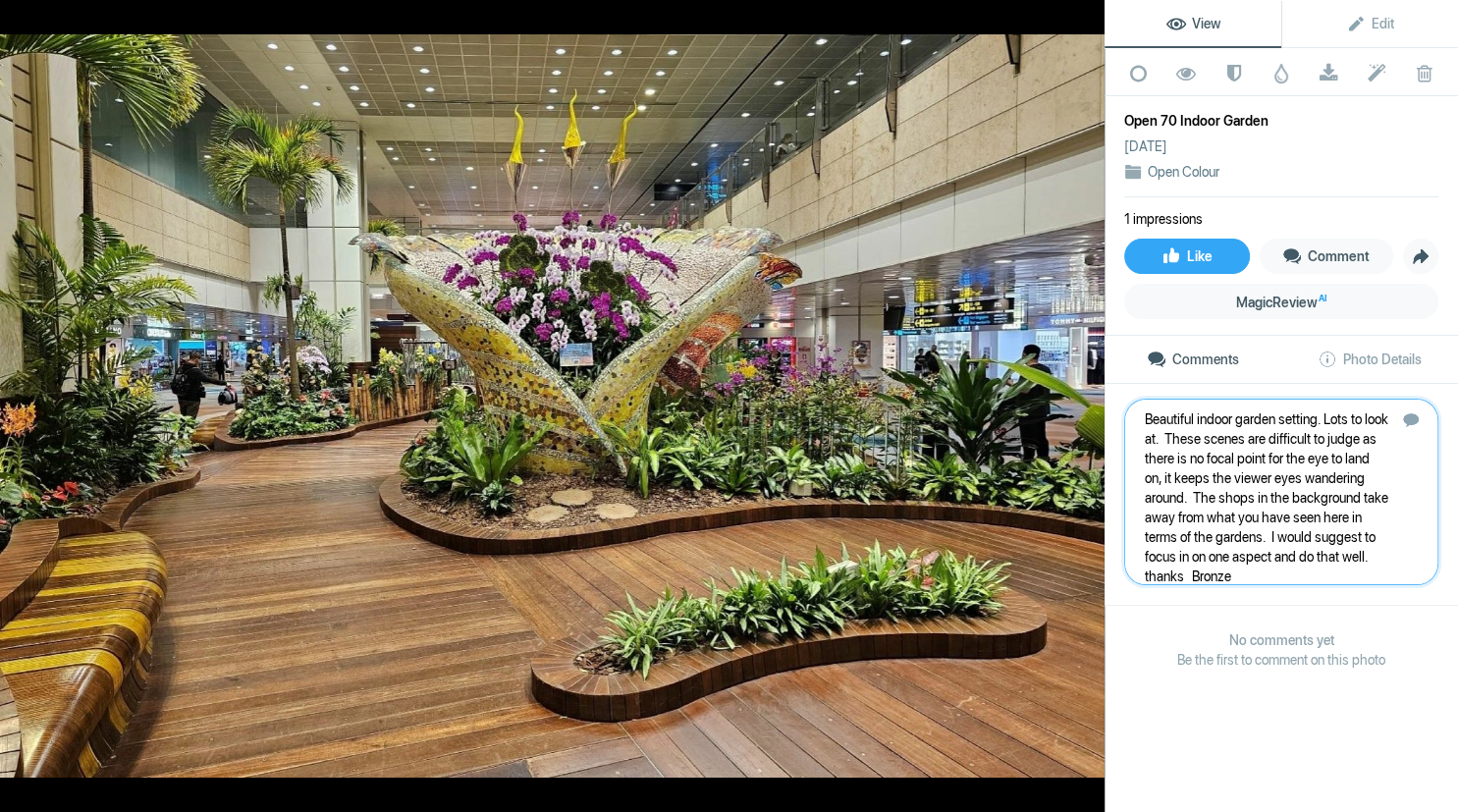 type 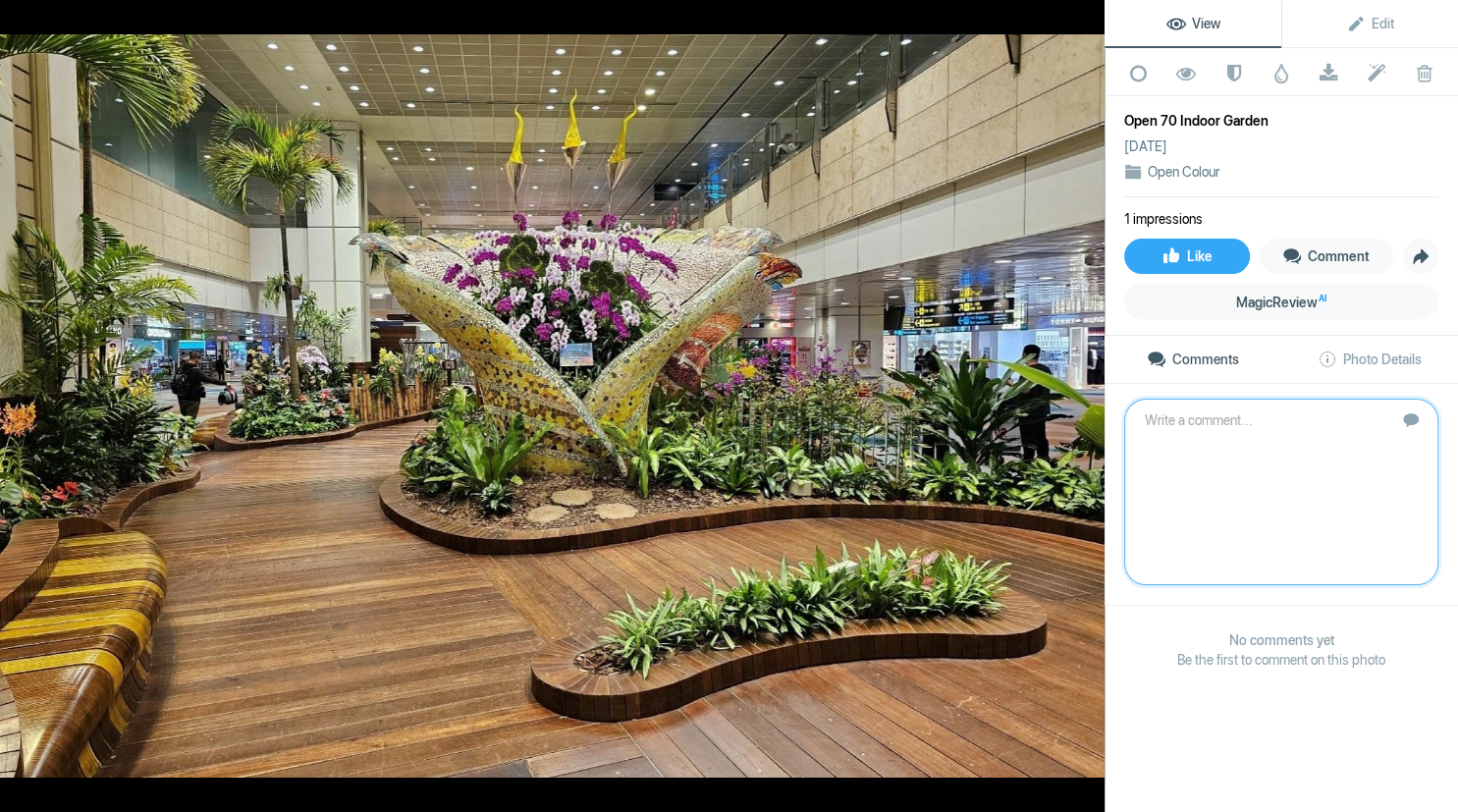 scroll, scrollTop: 0, scrollLeft: 0, axis: both 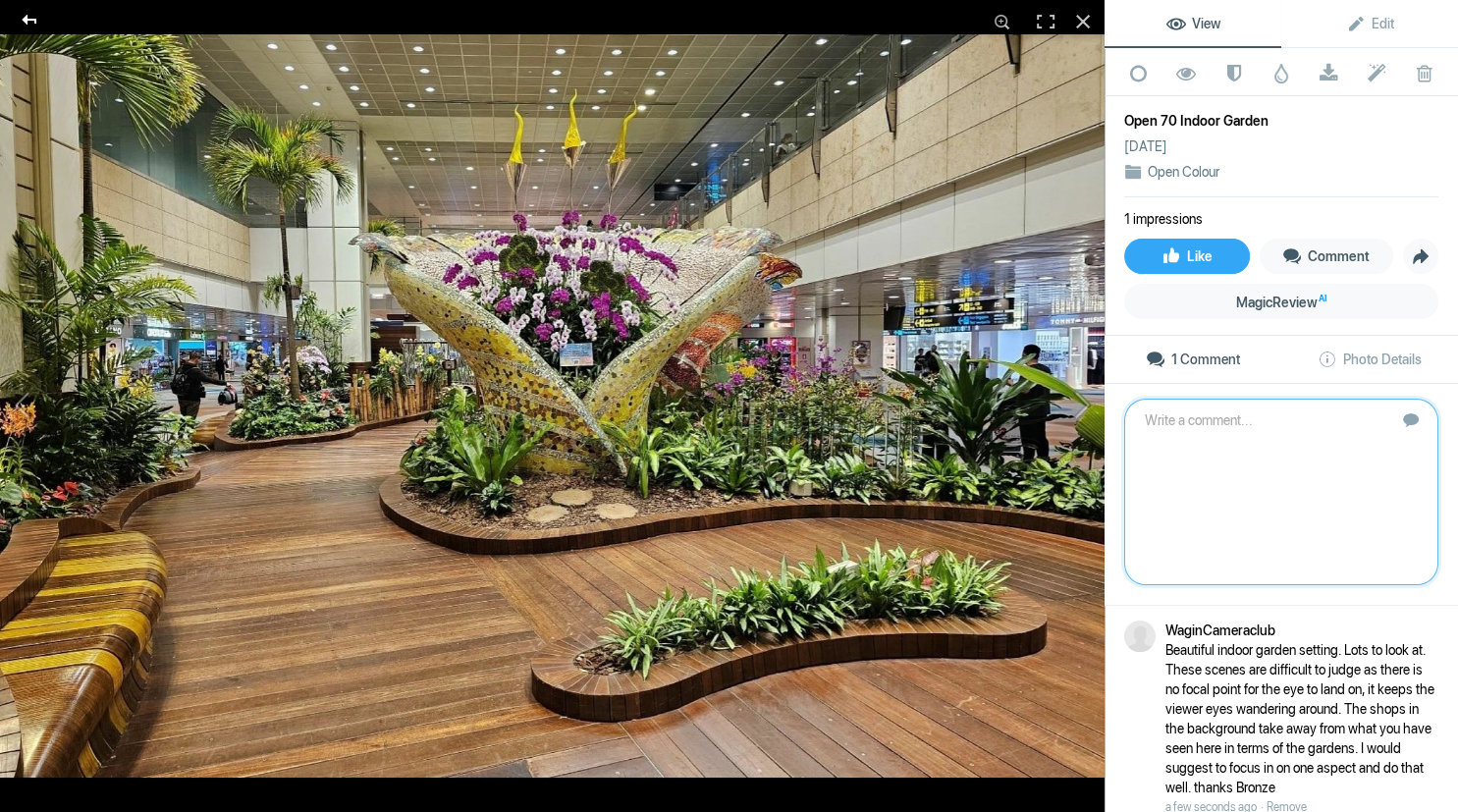 click 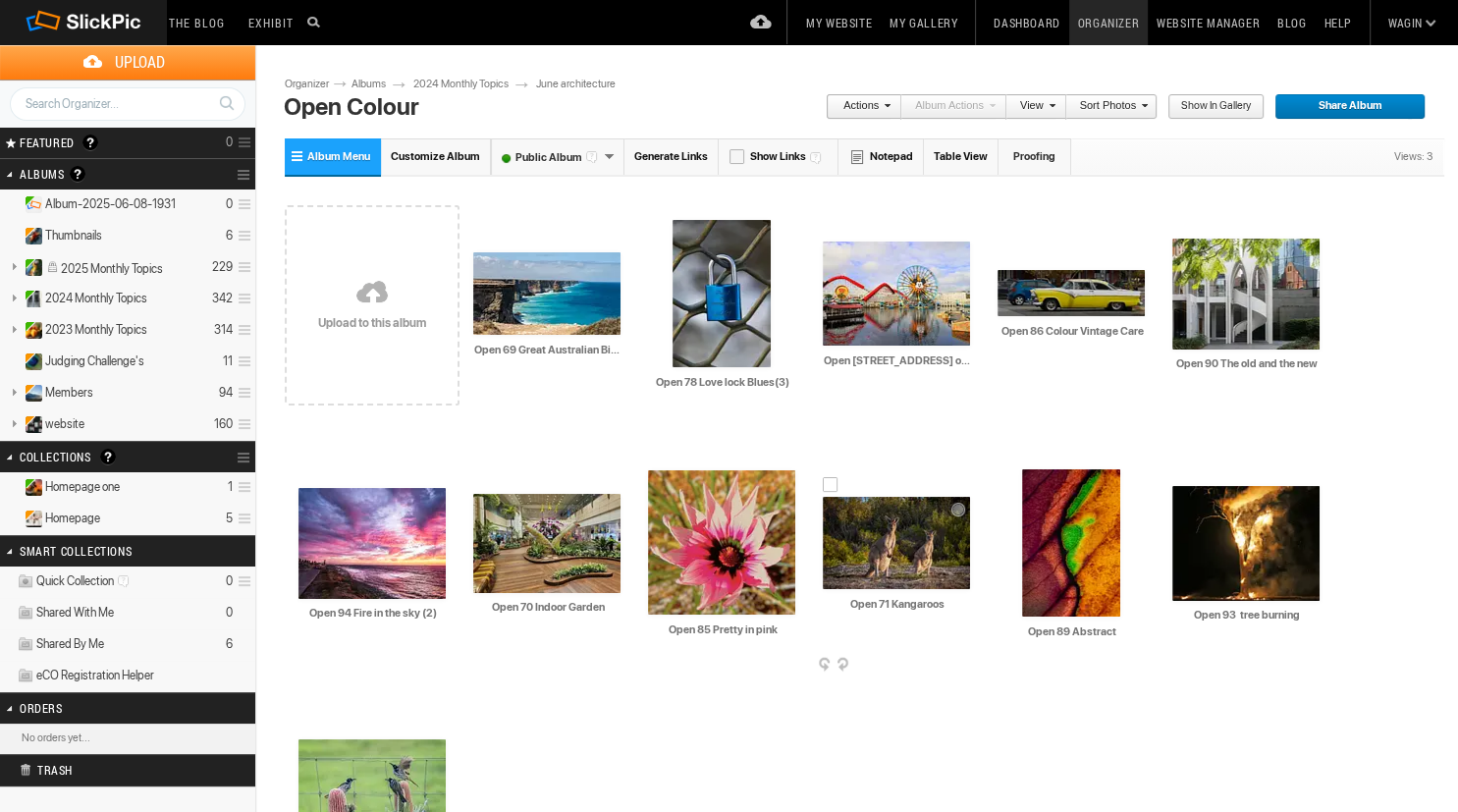 click at bounding box center [896, 543] 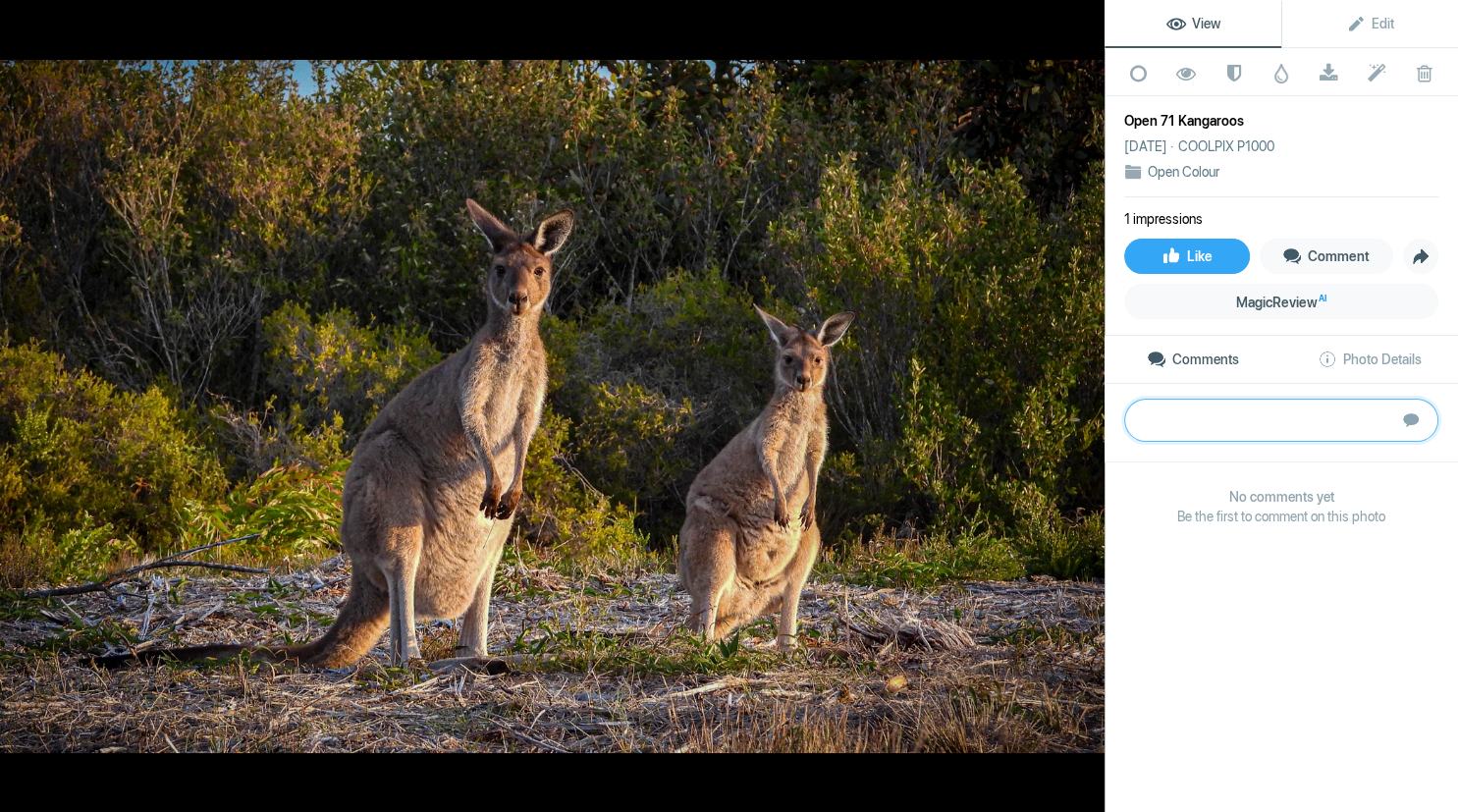 paste on "Another common shot I see often.  This one has captured both [PERSON_NAME] with the late afternoon light highlighting them and their inquisitive eyes watching you.  You have even got a catchlight in the taller ones right eye.  A suggestion would be to crop from the LH side to remove the branch there.  It will not matter to cut the tail off ( make a stew, sorry my weird humour from my childhood memories of roo tail stews).  Anyway an 8x10 would put both on the 1/3 line.  It is sharp and good DOF shows their environment.  Thanks	Silver" 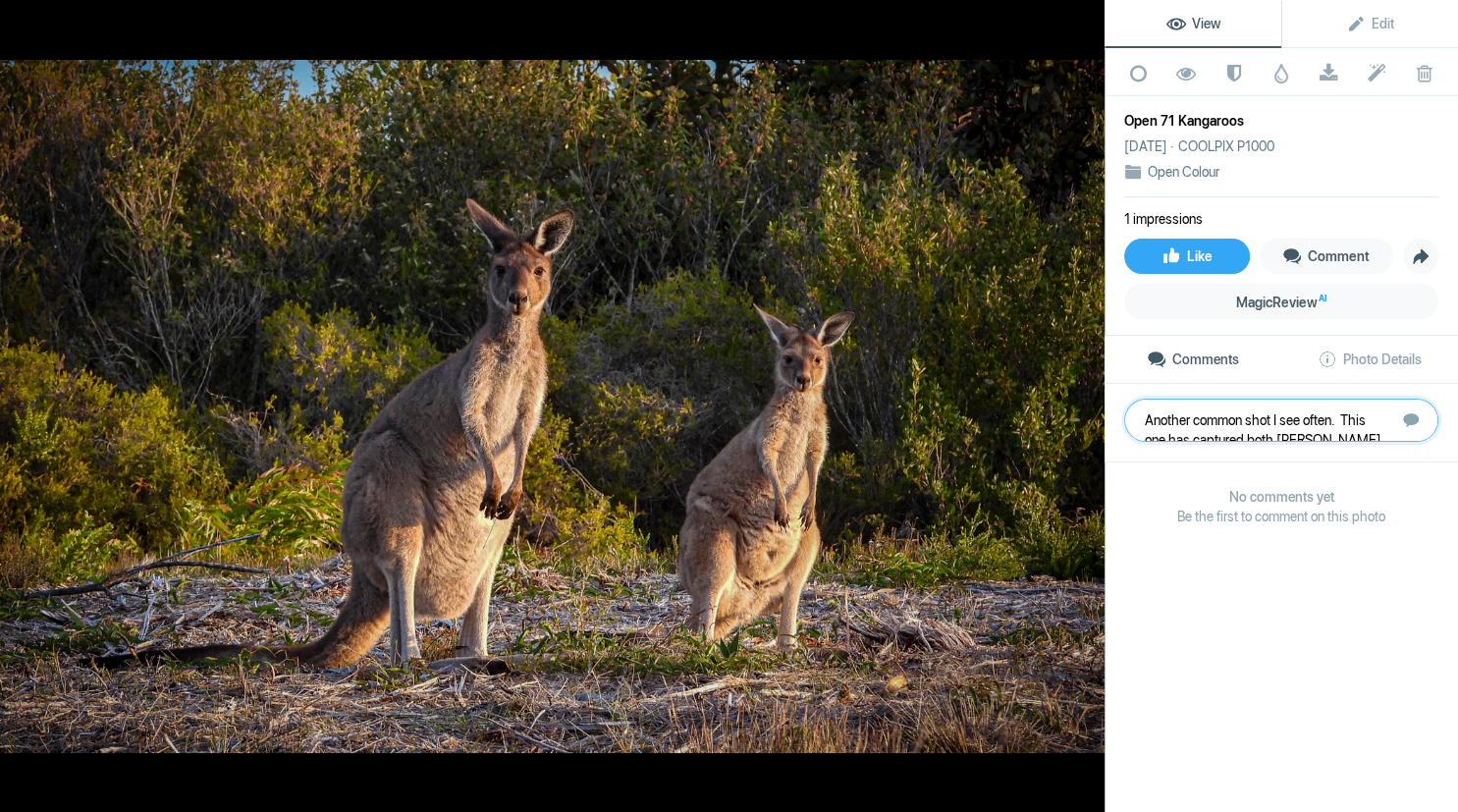 scroll, scrollTop: 80, scrollLeft: 0, axis: vertical 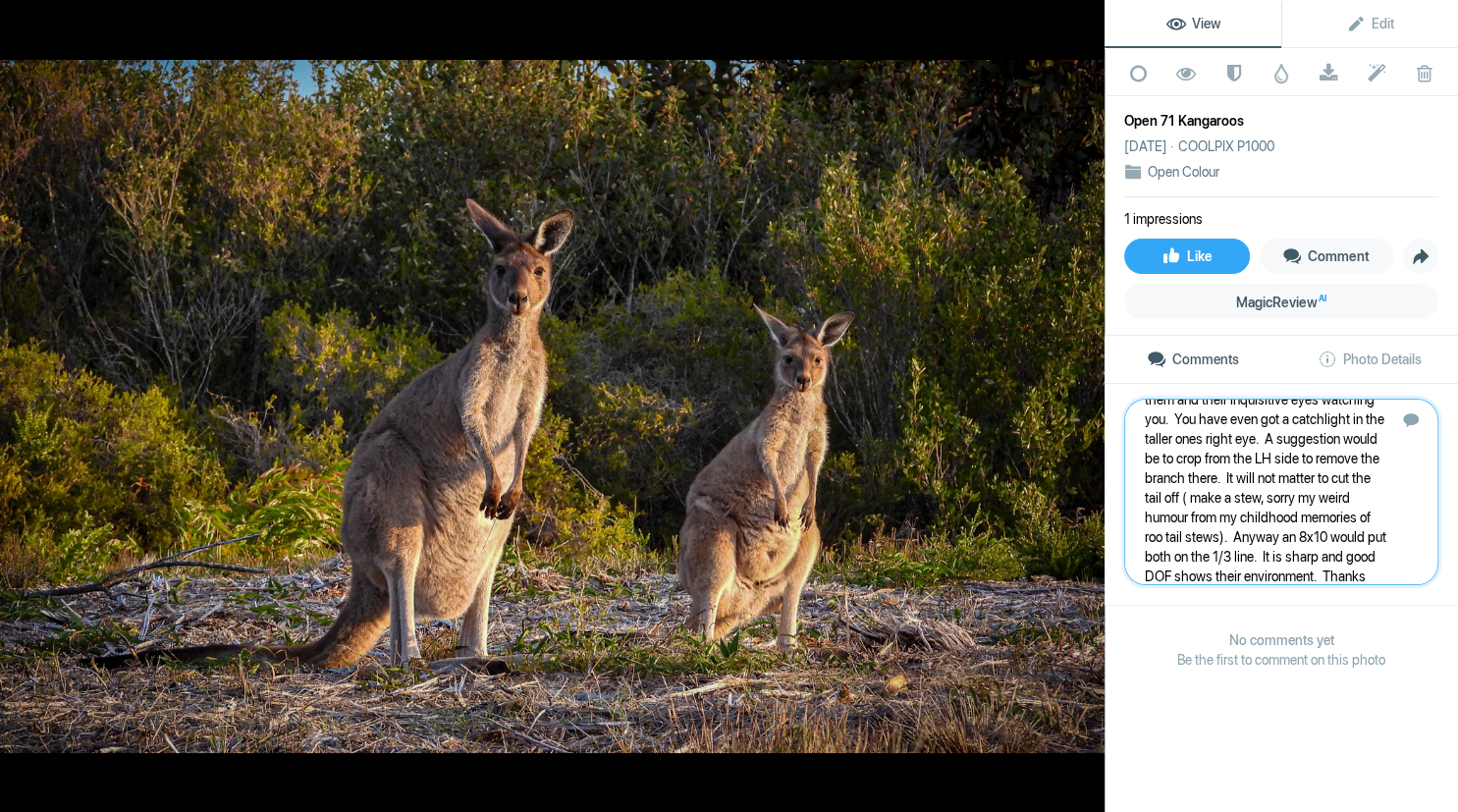 type 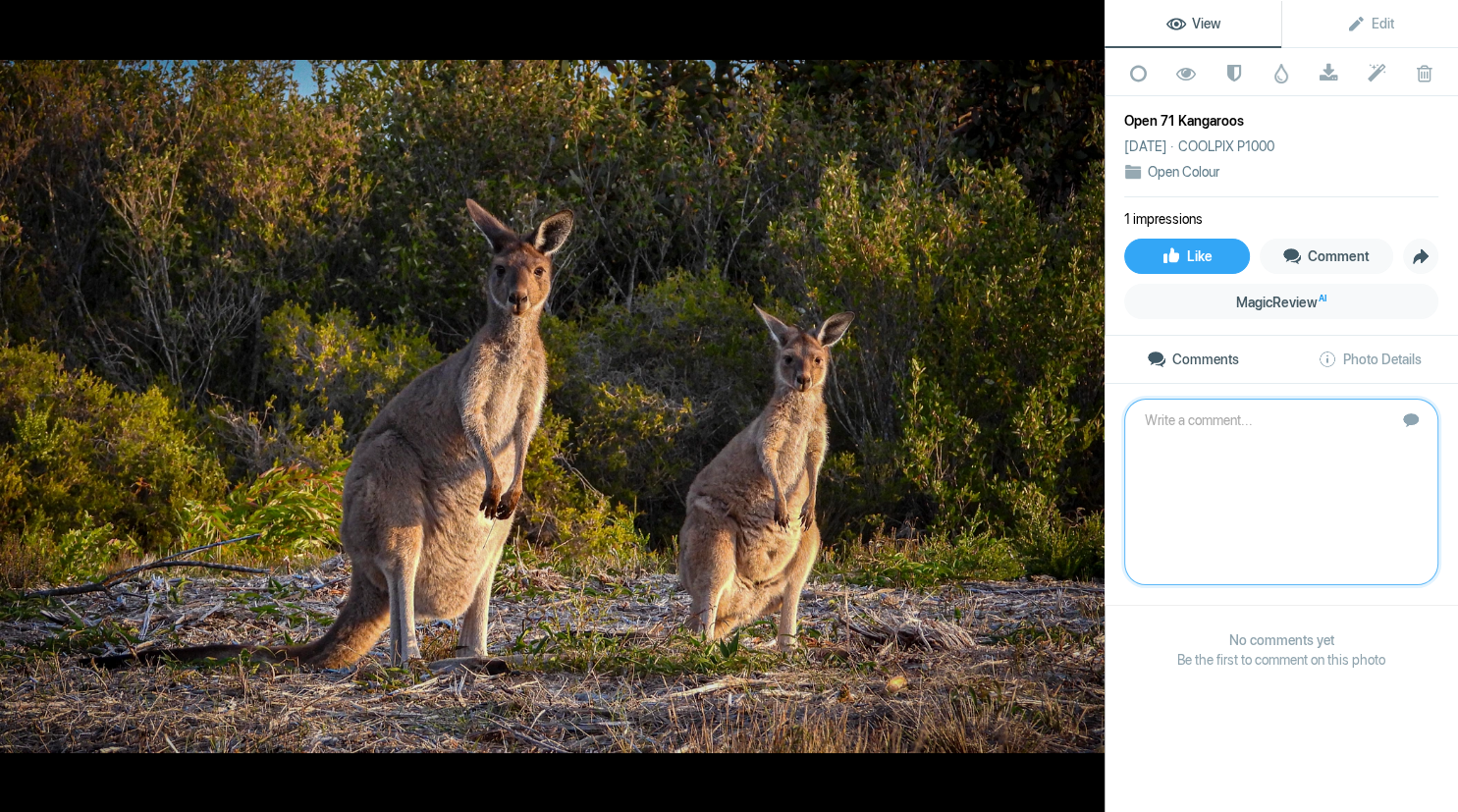 scroll, scrollTop: 0, scrollLeft: 0, axis: both 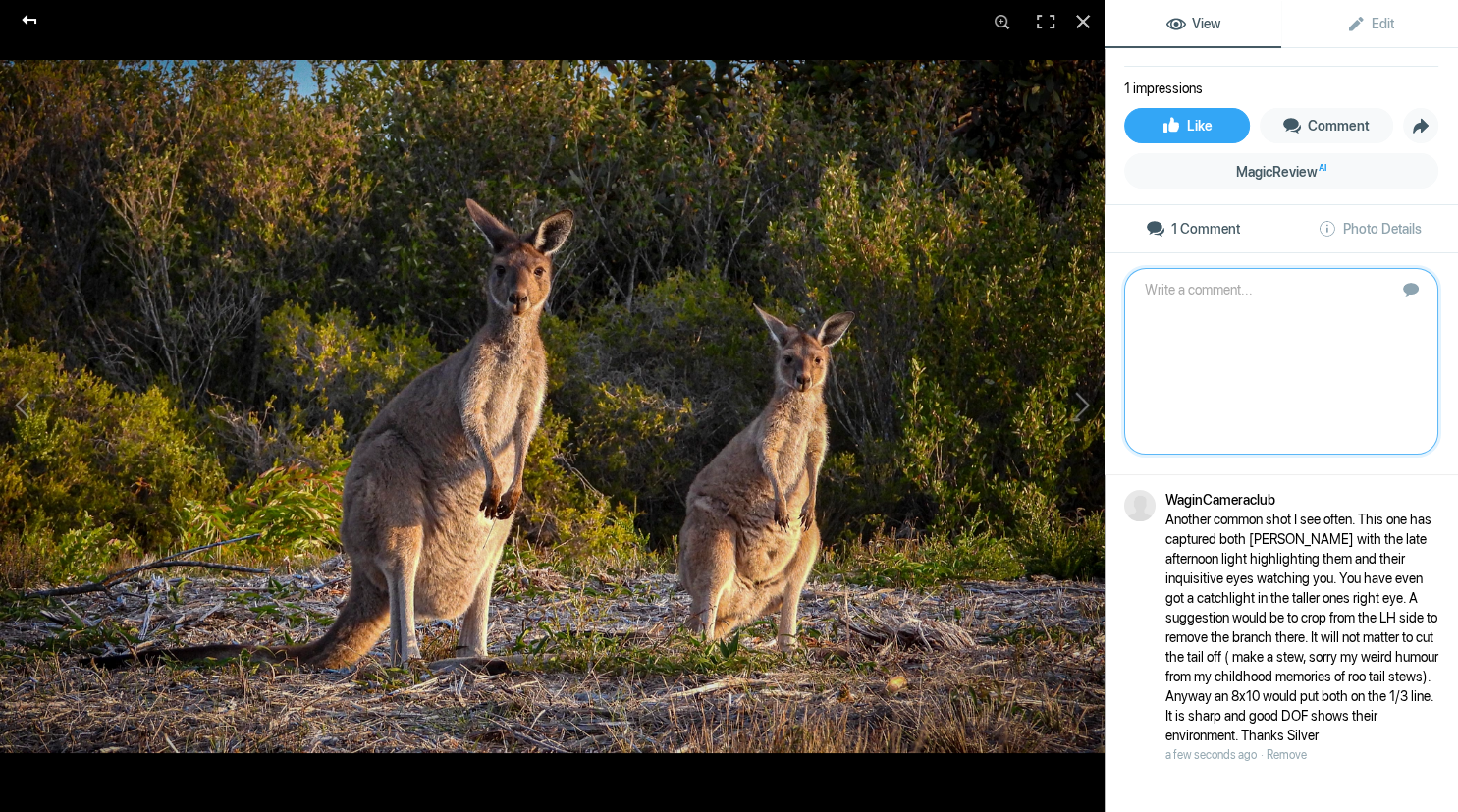 click 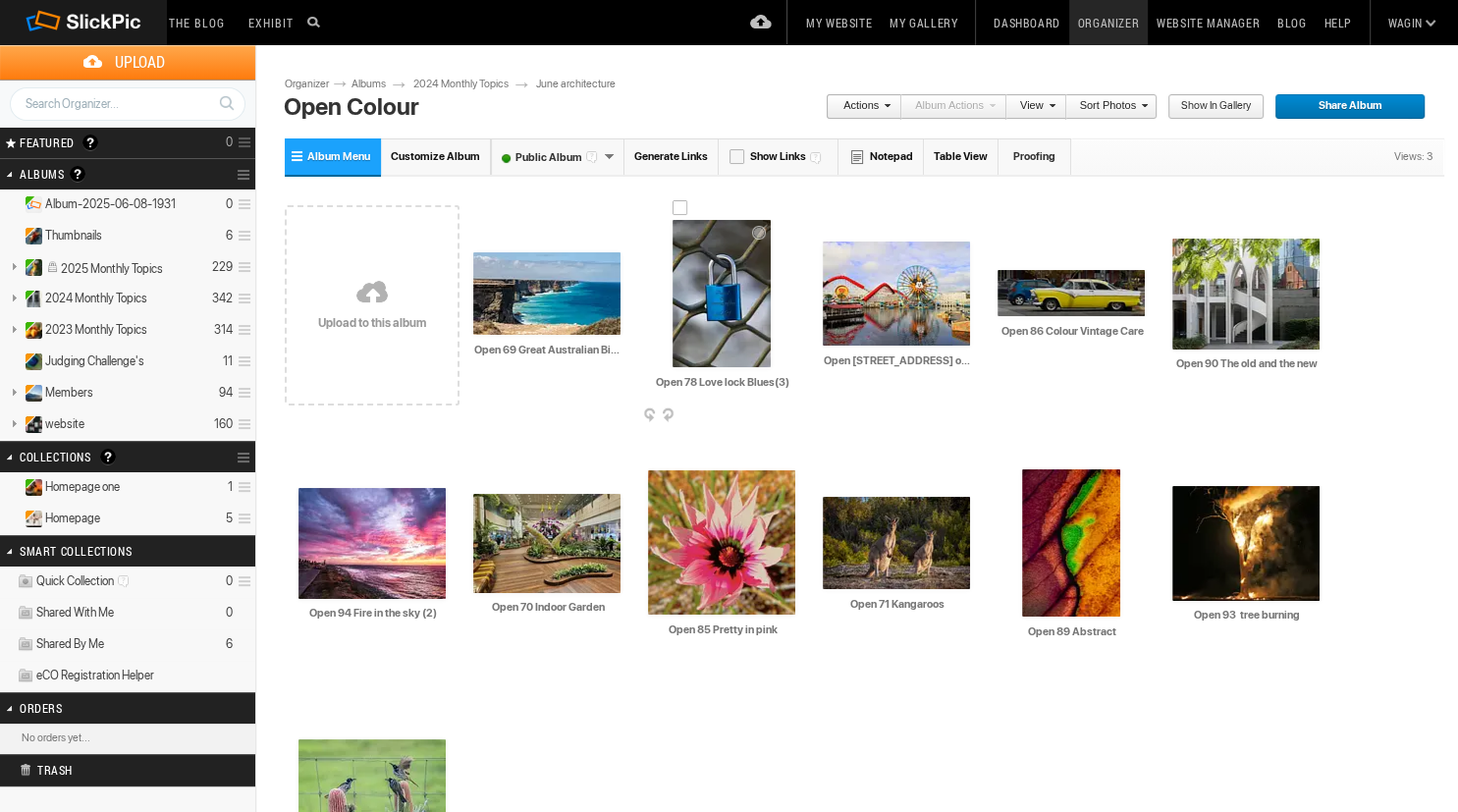 click at bounding box center [722, 294] 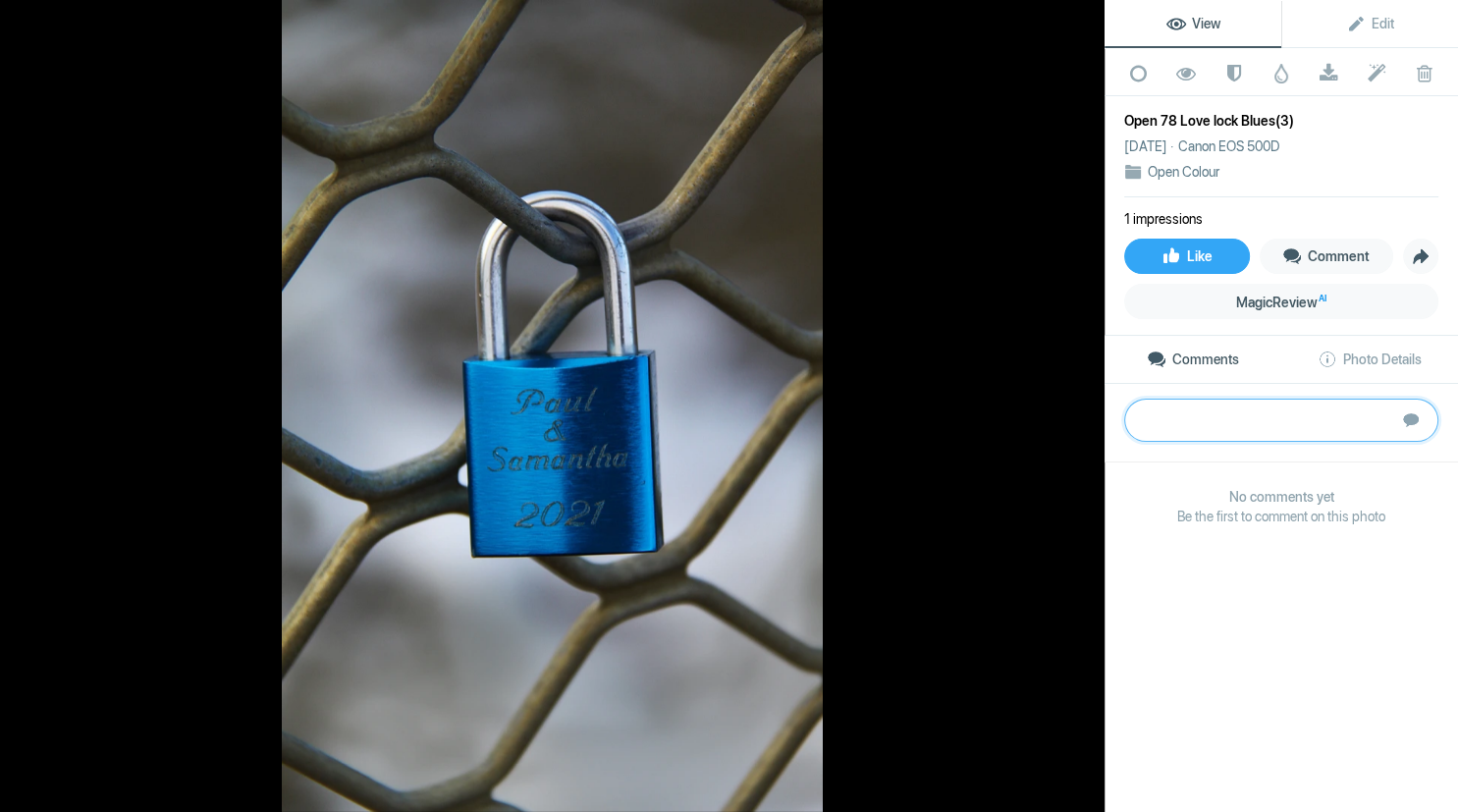 paste on "[PERSON_NAME] and [PERSON_NAME] made their mark somewhere.  The blue of the lock contrasts with the golden tones in the panel.  Sharp on the lock and fading away on the bottom of the panelling.  Keeping a shallow DOF has ensured the central focus ie lock, stands out.  The only improvements I would suggest is to add a vignette that brings the eye right in onto the lock and perhaps lighten the dark shadow.  	Silver" 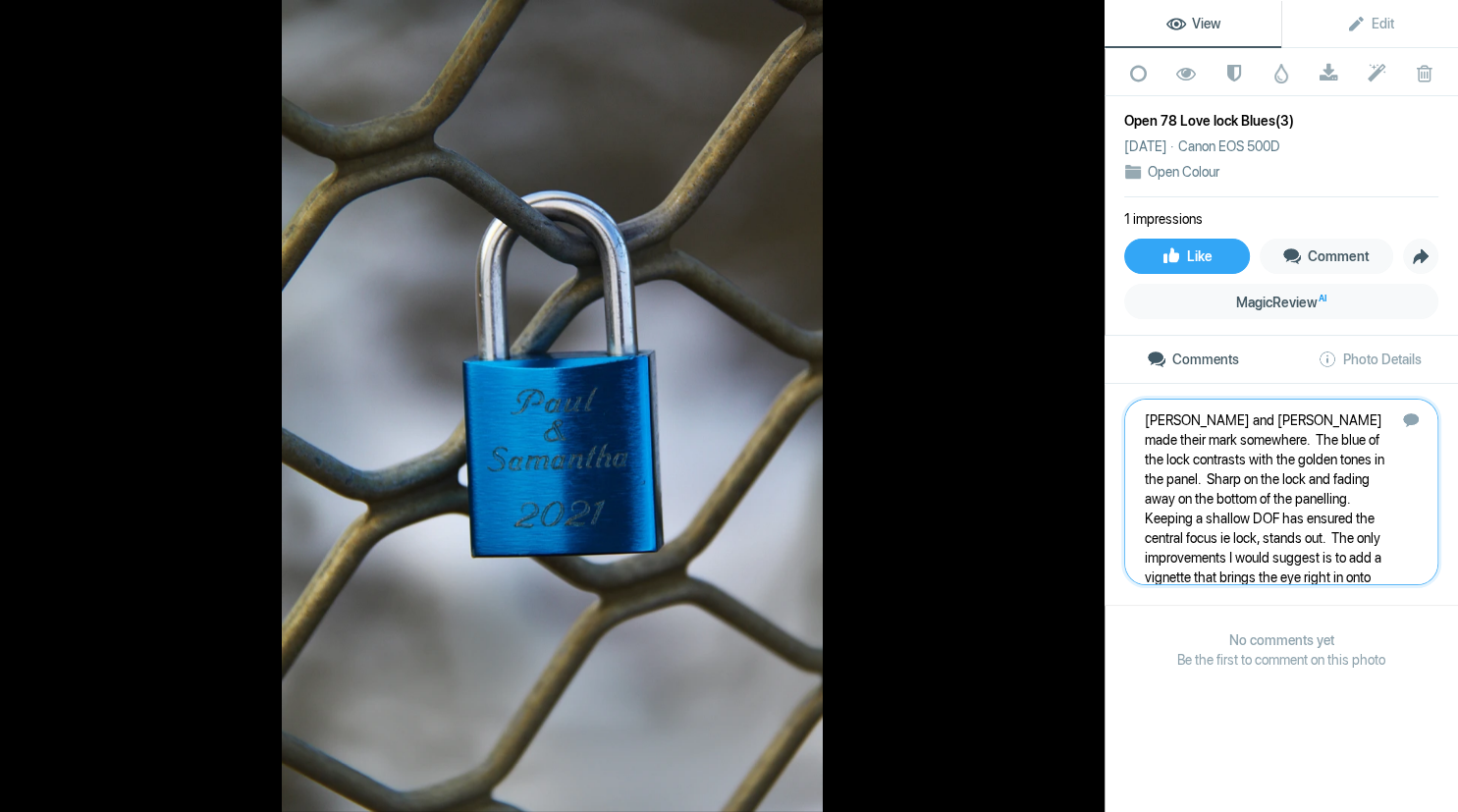 scroll, scrollTop: 40, scrollLeft: 0, axis: vertical 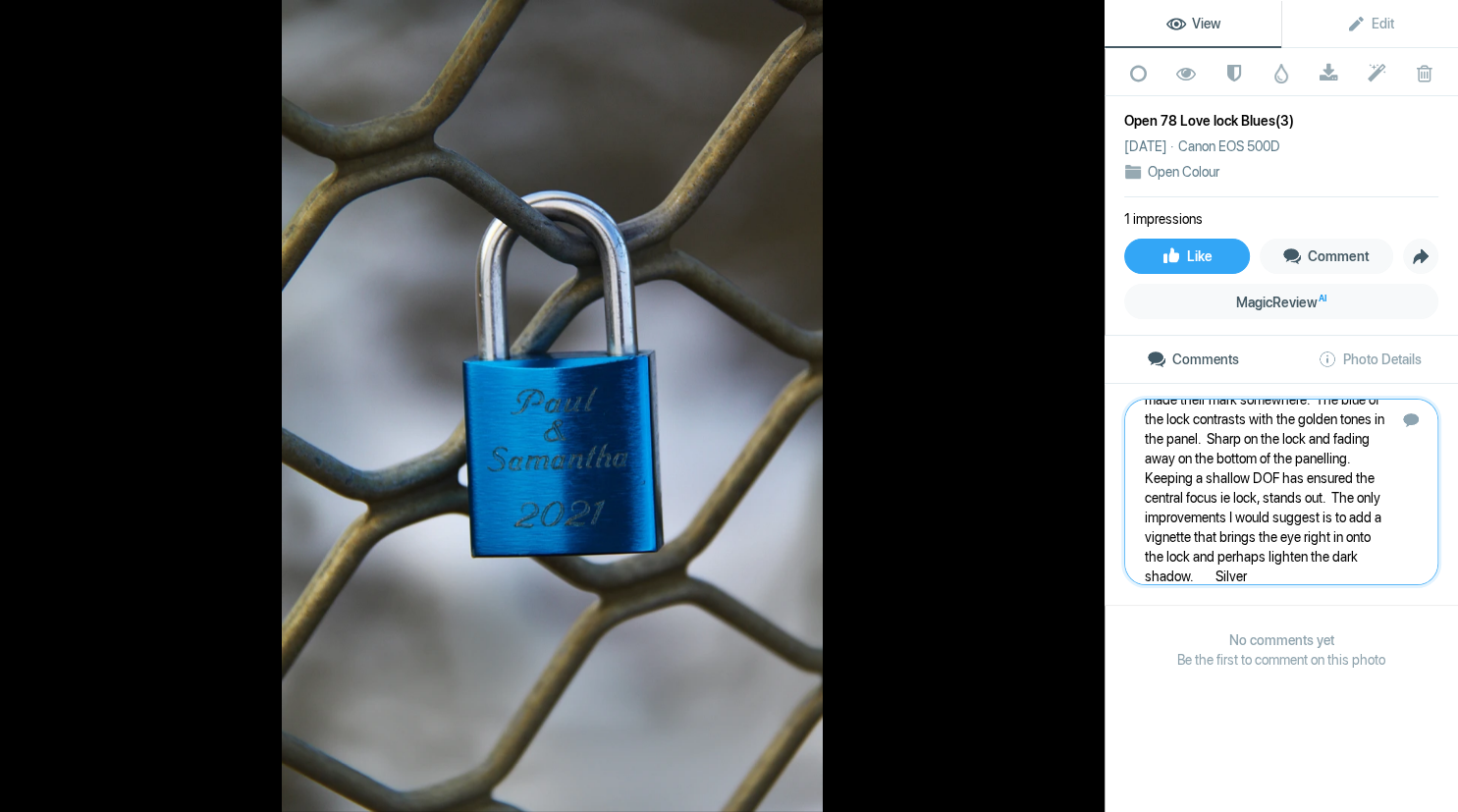 type 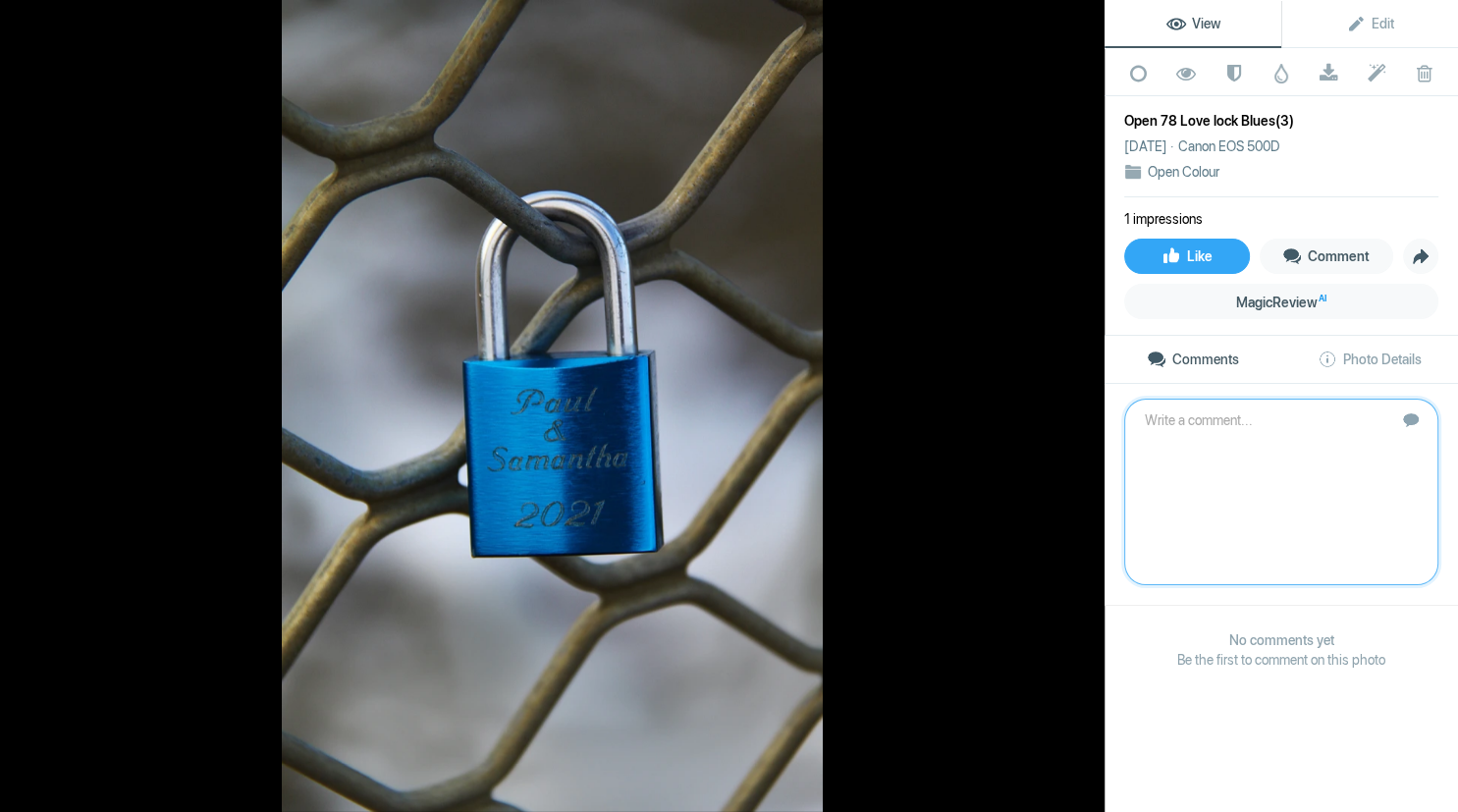 scroll, scrollTop: 0, scrollLeft: 0, axis: both 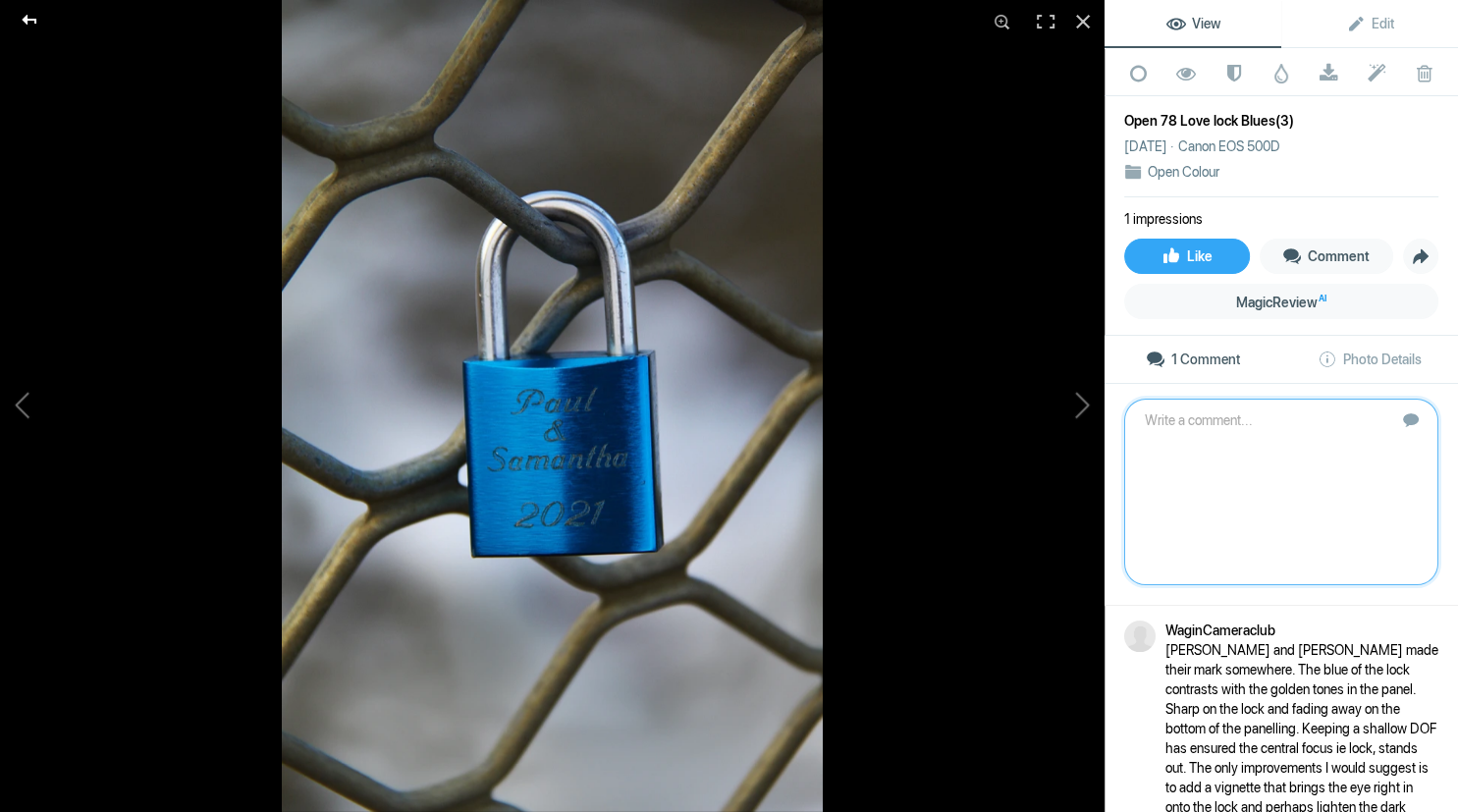 click 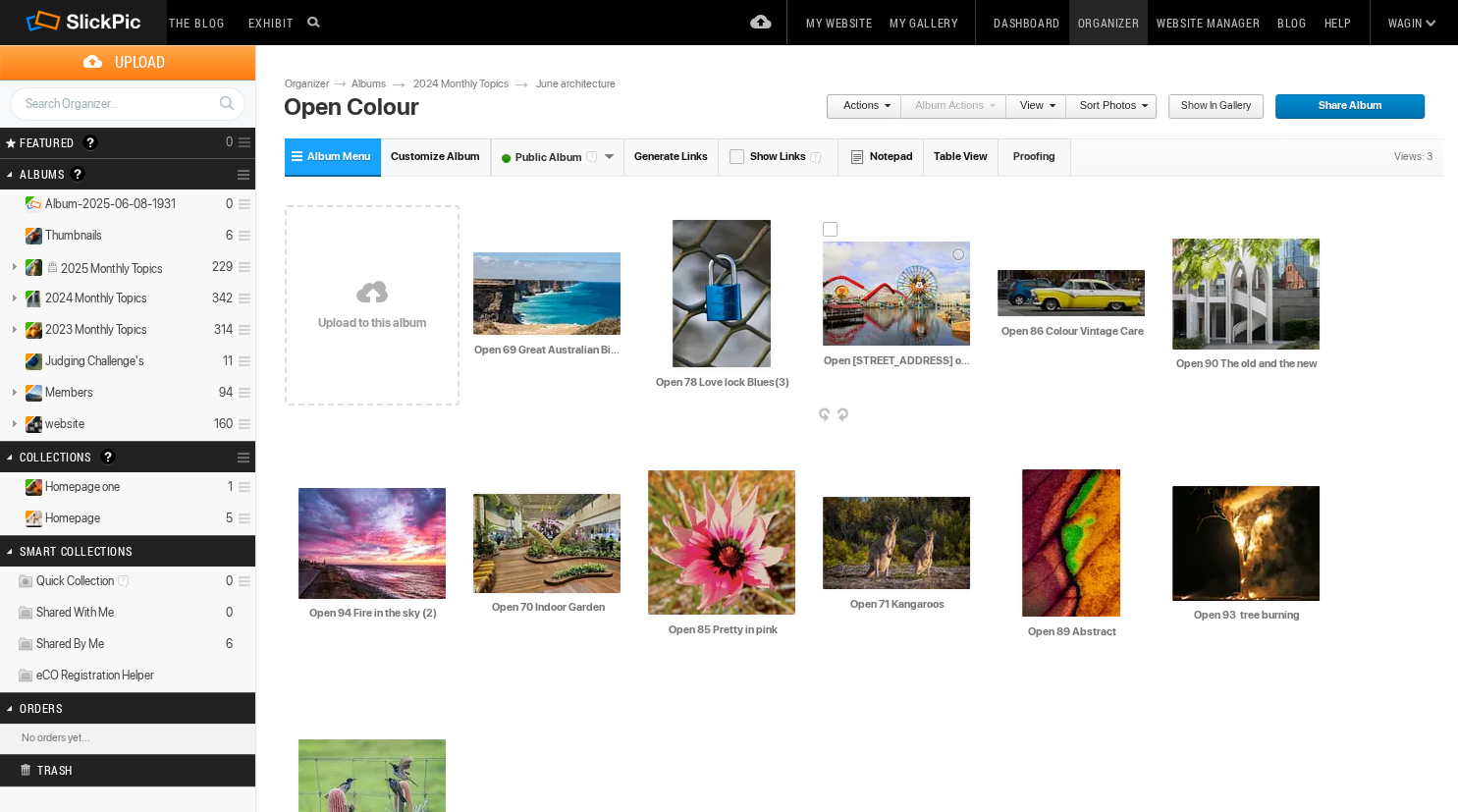 click at bounding box center (896, 294) 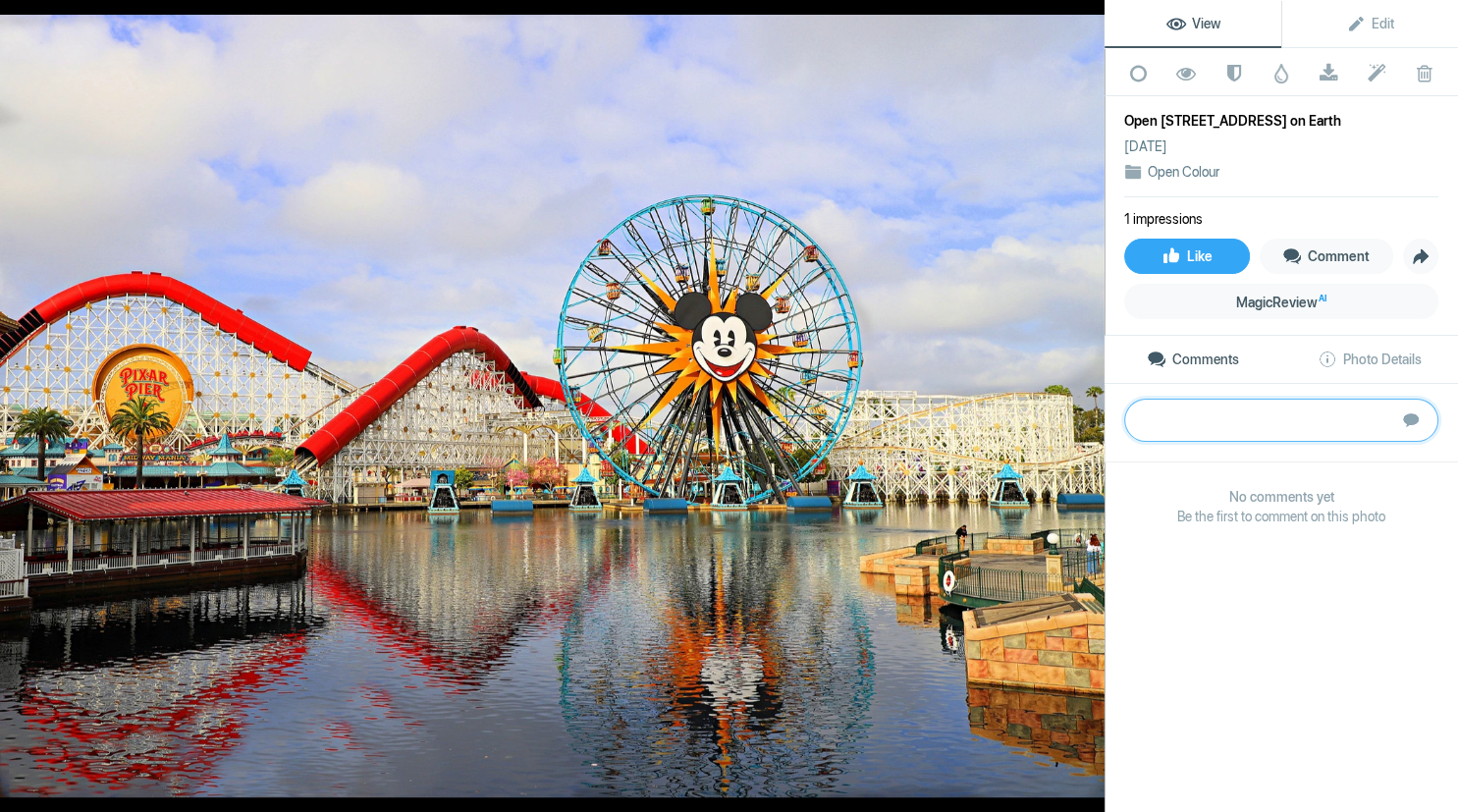 paste on "Really looks like a happy place.  The red lines and reflections in the water draw our eye to the Ferris wheel and Mickeys happy face.  Lots of contrasting colours.  However I find the colours in the sky a bit saturated and perhaps a crop off the top and RH side would then focus us onto the important elements in this shot.  thanks	Bronze" 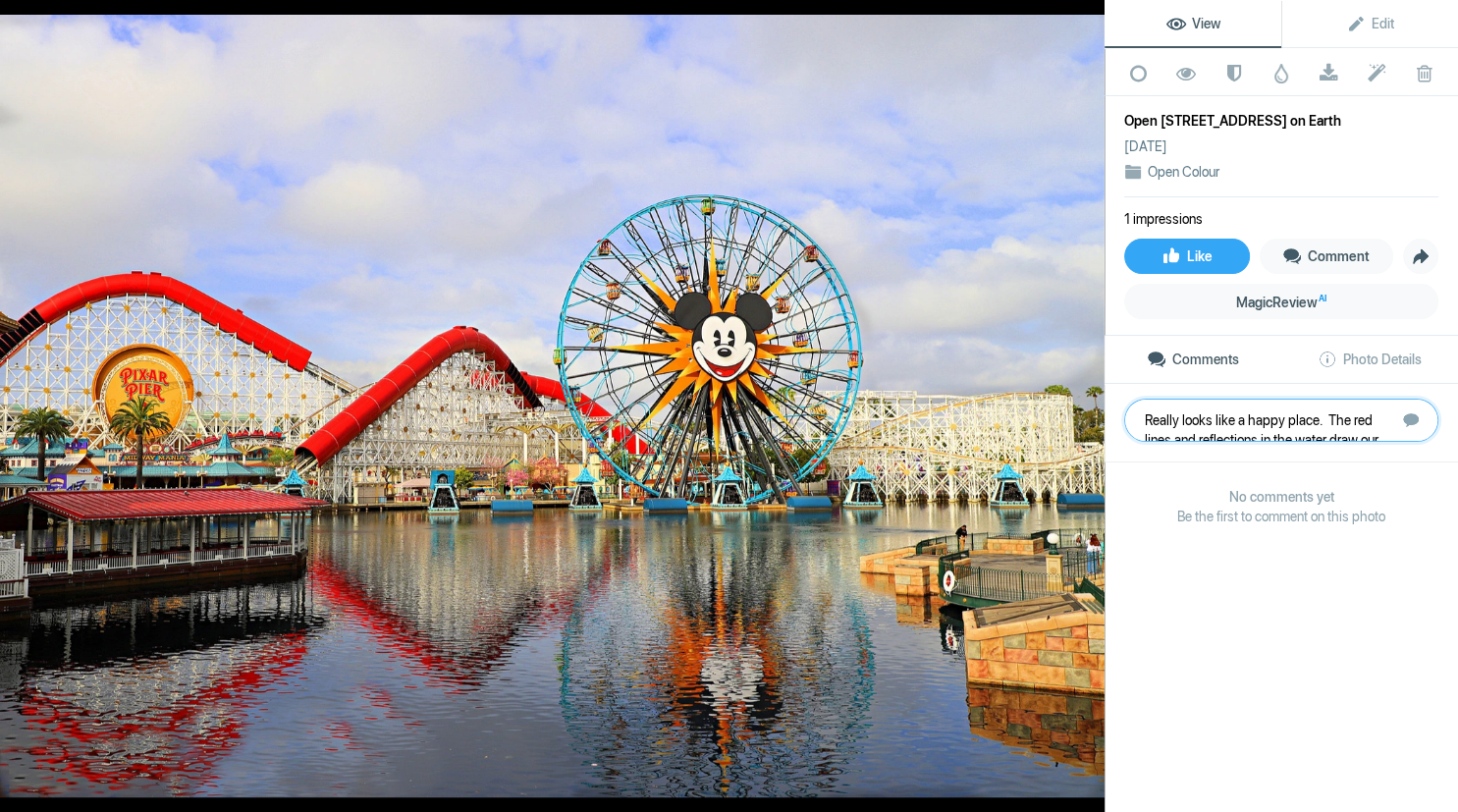 scroll, scrollTop: 1, scrollLeft: 0, axis: vertical 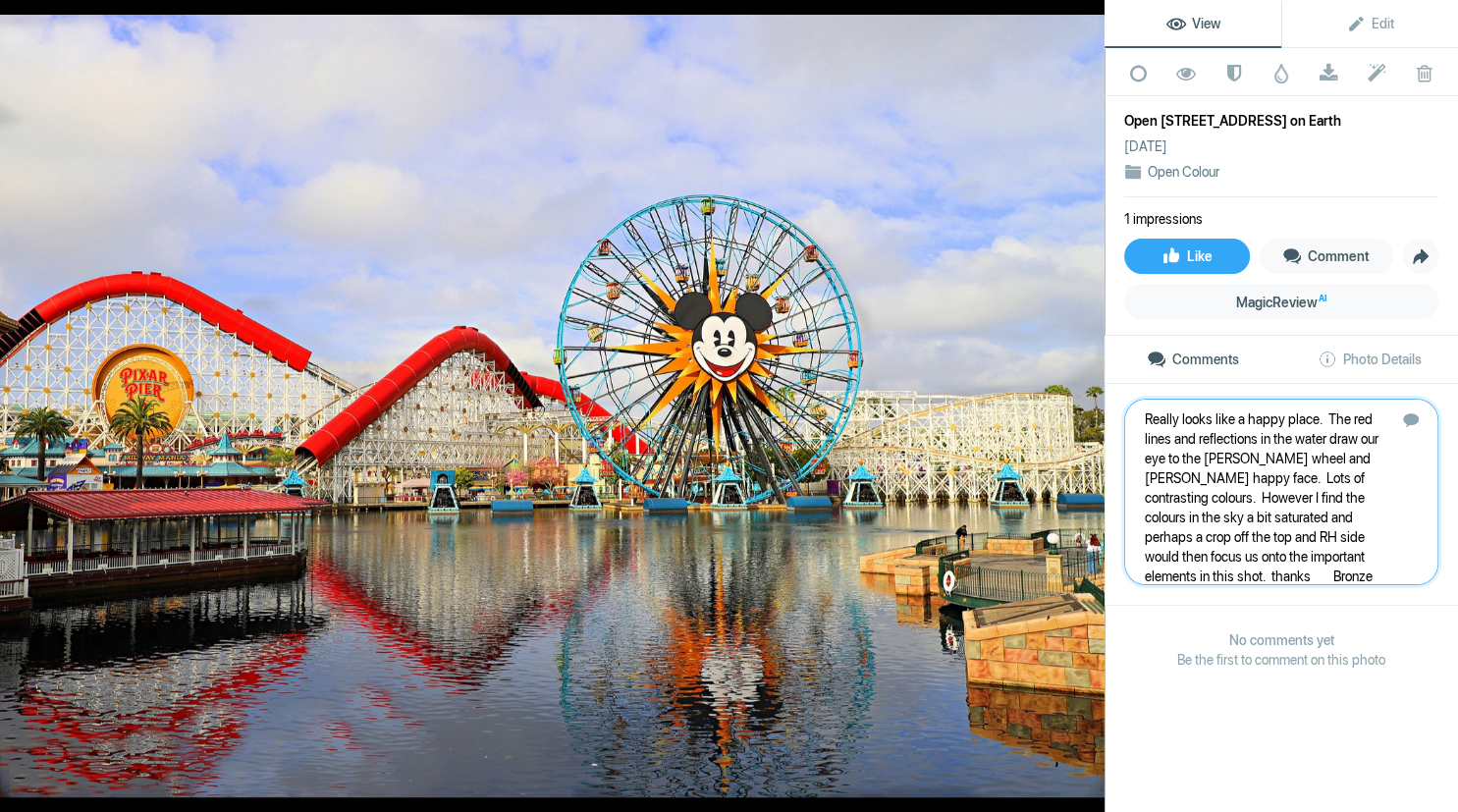 type 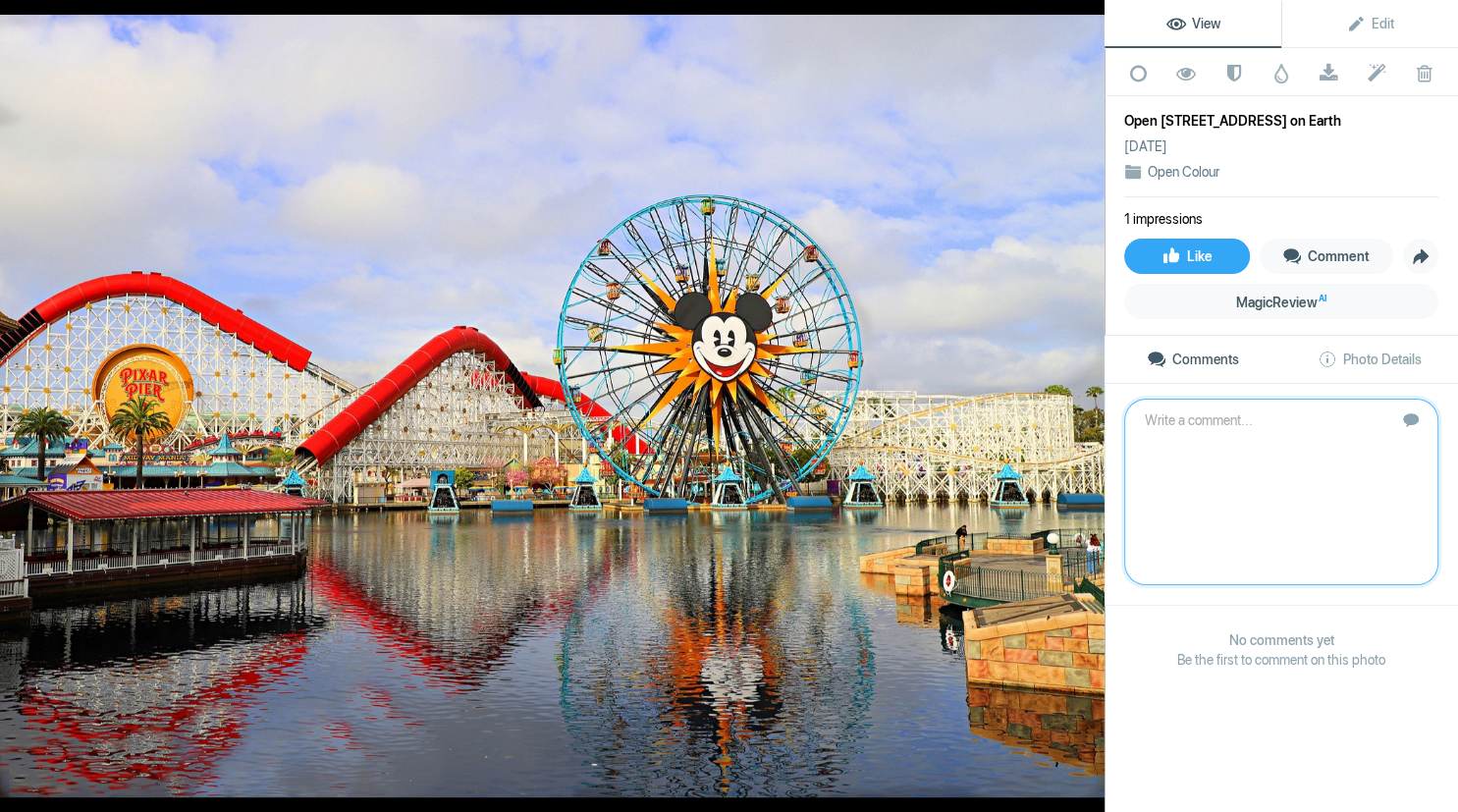 scroll, scrollTop: 0, scrollLeft: 0, axis: both 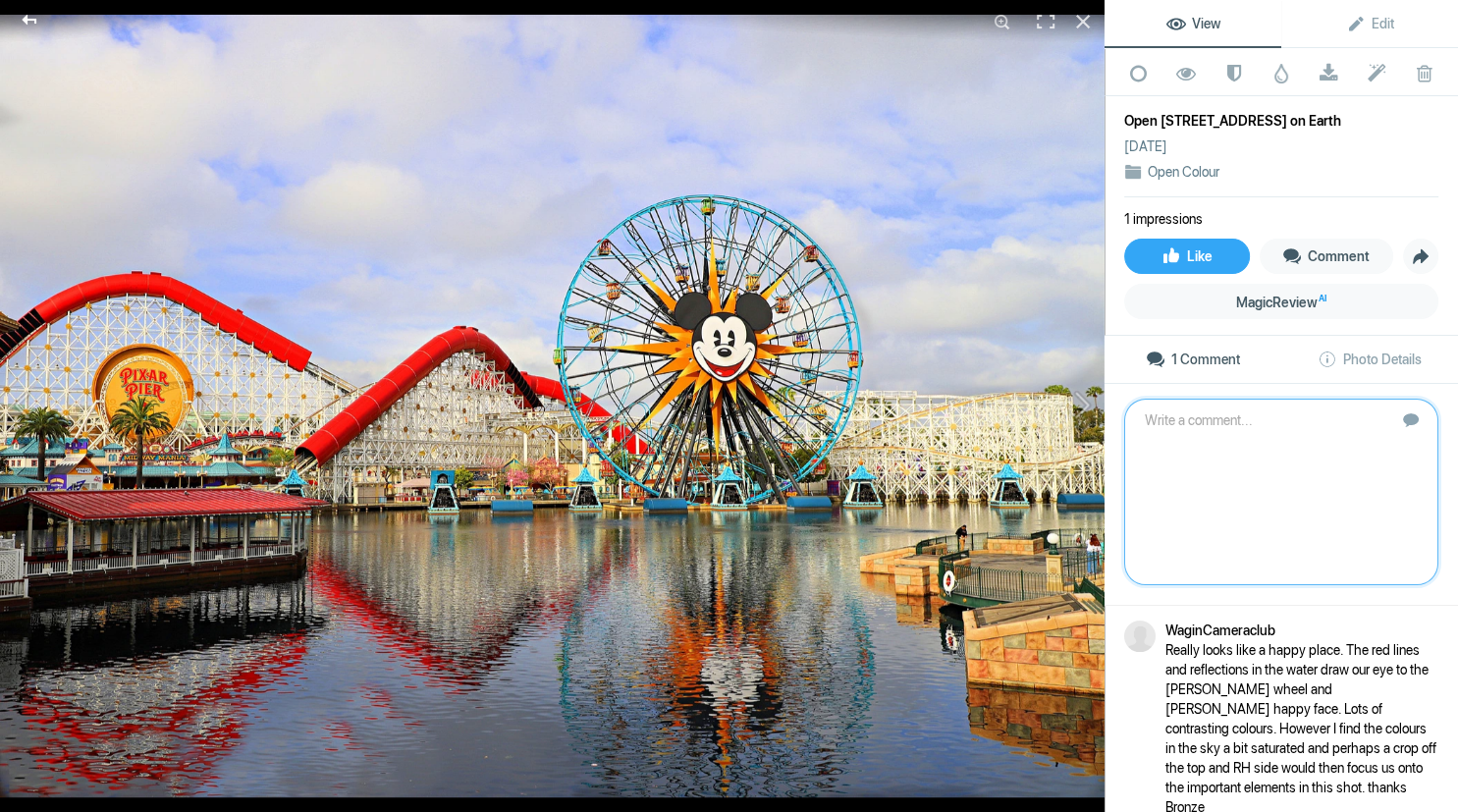 click 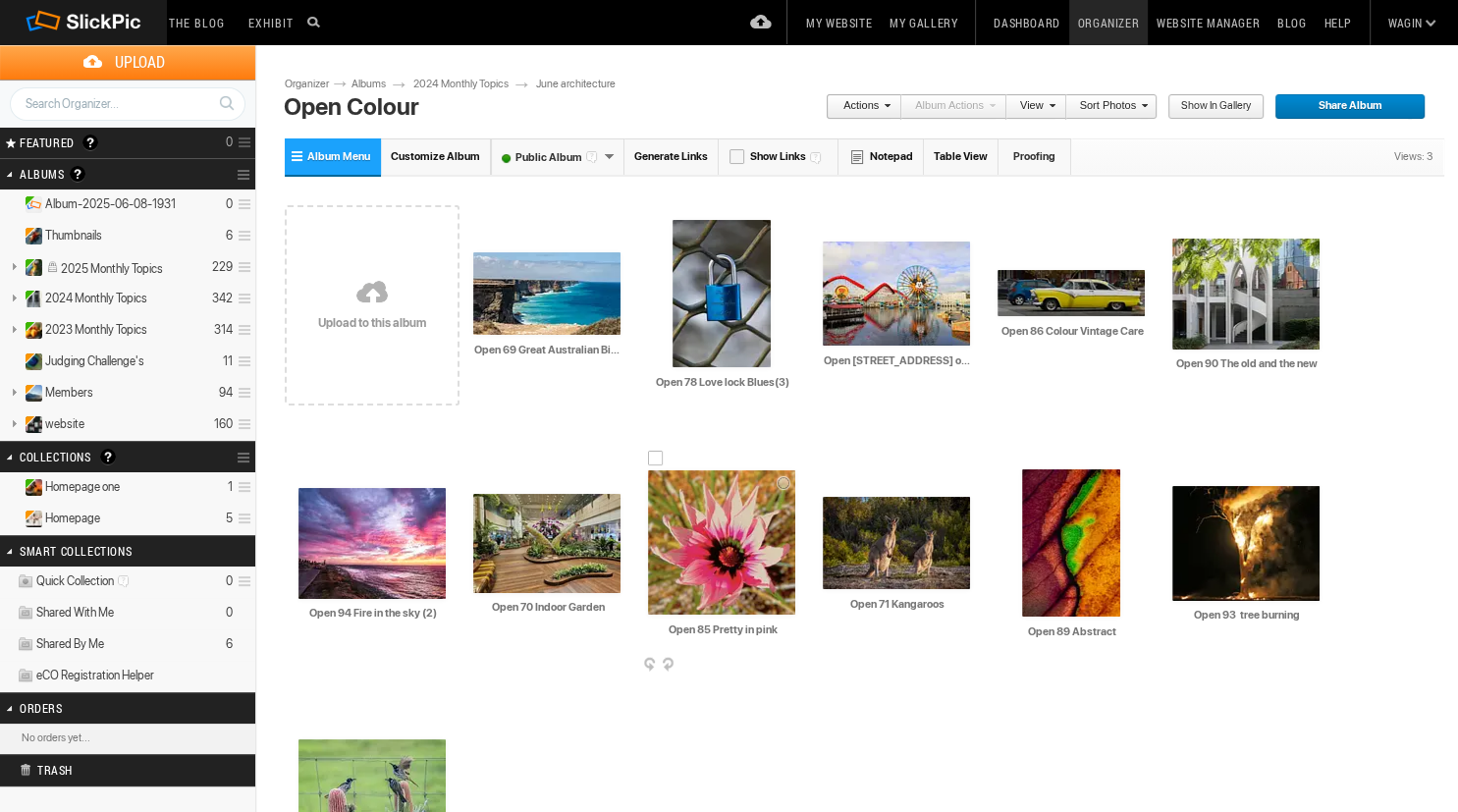 click at bounding box center [722, 542] 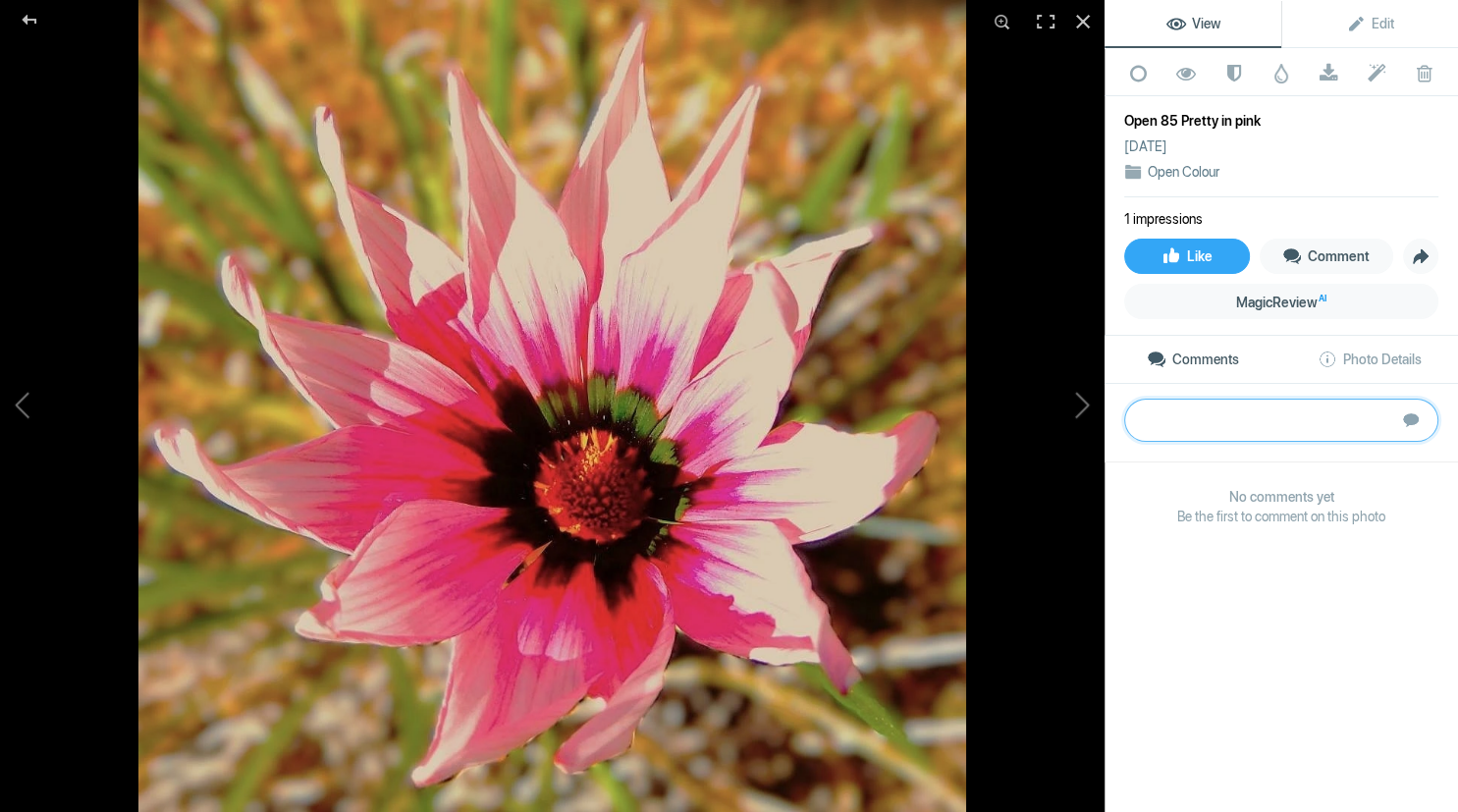 click 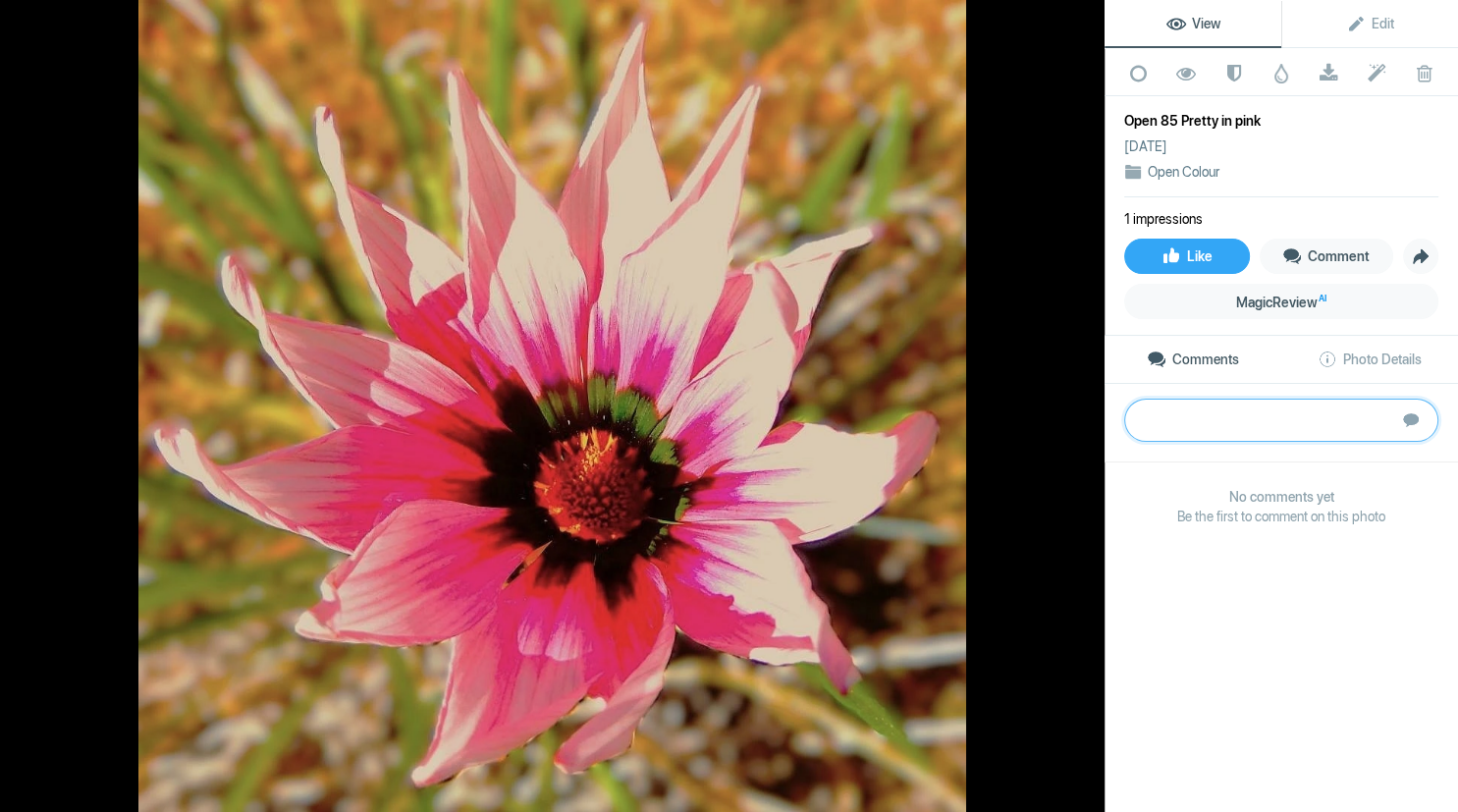 paste on "When you see a pretty flower it makes you feel like taking a photo of it.  Here the author has placed the flower in the centre so we are not distracted from the background.  The little of the background we see is out of focus (shallow DOF) so our eye is drawn to the centre of the flower.  Sadly the sun has made too much glare on the petals.  A suggest when taking shots in the sun like this put a diffuser between the sun and the flower.  Even a hand to block the direct sunlight would work.  Thanks for trying." 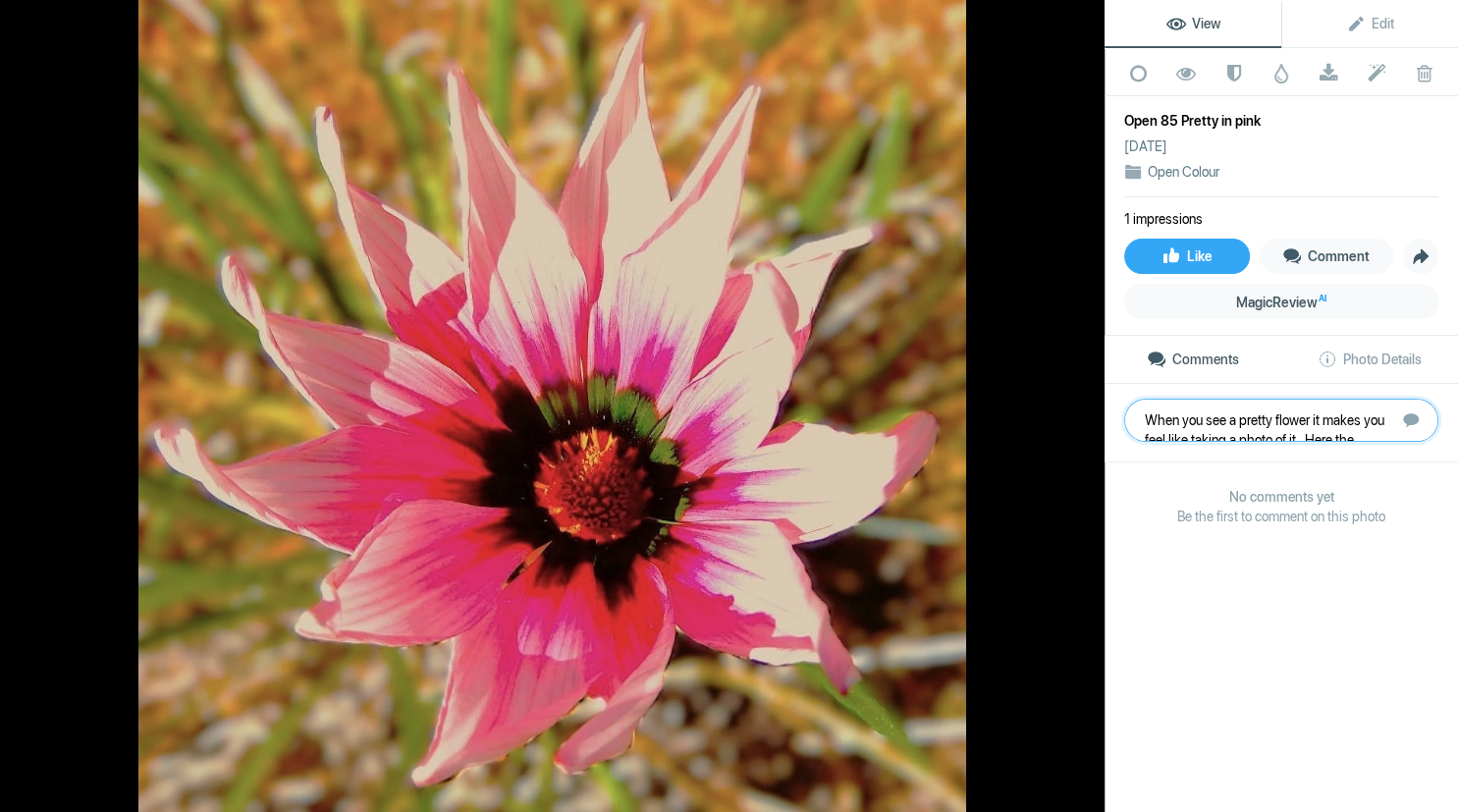 scroll, scrollTop: 80, scrollLeft: 0, axis: vertical 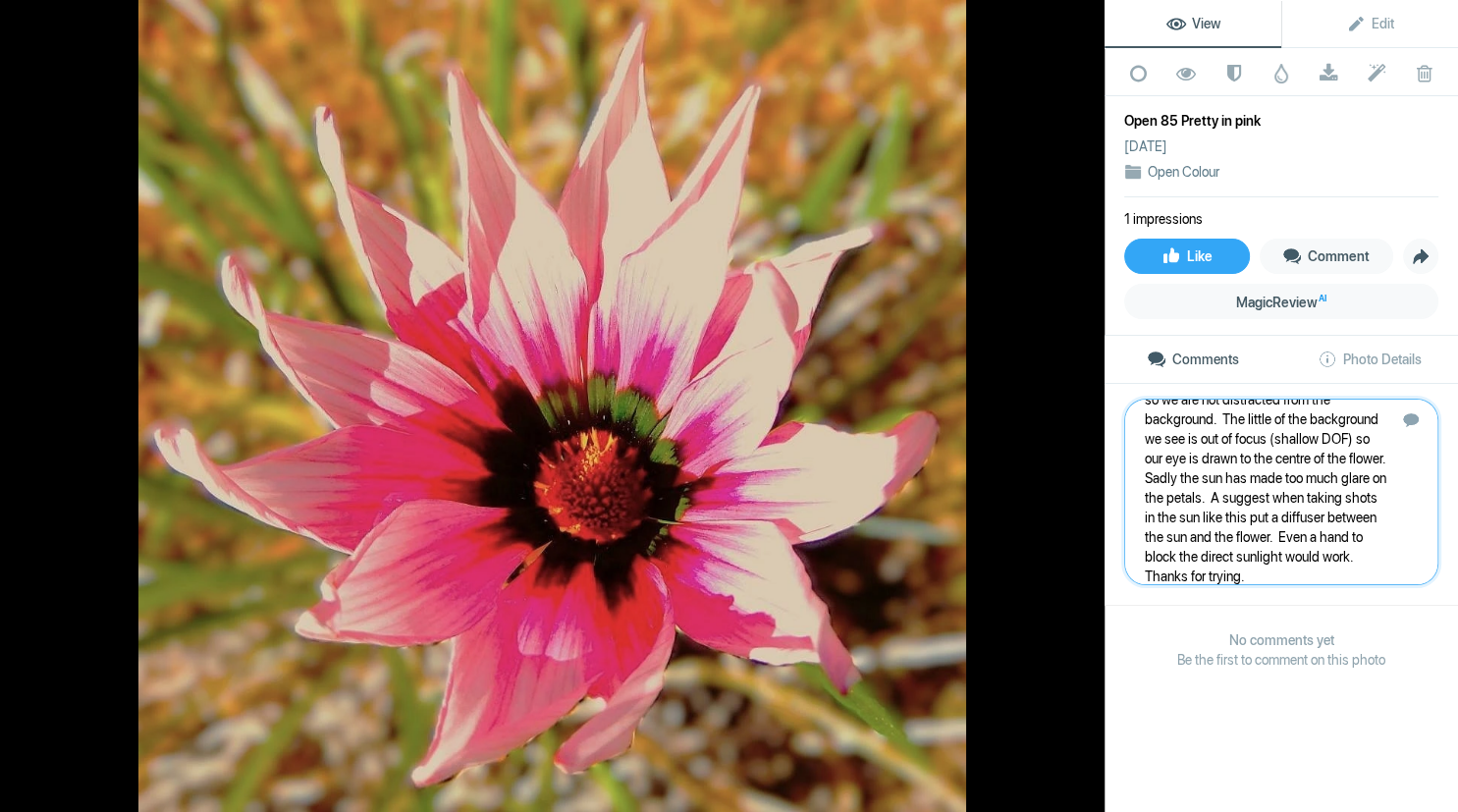 type 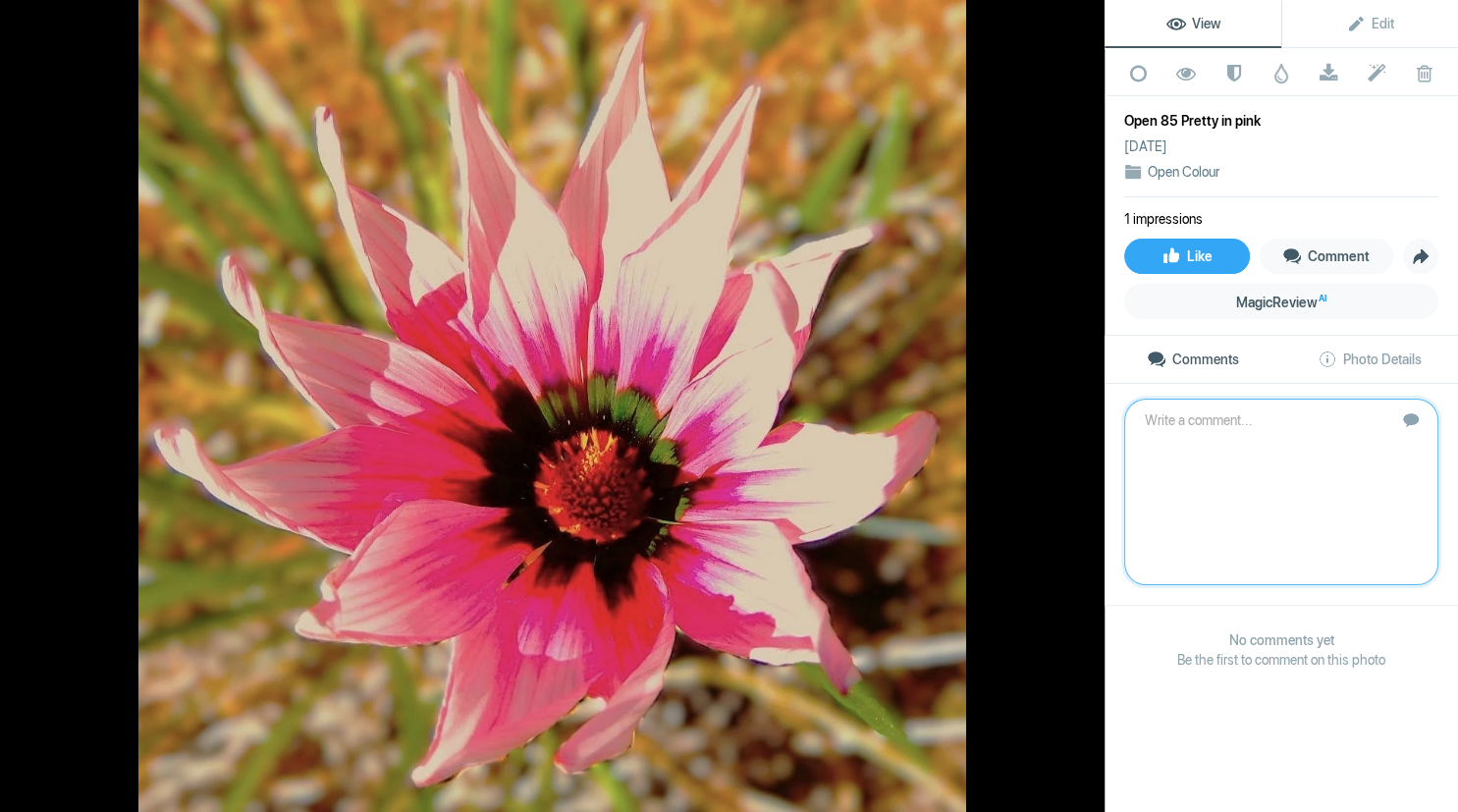 scroll, scrollTop: 0, scrollLeft: 0, axis: both 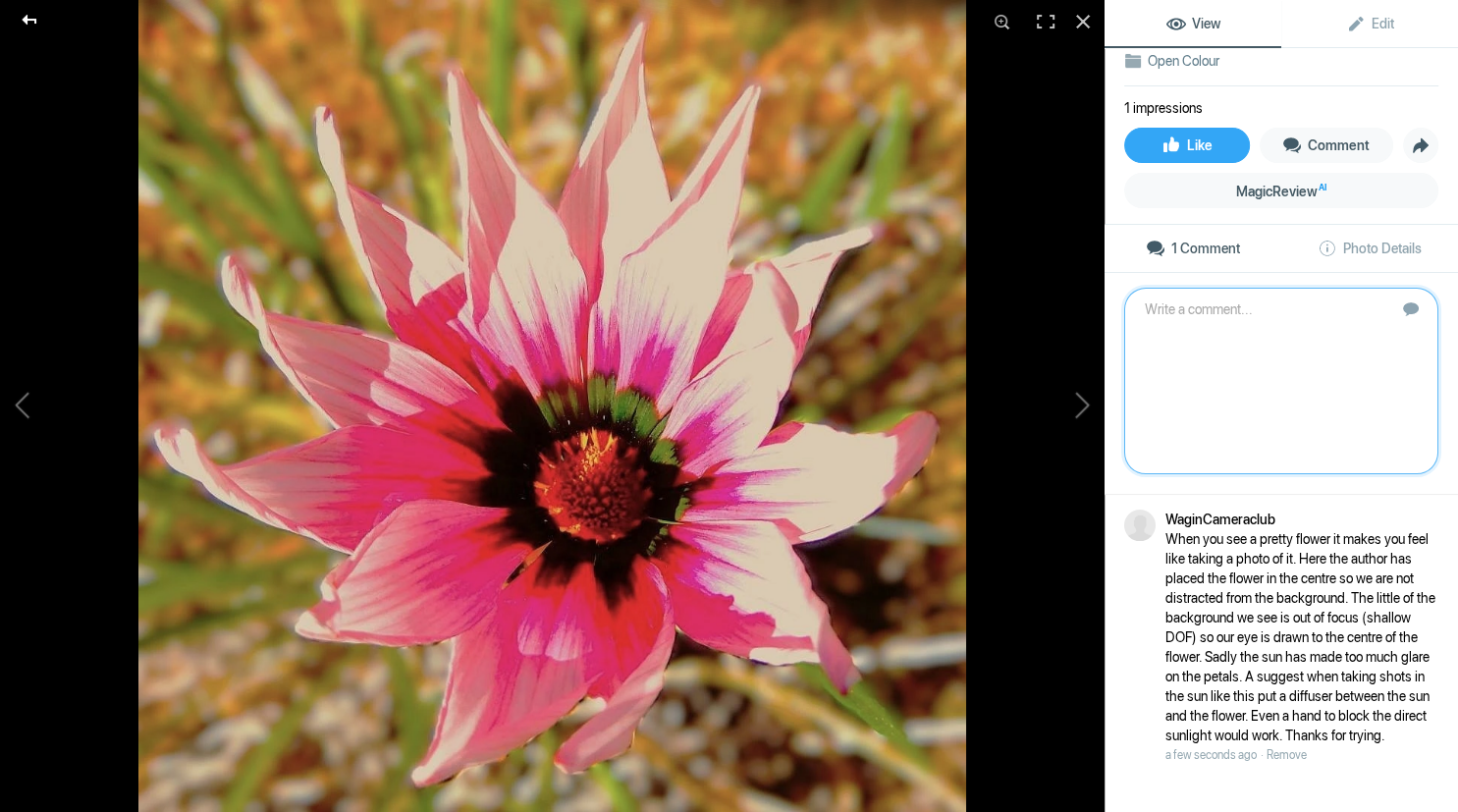 click 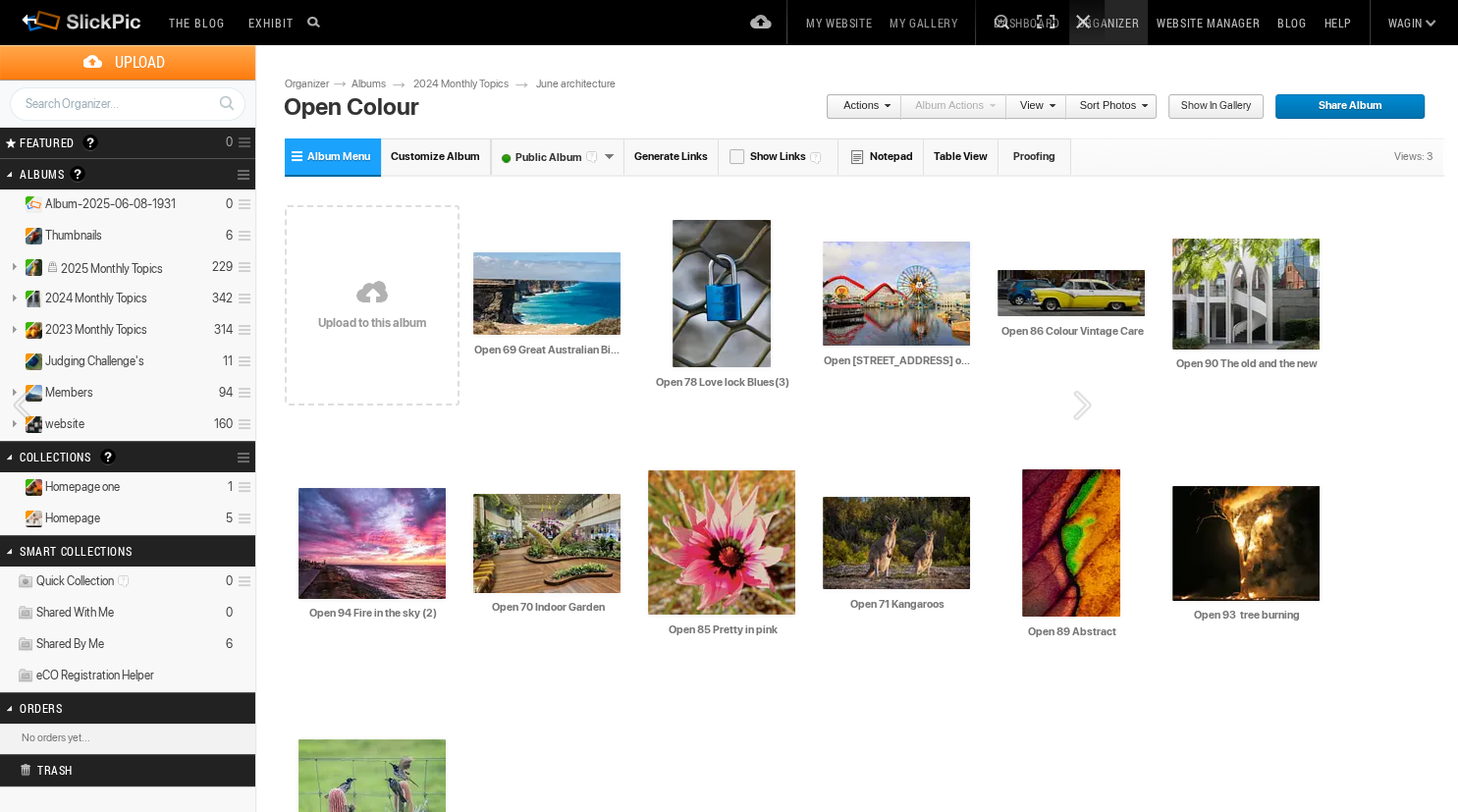 scroll, scrollTop: 0, scrollLeft: 0, axis: both 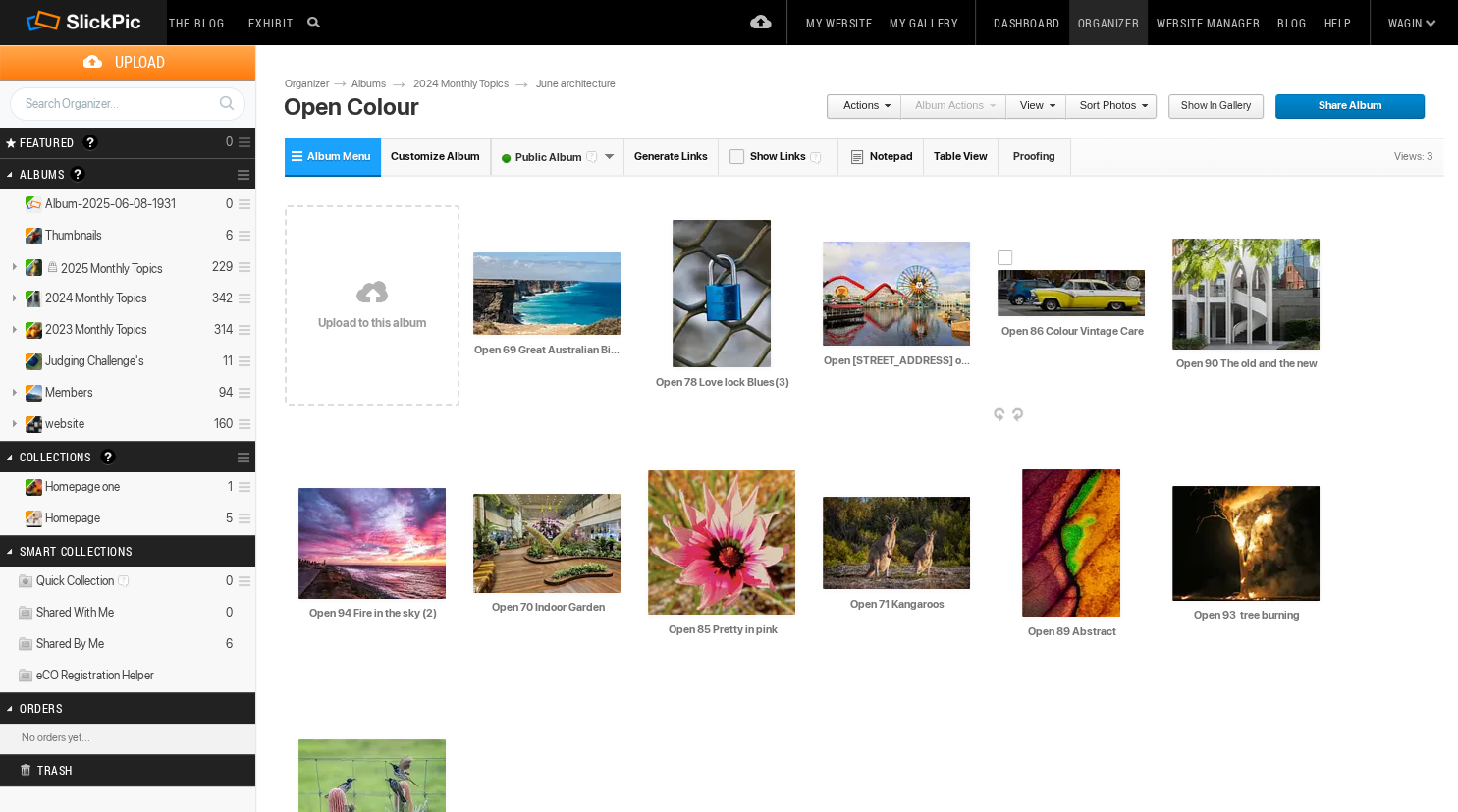 click at bounding box center [1071, 293] 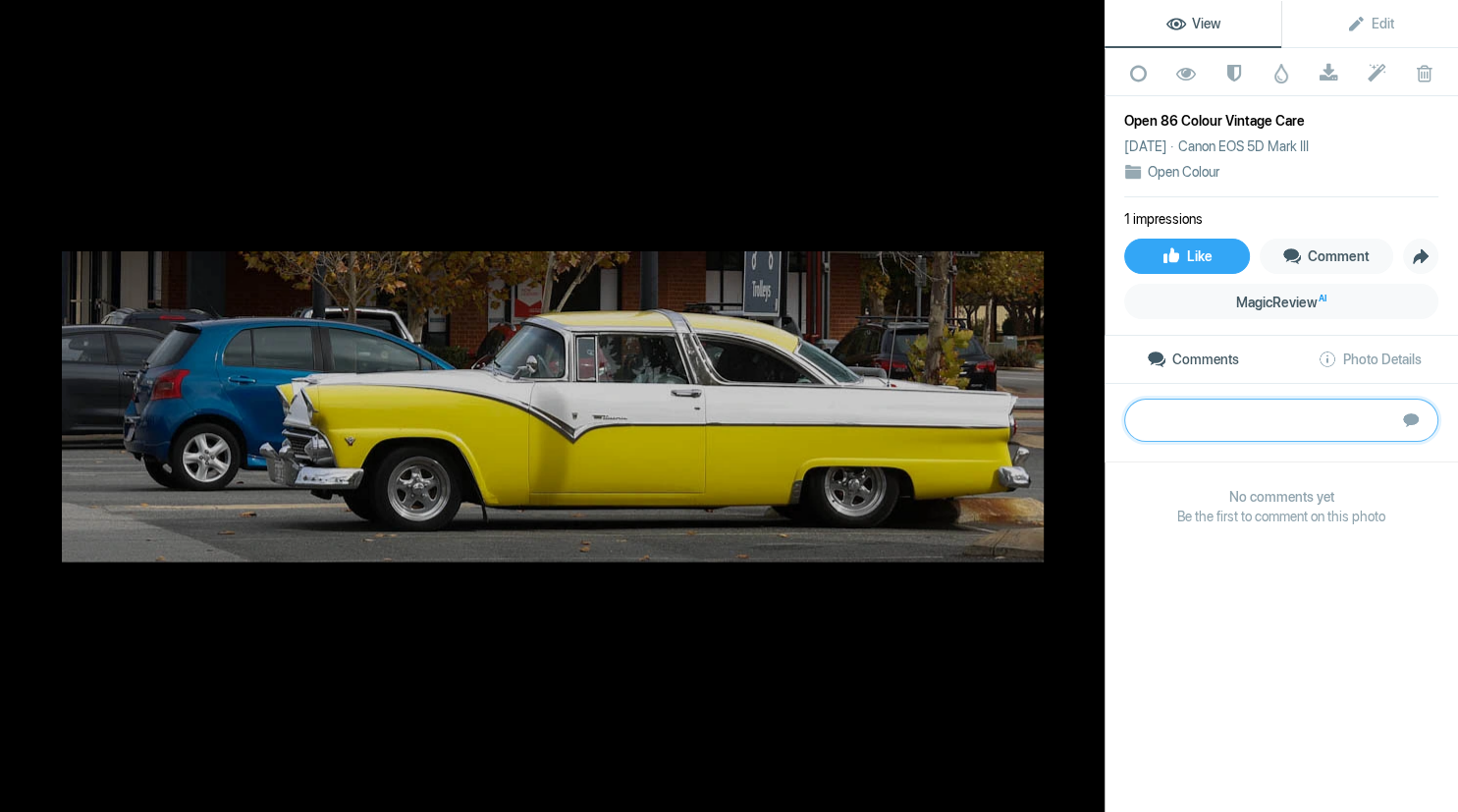 paste on "What a beautiful old machine and in bright yellow to stand out.  You have ensured there is plenty of room in front, the back end is cropped a bit tight.  Taking shots like this with other non essential bits around is hard, Eg the other car, the sign post, shadow on the door. The only way to save this would be to select the car and put it into another less distracting scene  (but that is extreme asking you to do that) Thanks for the image." 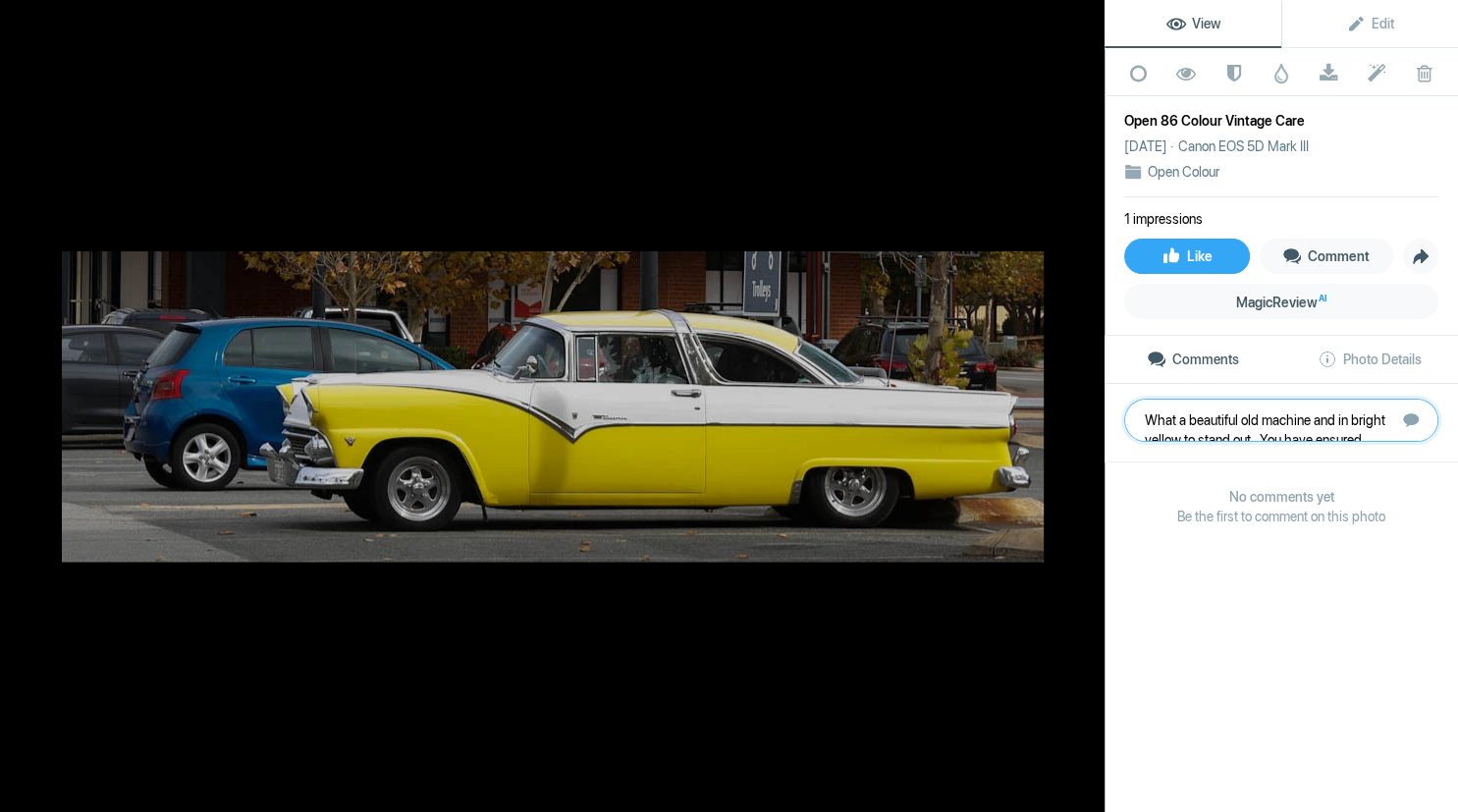 scroll, scrollTop: 40, scrollLeft: 0, axis: vertical 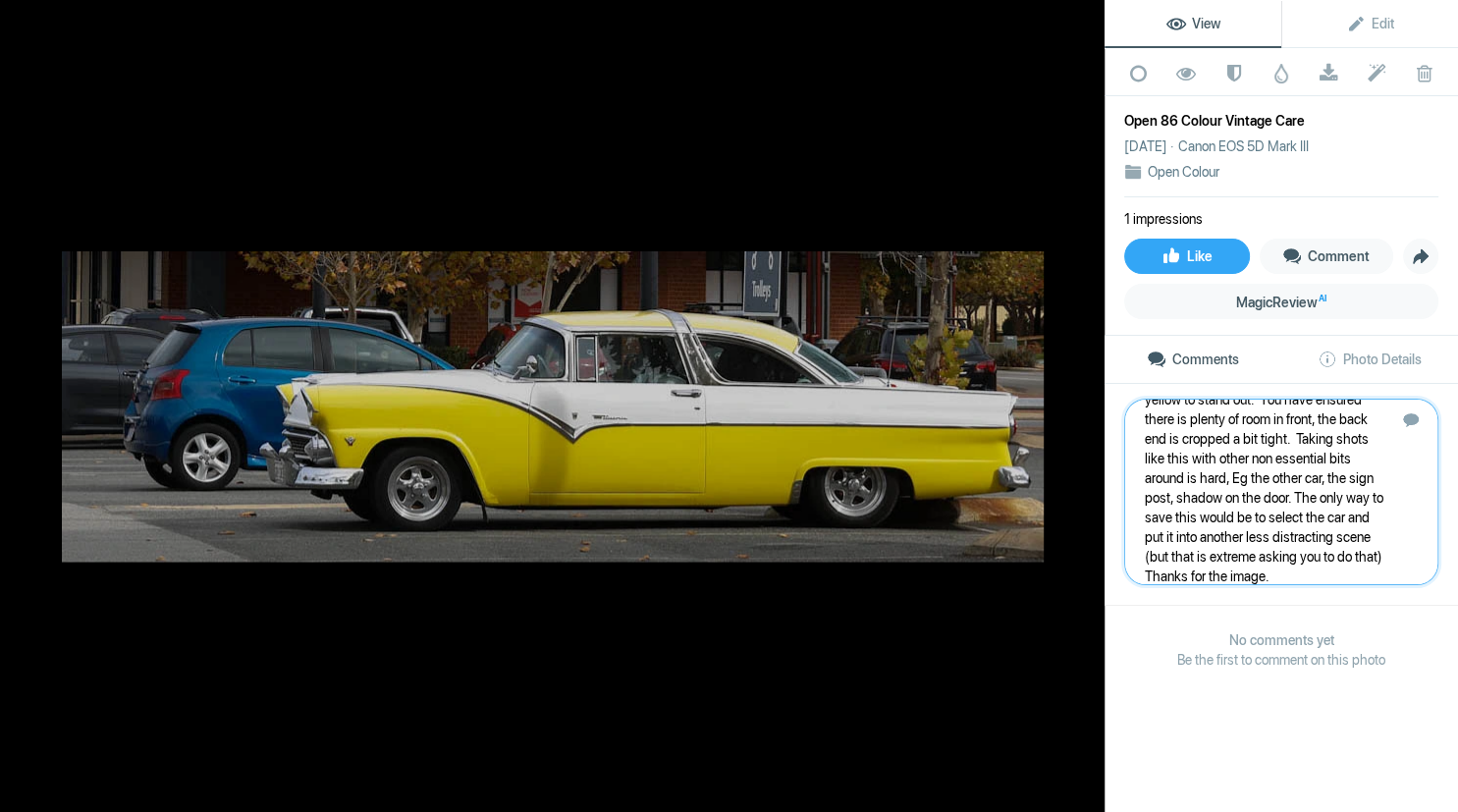 type 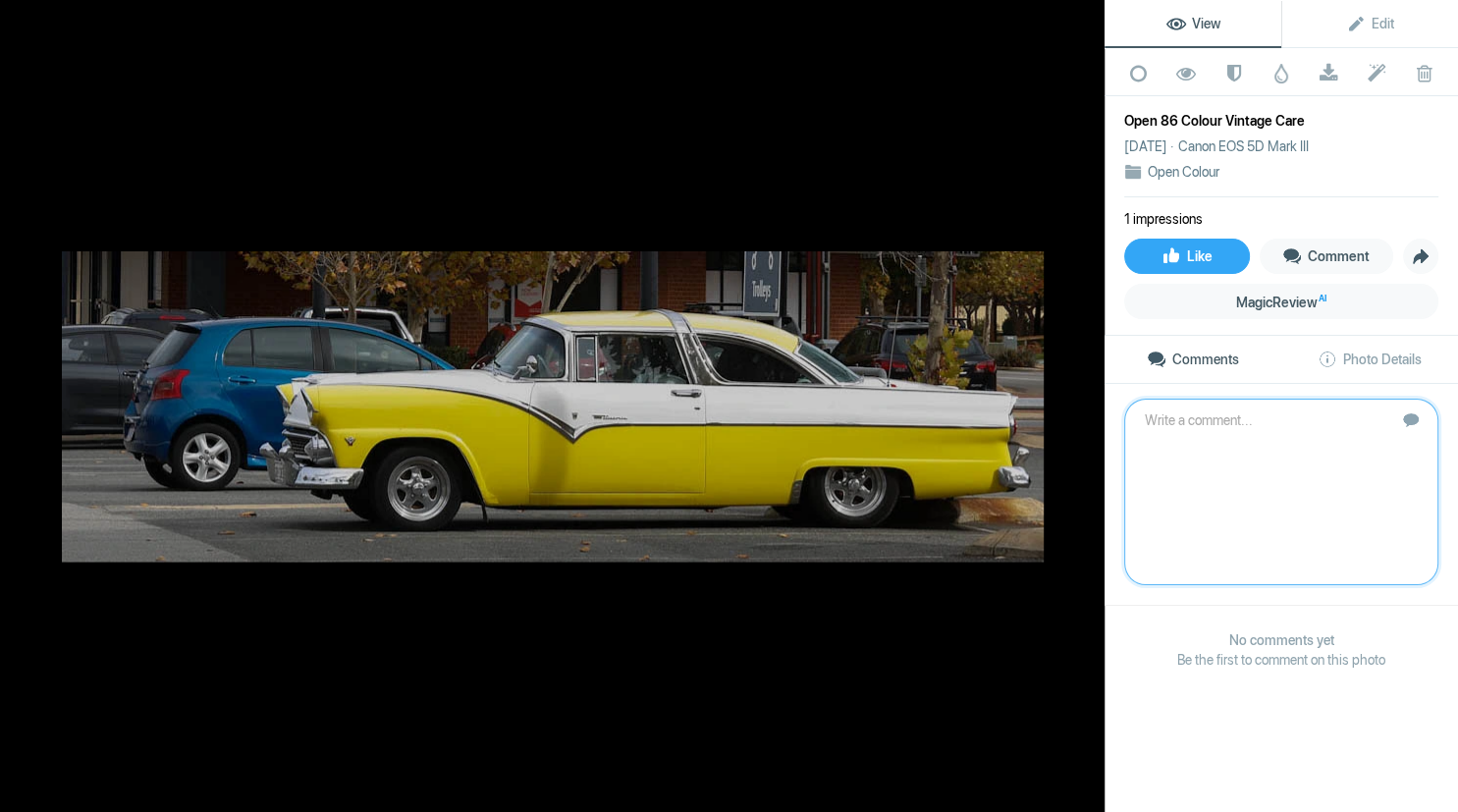 scroll, scrollTop: 0, scrollLeft: 0, axis: both 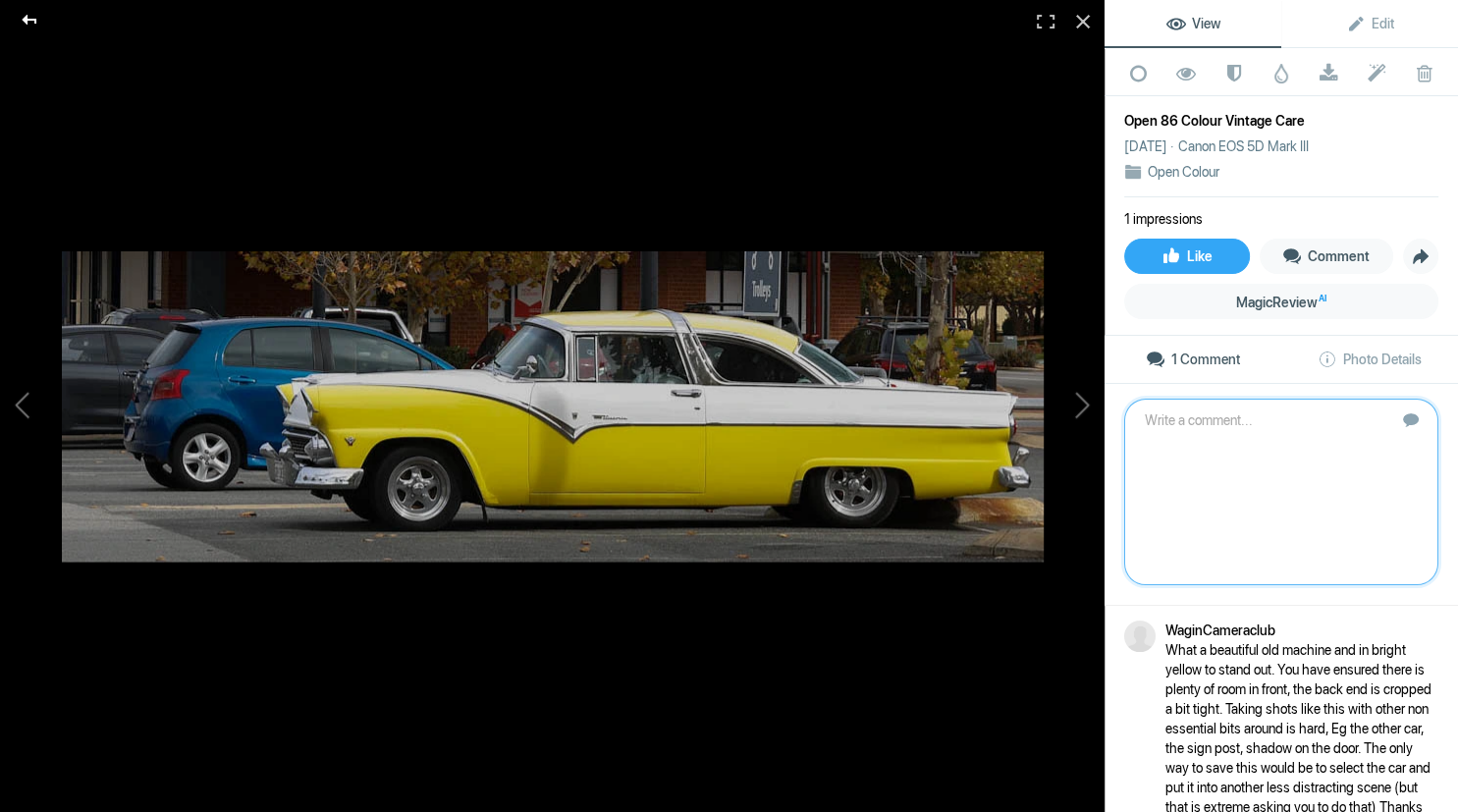 click 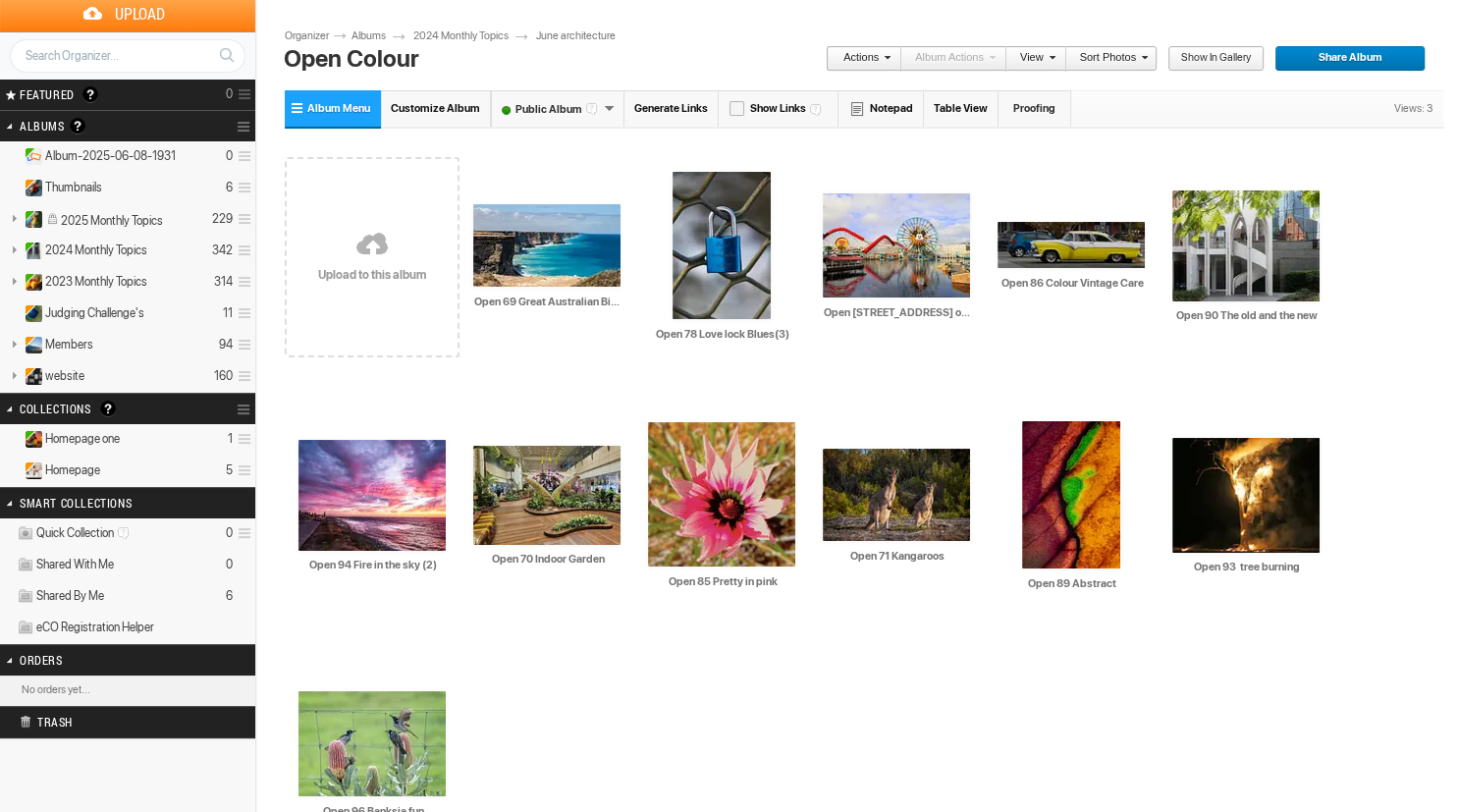 scroll, scrollTop: 0, scrollLeft: 0, axis: both 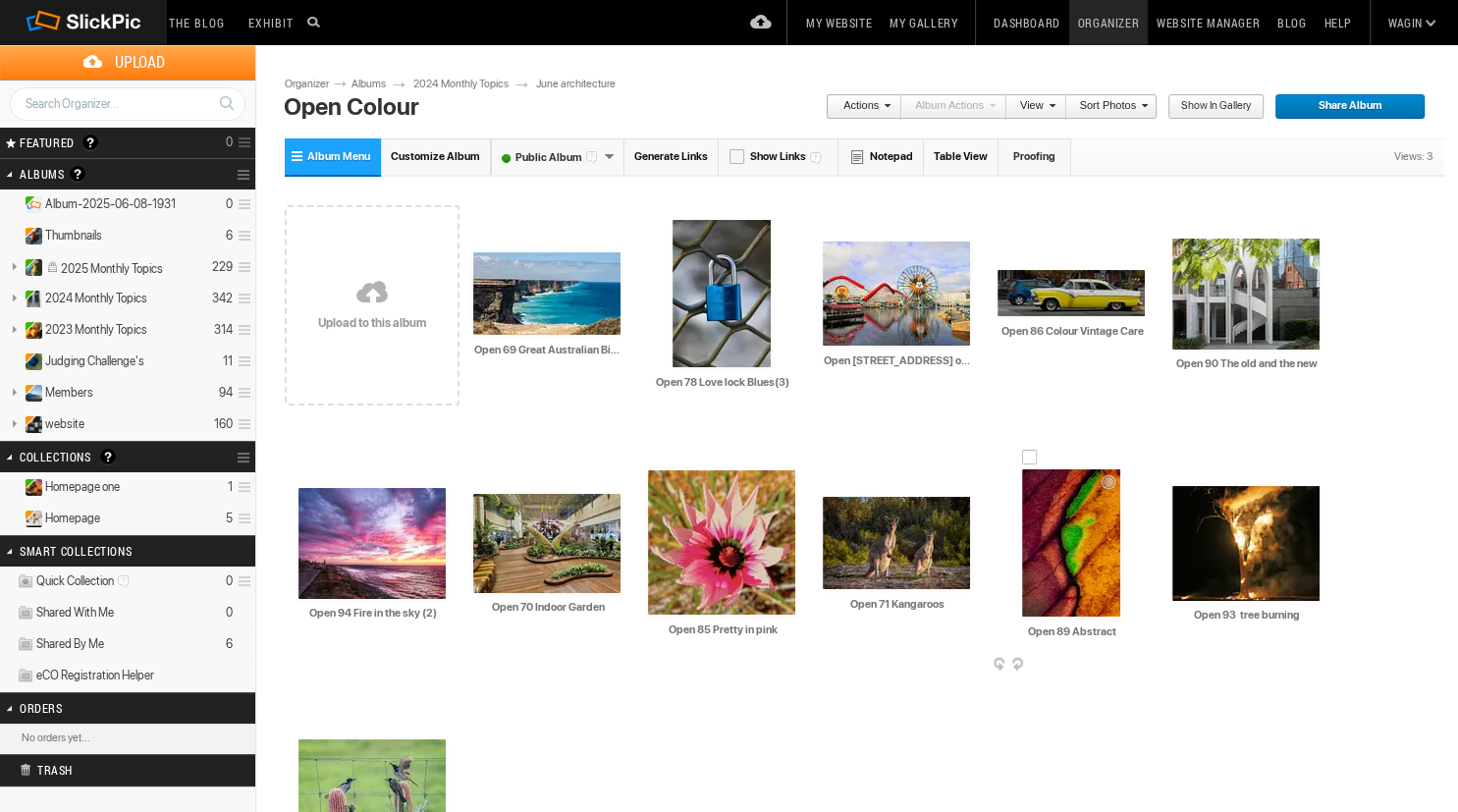 click at bounding box center (1071, 543) 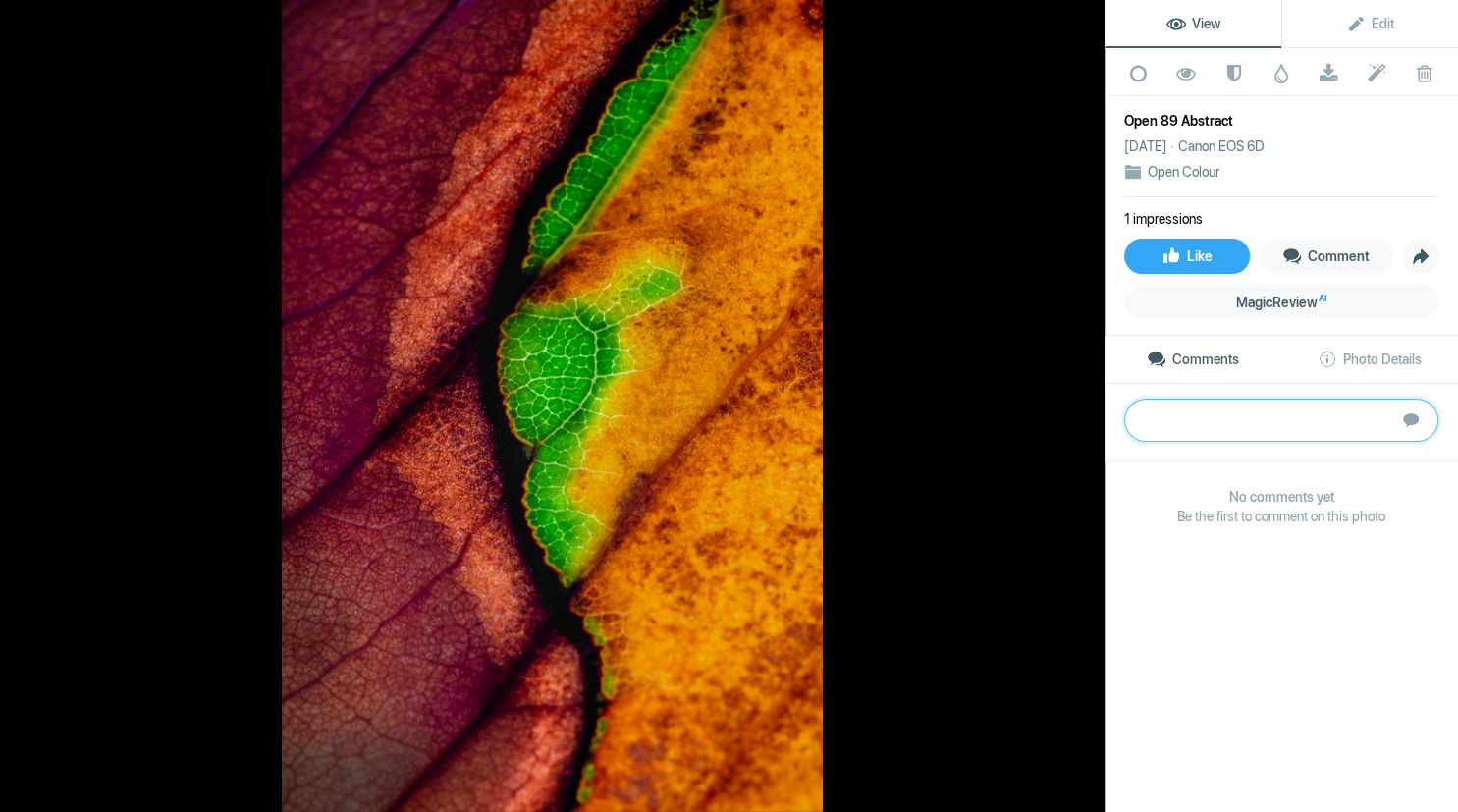 paste on "Stunning colours that contrast harmoniously.  The composition takes us down and up the portrait view.  I wonder if there was room to put it on a slight diagonal angle.  It is really abstract and takes the viewer on a journey around the different parts to explore what it is.  I find the bottom RH side is not sharp and as it is bright my eye goes downwards.  Perhaps a crop off the bottom and slight vignette would keep our eye on the sharp green bit in the middle.  thanks	Silver" 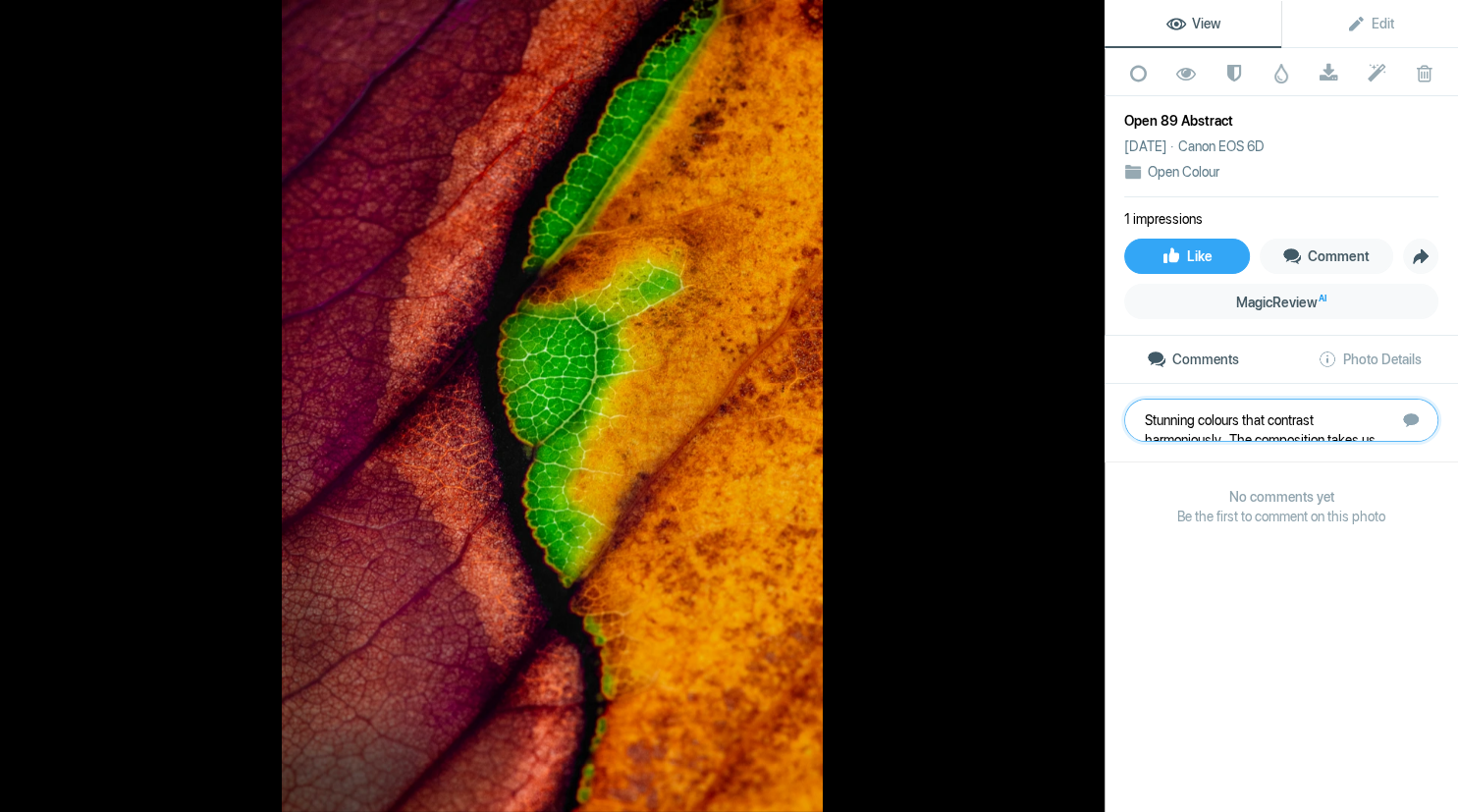 scroll, scrollTop: 60, scrollLeft: 0, axis: vertical 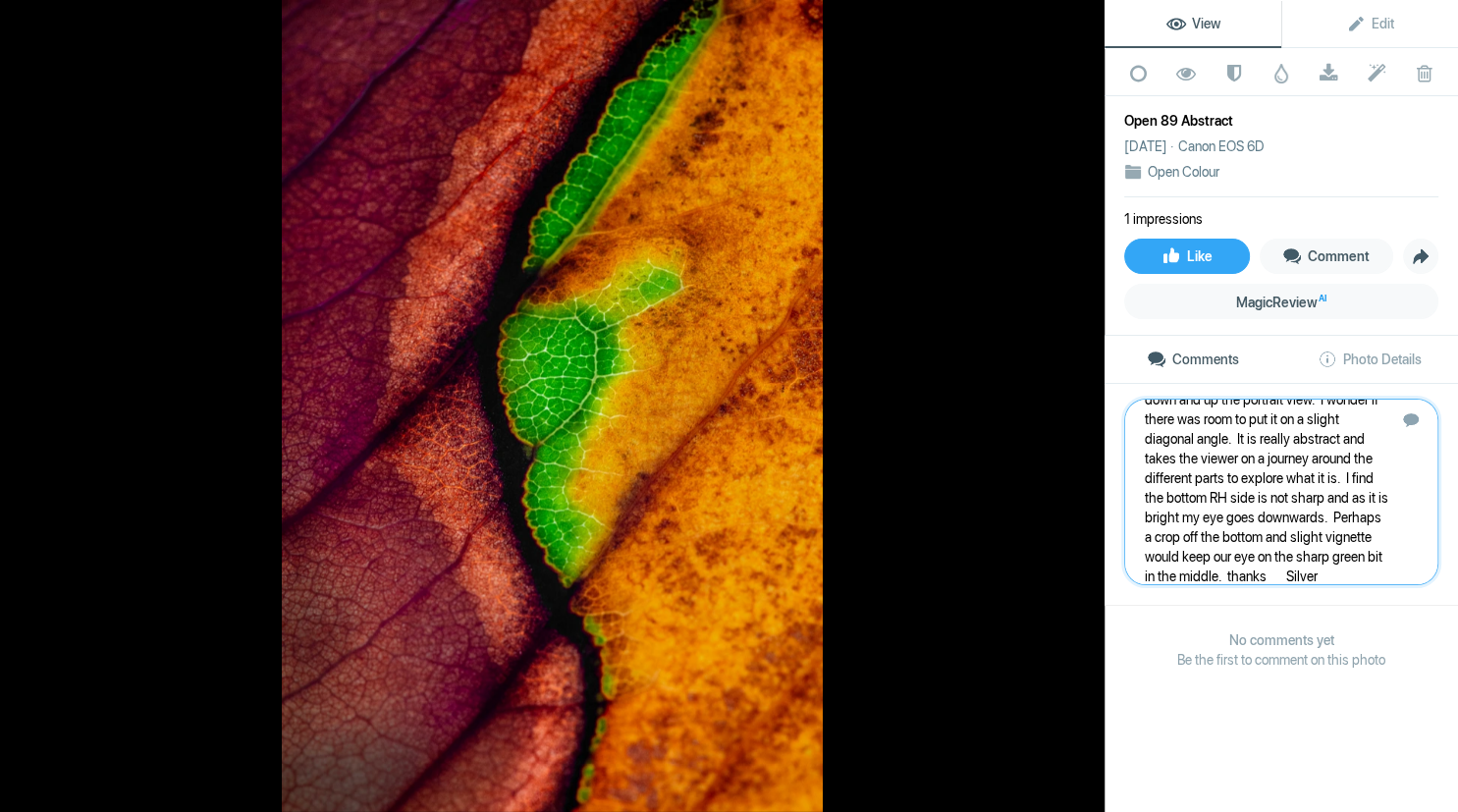 type 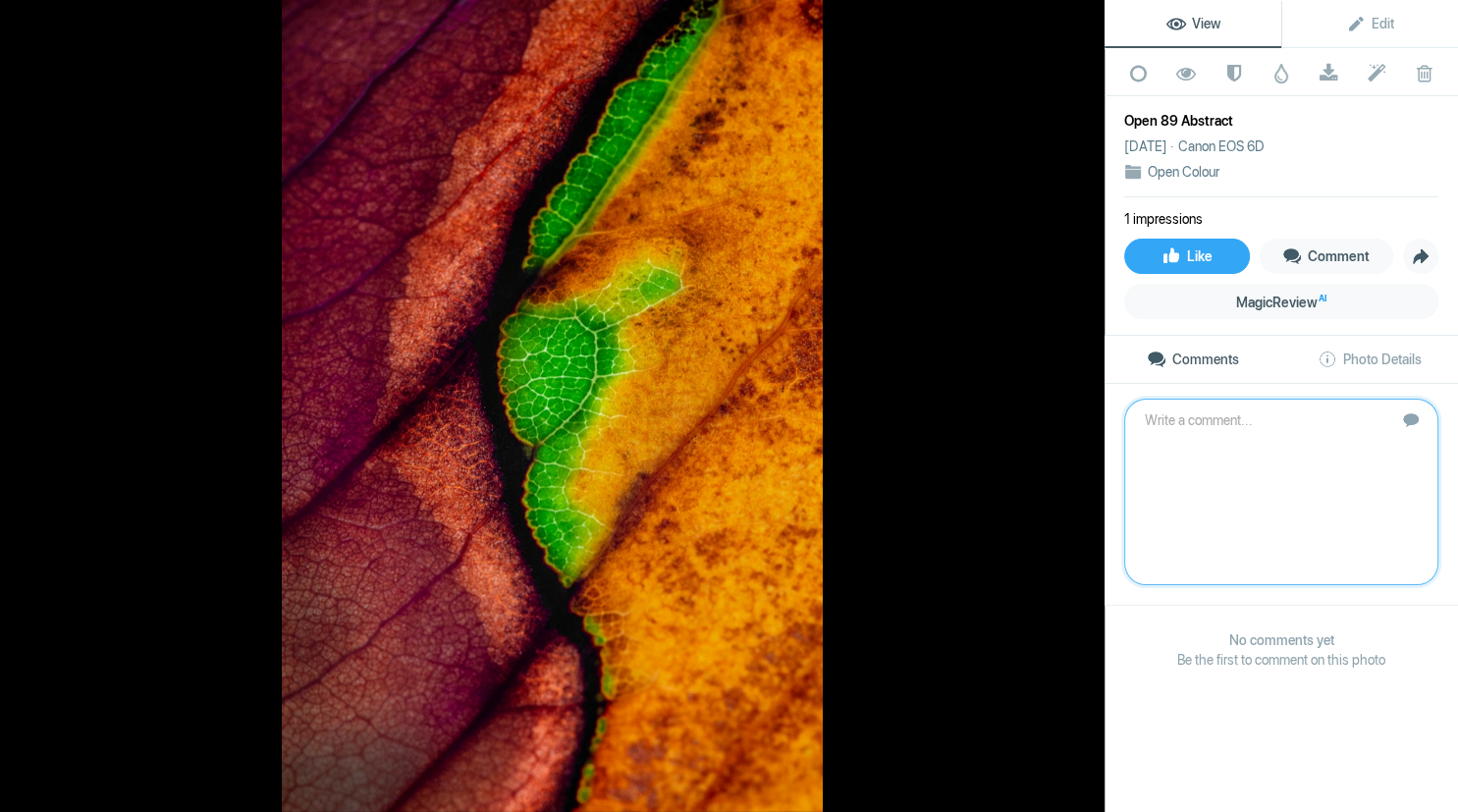 scroll, scrollTop: 0, scrollLeft: 0, axis: both 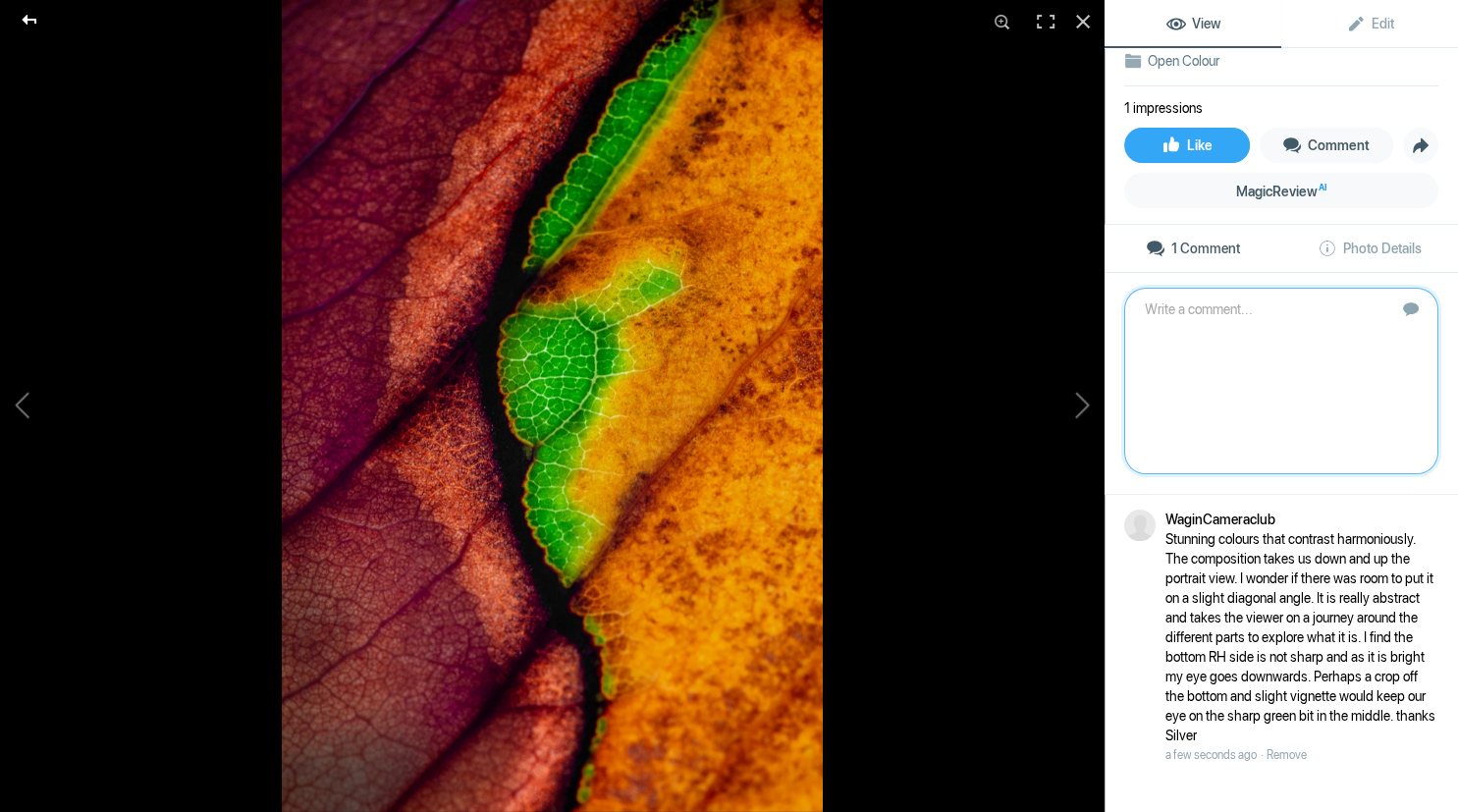 click 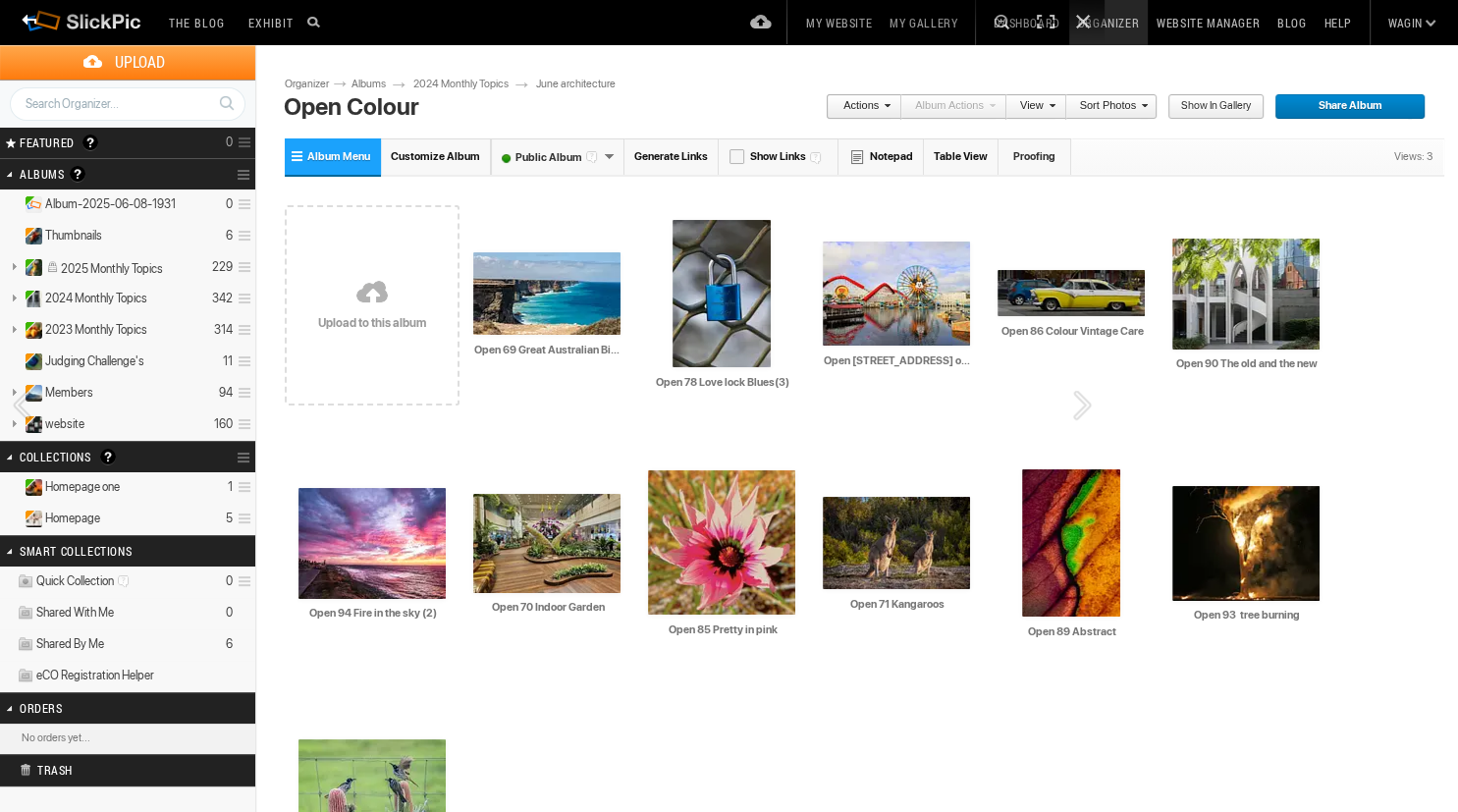 scroll, scrollTop: 0, scrollLeft: 0, axis: both 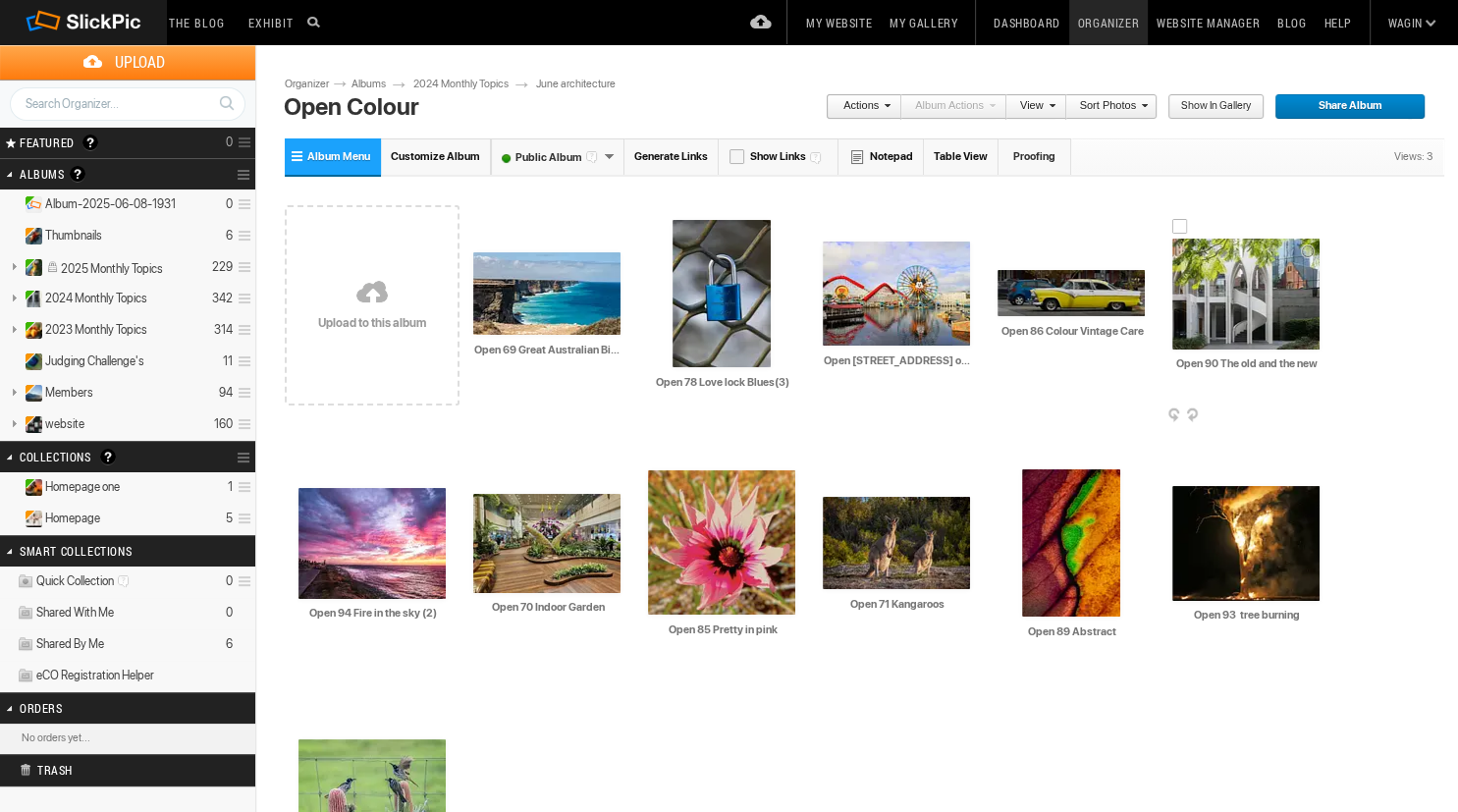 click at bounding box center (1246, 294) 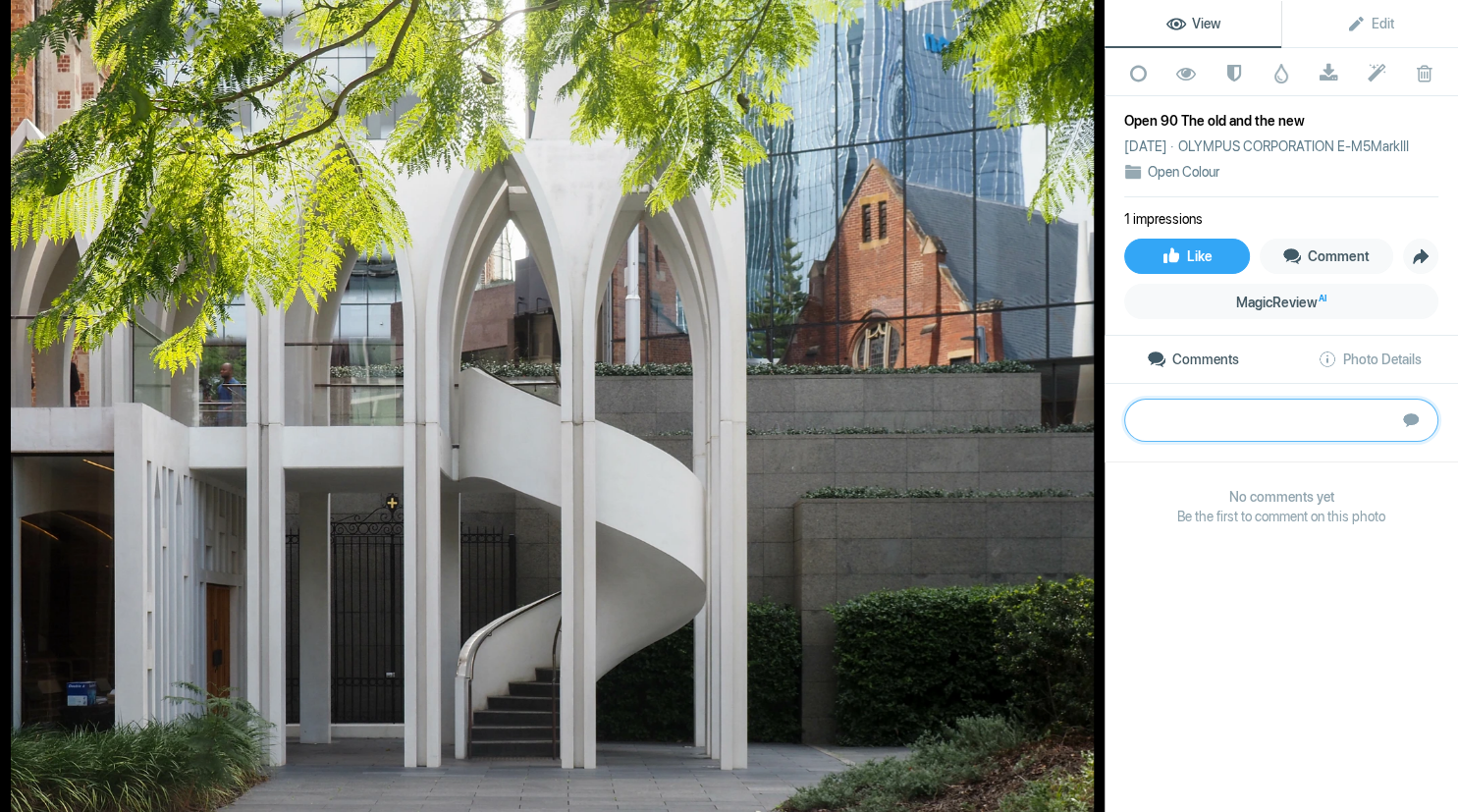 paste on "I would have thought this image was of the monthly topic.  As the comp director has put it through, then I guess that it doesn’t meet that criteria.  Old and New, yes well represented in the structural element and in the reflections.  The overhanding branches  frame the buildings and the plants on the bottom complete the frame.  Good range of lights and darks.  I find the reflection of the man with camera and the number plate below are distractions.    As we don’t have other human elements eg. person going up the stairs the chap in the reflection is incompatible.  I find that I am drawn between the white of the stairs and the reflection of the hall as the main focal point and it is best to have one focal point.   Interesting shot	Bronze" 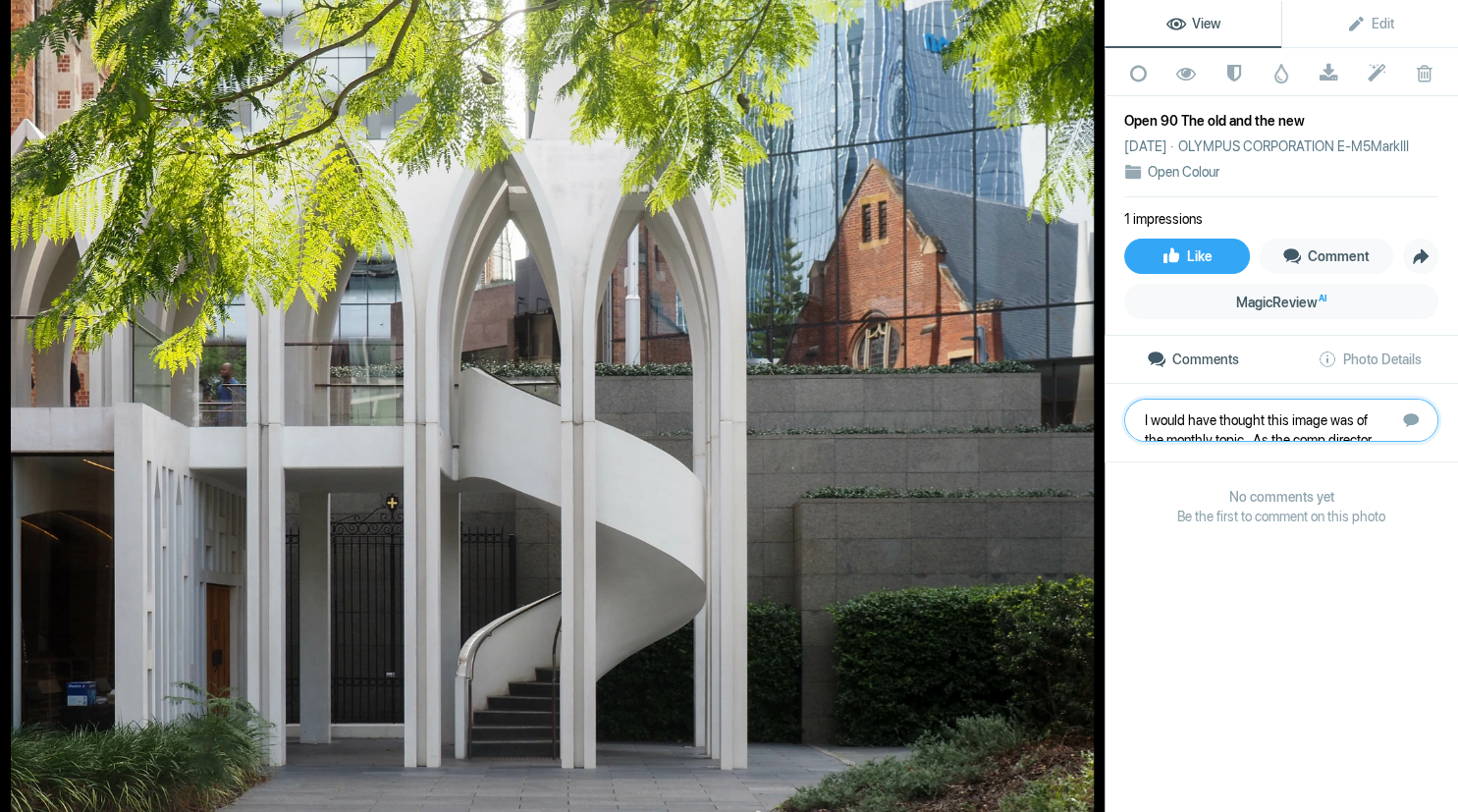 scroll, scrollTop: 178, scrollLeft: 0, axis: vertical 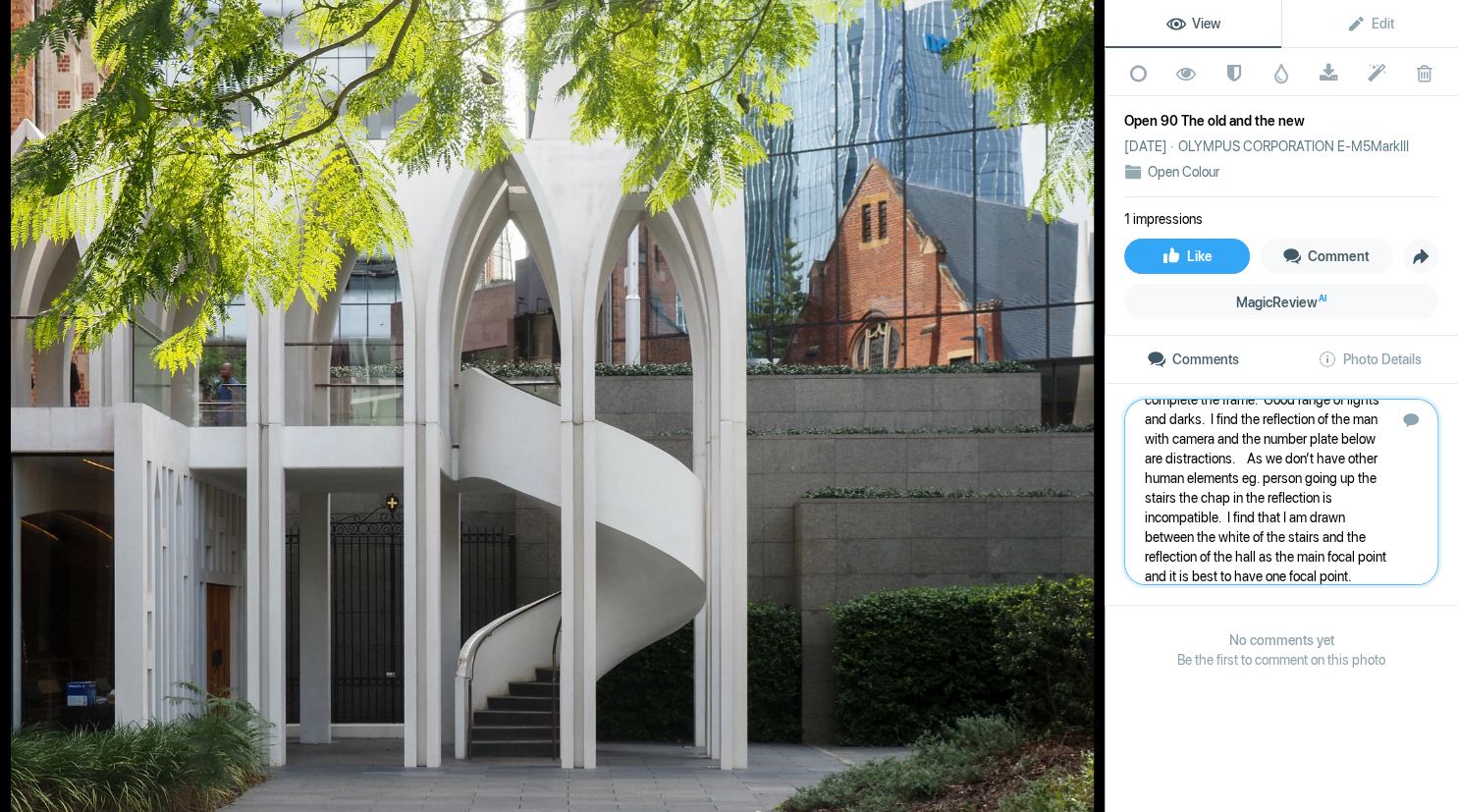 type 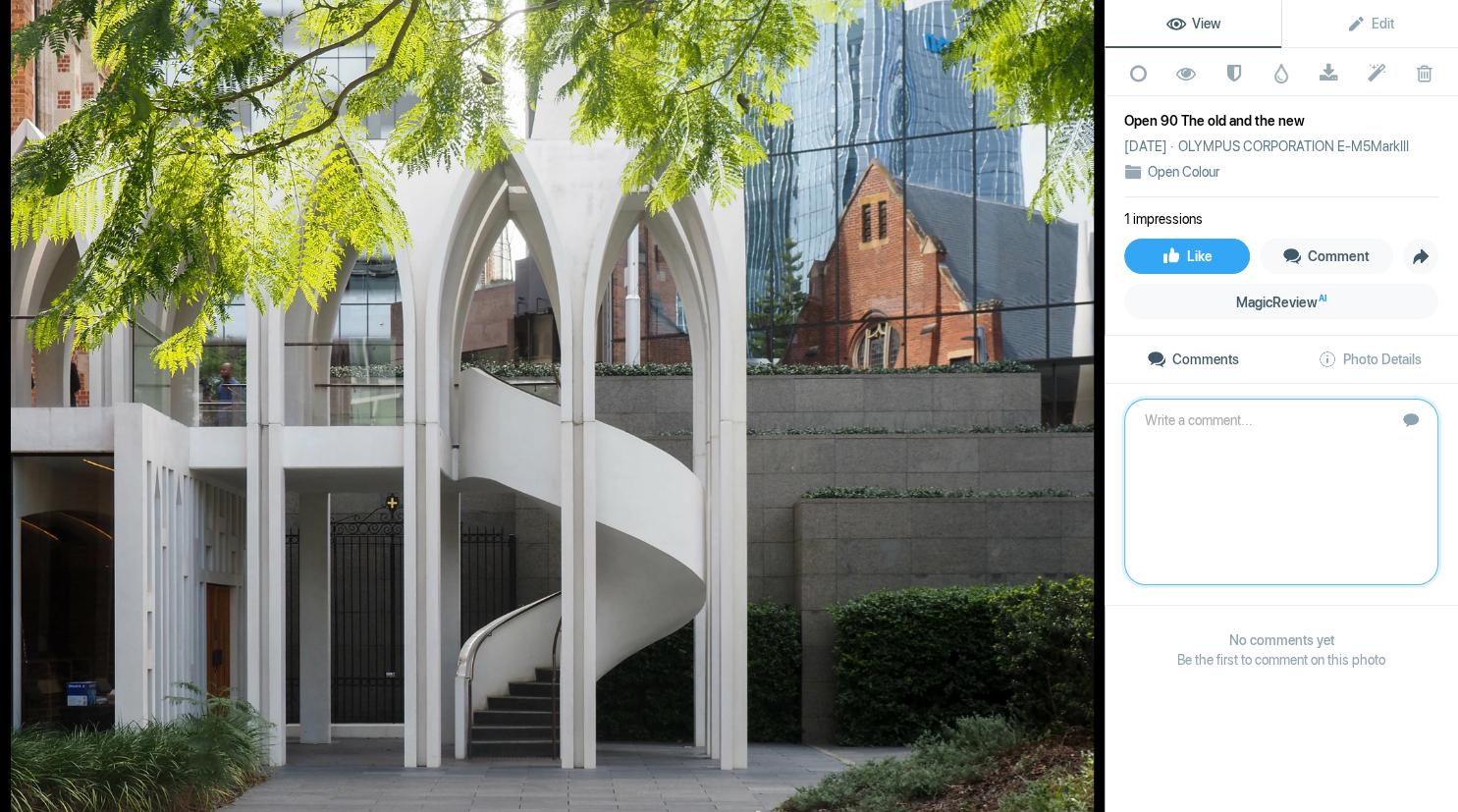 scroll, scrollTop: 0, scrollLeft: 0, axis: both 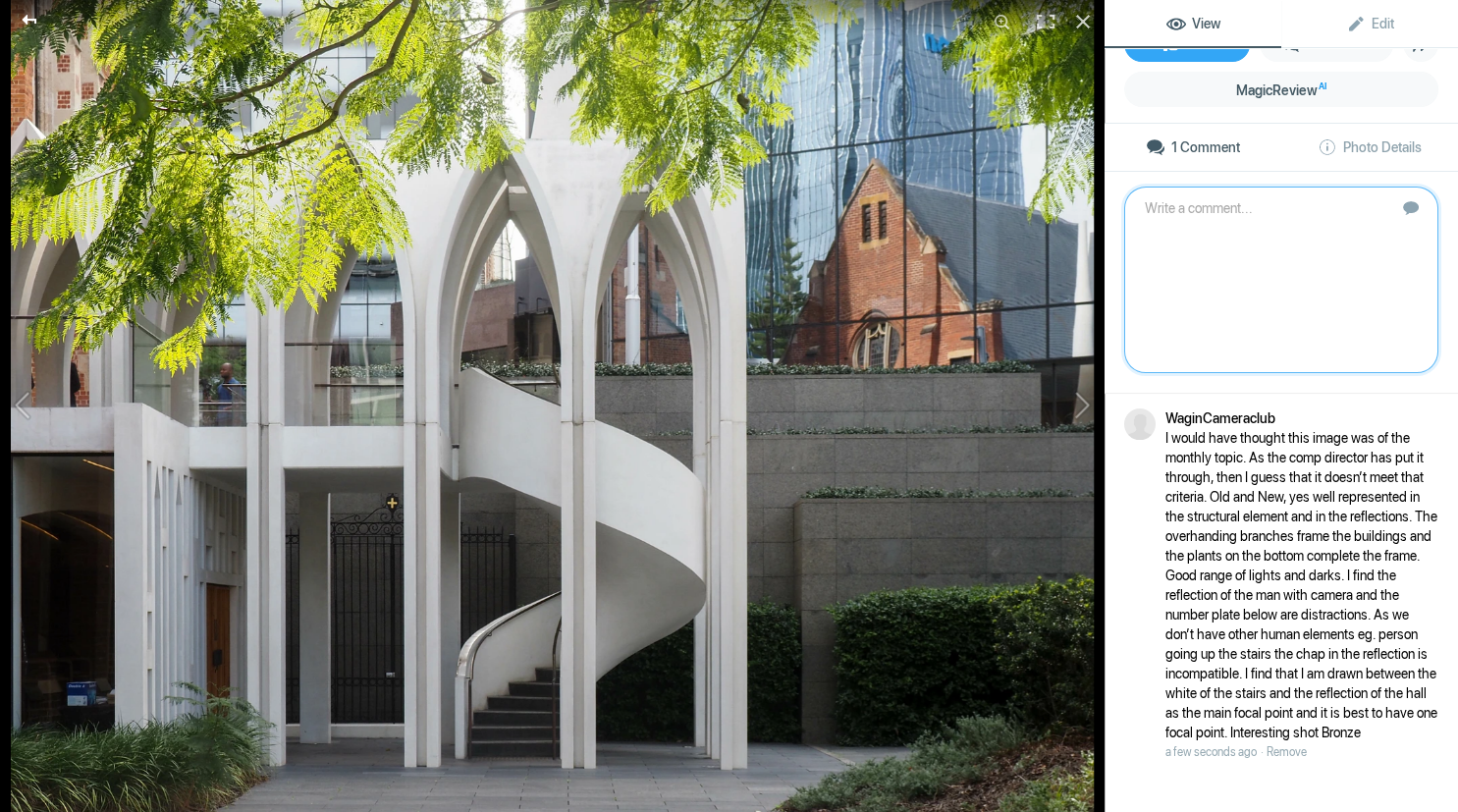 click 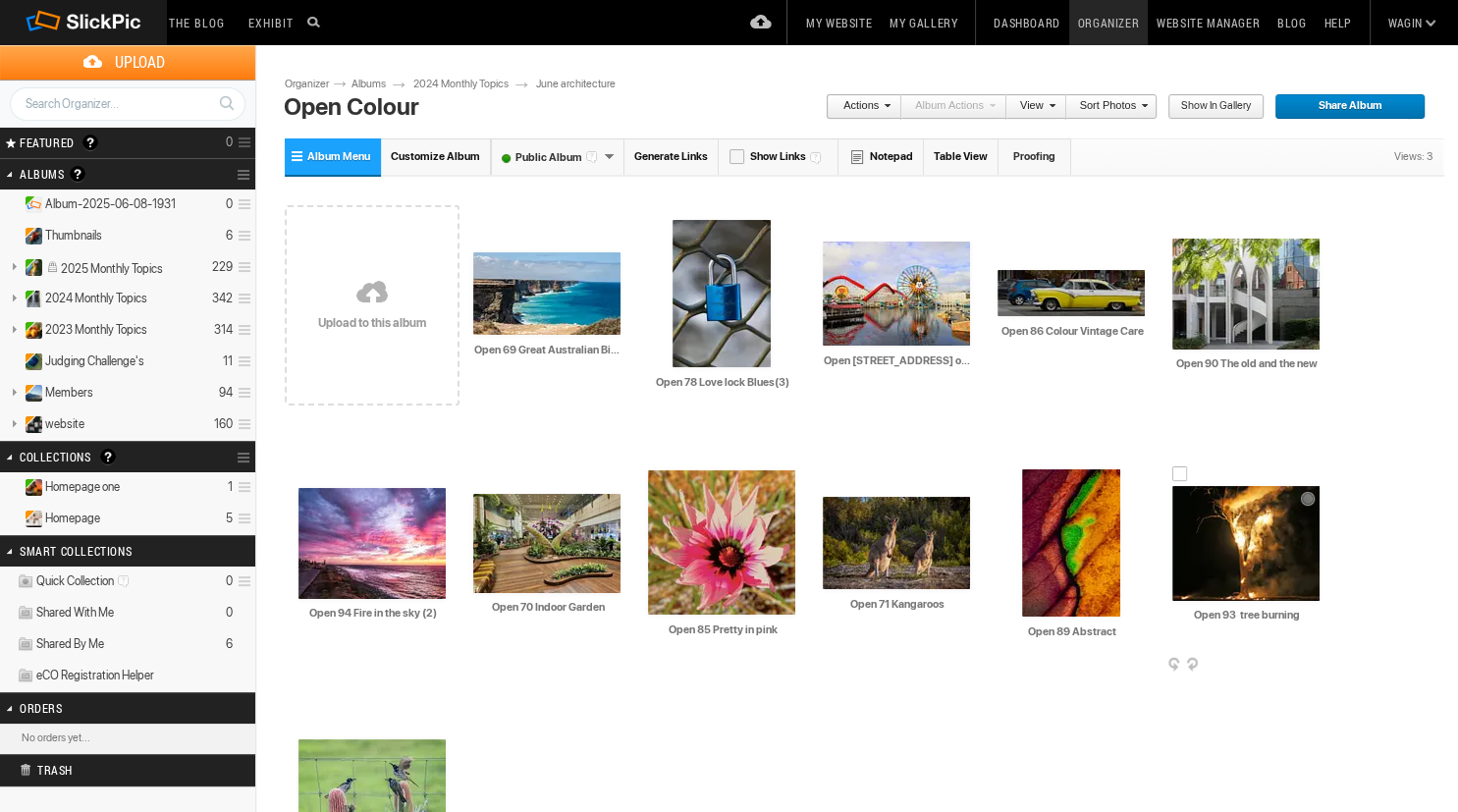 click at bounding box center [1246, 543] 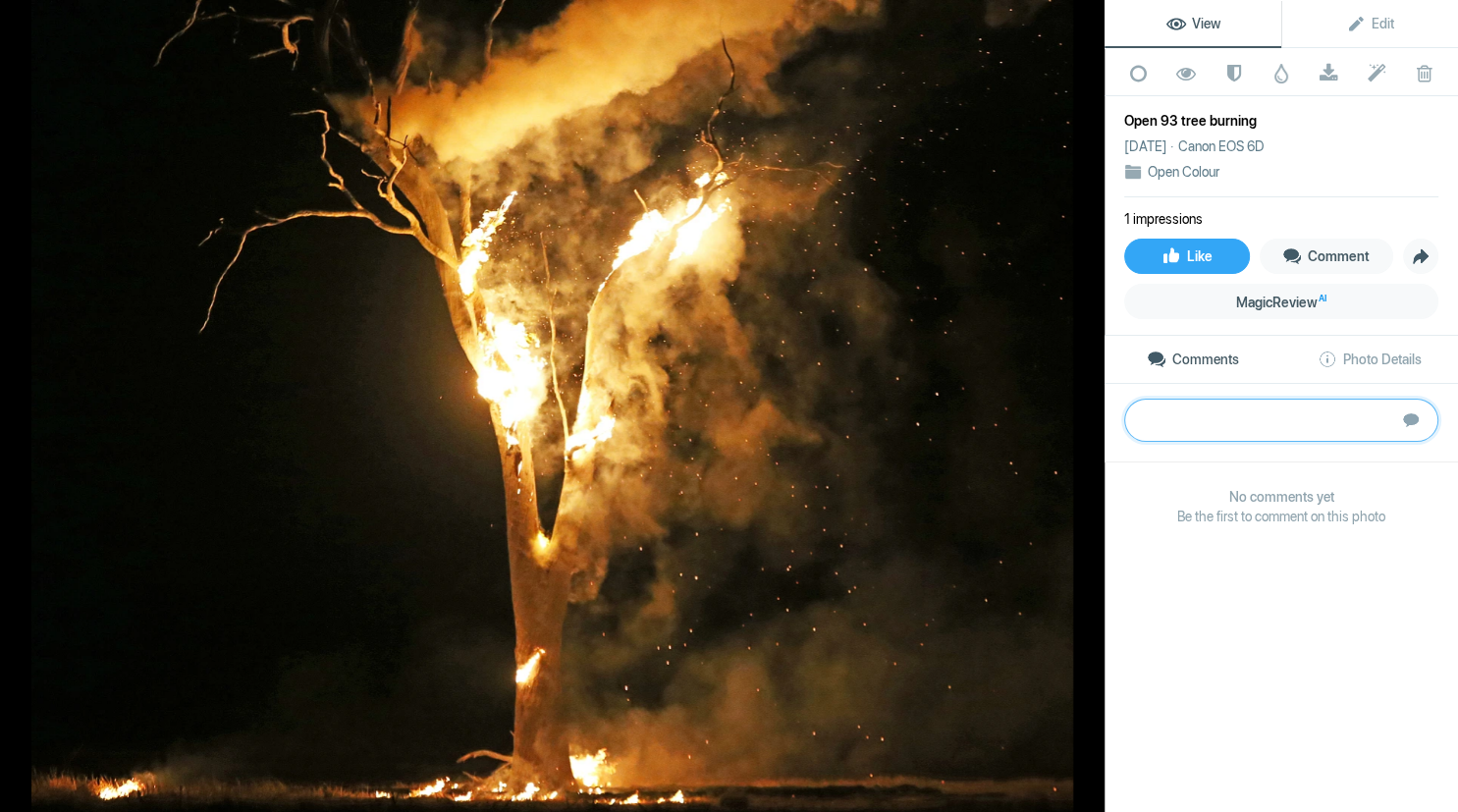 paste on "When I first saw the title I went  in my head, to the American underworld band era.  This is a great shot of a burning tree.  Composition wise you have the darkness on the LH side with one branch lit up and reaching into the darkness.  The other side we have the embers flying off into who knows where. Then the main focus, the burning tree,  is central to this story.  Improvements?  I suggest the branches at the top right to remove them and leave the dark mystery.  Great shot	Gold" 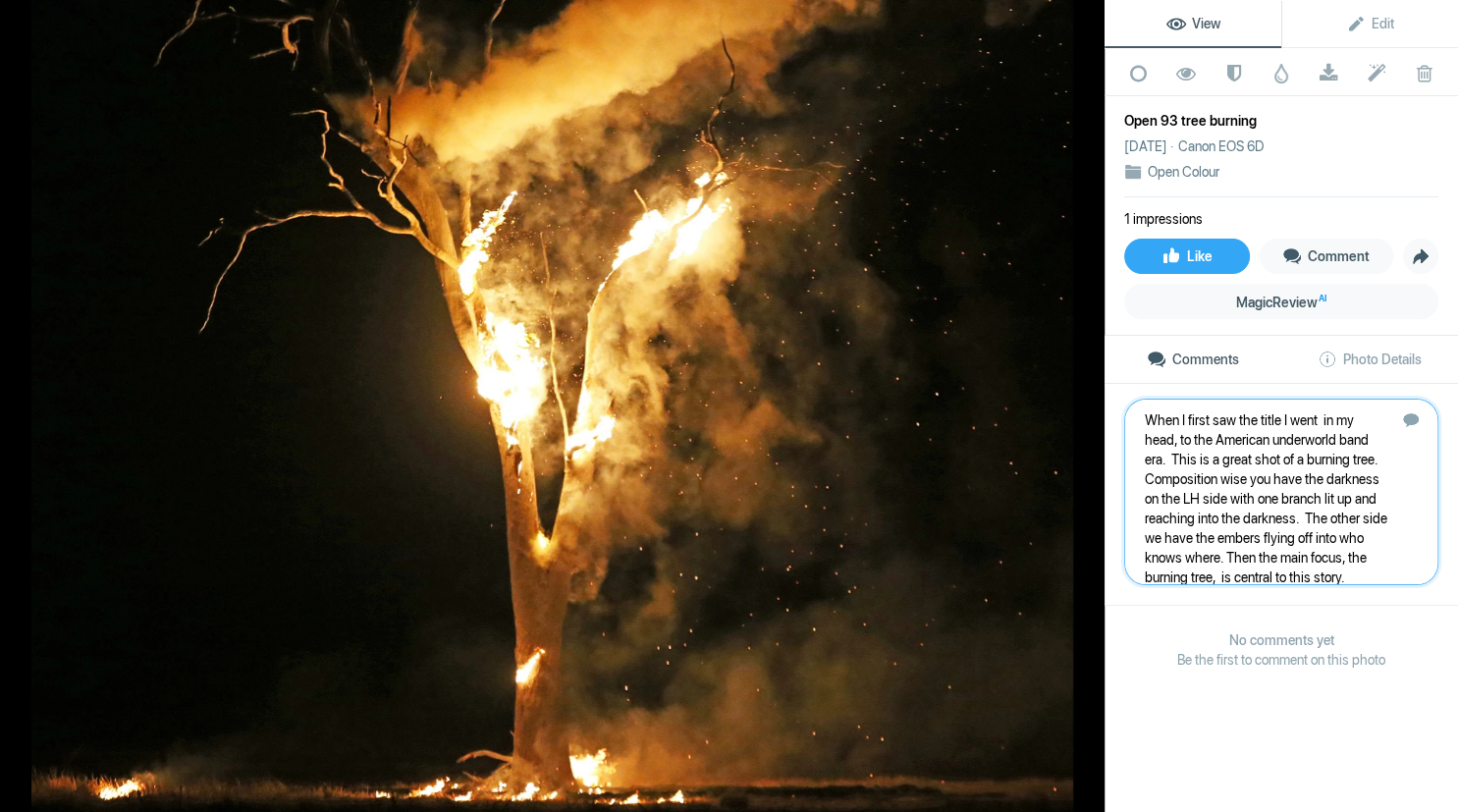 scroll, scrollTop: 60, scrollLeft: 0, axis: vertical 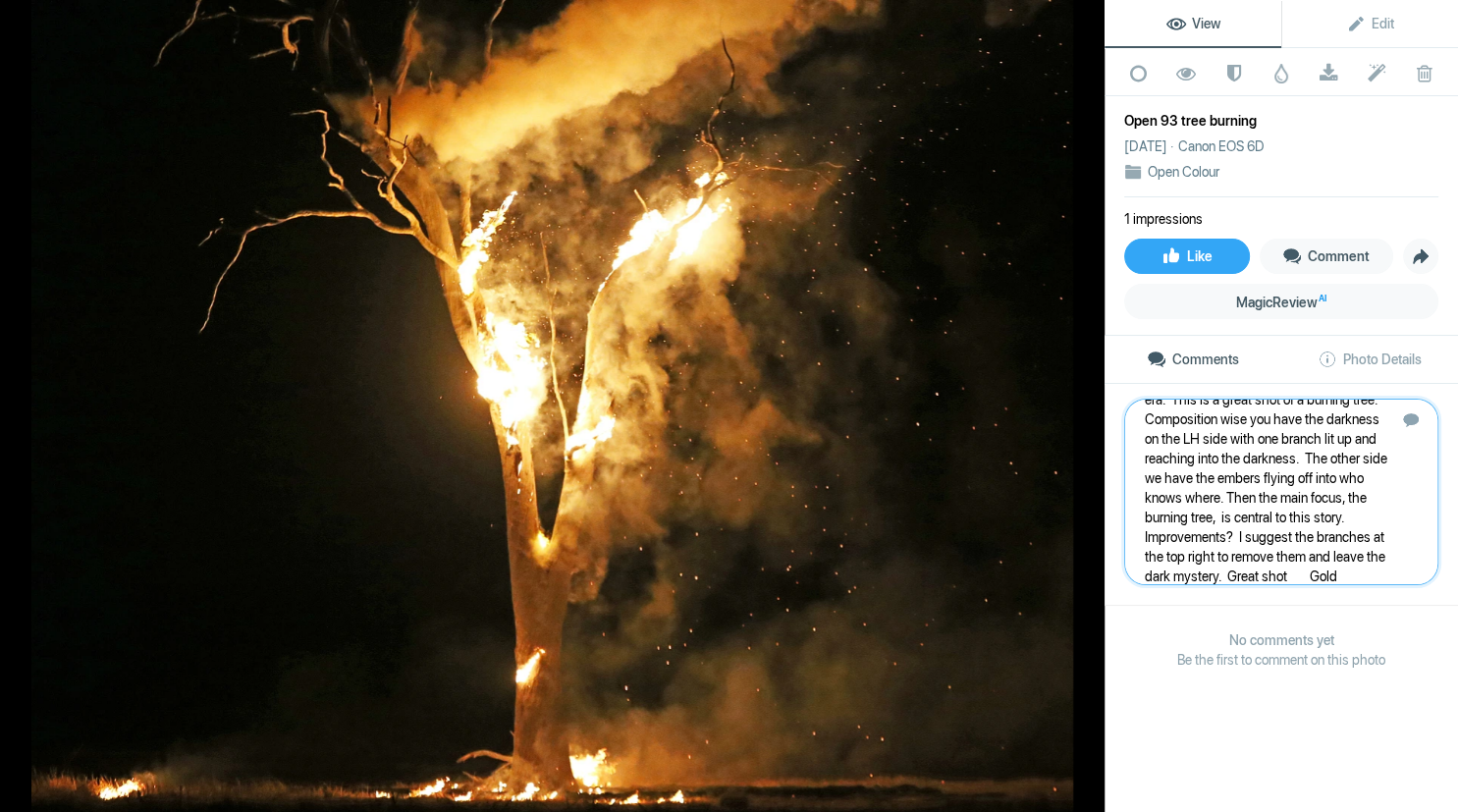 type 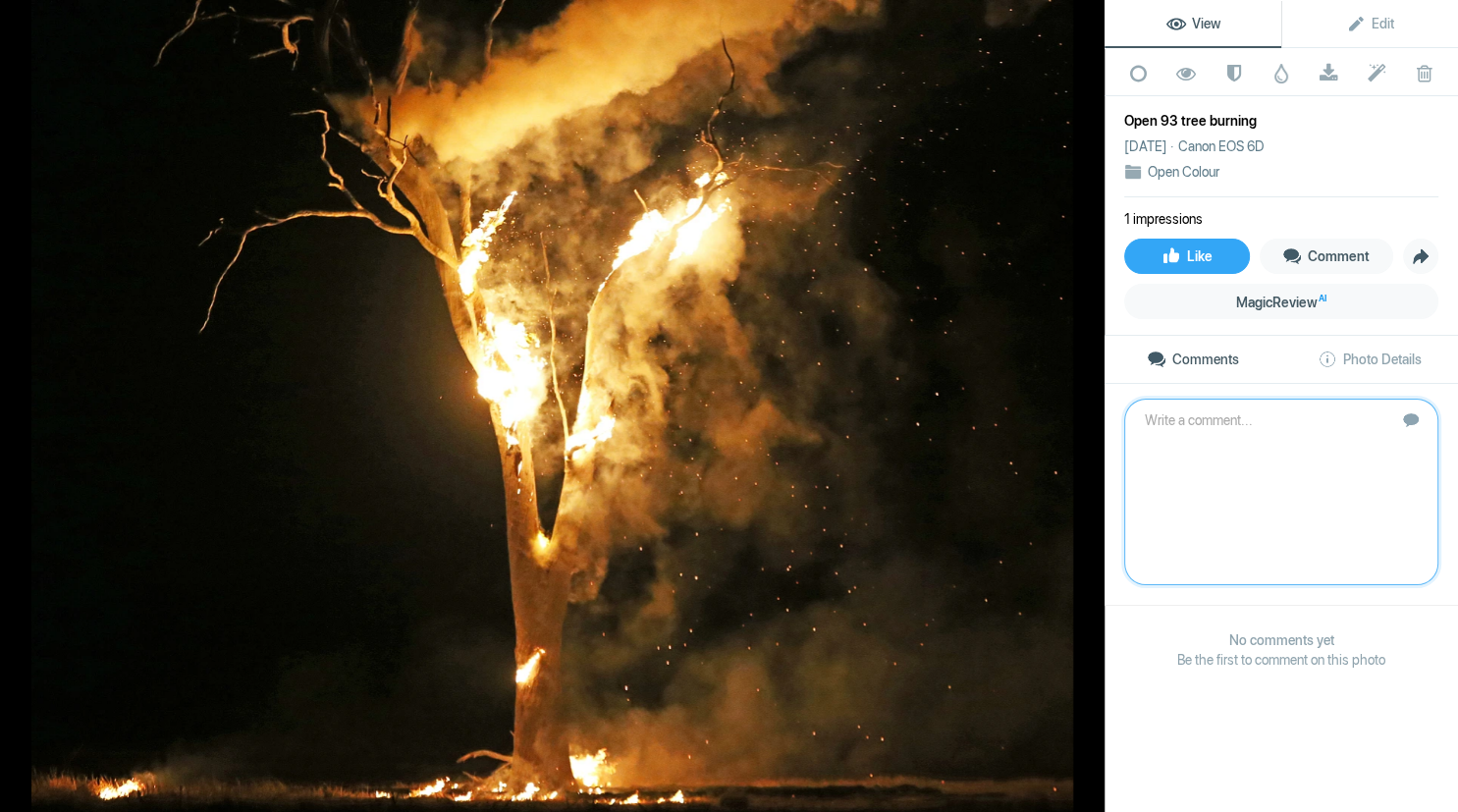 scroll, scrollTop: 0, scrollLeft: 0, axis: both 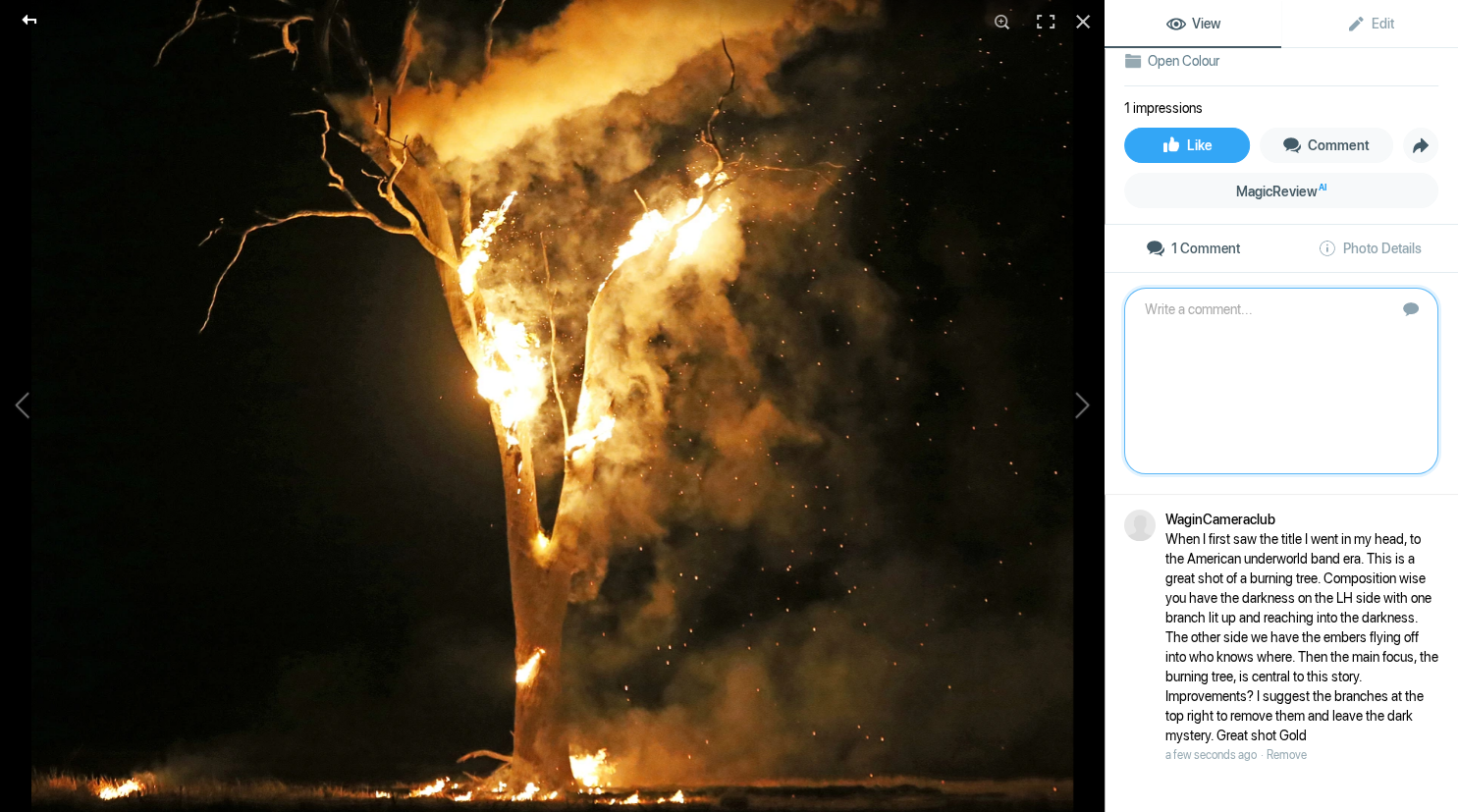 click 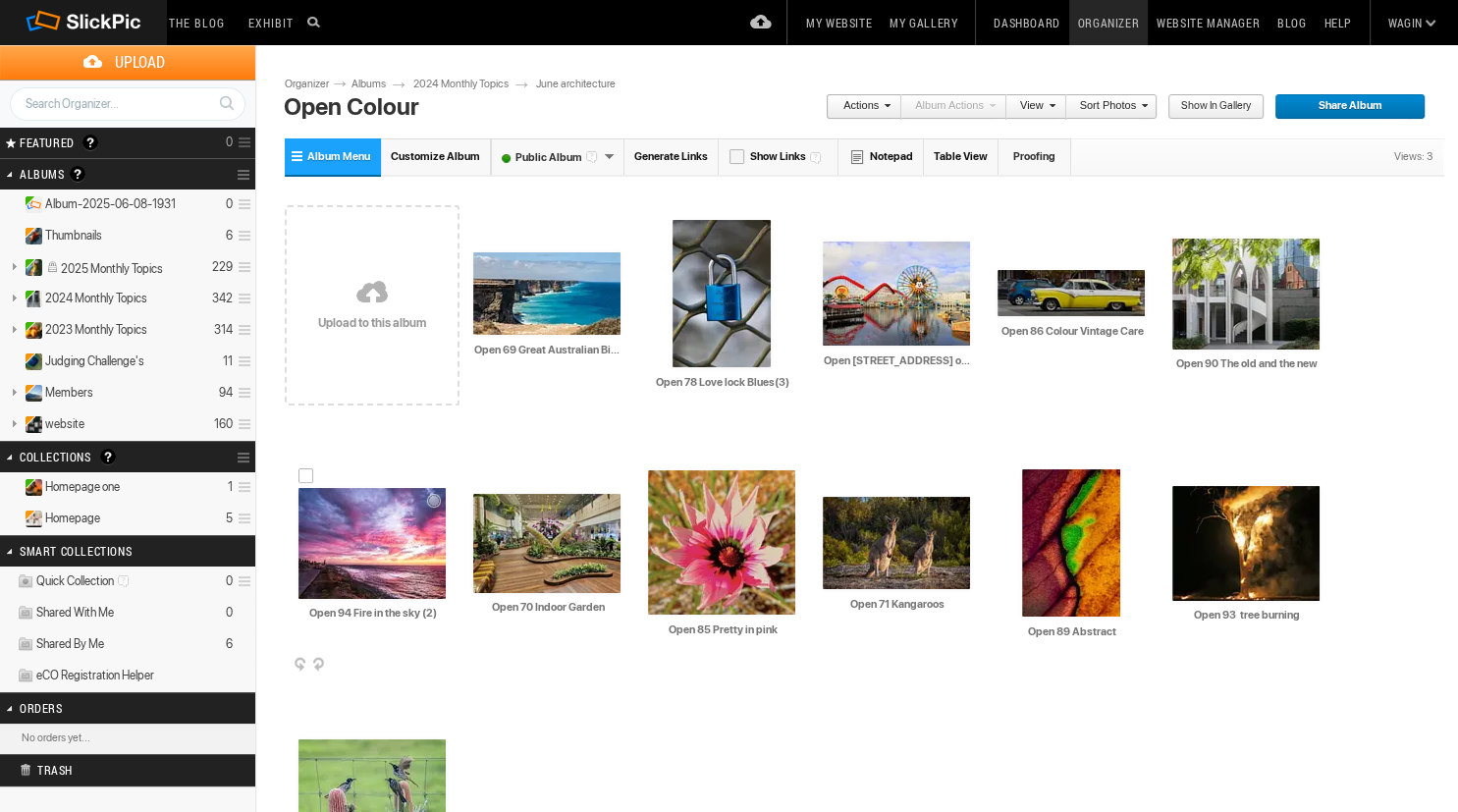 click at bounding box center [372, 543] 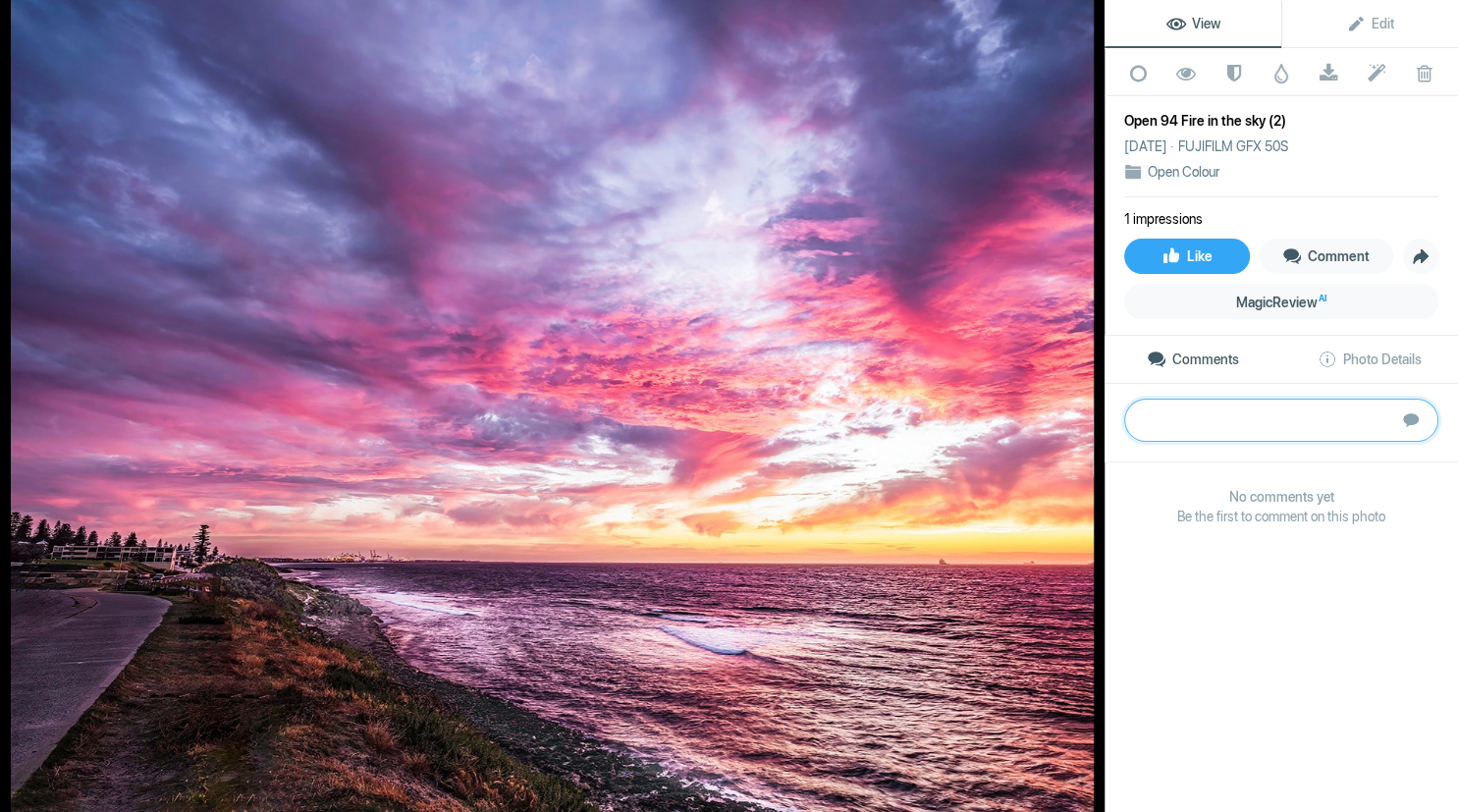 paste on "Wonderful splash of colour in the sky, on the water and the land.  The horizon is level and there is a ship or something to balance out the water line on the rh side.  White from some waves breaks the monotonous ocean.  My suggestion would be to crop to a 16x9 to bring the viewer right into the scene.  The extra foreground and dark sky I feel are redundant.  Well done	Gold" 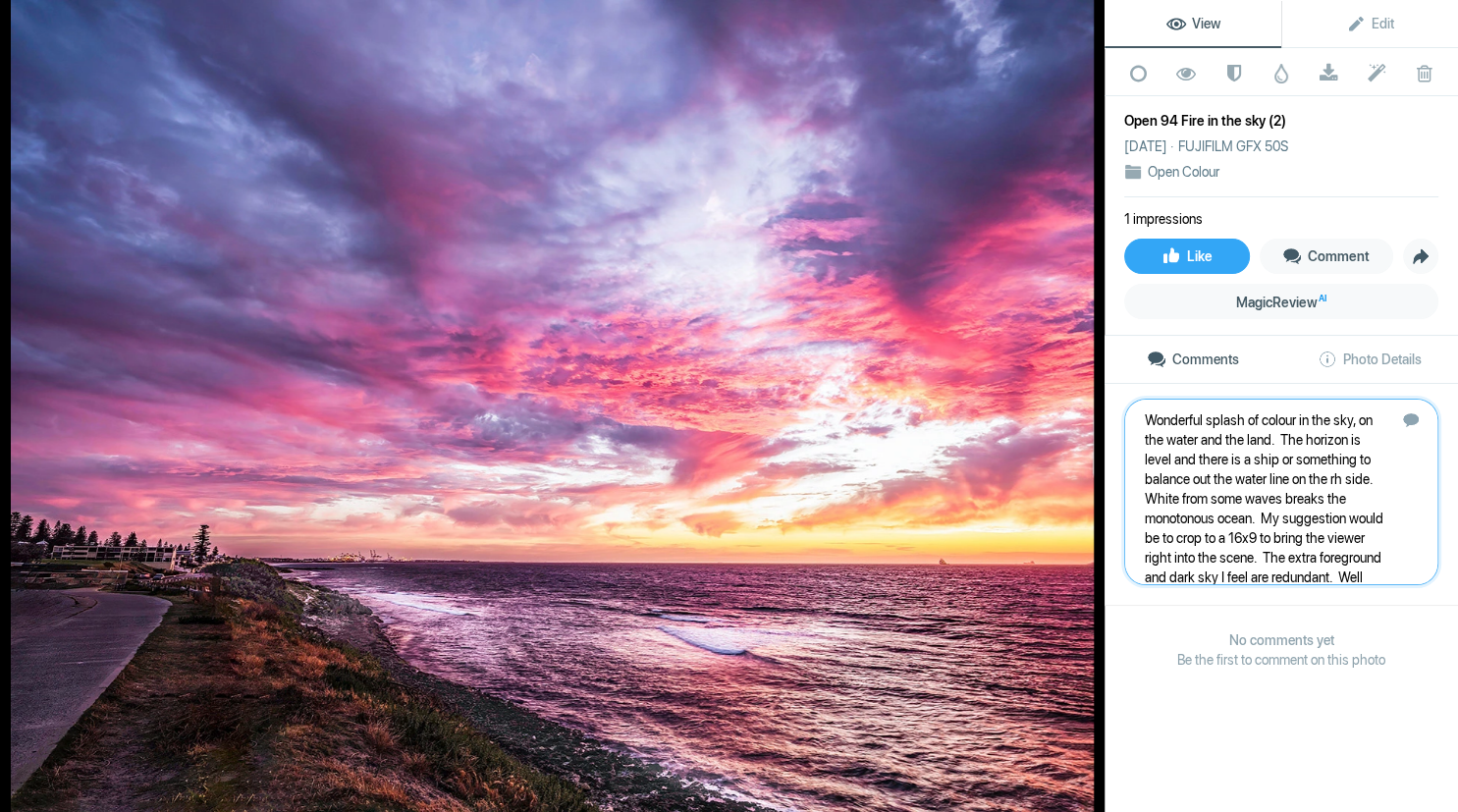 scroll, scrollTop: 21, scrollLeft: 0, axis: vertical 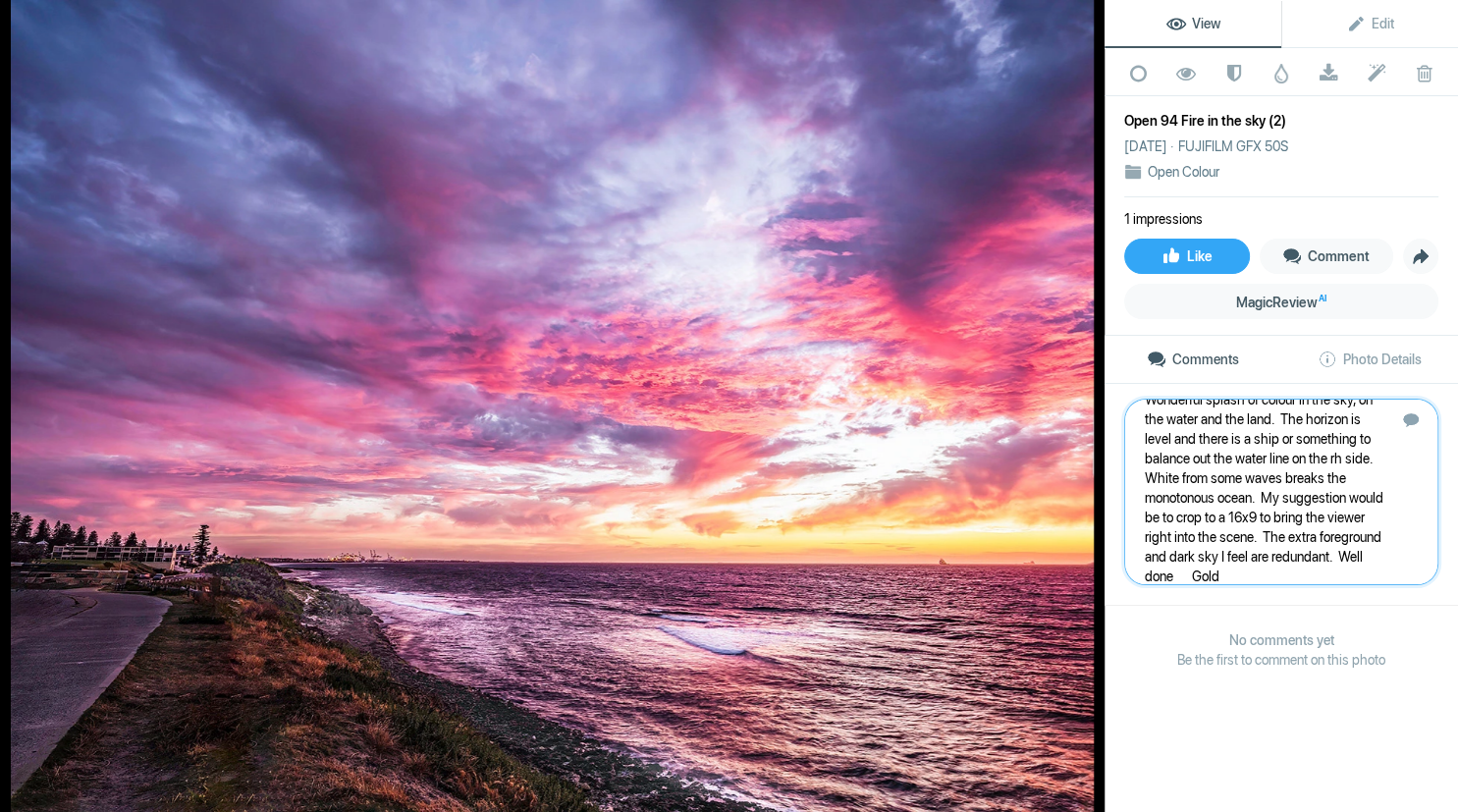 type 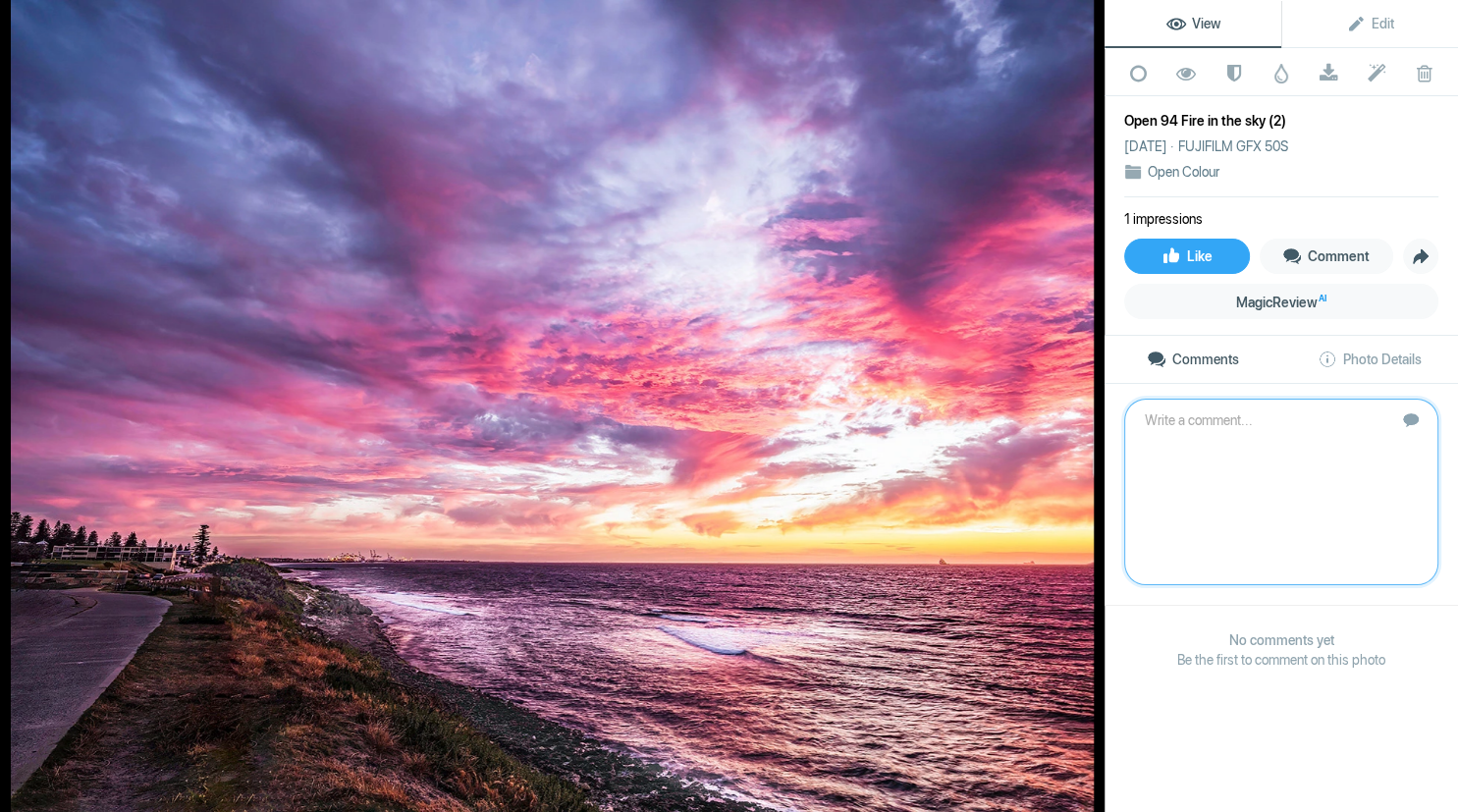 scroll, scrollTop: 0, scrollLeft: 0, axis: both 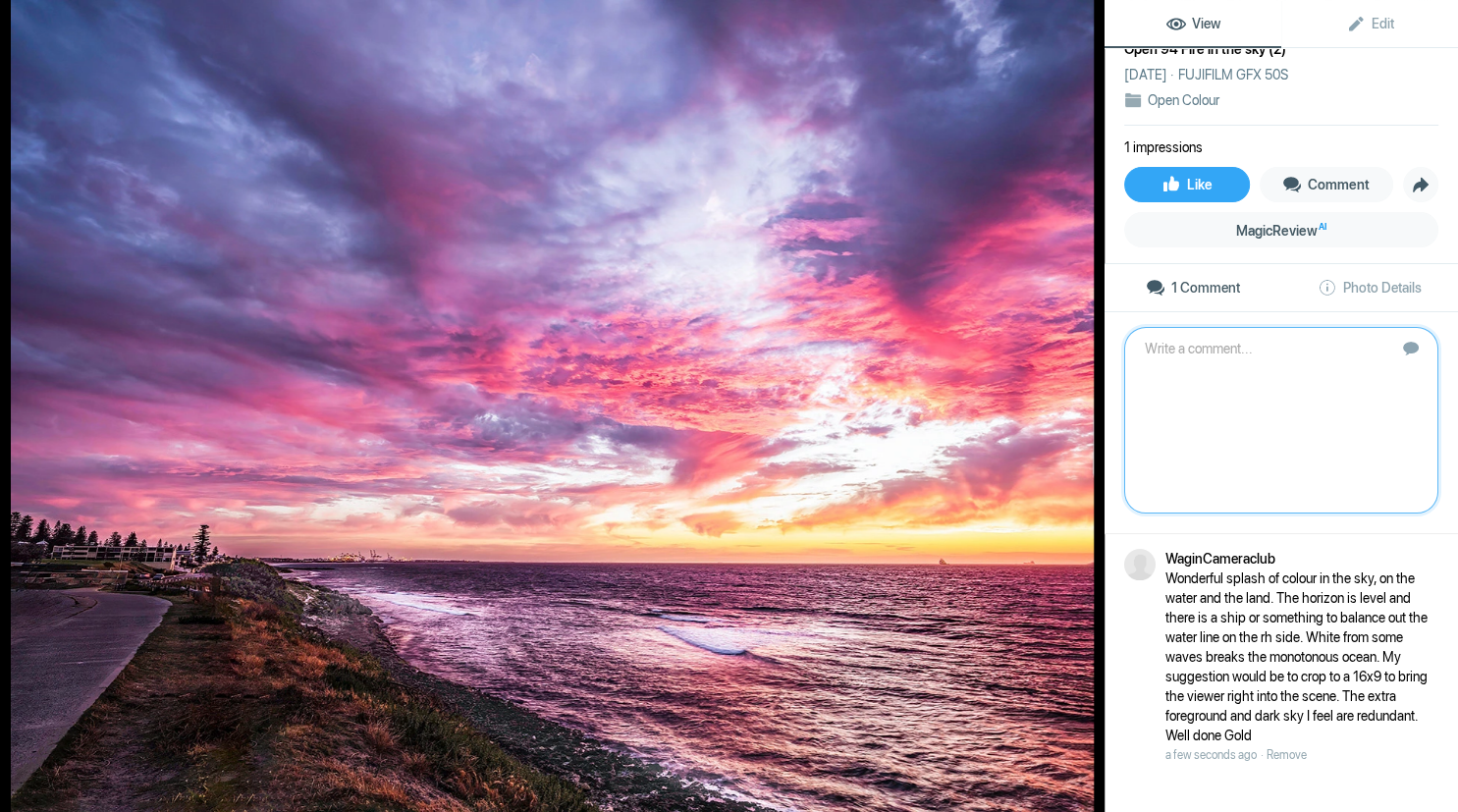 click 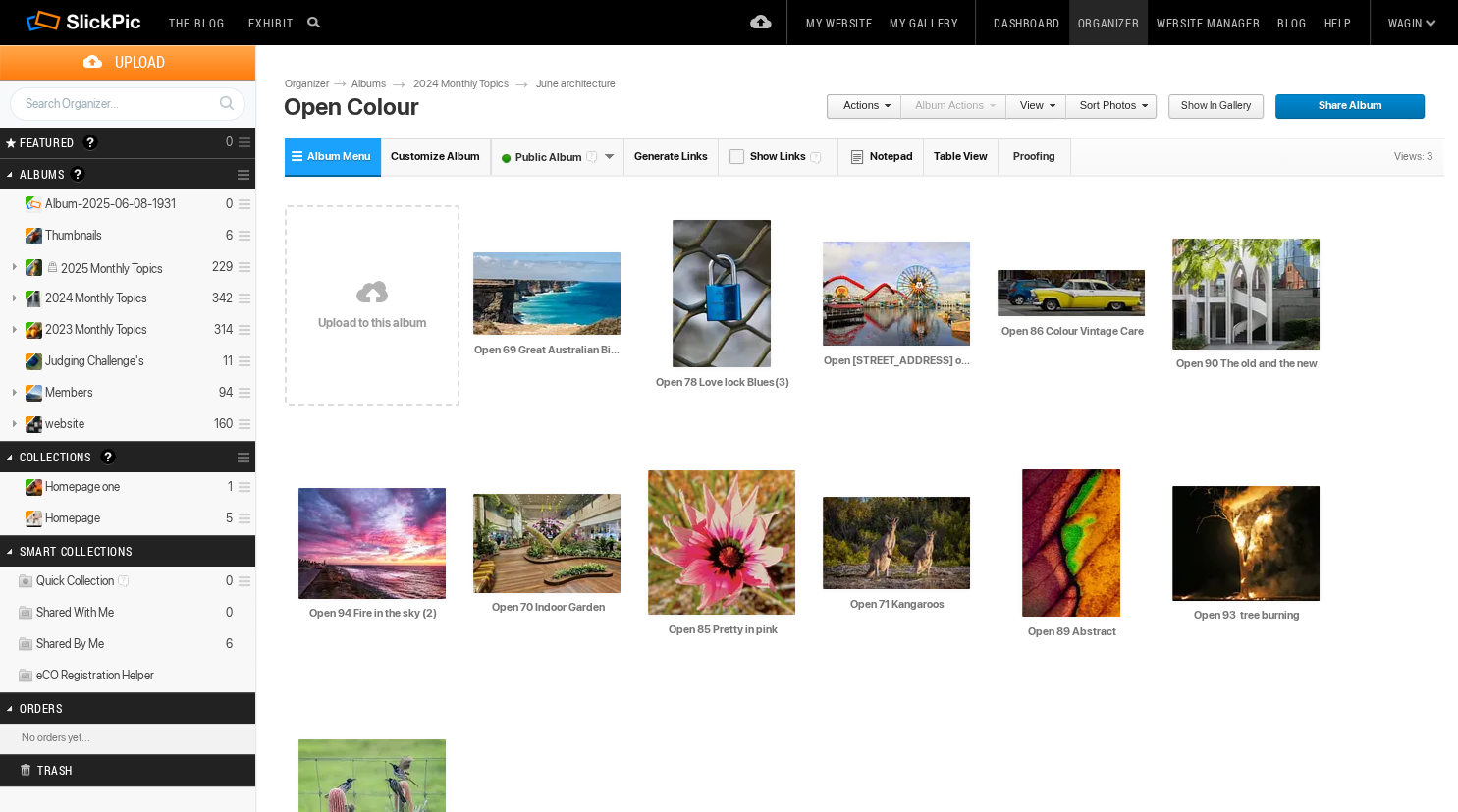scroll, scrollTop: 0, scrollLeft: 0, axis: both 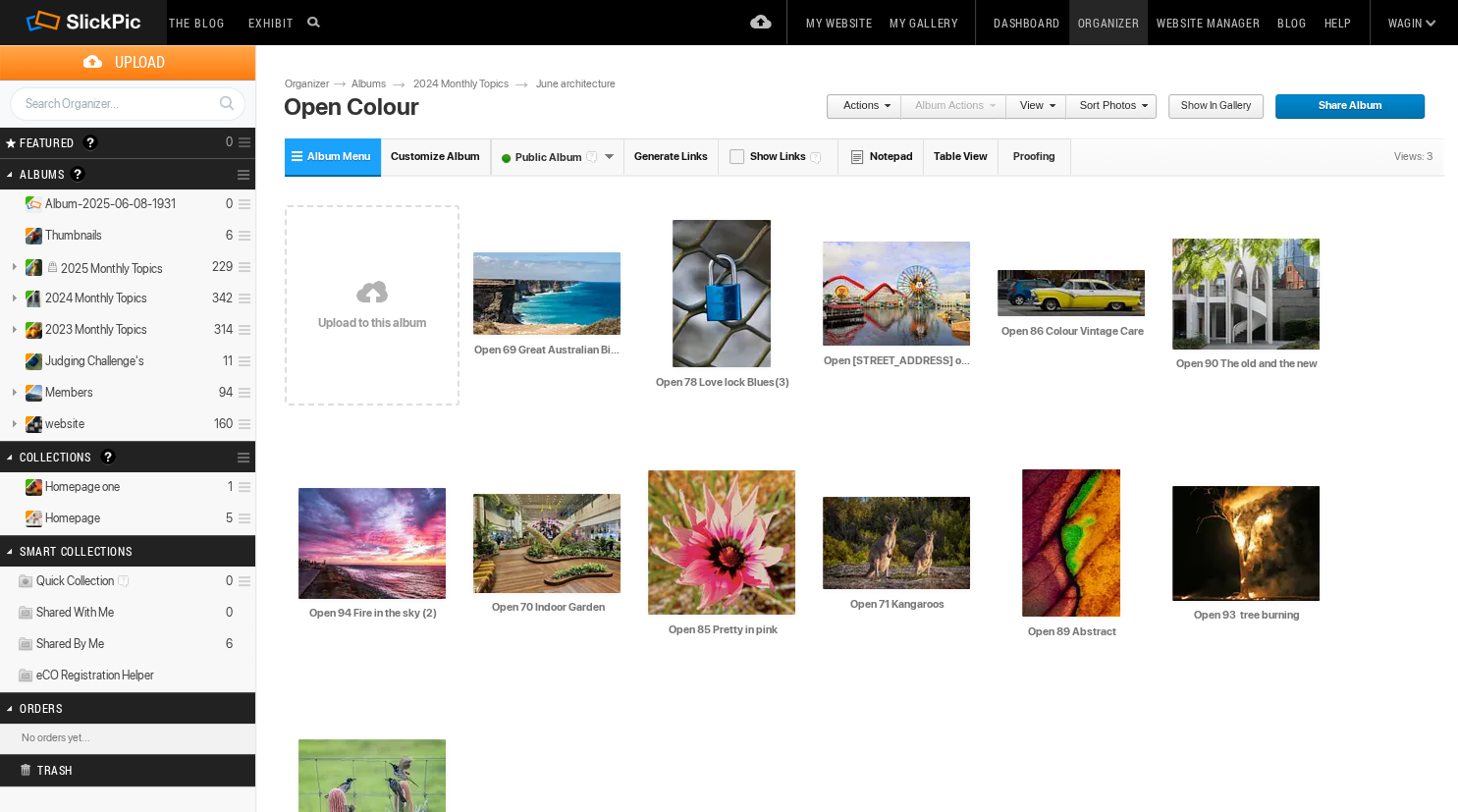 click at bounding box center (81, 23) 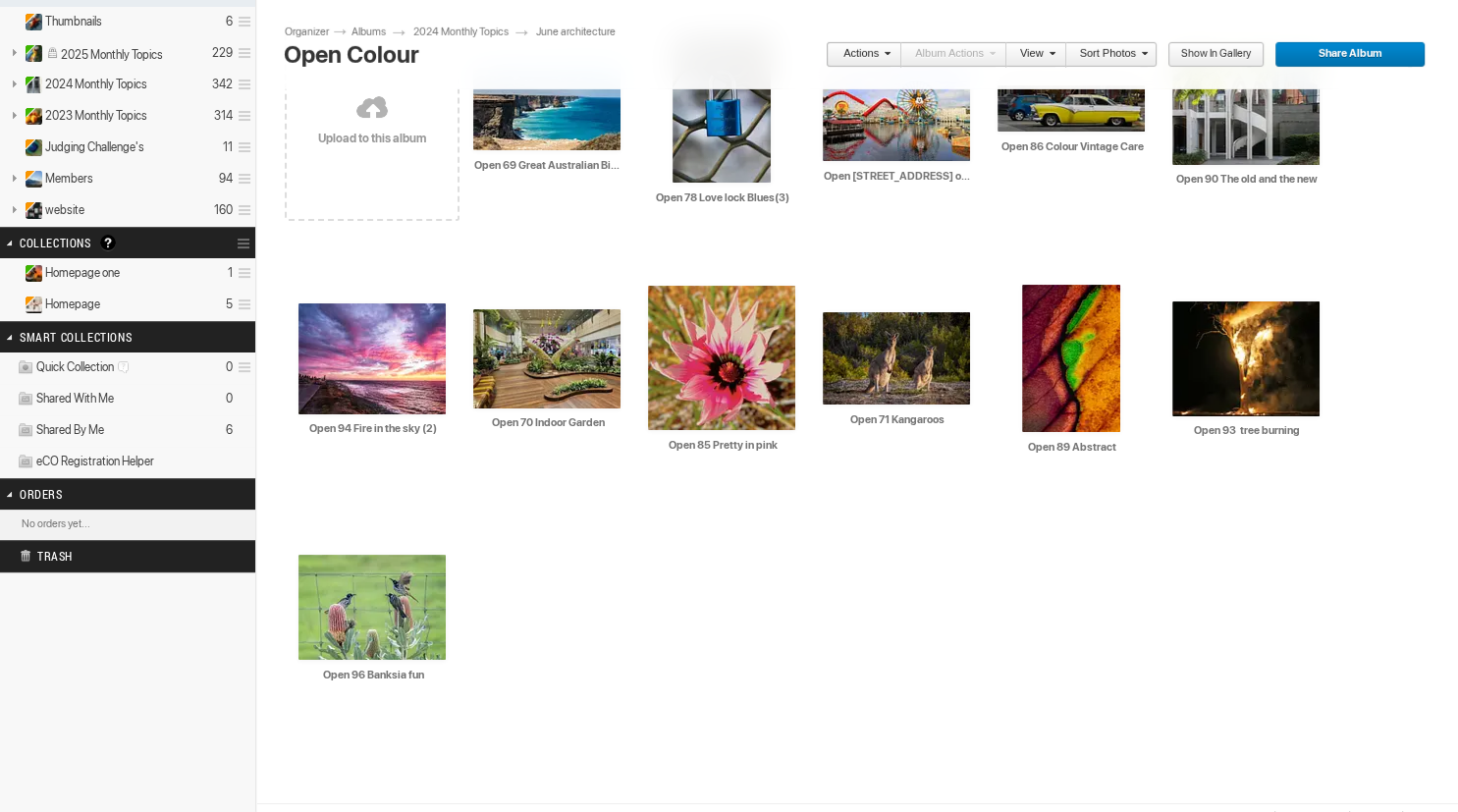 scroll, scrollTop: 217, scrollLeft: 0, axis: vertical 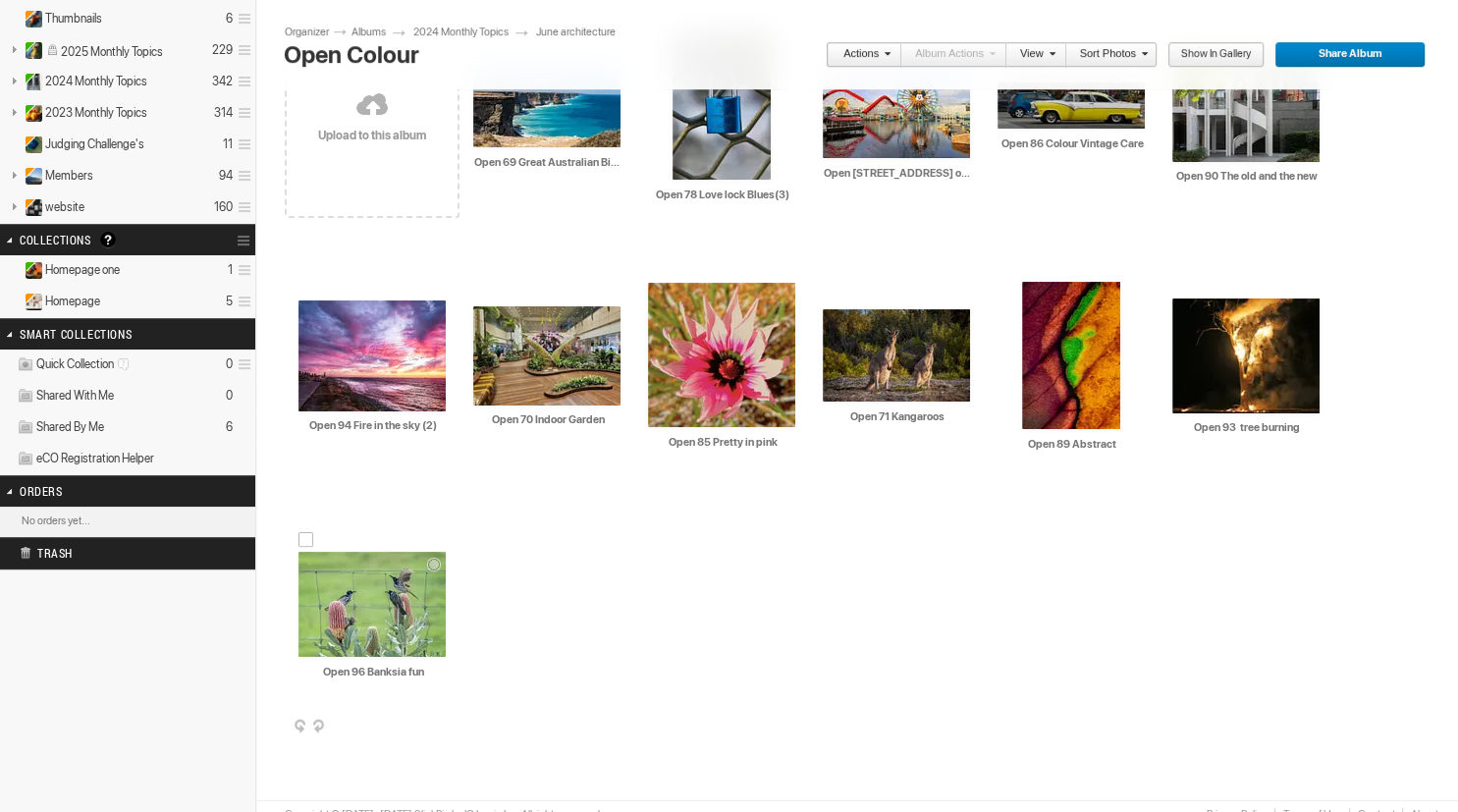 click at bounding box center (372, 604) 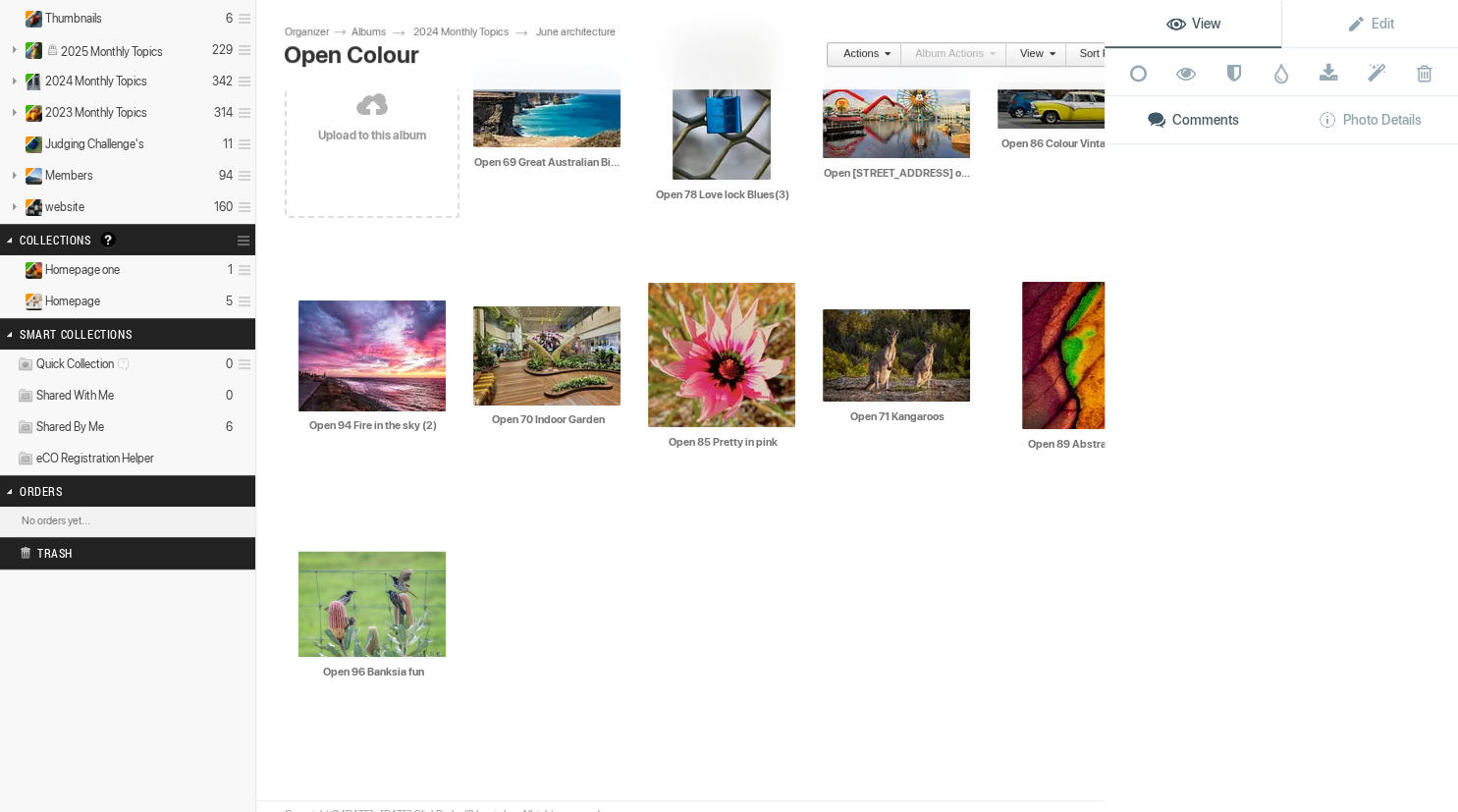 scroll, scrollTop: 217, scrollLeft: 0, axis: vertical 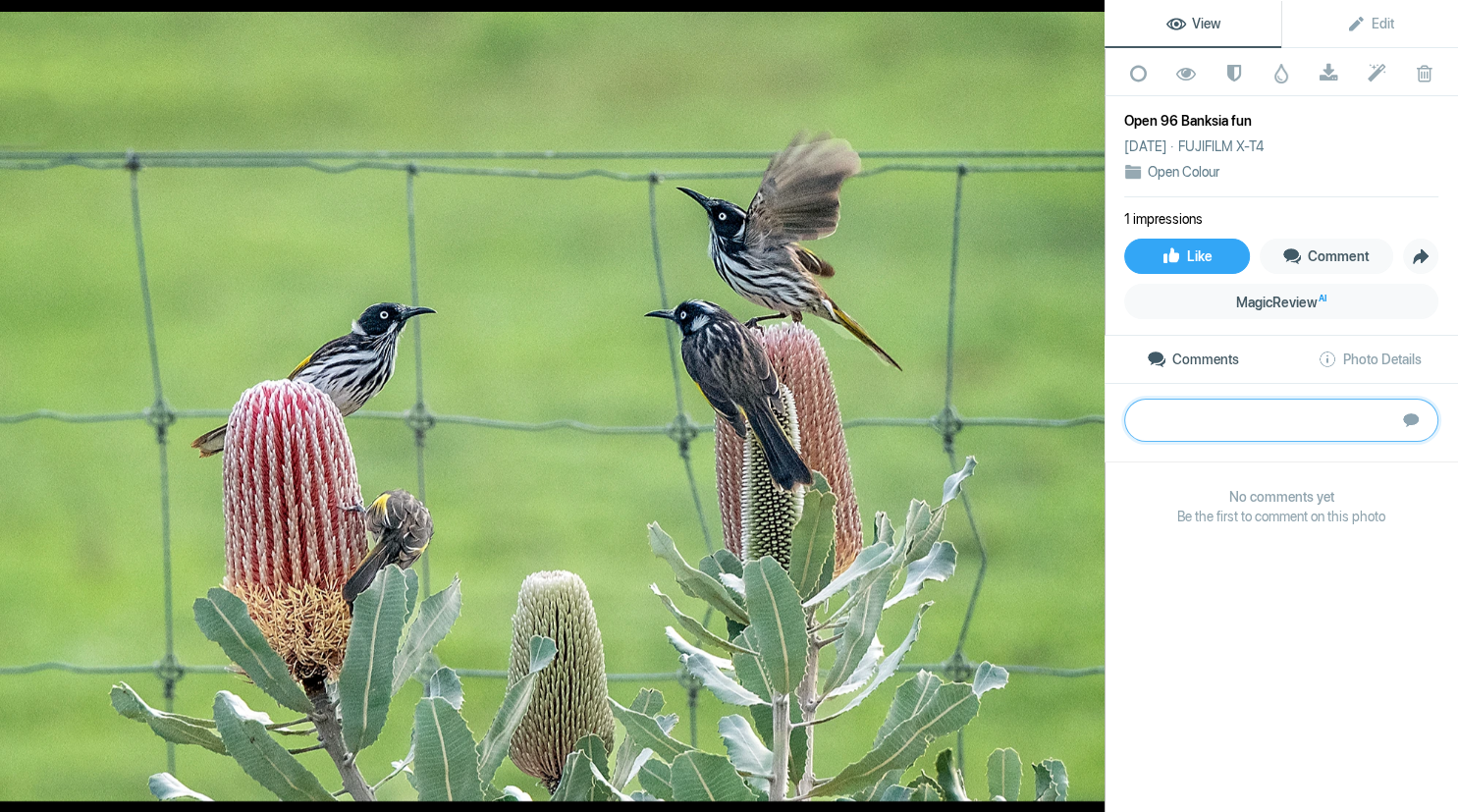 paste on "Three birds (not counting one on bottom) facing into each other like they are having a meeting.  The top one has been caught just before flying off.  The banksia are sharp and add colour against the green background, which is out of focus and almost bokeh in appearance.  The leaves provide a solid platform at the base of the image and for the birds.  If you had the time and a suitable editing program you could remove the fence and this would elevate this image to the top scoring possible.  There is also some light marks below the top bird along the tail line that needs sorting out.  Great shot.  thanks	Silver" 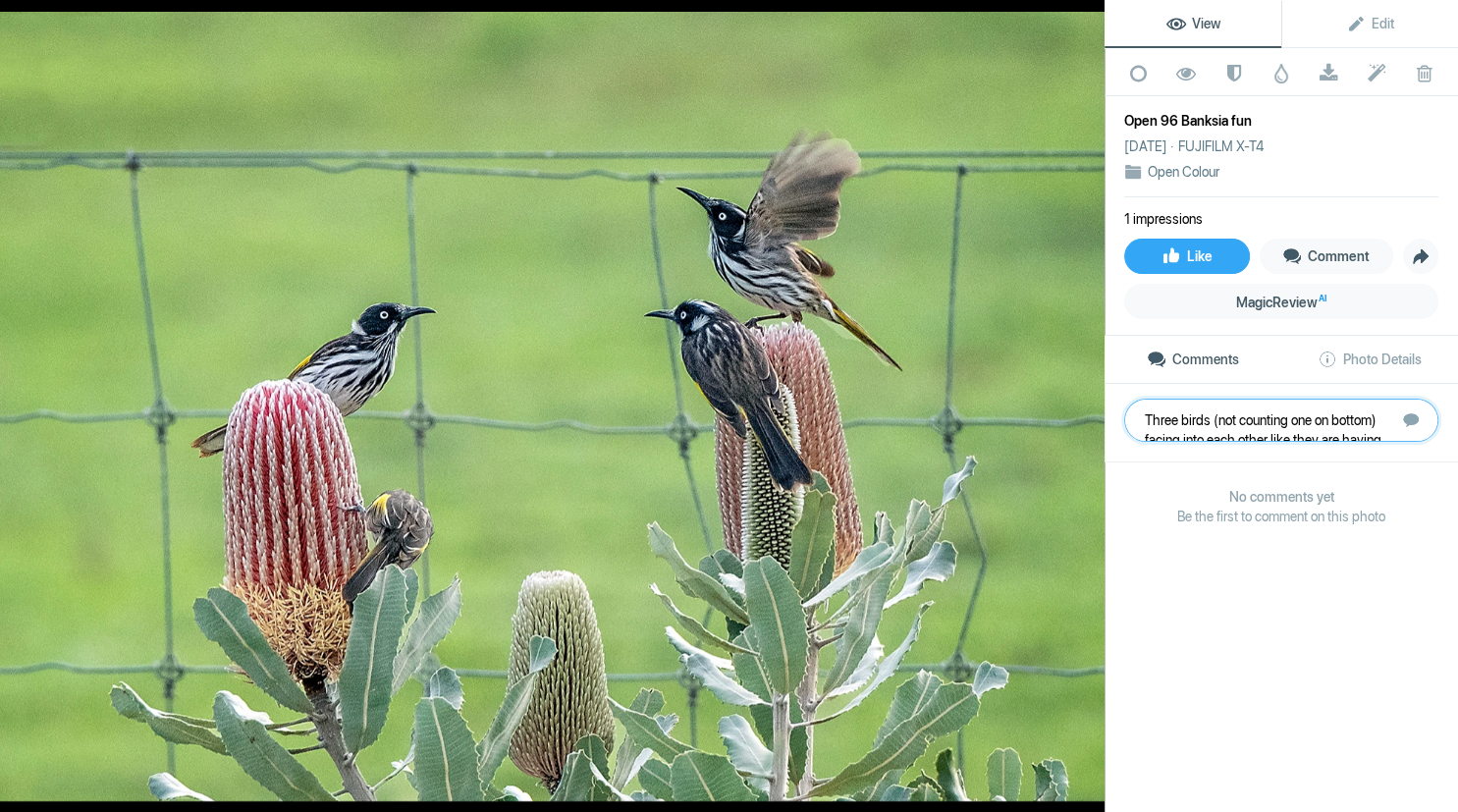 scroll, scrollTop: 138, scrollLeft: 0, axis: vertical 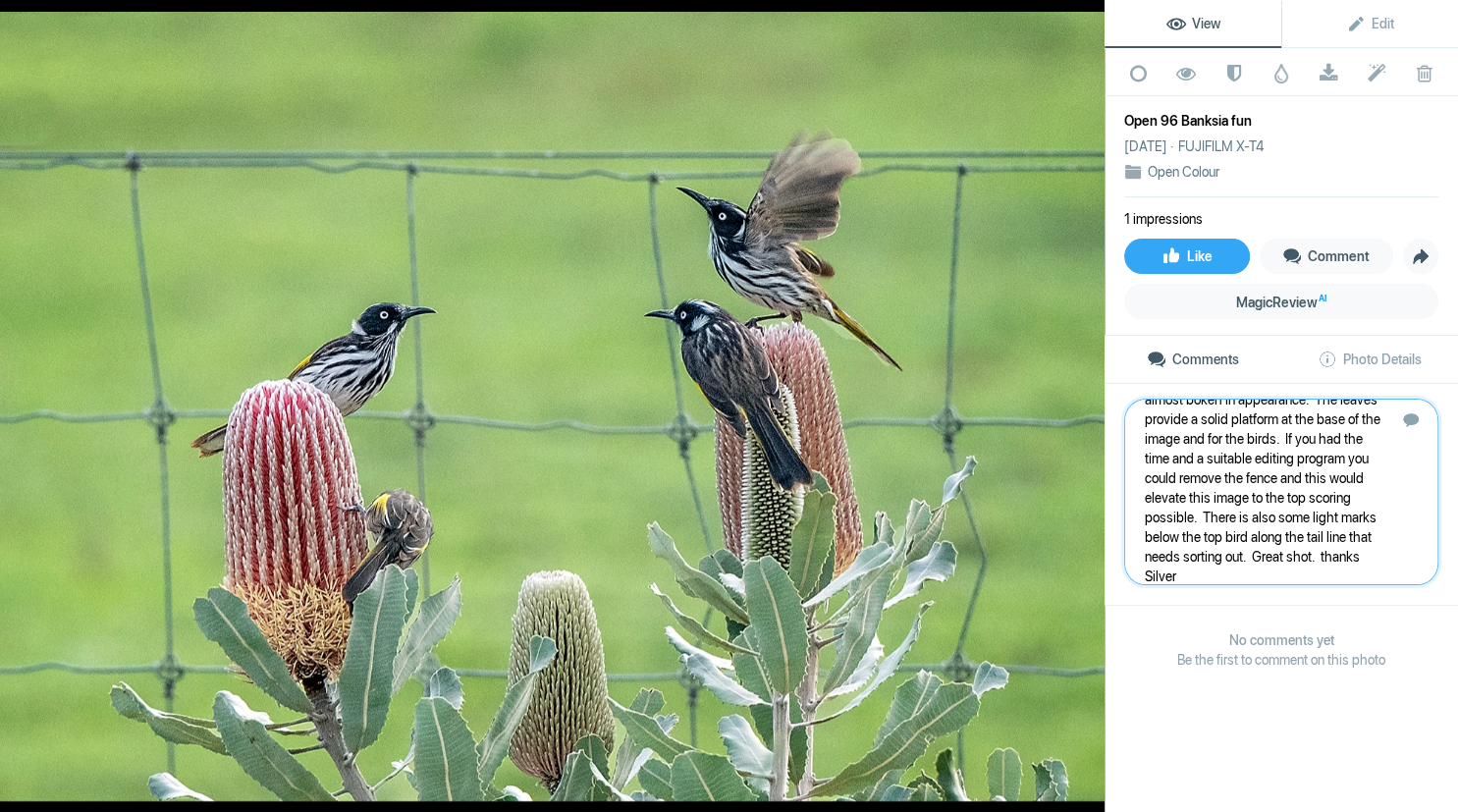 type 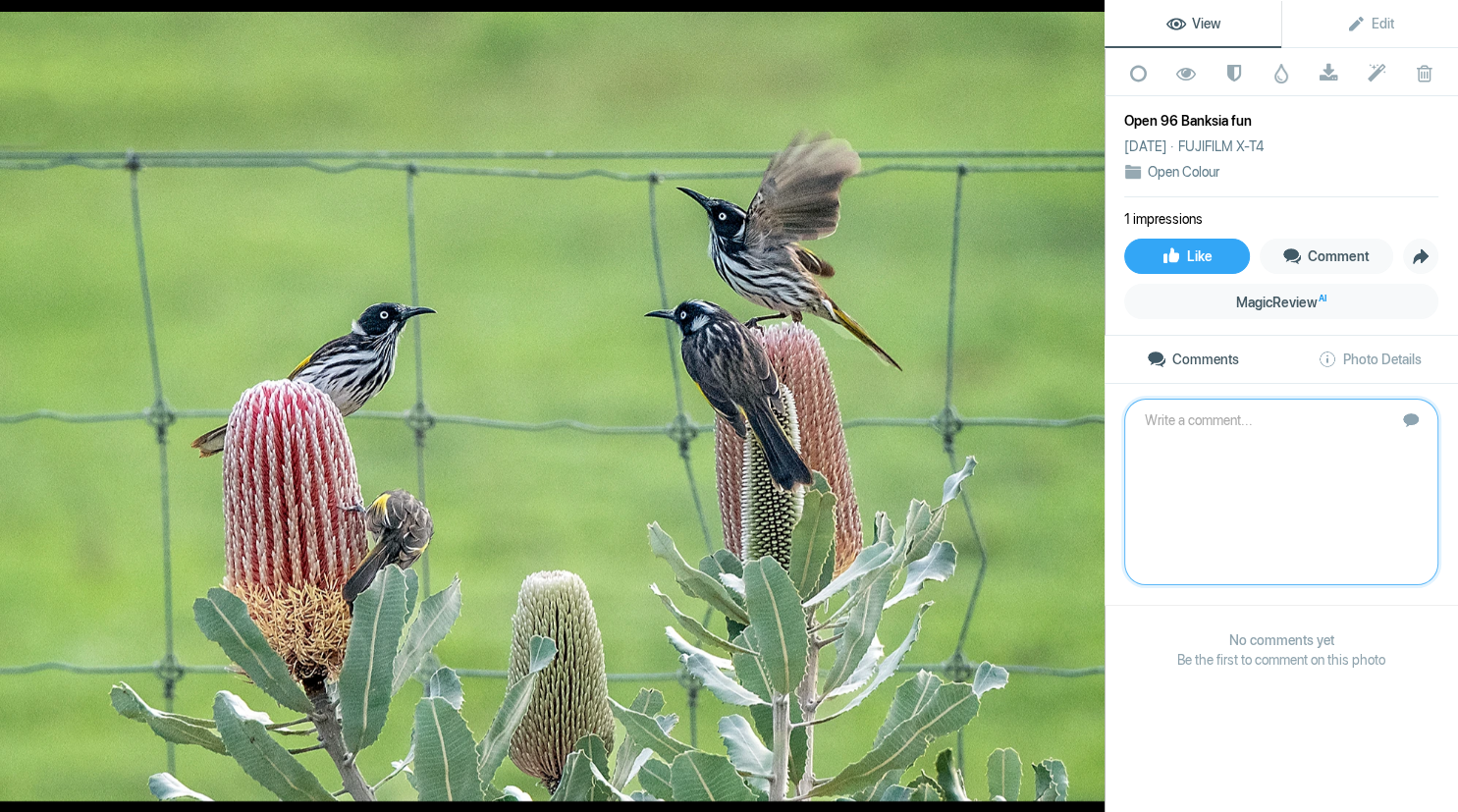 scroll, scrollTop: 0, scrollLeft: 0, axis: both 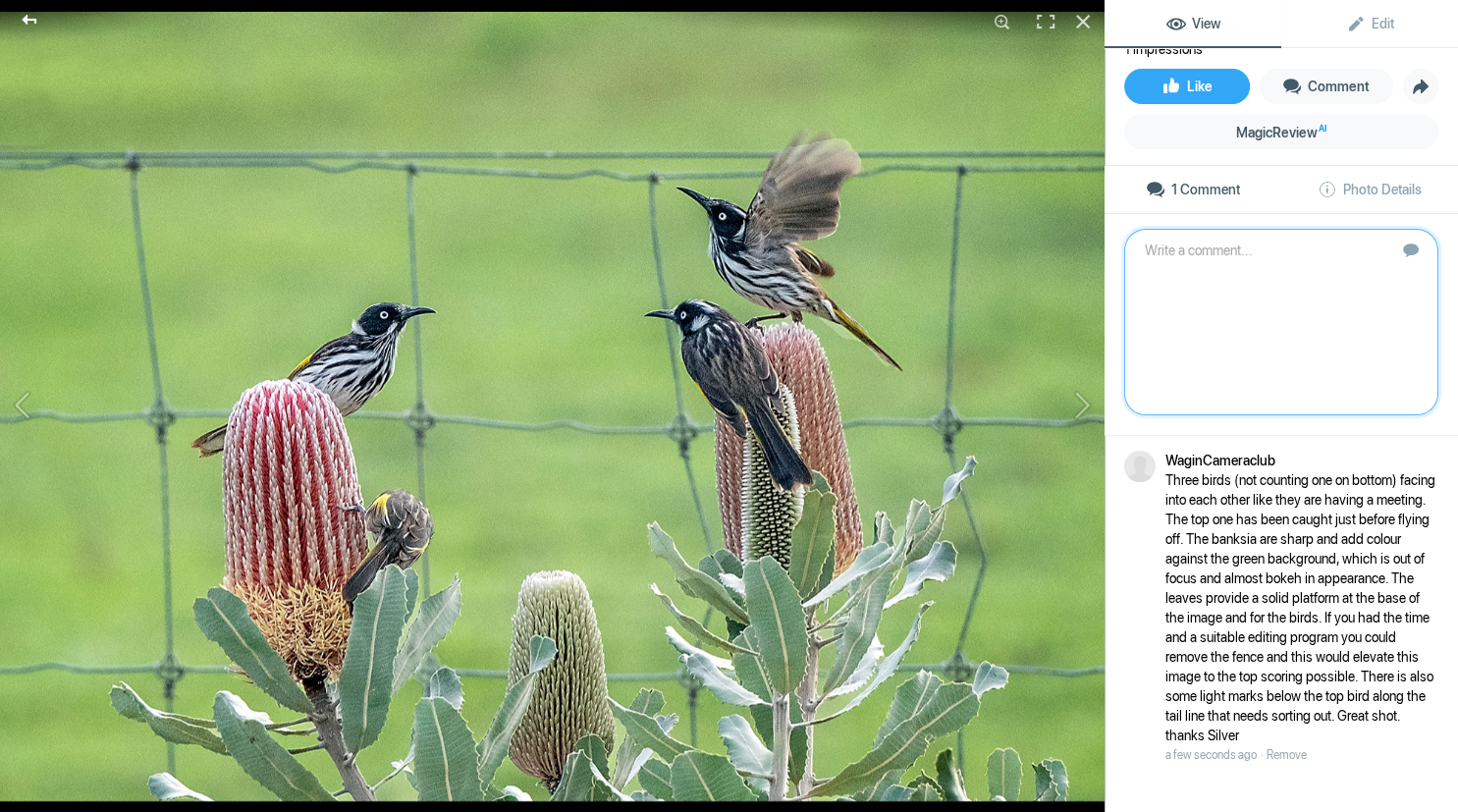 click 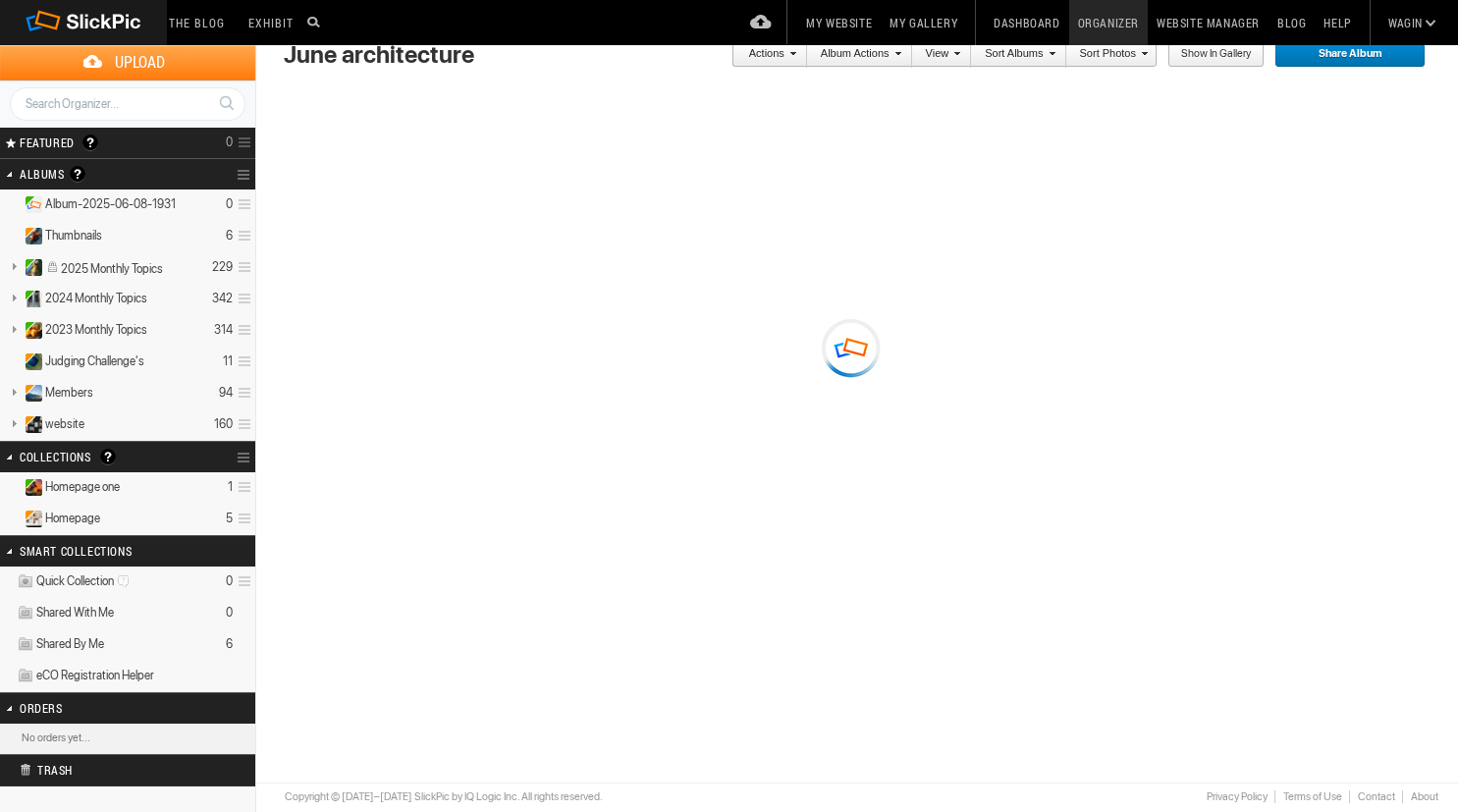 scroll, scrollTop: 67, scrollLeft: 0, axis: vertical 